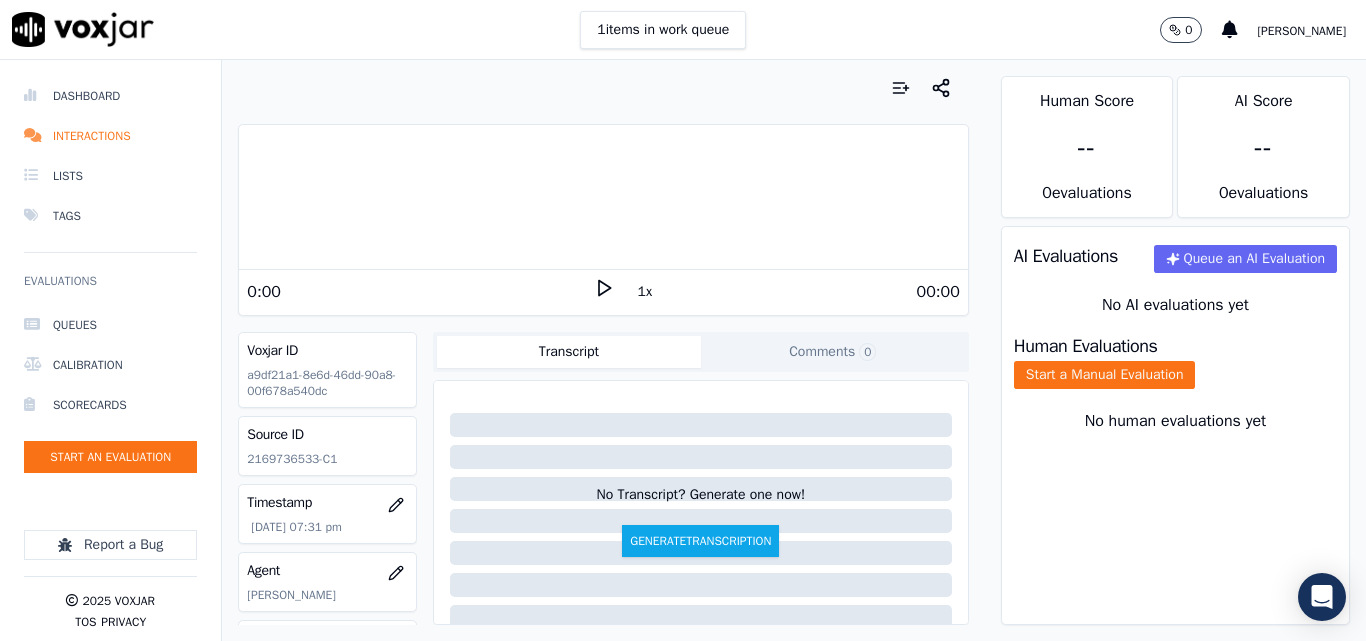 scroll, scrollTop: 0, scrollLeft: 0, axis: both 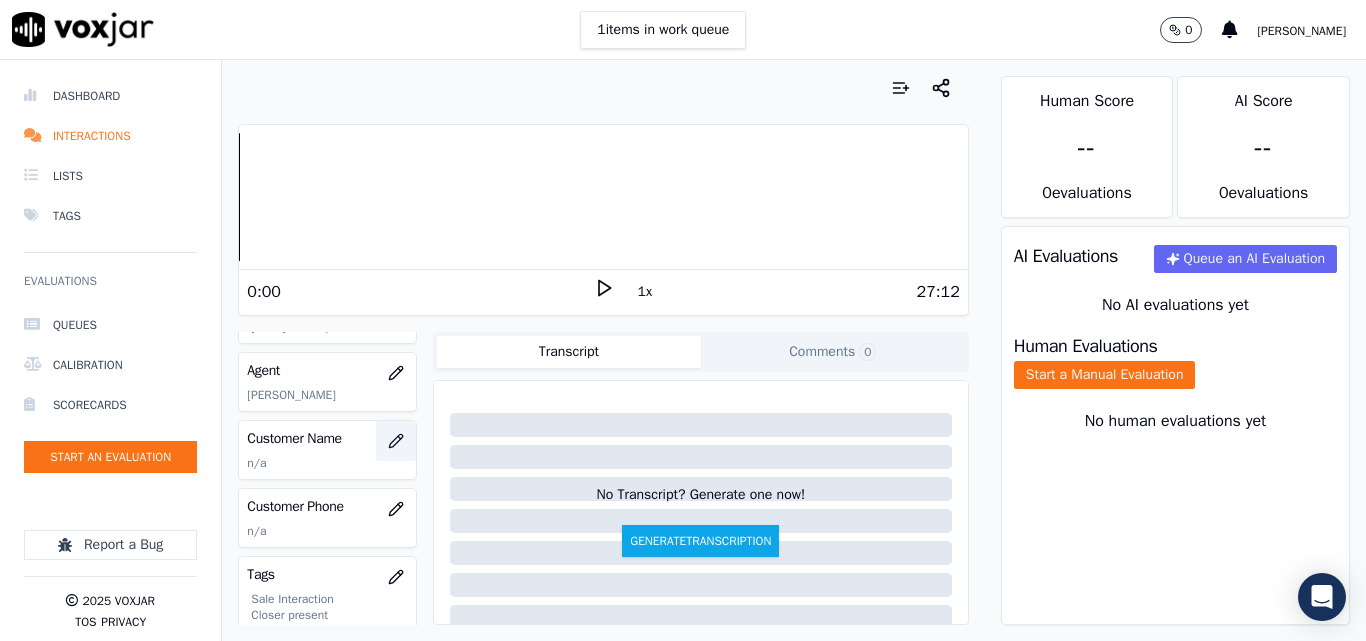 click 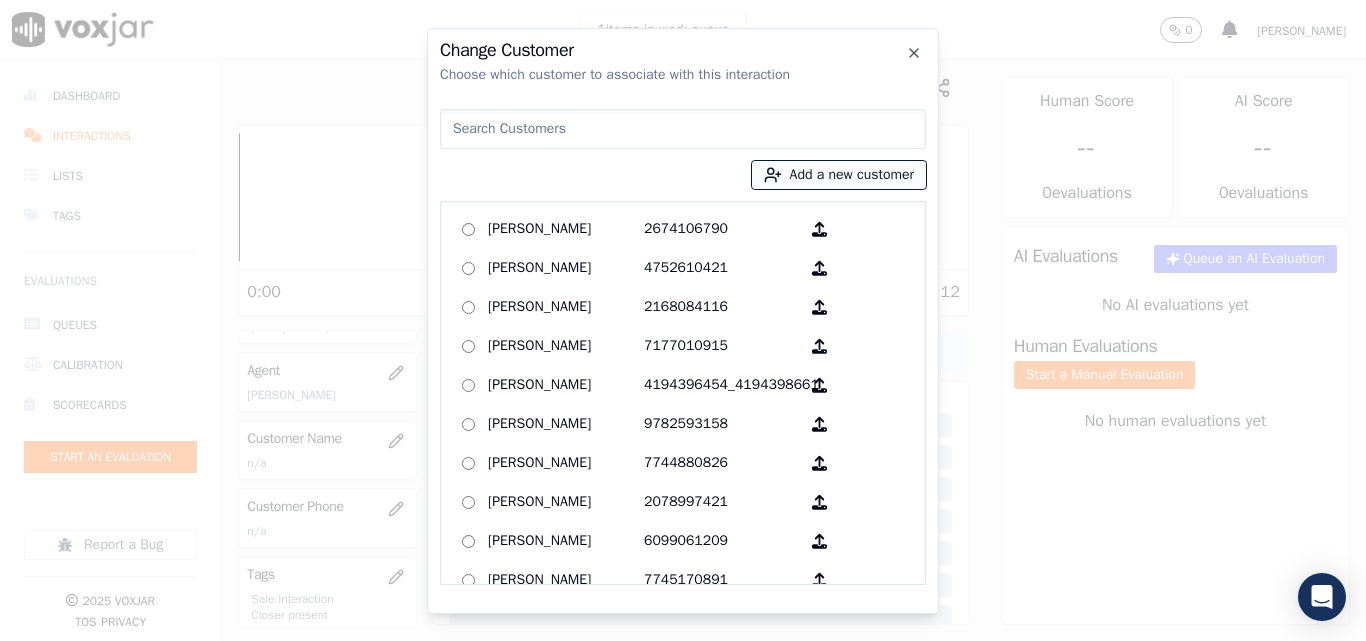 click on "Add a new customer" at bounding box center [839, 175] 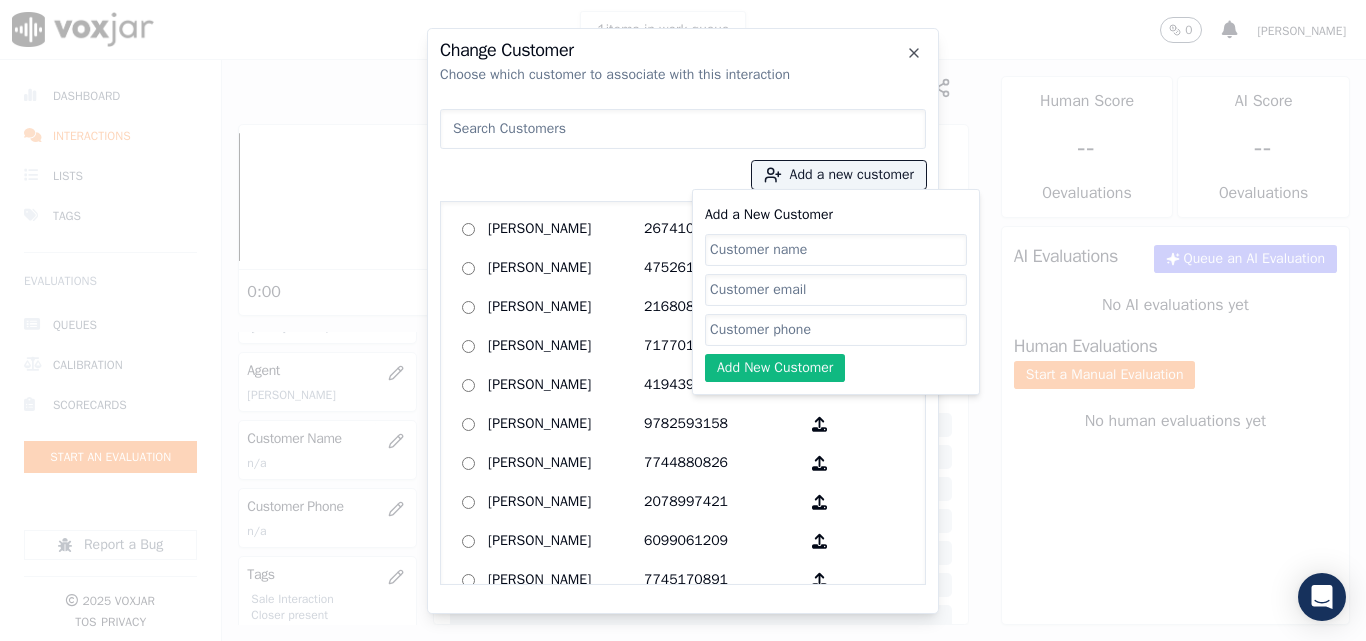 click on "Add a New Customer" 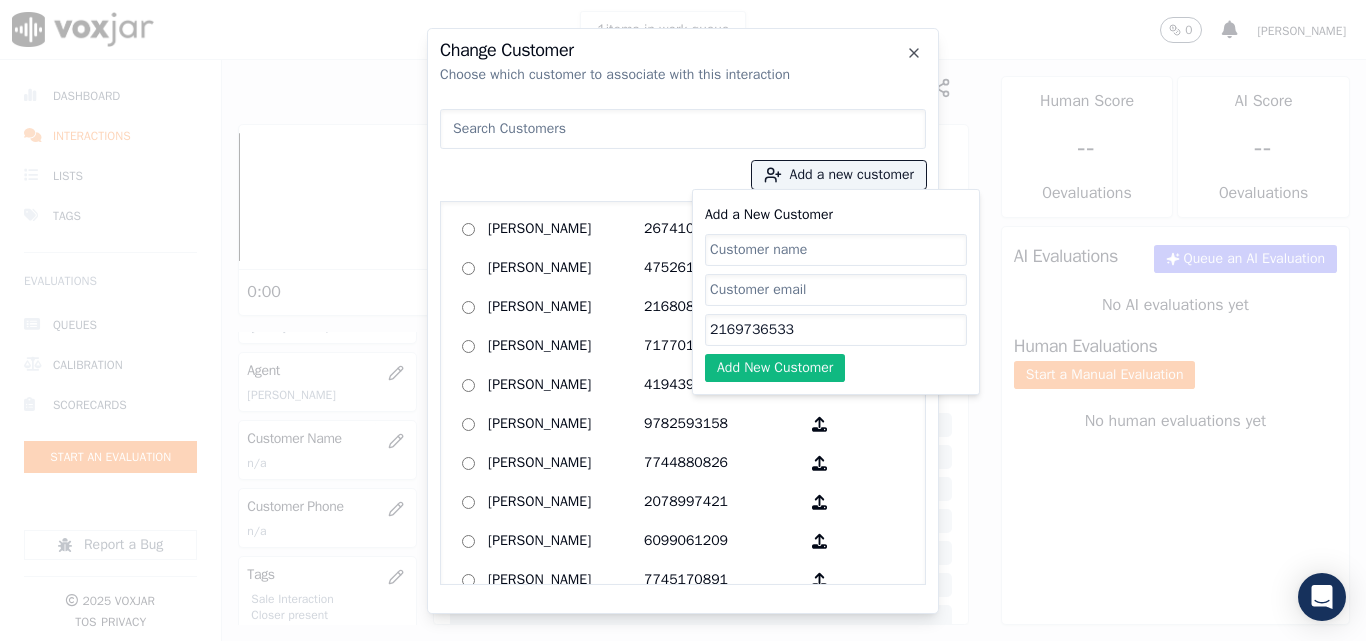 type on "2169736533" 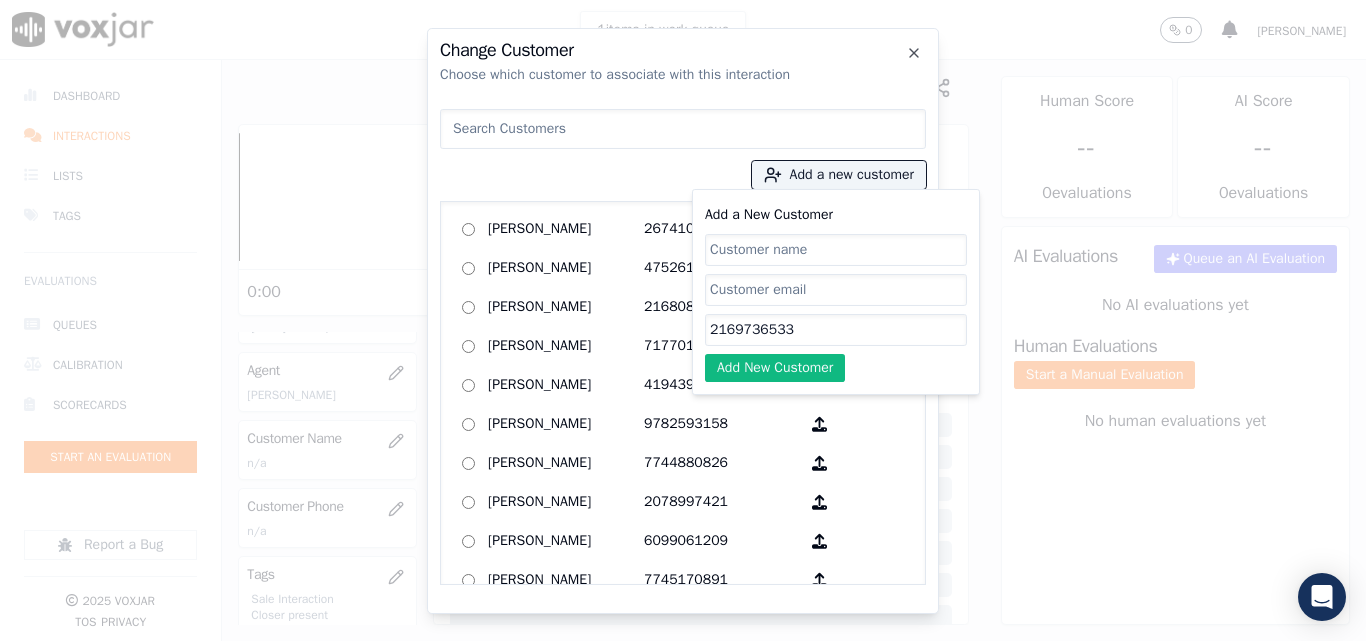paste on "[PERSON_NAME]" 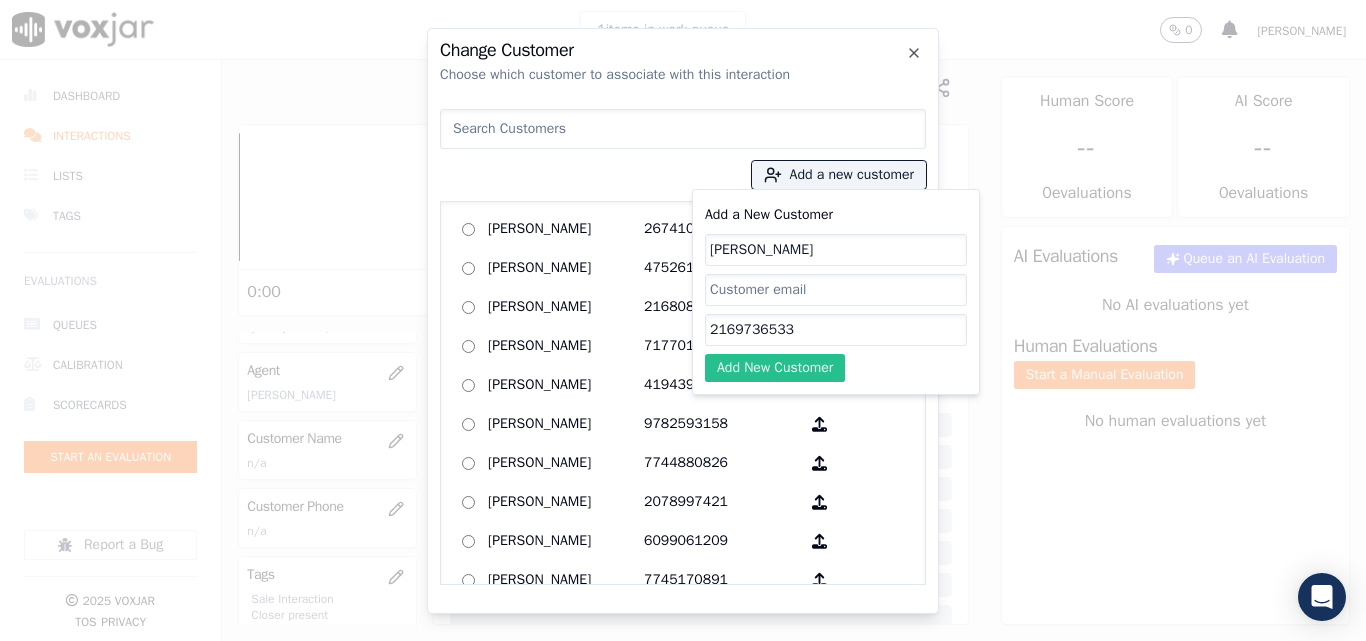 type on "[PERSON_NAME]" 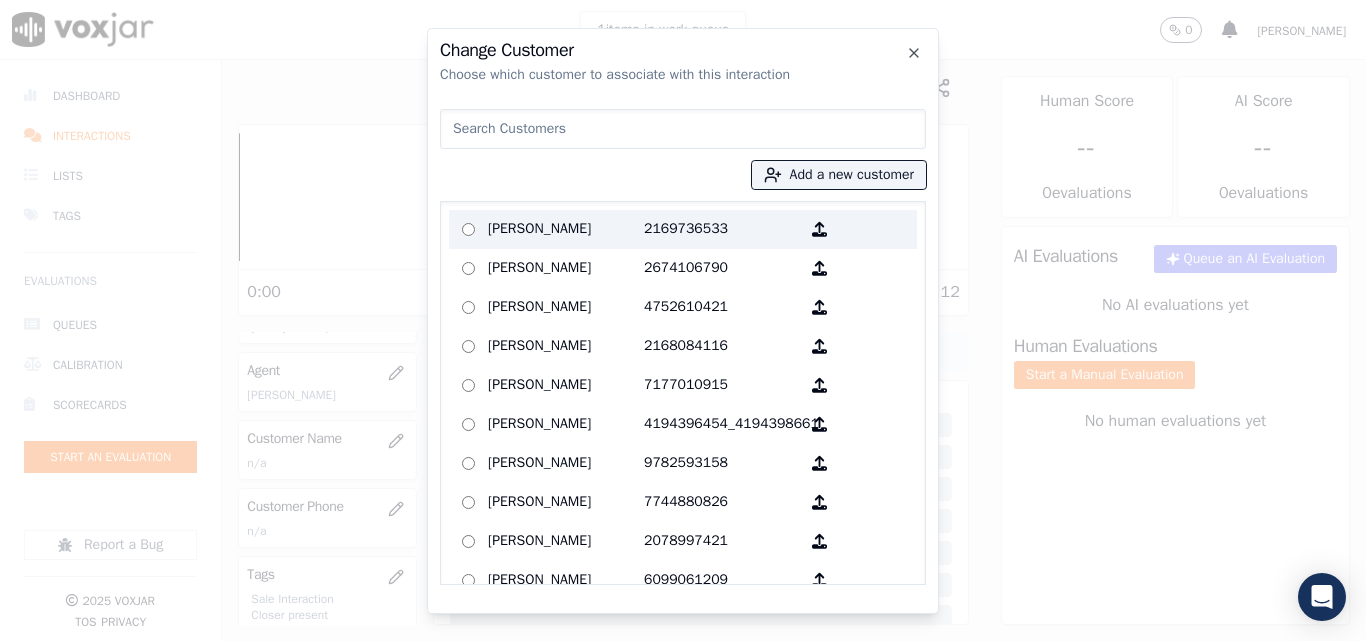 click on "[PERSON_NAME]" at bounding box center [566, 229] 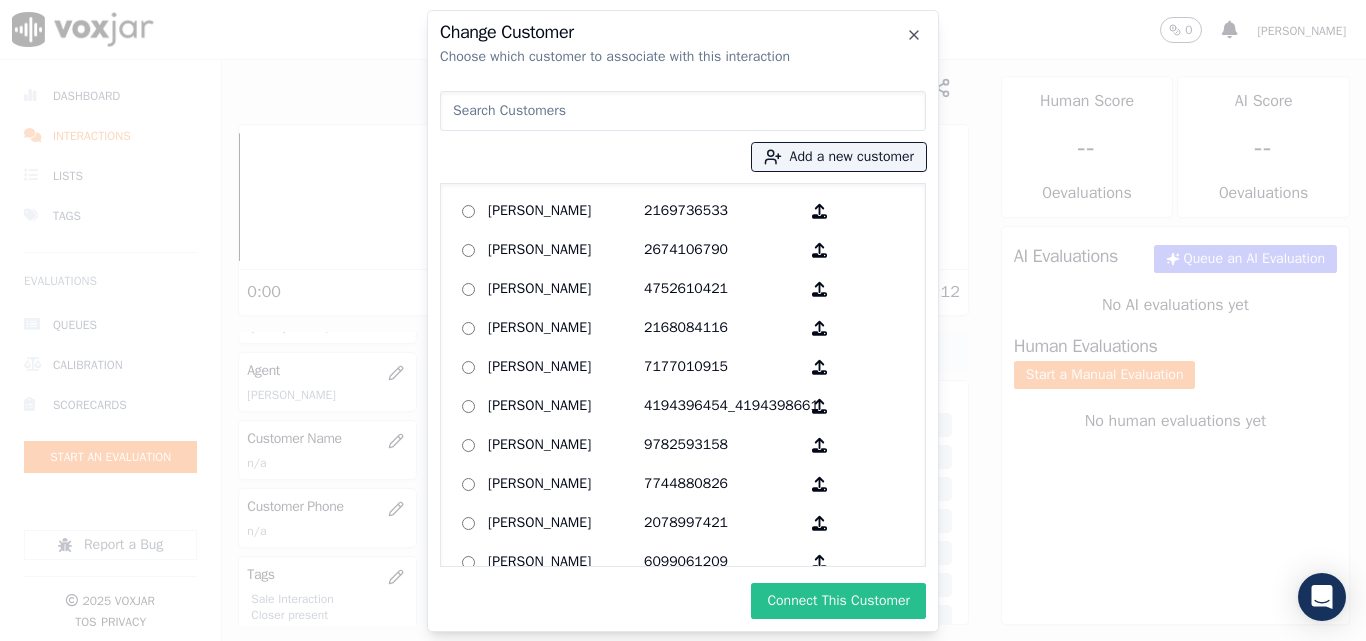 click on "Connect This Customer" at bounding box center (838, 601) 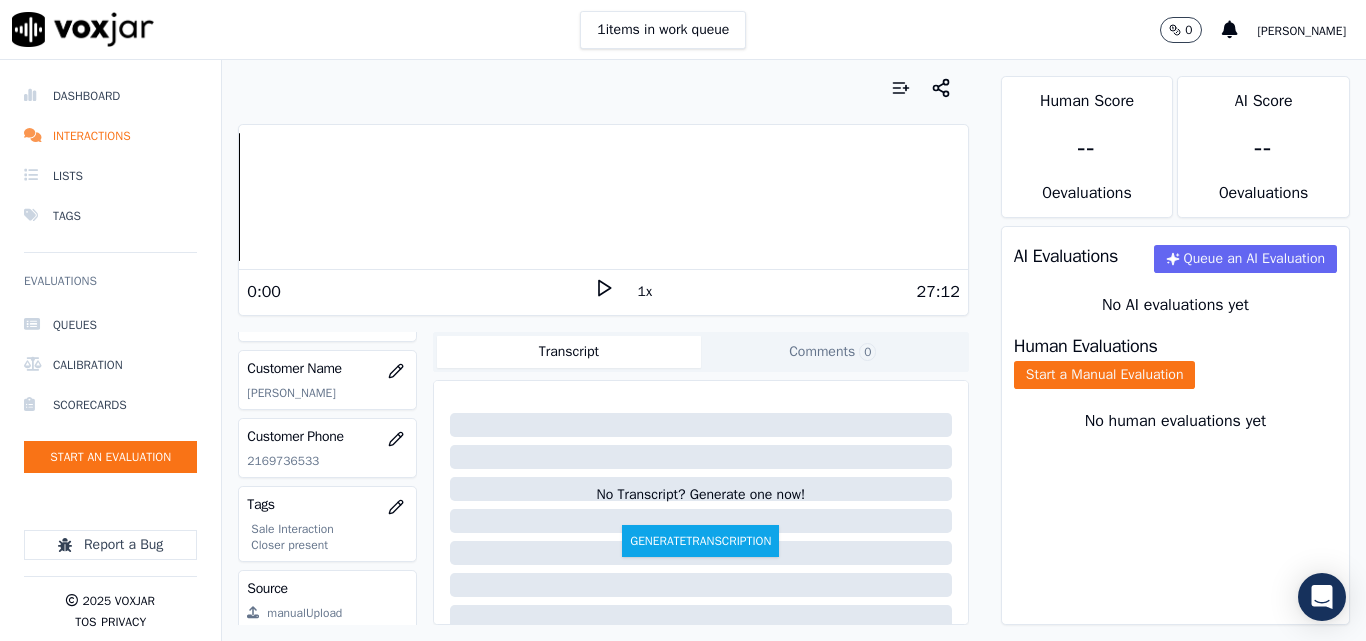 scroll, scrollTop: 300, scrollLeft: 0, axis: vertical 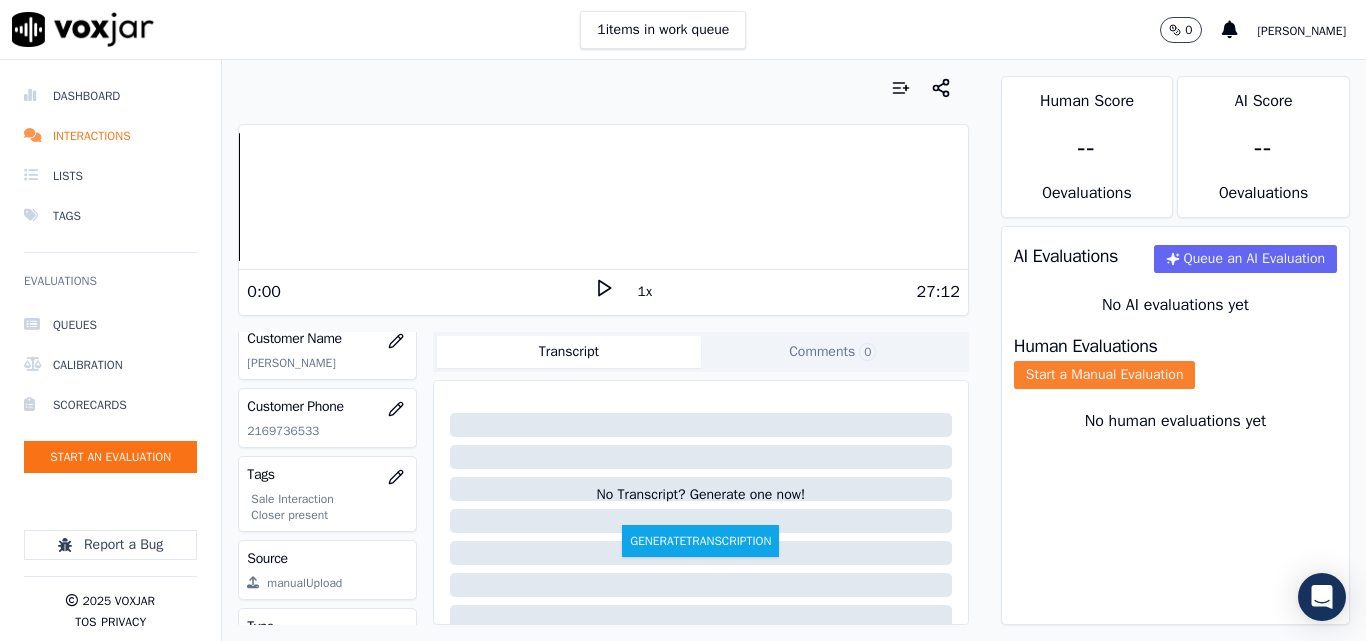 click on "Start a Manual Evaluation" 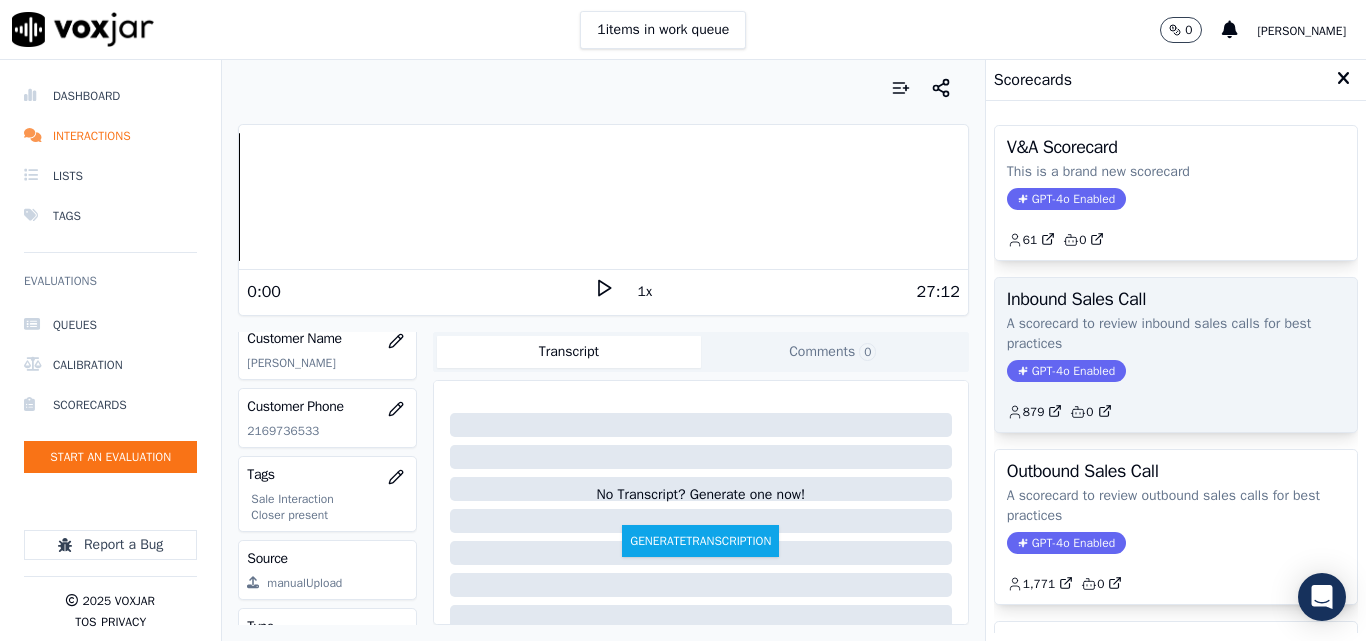 click on "Inbound Sales Call   A scorecard to review inbound sales calls for best practices     GPT-4o Enabled       879         0" at bounding box center (1176, 355) 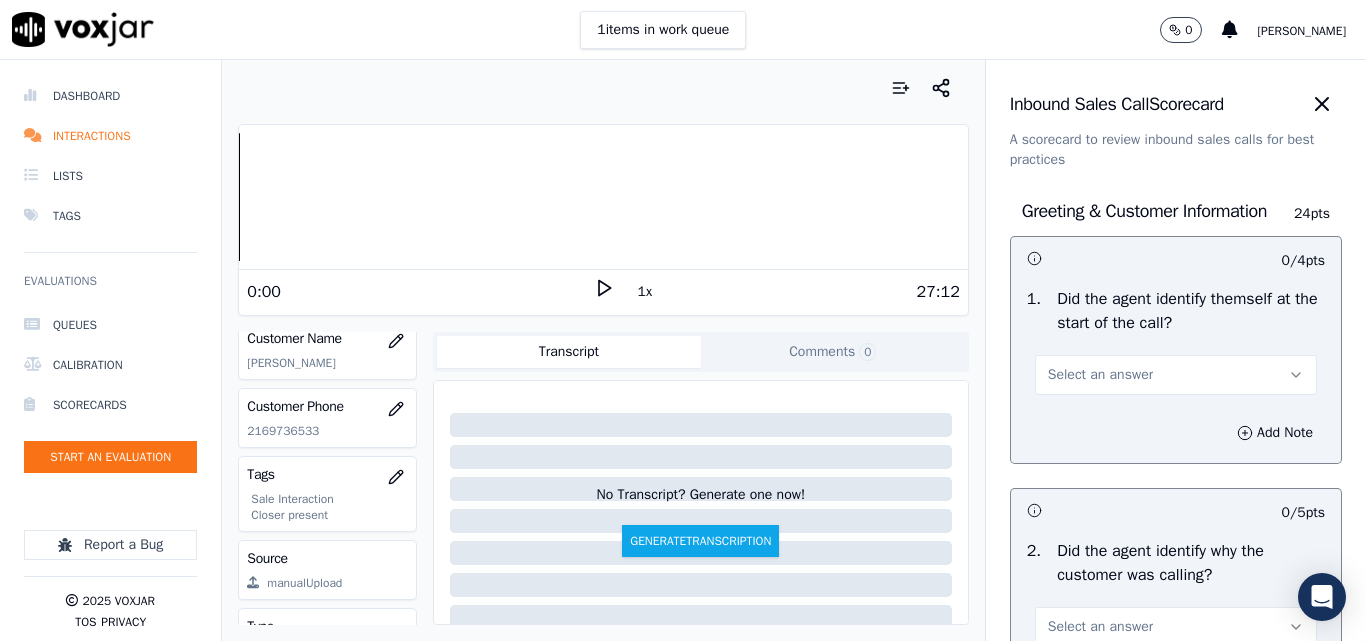 click on "Select an answer" at bounding box center (1100, 375) 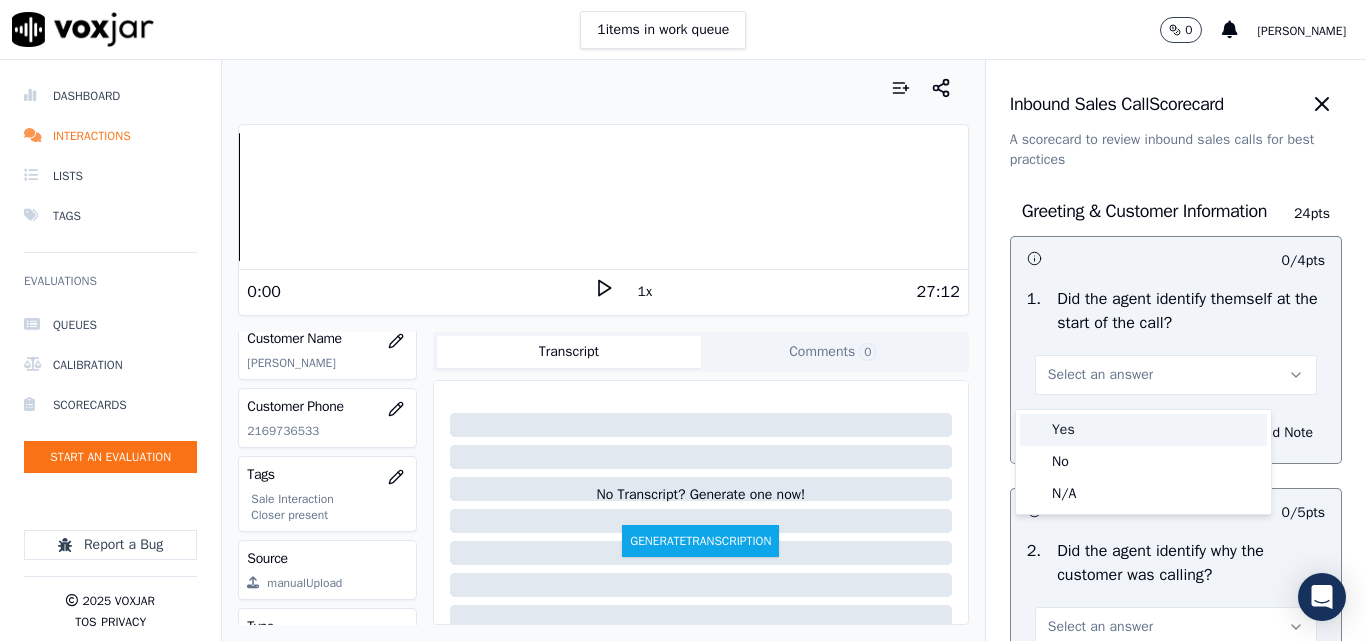 click on "Yes" at bounding box center (1143, 430) 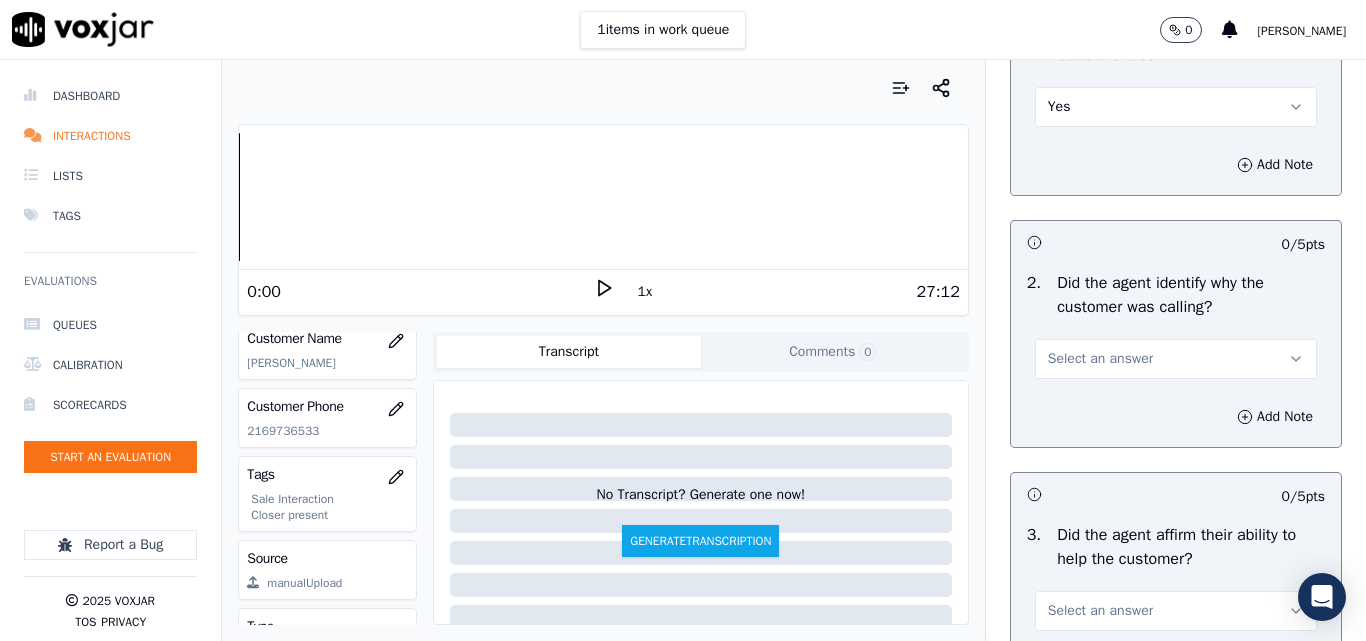 scroll, scrollTop: 300, scrollLeft: 0, axis: vertical 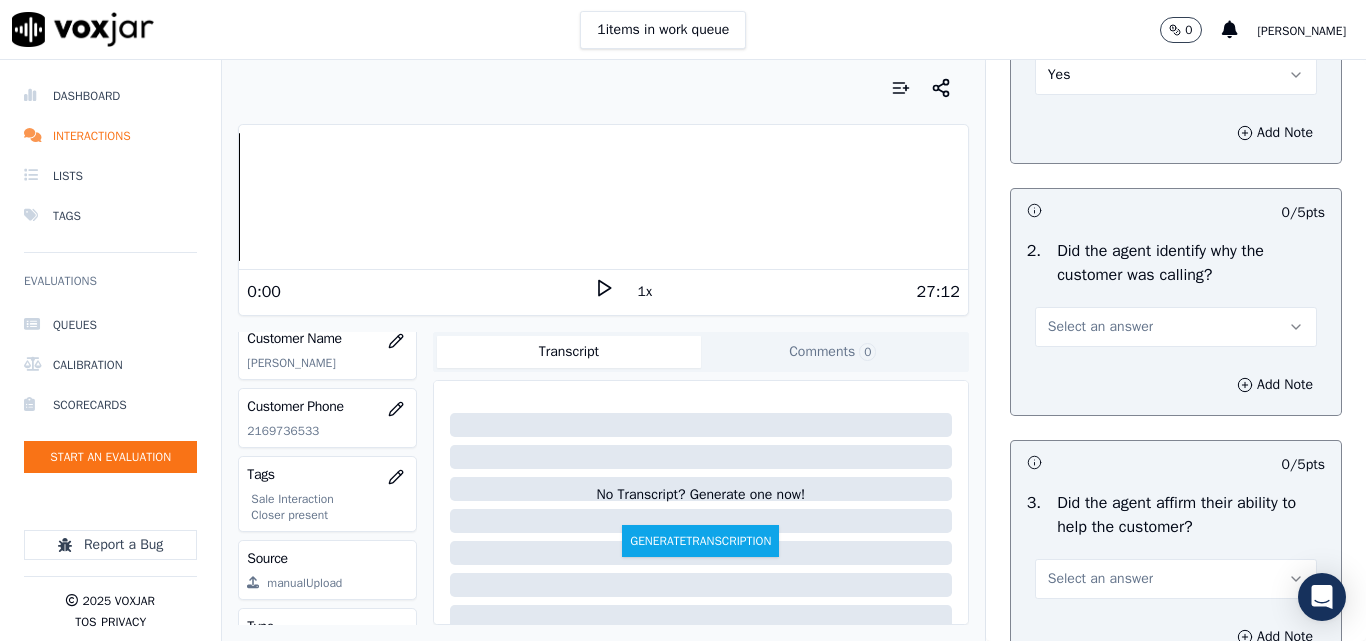 click on "Select an answer" at bounding box center (1100, 327) 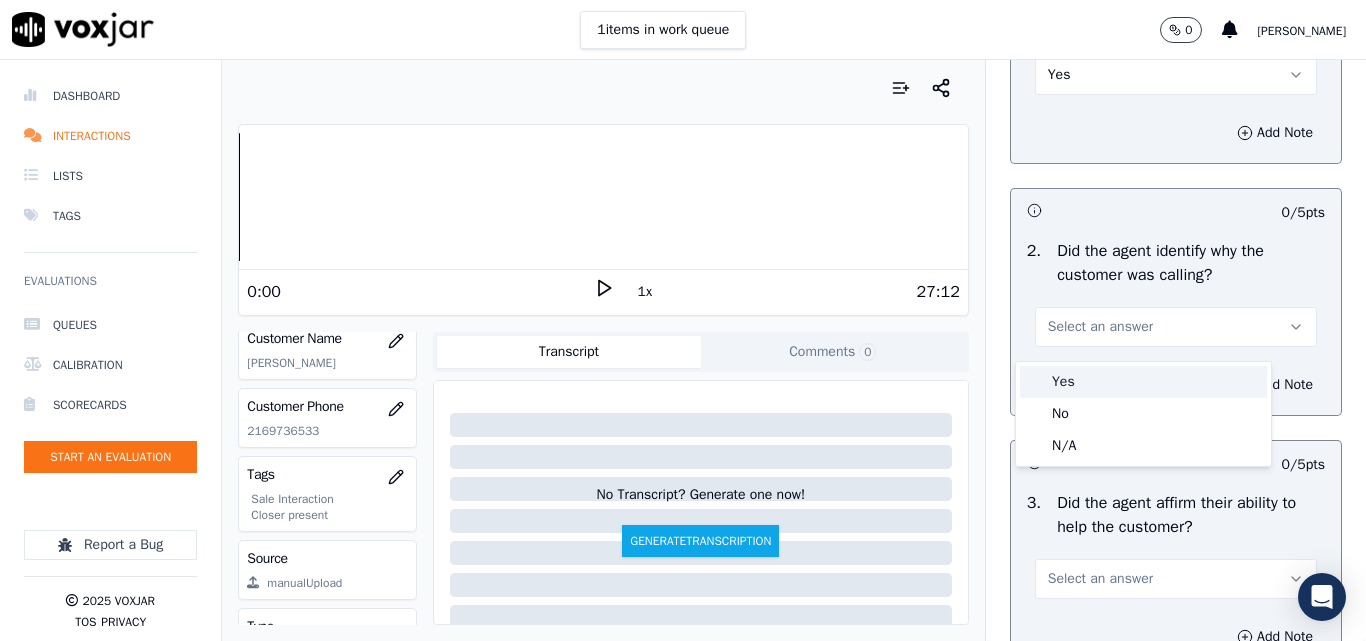 click on "Yes" at bounding box center (1143, 382) 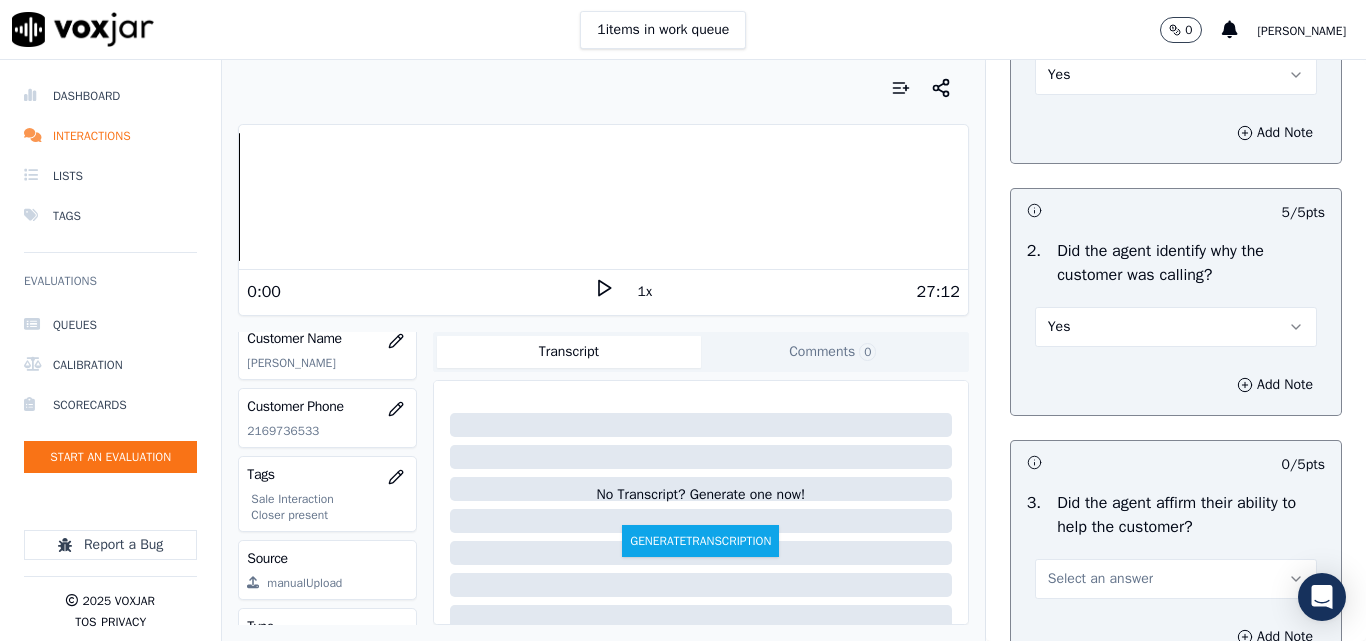 scroll, scrollTop: 400, scrollLeft: 0, axis: vertical 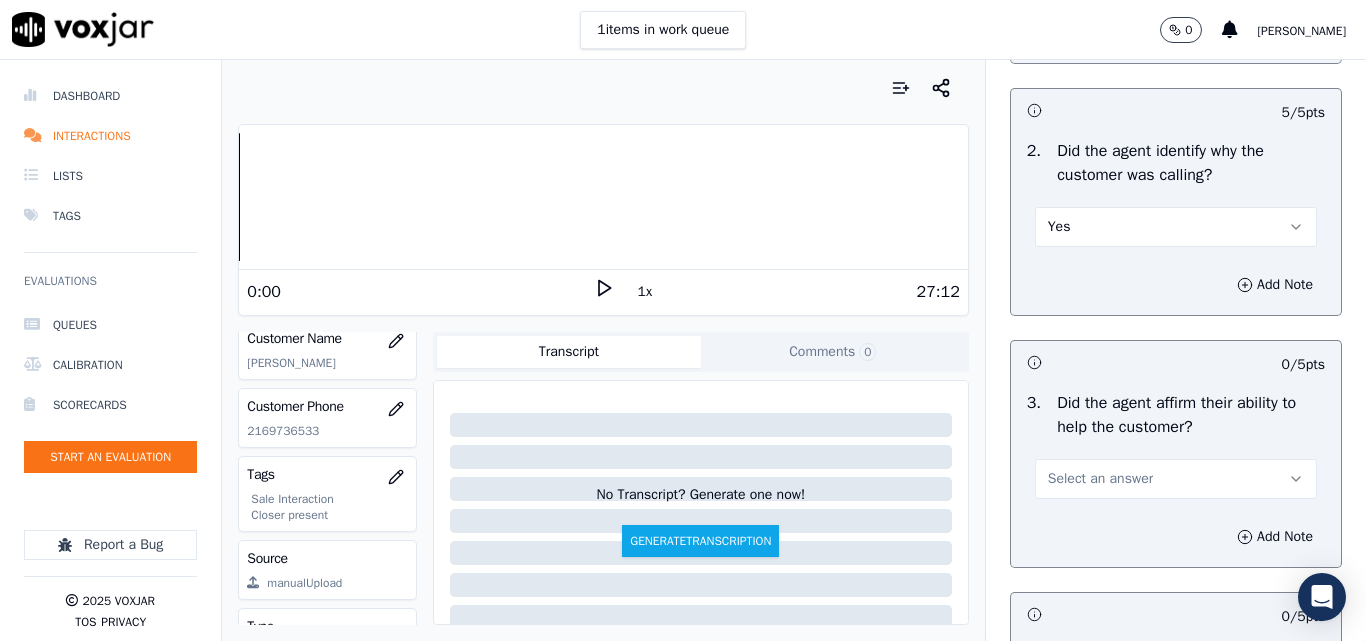click on "Select an answer" at bounding box center [1100, 479] 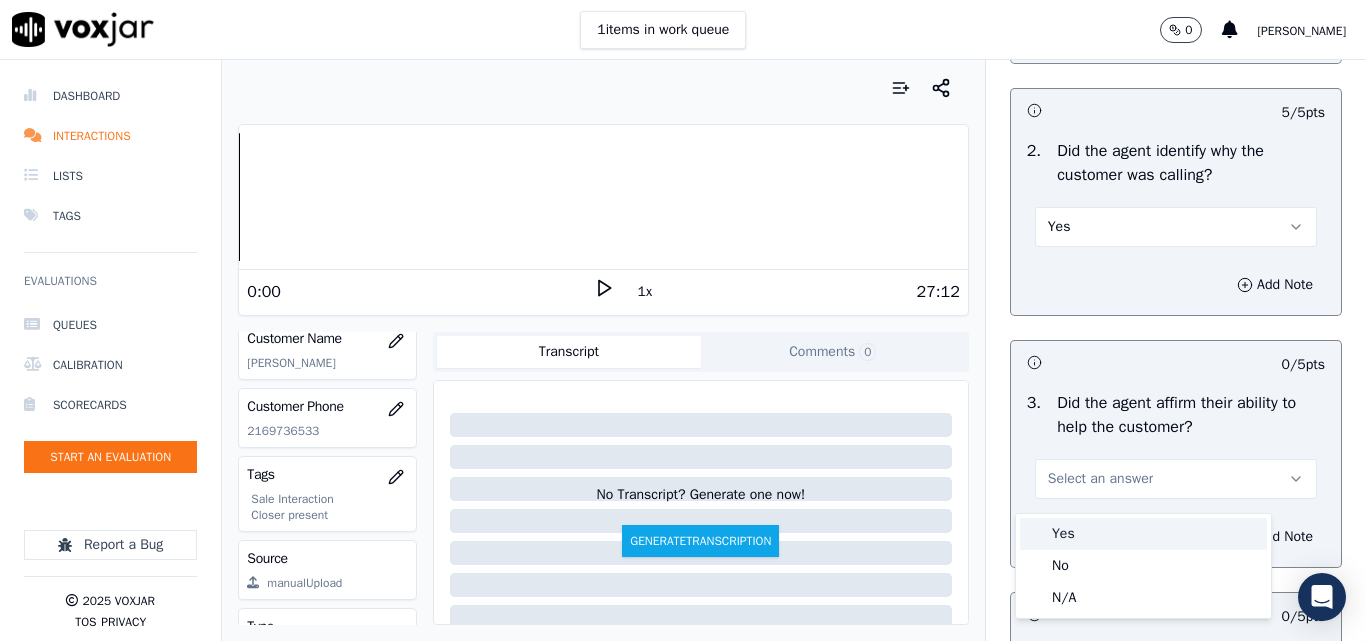 click on "Yes" at bounding box center (1143, 534) 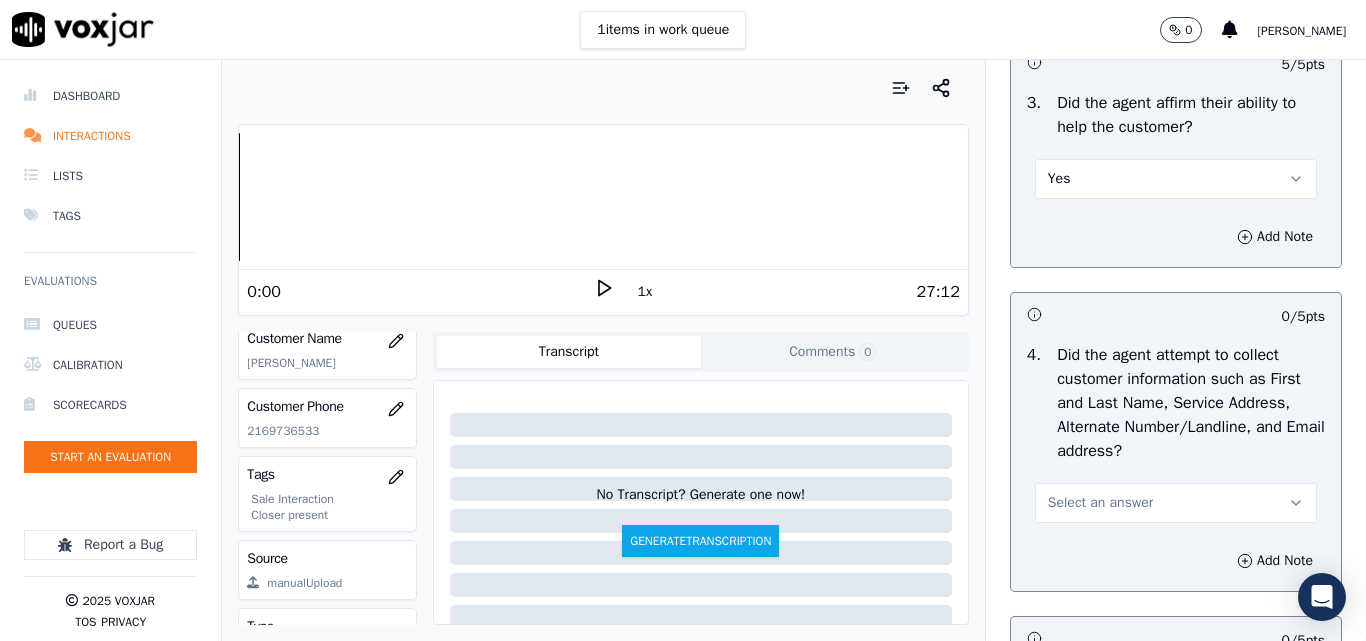 scroll, scrollTop: 800, scrollLeft: 0, axis: vertical 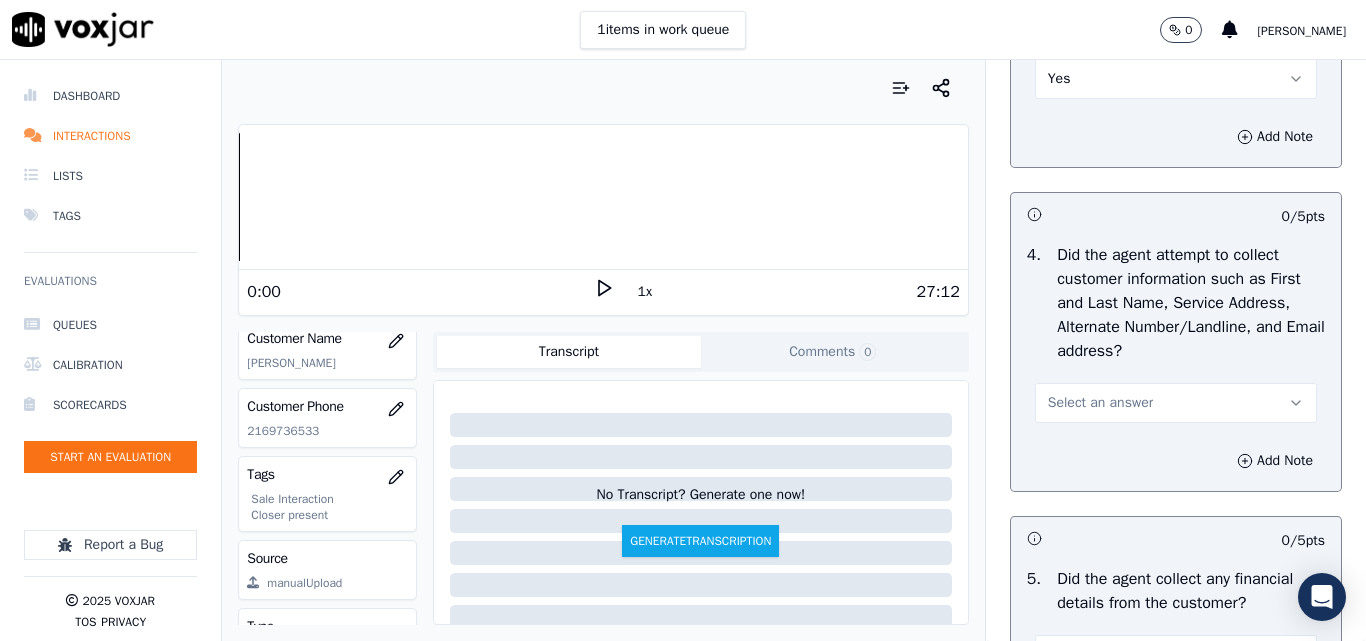 click on "Select an answer" at bounding box center (1100, 403) 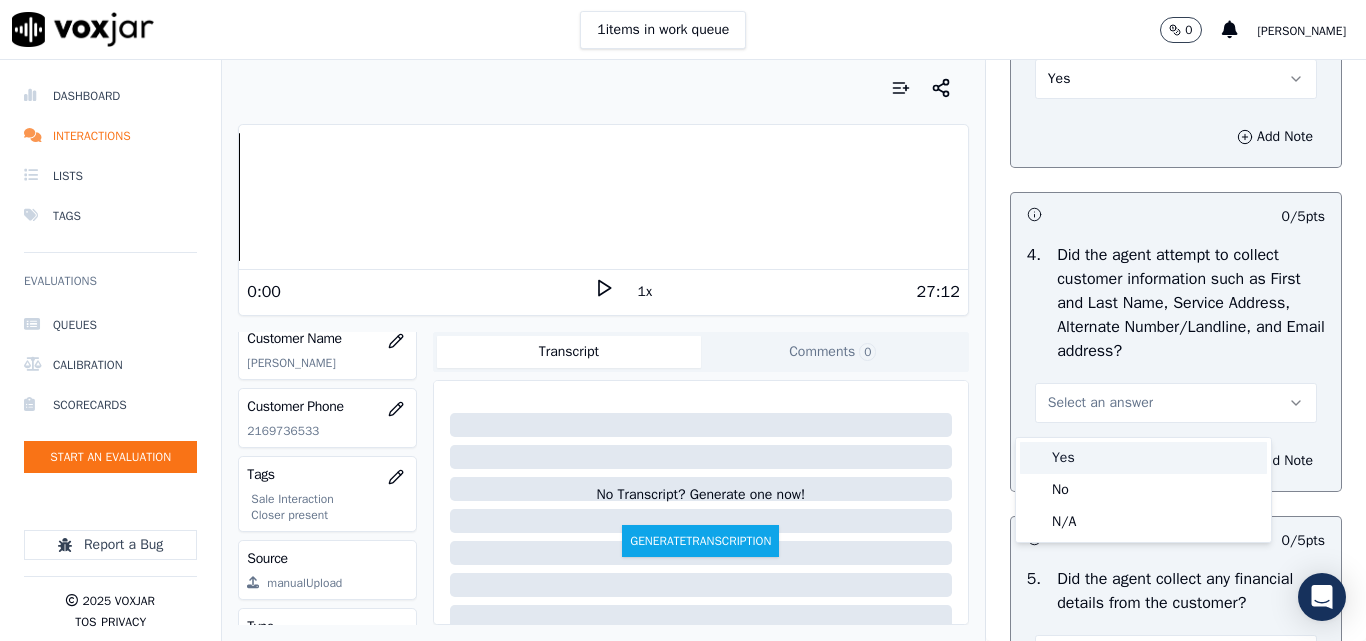 click on "Yes" at bounding box center [1143, 458] 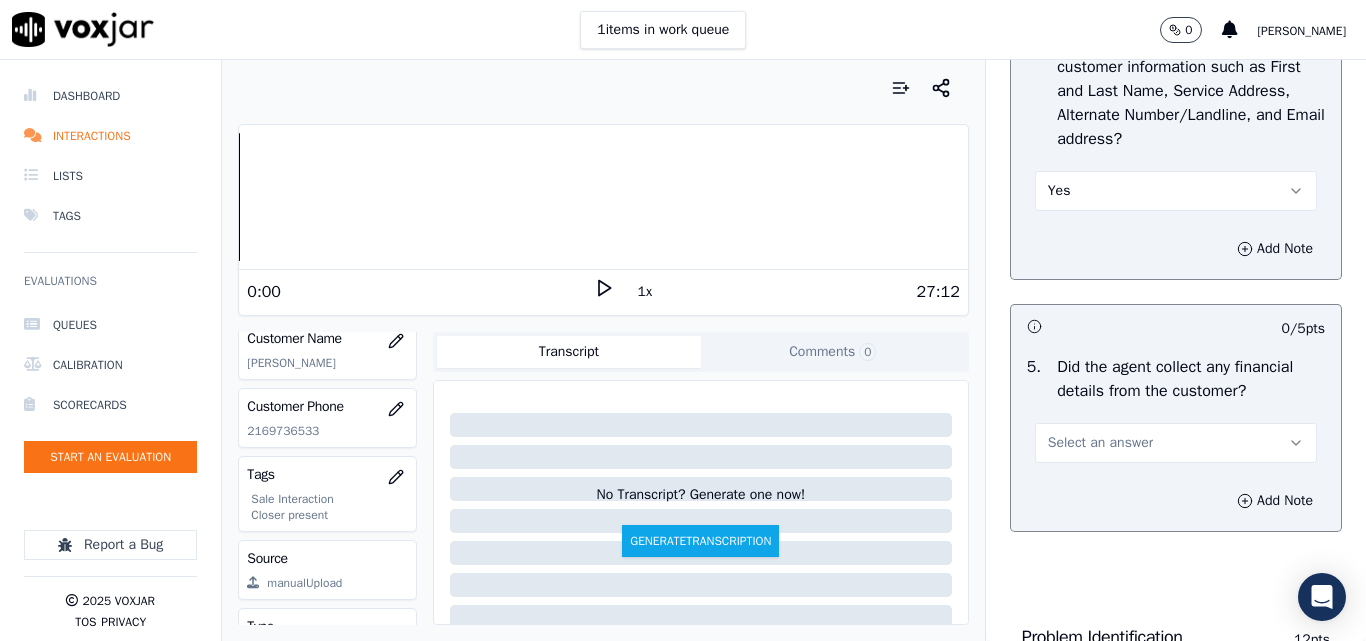 scroll, scrollTop: 1200, scrollLeft: 0, axis: vertical 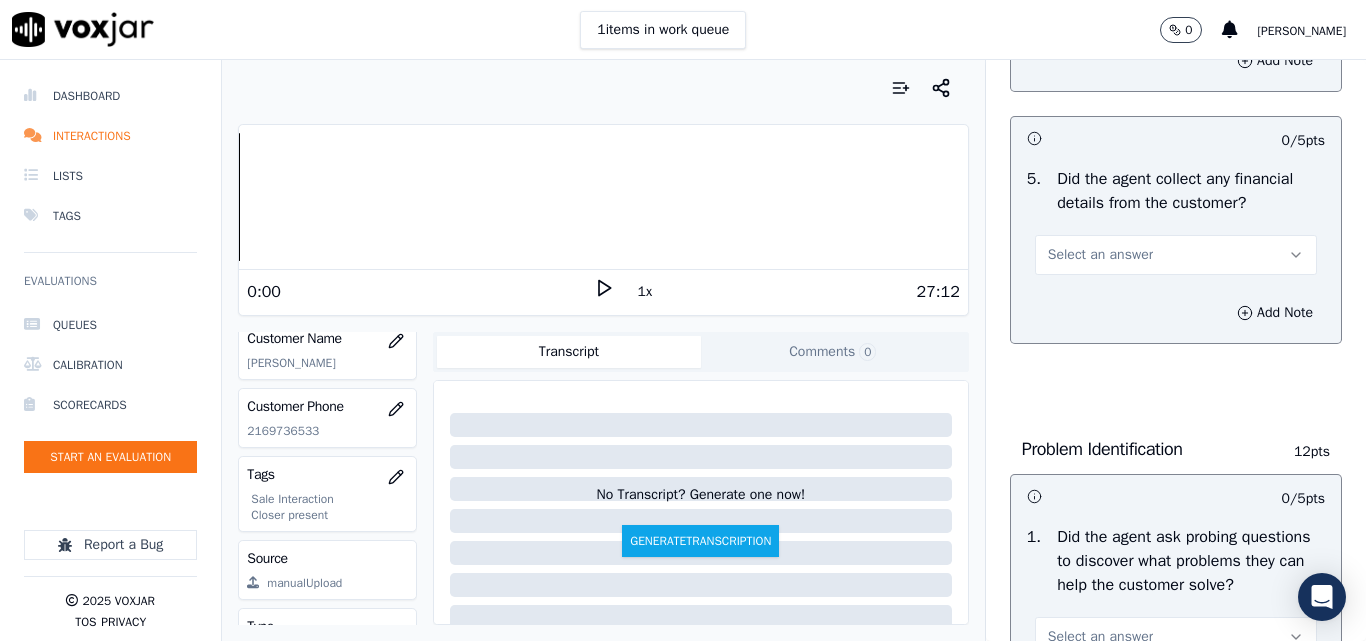click on "Select an answer" at bounding box center (1100, 255) 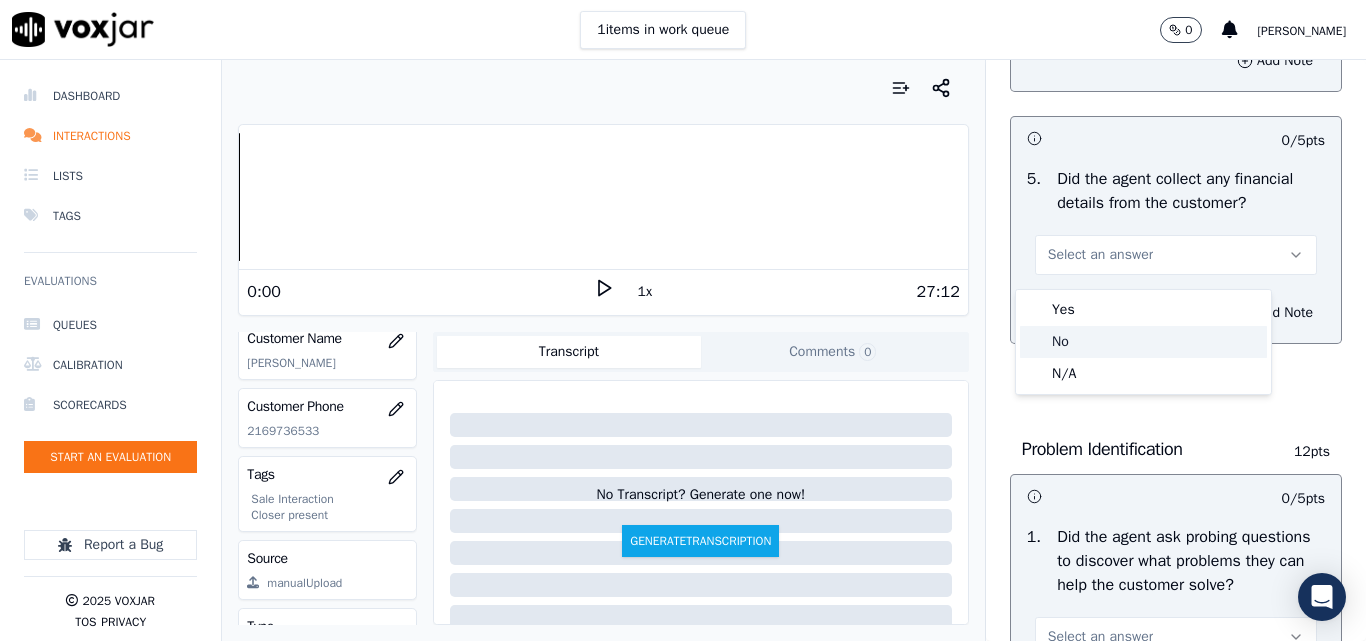 click on "No" 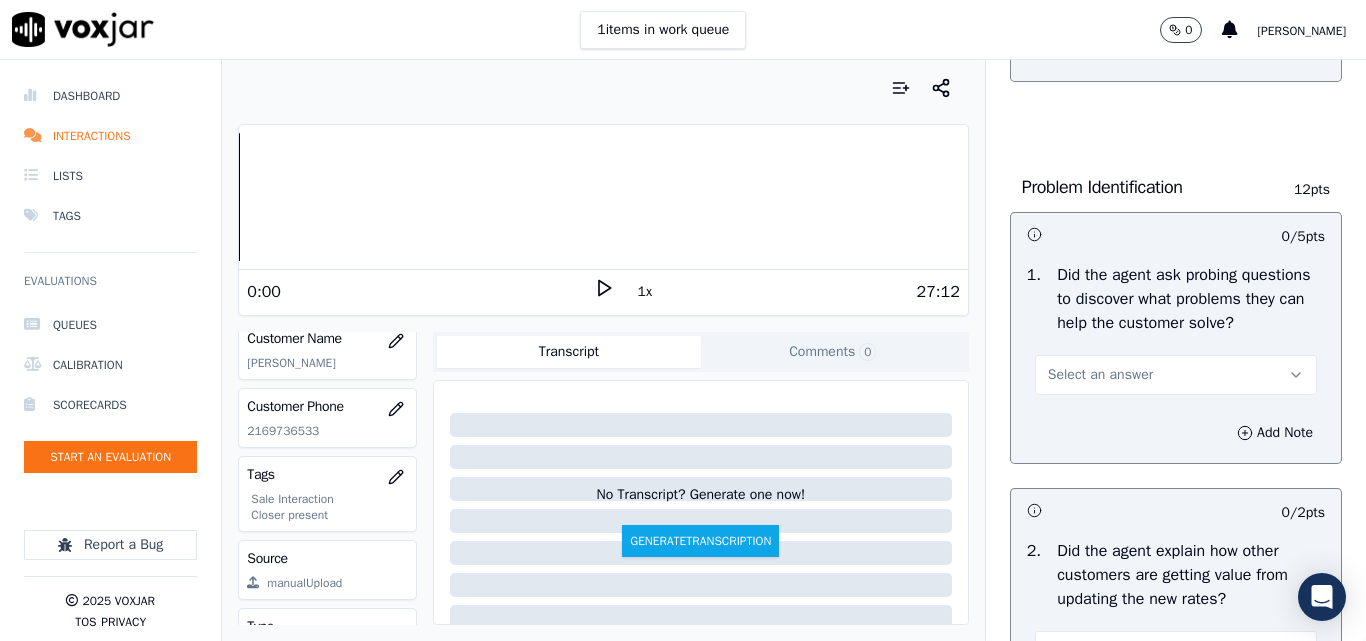 scroll, scrollTop: 1600, scrollLeft: 0, axis: vertical 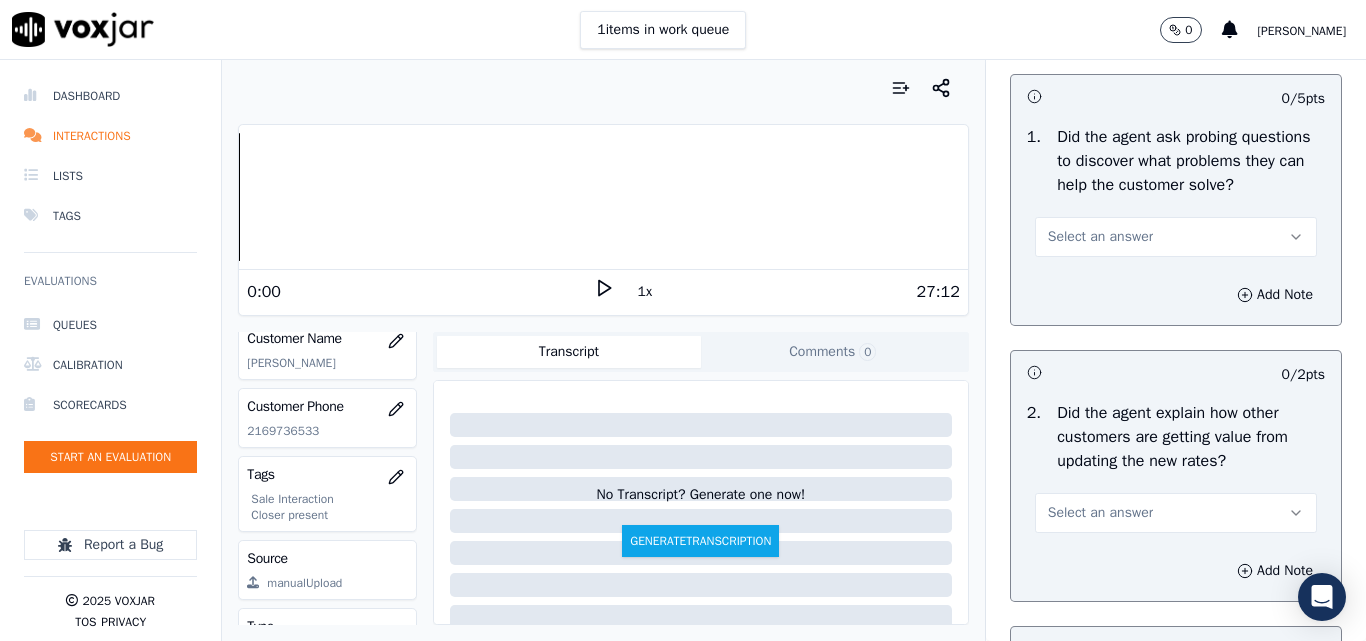 click on "Select an answer" at bounding box center [1100, 237] 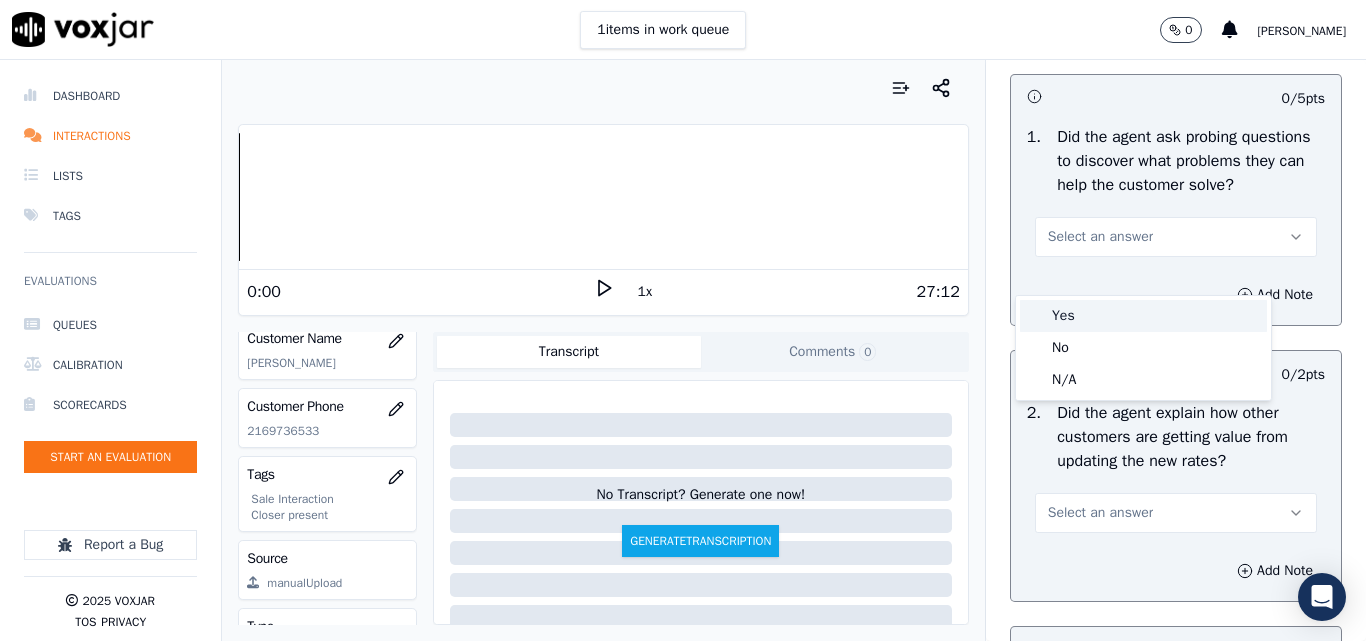 click on "Yes" at bounding box center [1143, 316] 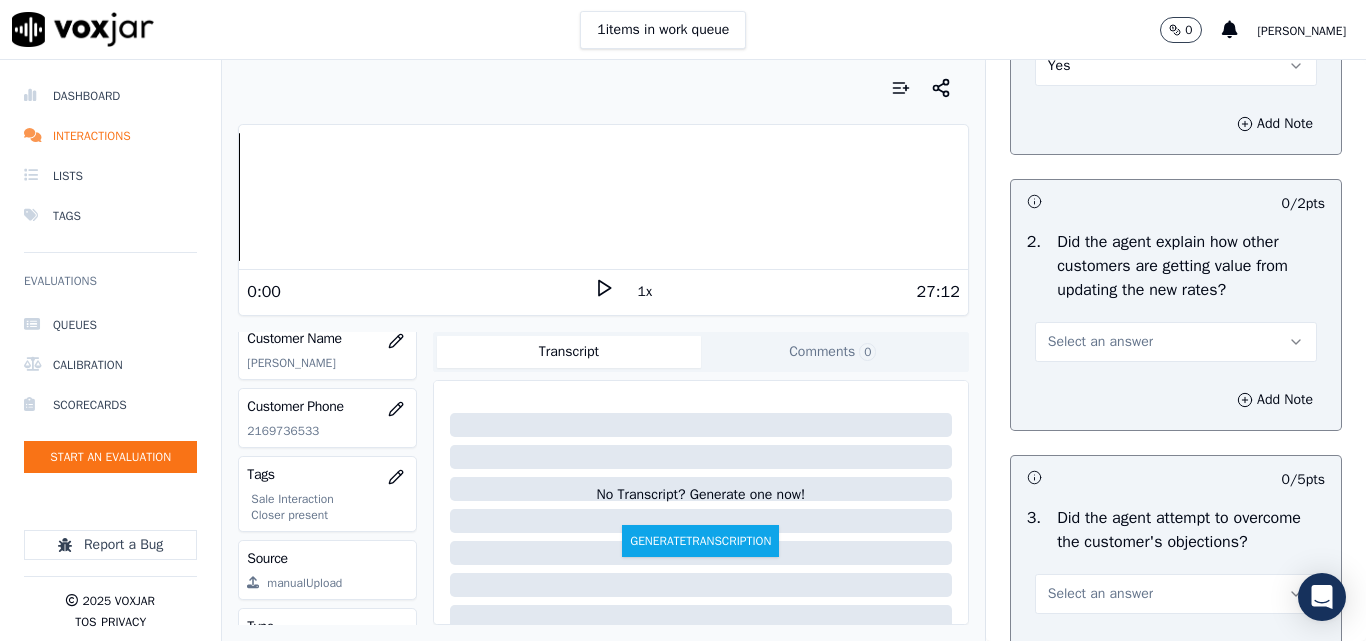 scroll, scrollTop: 1900, scrollLeft: 0, axis: vertical 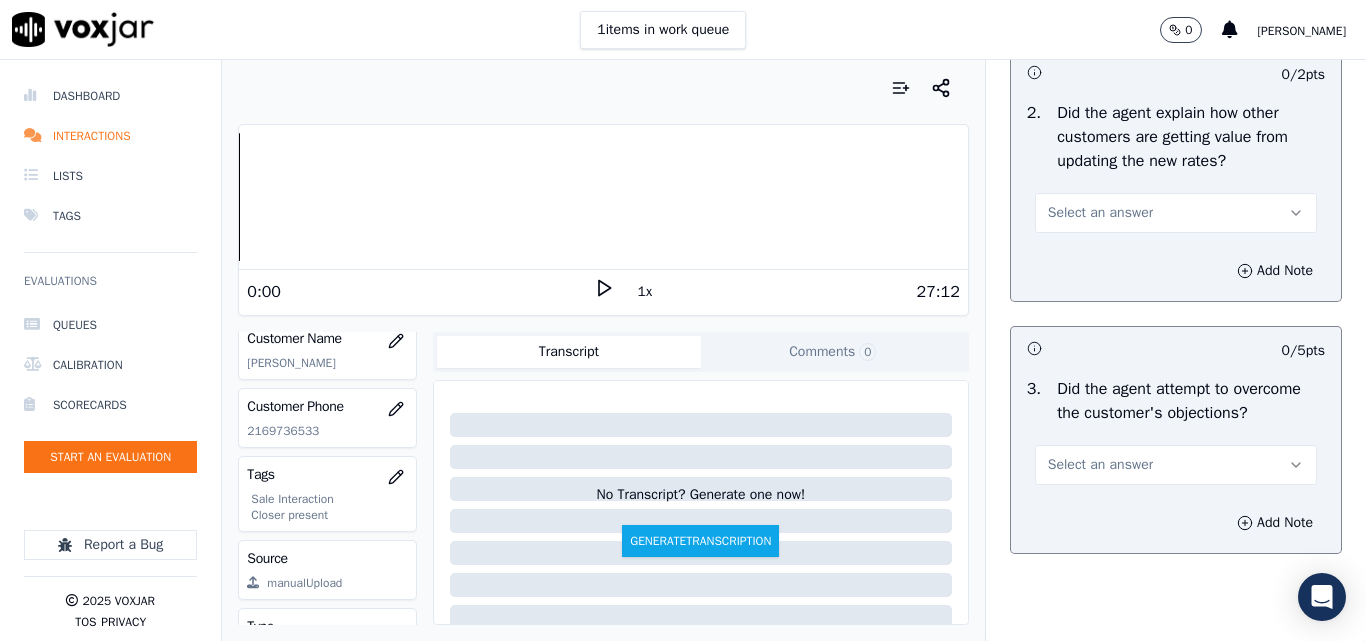 click on "Select an answer" at bounding box center (1100, 213) 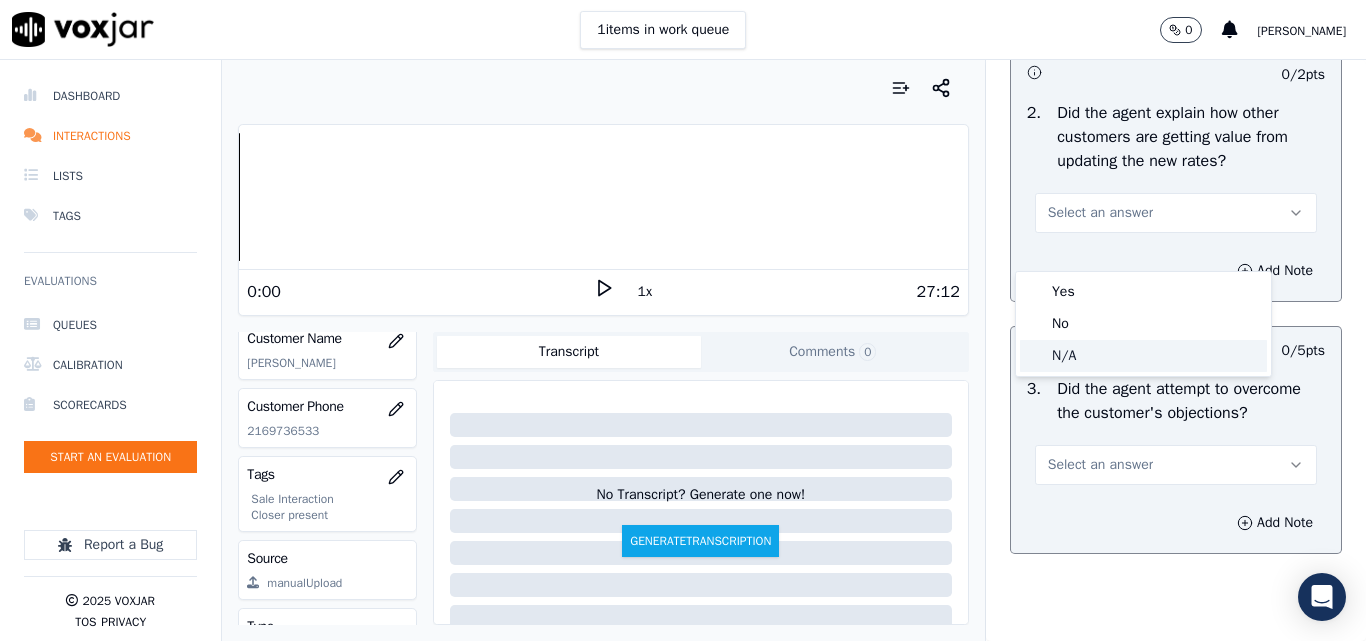 click on "N/A" 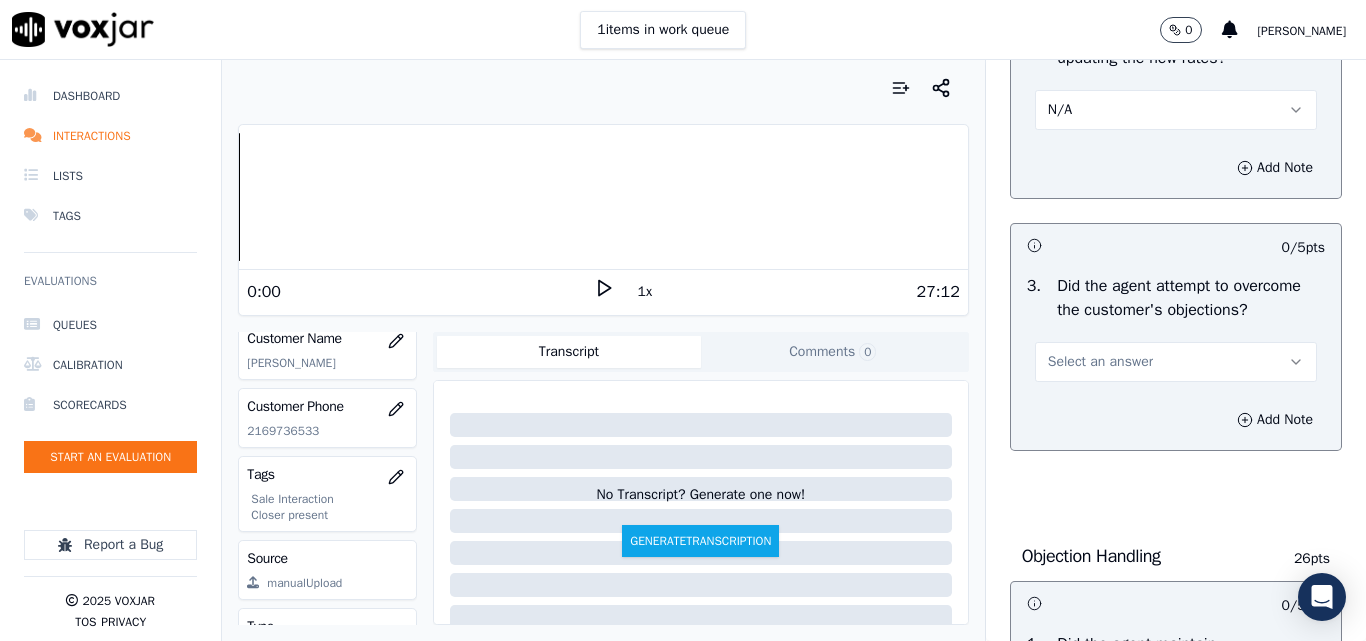 scroll, scrollTop: 2100, scrollLeft: 0, axis: vertical 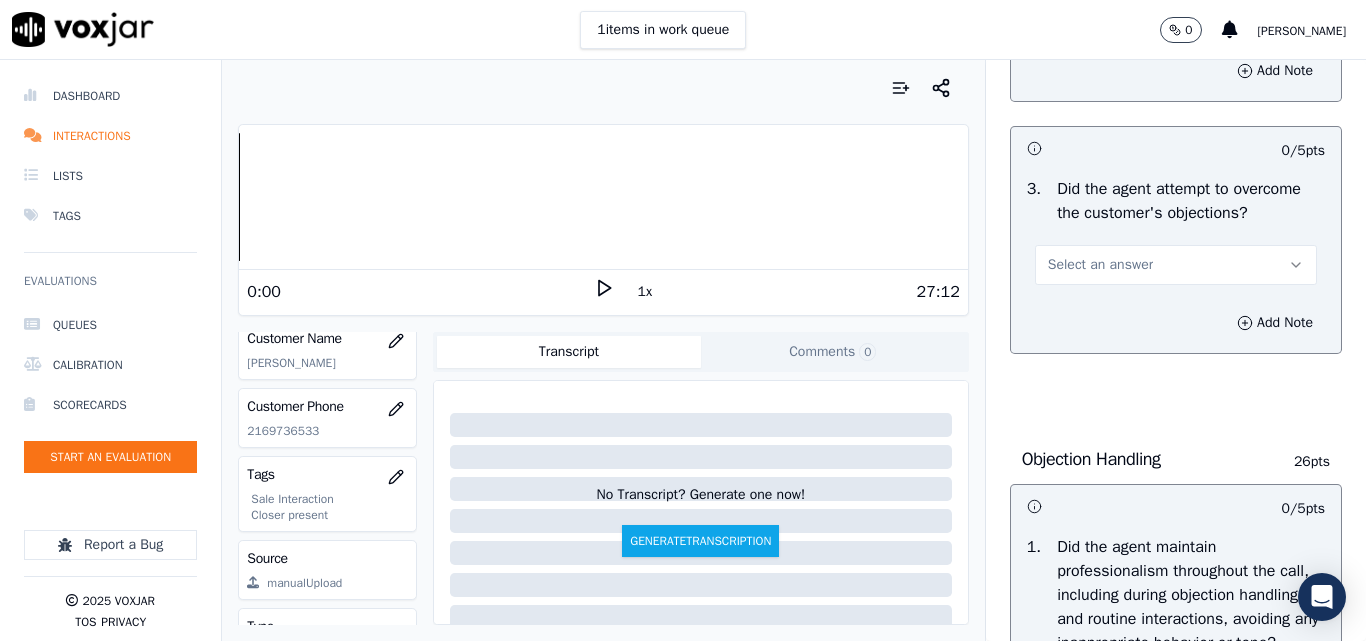 click on "Select an answer" at bounding box center (1100, 265) 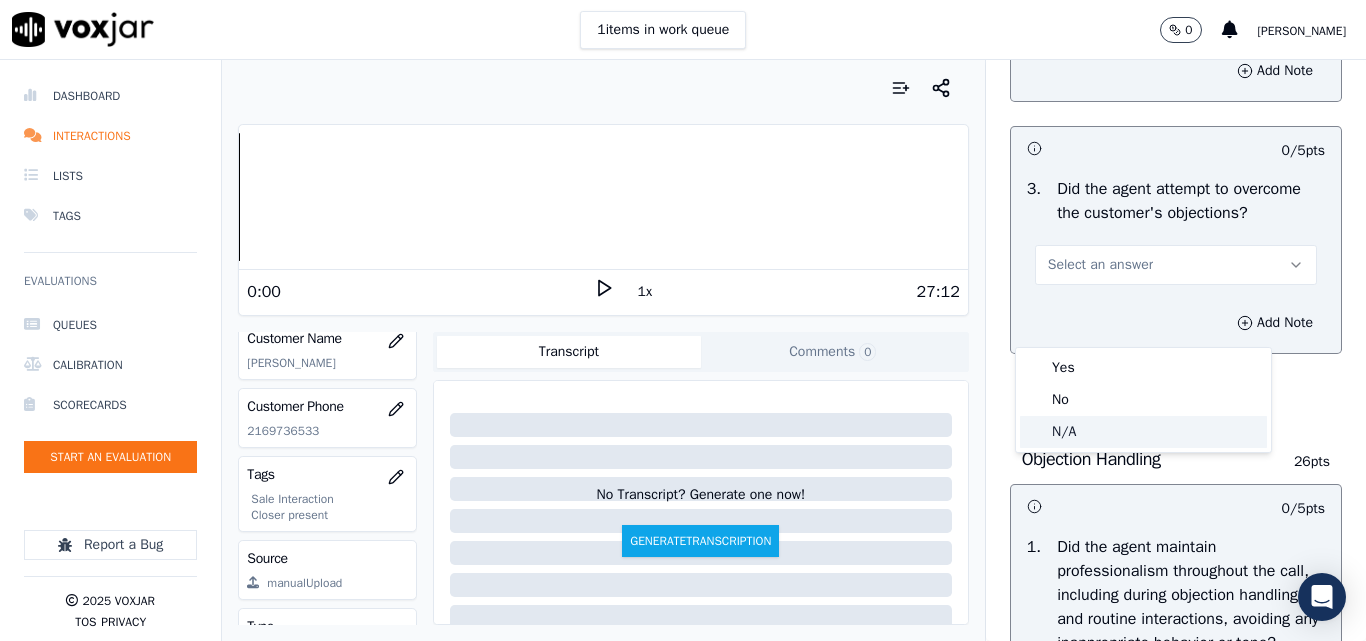 click on "N/A" 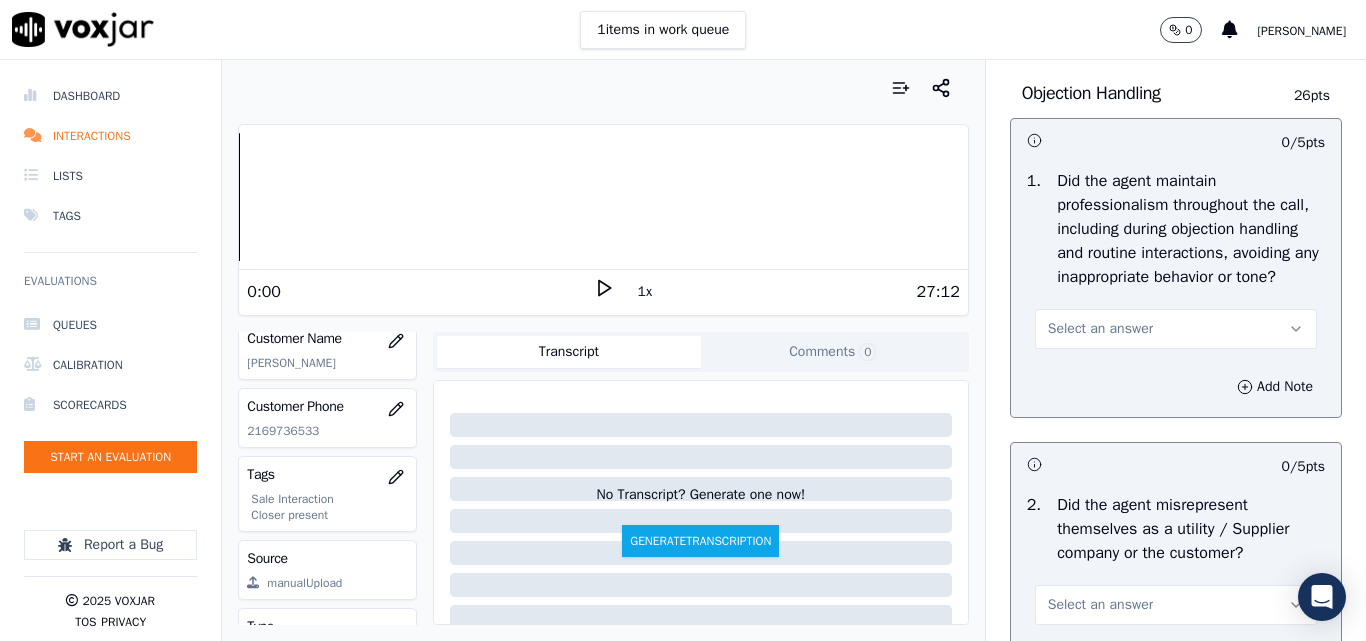 scroll, scrollTop: 2500, scrollLeft: 0, axis: vertical 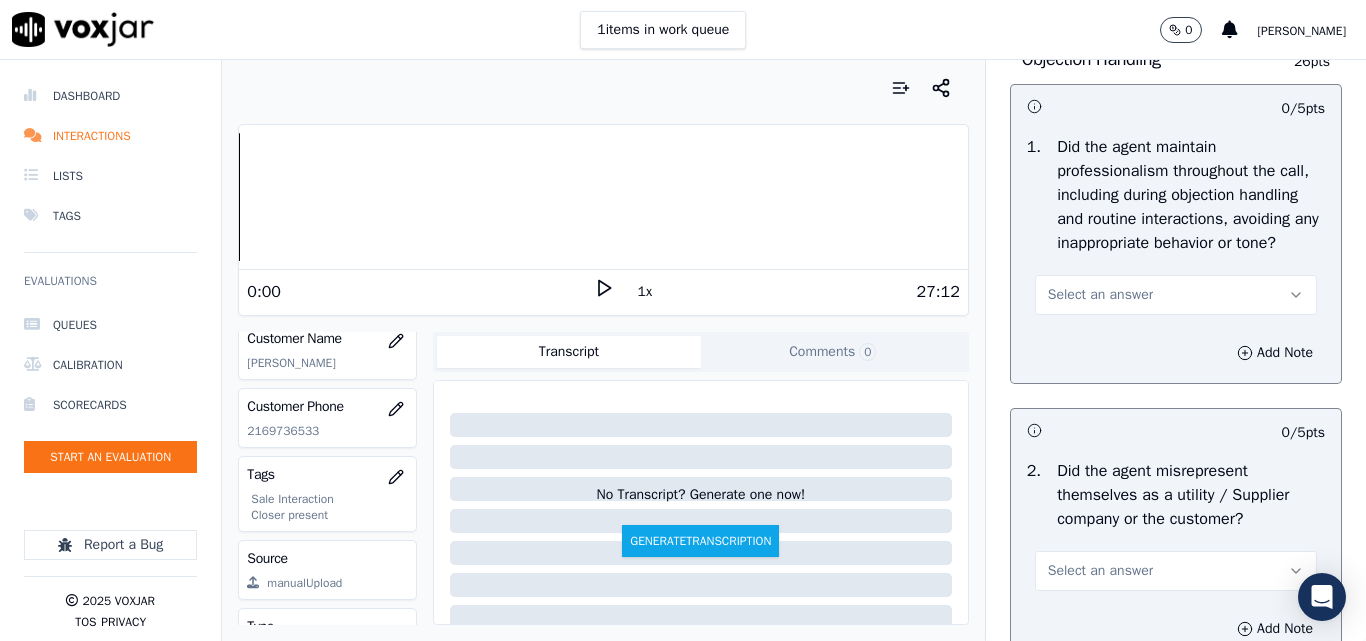 click on "Select an answer" at bounding box center (1176, 295) 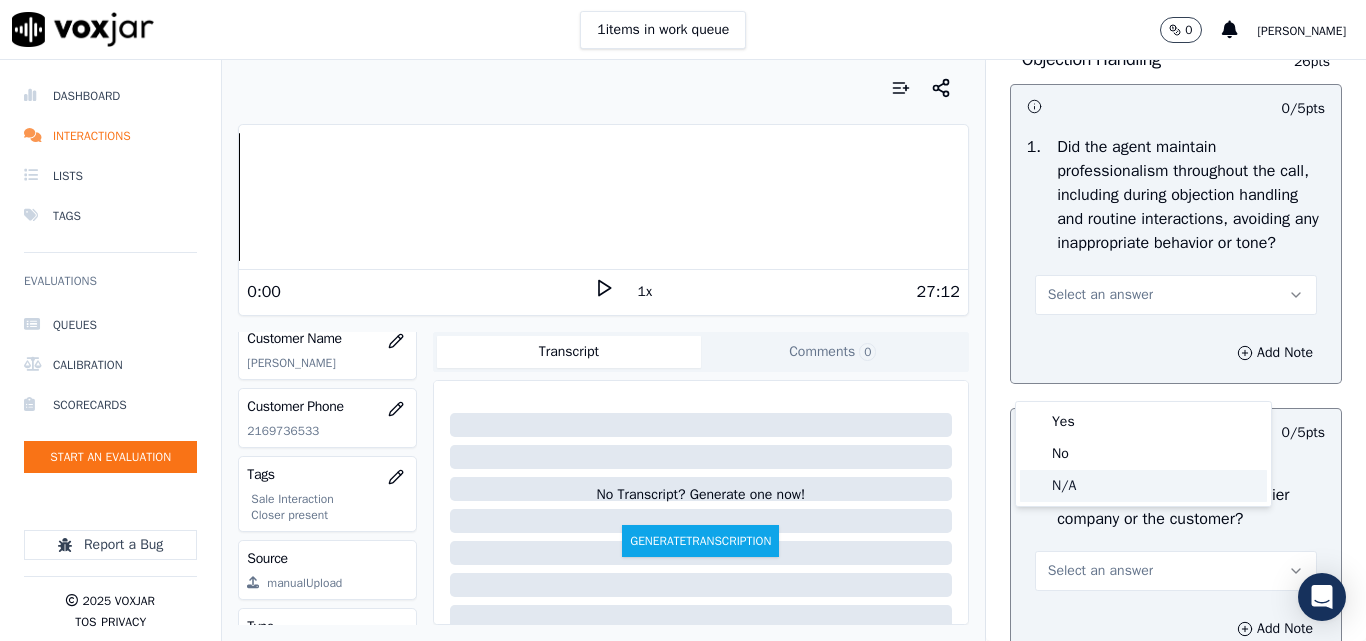 click on "N/A" 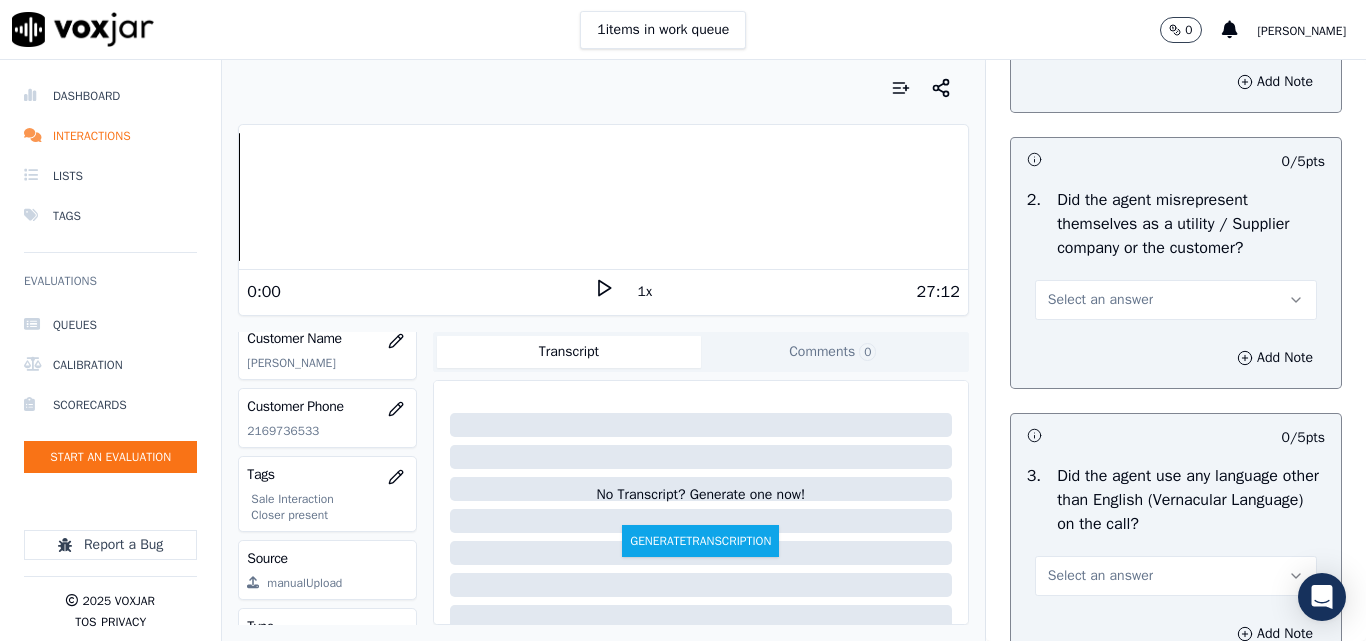 scroll, scrollTop: 2800, scrollLeft: 0, axis: vertical 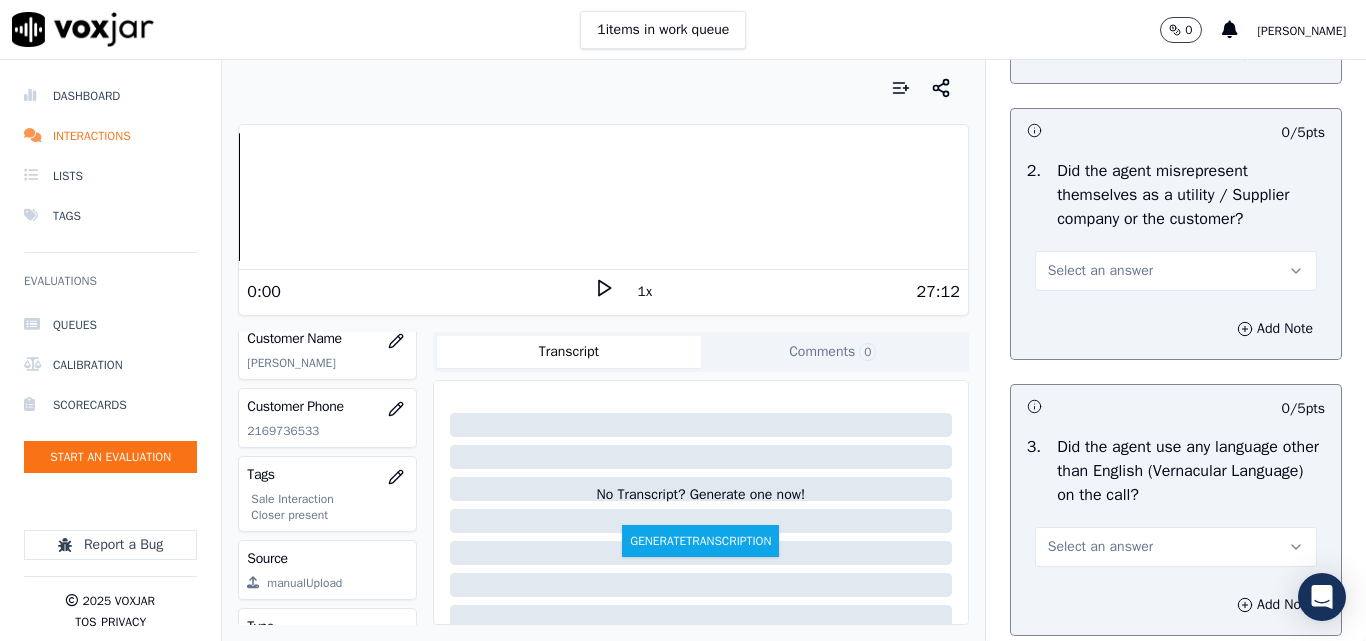 click on "Select an answer" at bounding box center [1100, 271] 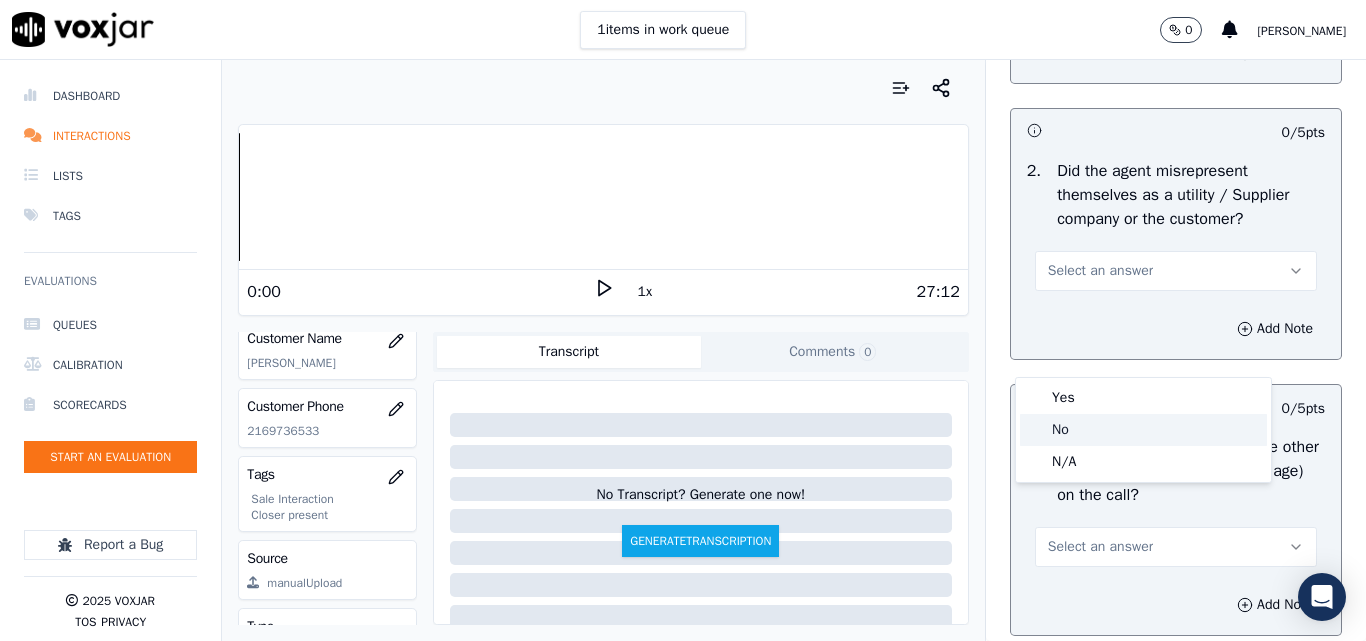click on "No" 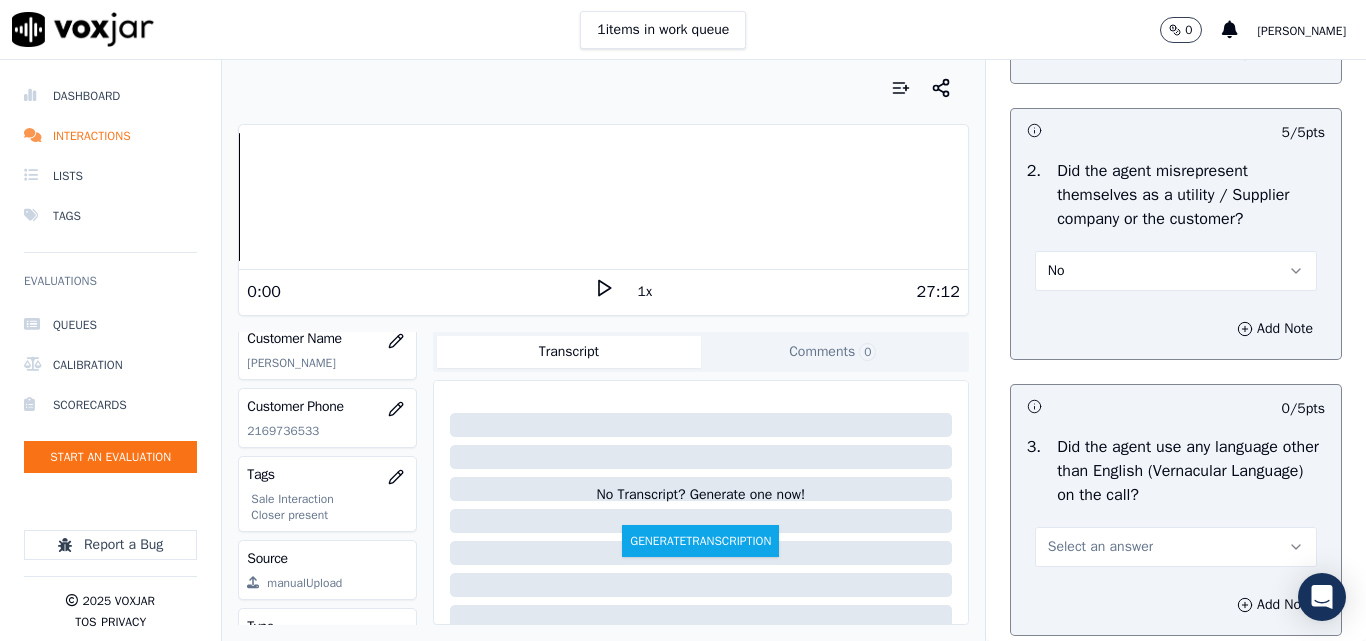 click on "No" at bounding box center (1176, 271) 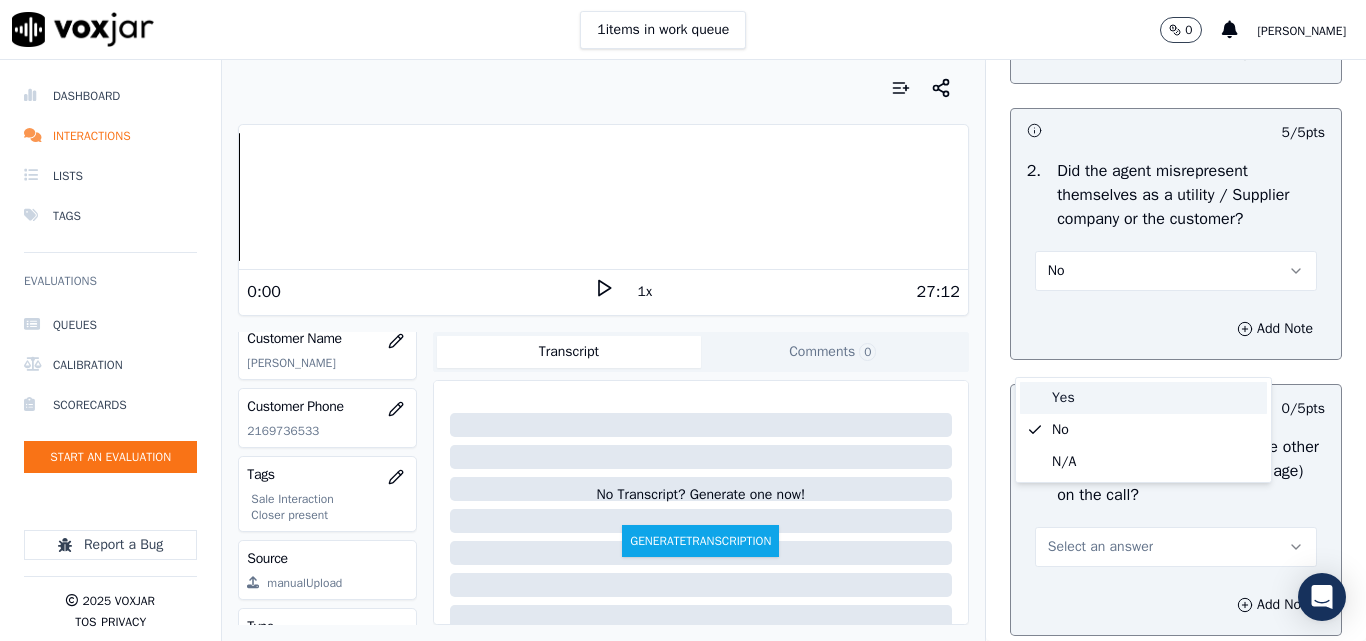 drag, startPoint x: 1078, startPoint y: 394, endPoint x: 1099, endPoint y: 407, distance: 24.698177 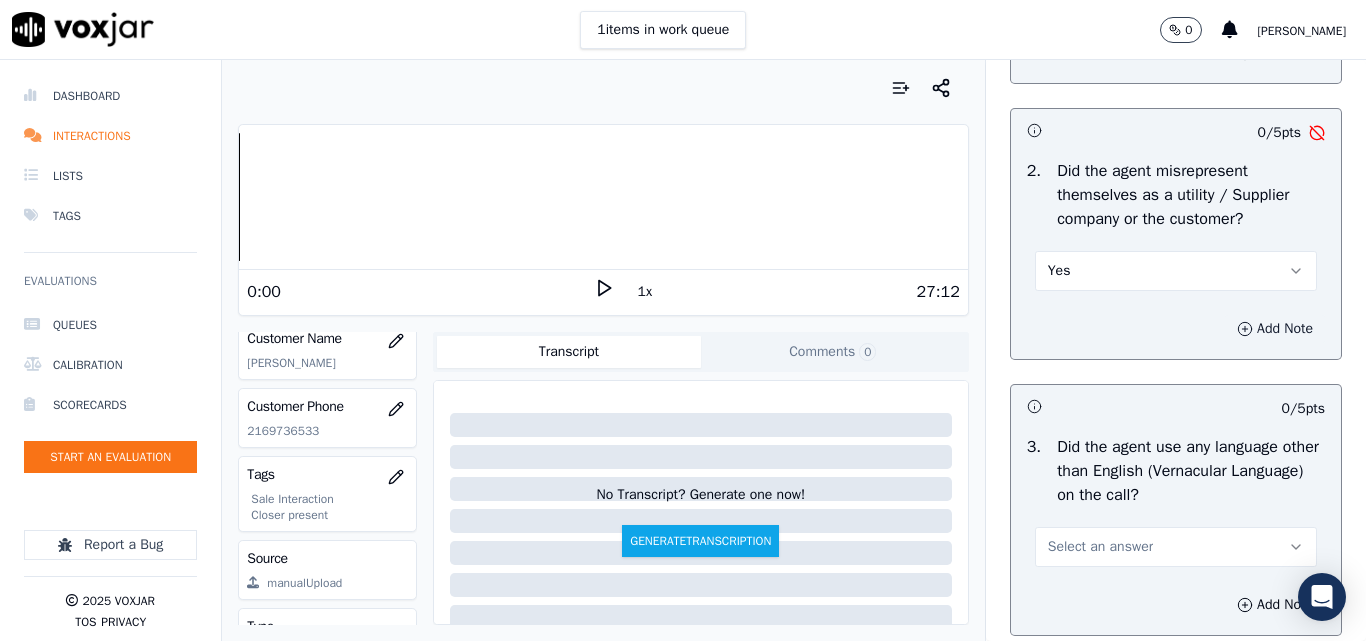 click 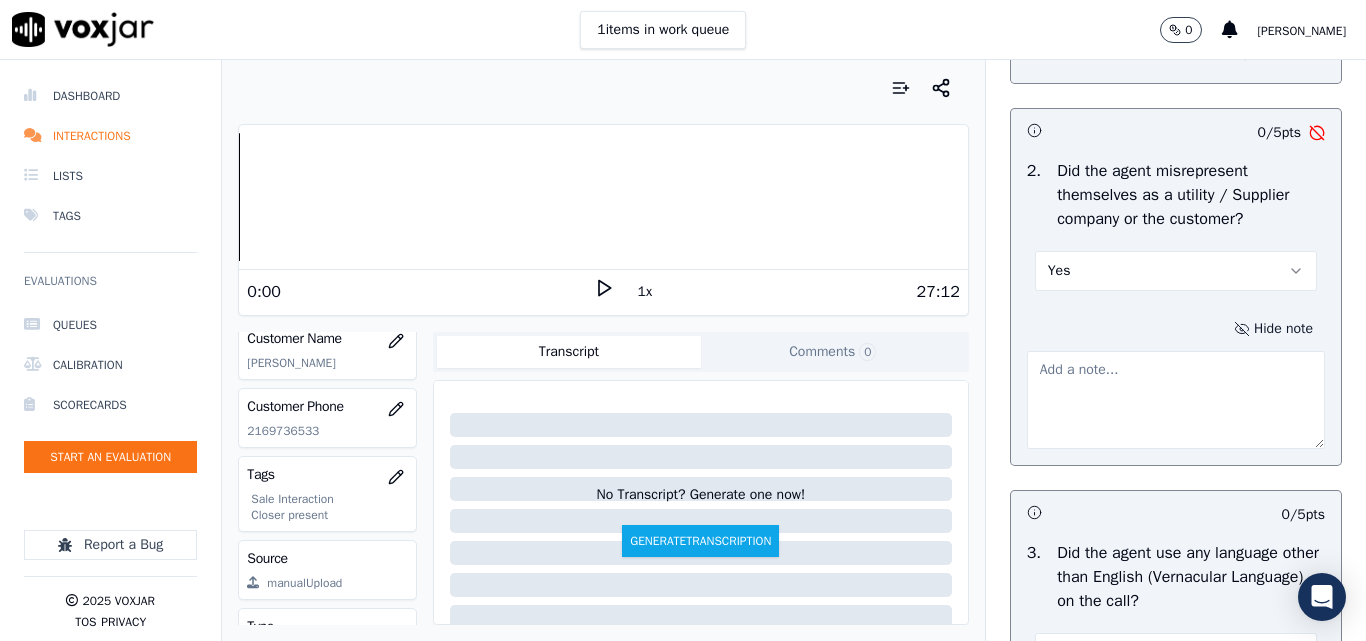 click at bounding box center [1176, 400] 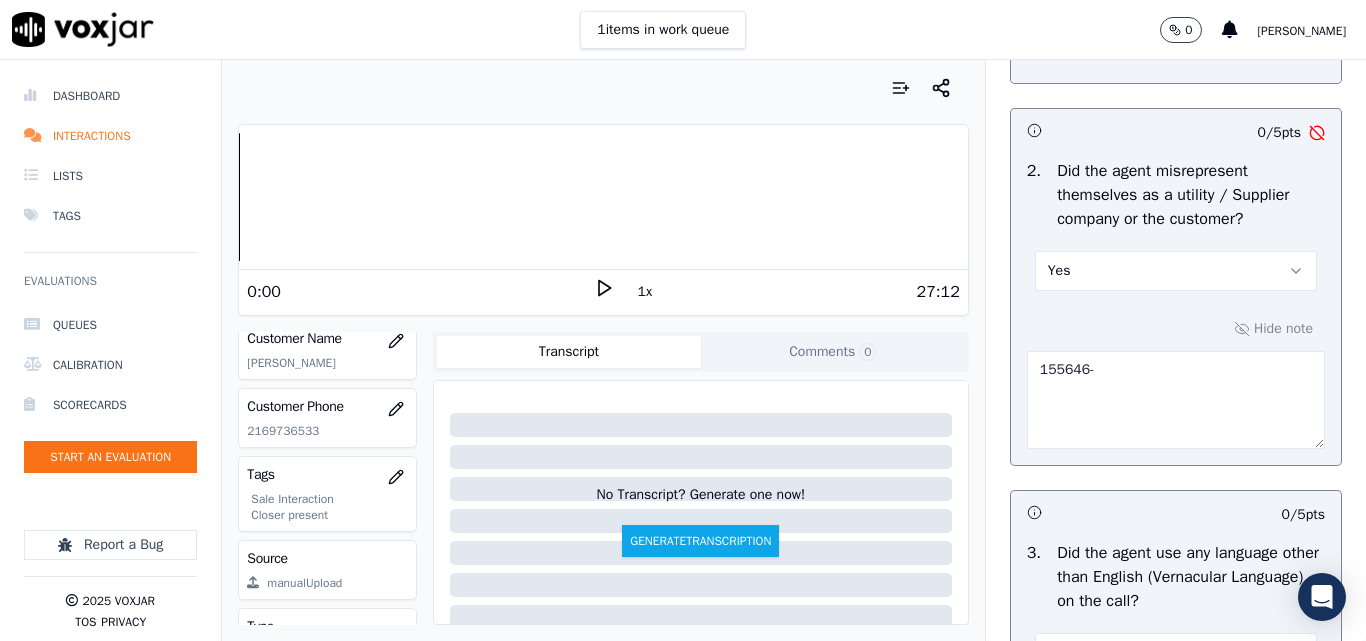 click on "155646-" at bounding box center [1176, 400] 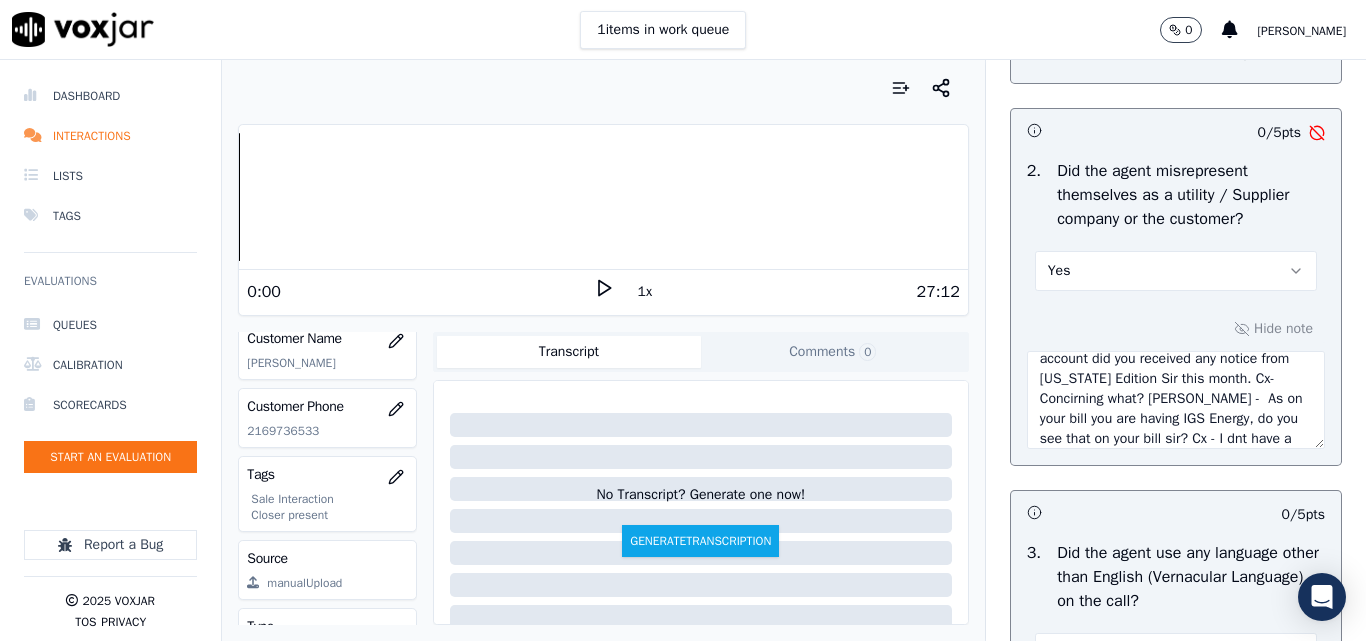 scroll, scrollTop: 0, scrollLeft: 0, axis: both 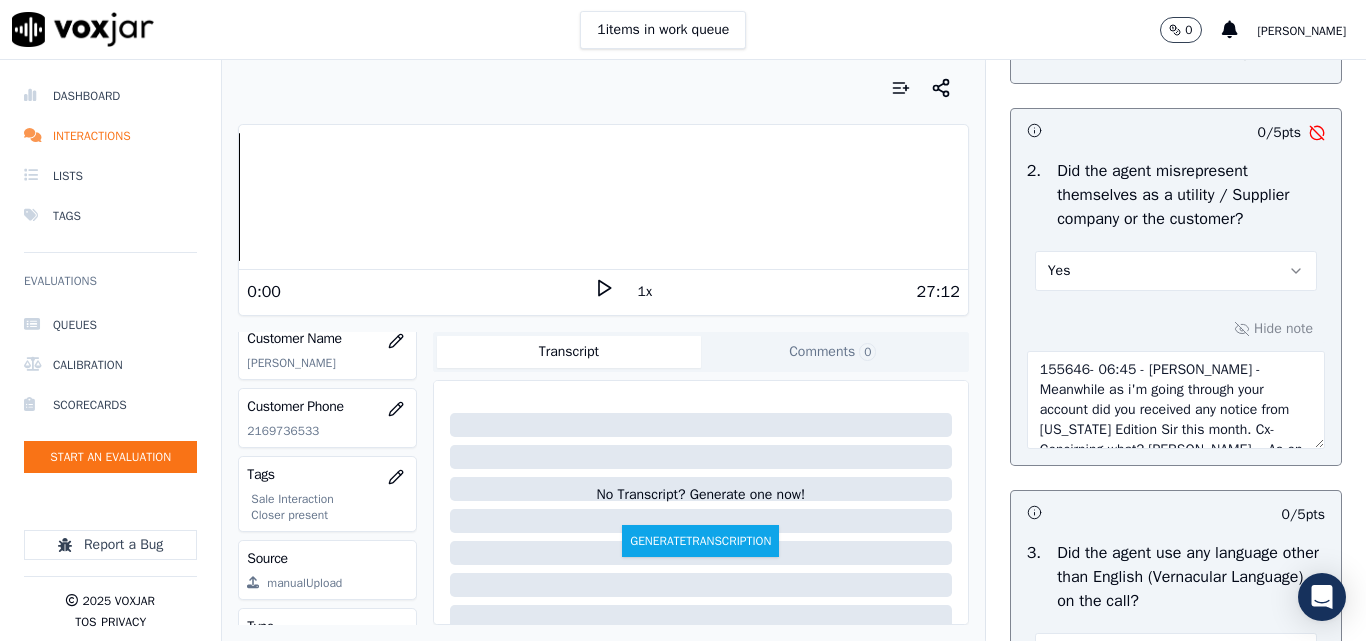 click on "155646- 06:45 - [PERSON_NAME] - Meanwhile as i'm going through your account did you received any notice from [US_STATE] Edition Sir this month. Cx- Concirning what? [PERSON_NAME] -  As on your bill you are having IGS Energy, do you see that on your bill sir? Cx - I dnt have a current bill. [PERSON_NAME] -  Actually sir on your bill you are having a supplier which is IGS Energy, you need to remove that as the prices ahs been revised for your electricity." at bounding box center (1176, 400) 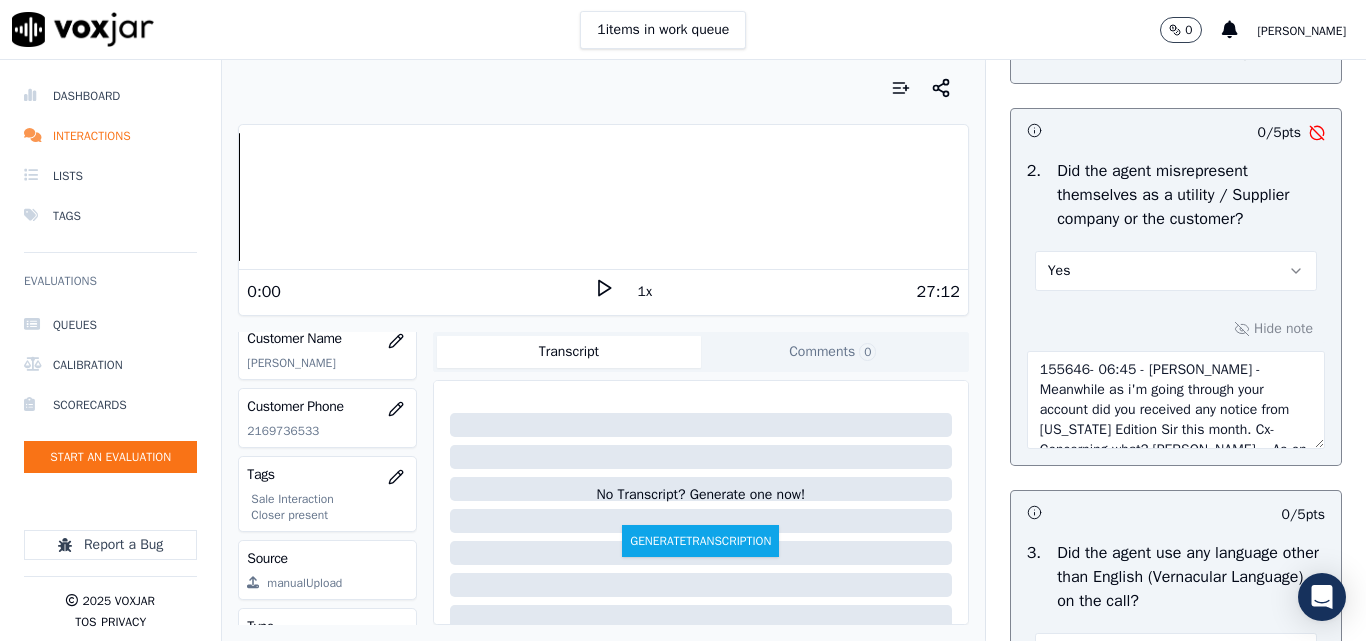 scroll, scrollTop: 11, scrollLeft: 0, axis: vertical 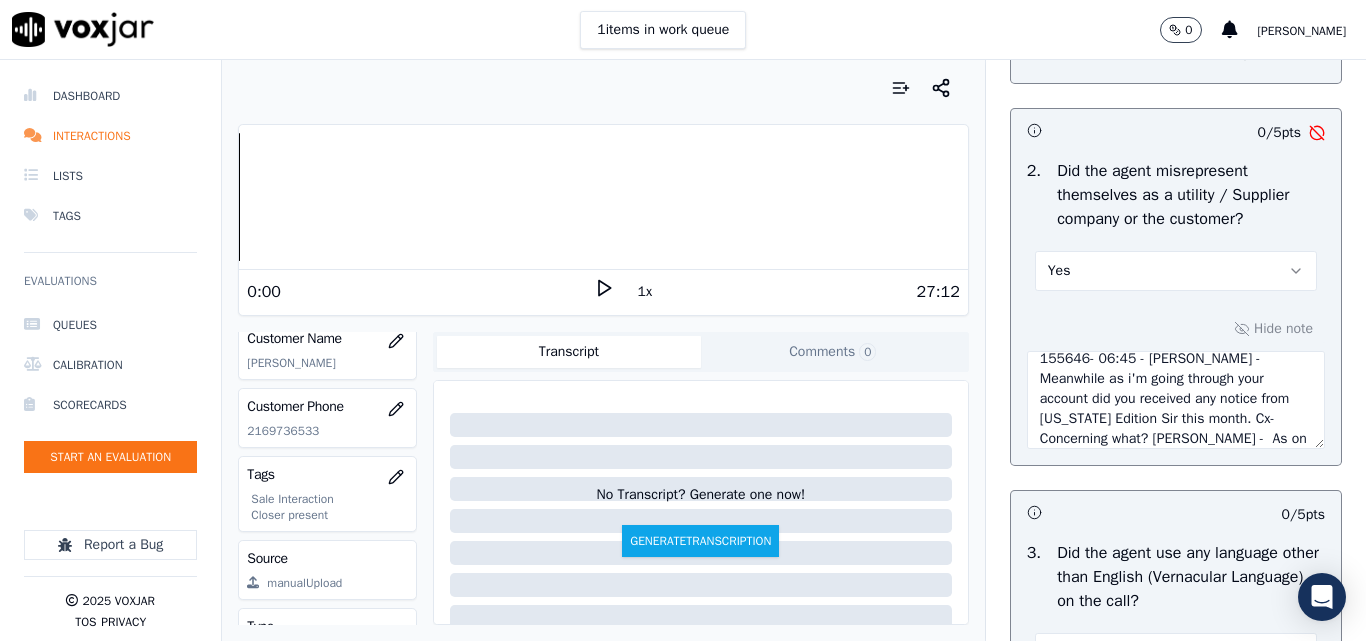 click on "155646- 06:45 - [PERSON_NAME] - Meanwhile as i'm going through your account did you received any notice from [US_STATE] Edition Sir this month. Cx- Concerning what? [PERSON_NAME] -  As on your bill you are having IGS Energy, do you see that on your bill sir? Cx - I dnt have a current bill. [PERSON_NAME] -  Actually sir on your bill you are having a supplier which is IGS Energy, you need to remove that as the prices ahs been revised for your electricity." at bounding box center [1176, 400] 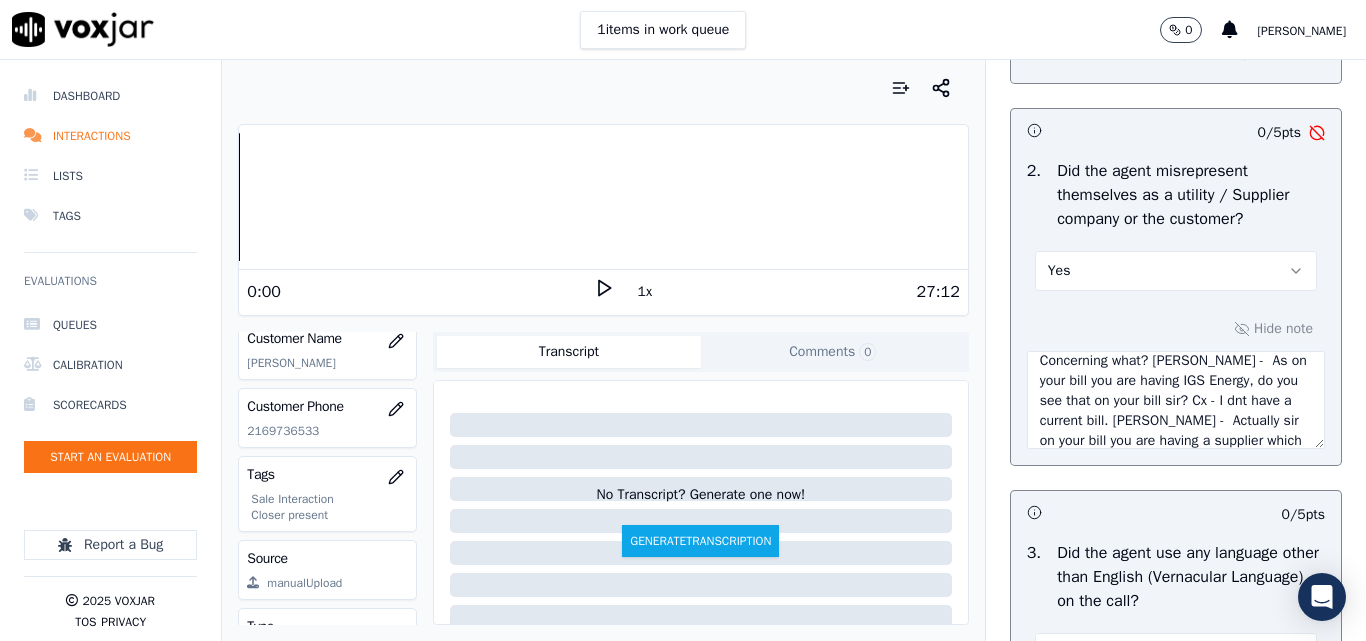 scroll, scrollTop: 0, scrollLeft: 0, axis: both 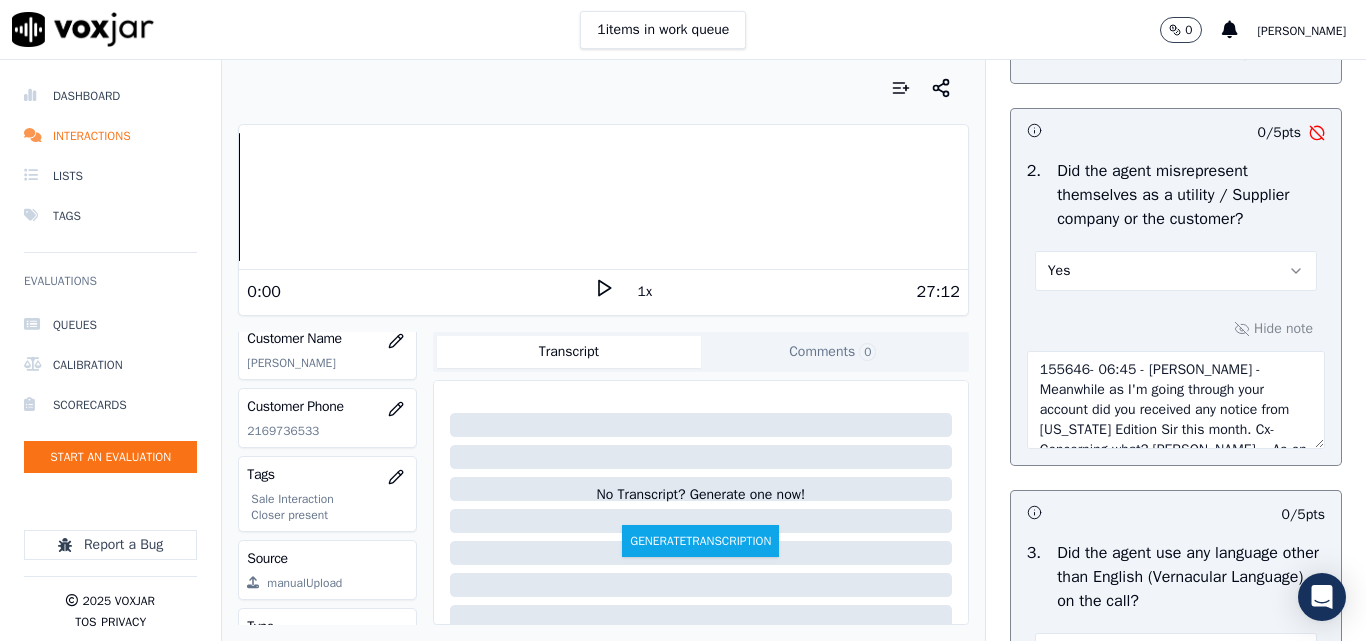 drag, startPoint x: 1098, startPoint y: 518, endPoint x: 997, endPoint y: 413, distance: 145.69145 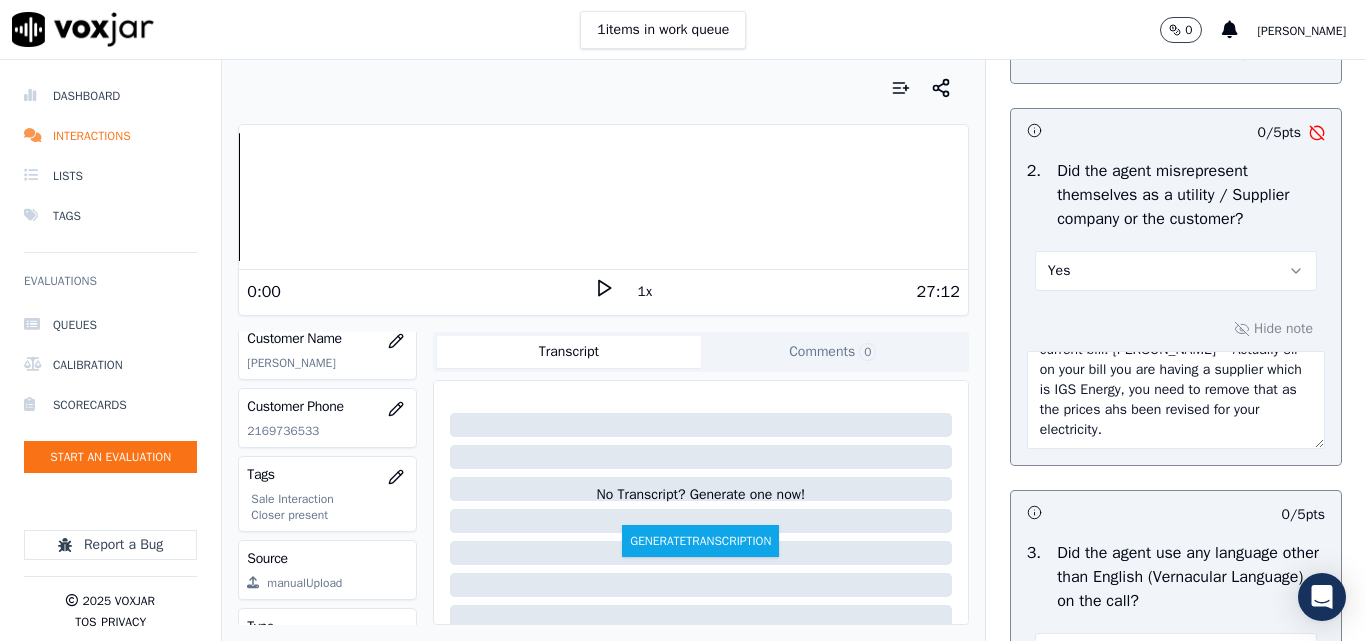 scroll, scrollTop: 180, scrollLeft: 0, axis: vertical 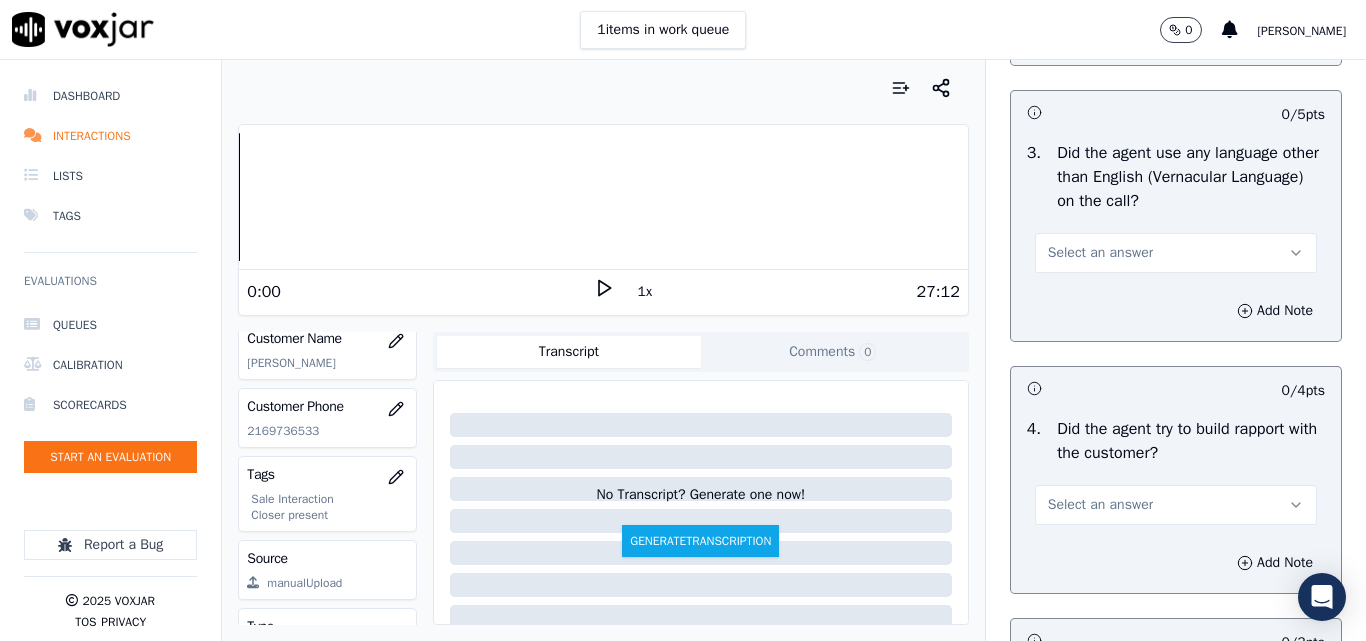 click on "Select an answer" at bounding box center (1100, 253) 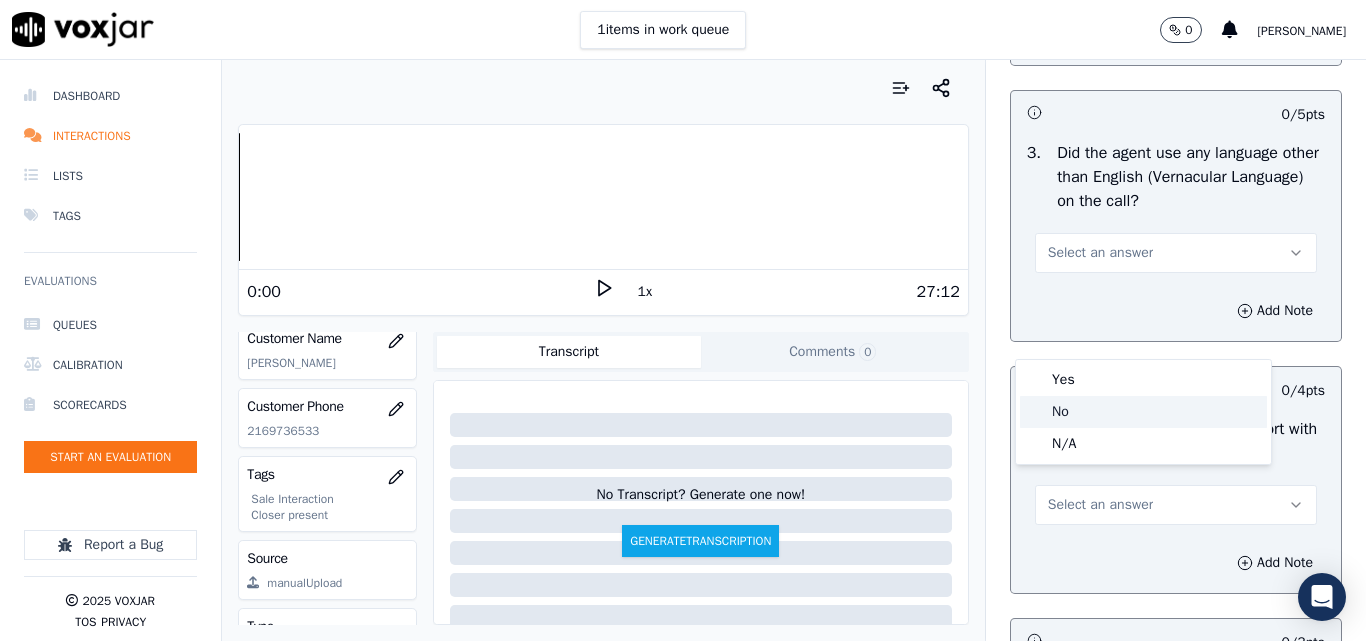 click on "No" 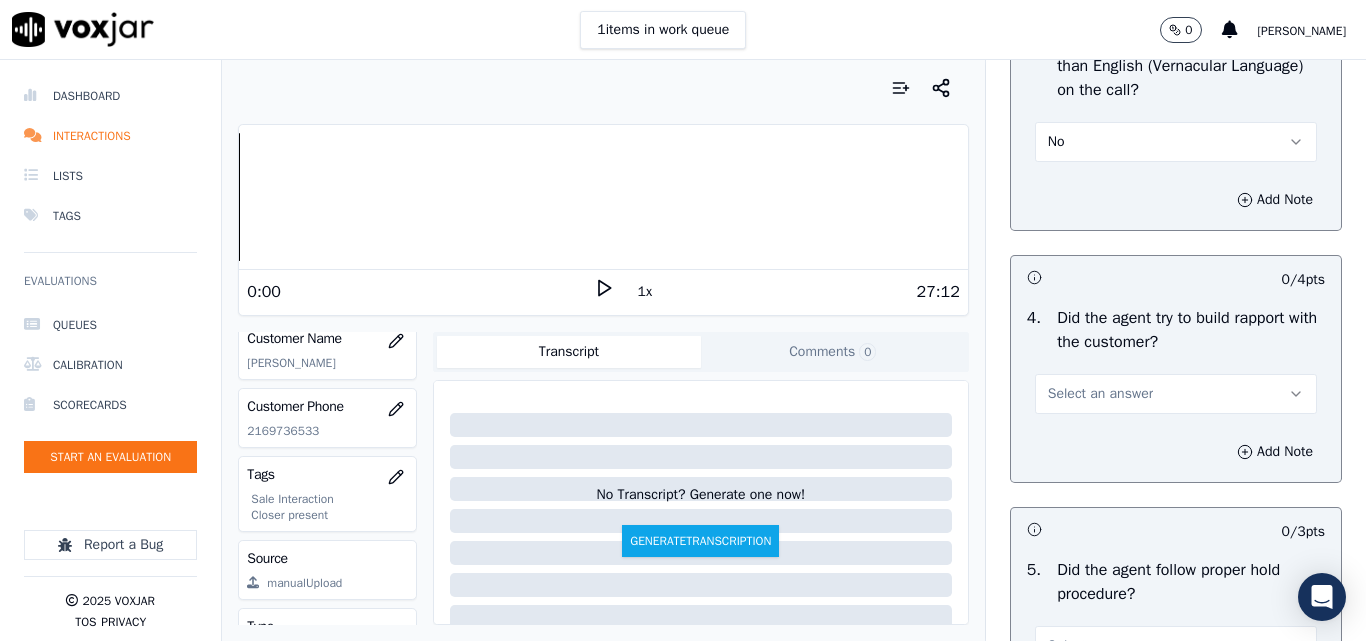 scroll, scrollTop: 3500, scrollLeft: 0, axis: vertical 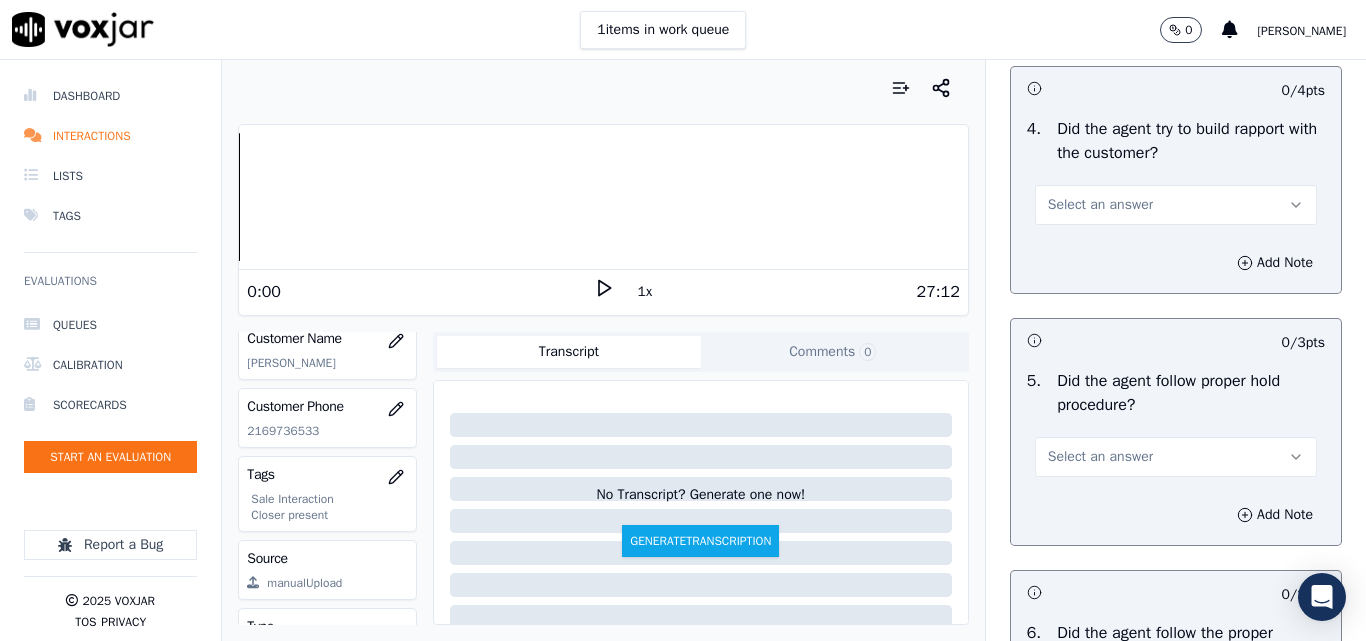 click on "Select an answer" at bounding box center [1100, 205] 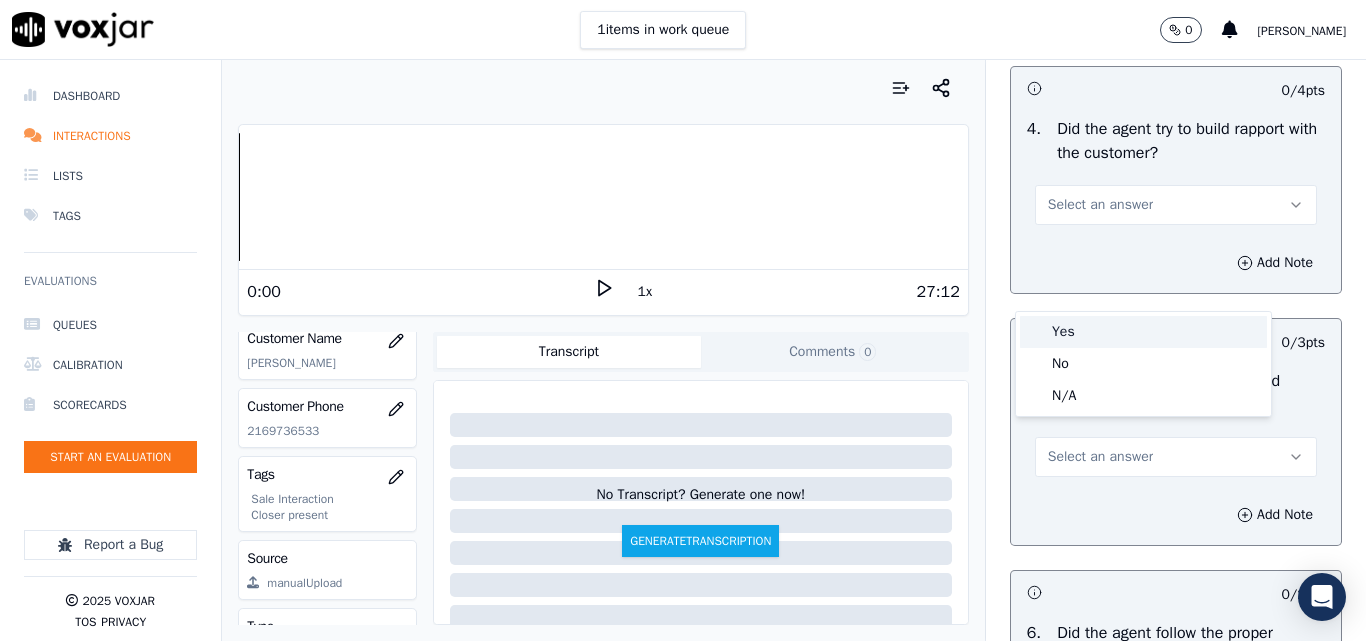 click on "Yes" at bounding box center [1143, 332] 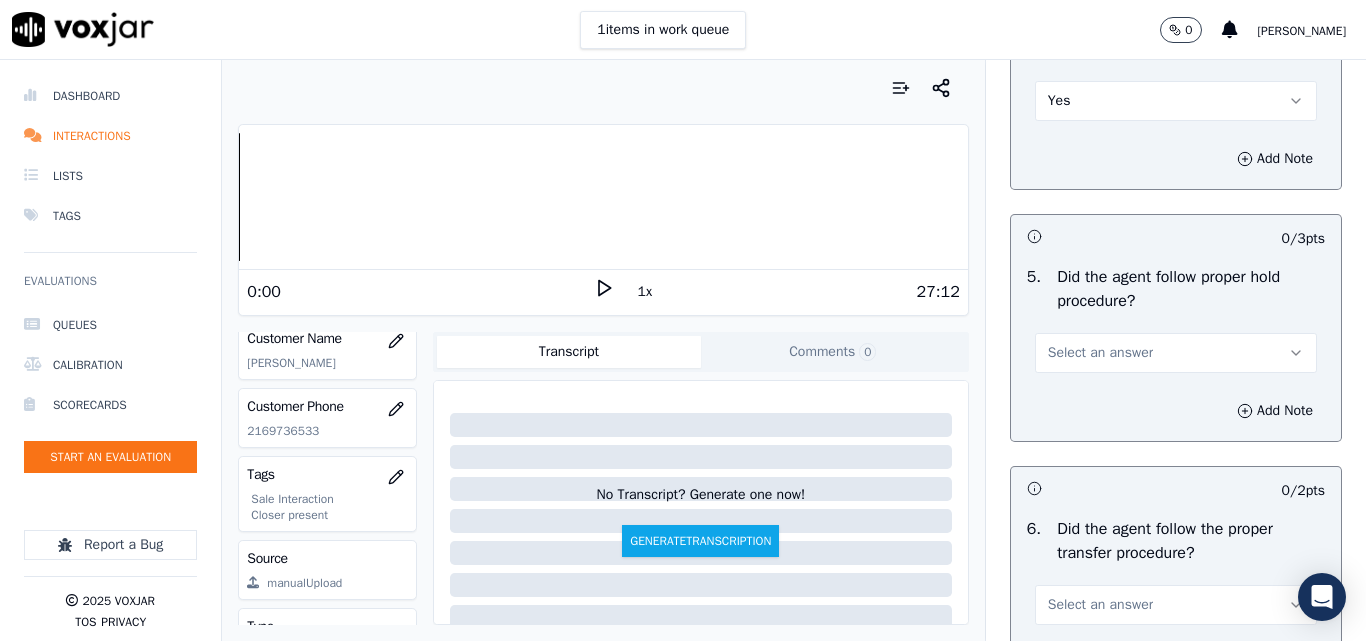 scroll, scrollTop: 3700, scrollLeft: 0, axis: vertical 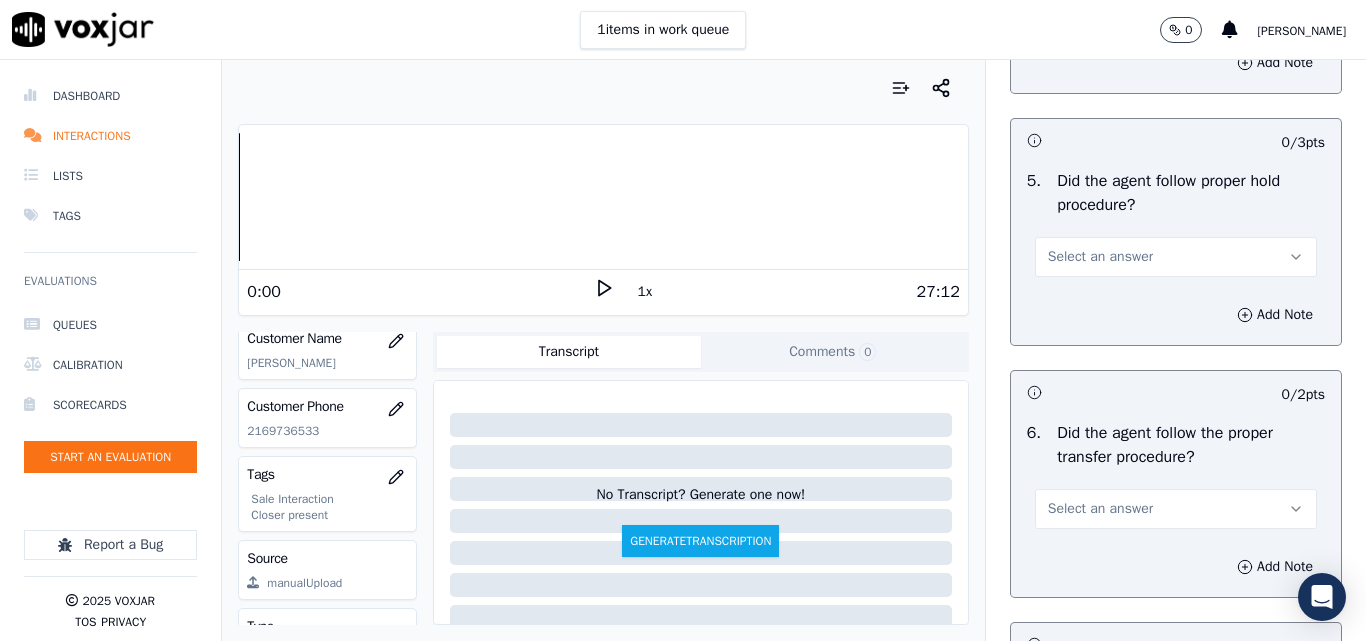 click on "Select an answer" at bounding box center [1100, 257] 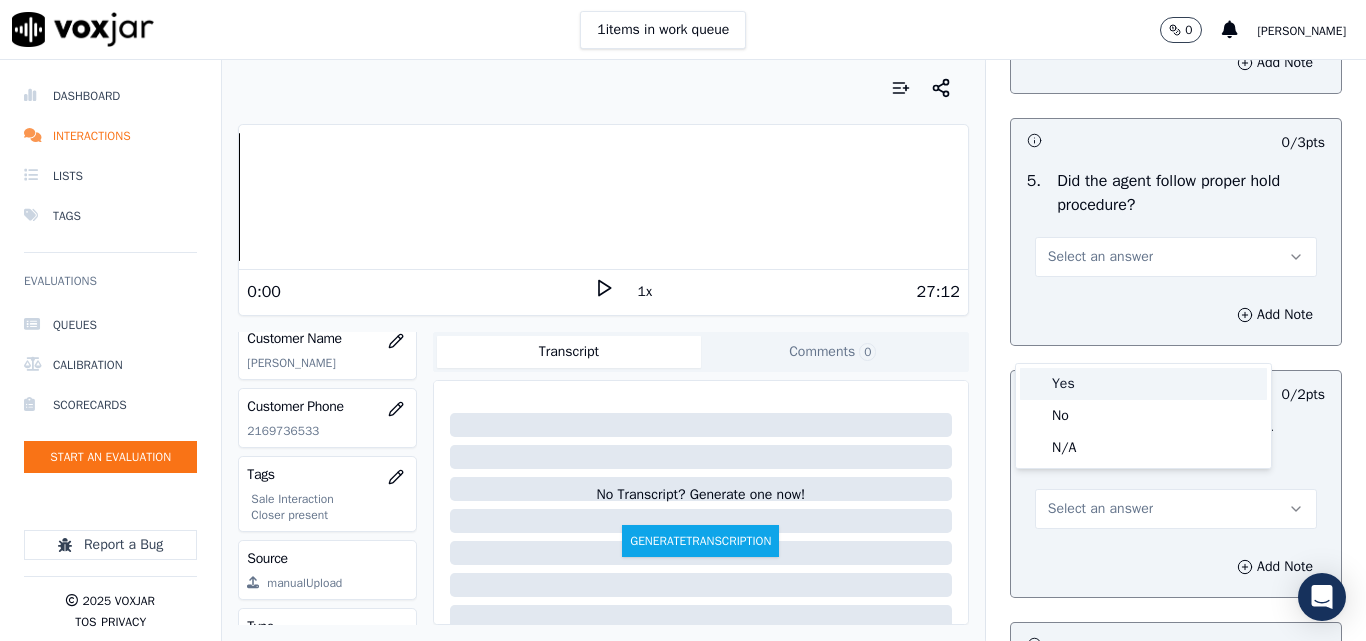 click on "Yes" at bounding box center [1143, 384] 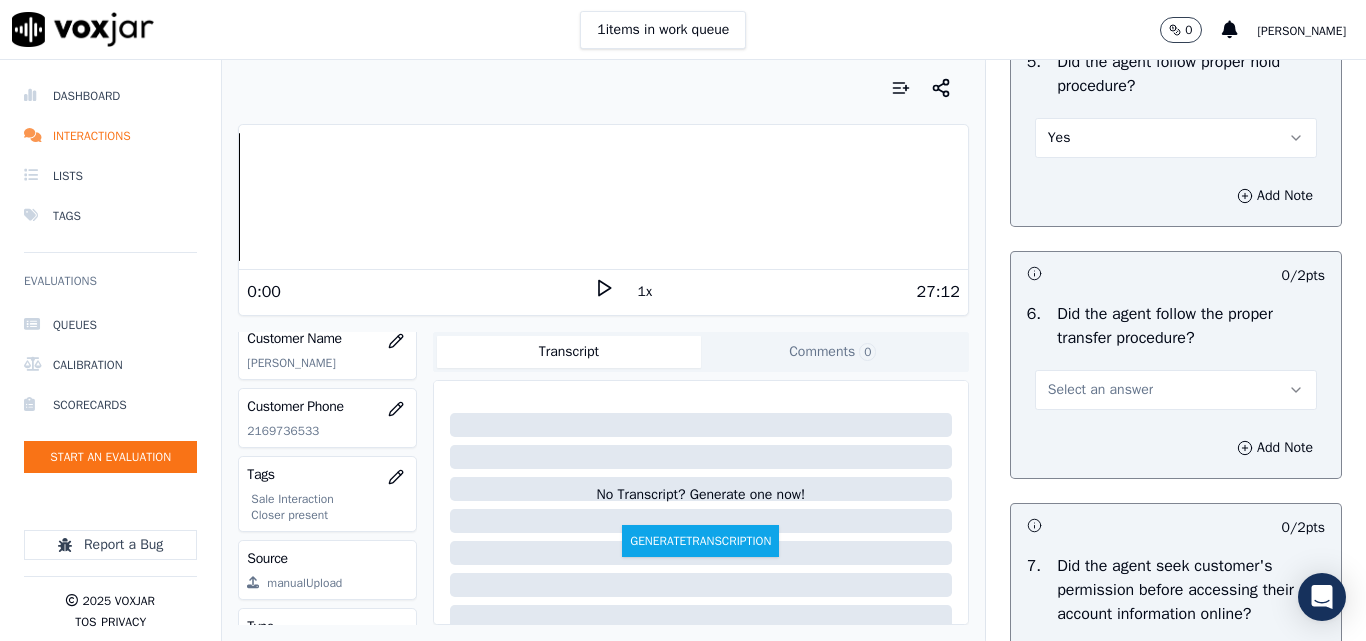 scroll, scrollTop: 4000, scrollLeft: 0, axis: vertical 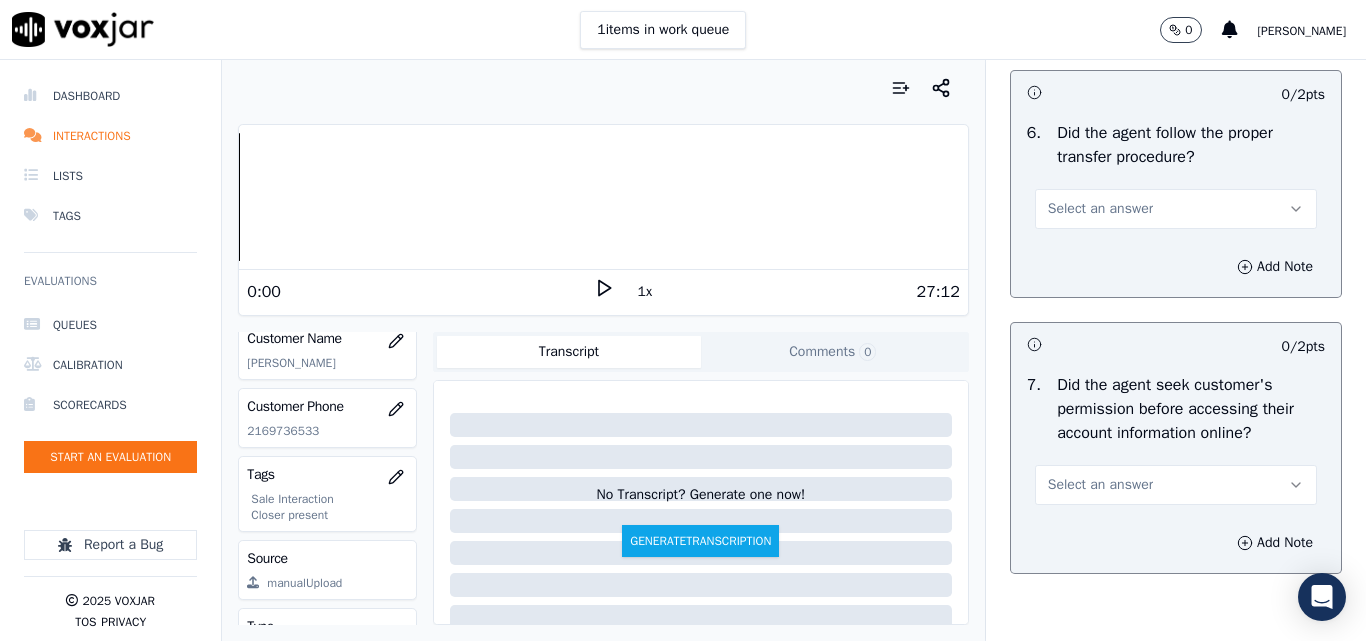 click on "Select an answer" at bounding box center [1100, 209] 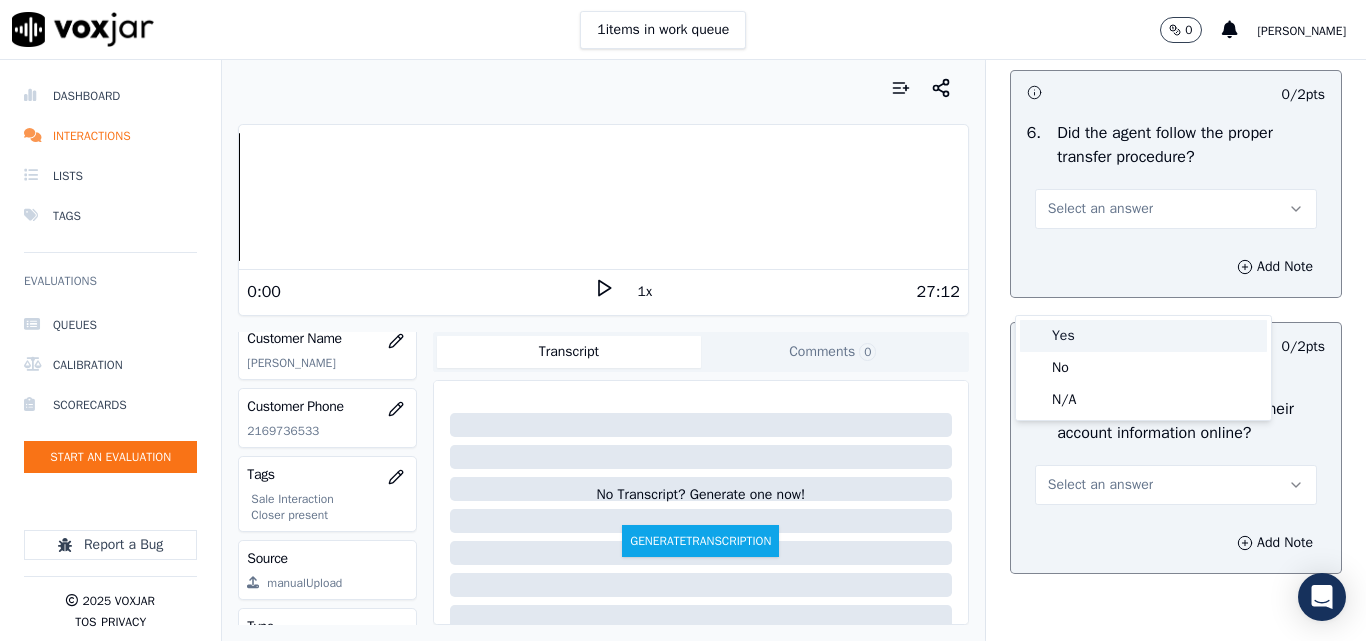 click on "Yes" at bounding box center (1143, 336) 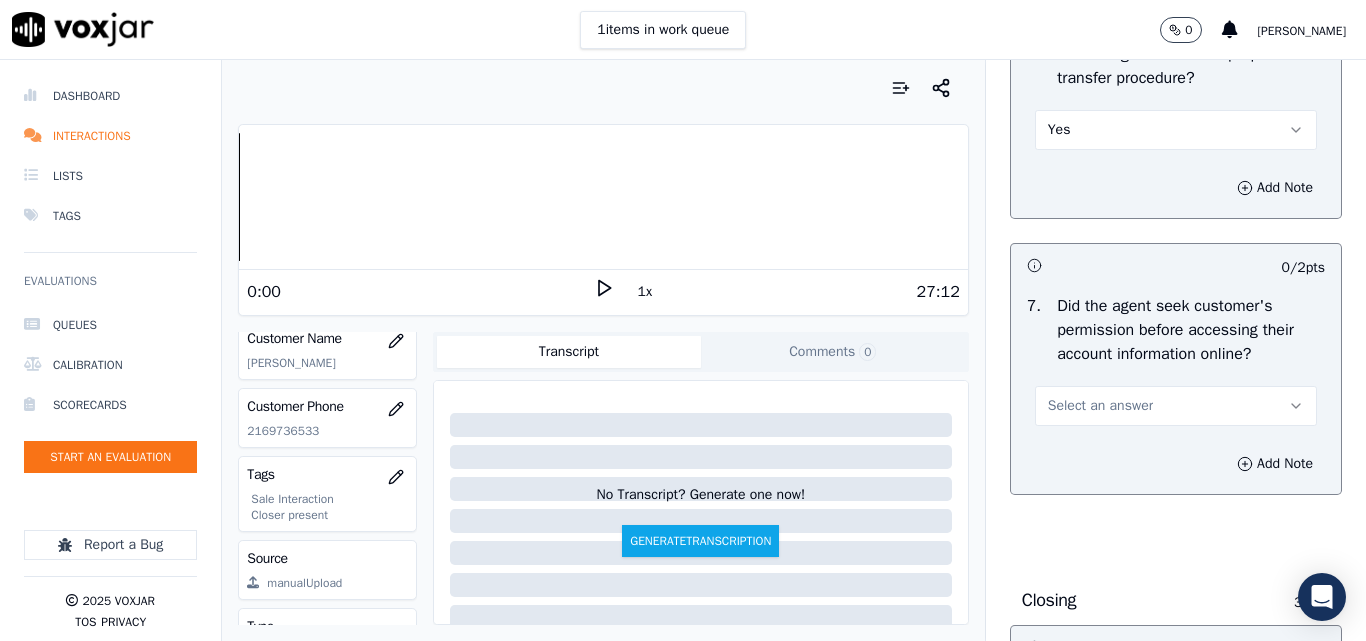 scroll, scrollTop: 4200, scrollLeft: 0, axis: vertical 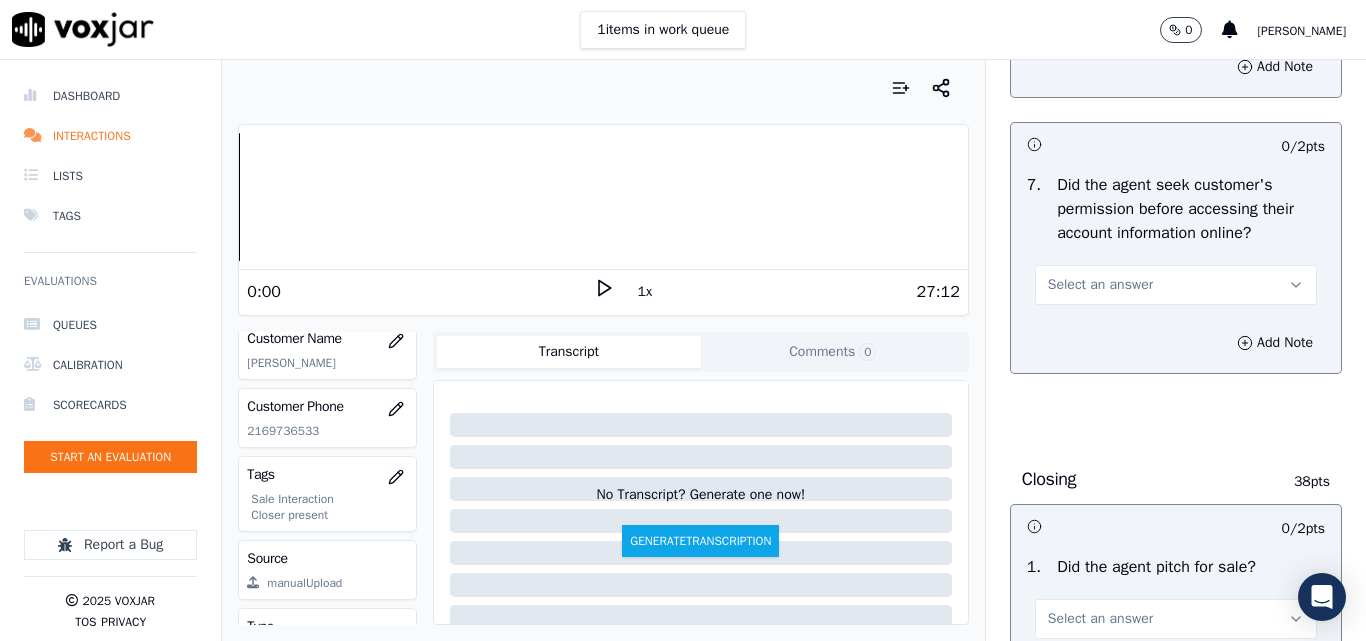 click on "Select an answer" at bounding box center [1100, 285] 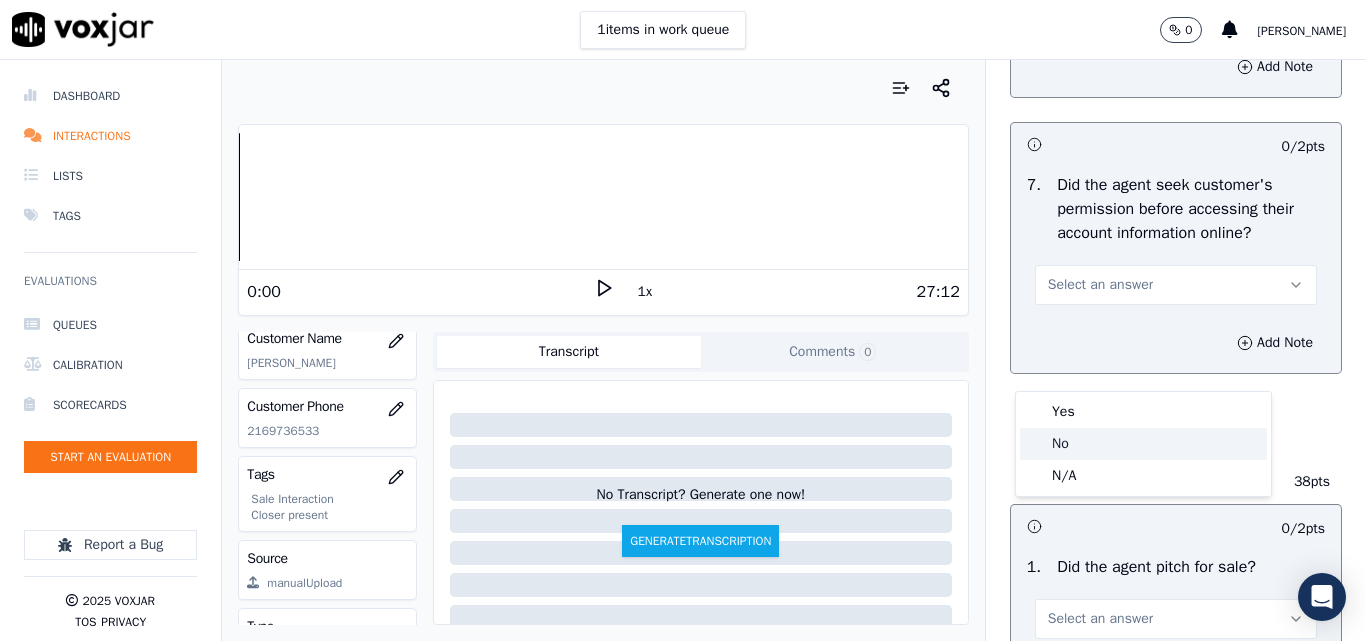 drag, startPoint x: 1070, startPoint y: 444, endPoint x: 1113, endPoint y: 426, distance: 46.615448 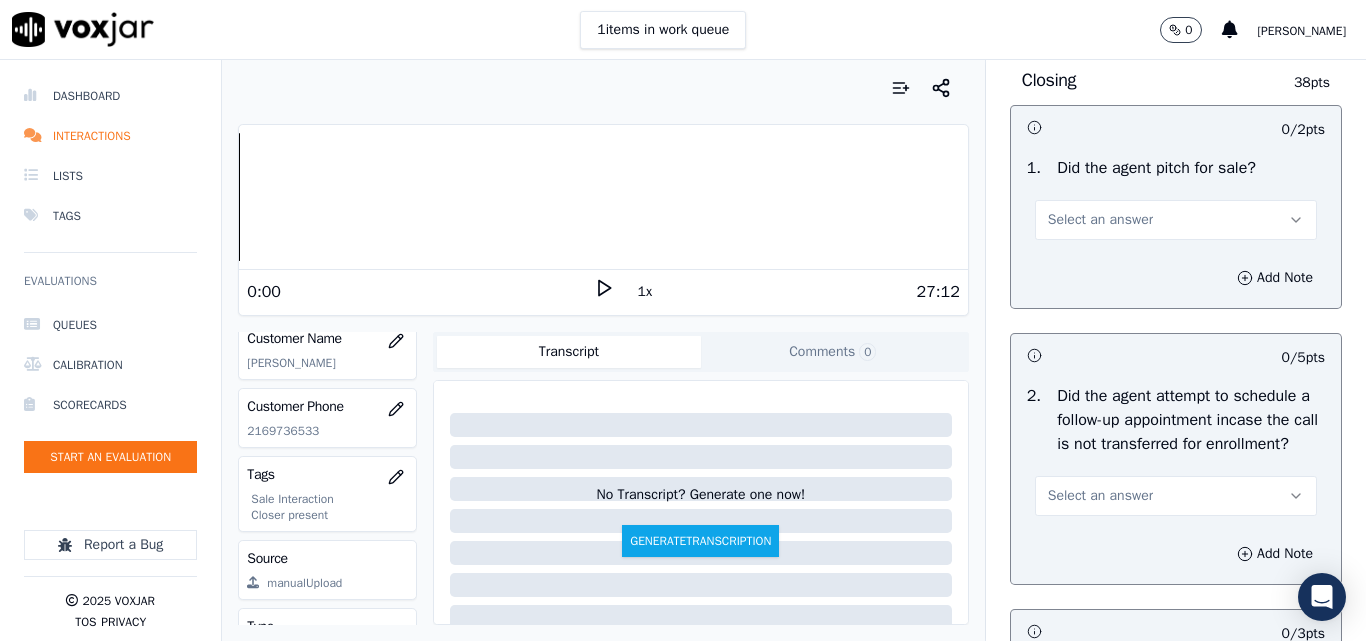 scroll, scrollTop: 4600, scrollLeft: 0, axis: vertical 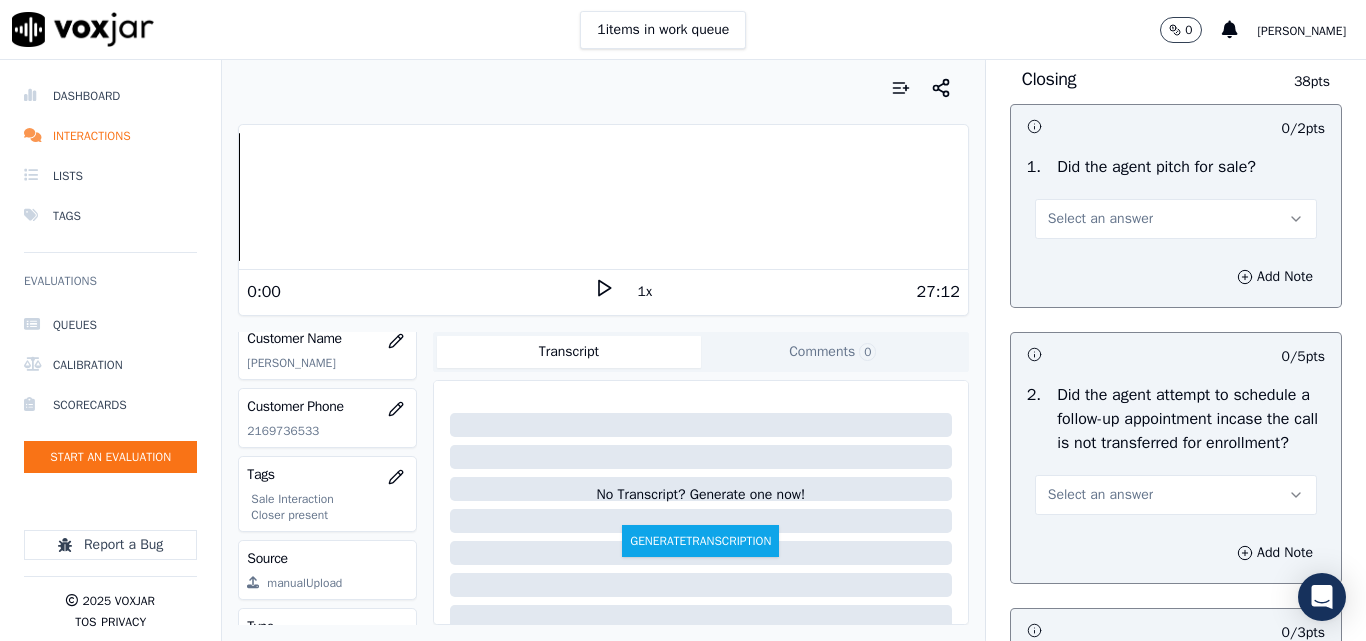 click on "Select an answer" at bounding box center (1100, 219) 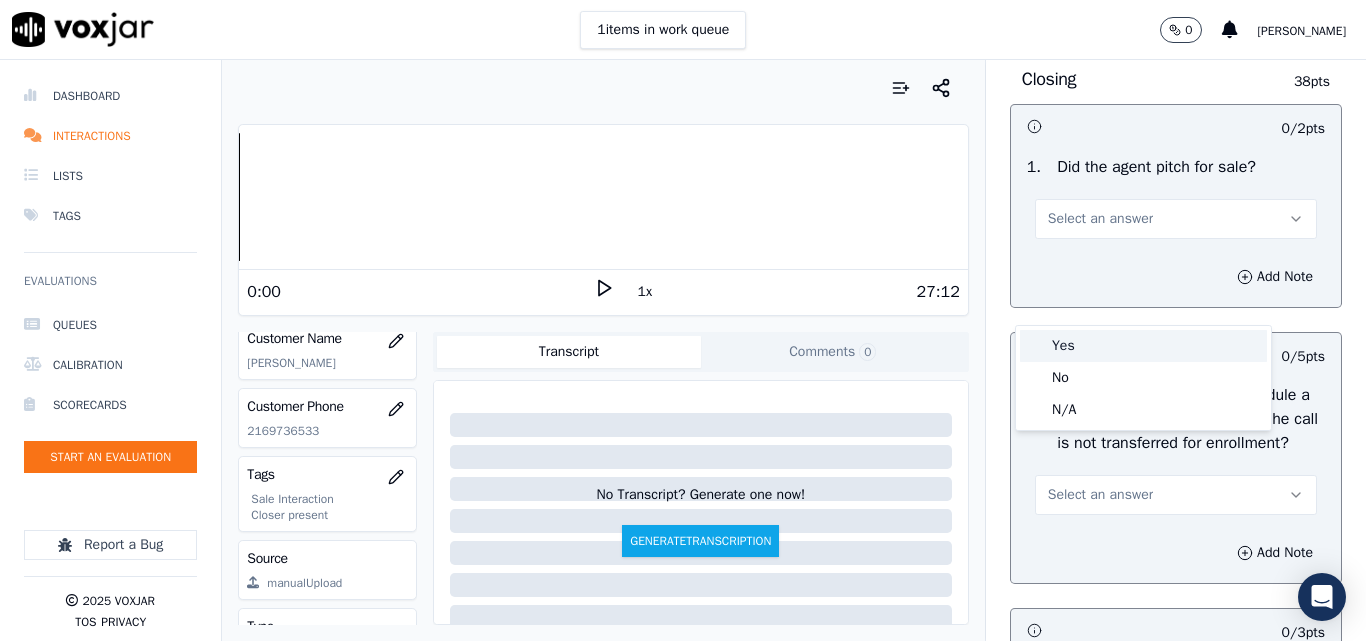 click on "Yes" at bounding box center [1143, 346] 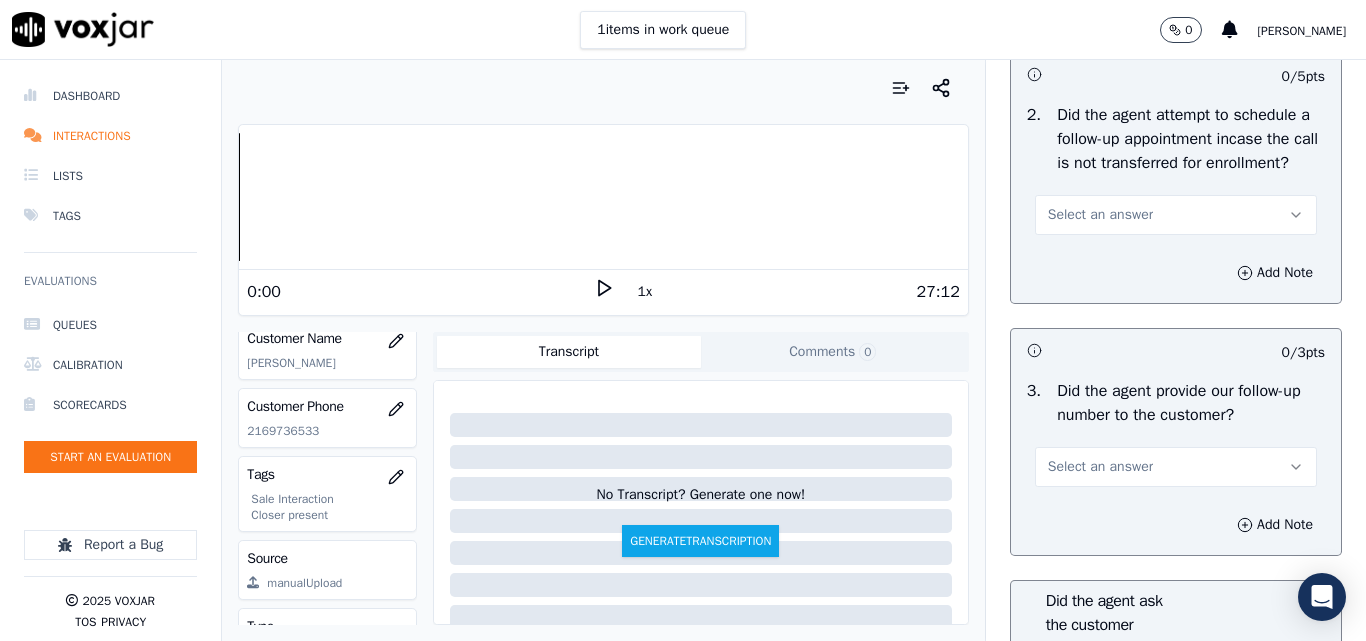 scroll, scrollTop: 5000, scrollLeft: 0, axis: vertical 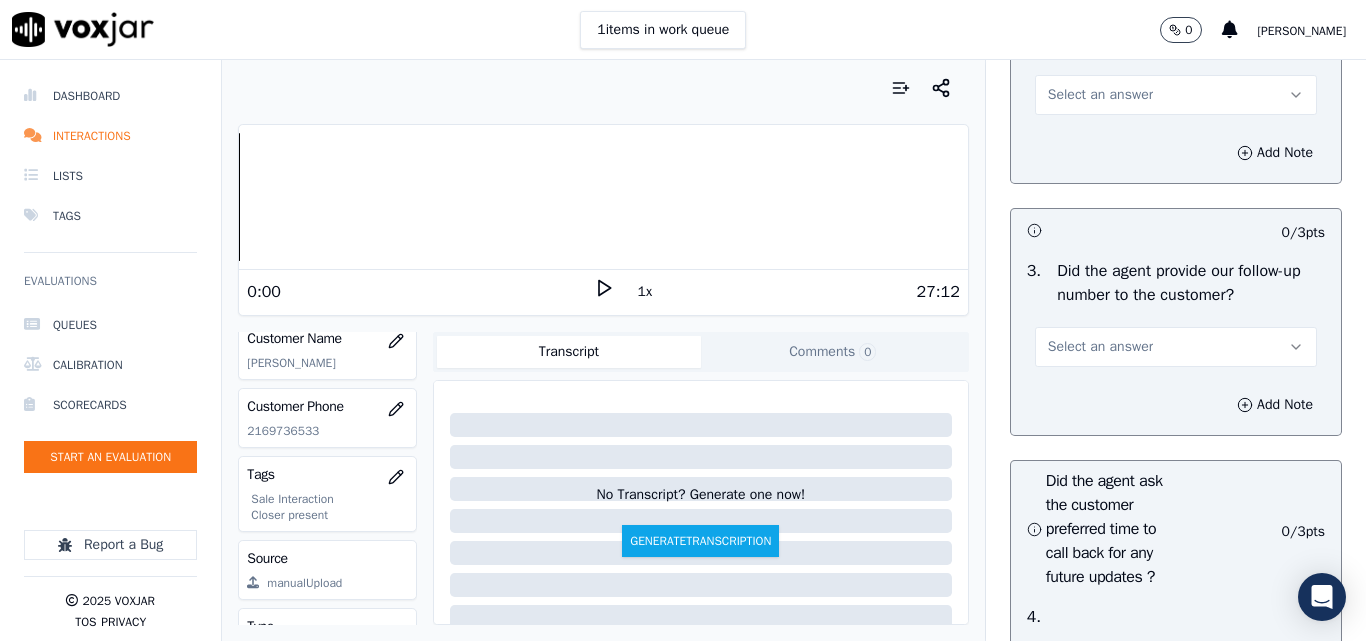 click on "Select an answer" at bounding box center (1100, 95) 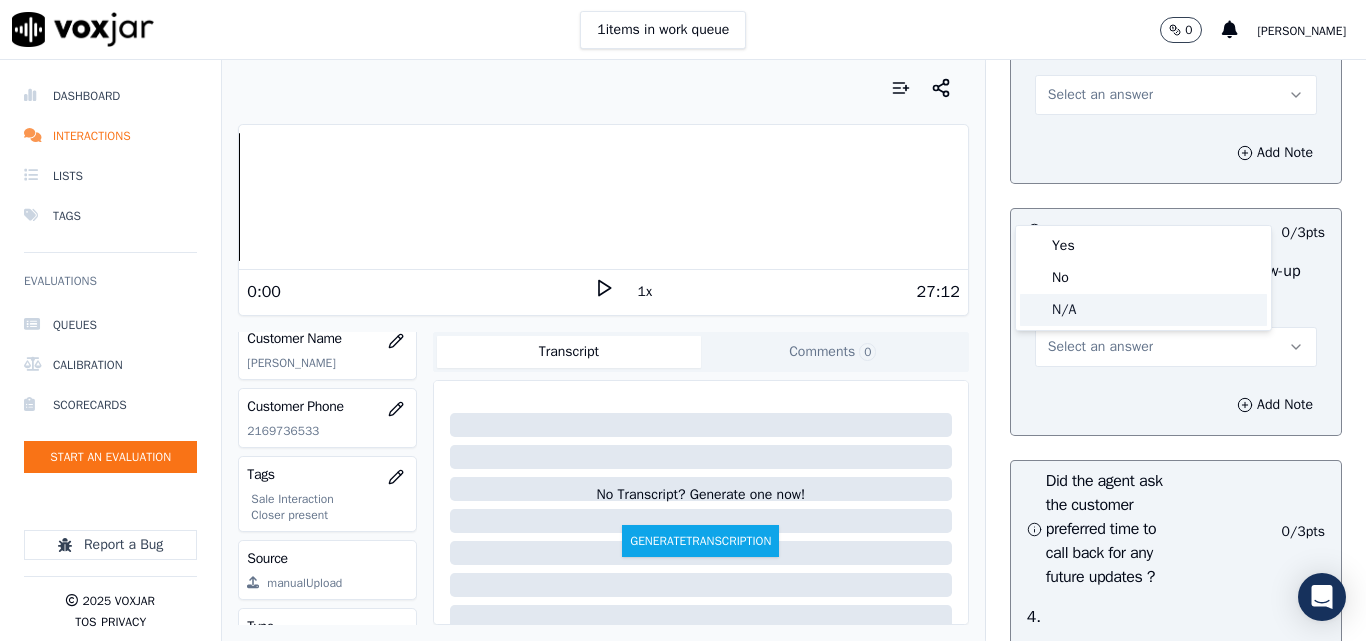 click on "N/A" 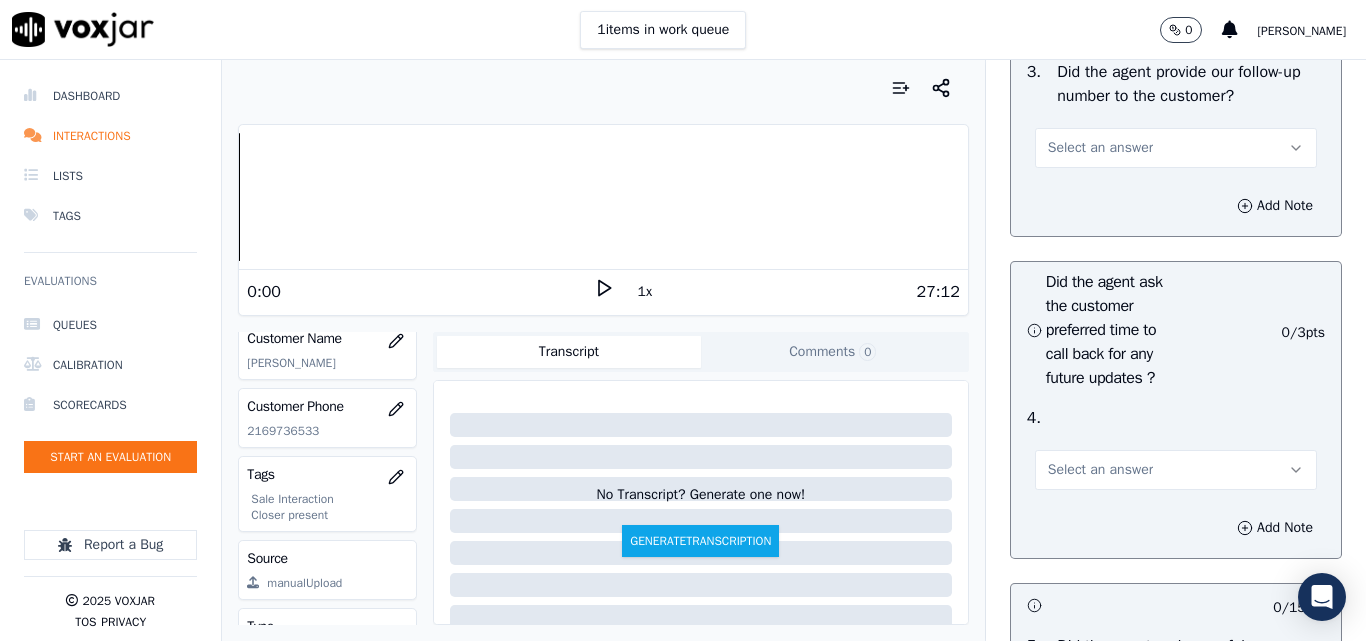 scroll, scrollTop: 5200, scrollLeft: 0, axis: vertical 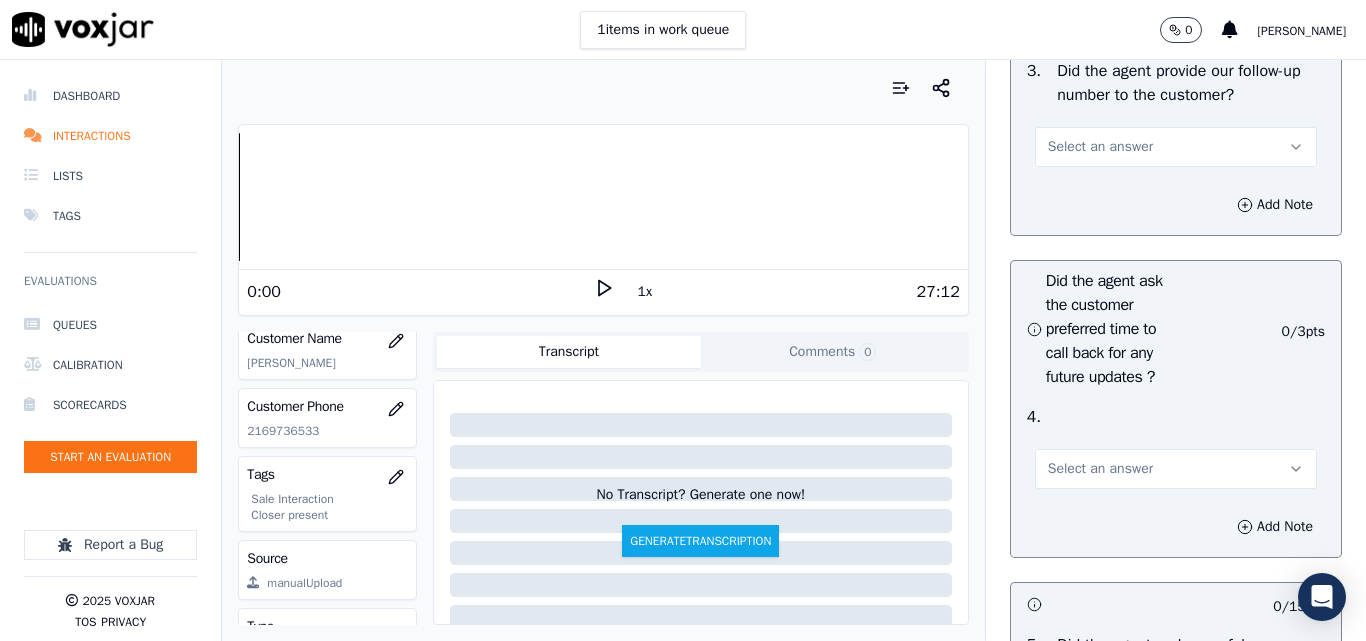 click on "Select an answer" at bounding box center [1100, 147] 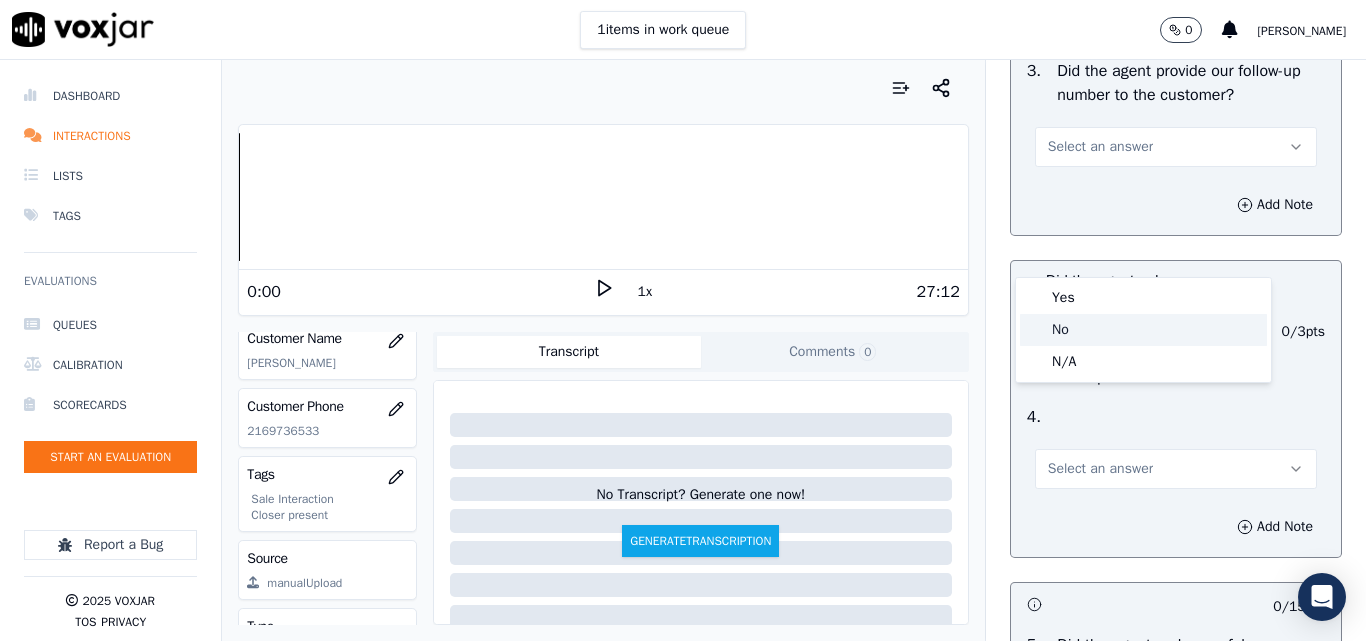 click on "No" 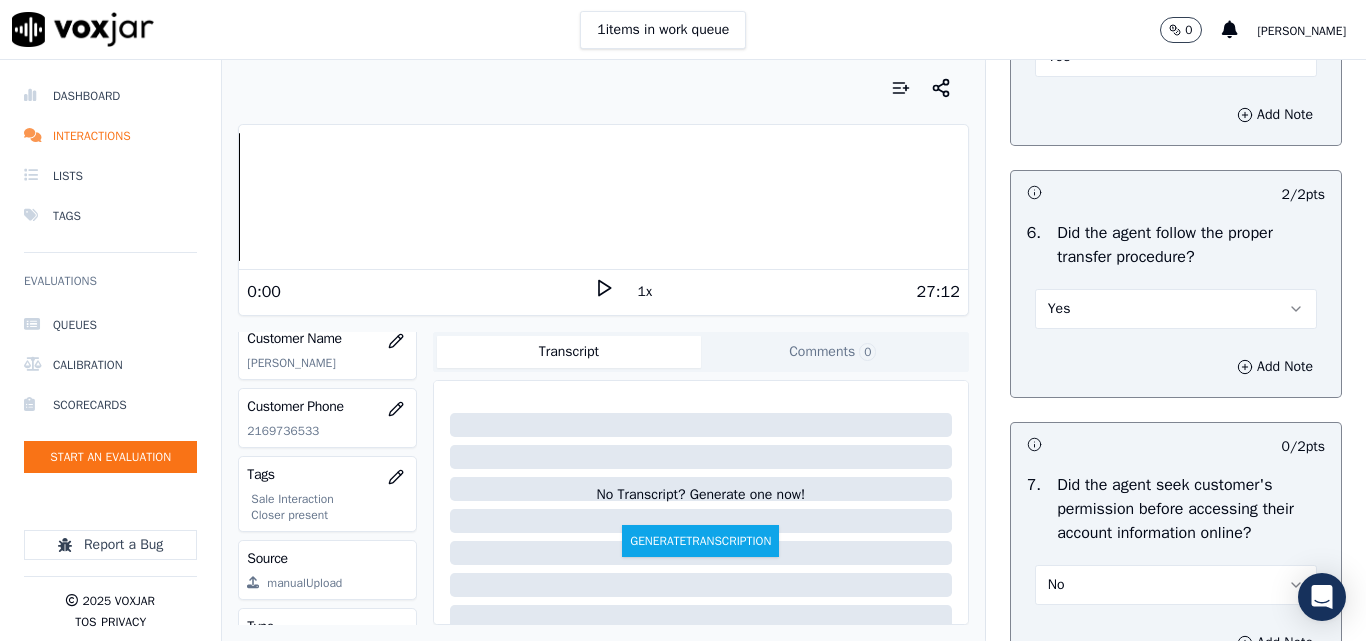 scroll, scrollTop: 4000, scrollLeft: 0, axis: vertical 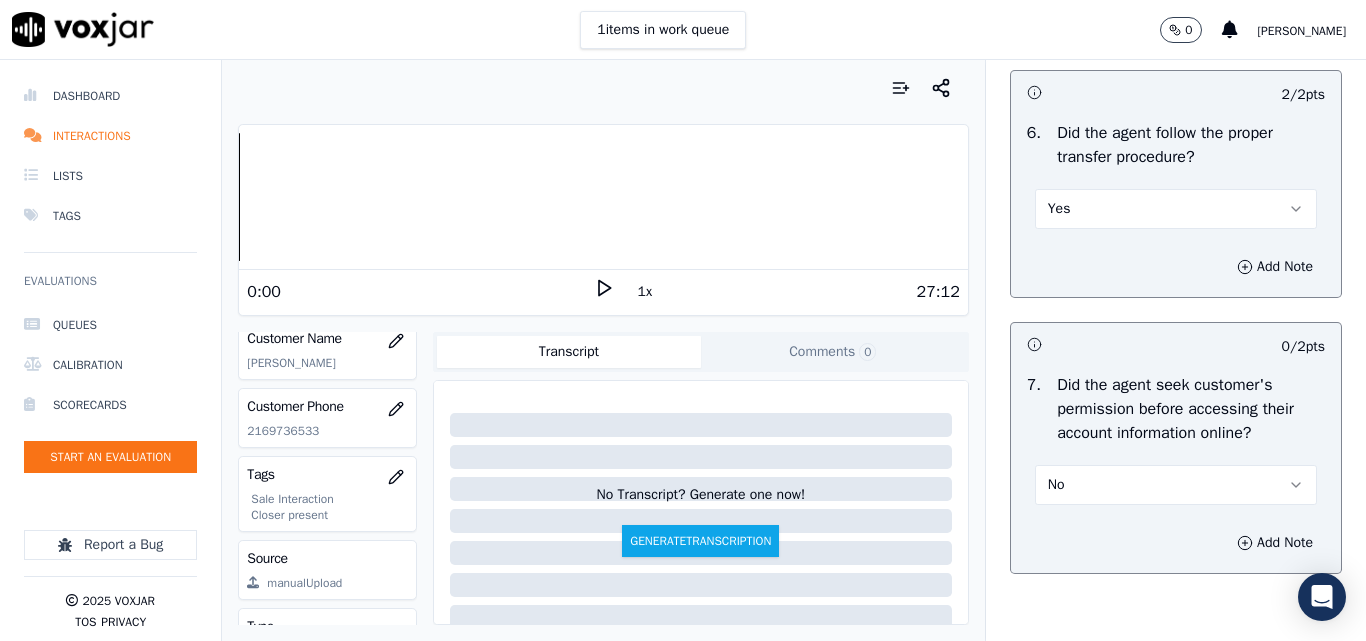 click on "Yes" at bounding box center (1176, 209) 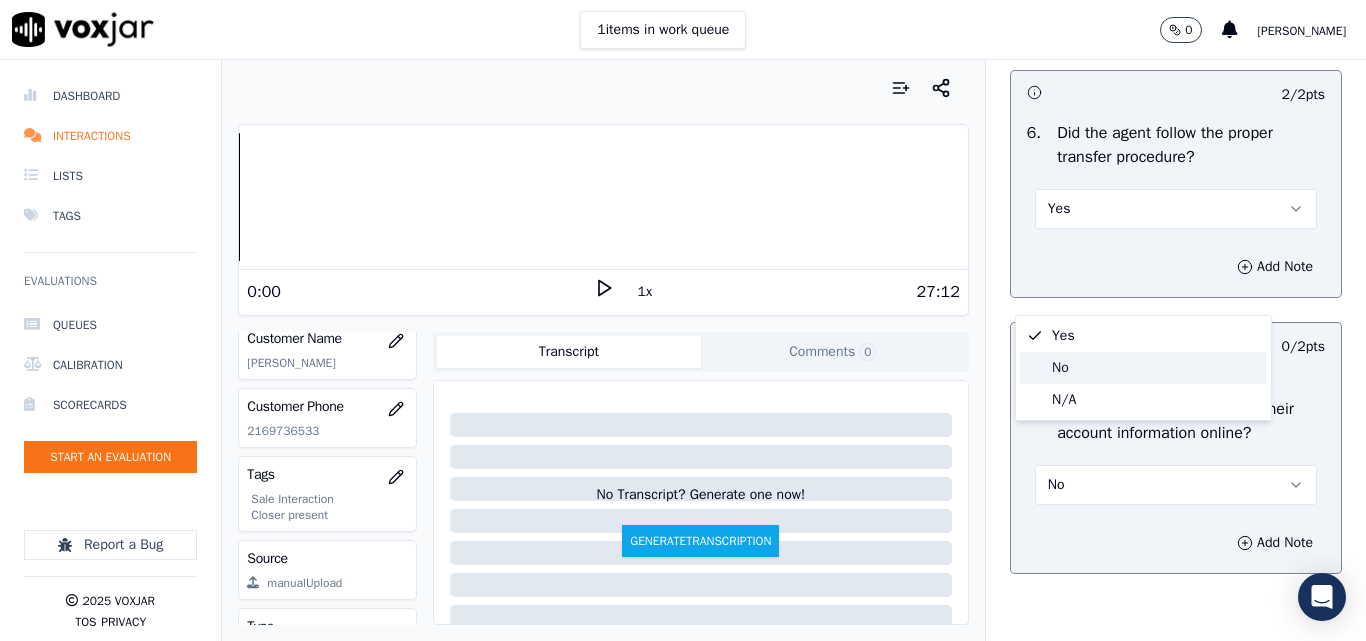 click on "No" 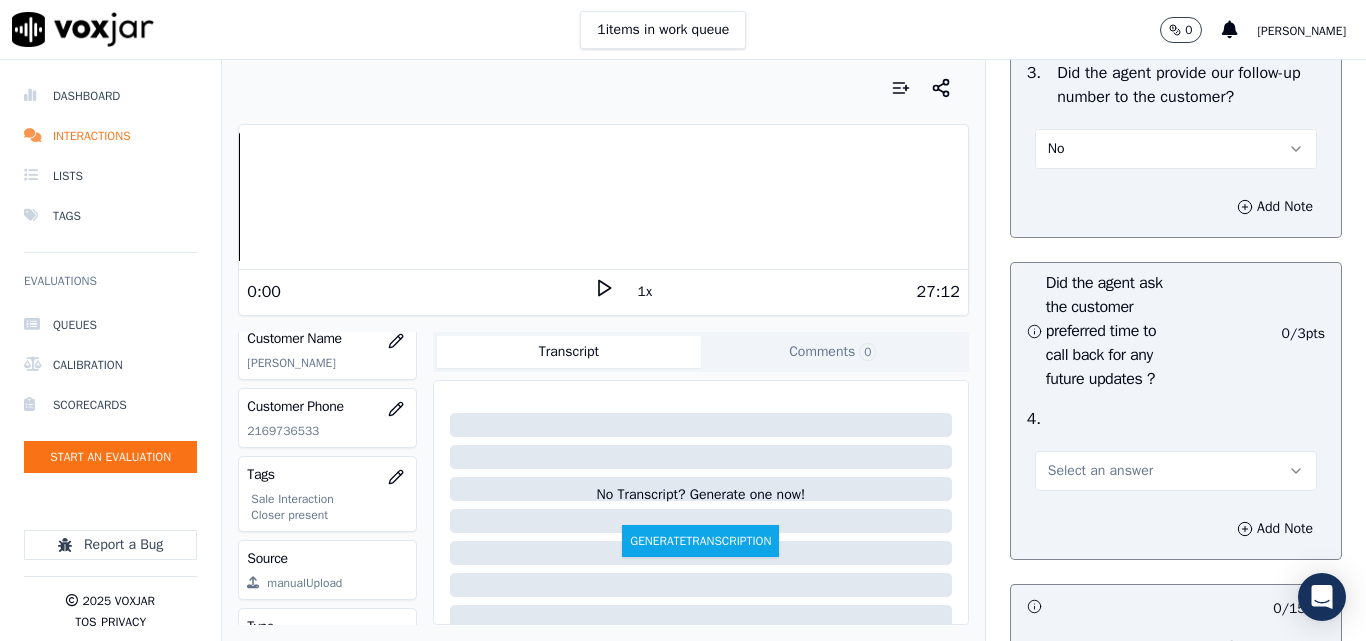 scroll, scrollTop: 5200, scrollLeft: 0, axis: vertical 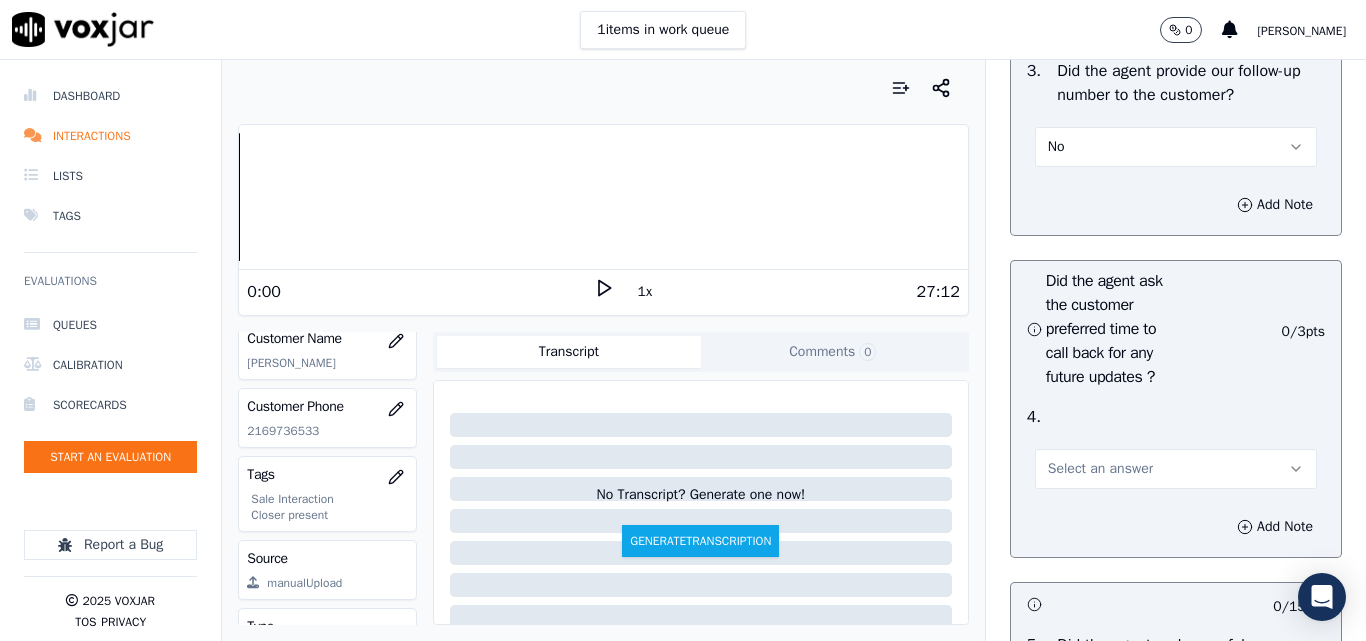 click on "No" at bounding box center (1176, 147) 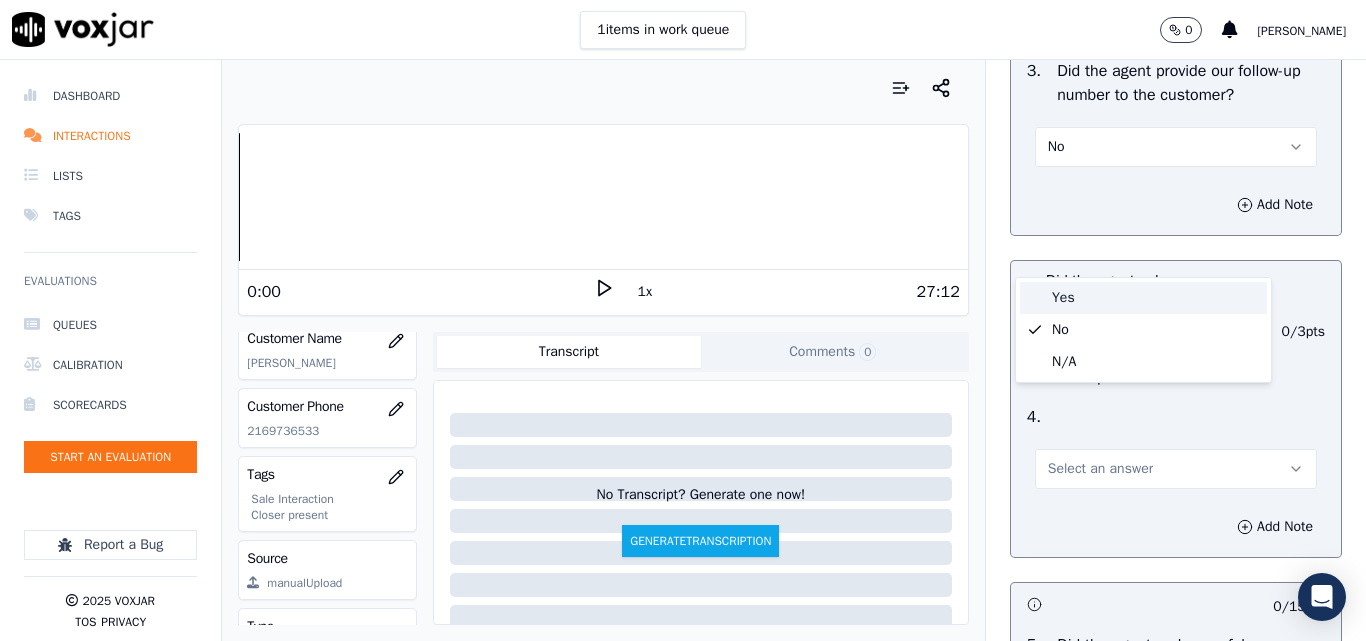 drag, startPoint x: 1061, startPoint y: 290, endPoint x: 1089, endPoint y: 302, distance: 30.463093 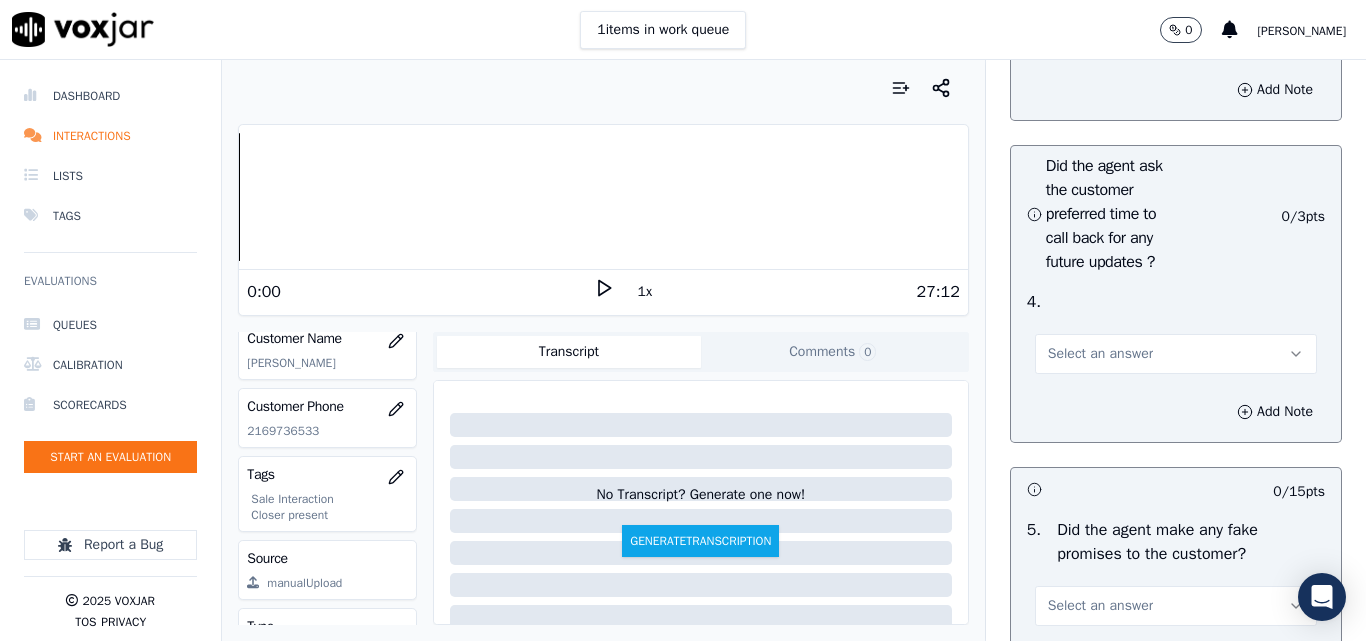 scroll, scrollTop: 5400, scrollLeft: 0, axis: vertical 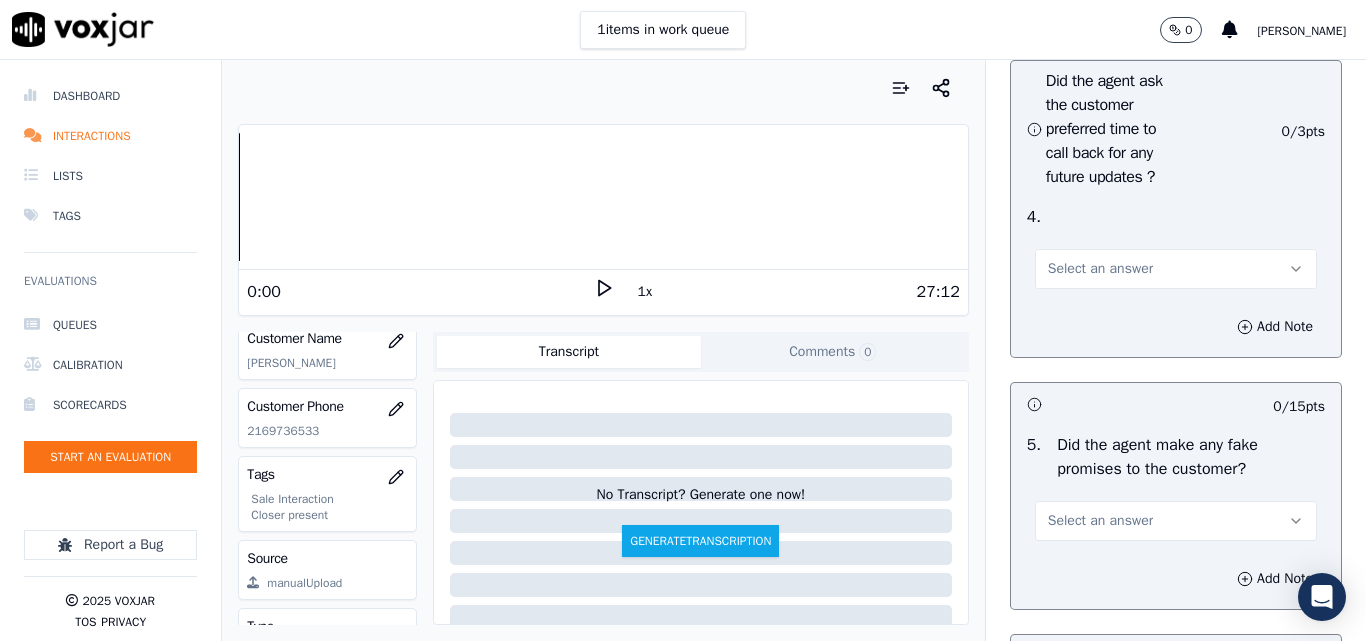click on "Select an answer" at bounding box center [1100, 269] 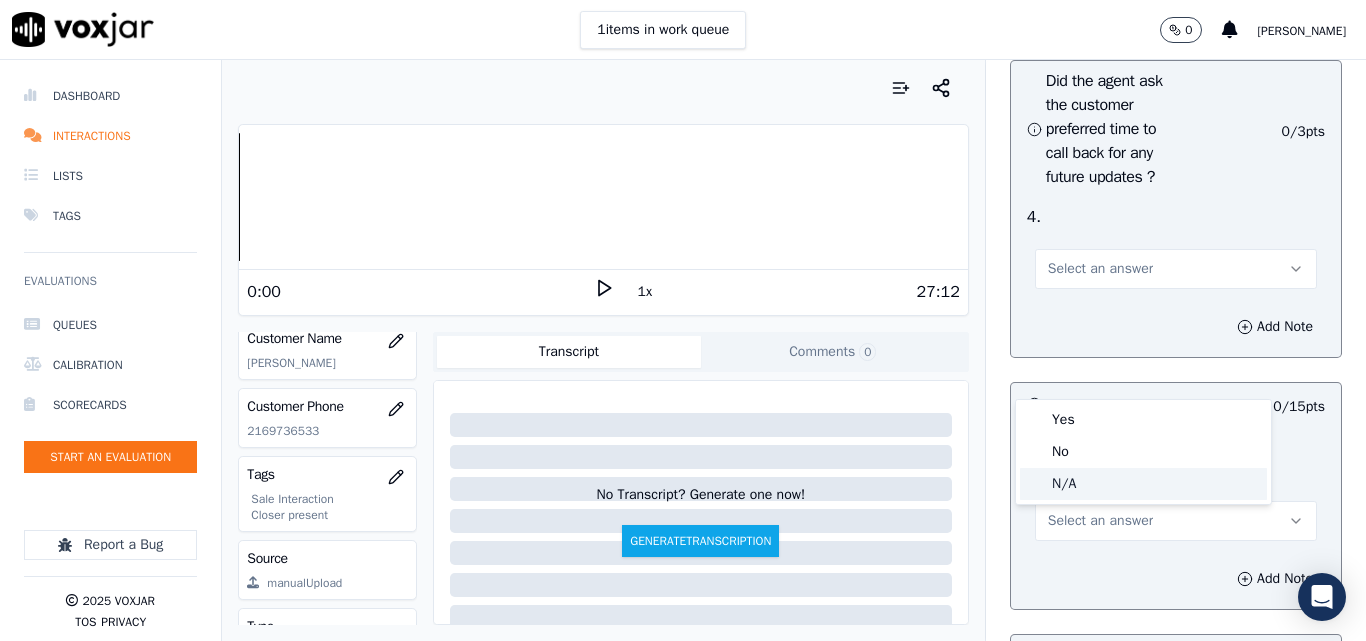 click on "N/A" 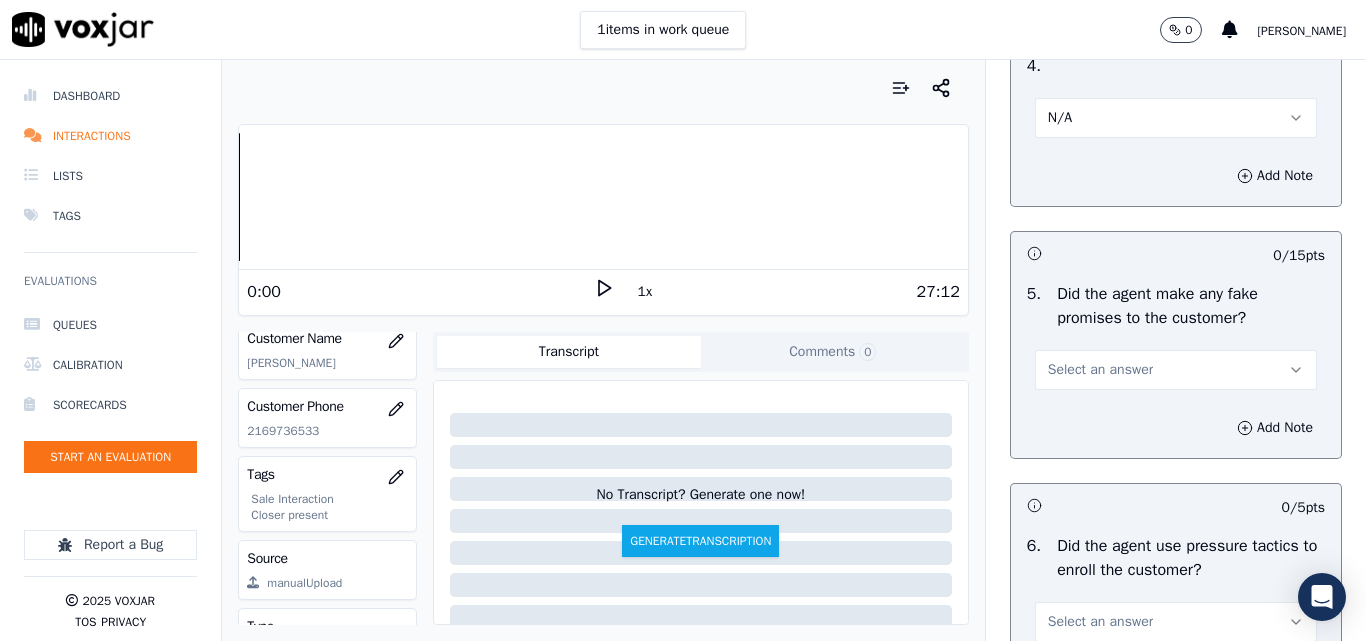 scroll, scrollTop: 5700, scrollLeft: 0, axis: vertical 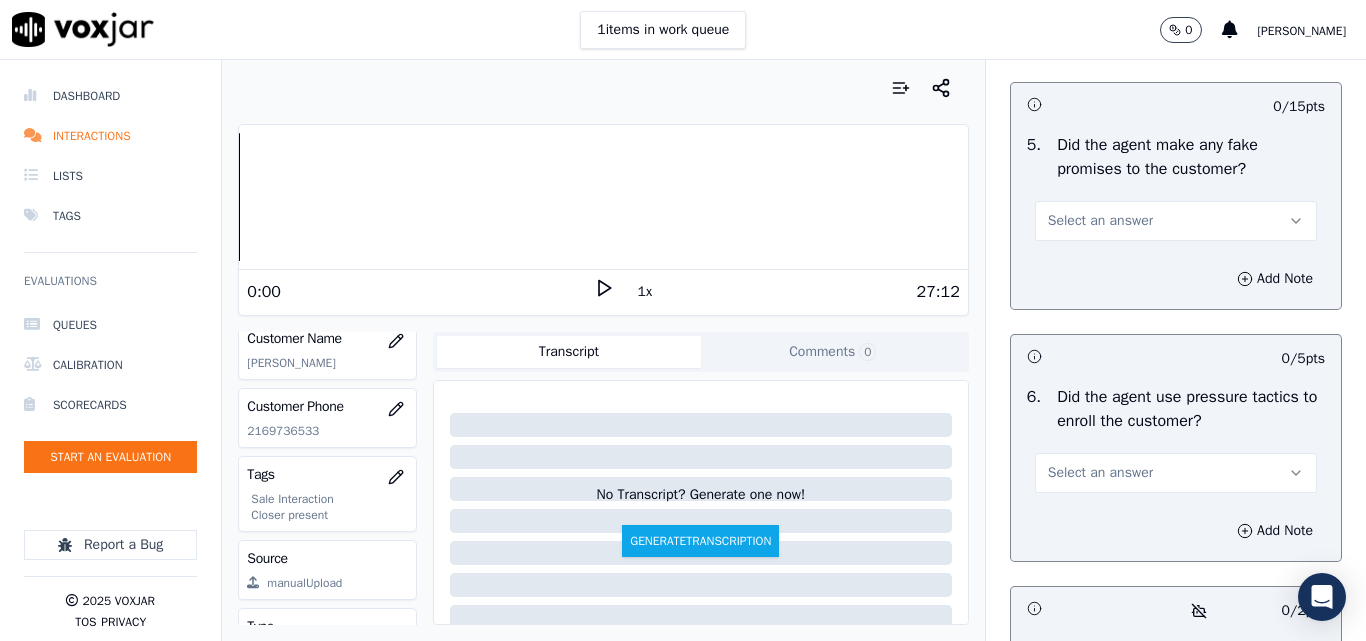 click on "Select an answer" at bounding box center (1100, 221) 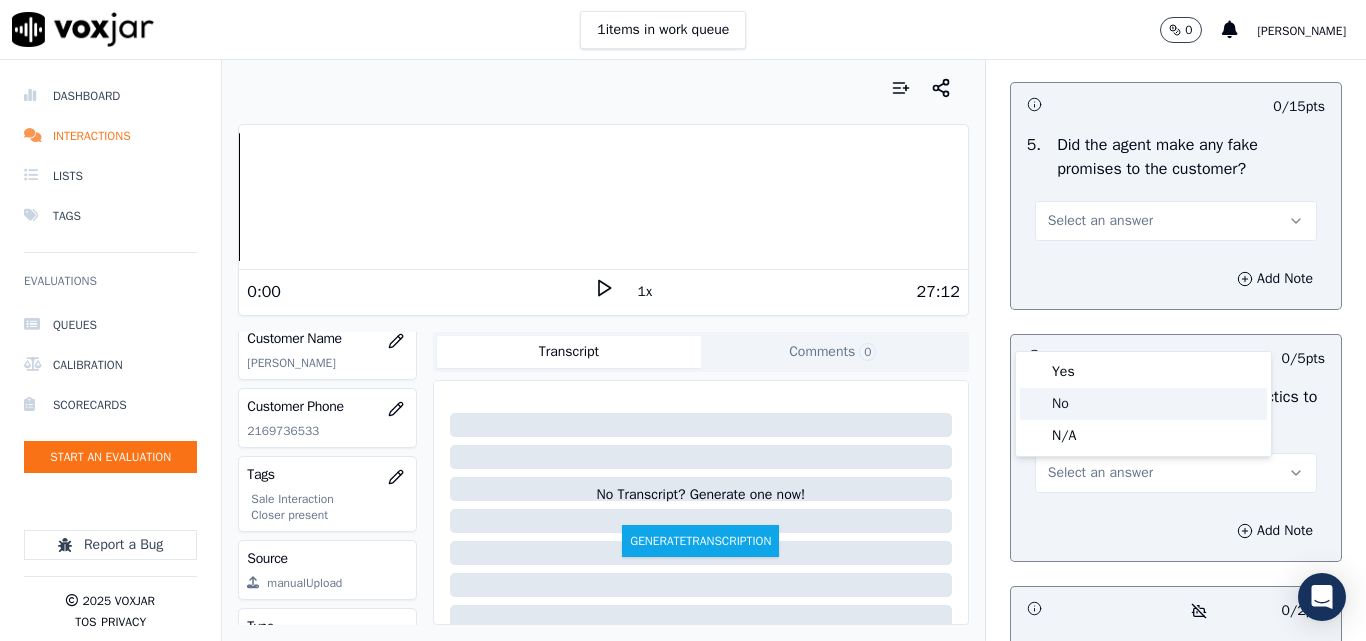click on "No" 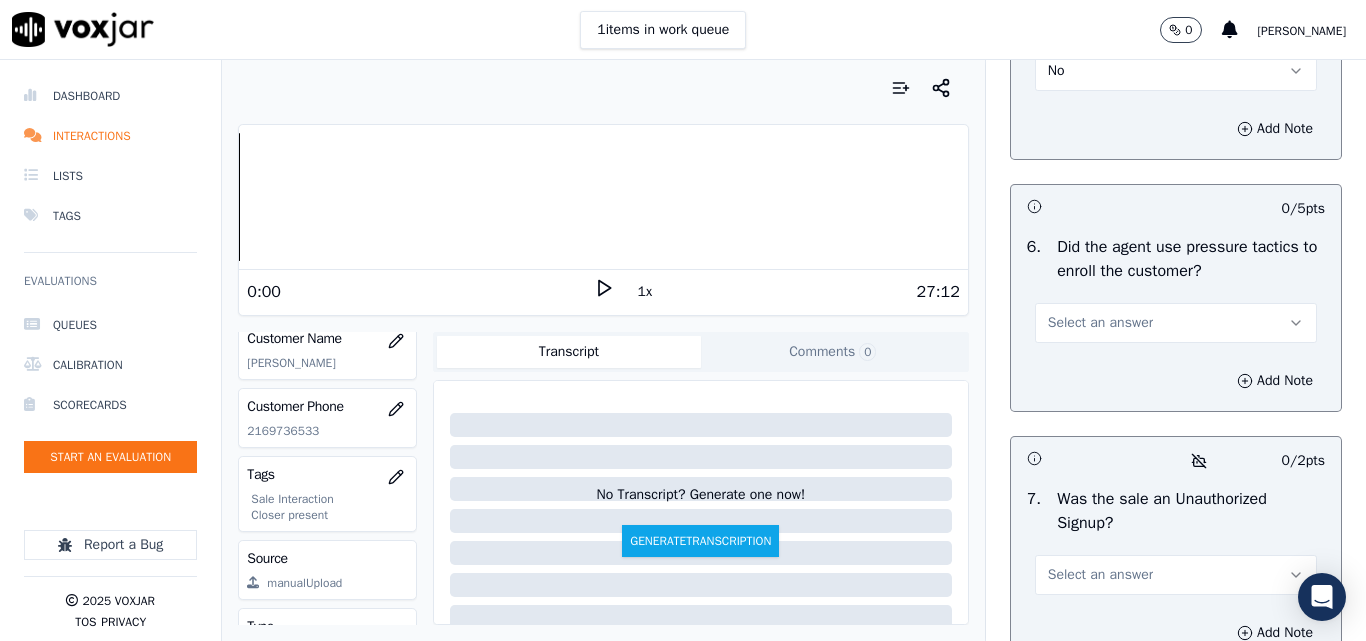 scroll, scrollTop: 5900, scrollLeft: 0, axis: vertical 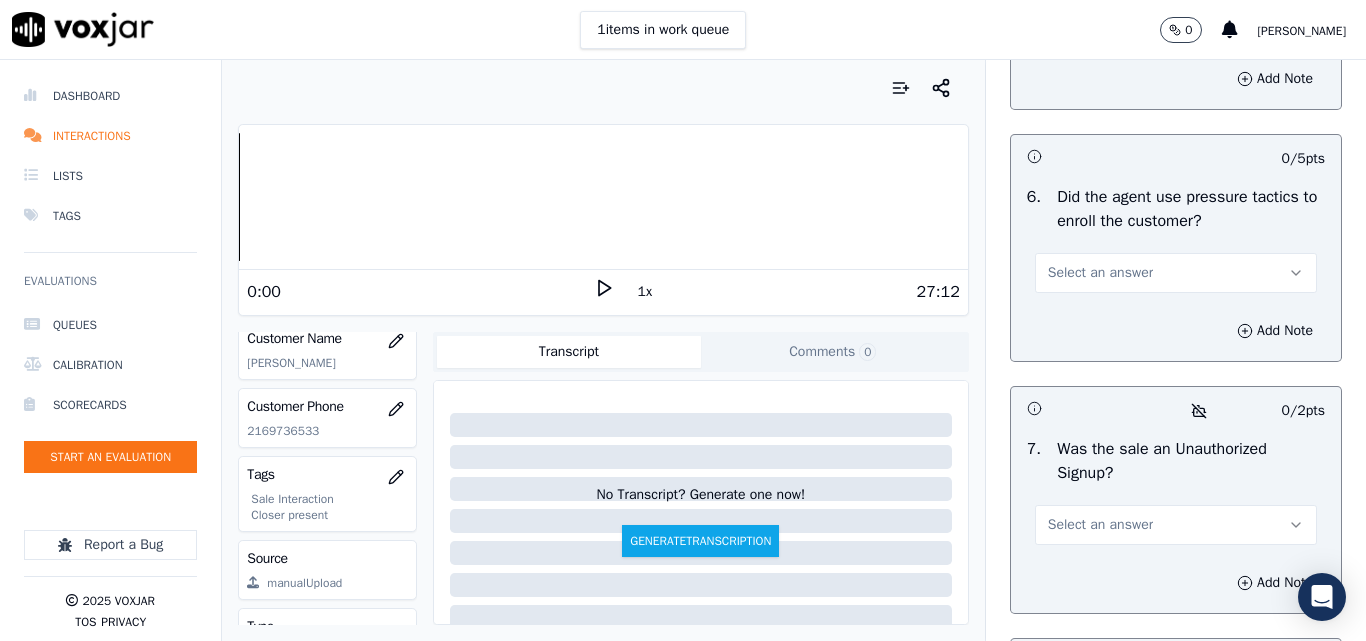 click on "Select an answer" at bounding box center (1100, 273) 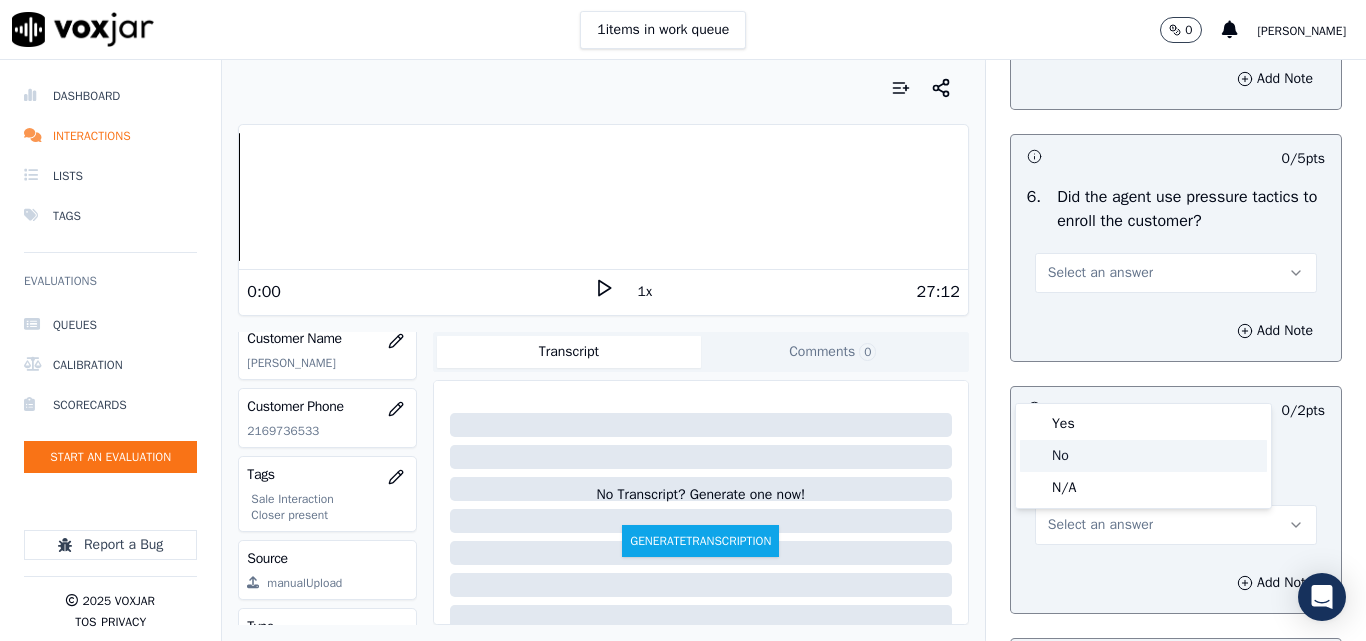 click on "No" 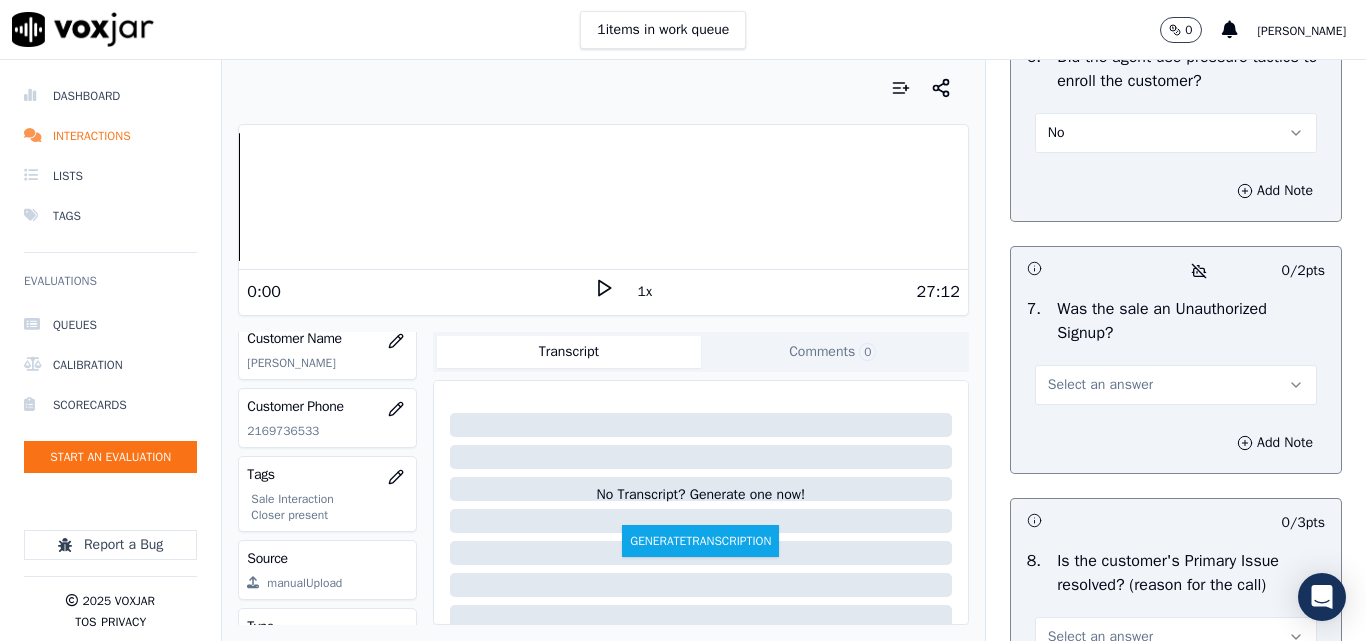 scroll, scrollTop: 6200, scrollLeft: 0, axis: vertical 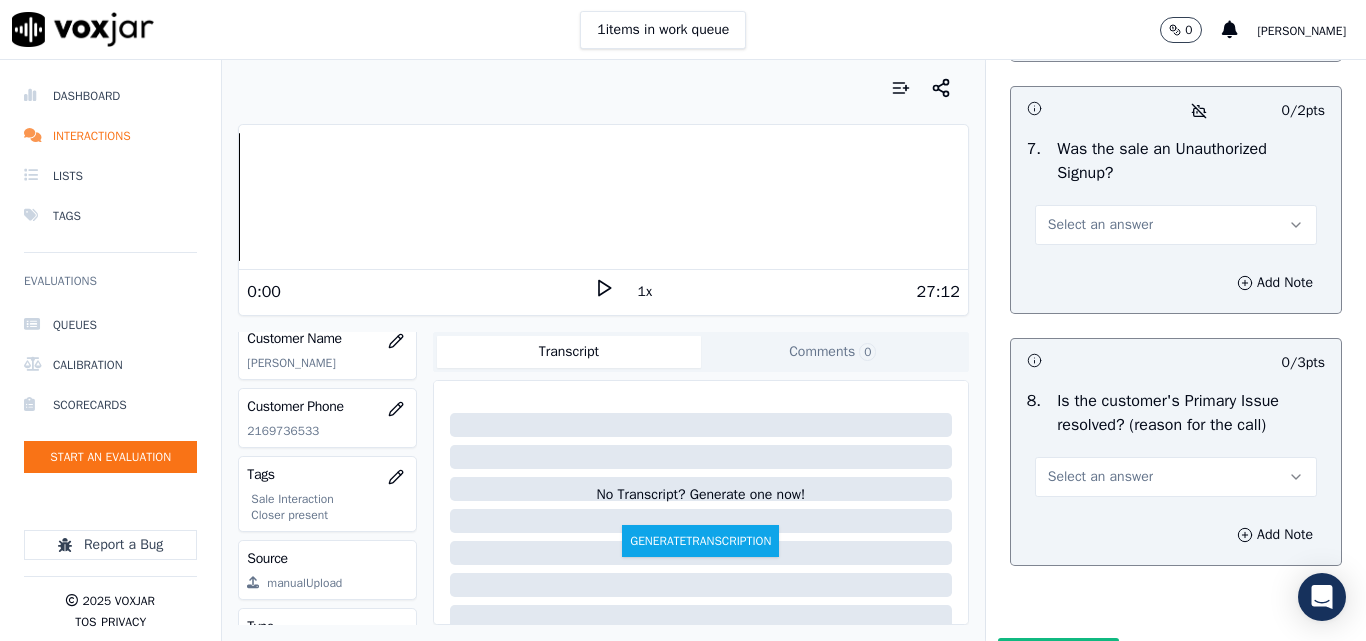 click on "Select an answer" at bounding box center (1100, 225) 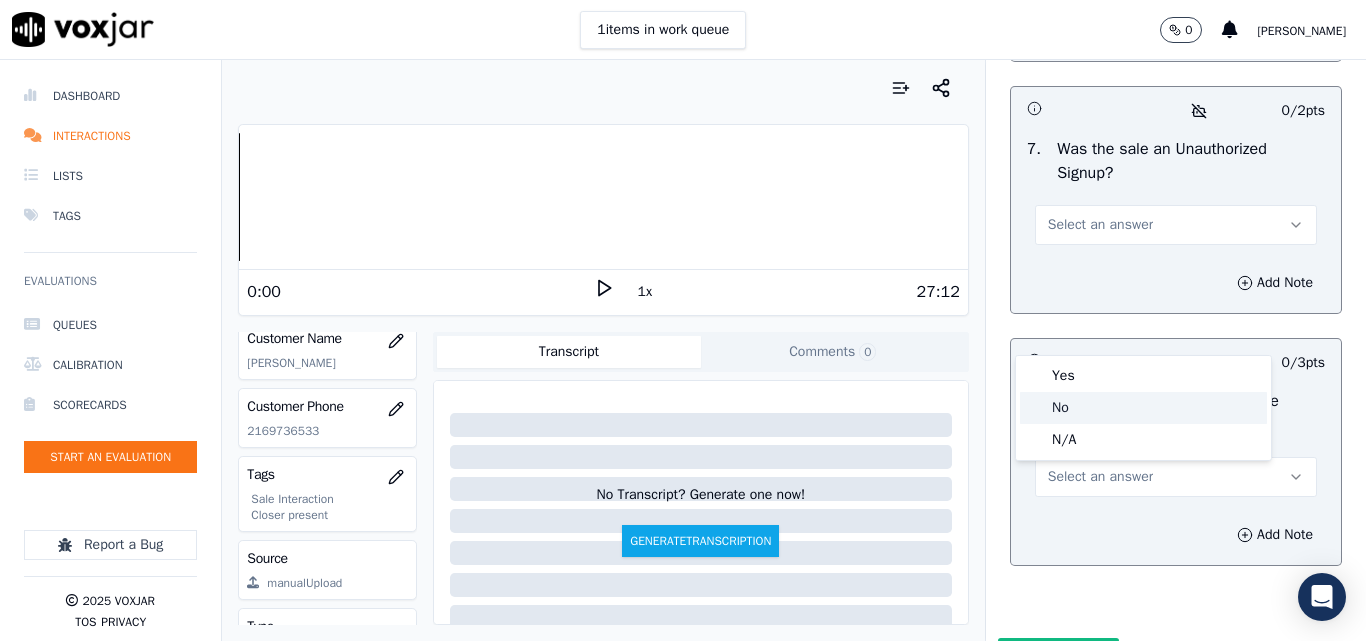 click on "No" 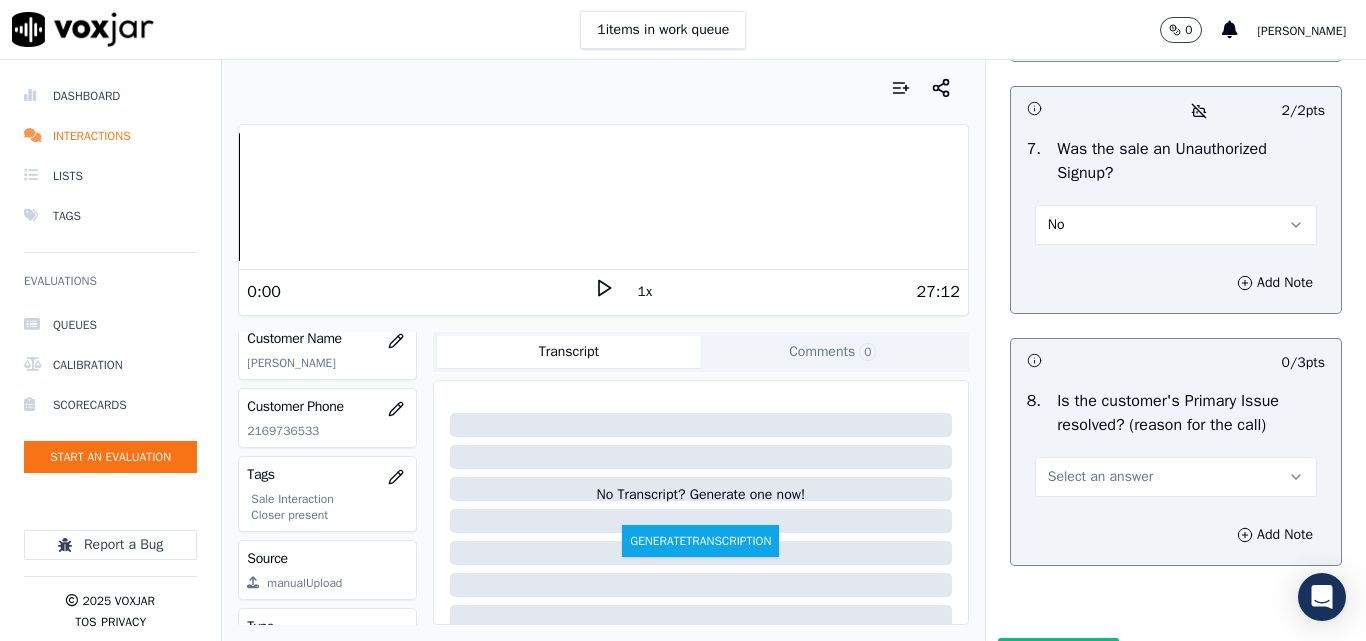scroll, scrollTop: 6396, scrollLeft: 0, axis: vertical 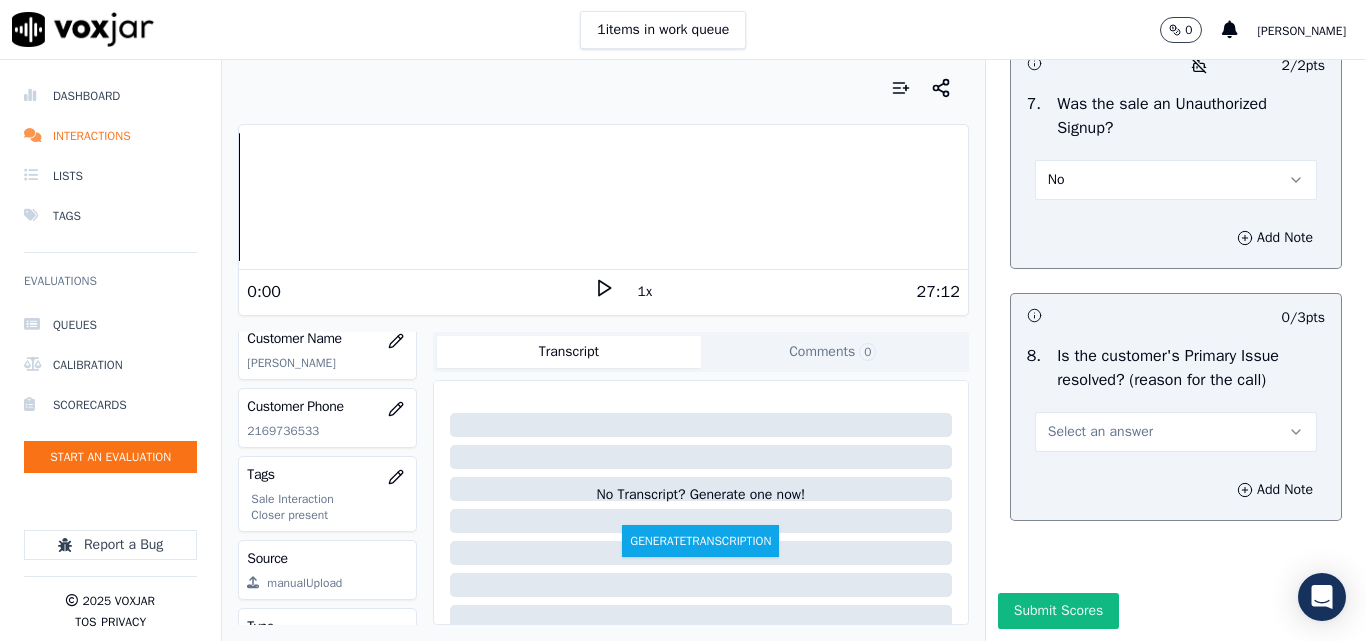 click on "Select an answer" at bounding box center [1100, 432] 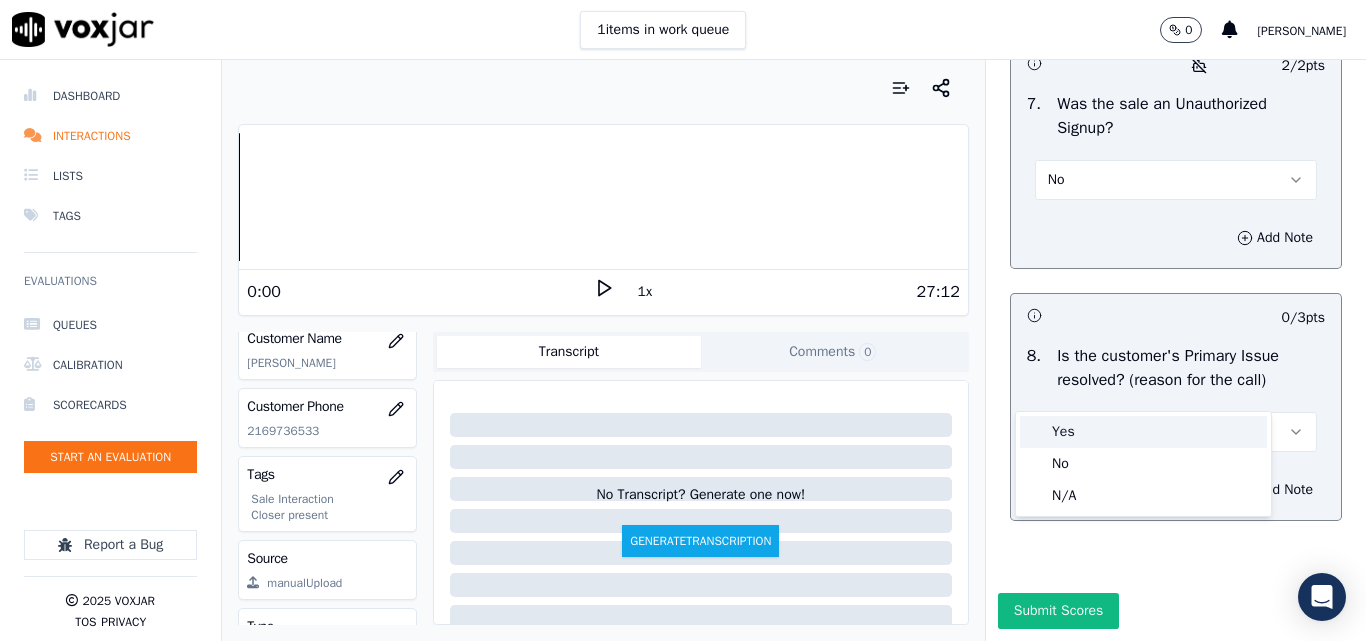 click on "Yes" at bounding box center (1143, 432) 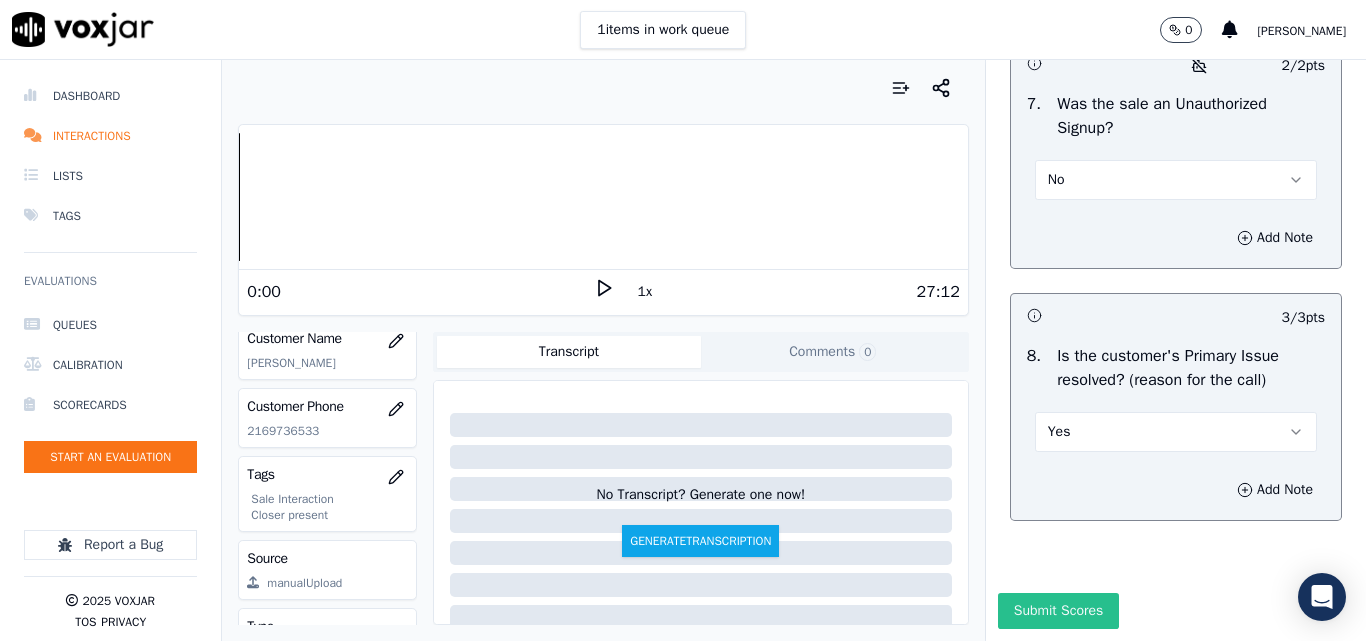 click on "Submit Scores" at bounding box center [1058, 611] 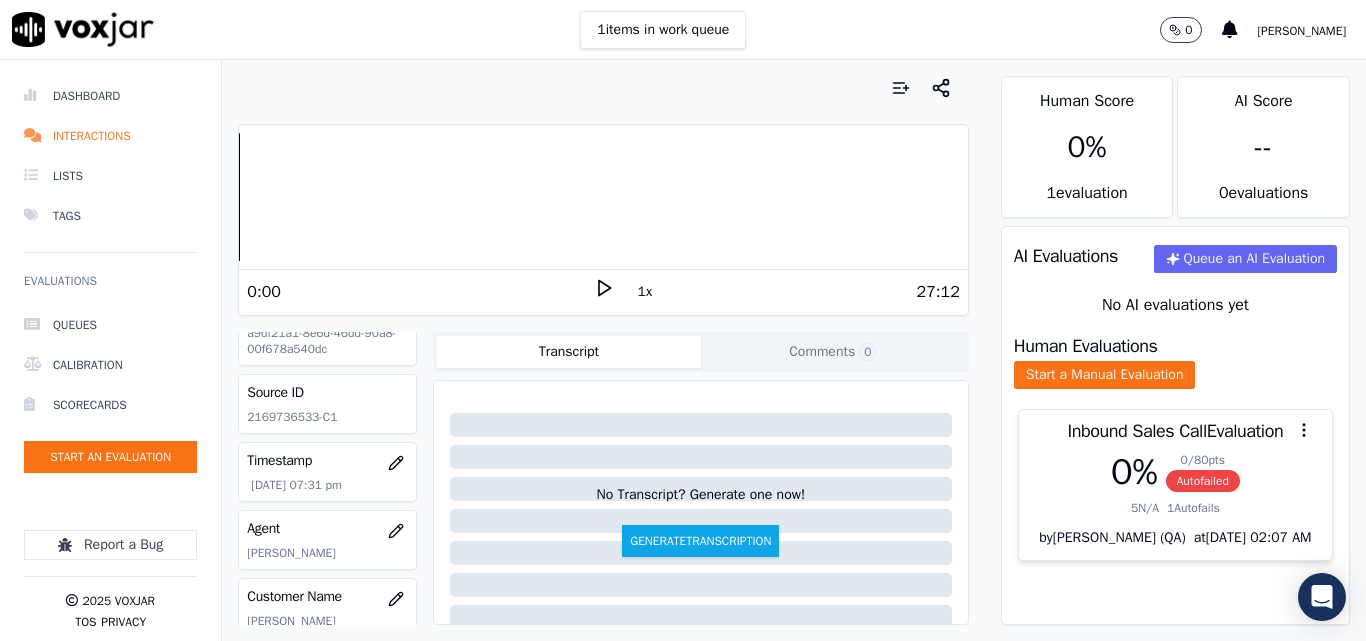 scroll, scrollTop: 0, scrollLeft: 0, axis: both 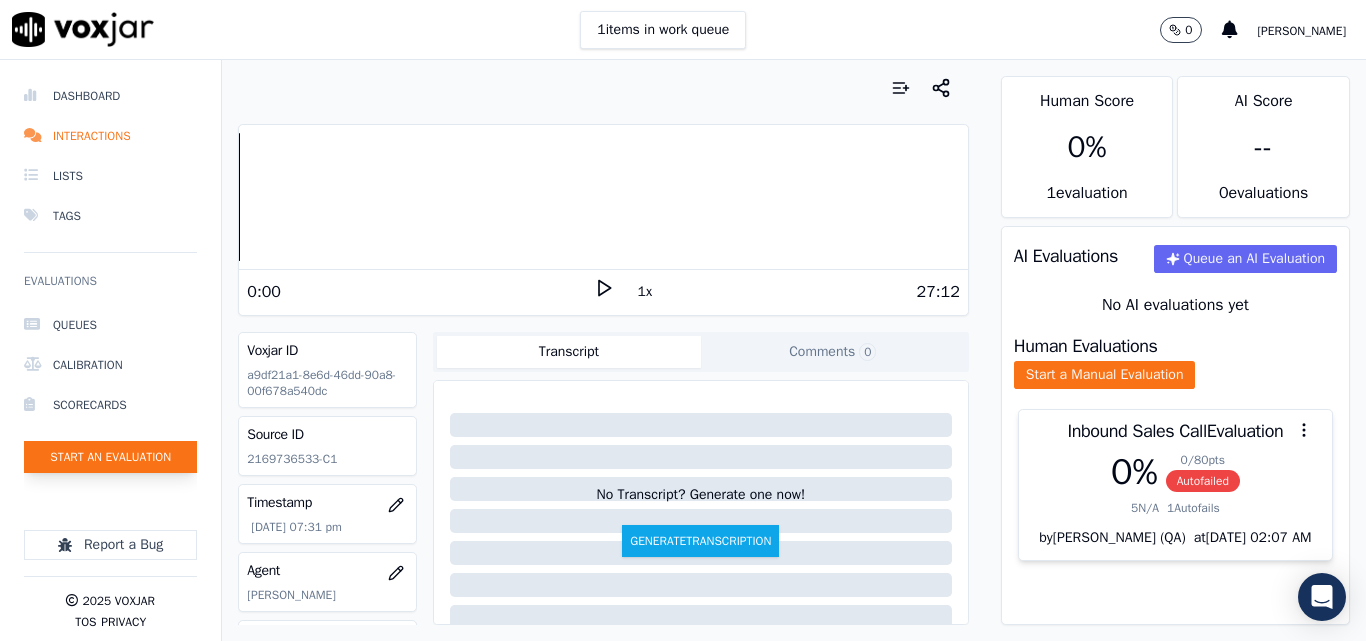 click on "Start an Evaluation" 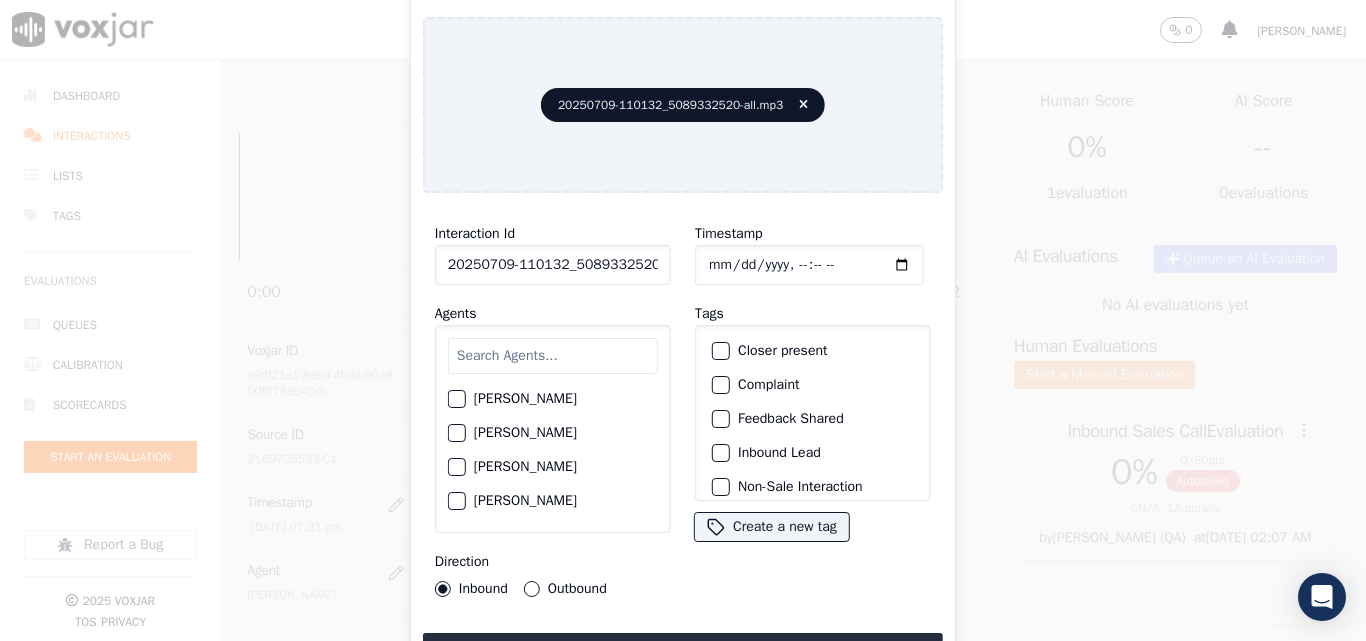 scroll, scrollTop: 0, scrollLeft: 40, axis: horizontal 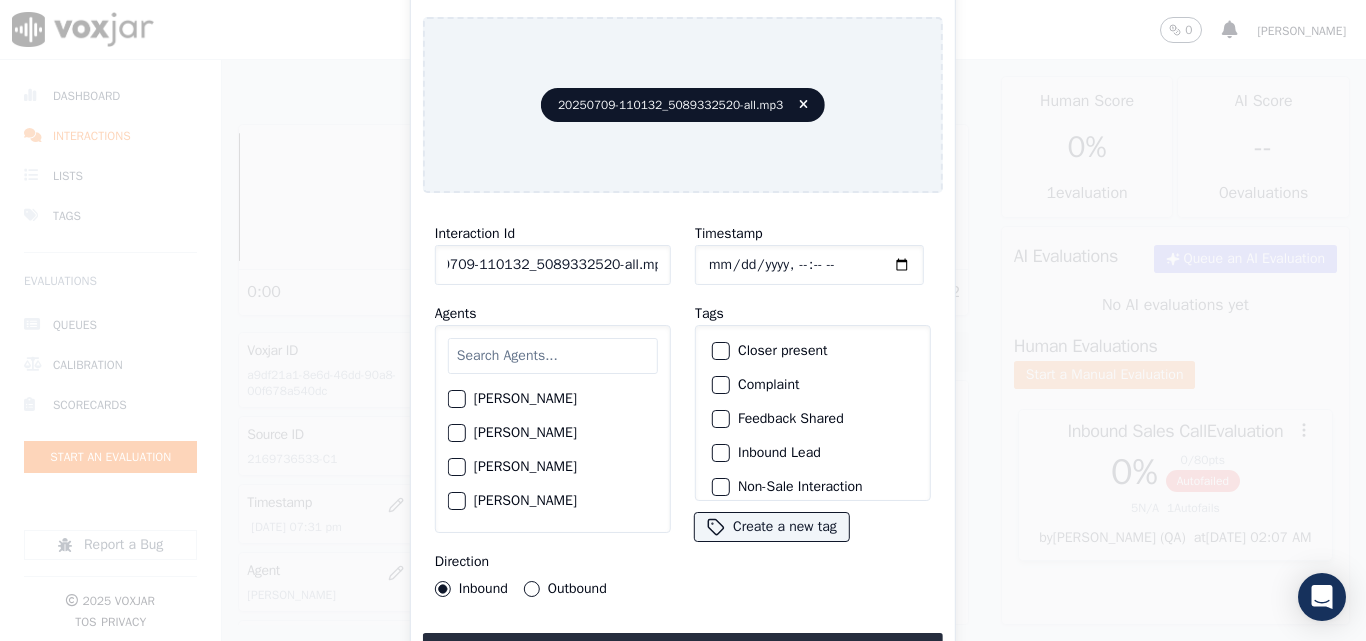 drag, startPoint x: 642, startPoint y: 261, endPoint x: 775, endPoint y: 278, distance: 134.08206 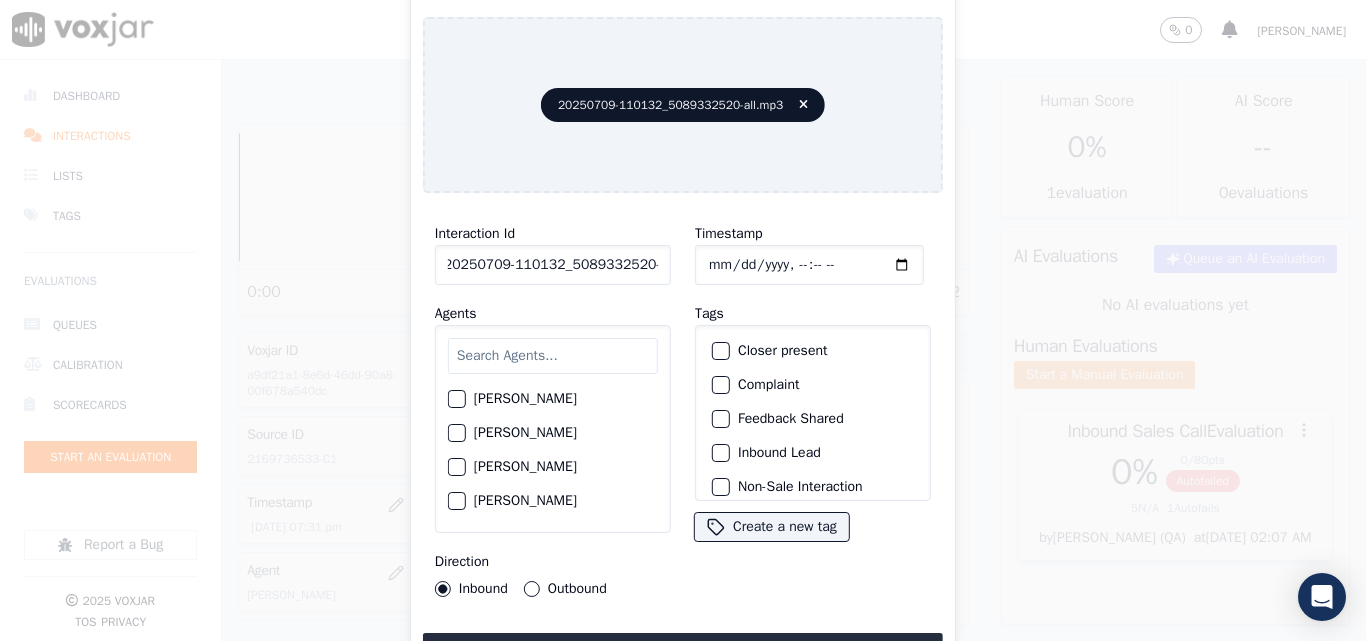 scroll, scrollTop: 0, scrollLeft: 11, axis: horizontal 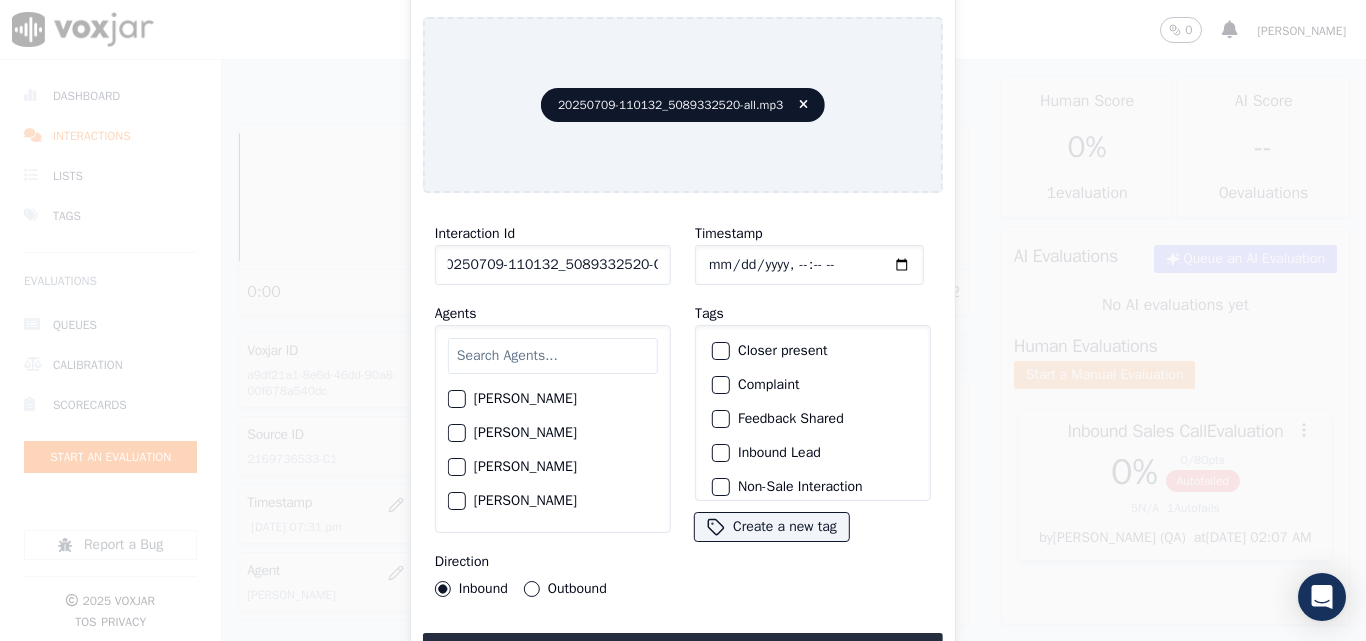 type on "20250709-110132_5089332520-C1" 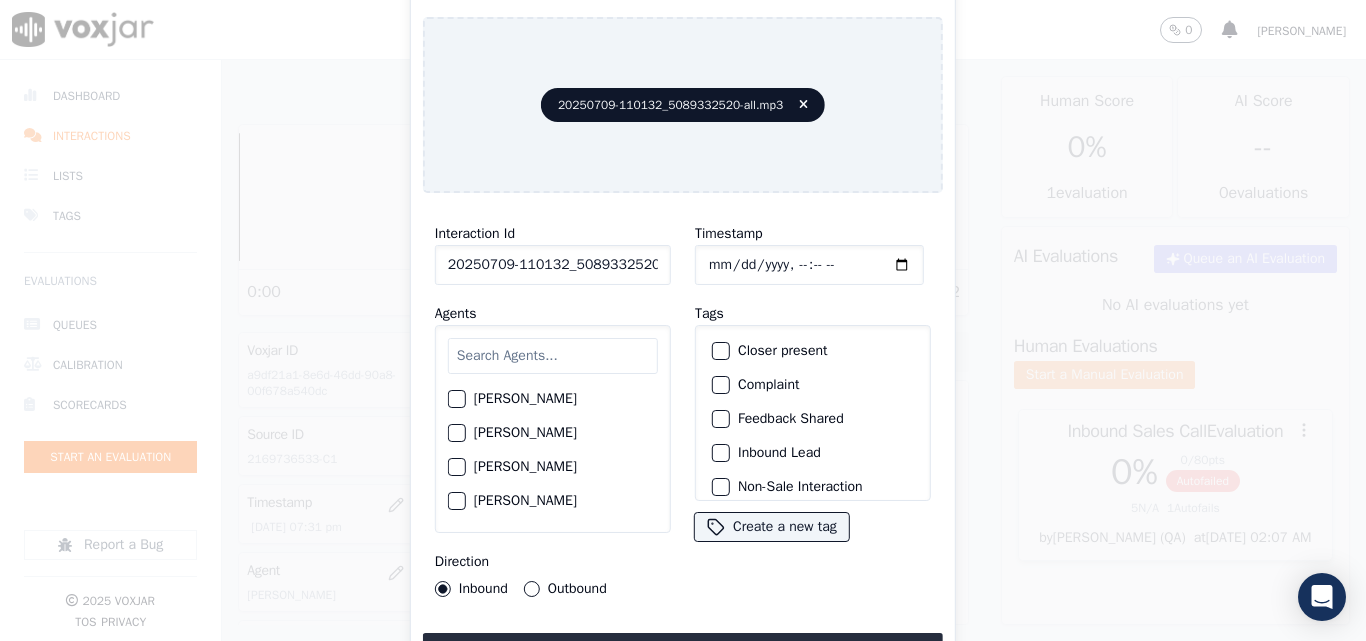 type on "[DATE]T20:53" 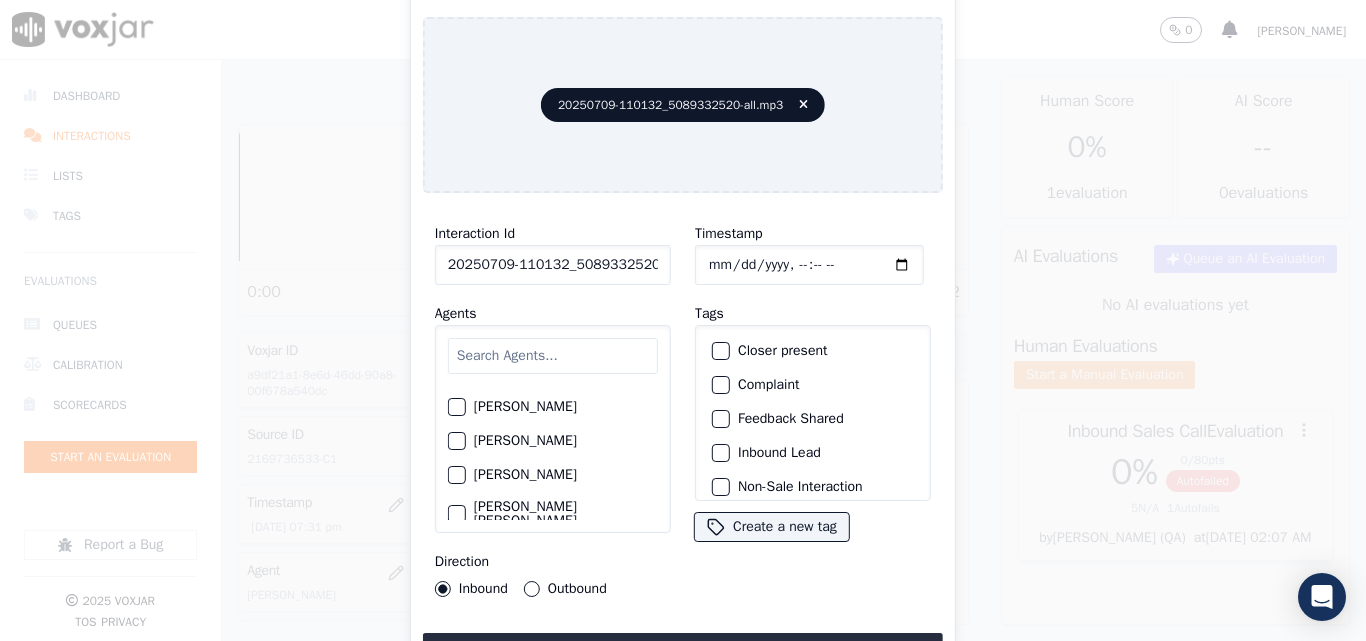 scroll, scrollTop: 1700, scrollLeft: 0, axis: vertical 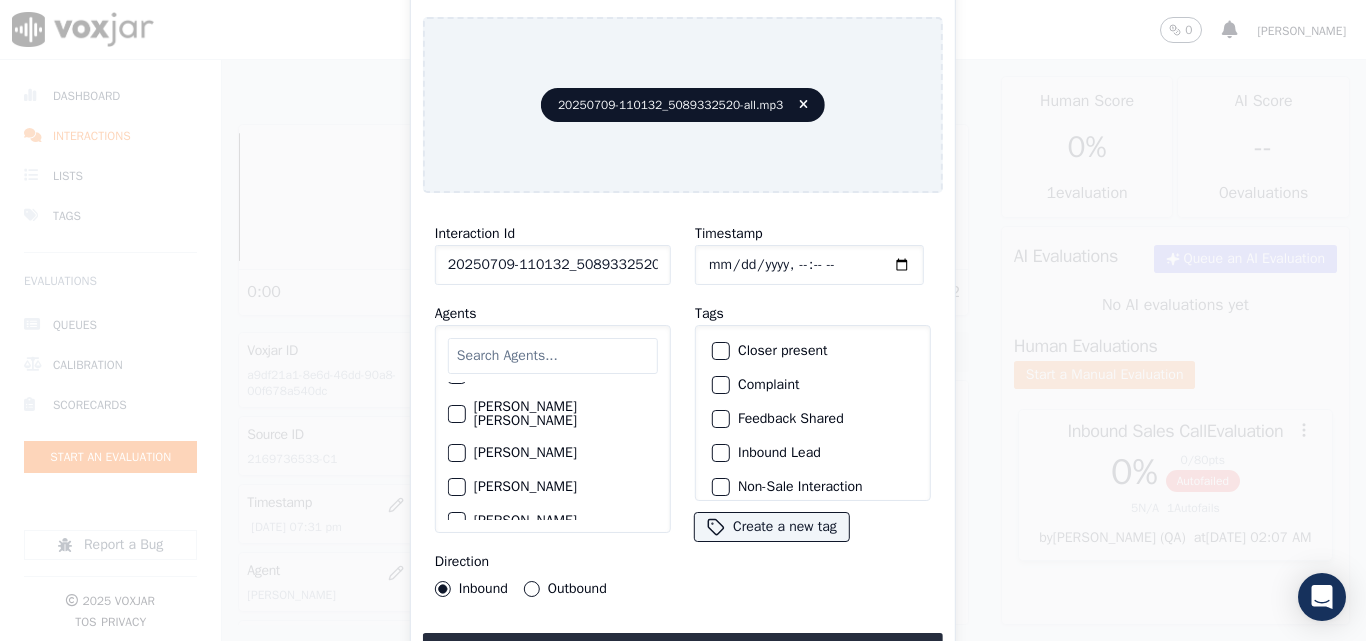 click on "[PERSON_NAME]" 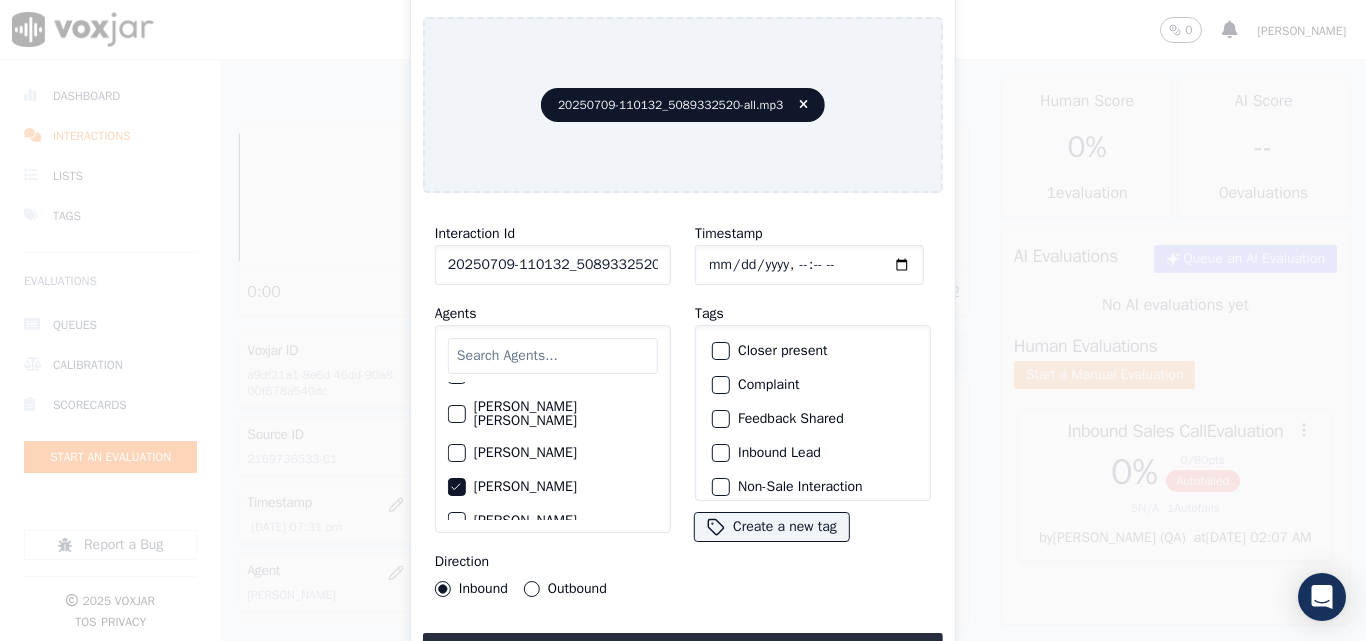click on "Closer present" 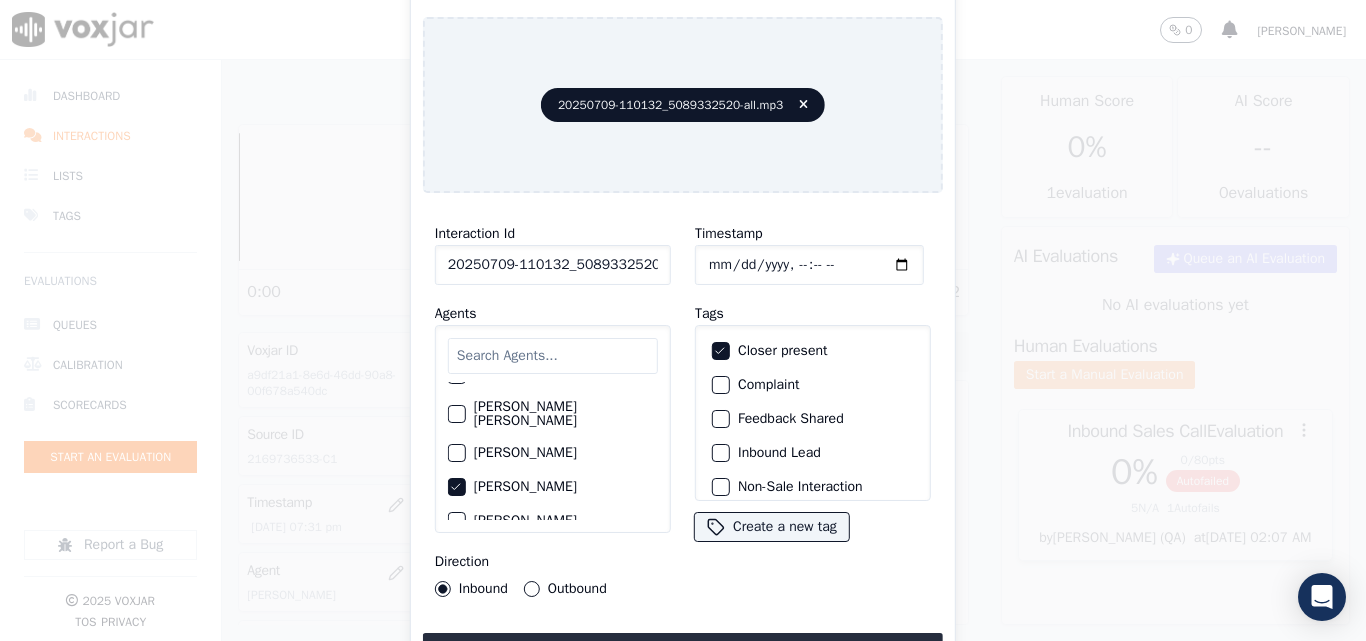 click on "Inbound Lead" 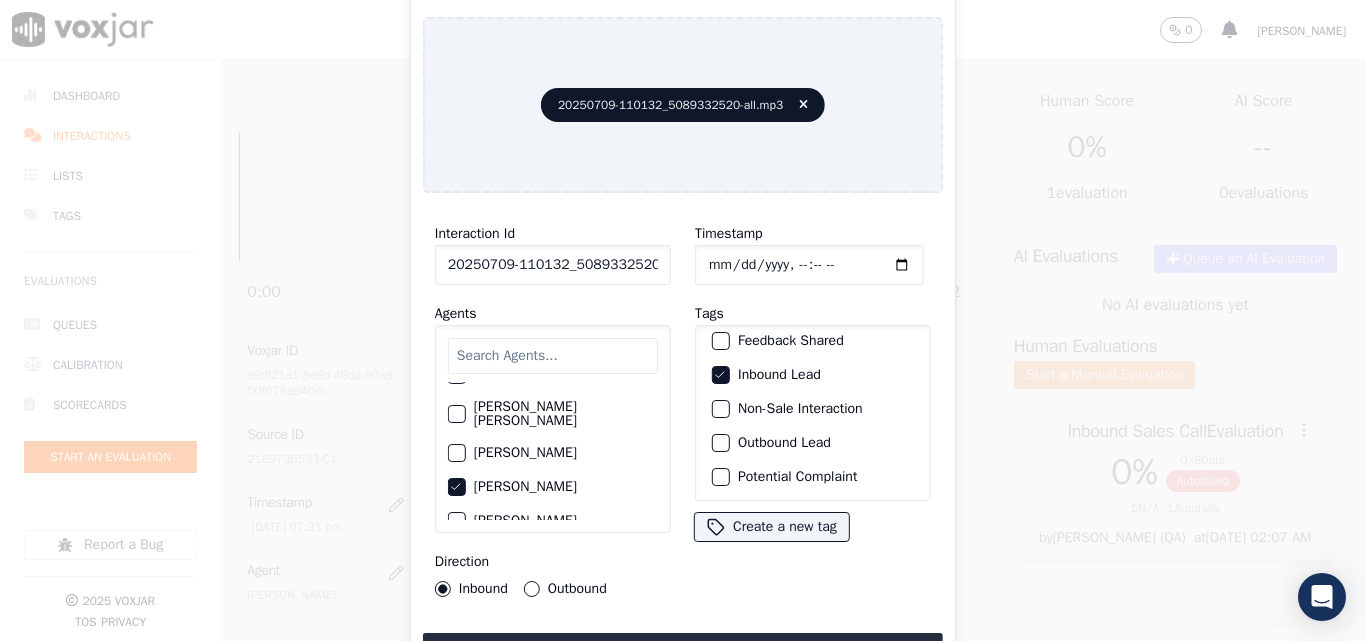 scroll, scrollTop: 173, scrollLeft: 0, axis: vertical 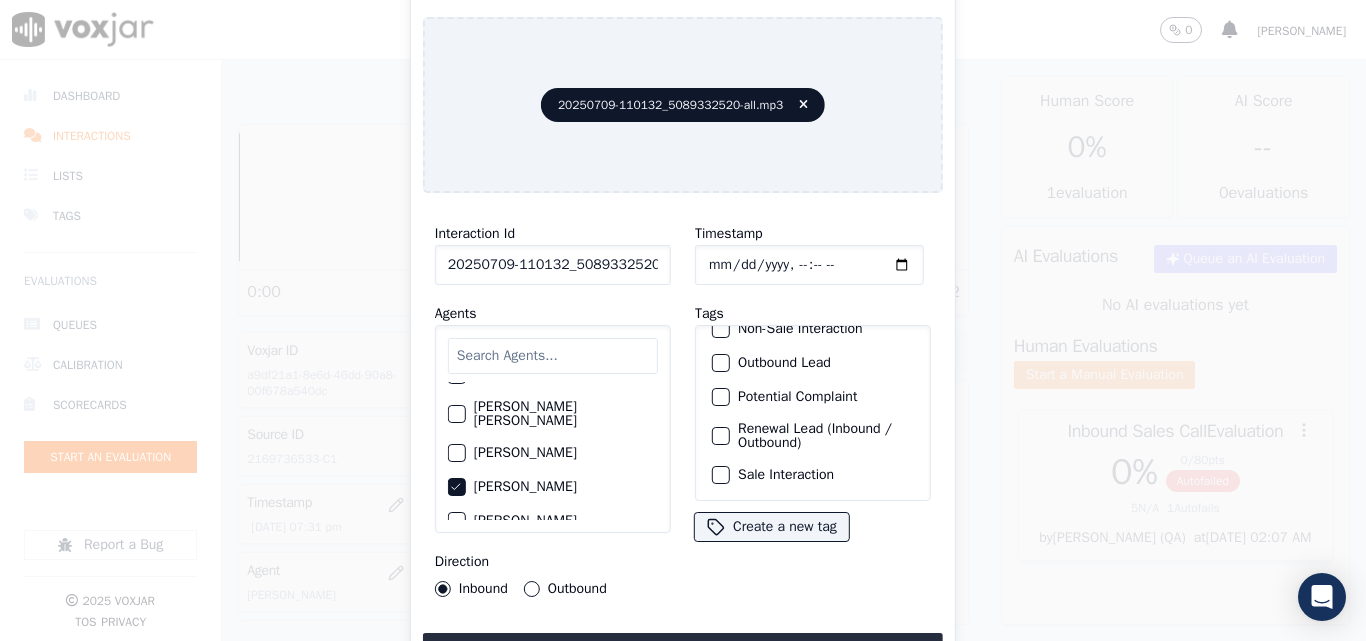 click on "Sale Interaction" 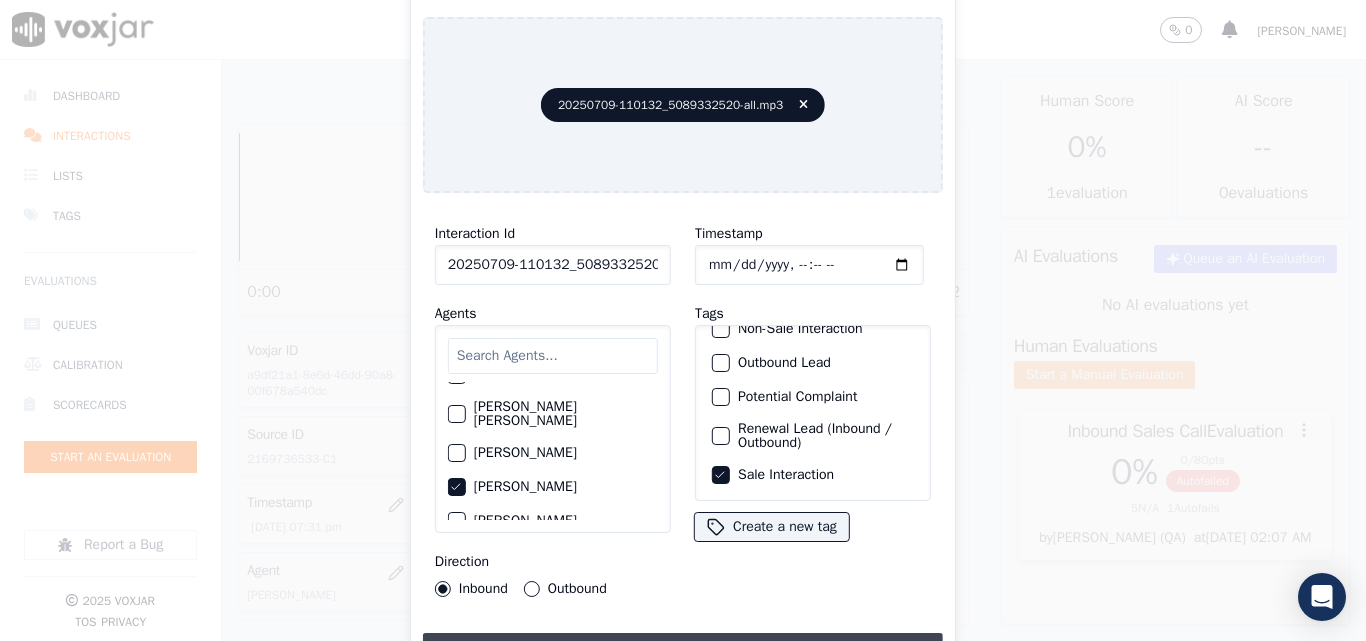 click on "Upload interaction to start evaluation" at bounding box center [683, 651] 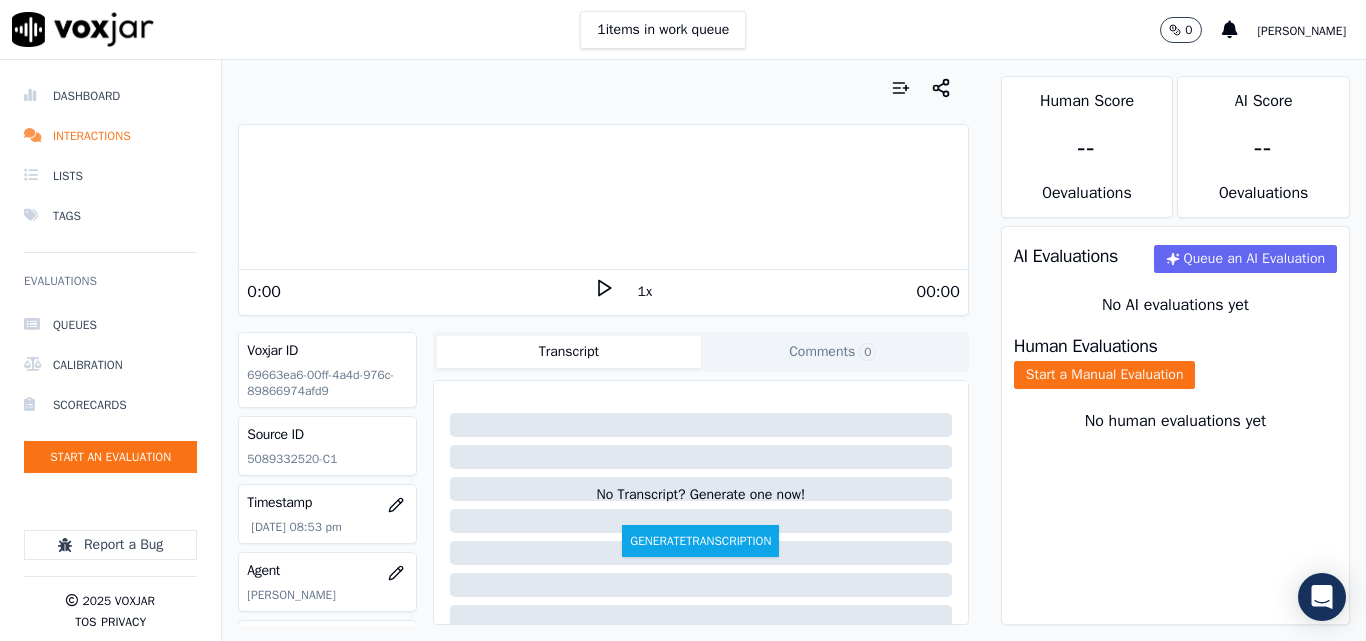 scroll, scrollTop: 100, scrollLeft: 0, axis: vertical 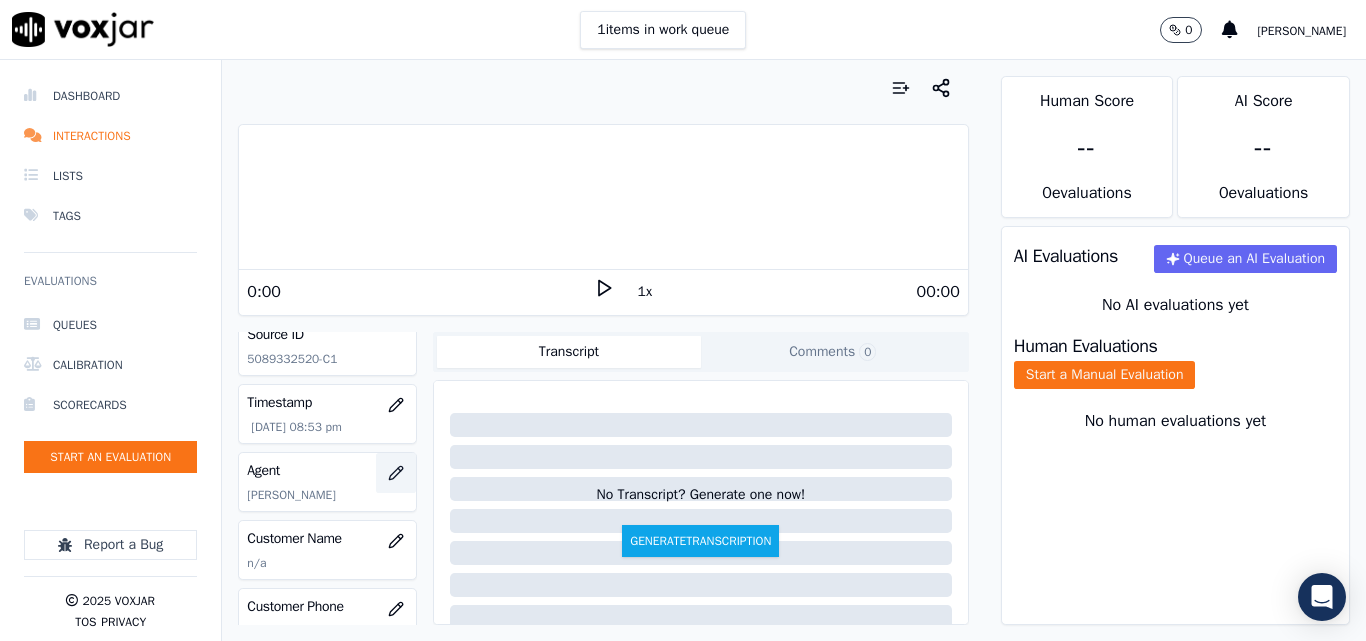 click 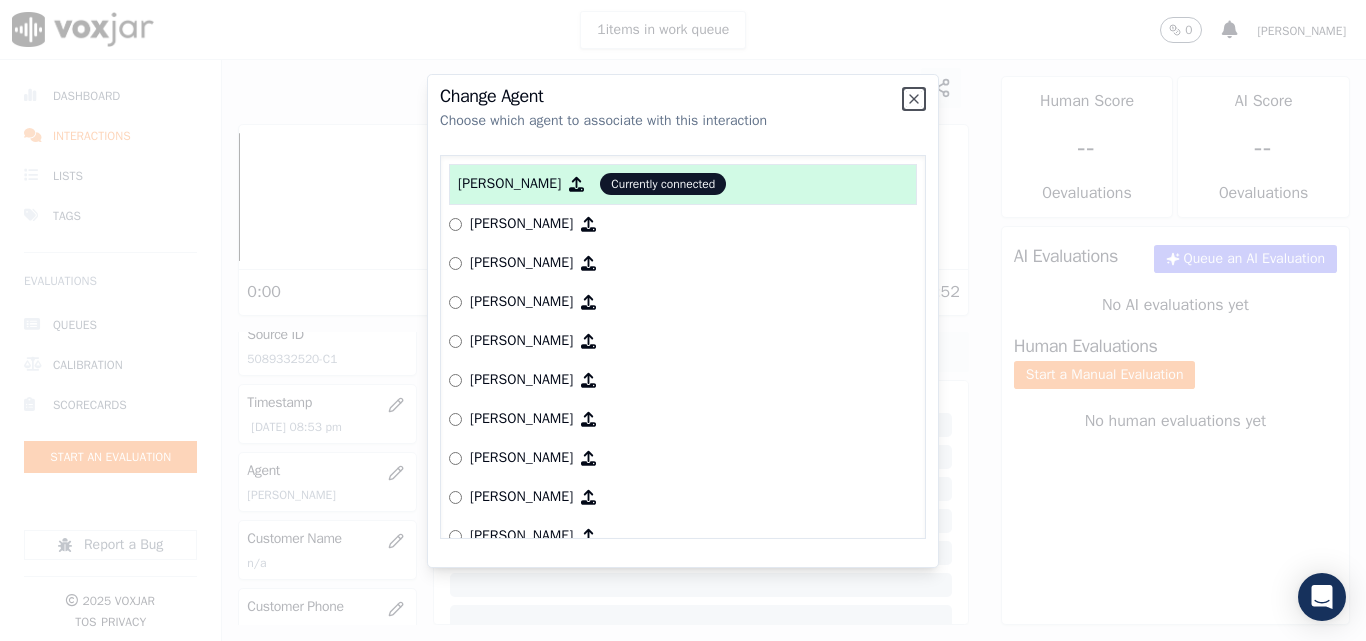 click 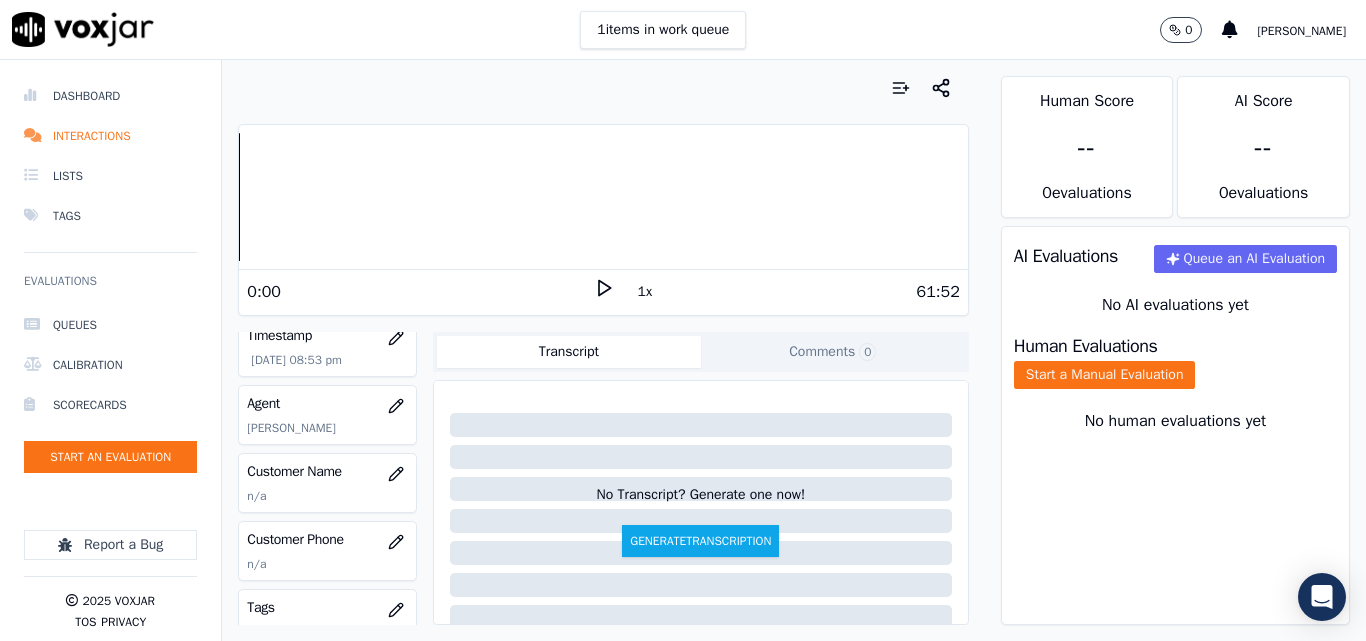 scroll, scrollTop: 300, scrollLeft: 0, axis: vertical 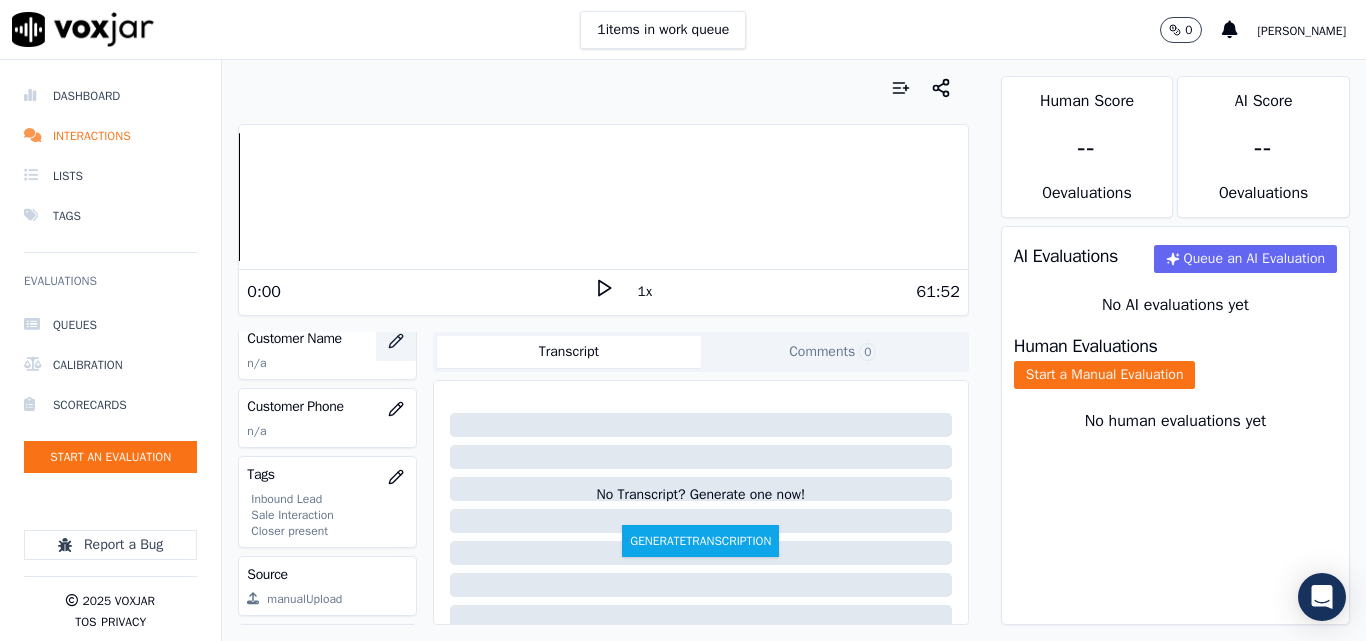 click 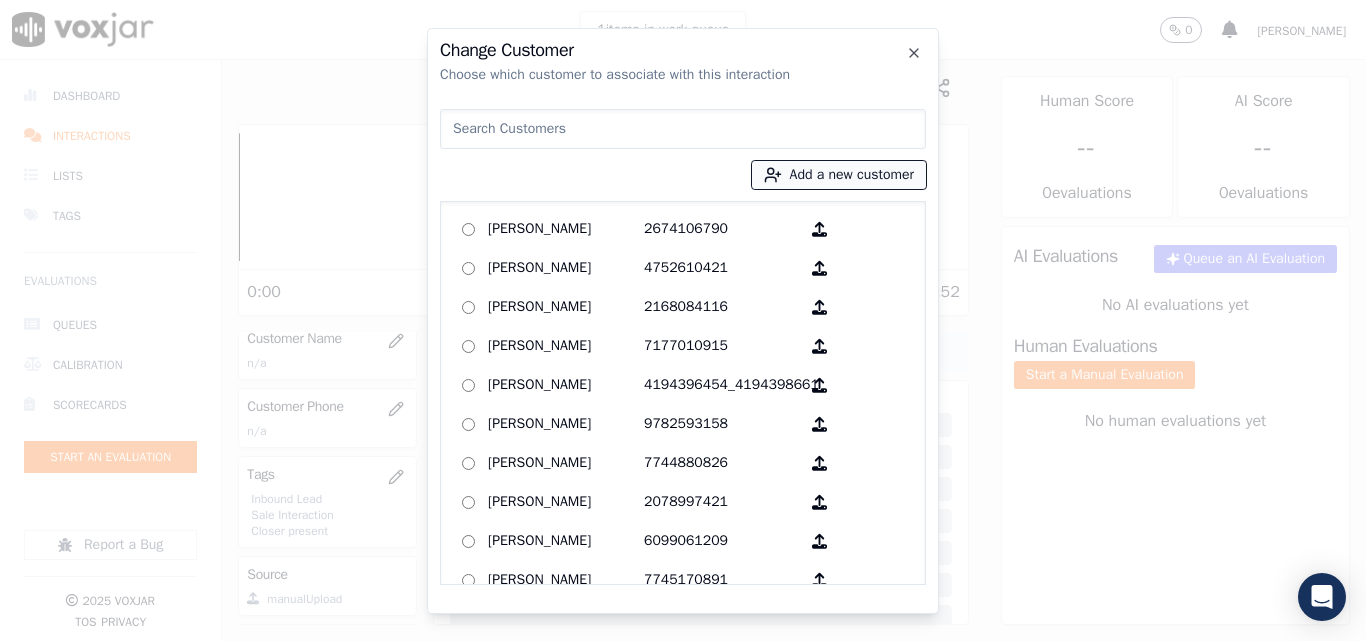click on "Add a new customer" at bounding box center (839, 175) 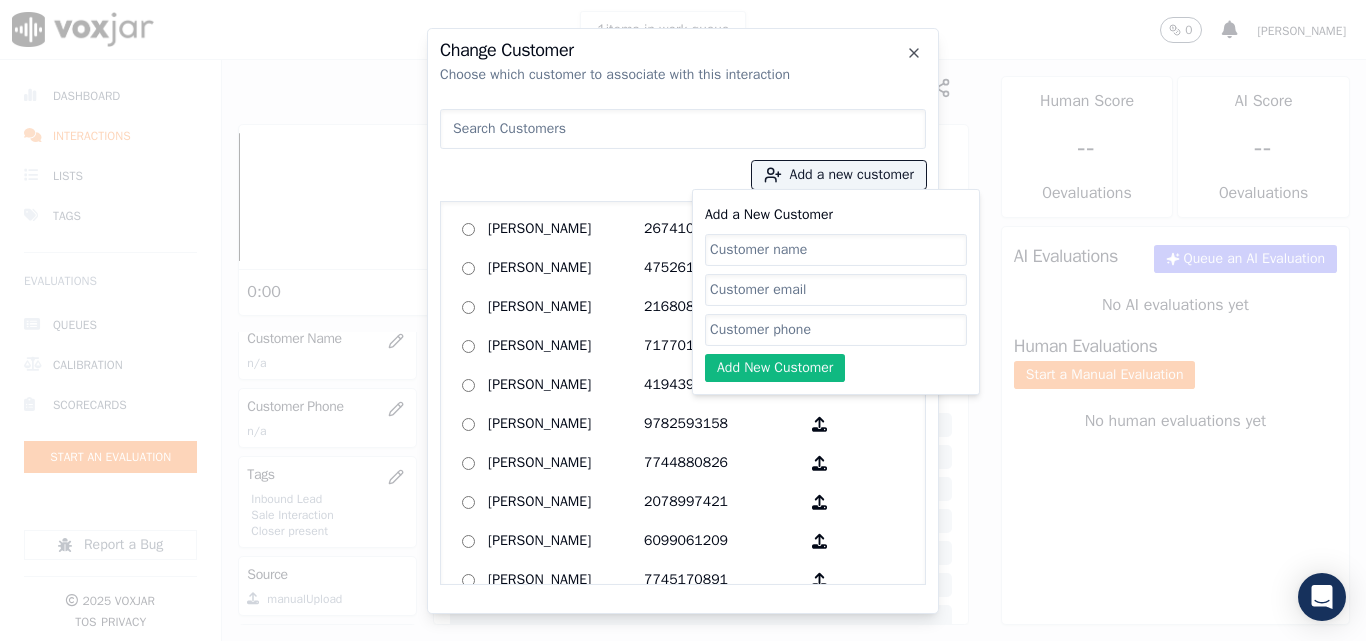 click on "Add a New Customer" 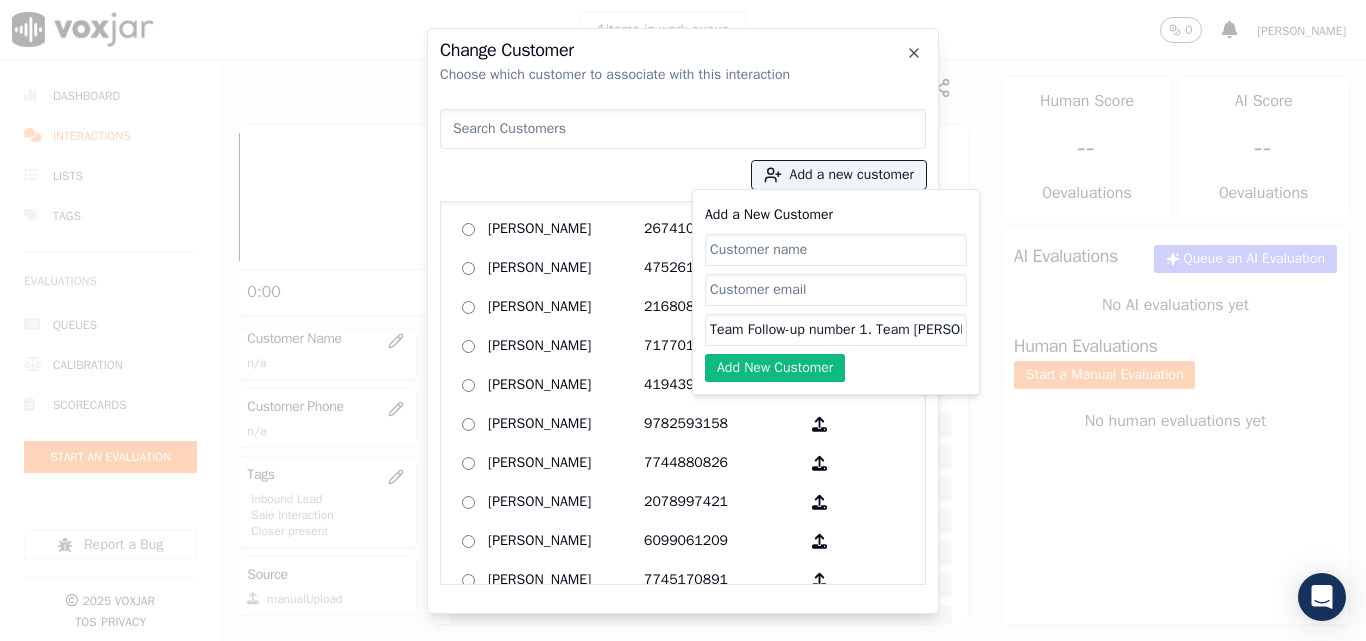 scroll, scrollTop: 0, scrollLeft: 809, axis: horizontal 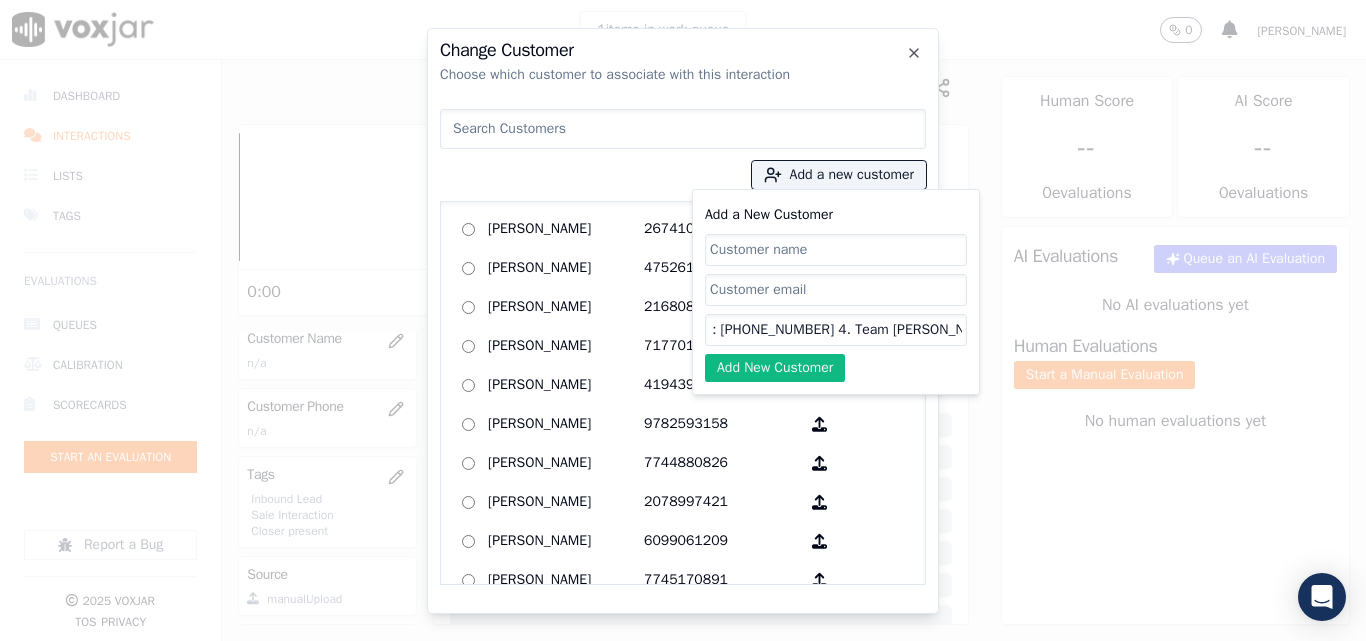 click on "Team Follow-up number 1. Team [PERSON_NAME] : [PHONE_NUMBER] 2. Team [PERSON_NAME] : [PHONE_NUMBER] 3. Team Jack : [PHONE_NUMBER] 4. Team [PERSON_NAME] : [PHONE_NUMBER] 5. Team [PERSON_NAME] : [PHONE_NUMBER]" 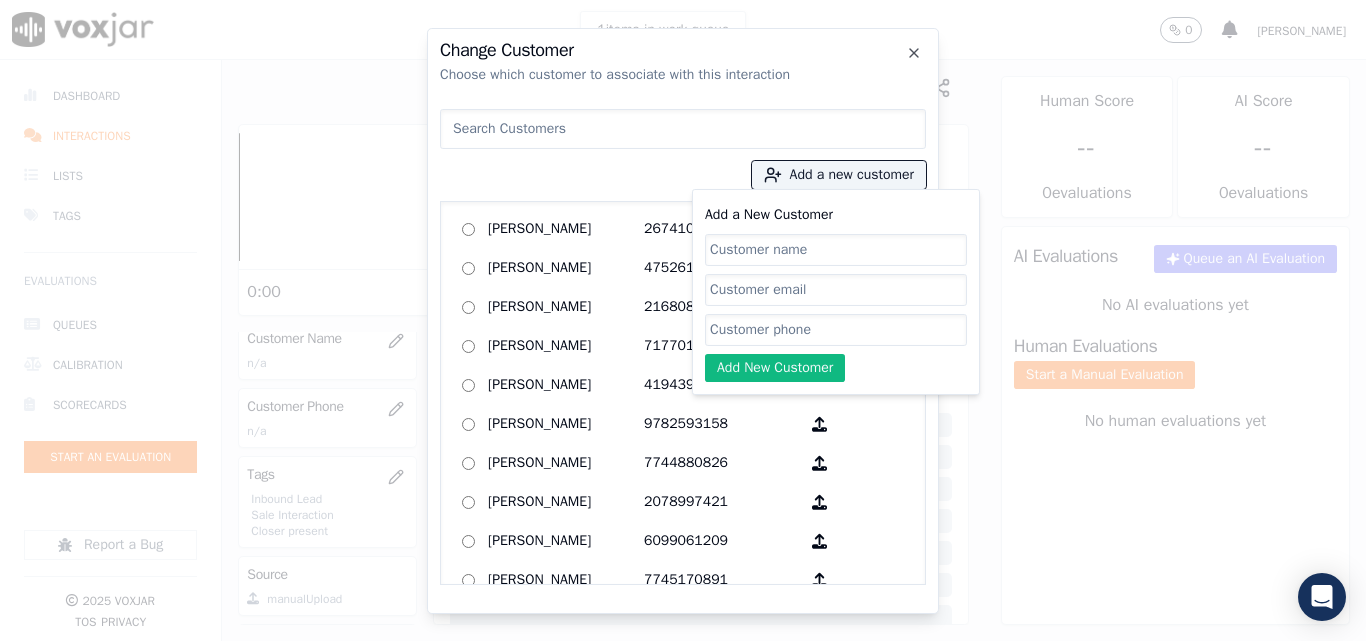 scroll, scrollTop: 0, scrollLeft: 0, axis: both 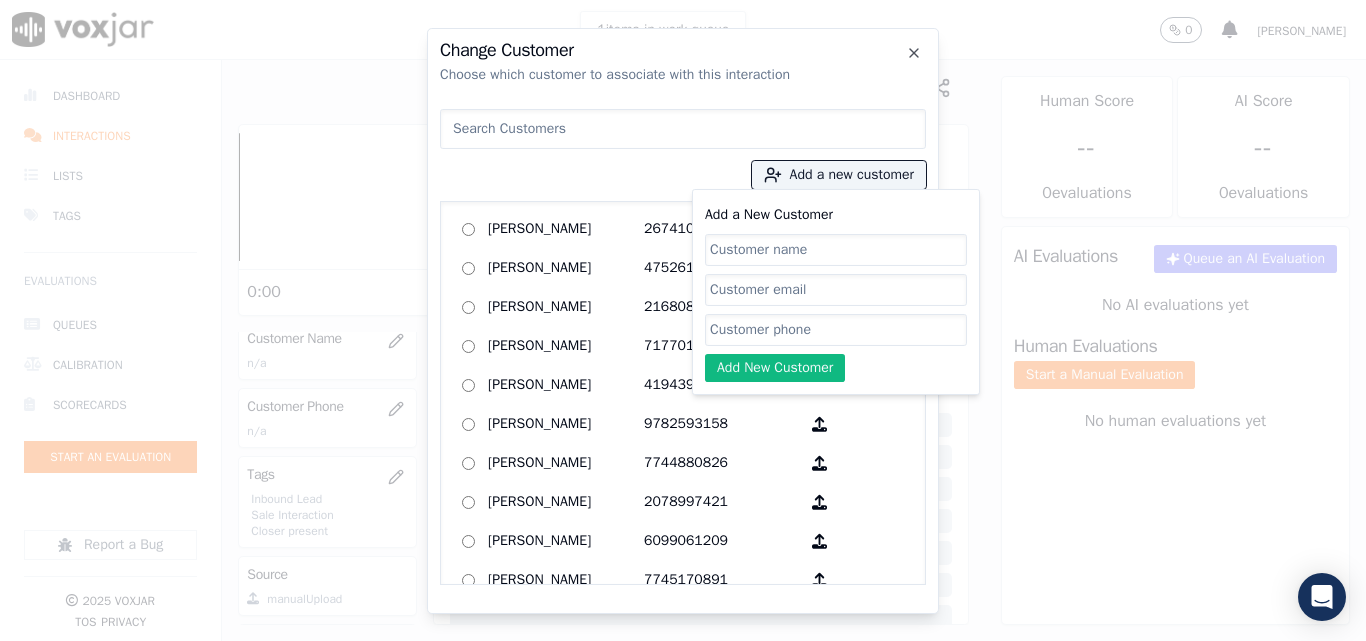 paste on "5089332520" 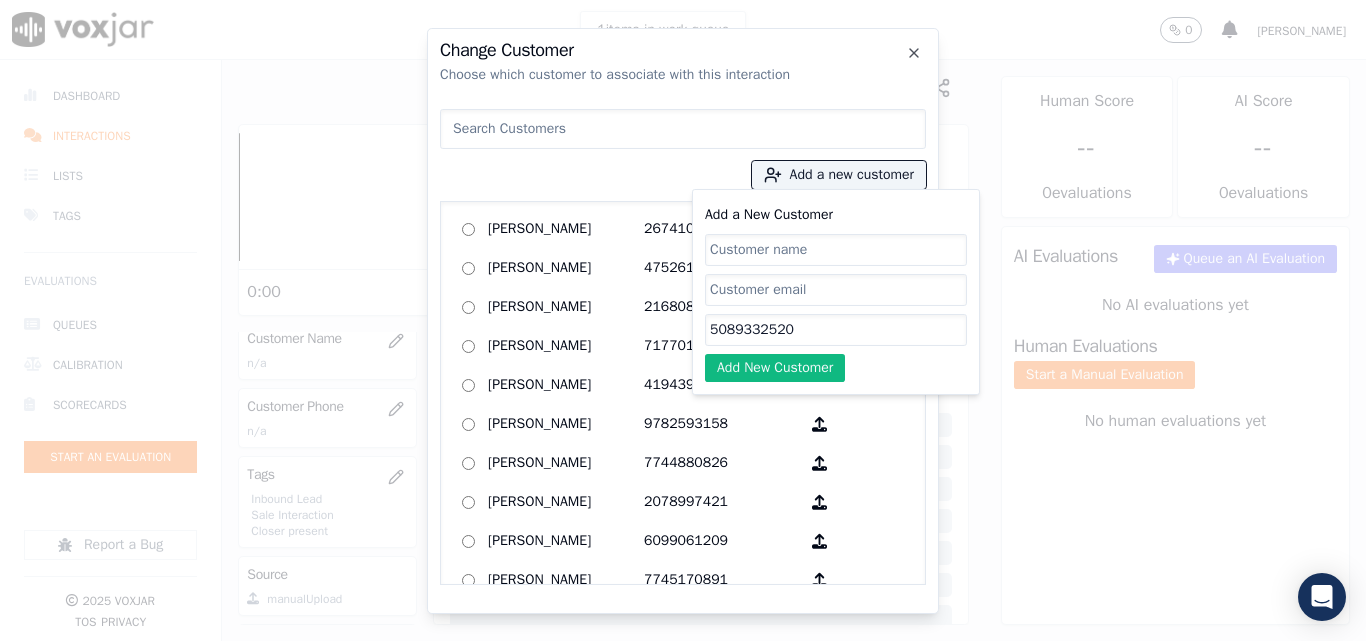 type on "5089332520" 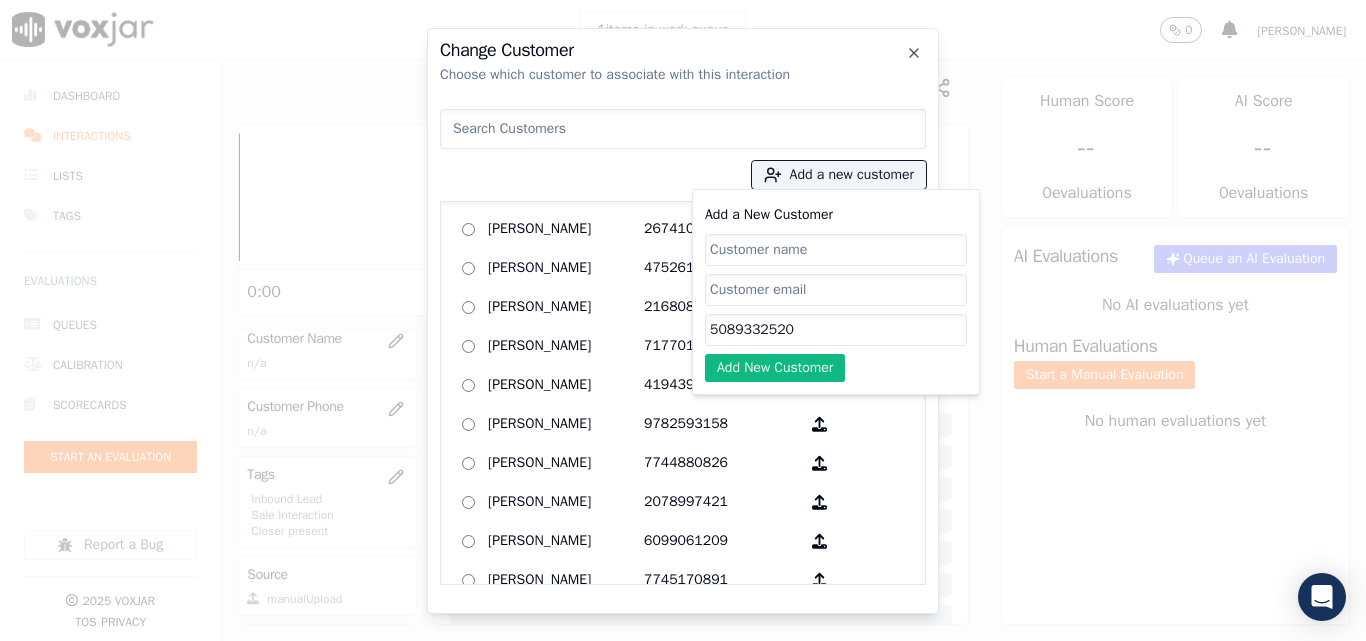 paste on "[PERSON_NAME]" 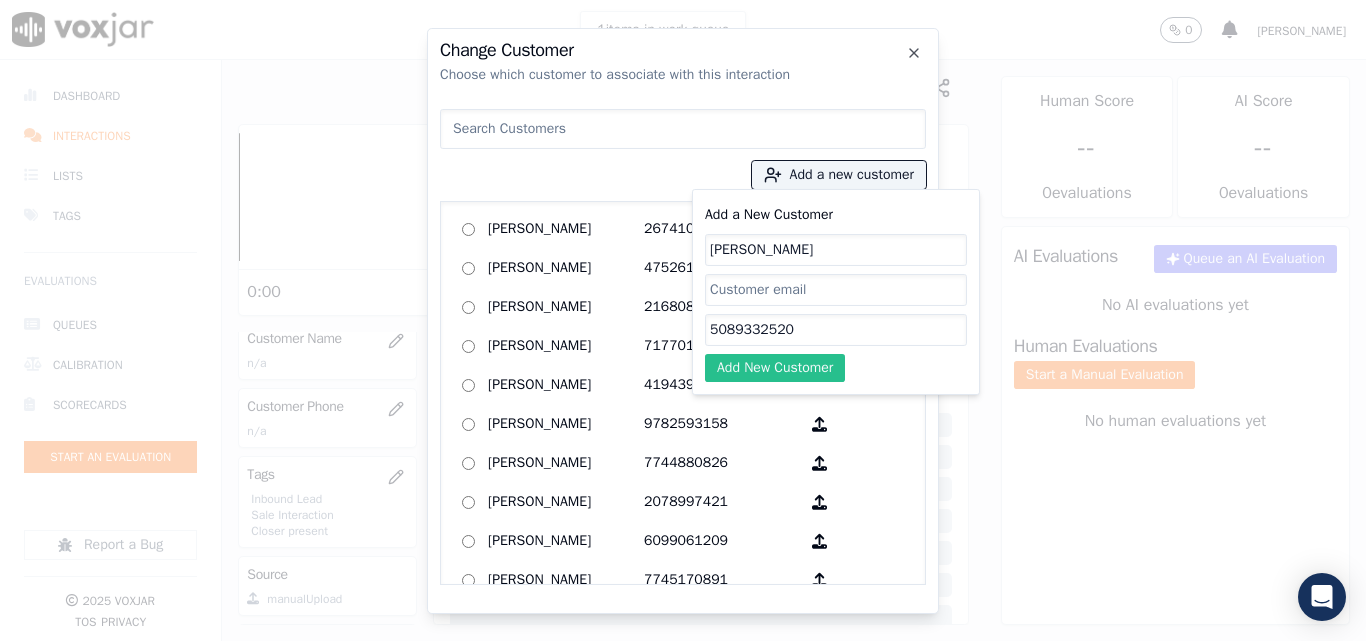 type on "[PERSON_NAME]" 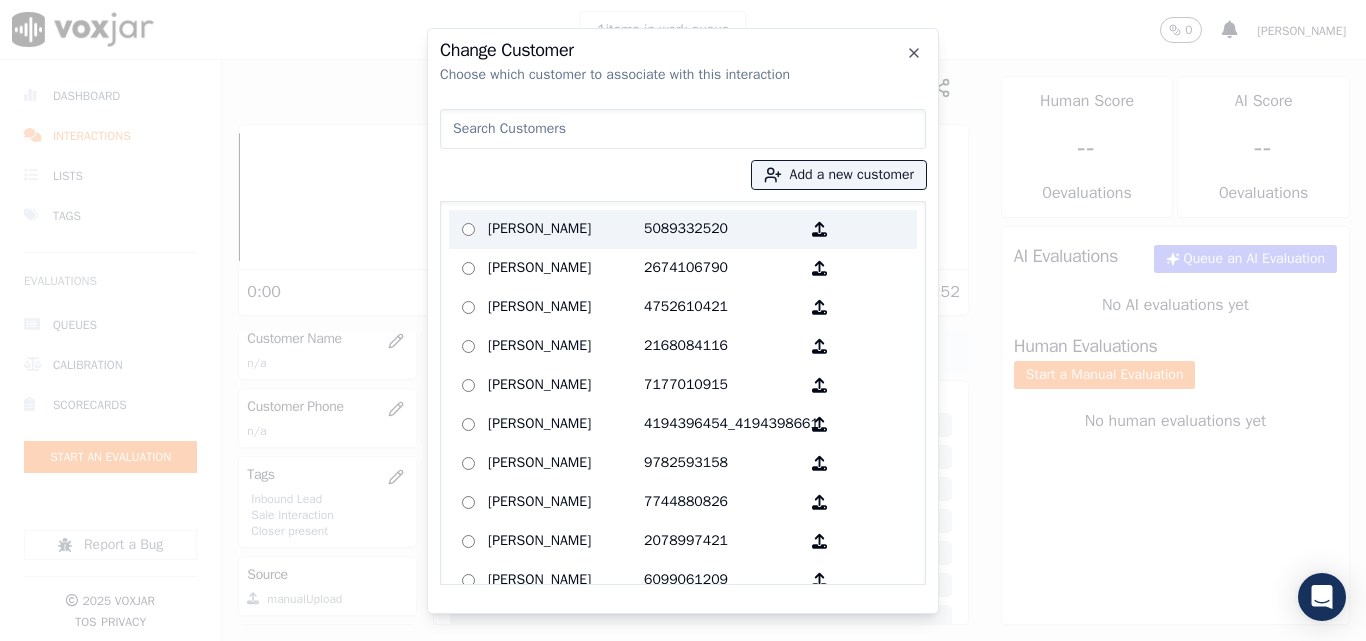 click on "[PERSON_NAME]" at bounding box center (566, 229) 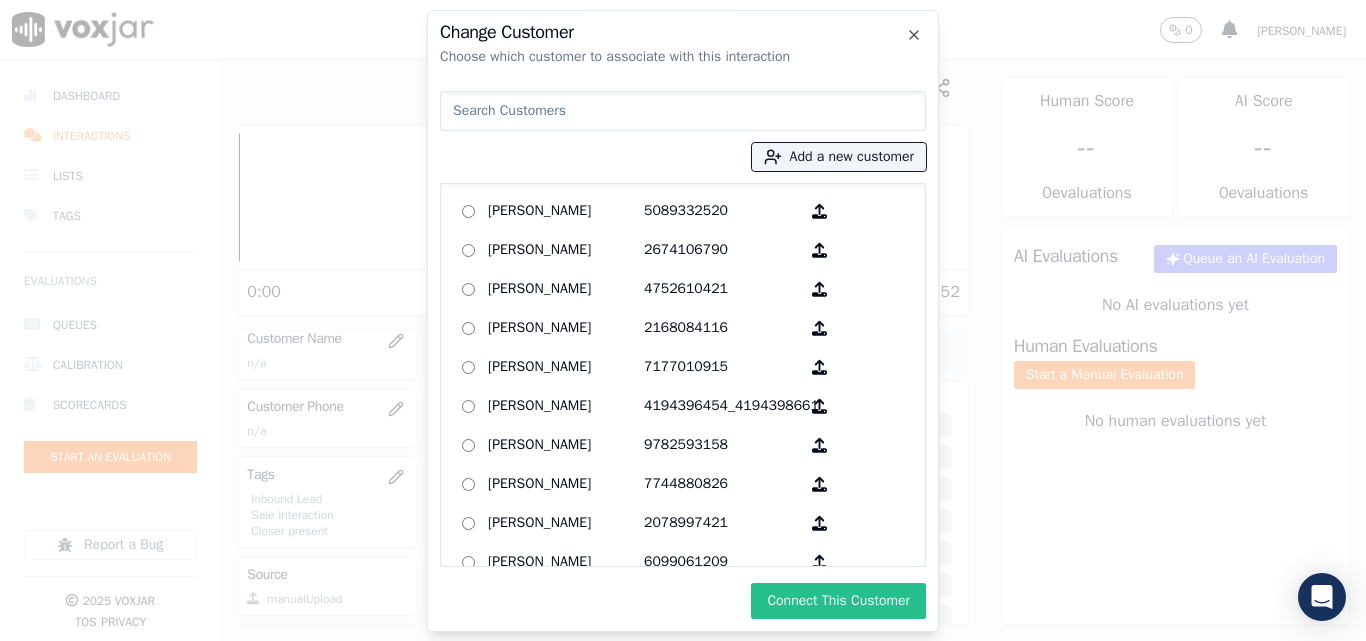 click on "Connect This Customer" at bounding box center [838, 601] 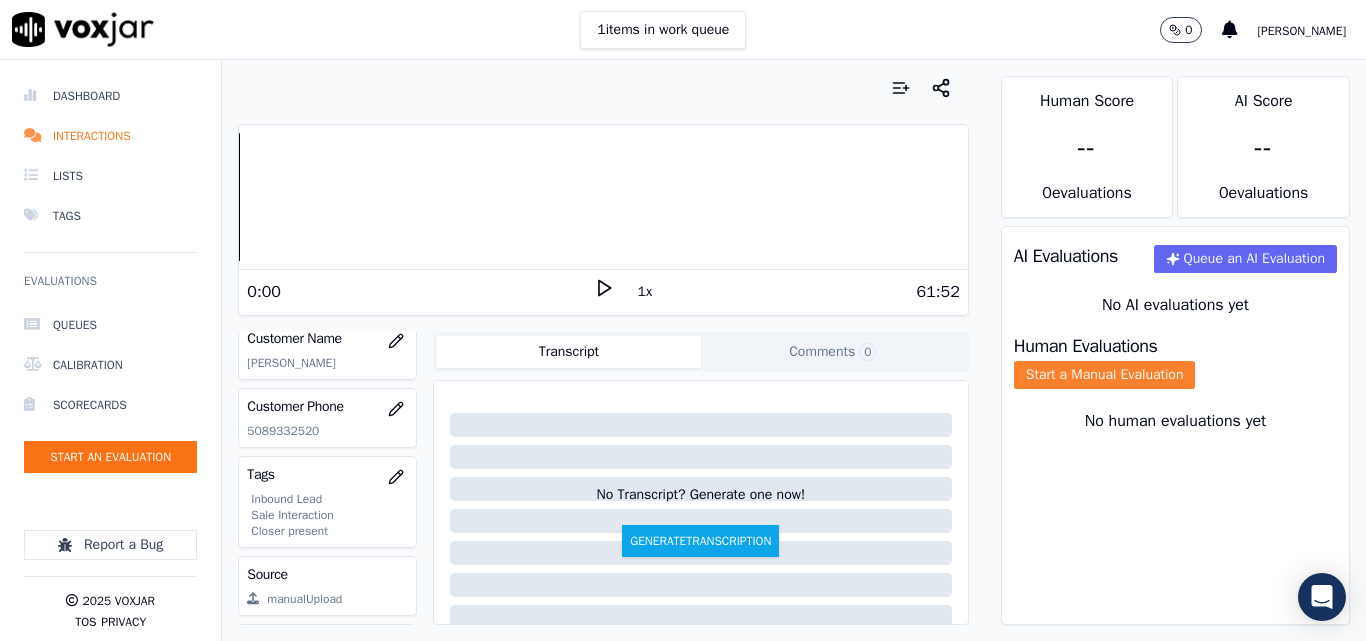 click on "Start a Manual Evaluation" 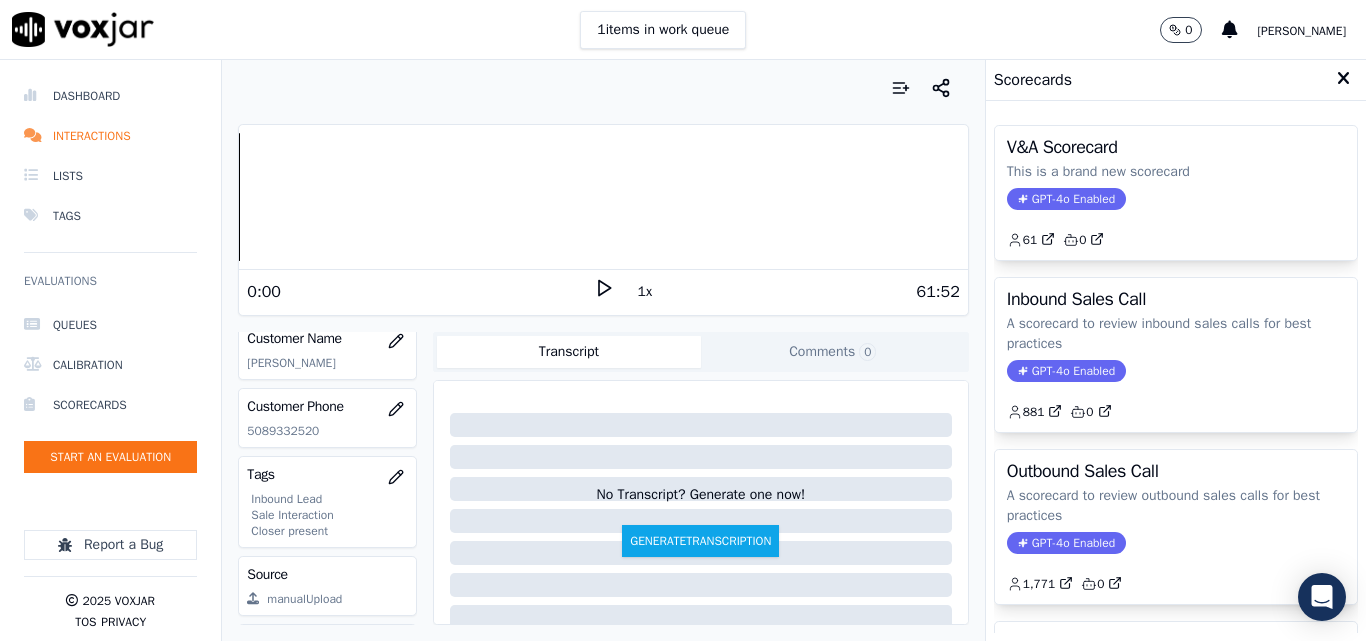 drag, startPoint x: 1162, startPoint y: 389, endPoint x: 1182, endPoint y: 411, distance: 29.732138 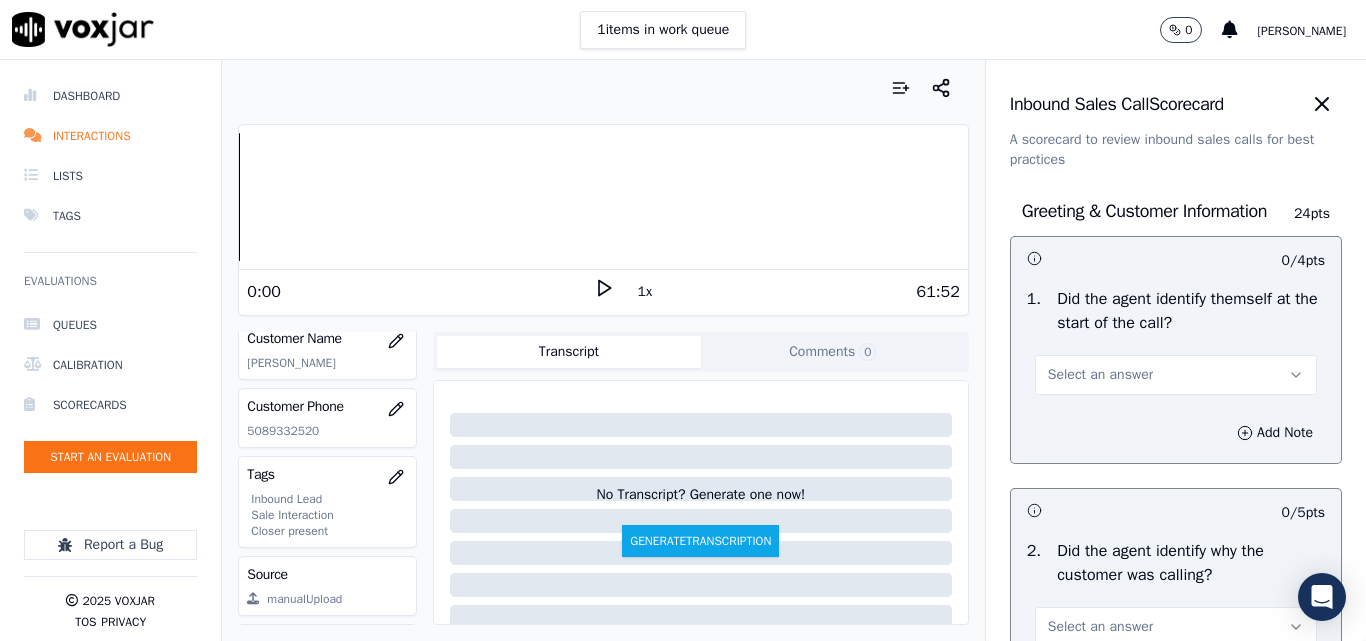 click on "Select an answer" at bounding box center (1100, 375) 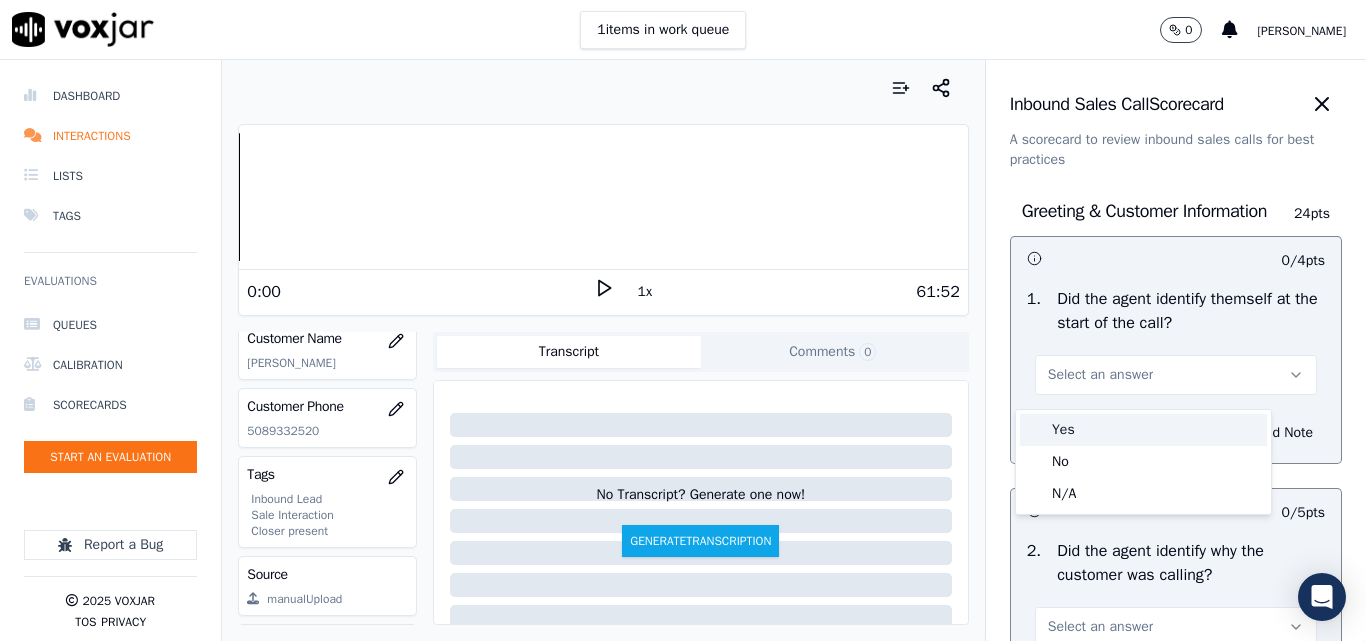 click on "Yes" at bounding box center [1143, 430] 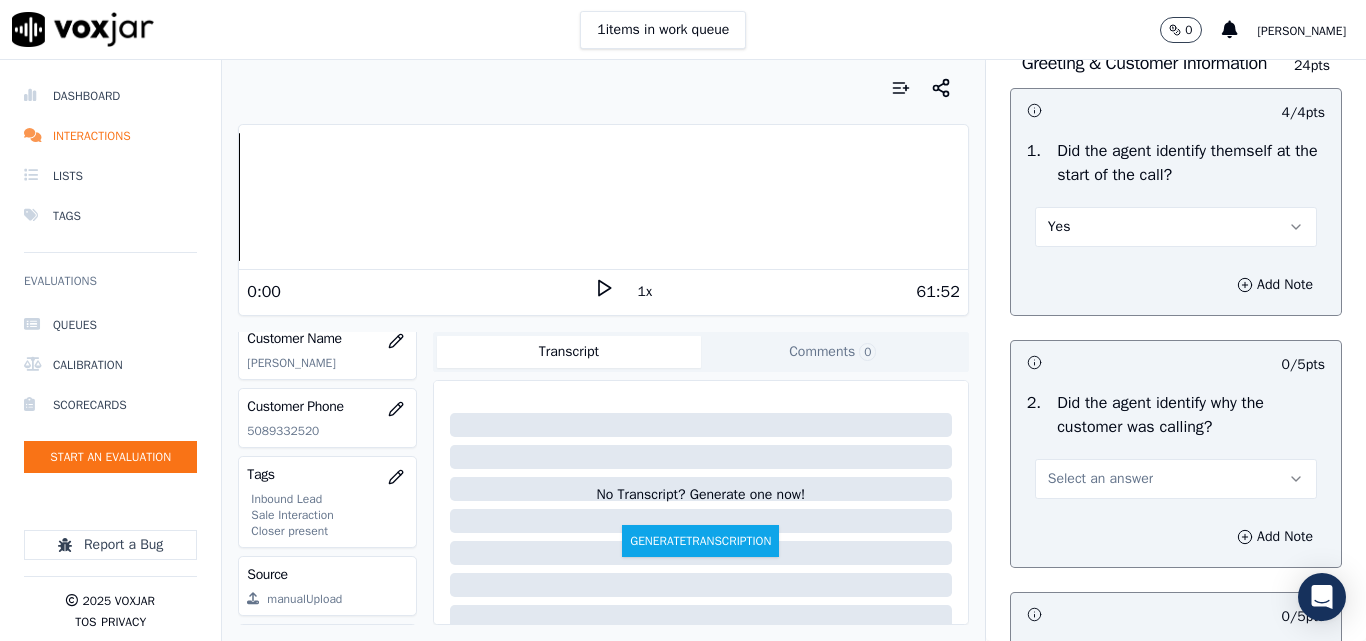 scroll, scrollTop: 300, scrollLeft: 0, axis: vertical 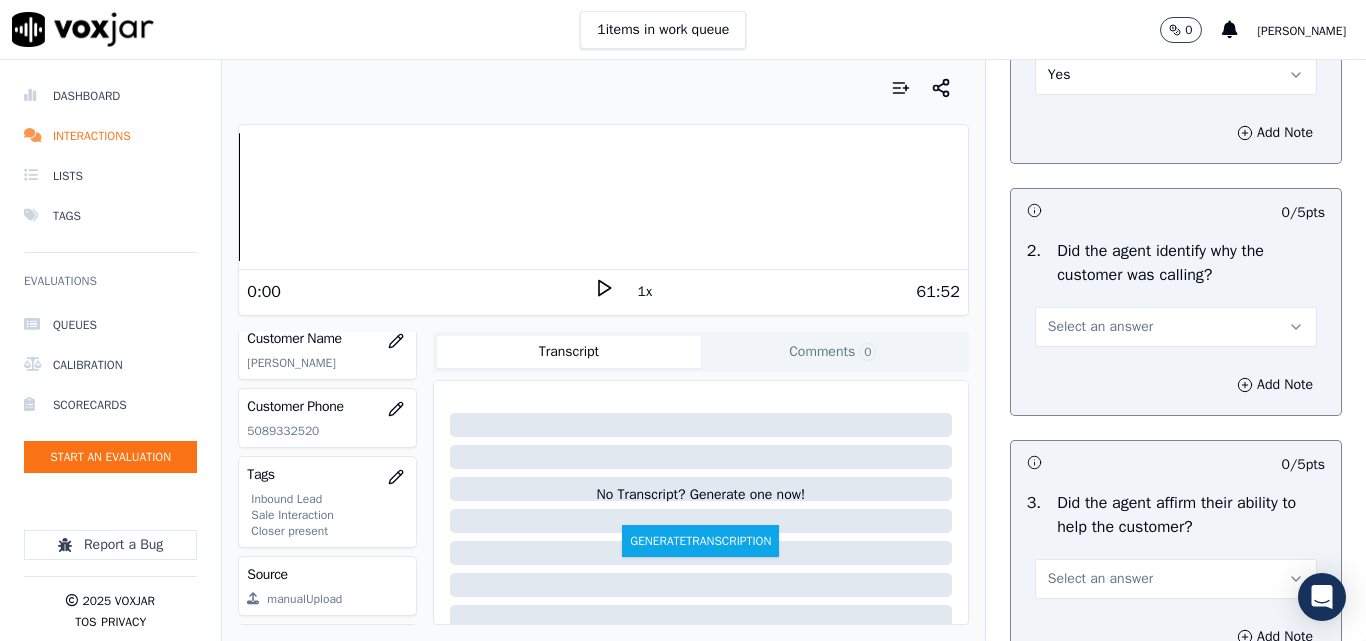 click on "Select an answer" at bounding box center (1100, 327) 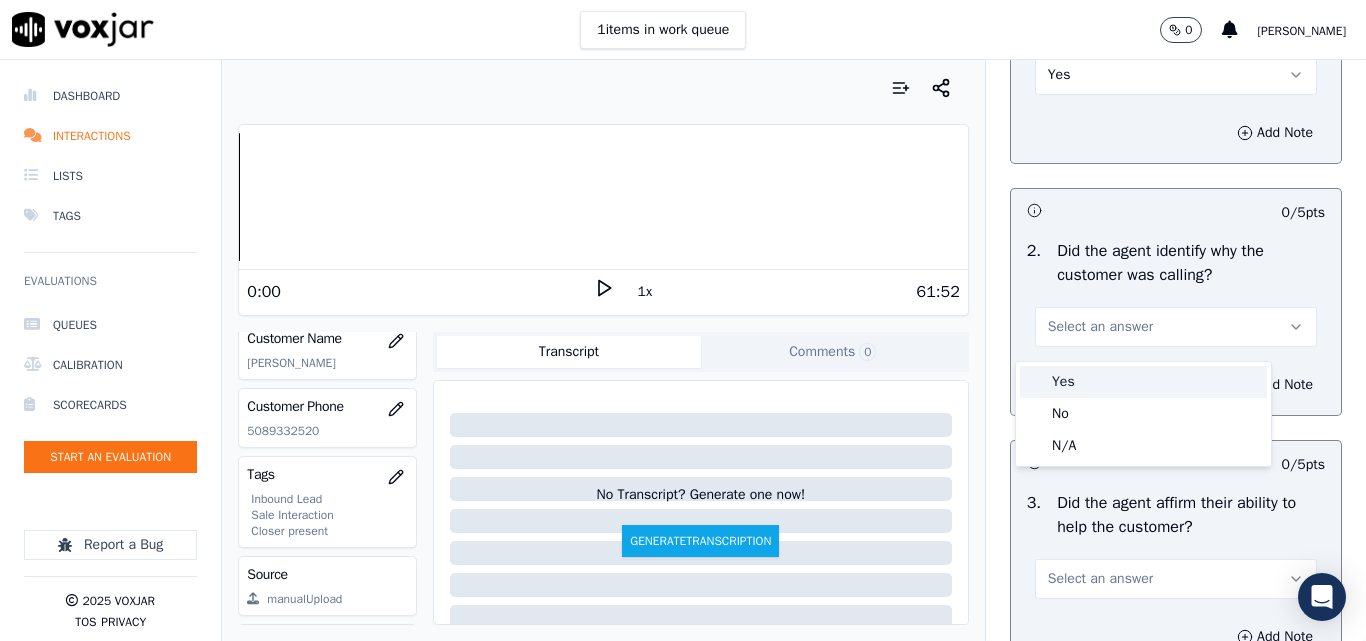 click on "Yes" at bounding box center (1143, 382) 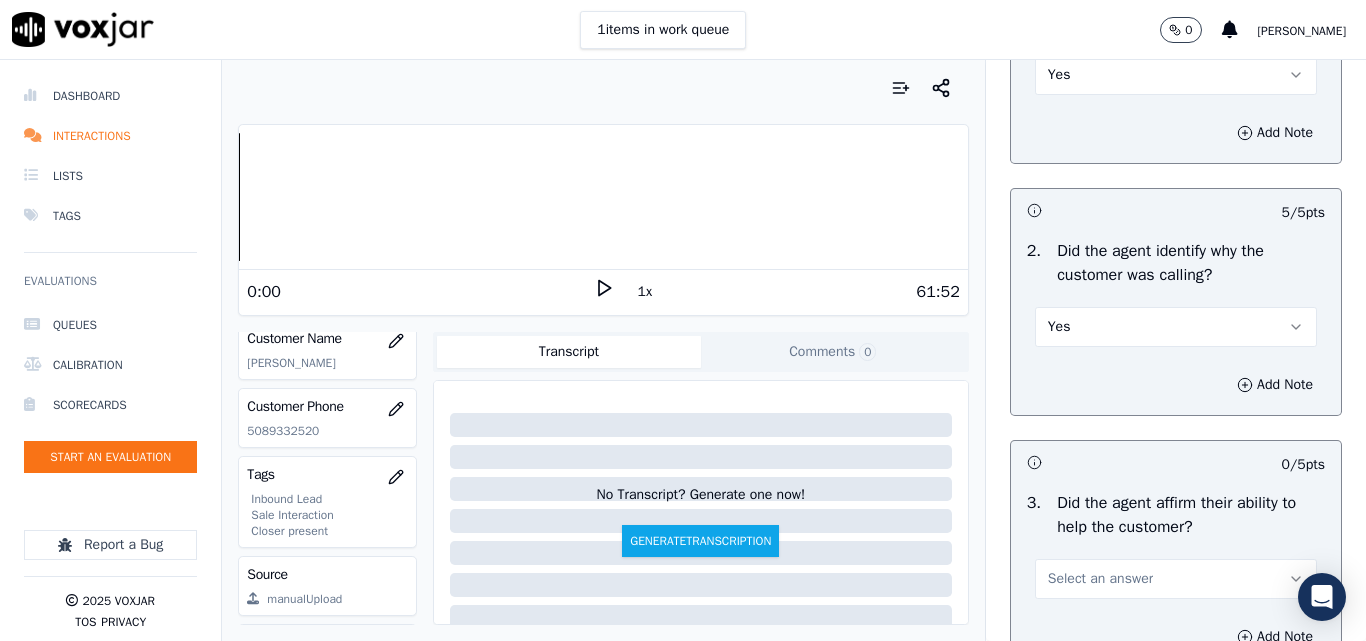 scroll, scrollTop: 600, scrollLeft: 0, axis: vertical 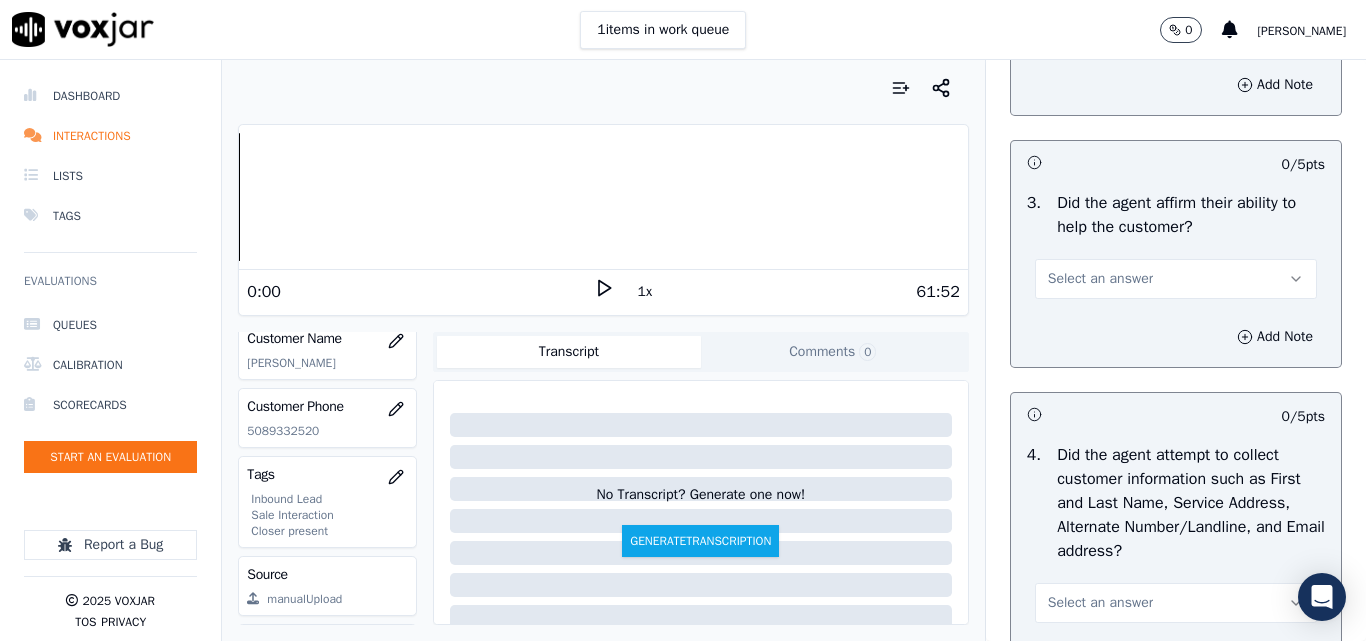 click on "Select an answer" at bounding box center (1100, 279) 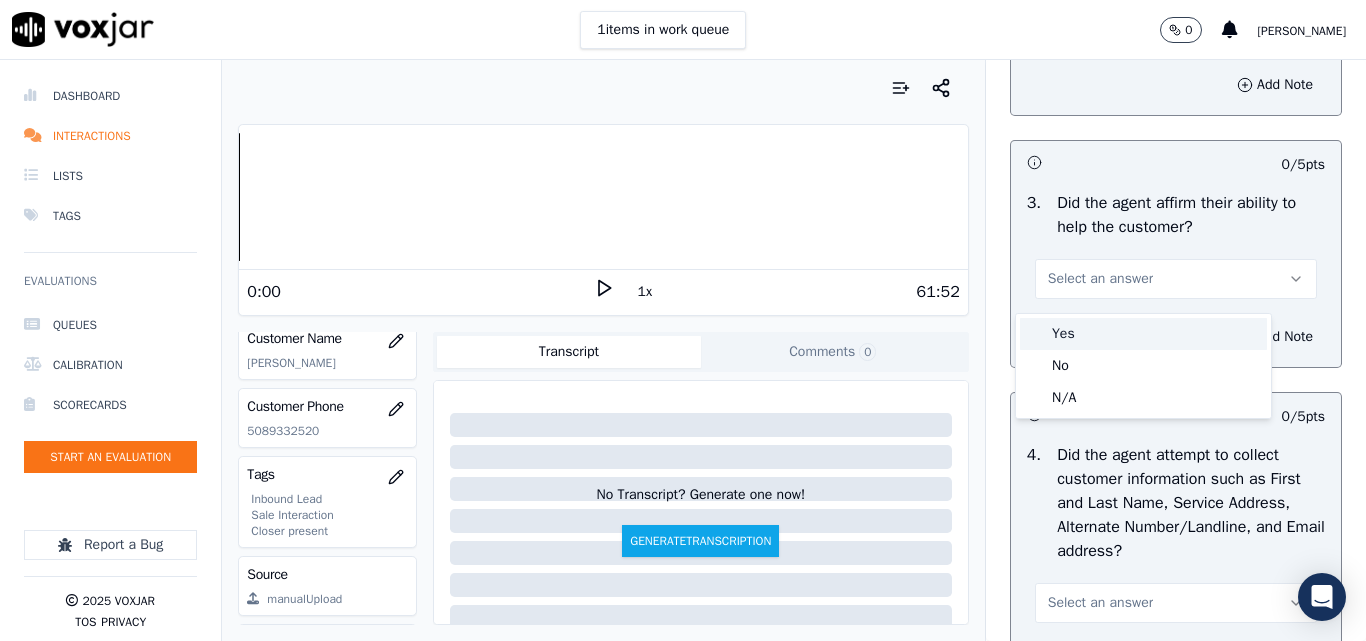 click on "Yes" at bounding box center (1143, 334) 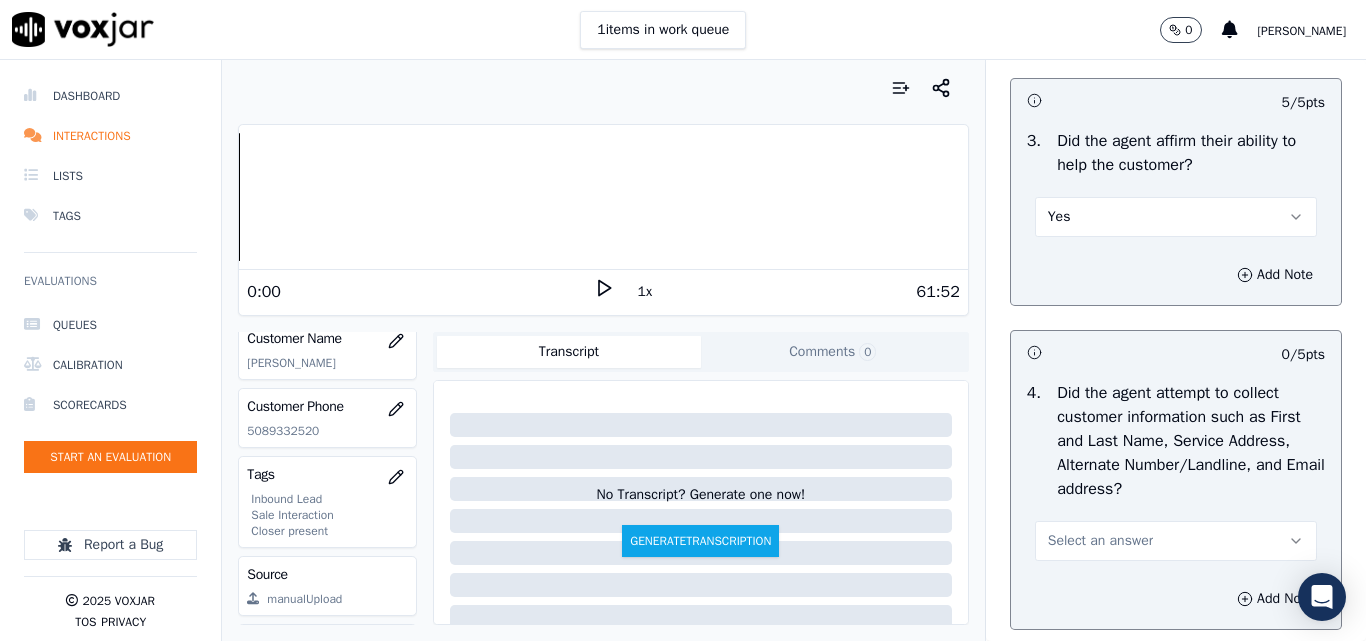 scroll, scrollTop: 900, scrollLeft: 0, axis: vertical 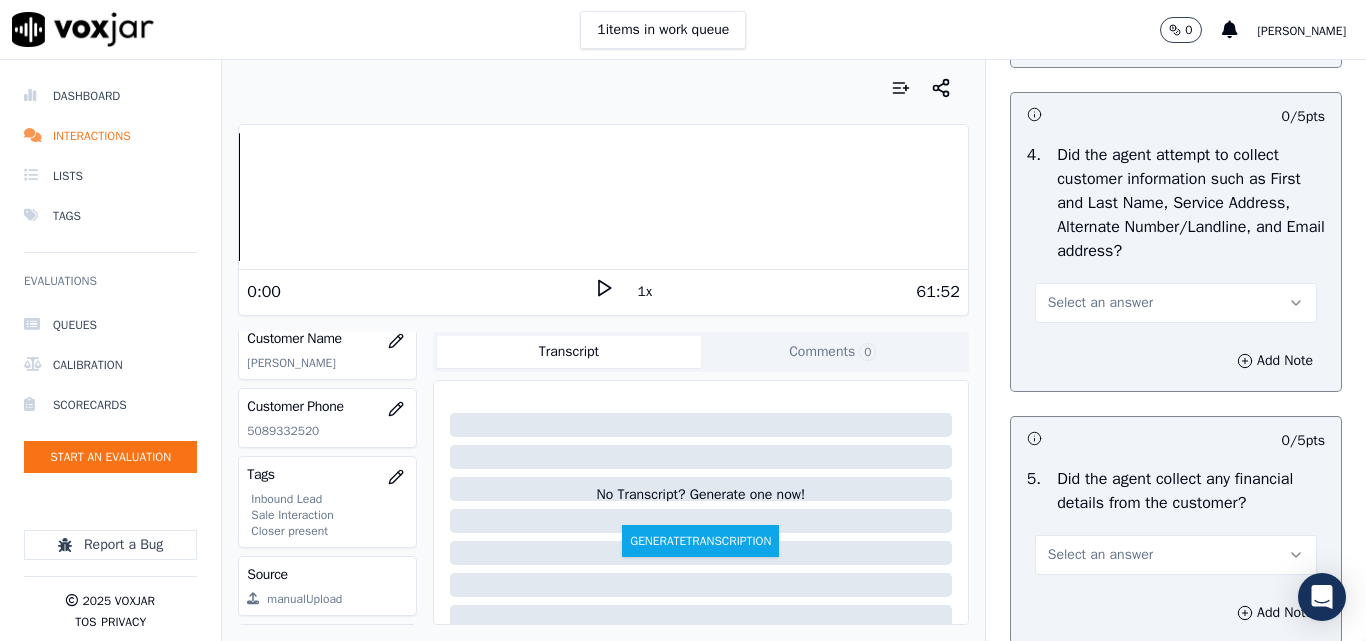 click on "Select an answer" at bounding box center [1100, 303] 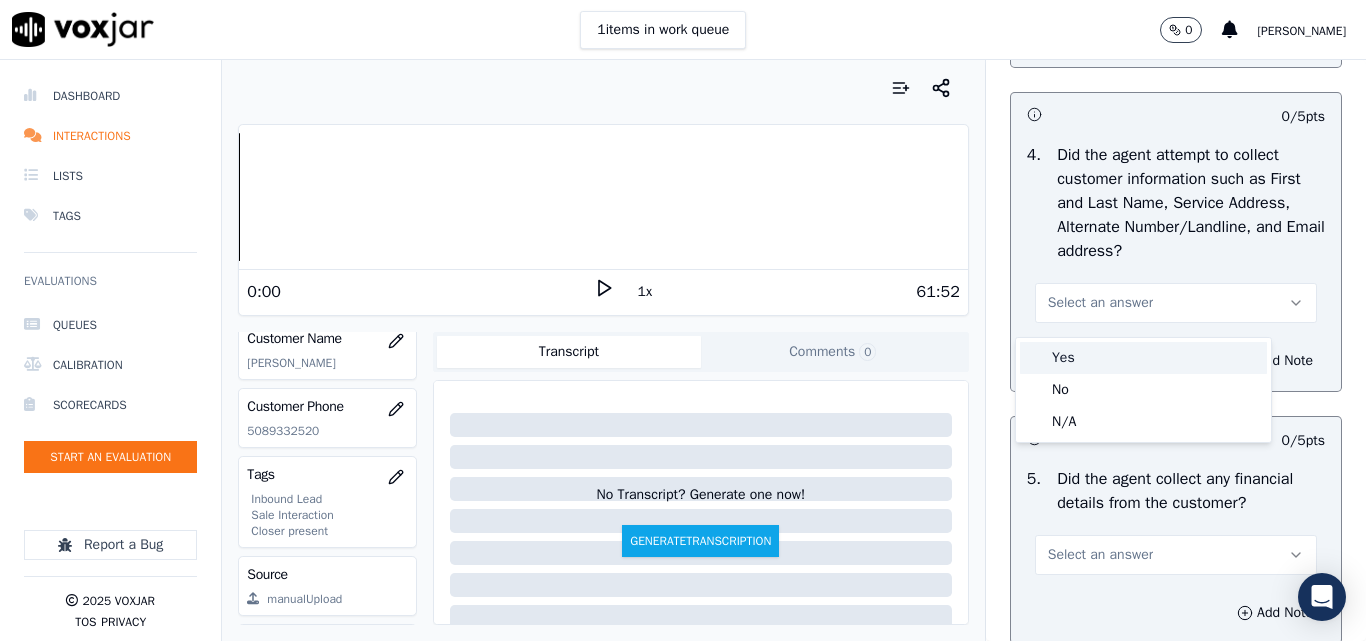 click on "Yes" at bounding box center [1143, 358] 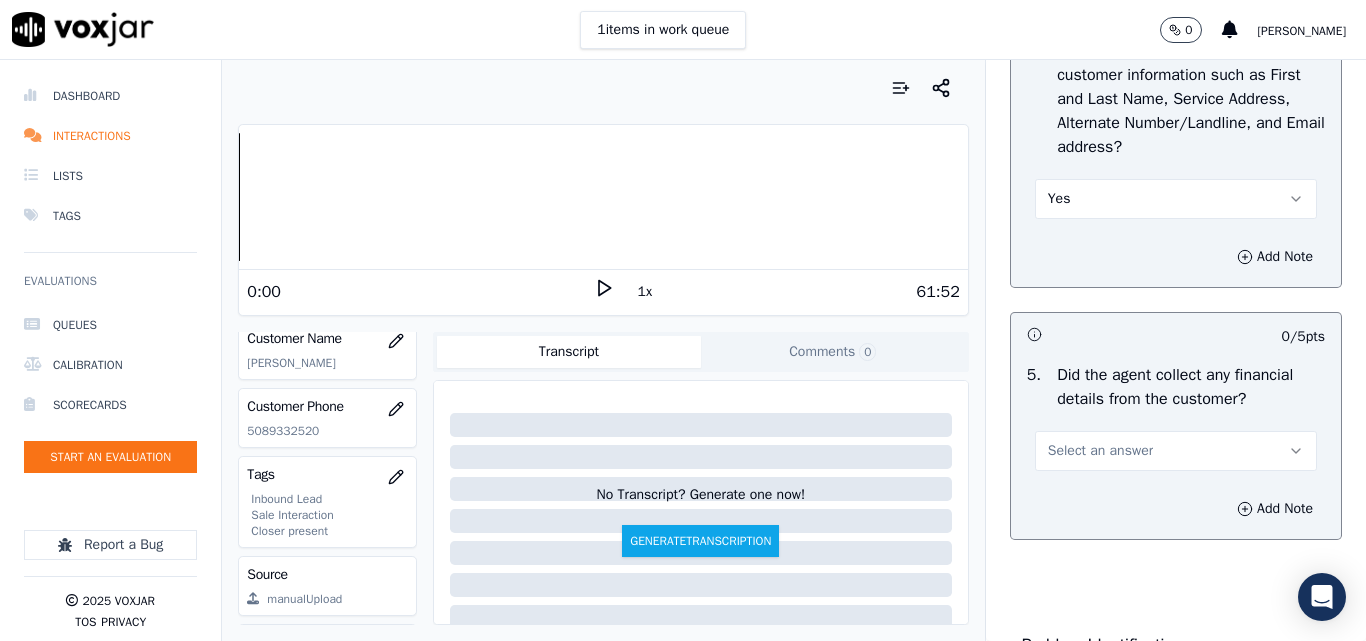 scroll, scrollTop: 1100, scrollLeft: 0, axis: vertical 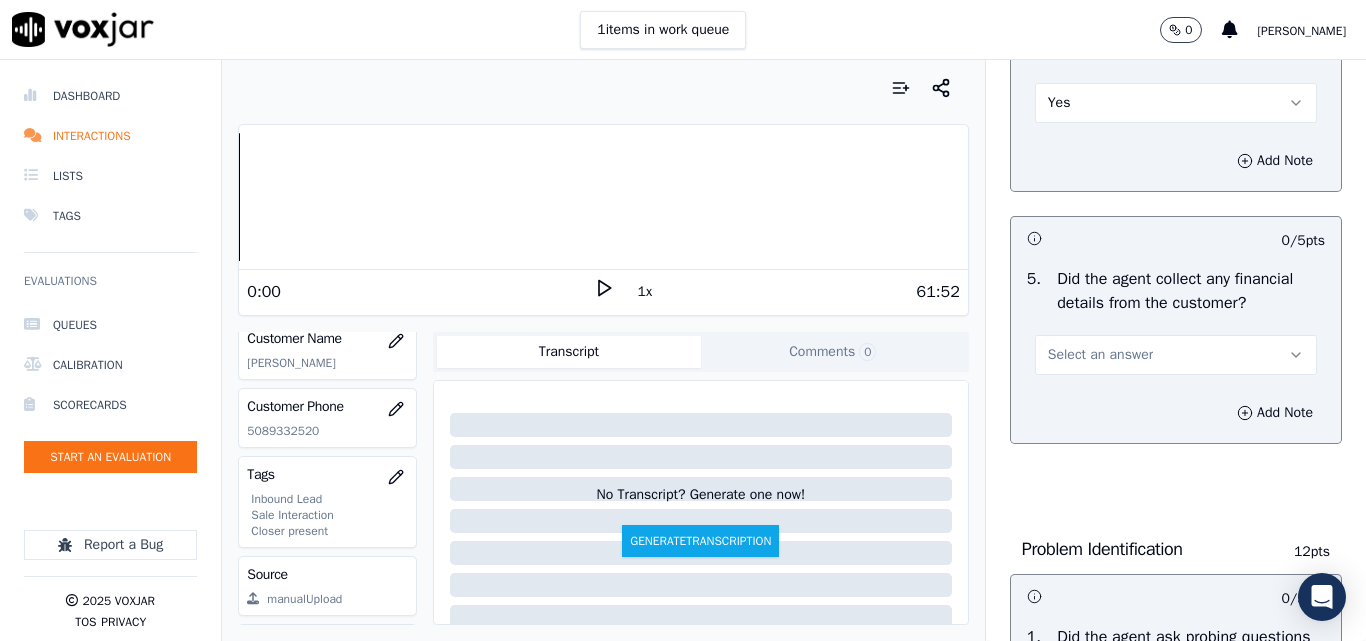 click on "Select an answer" at bounding box center [1100, 355] 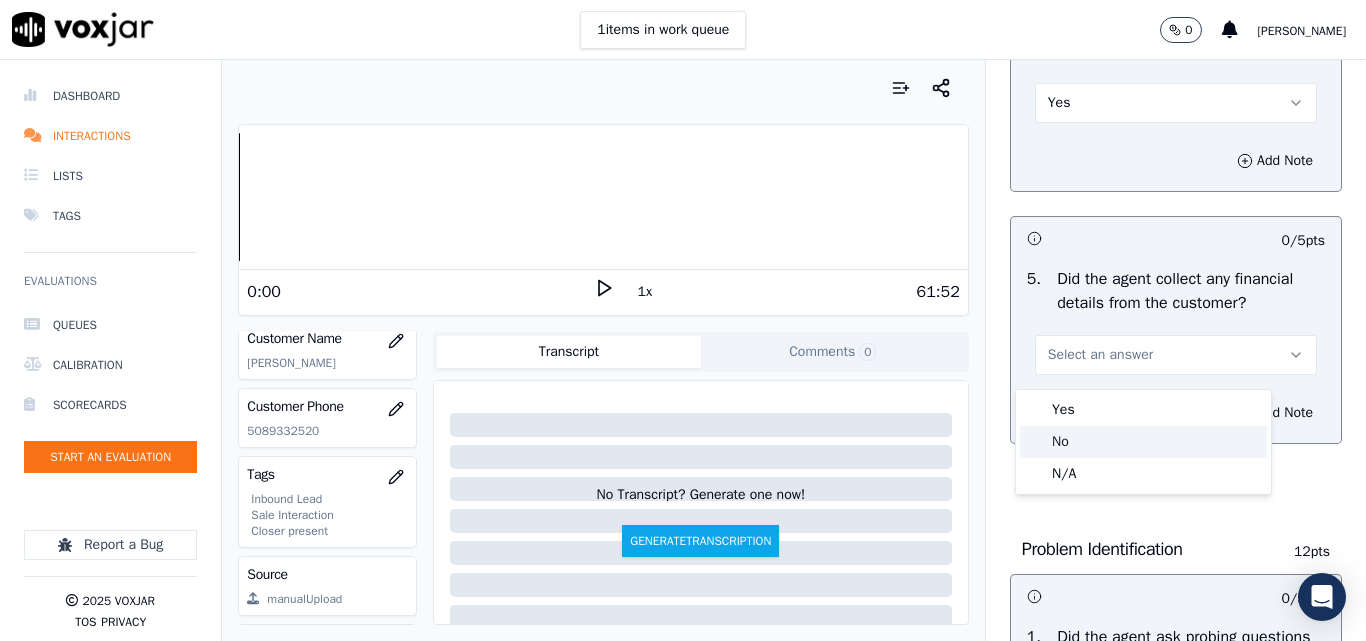 click on "No" 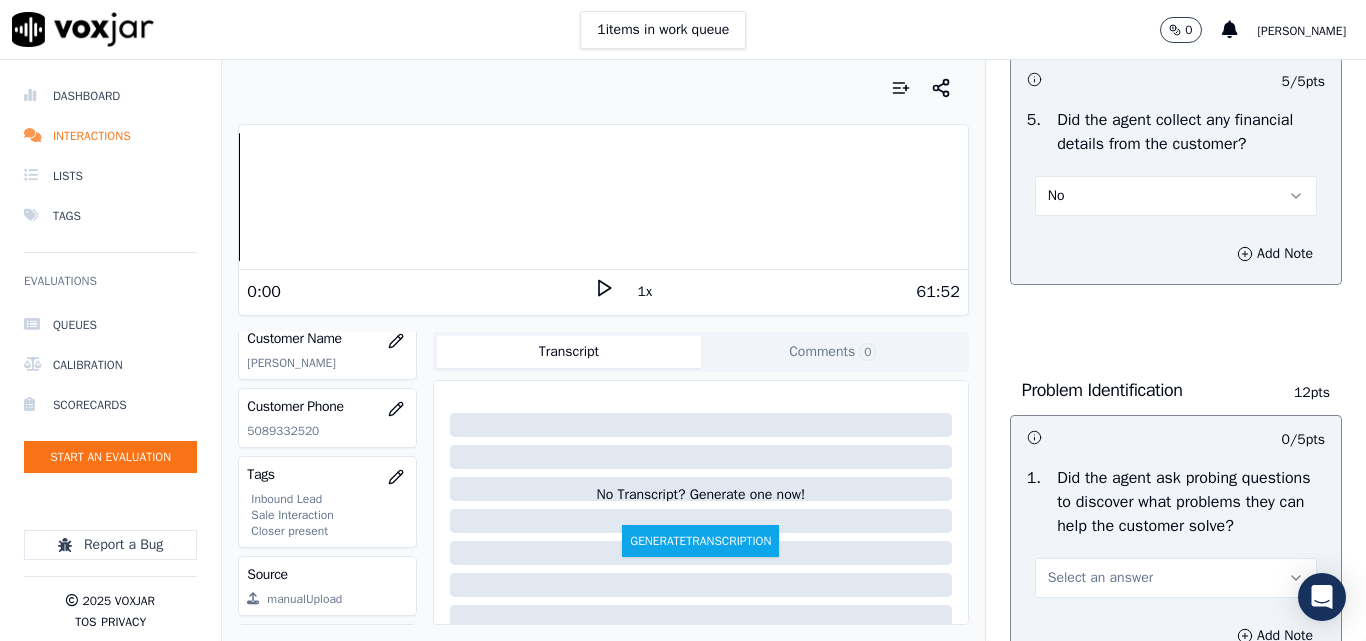 scroll, scrollTop: 1500, scrollLeft: 0, axis: vertical 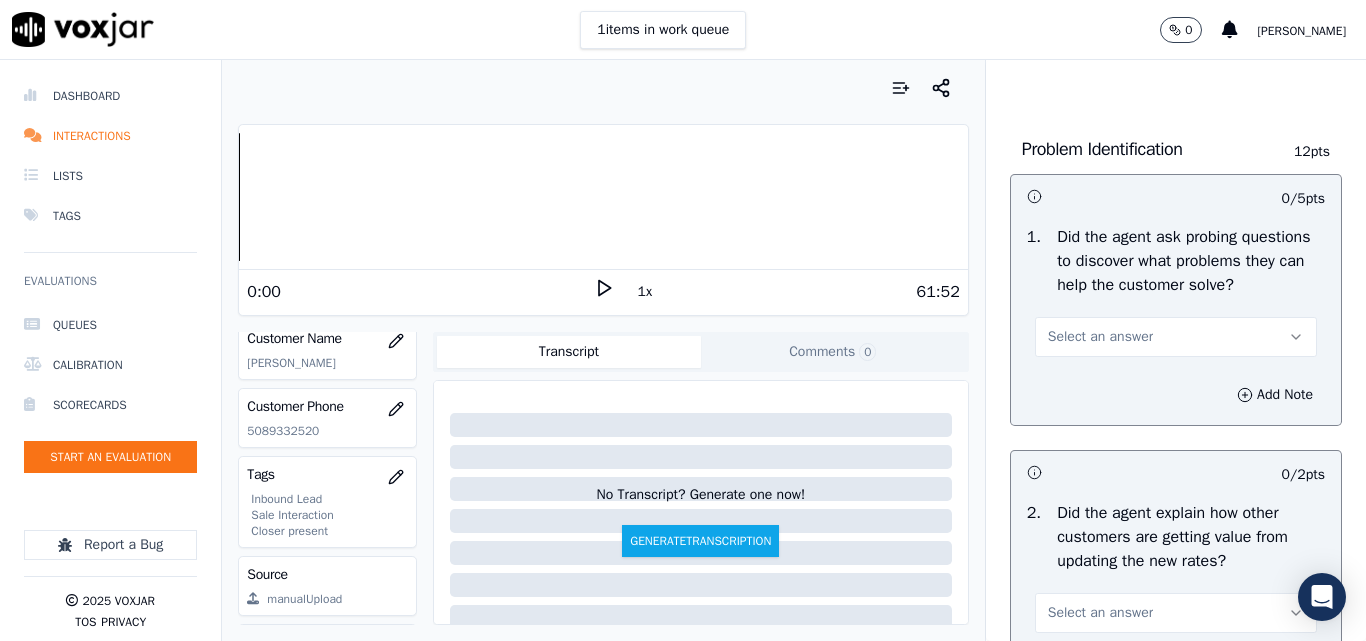 click on "Select an answer" at bounding box center [1100, 337] 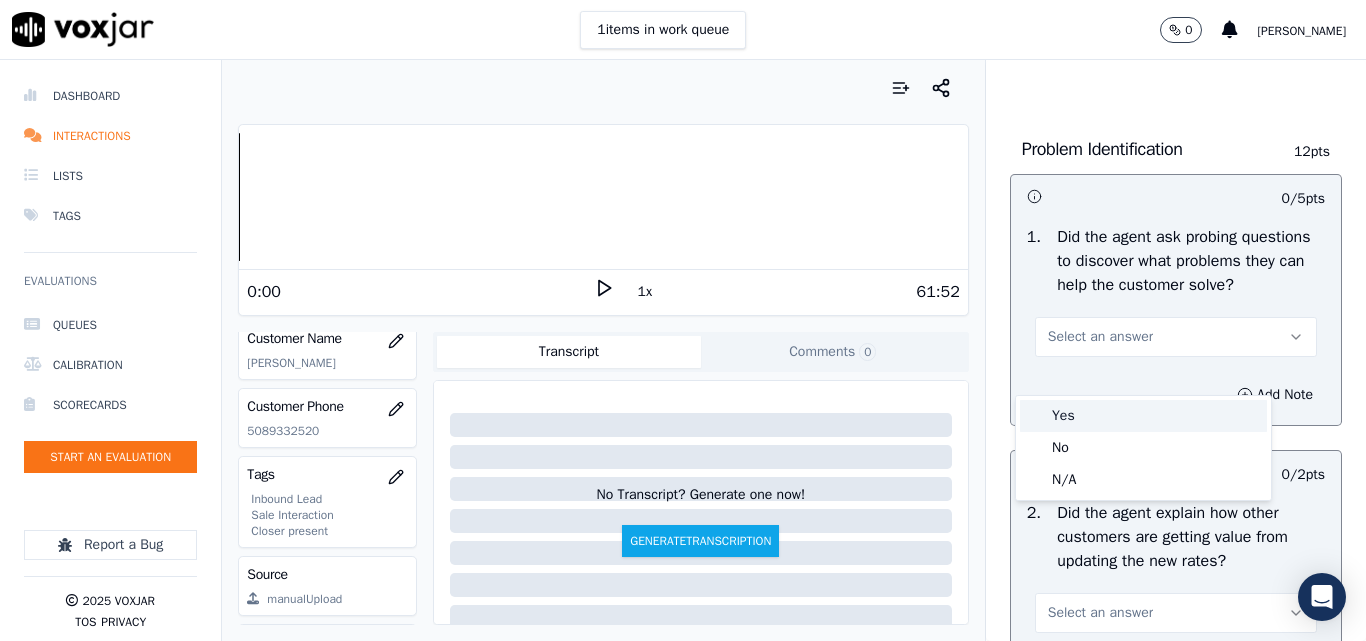 click on "Yes" at bounding box center [1143, 416] 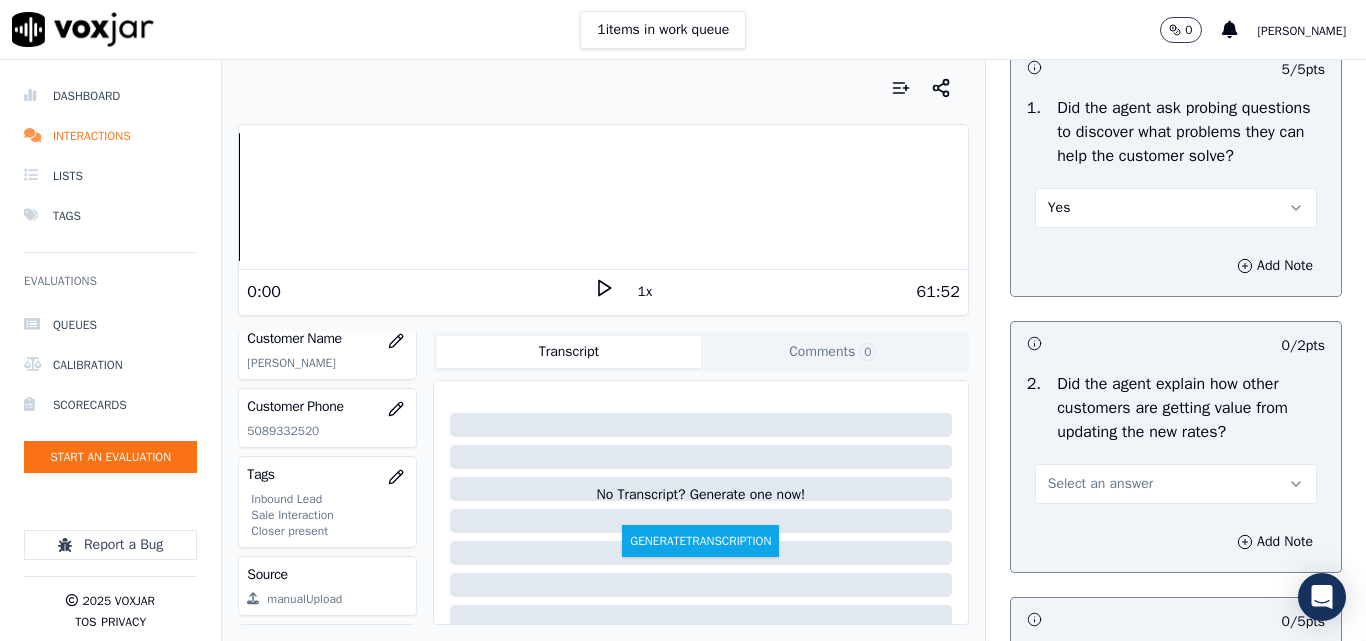 scroll, scrollTop: 1900, scrollLeft: 0, axis: vertical 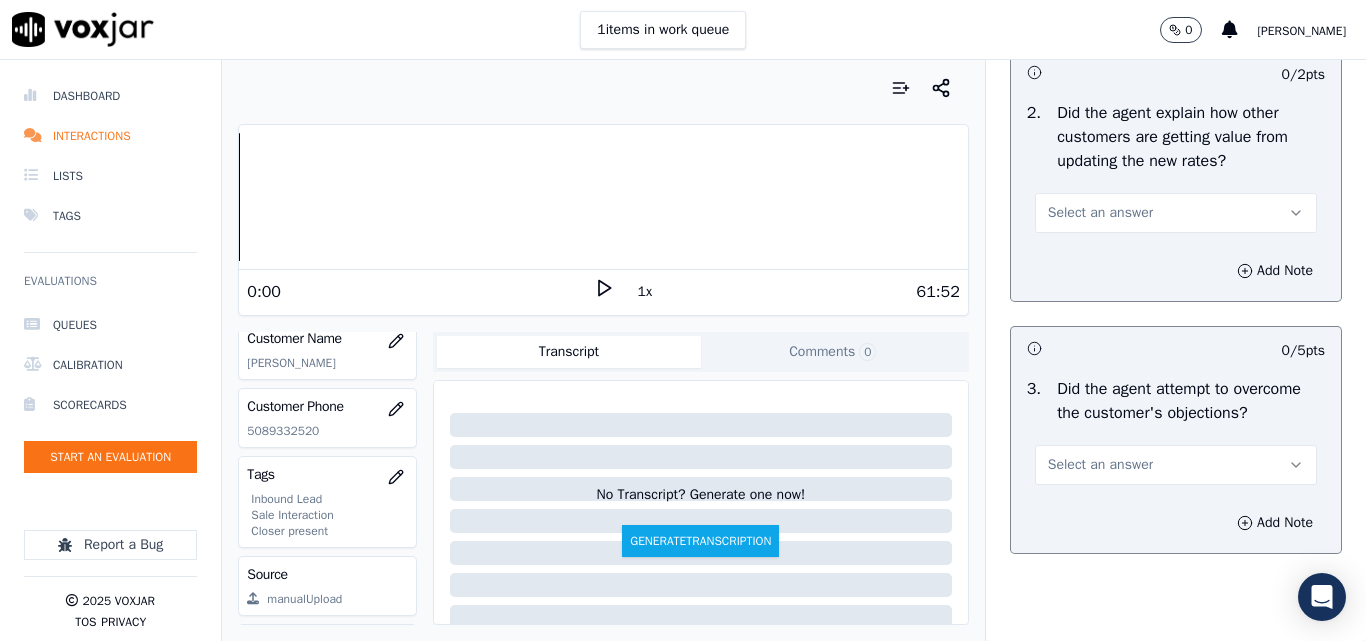 click on "Select an answer" at bounding box center (1100, 213) 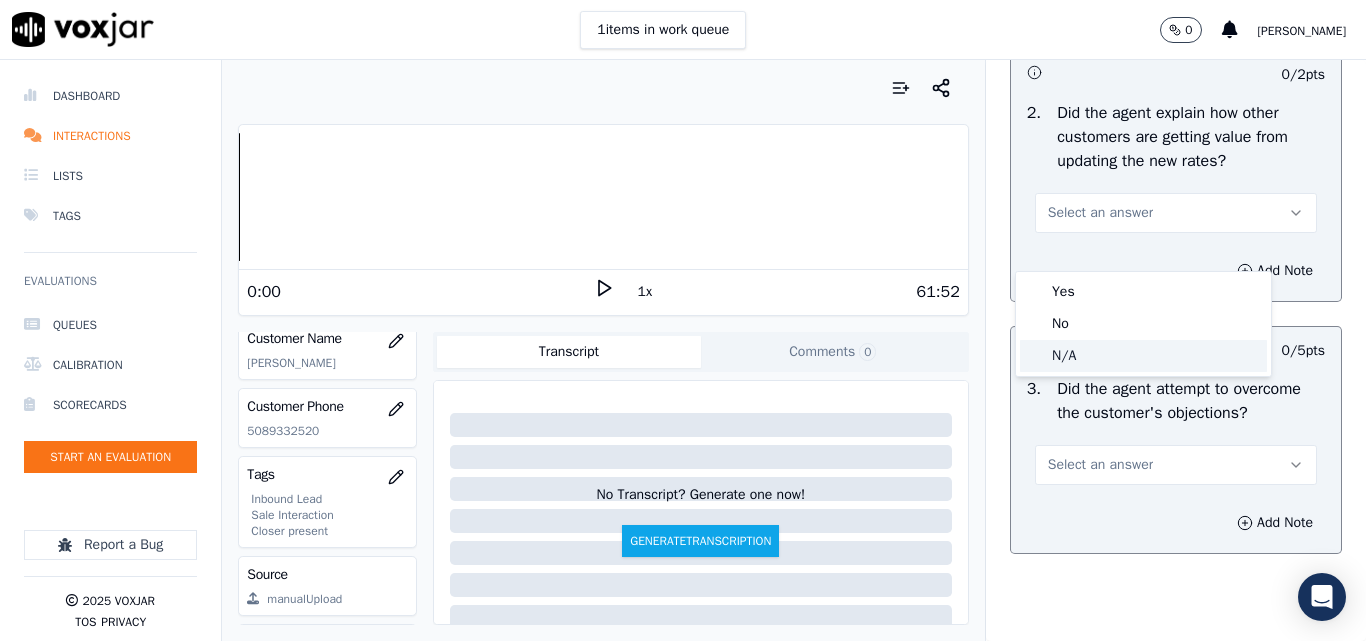 click on "N/A" 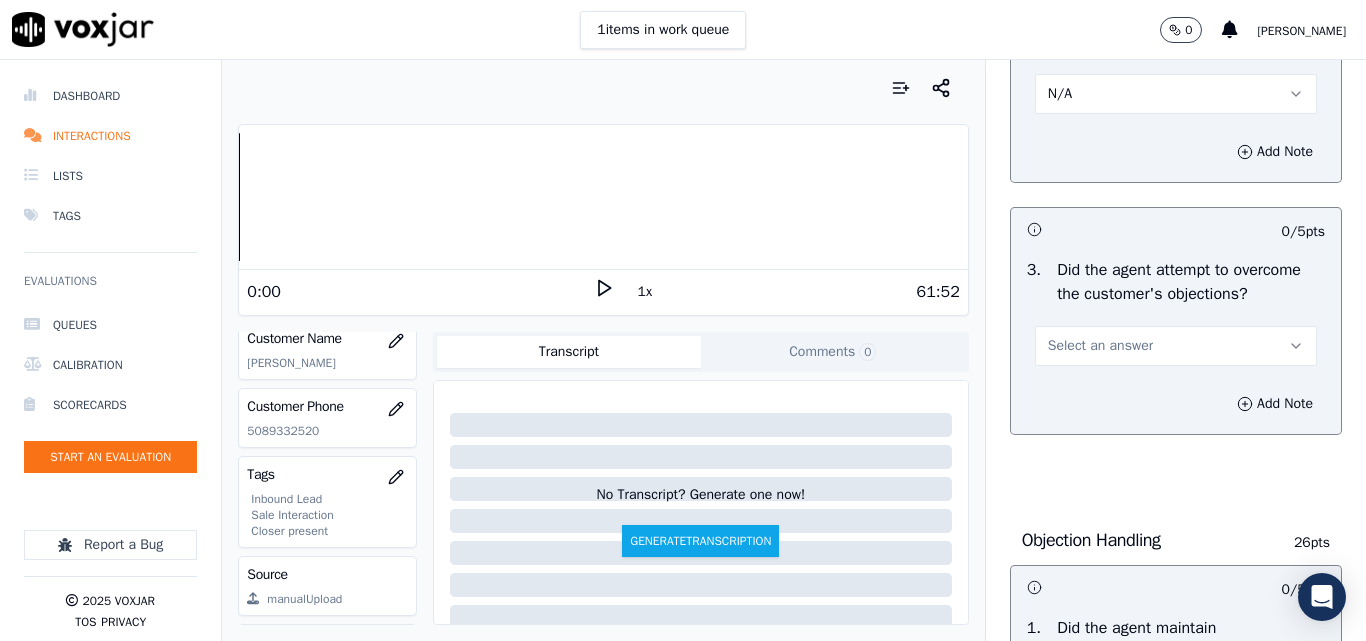 scroll, scrollTop: 2200, scrollLeft: 0, axis: vertical 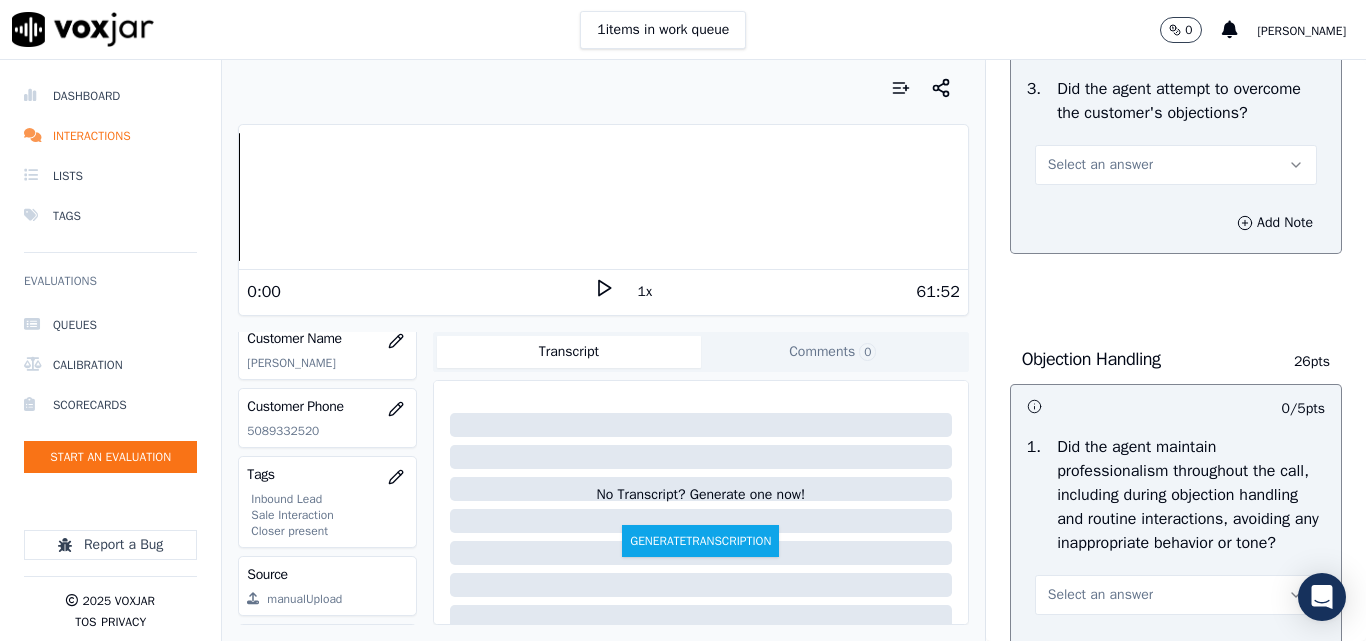 click on "Select an answer" at bounding box center [1100, 165] 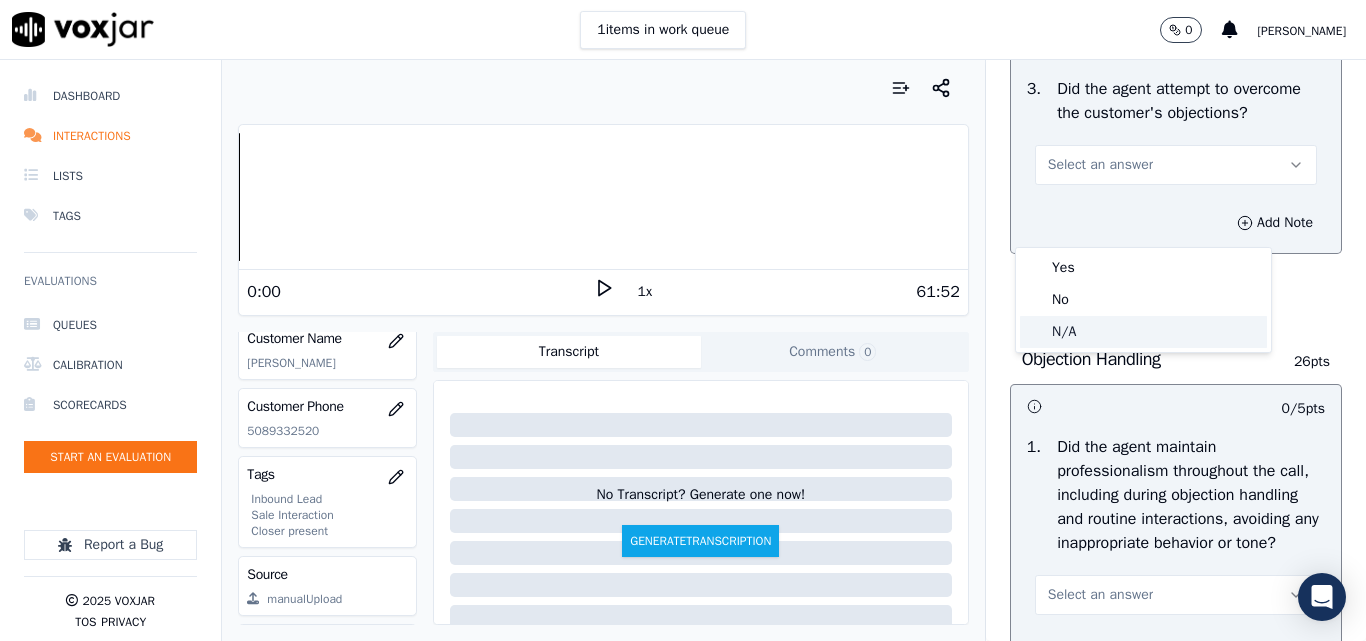 click on "N/A" 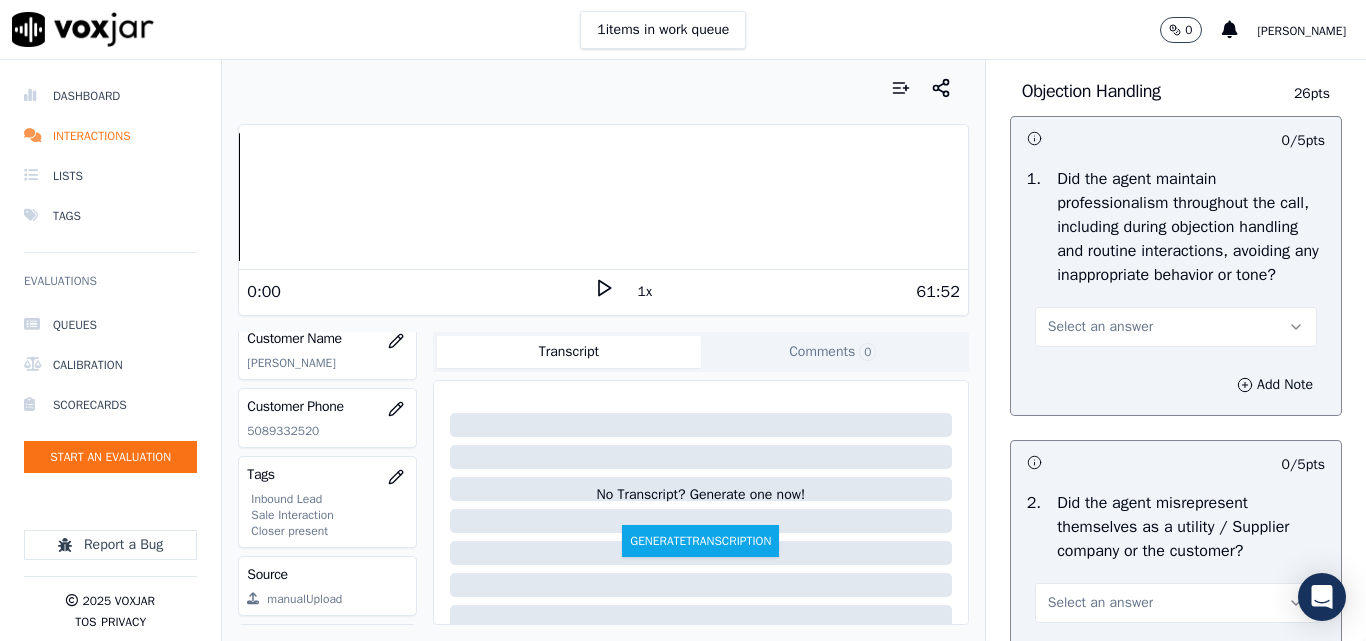 scroll, scrollTop: 2500, scrollLeft: 0, axis: vertical 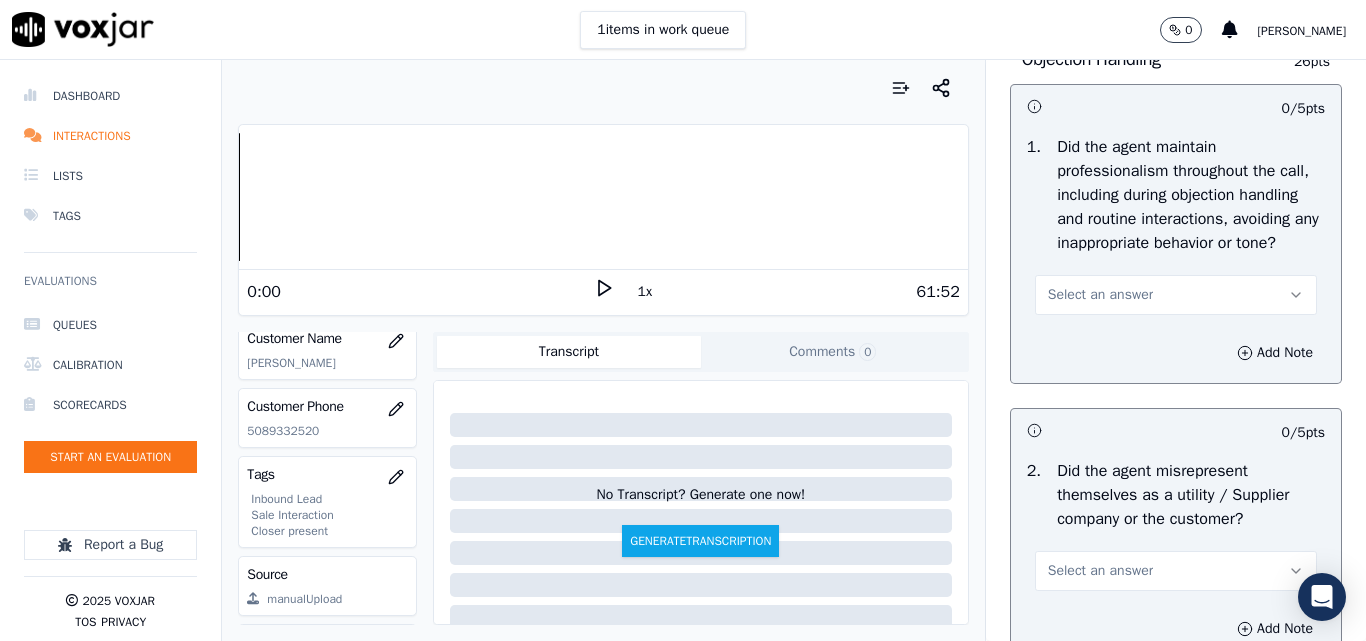 click on "Select an answer" at bounding box center (1100, 295) 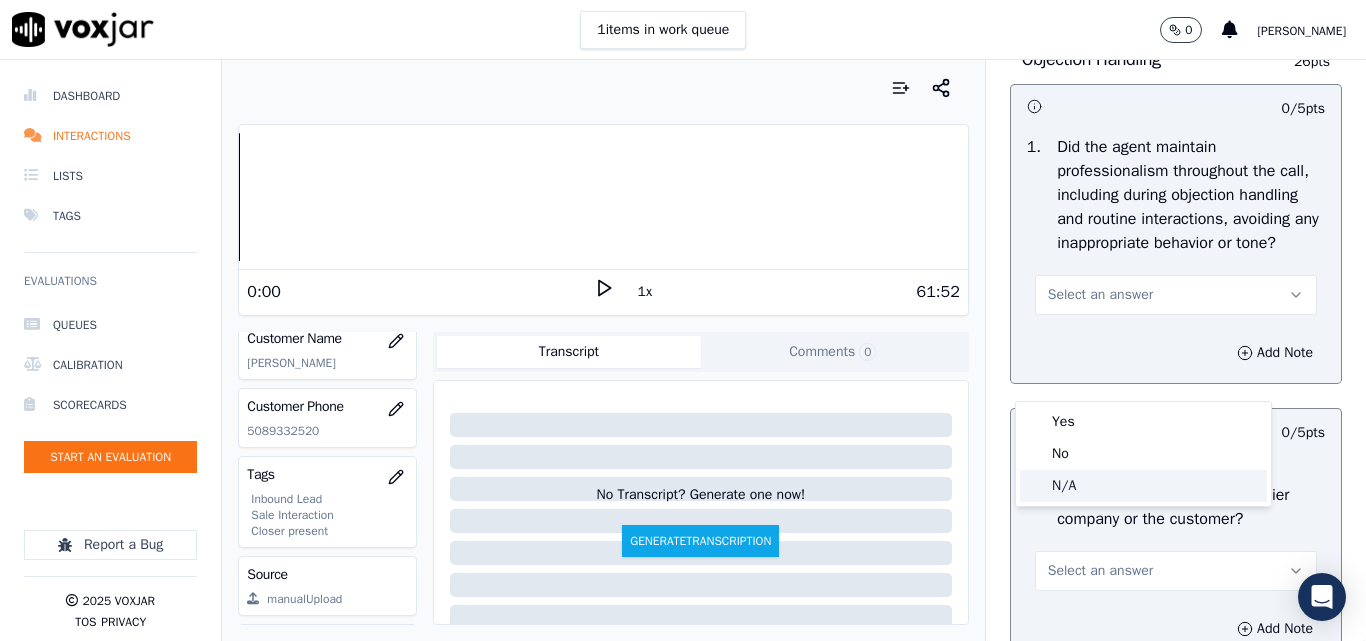 click on "N/A" 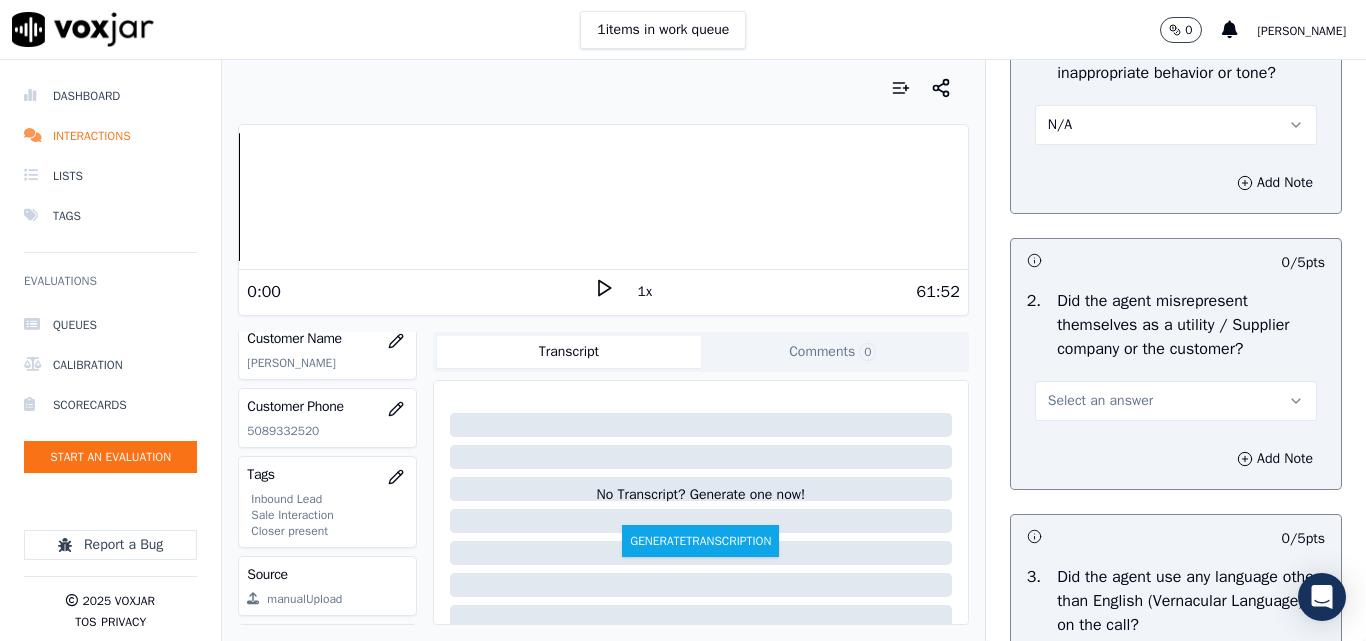 scroll, scrollTop: 2800, scrollLeft: 0, axis: vertical 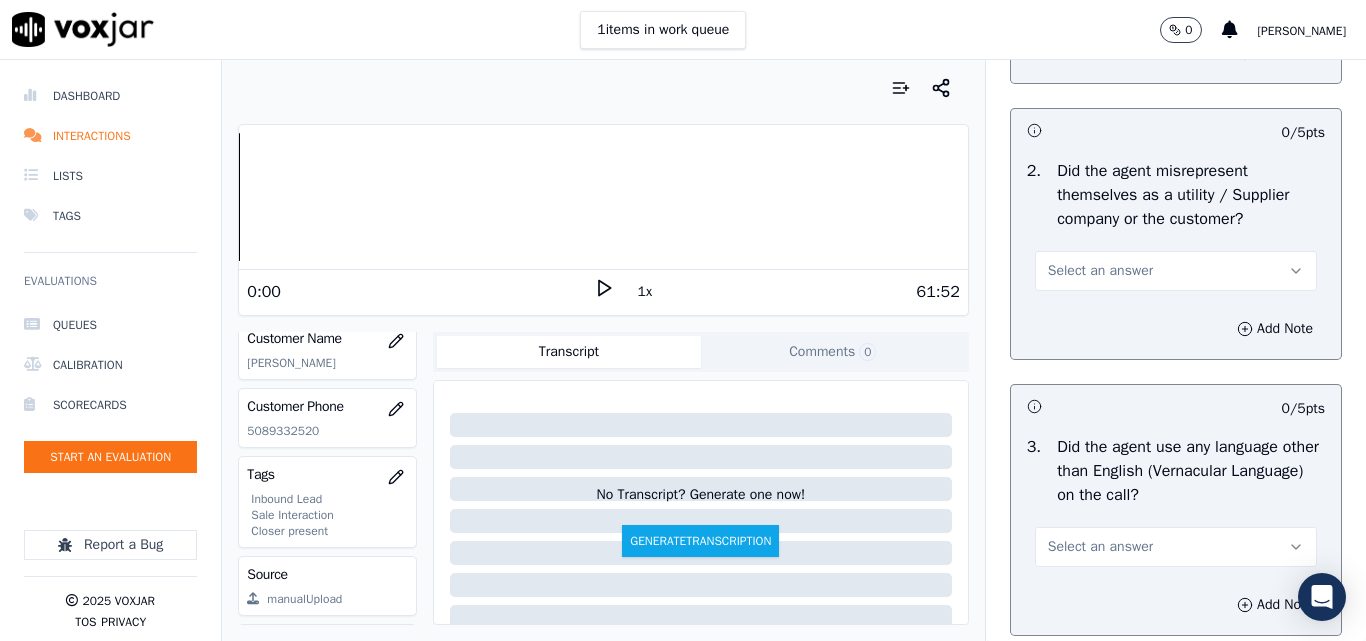 click on "Select an answer" at bounding box center (1100, 271) 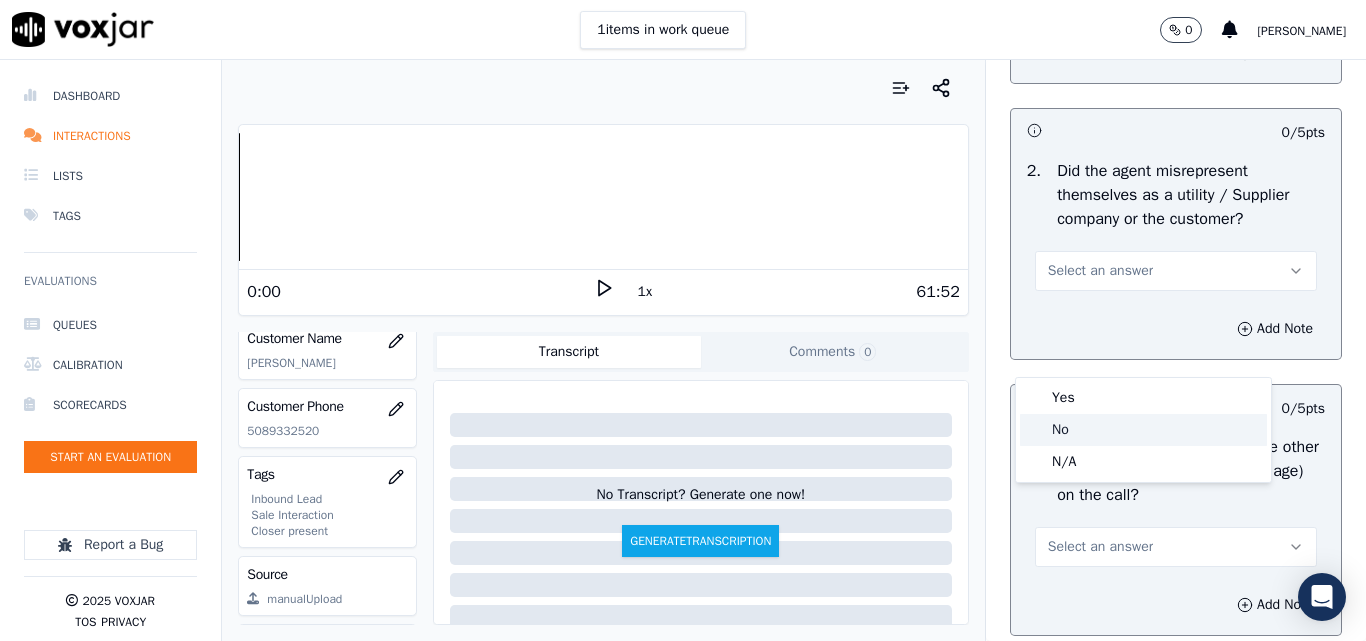 click on "No" 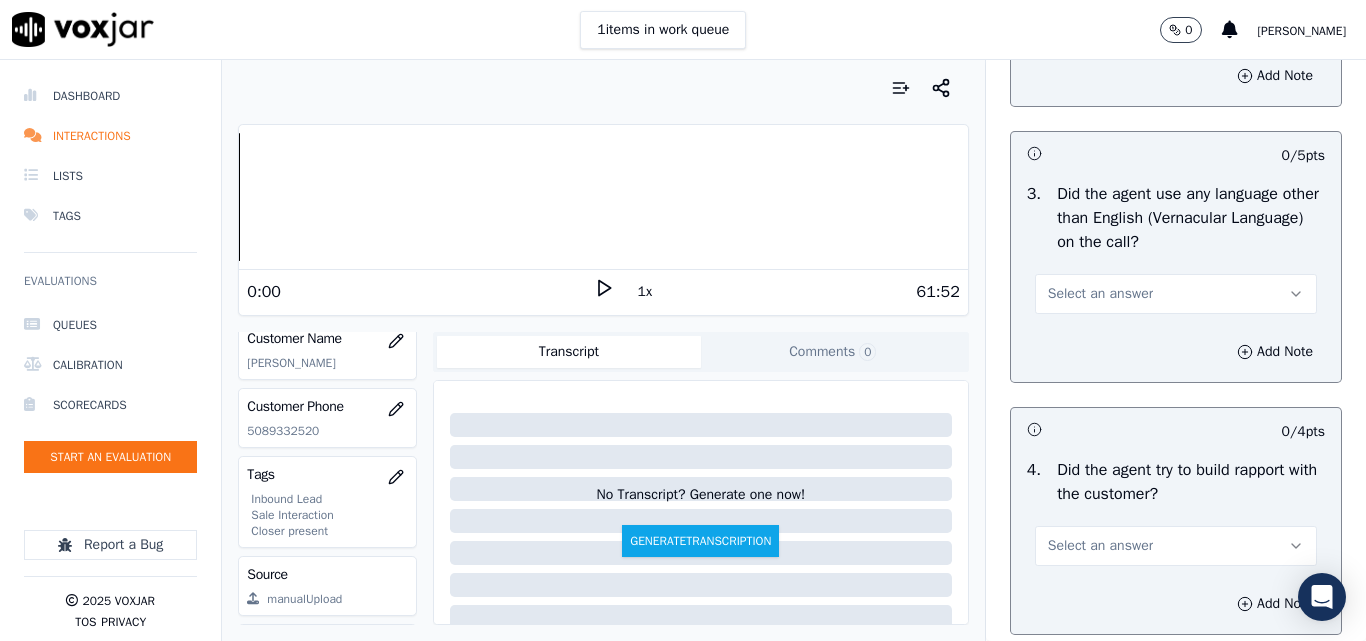scroll, scrollTop: 3100, scrollLeft: 0, axis: vertical 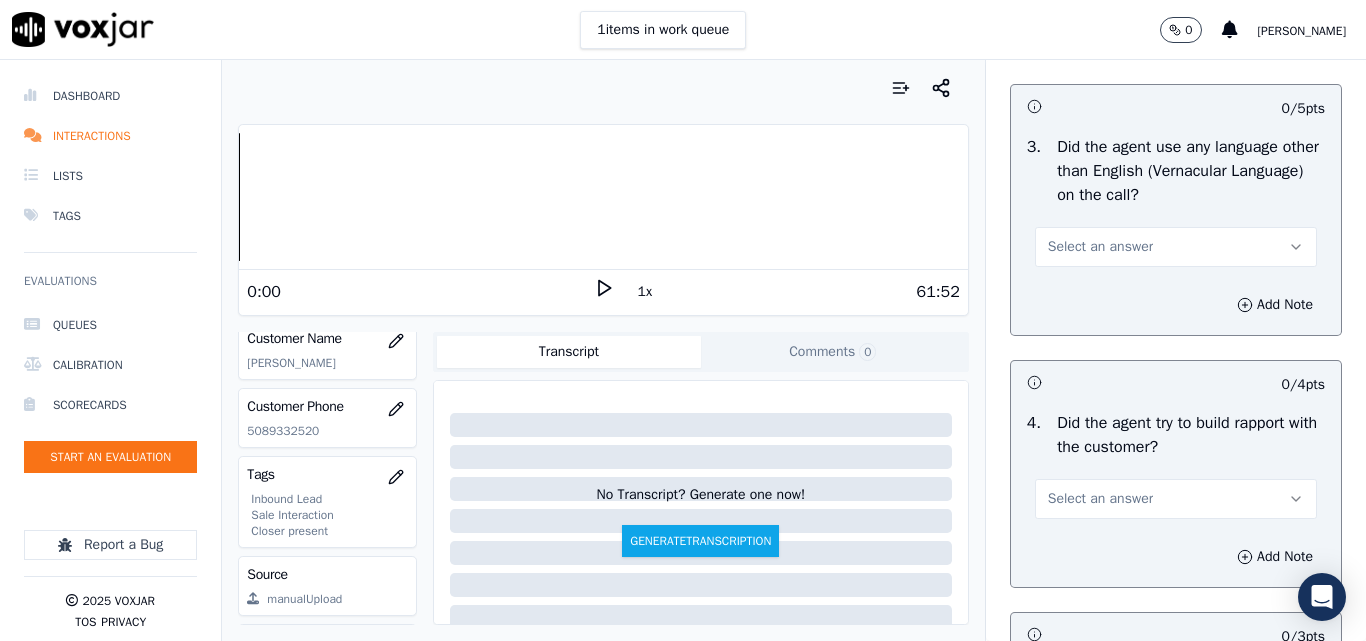 click on "Select an answer" at bounding box center [1100, 247] 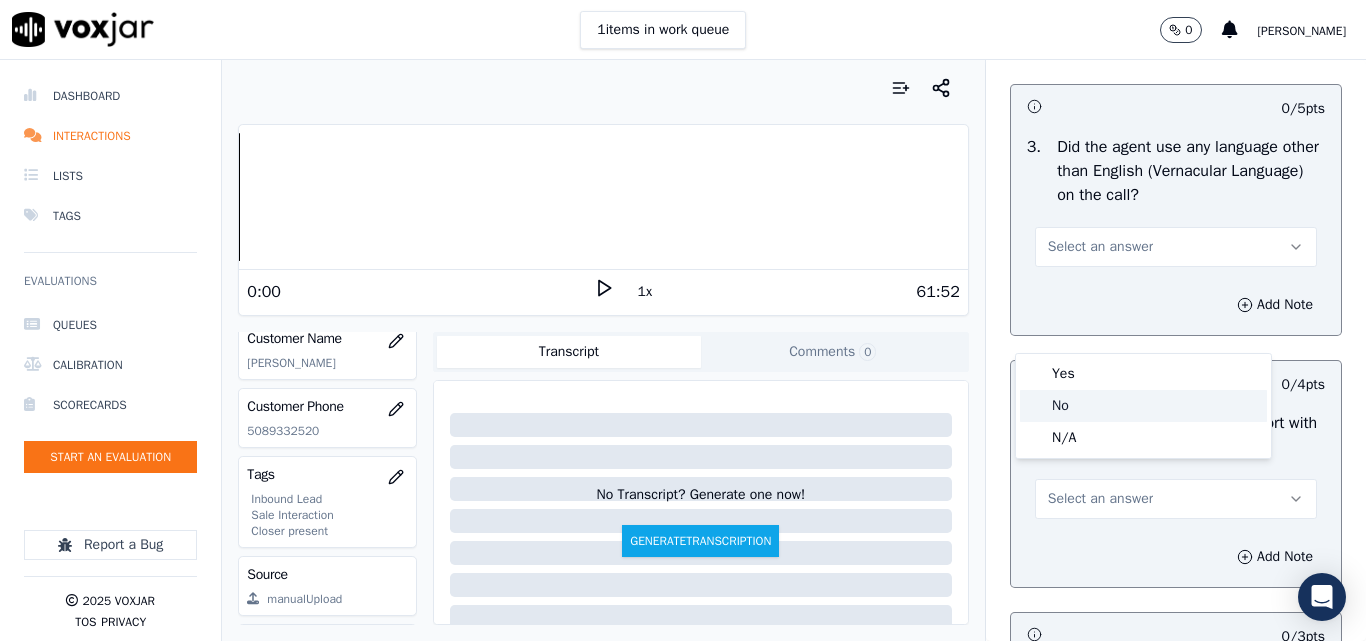 click on "No" 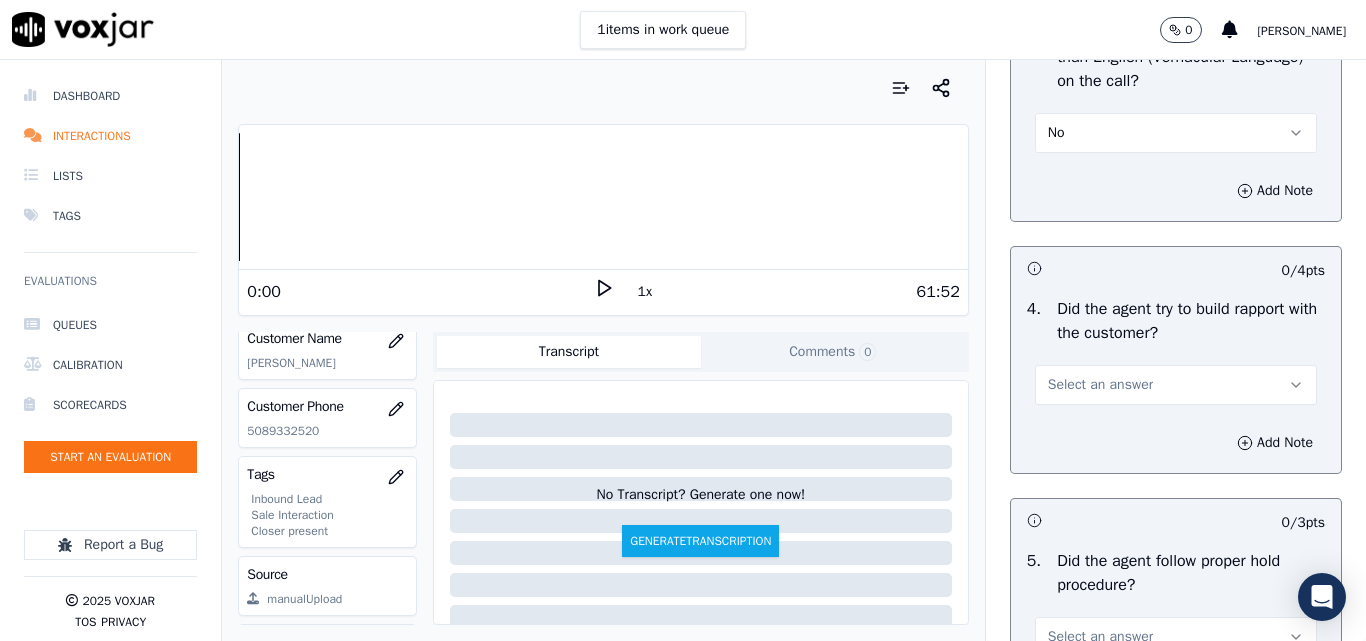 scroll, scrollTop: 3400, scrollLeft: 0, axis: vertical 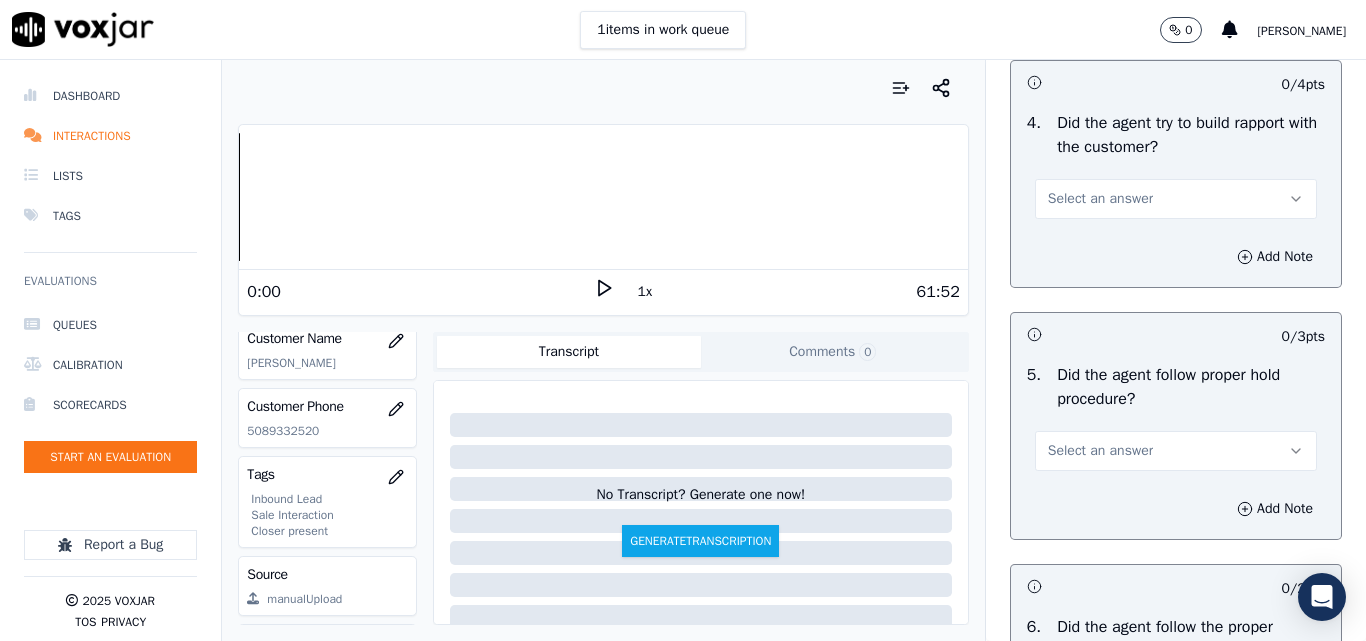 click on "Select an answer" at bounding box center [1100, 199] 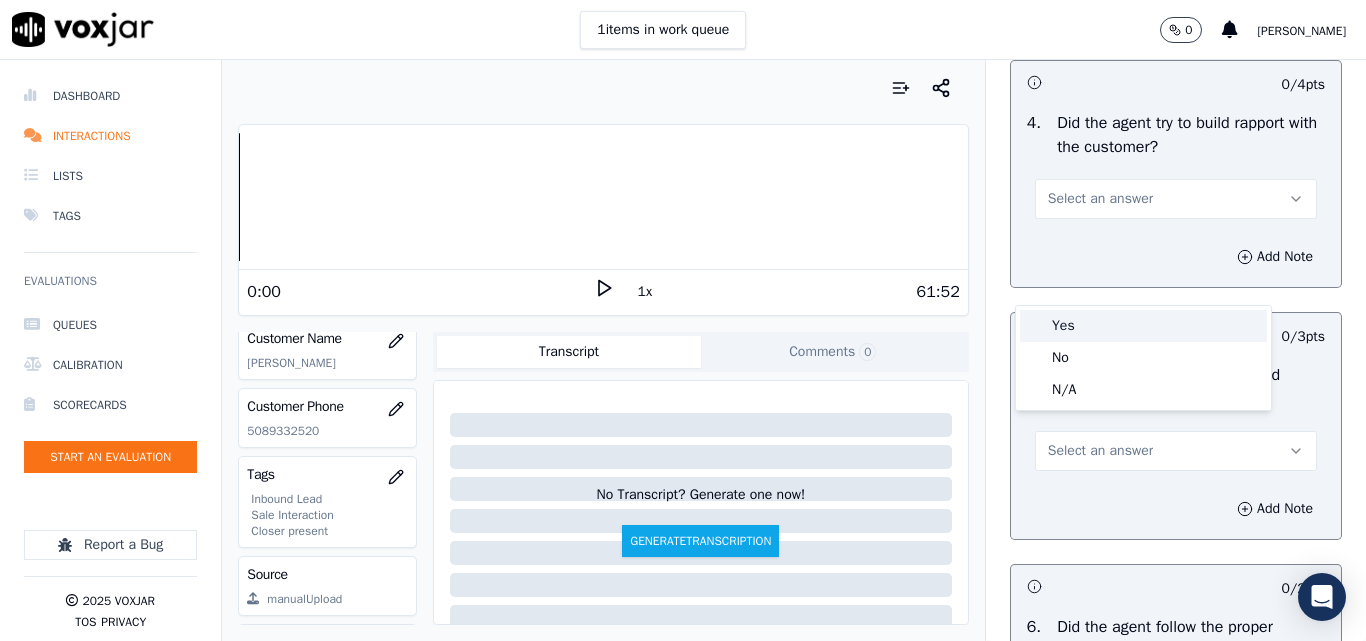 click on "Yes" at bounding box center (1143, 326) 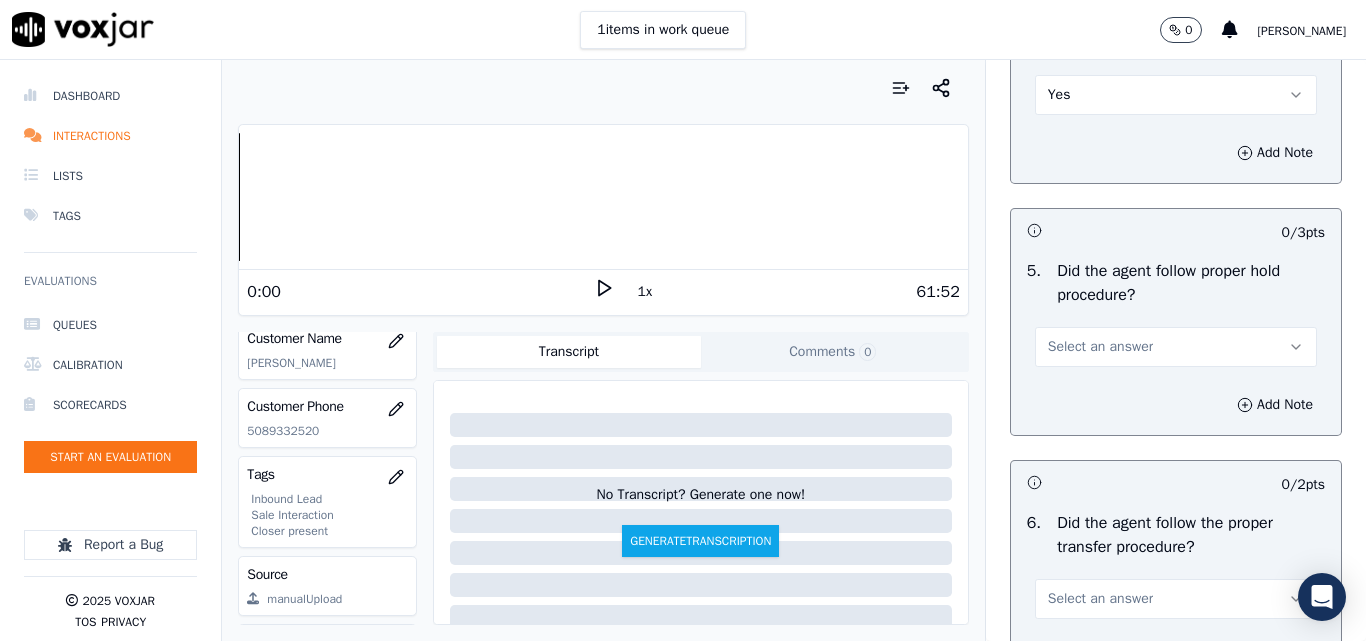 scroll, scrollTop: 3600, scrollLeft: 0, axis: vertical 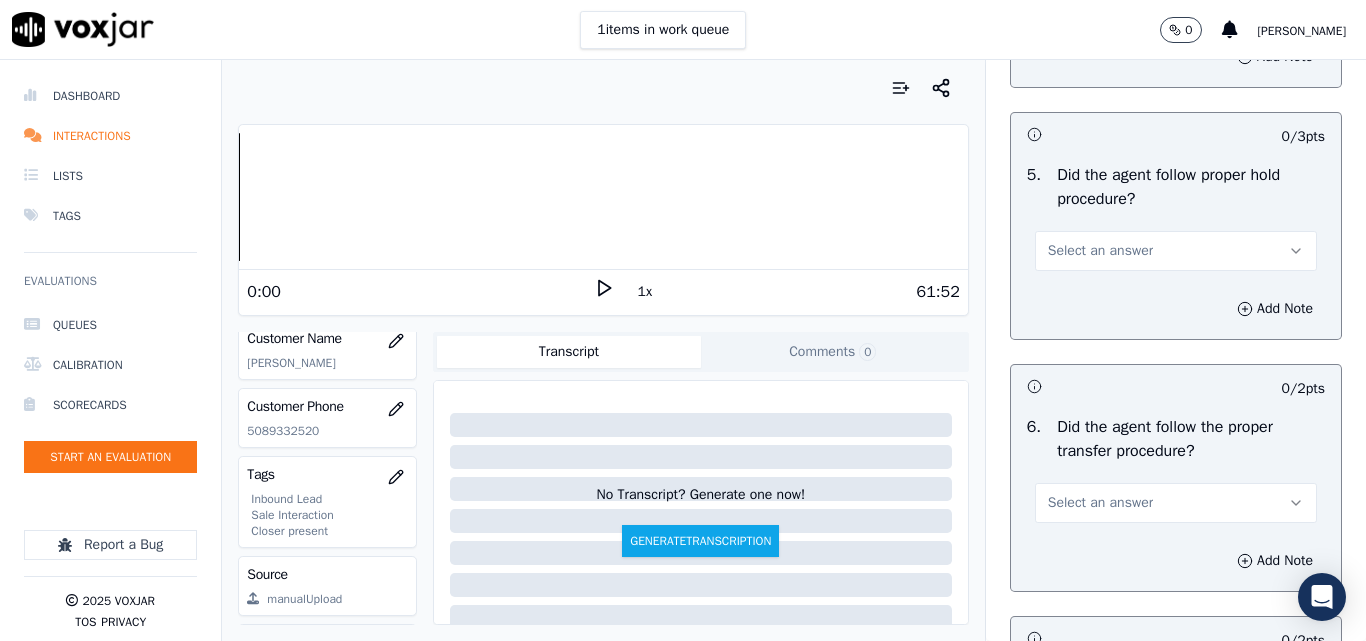 click on "Select an answer" at bounding box center (1100, 251) 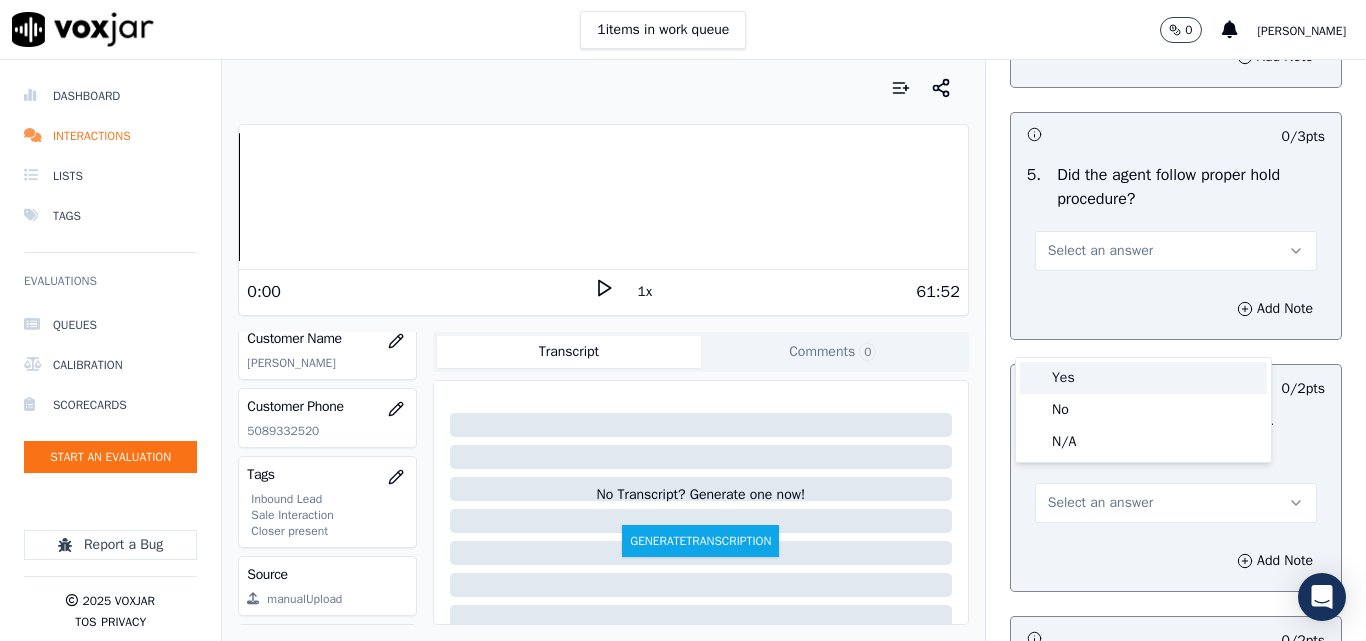 click on "Yes" at bounding box center [1143, 378] 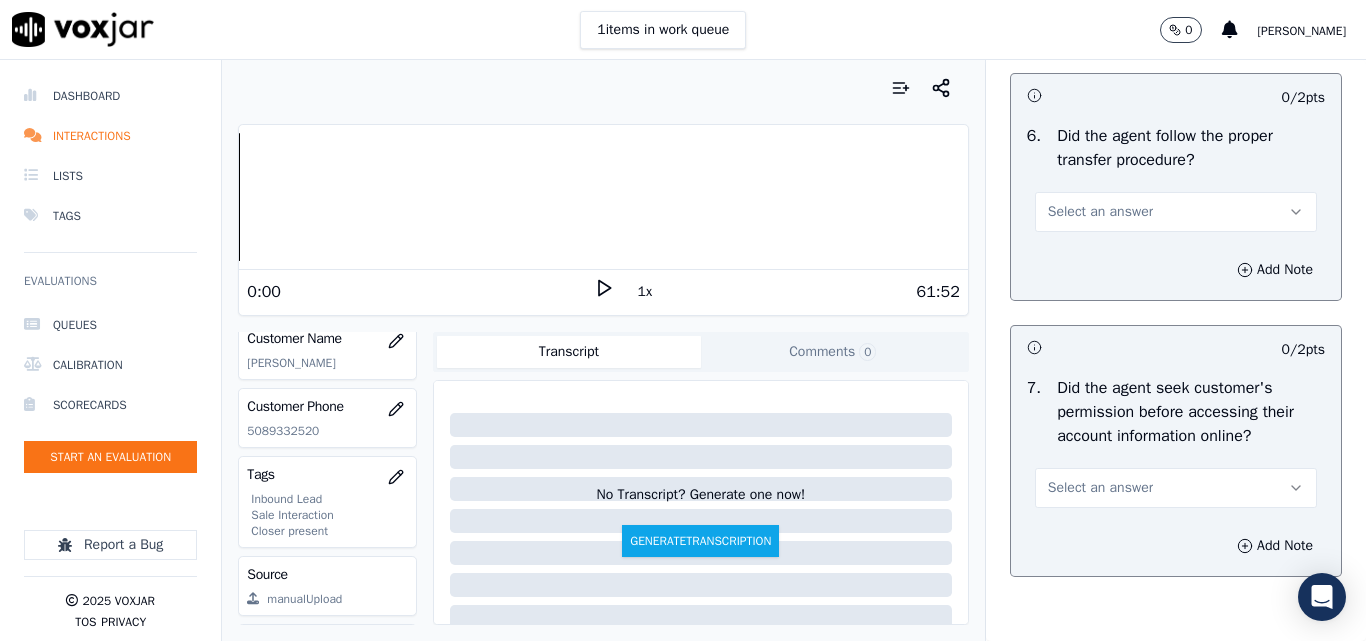 scroll, scrollTop: 3900, scrollLeft: 0, axis: vertical 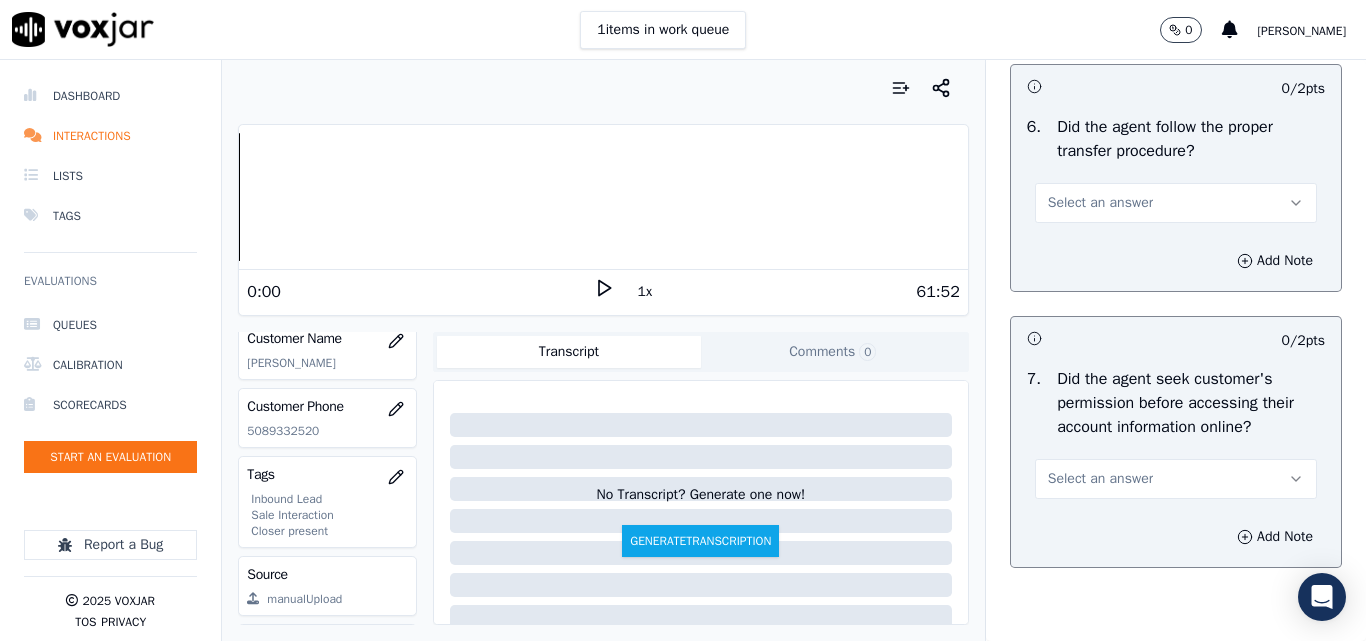 click on "Select an answer" at bounding box center (1176, 203) 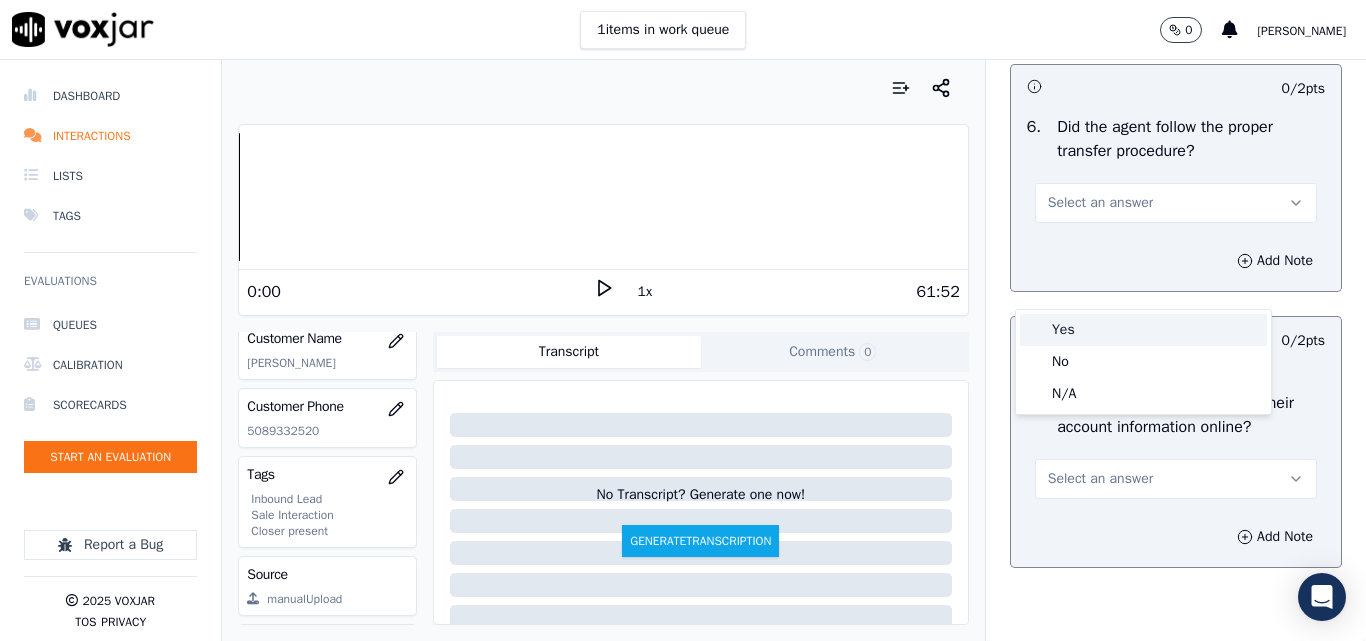click on "Yes" at bounding box center (1143, 330) 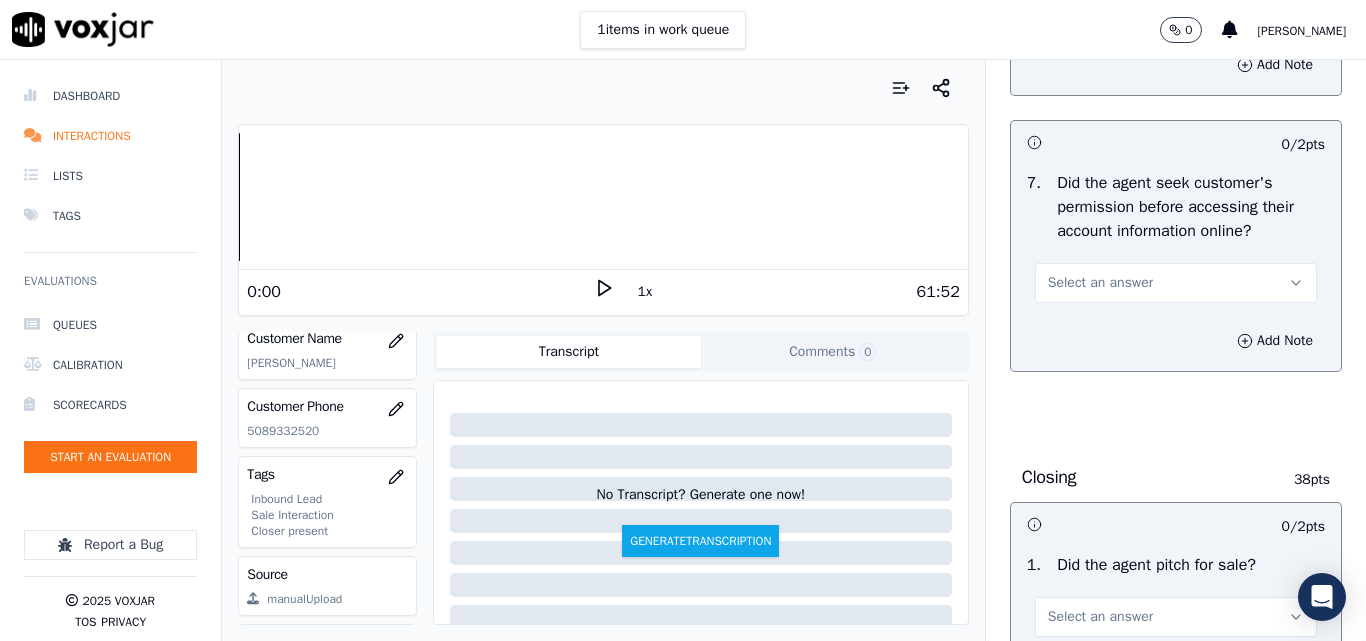 scroll, scrollTop: 4100, scrollLeft: 0, axis: vertical 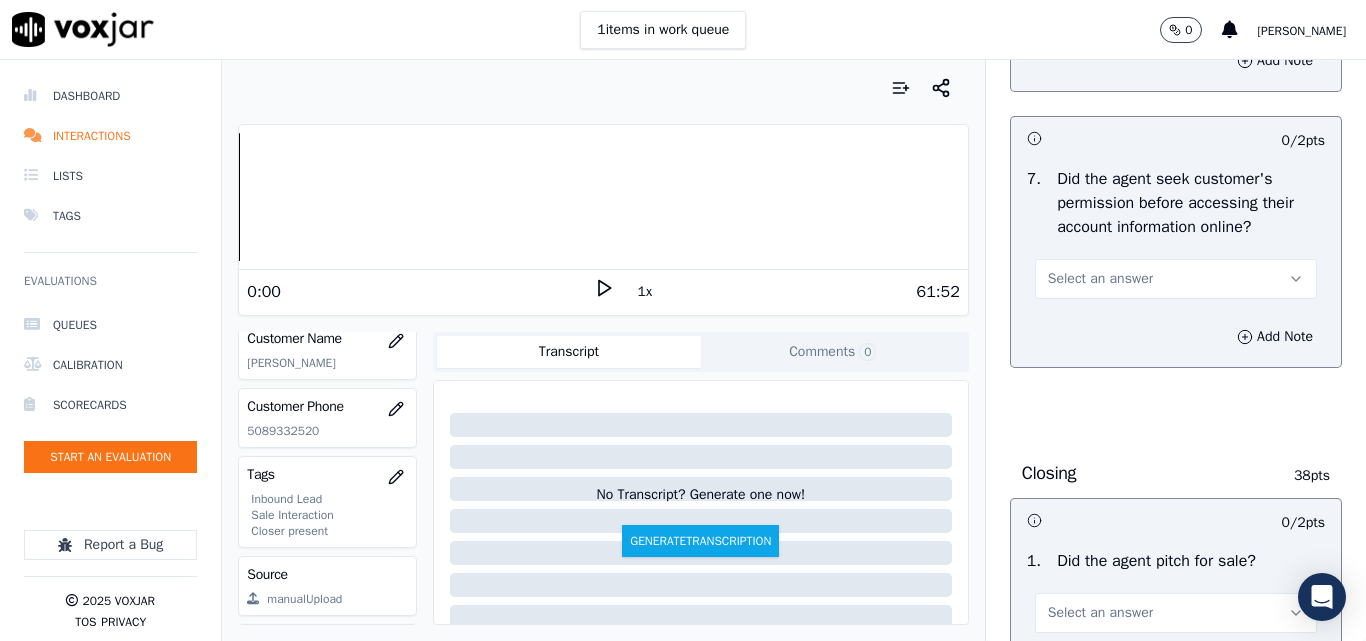 click on "Select an answer" at bounding box center [1100, 279] 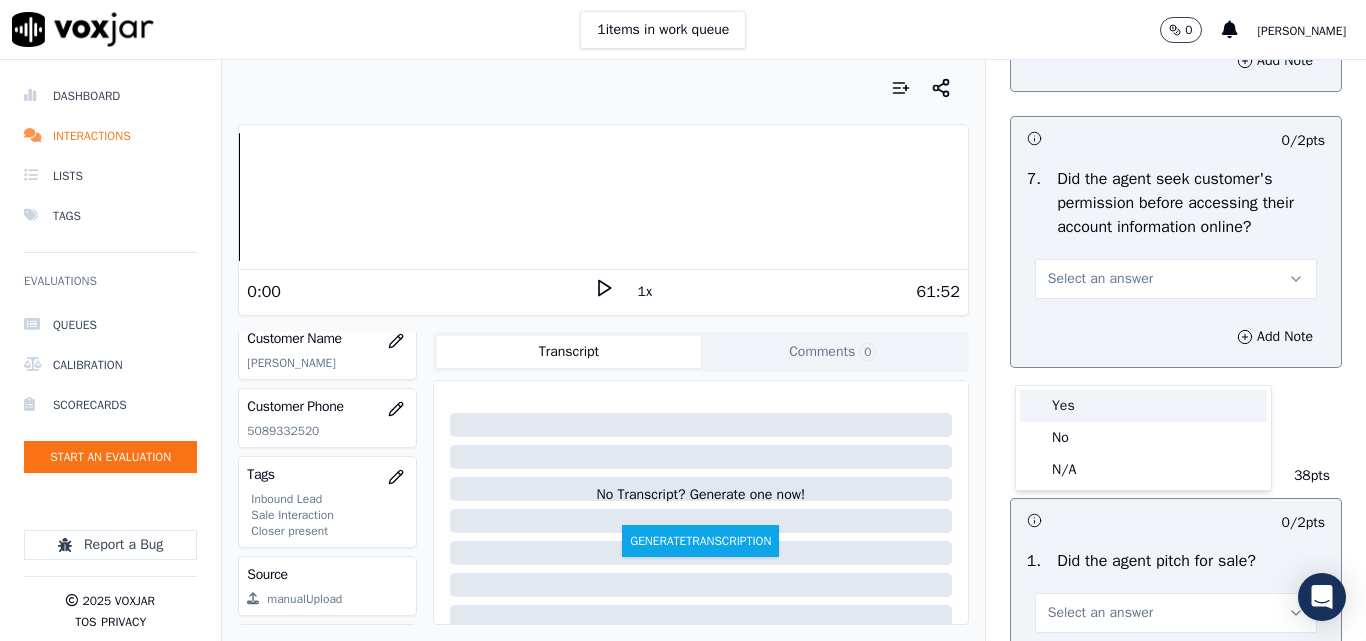click on "Yes" at bounding box center (1143, 406) 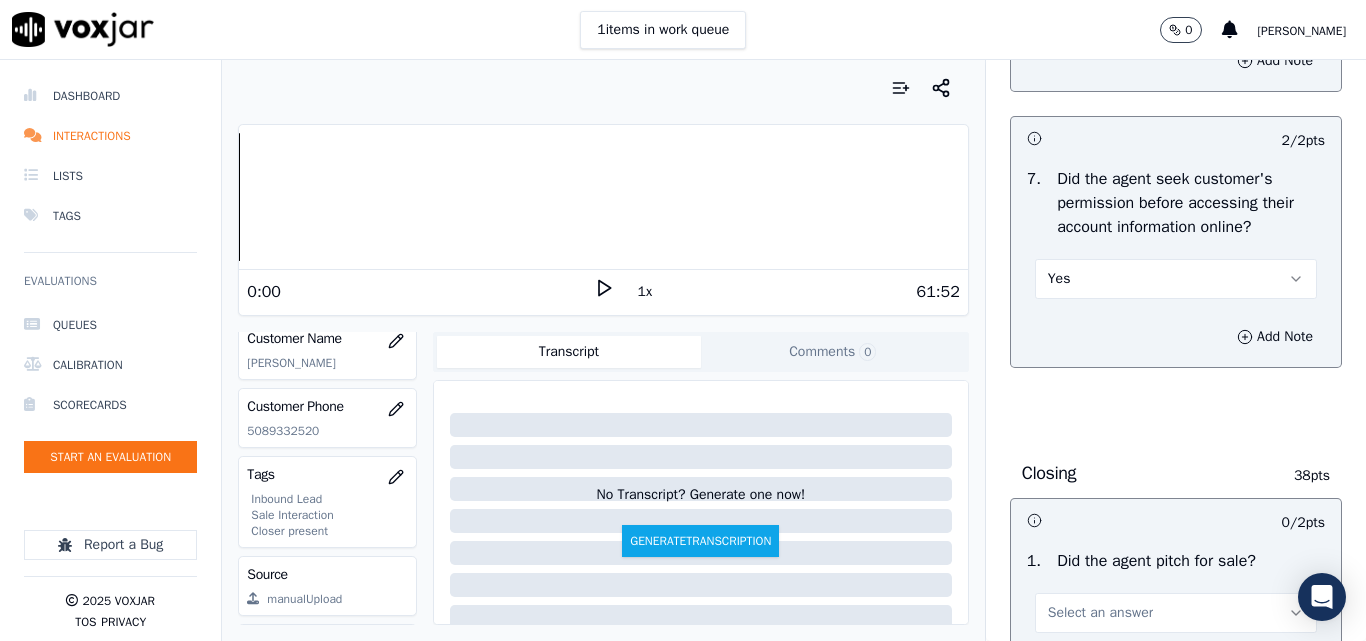 click on "Yes" at bounding box center (1176, 279) 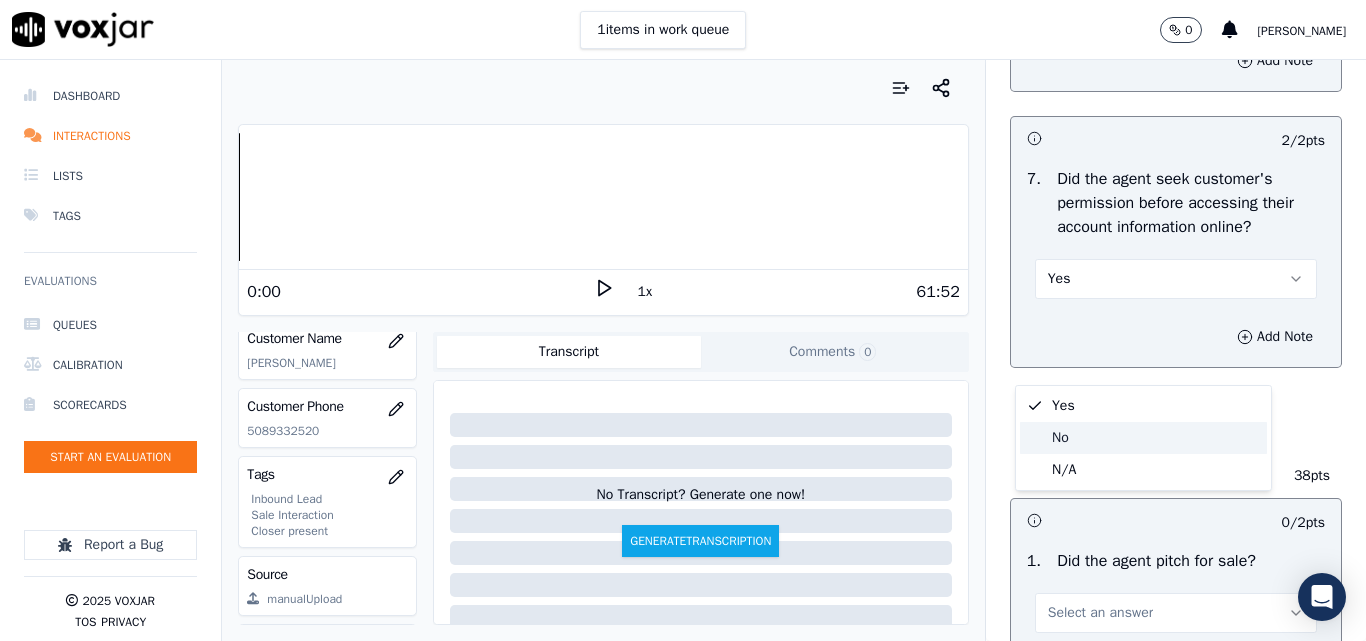 click on "No" 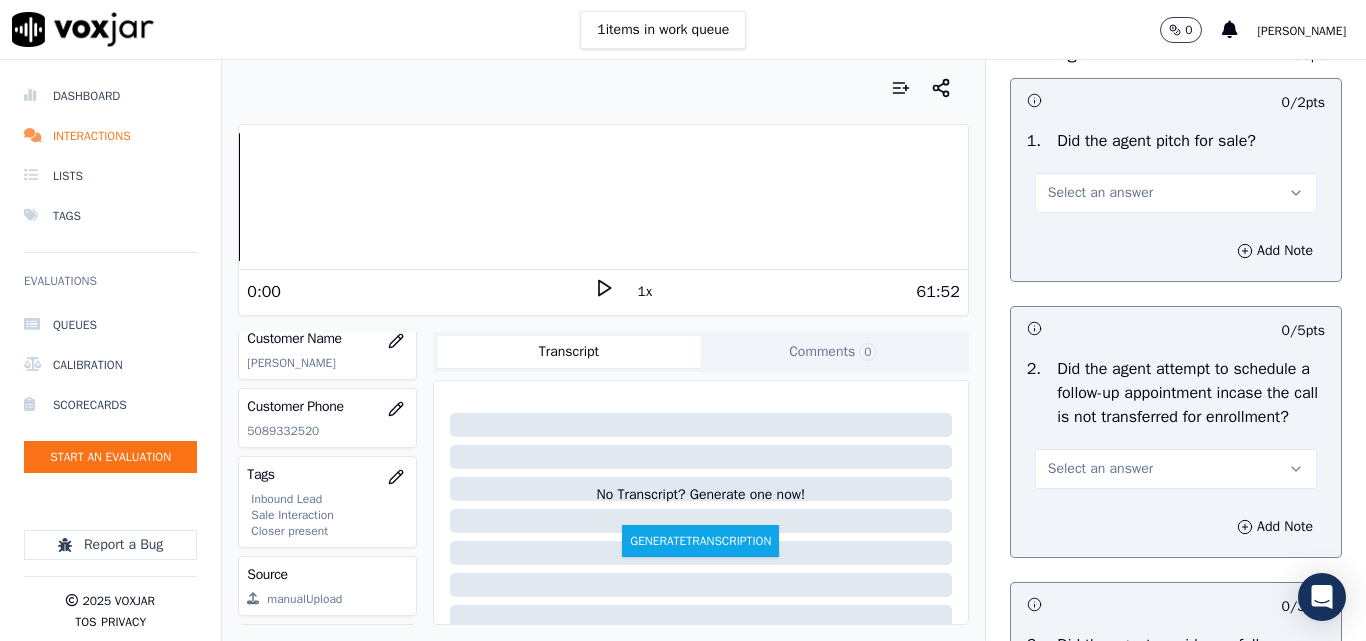 scroll, scrollTop: 4600, scrollLeft: 0, axis: vertical 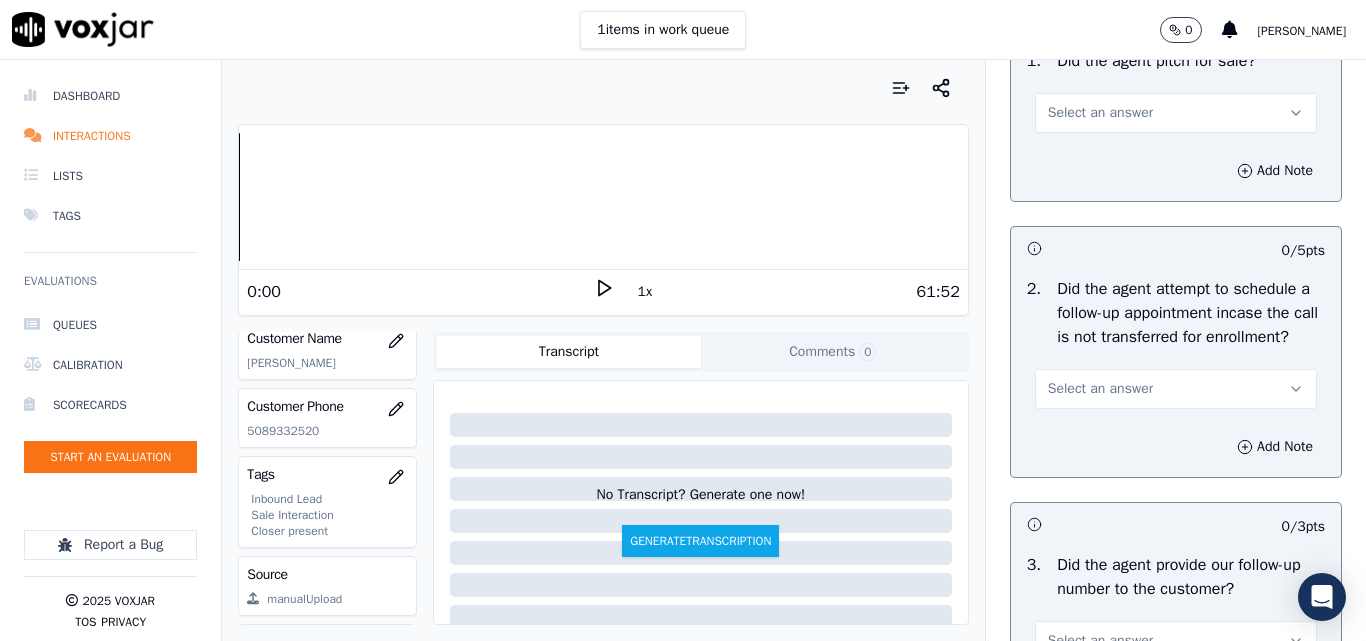 click on "Select an answer" at bounding box center (1100, 113) 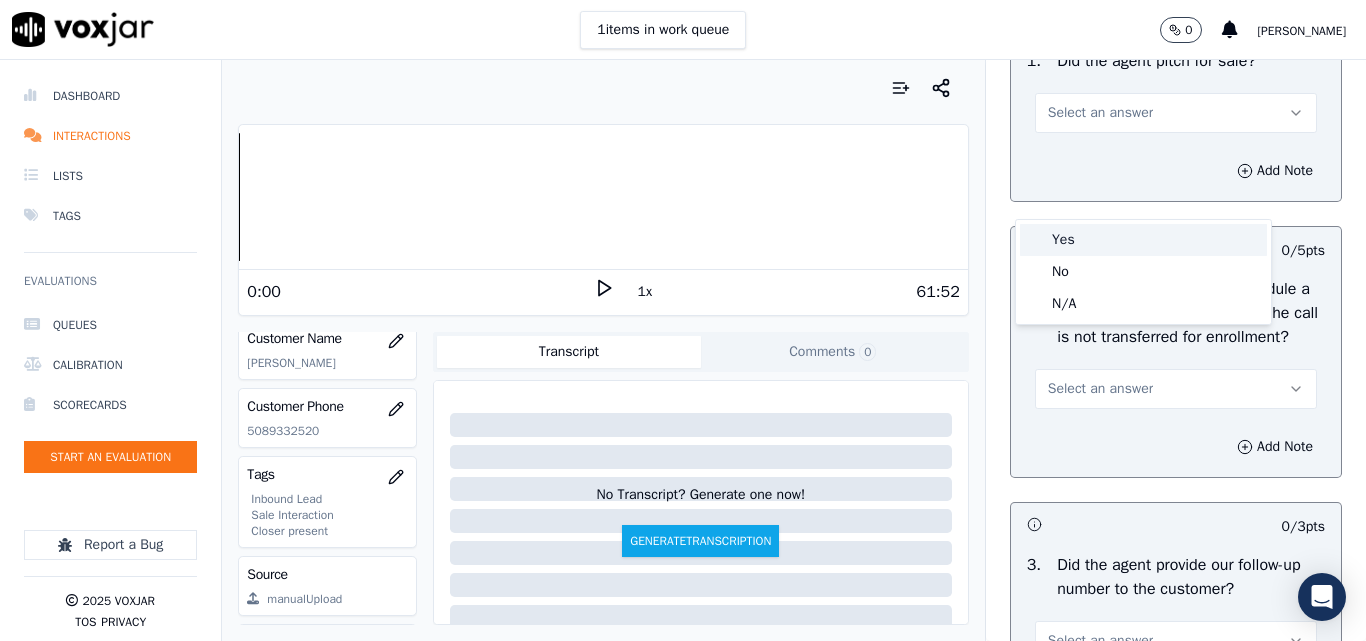 click on "Yes" at bounding box center (1143, 240) 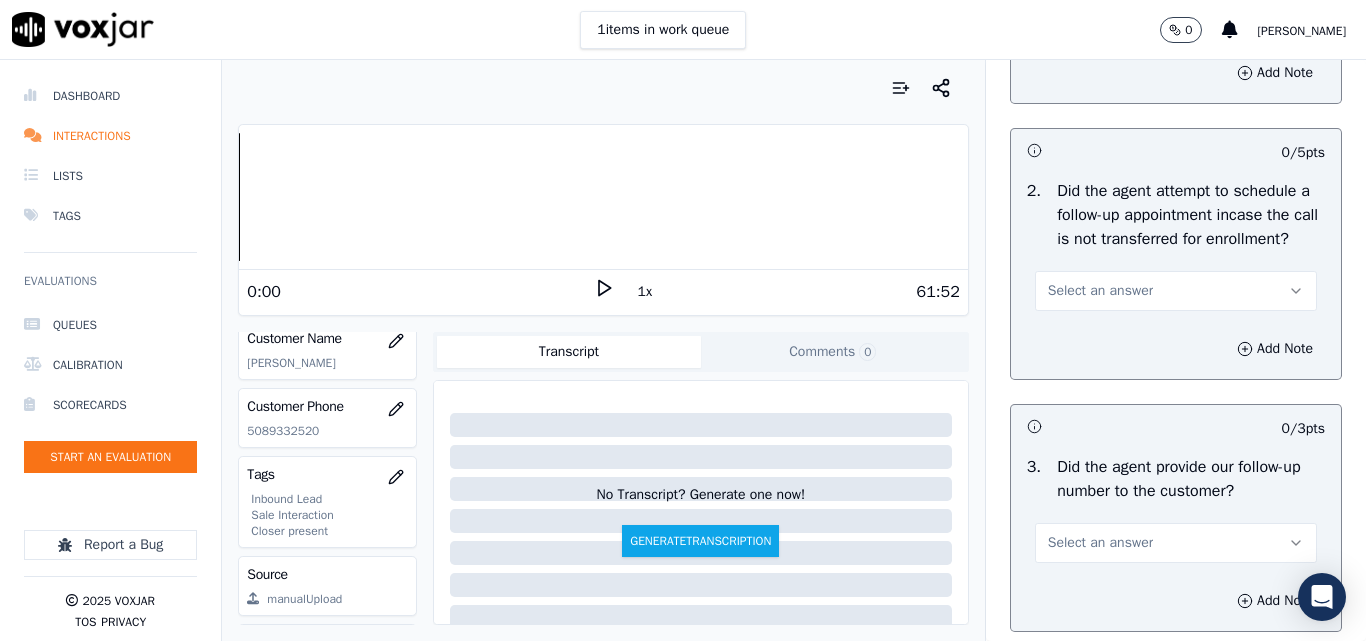scroll, scrollTop: 4800, scrollLeft: 0, axis: vertical 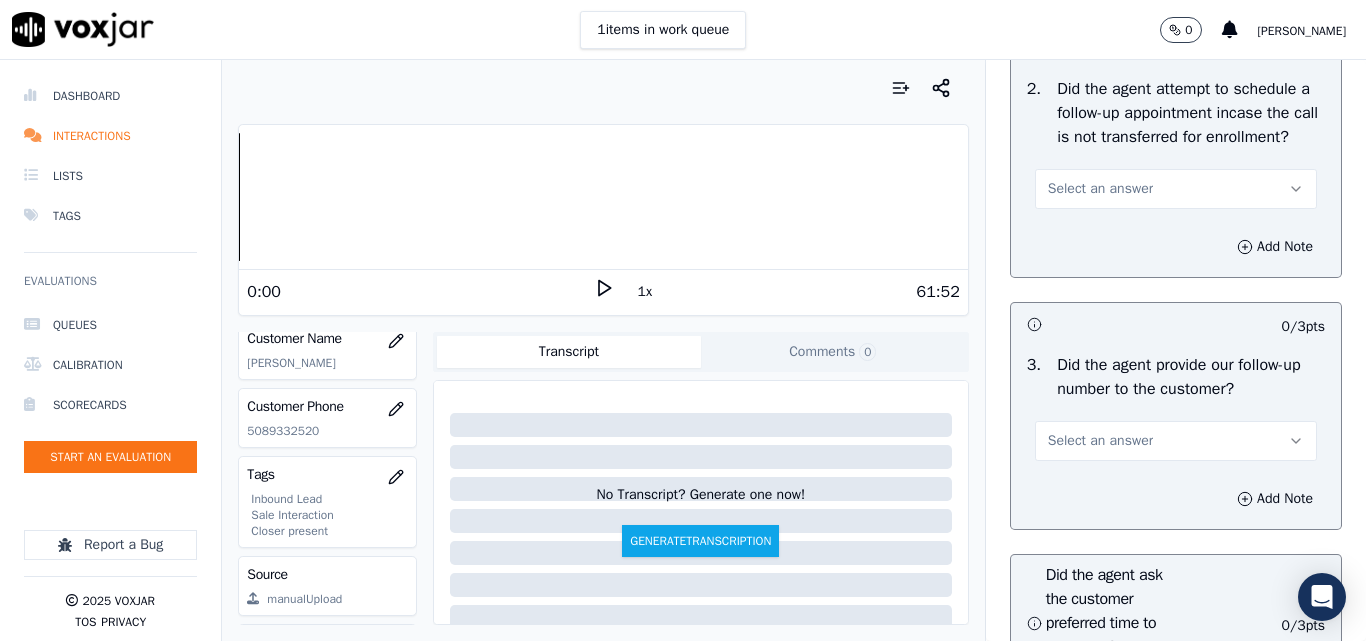 click on "Select an answer" at bounding box center [1100, 189] 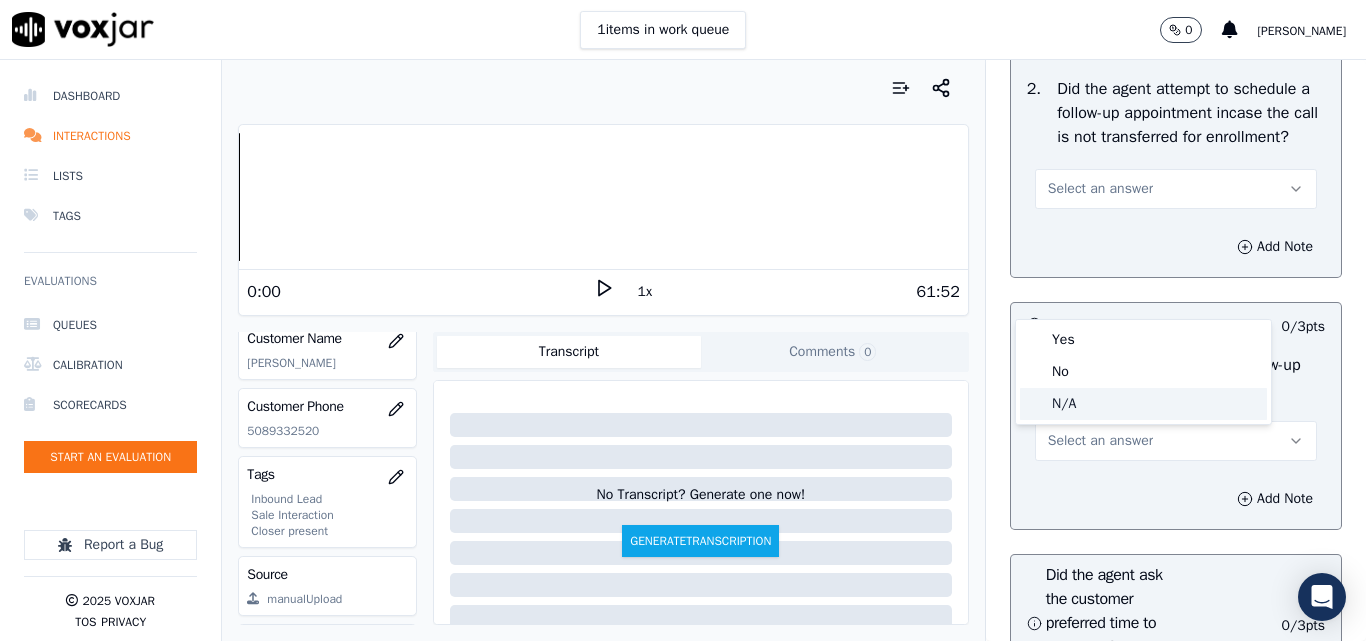 click on "N/A" 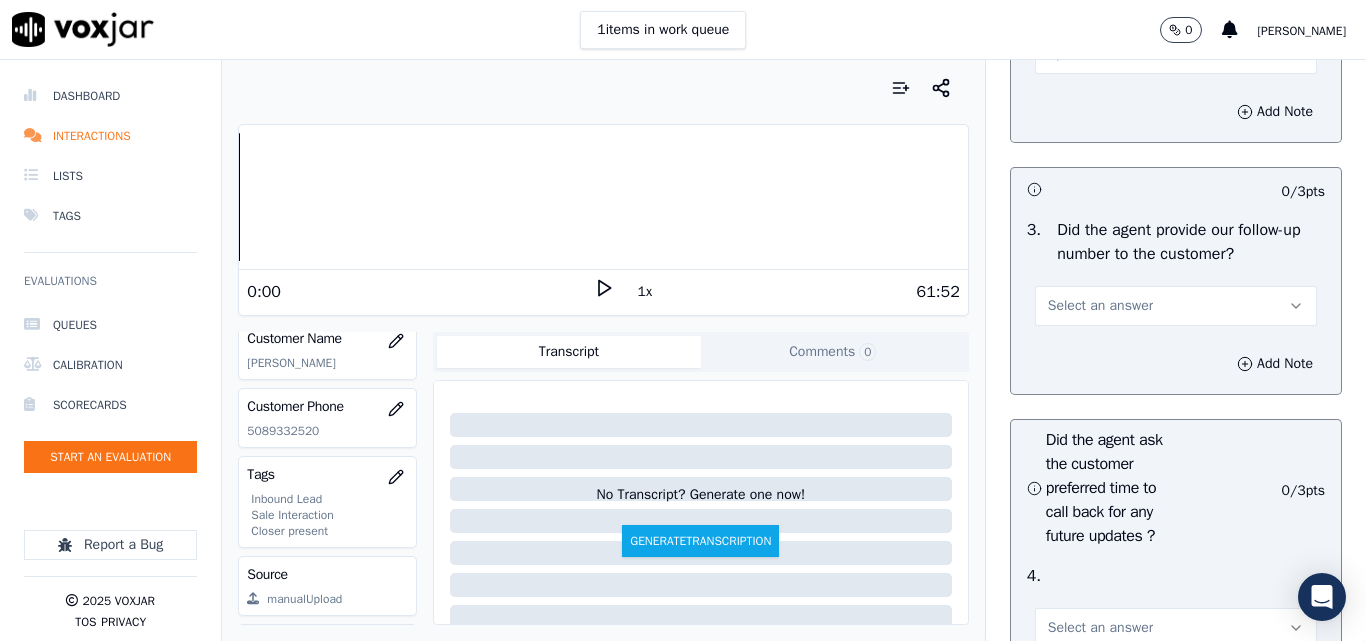 scroll, scrollTop: 5200, scrollLeft: 0, axis: vertical 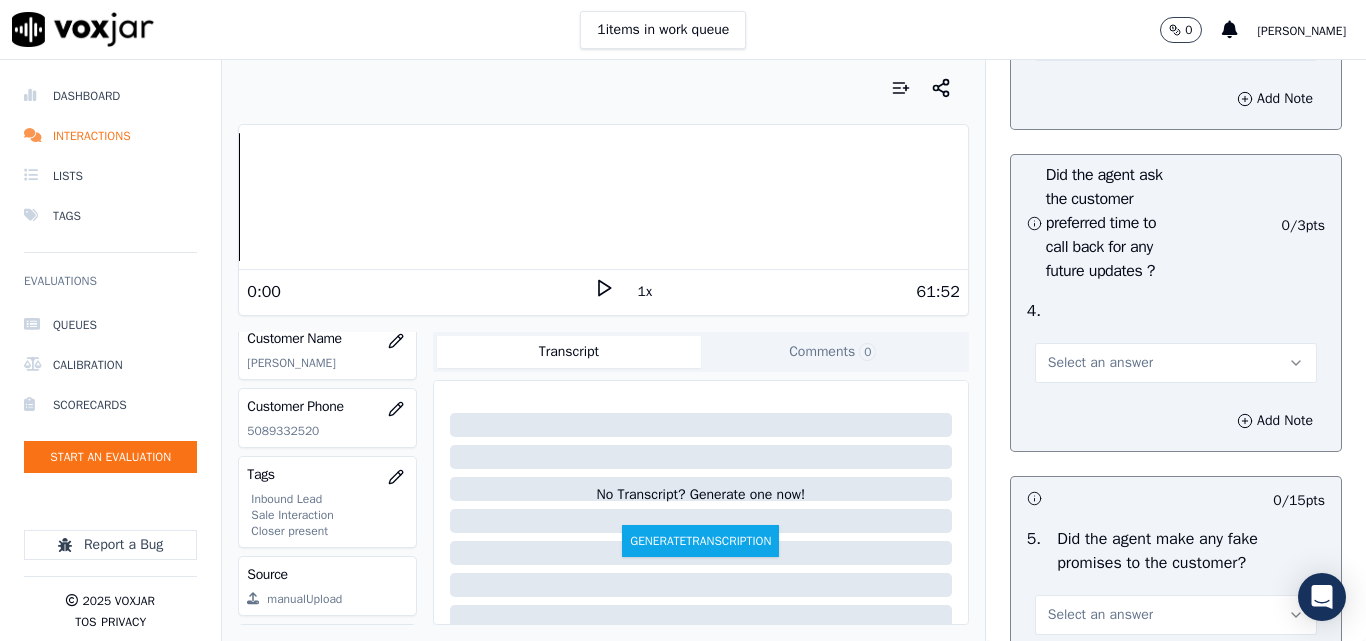 click on "Select an answer" at bounding box center (1100, 41) 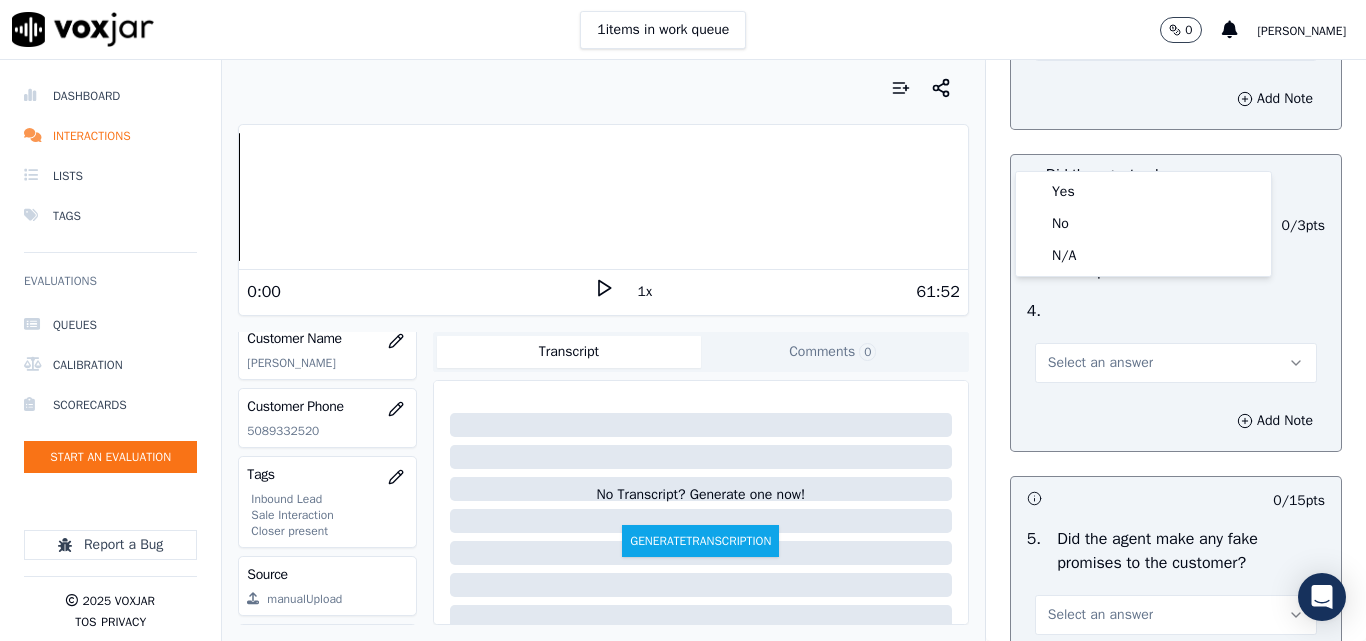 click on "Did the agent provide our follow-up number to the customer?" at bounding box center (1191, -23) 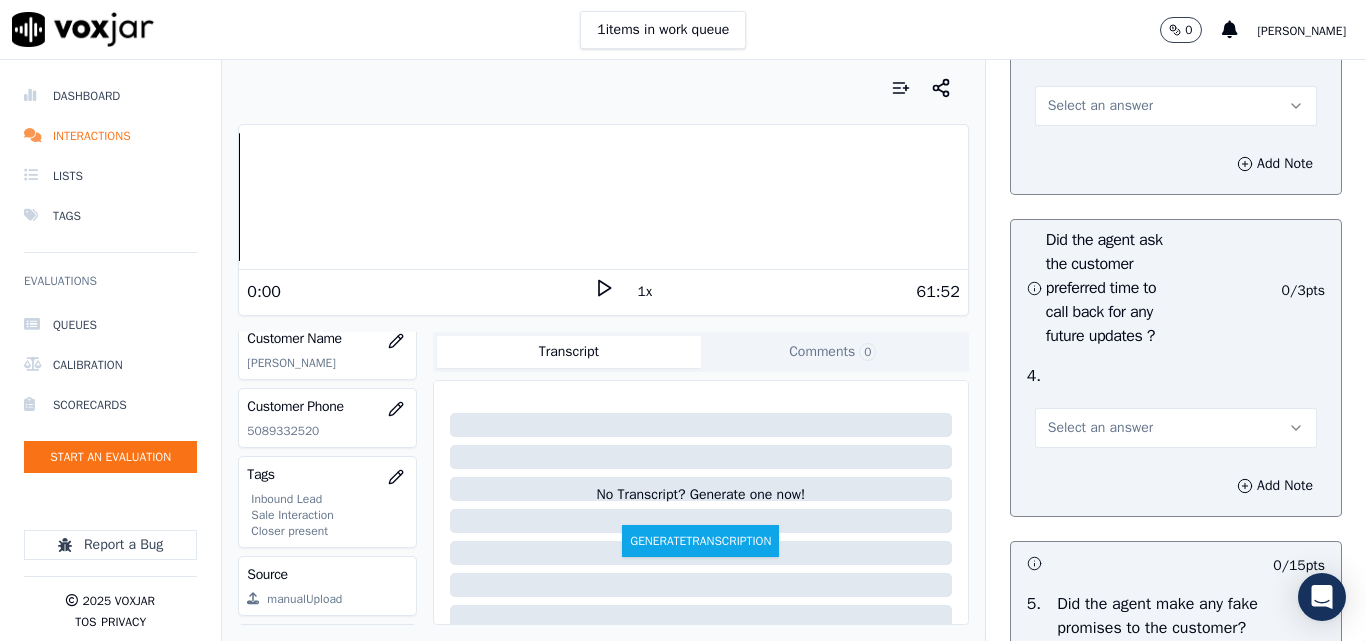 scroll, scrollTop: 5100, scrollLeft: 0, axis: vertical 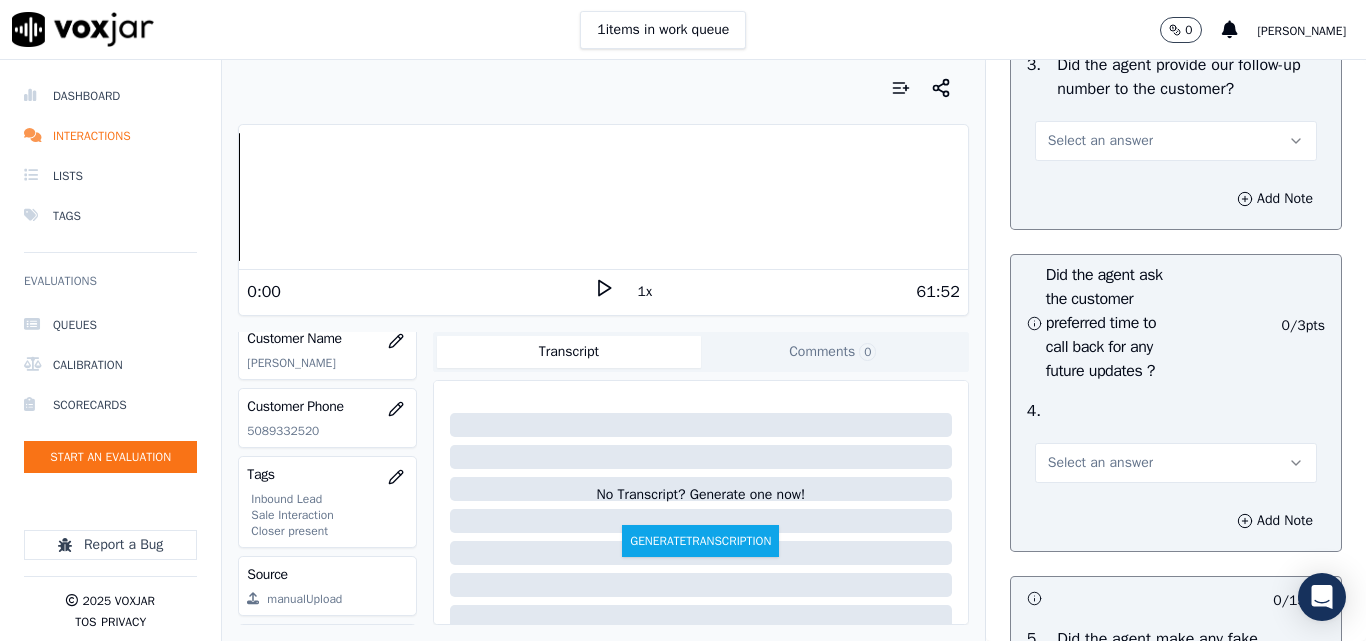 click on "Select an answer" at bounding box center [1100, 141] 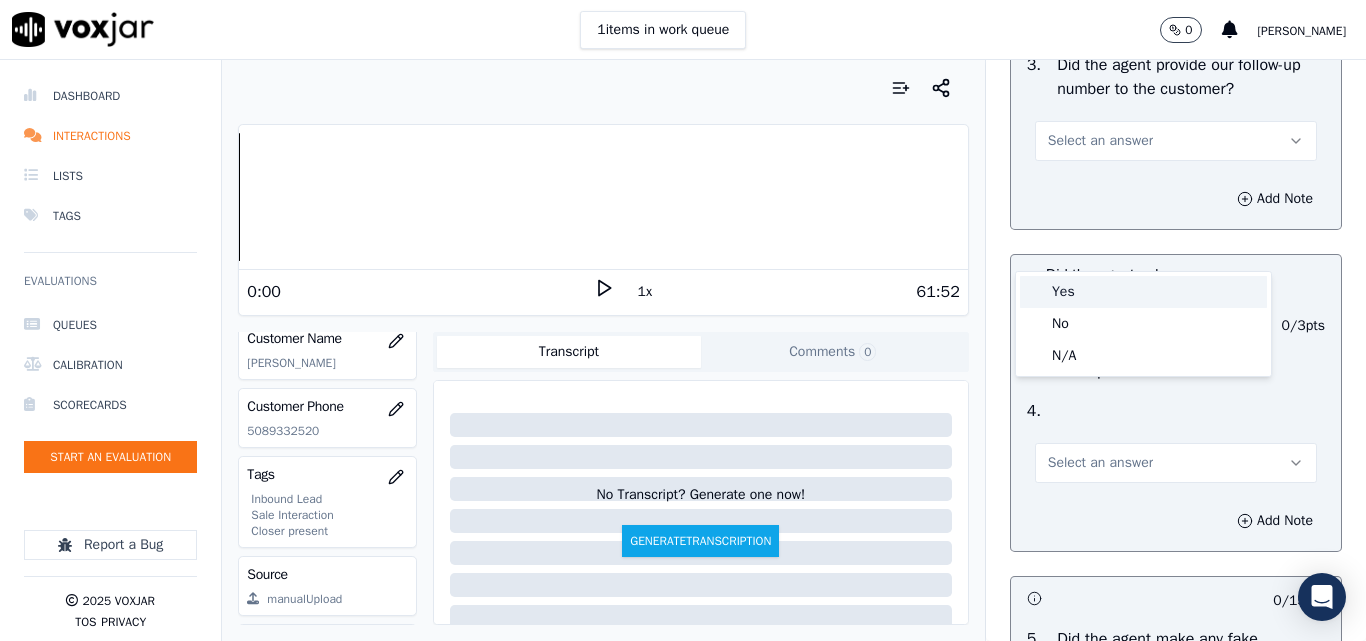 click on "Yes" at bounding box center (1143, 292) 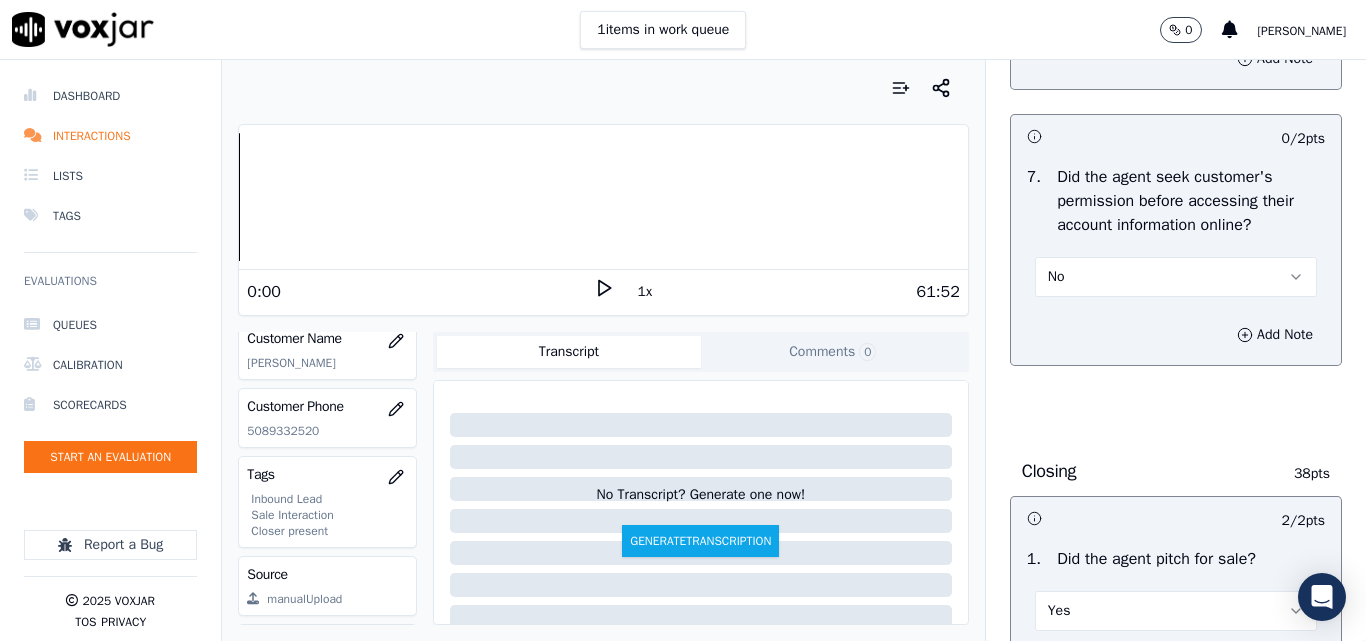 scroll, scrollTop: 4100, scrollLeft: 0, axis: vertical 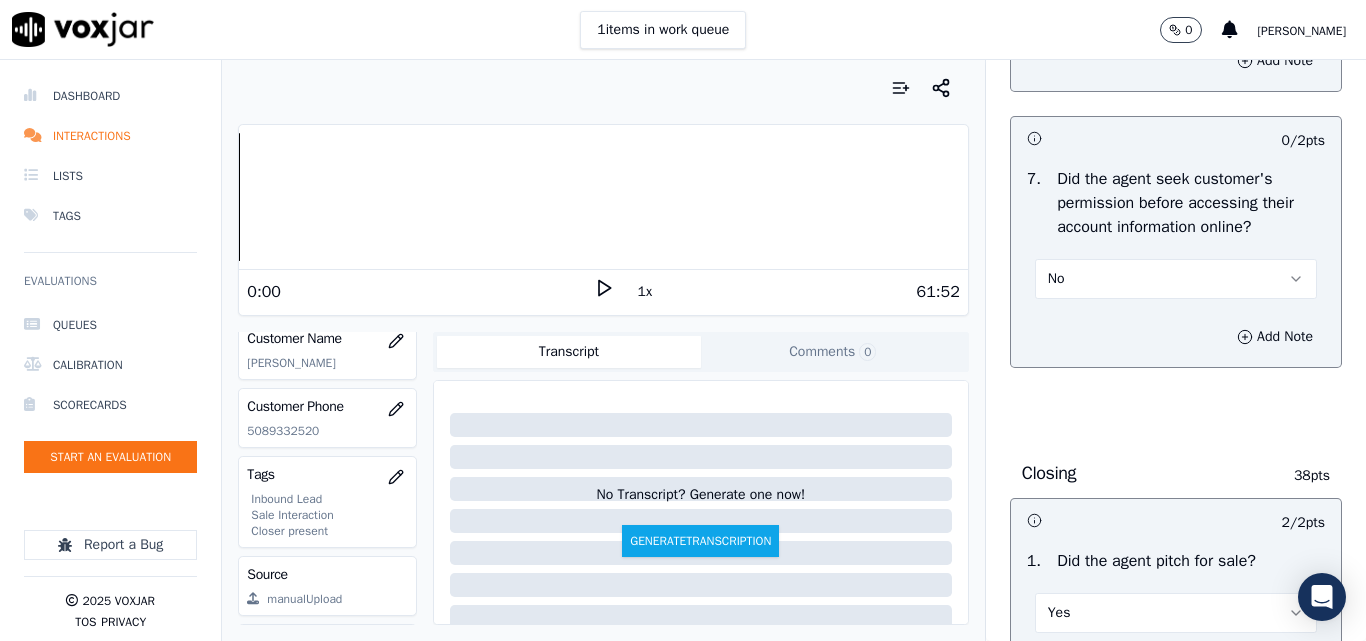 click on "No" at bounding box center (1176, 279) 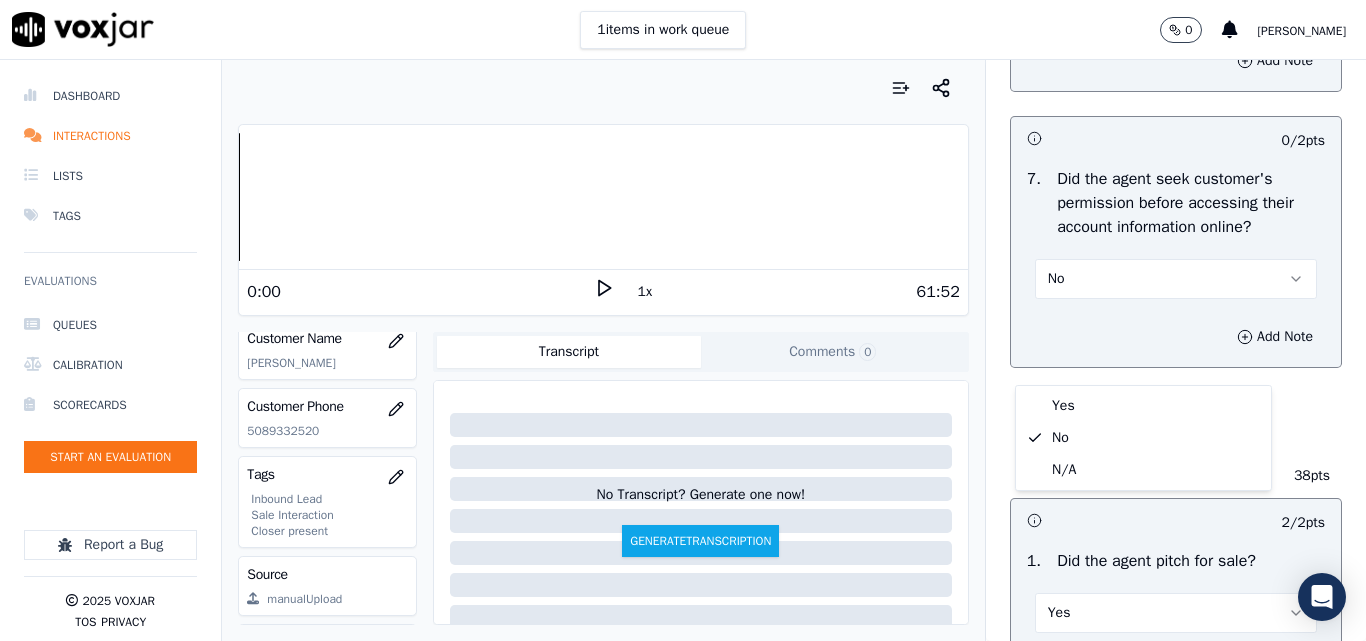 click on "No" at bounding box center (1176, 279) 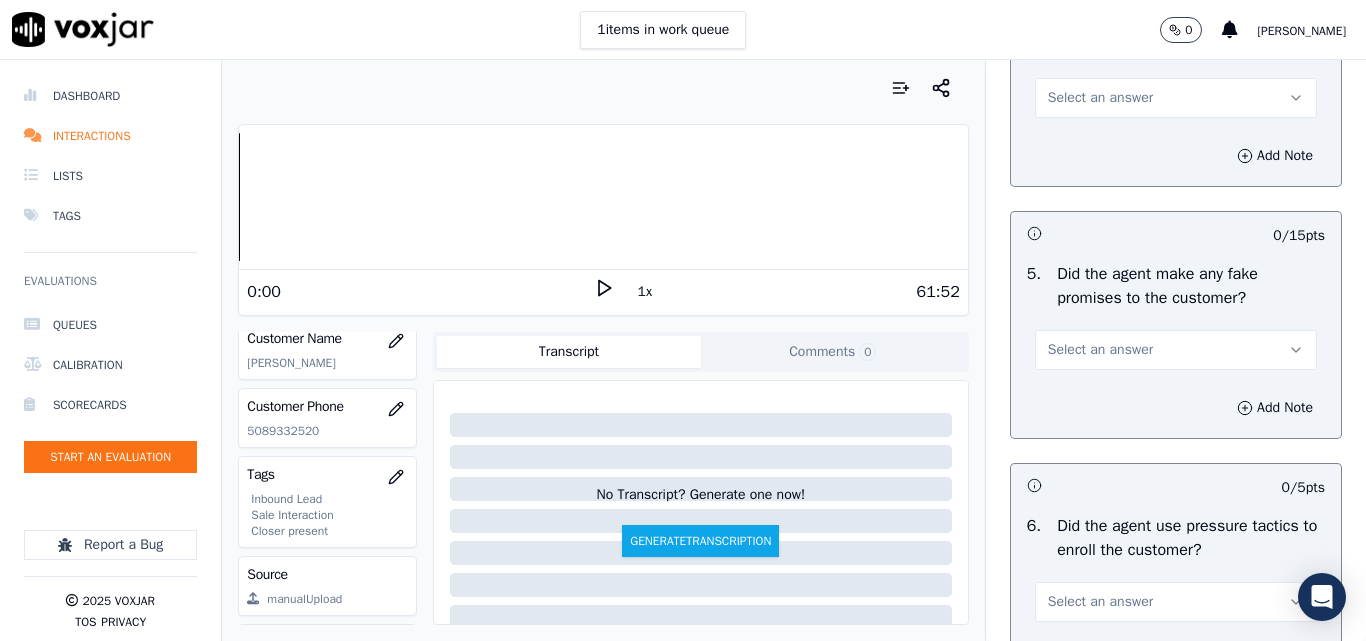 scroll, scrollTop: 5500, scrollLeft: 0, axis: vertical 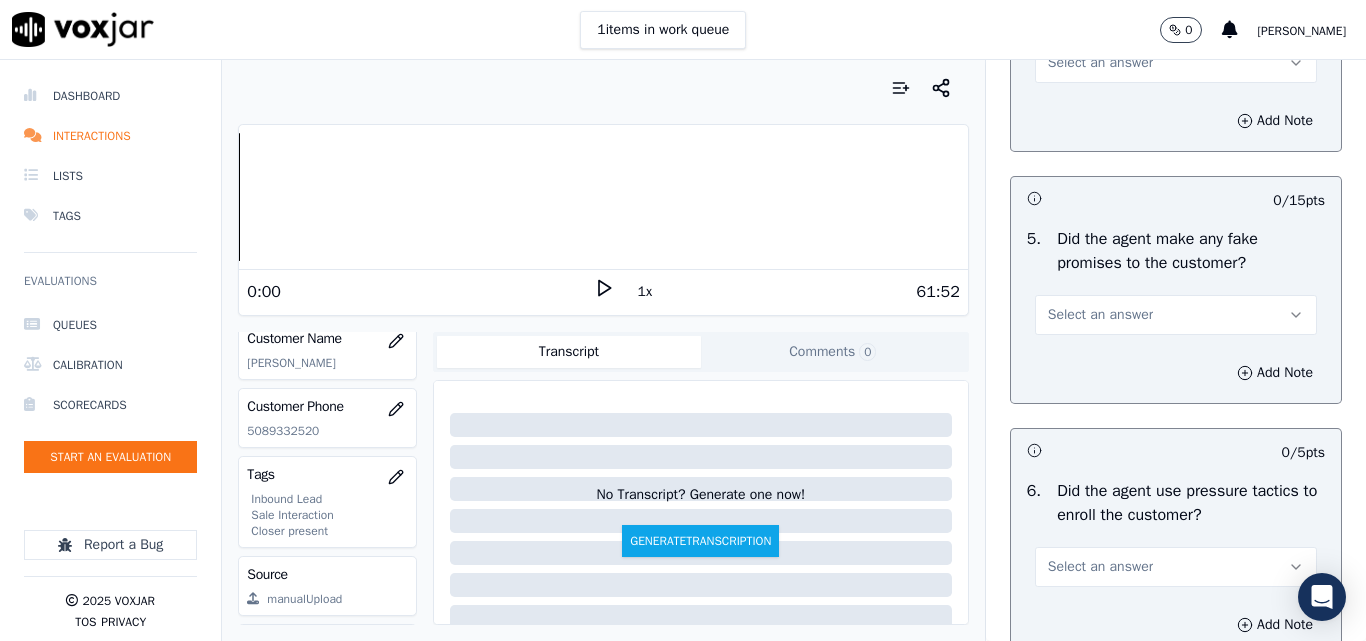 click on "Select an answer" at bounding box center (1100, 63) 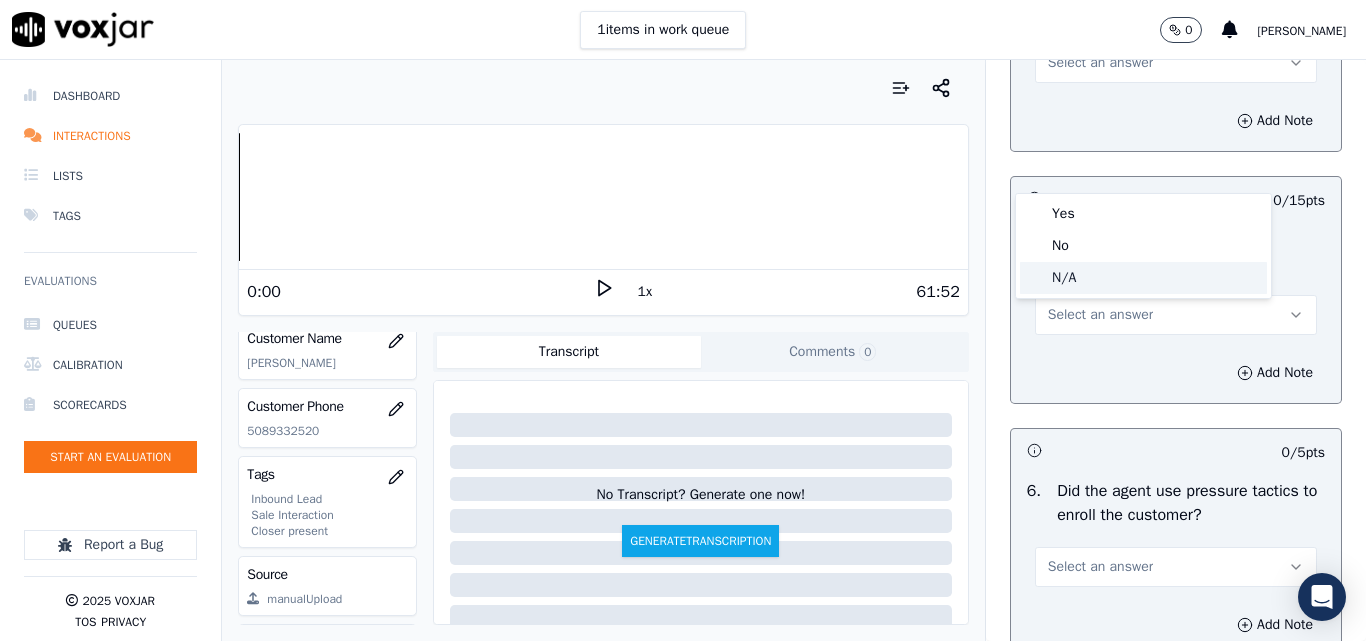 click on "N/A" 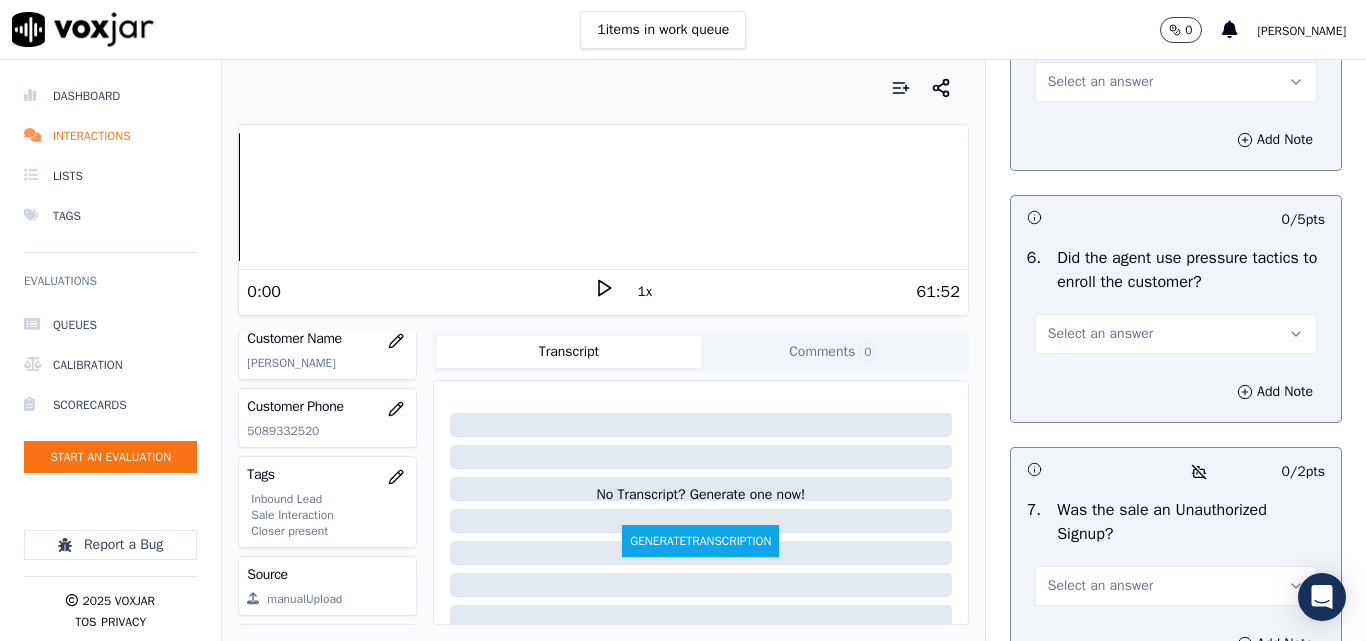 scroll, scrollTop: 5700, scrollLeft: 0, axis: vertical 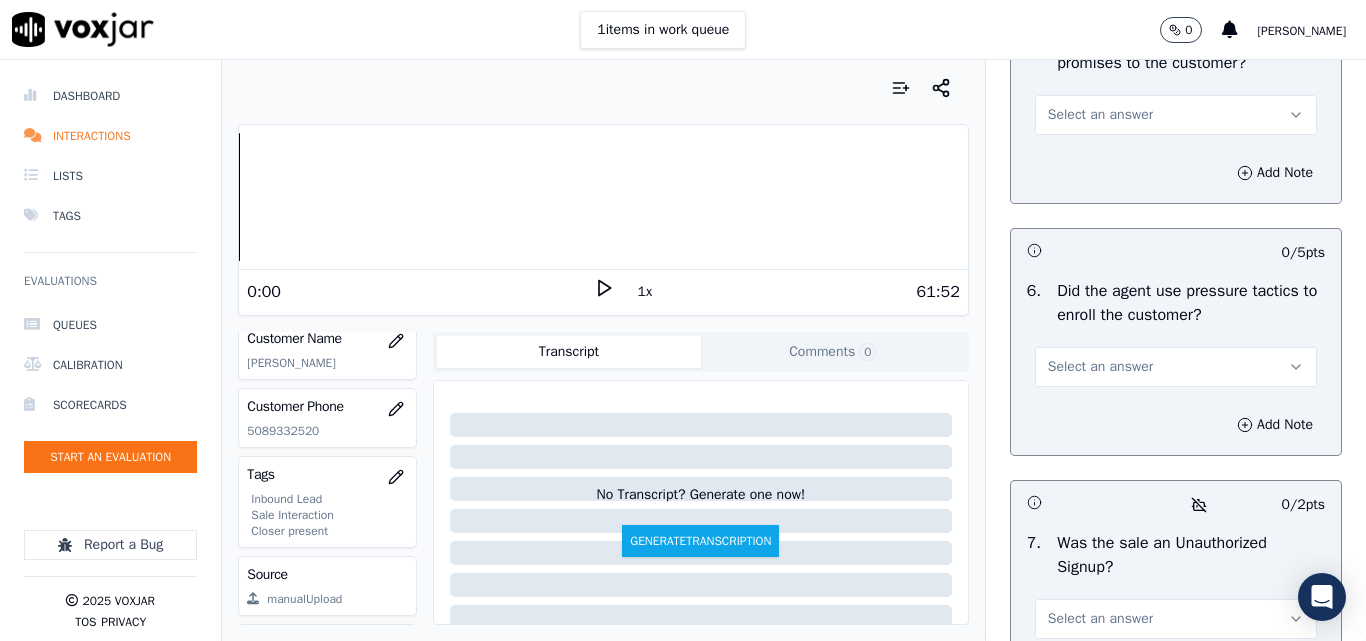 click on "Select an answer" at bounding box center (1100, 115) 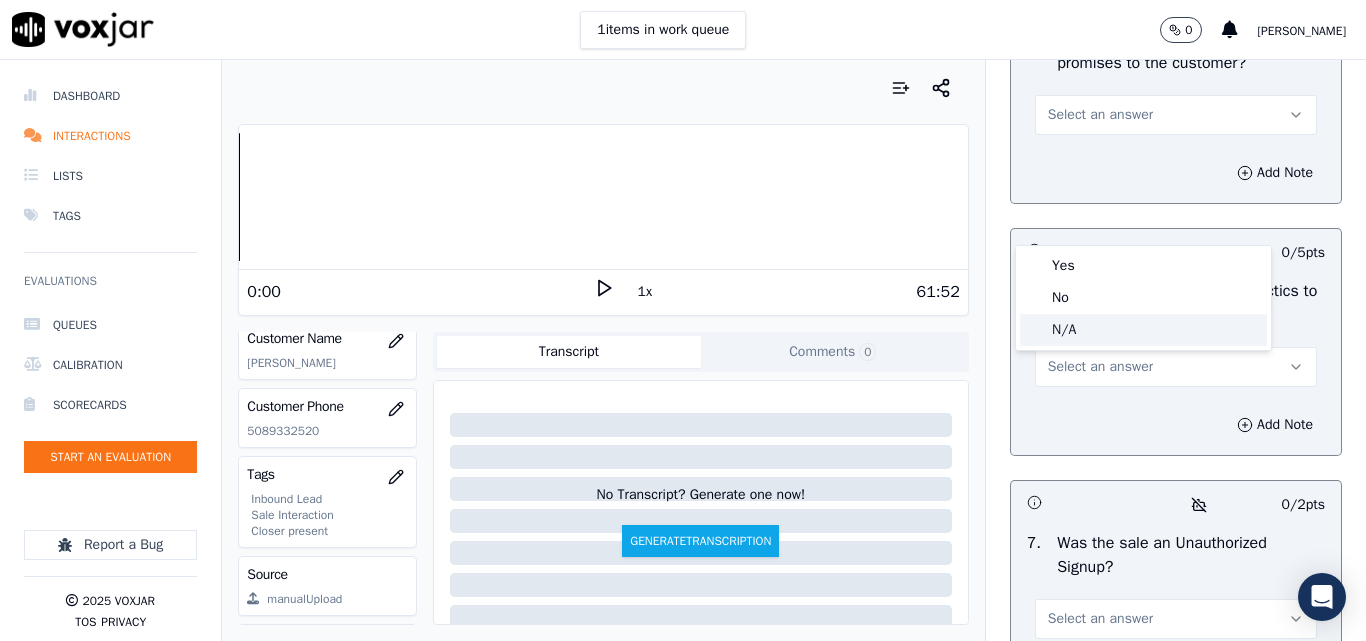 click on "N/A" 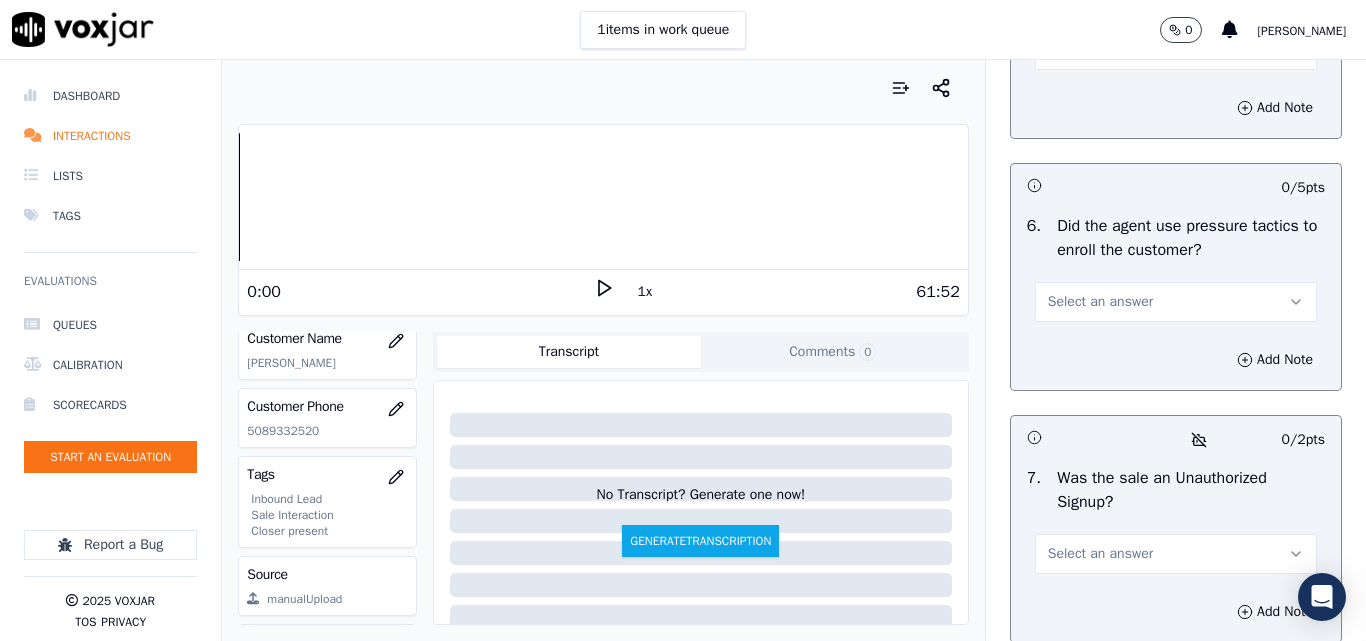 scroll, scrollTop: 5800, scrollLeft: 0, axis: vertical 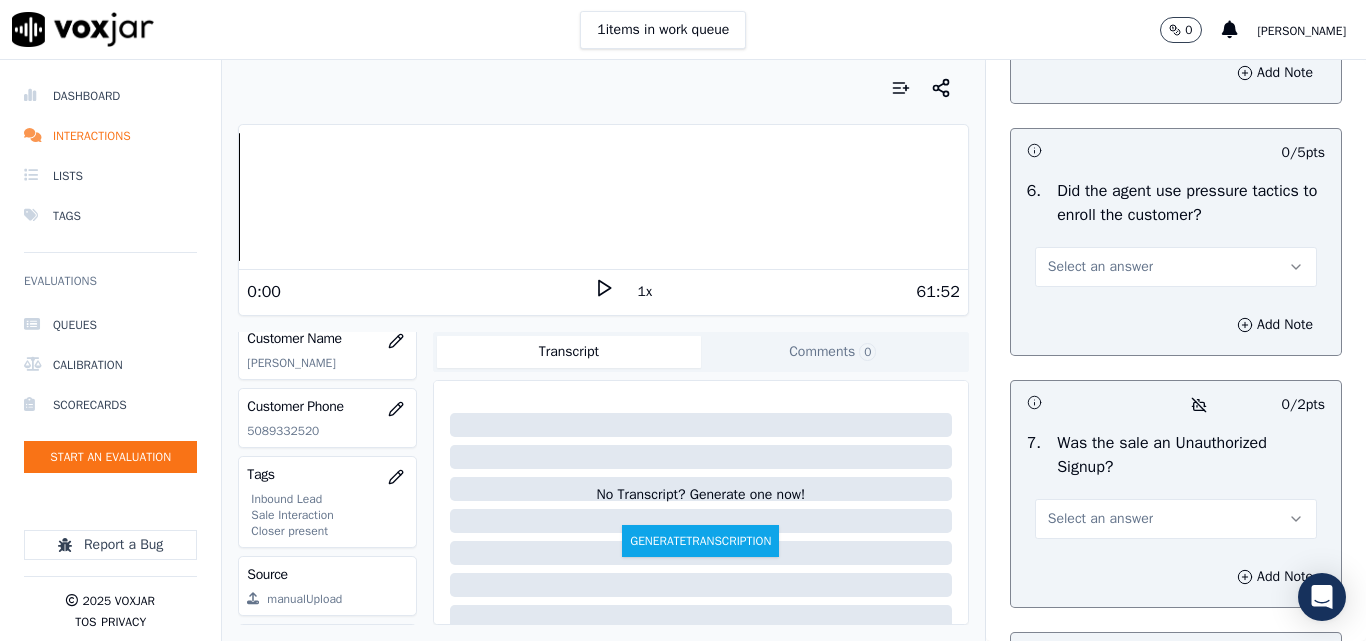 click on "Select an answer" at bounding box center (1100, 267) 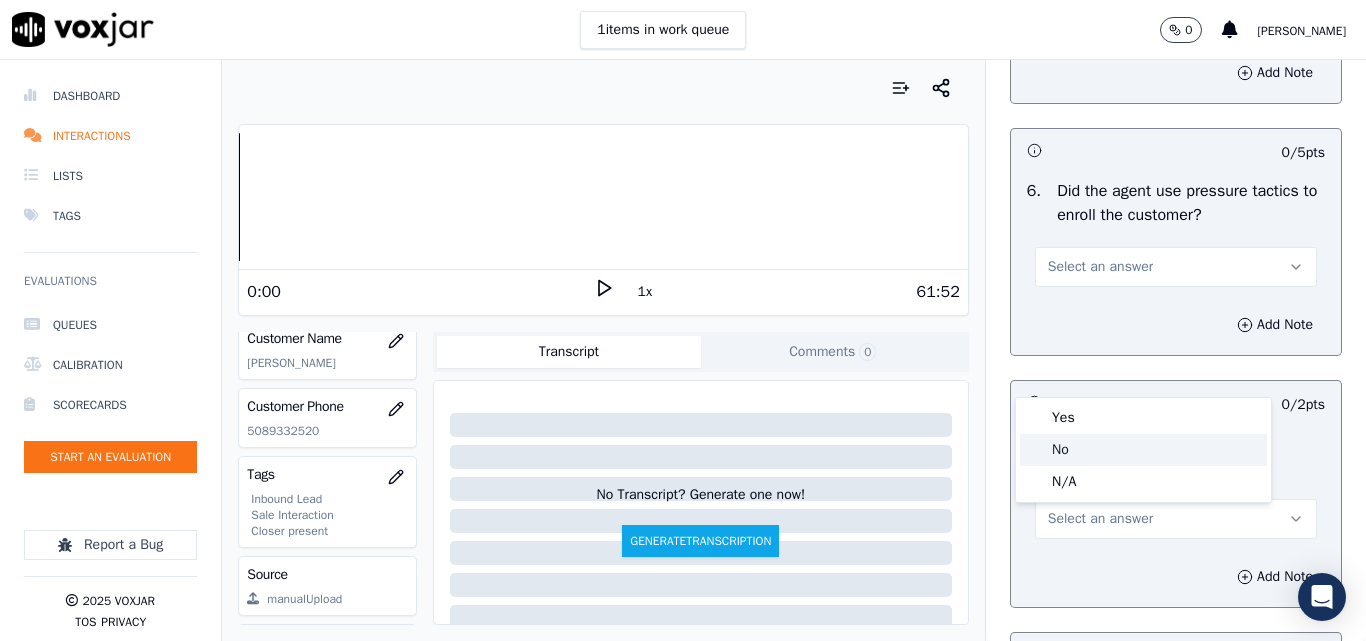 click on "No" 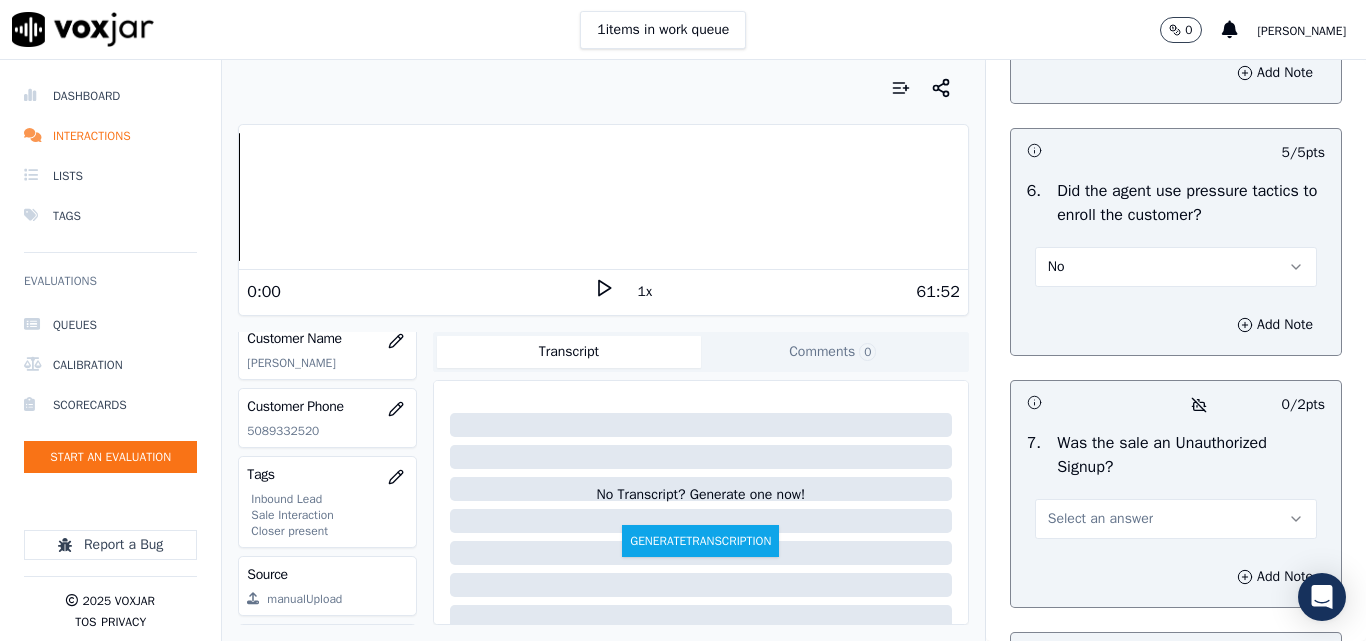 scroll, scrollTop: 6100, scrollLeft: 0, axis: vertical 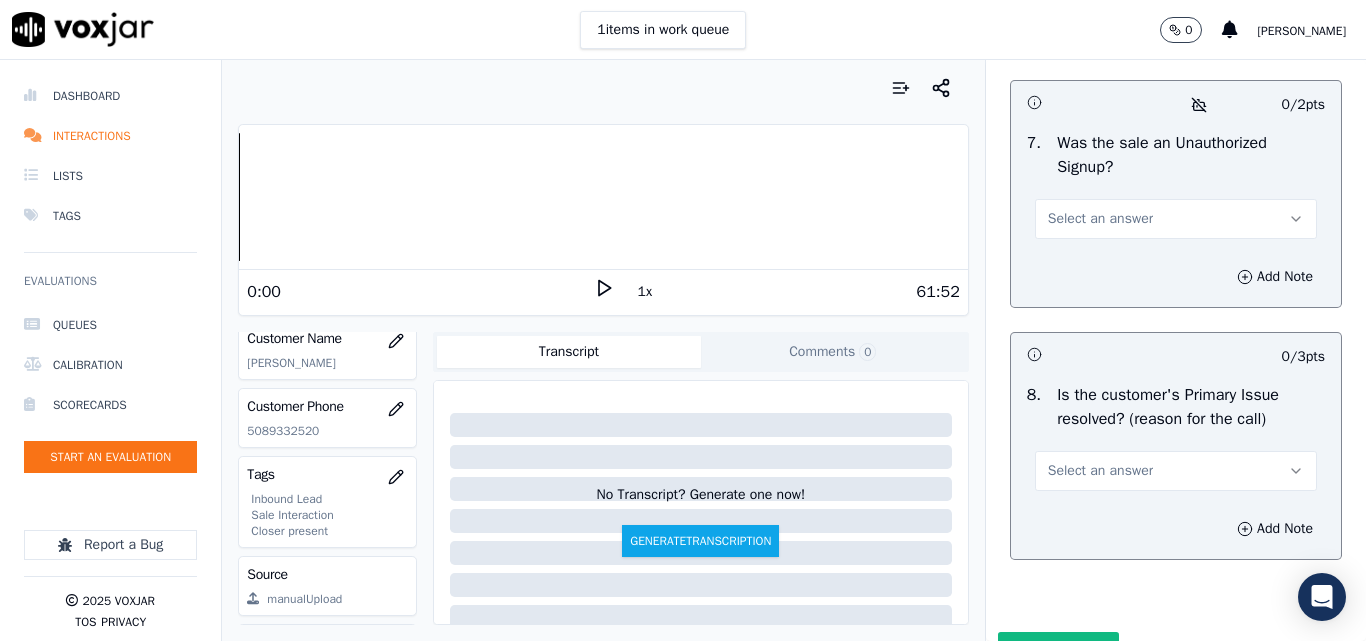 click on "Select an answer" at bounding box center (1100, 219) 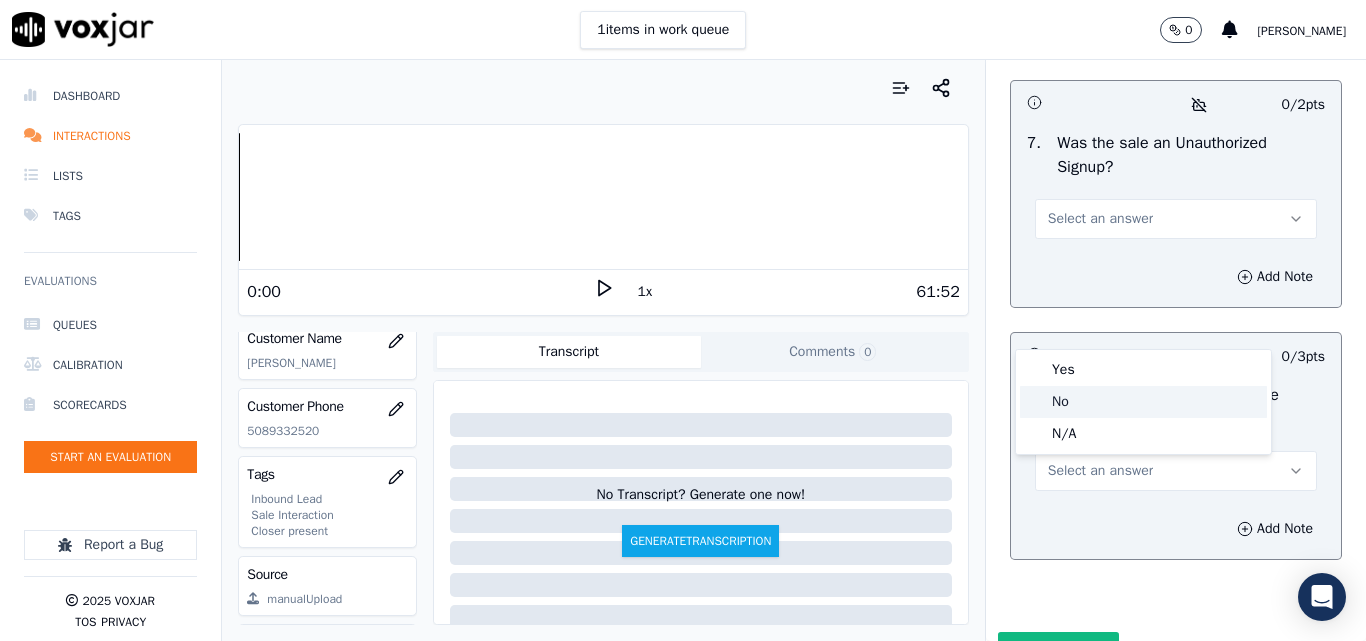 click on "No" 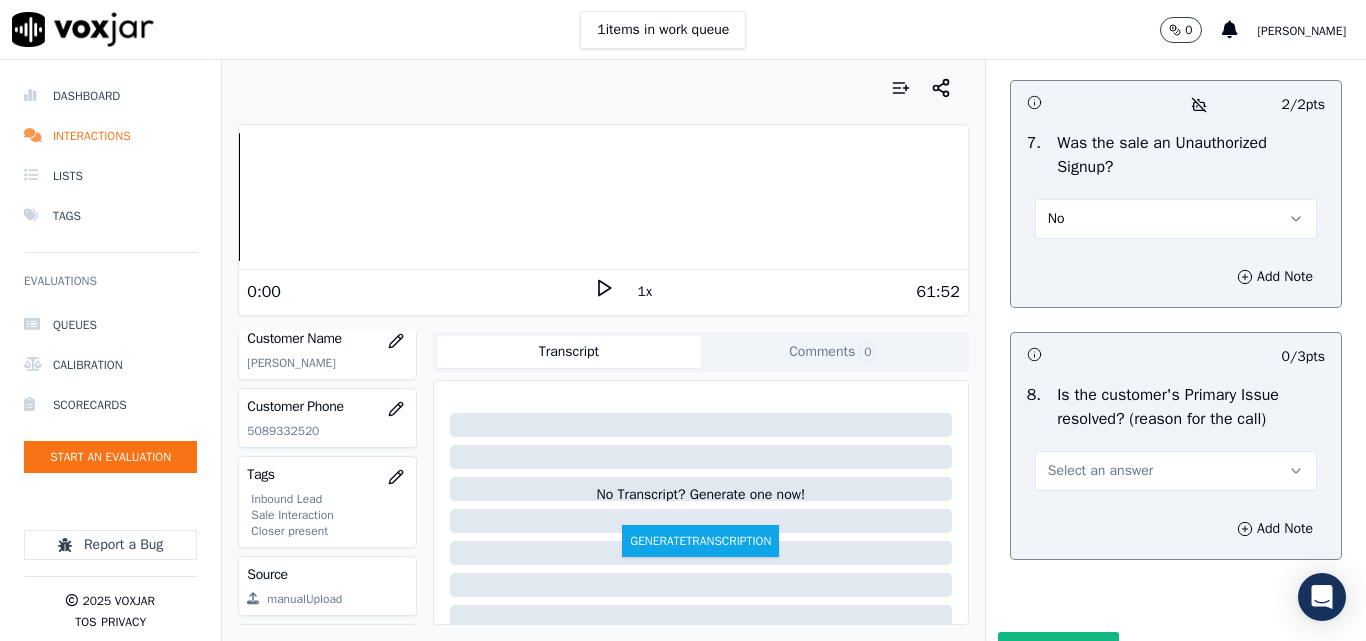 scroll, scrollTop: 6290, scrollLeft: 0, axis: vertical 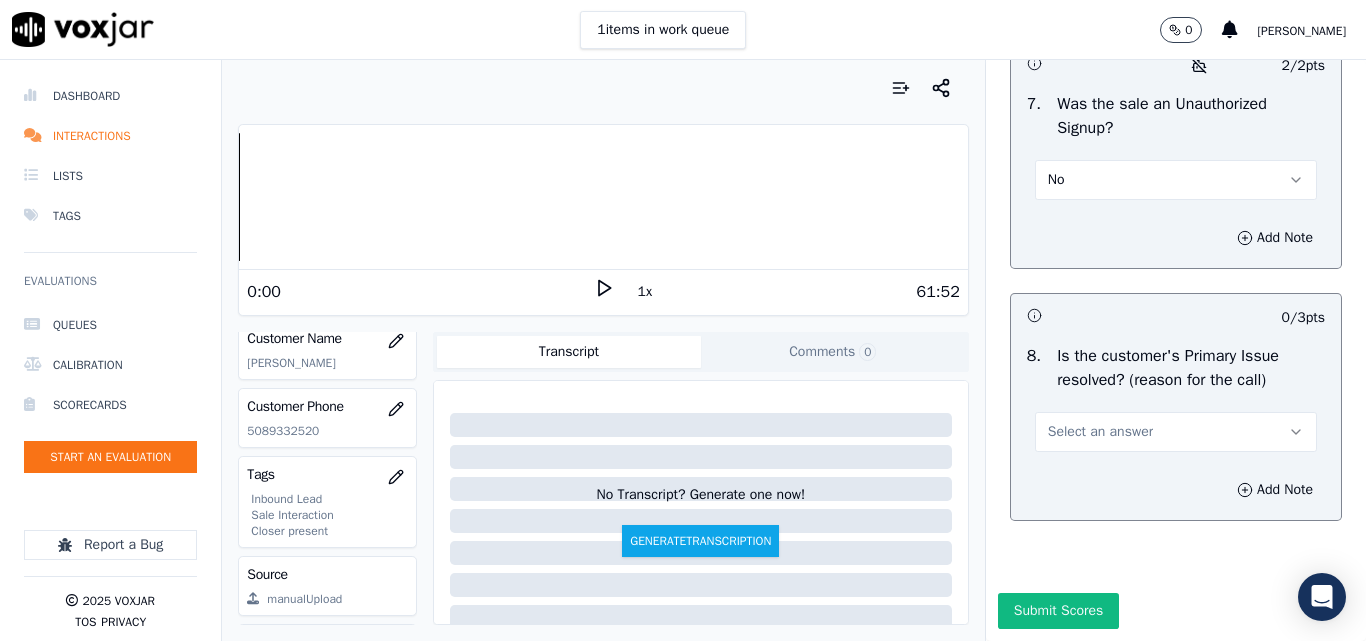 click on "Select an answer" at bounding box center (1100, 432) 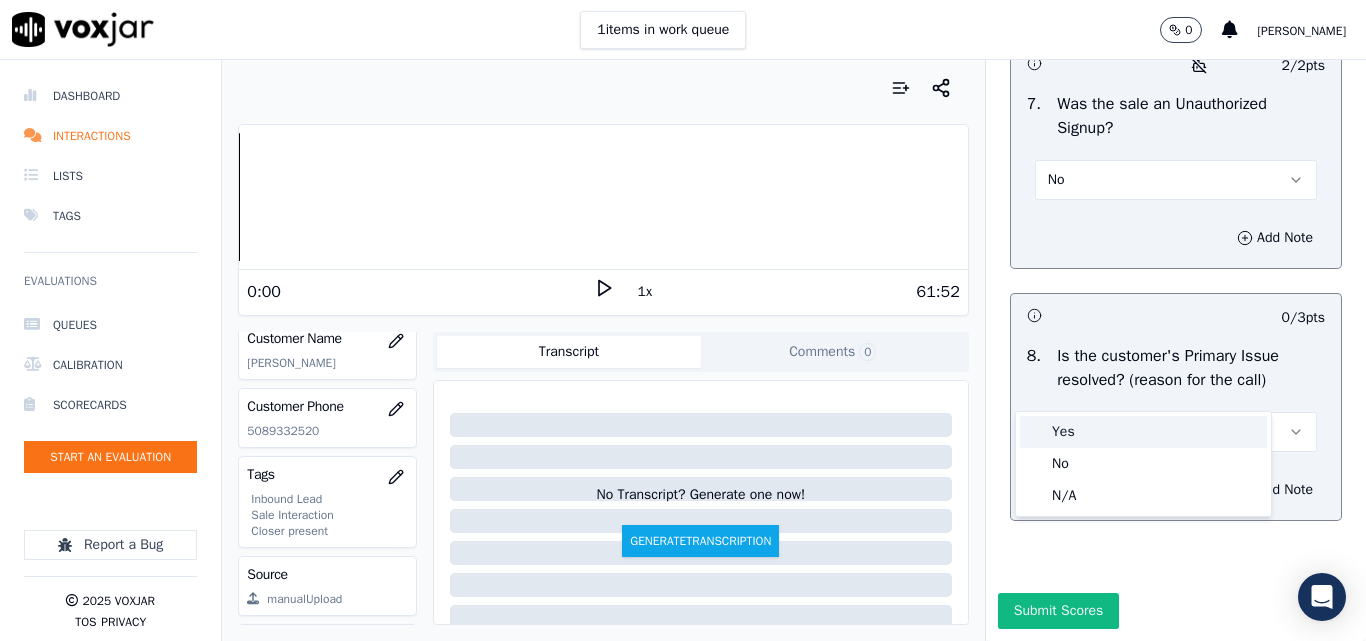 click on "Yes" at bounding box center [1143, 432] 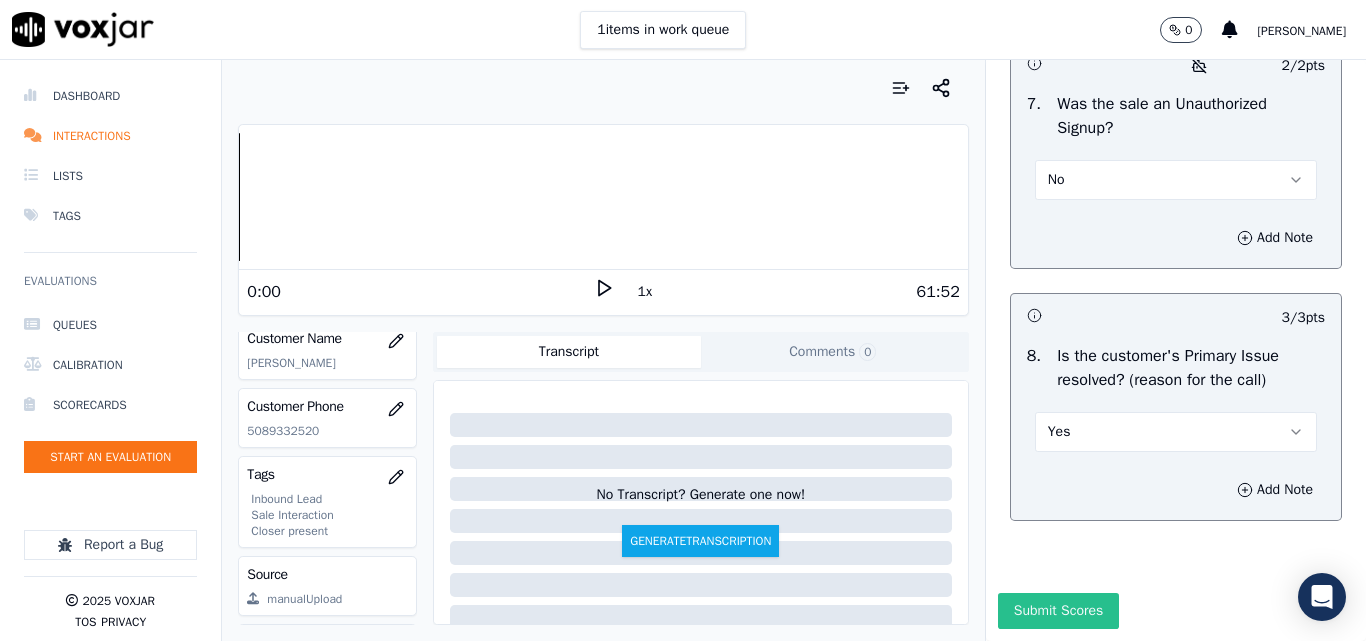 click on "Submit Scores" at bounding box center [1058, 611] 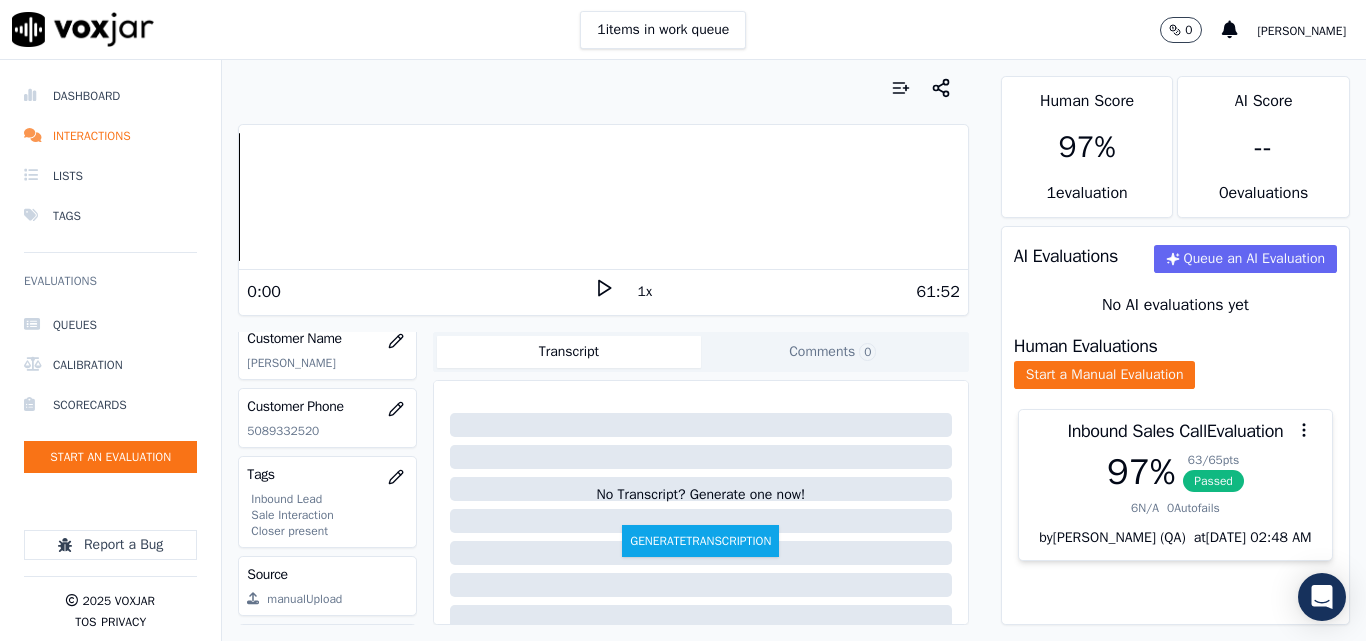 drag, startPoint x: 421, startPoint y: 20, endPoint x: 435, endPoint y: 60, distance: 42.379242 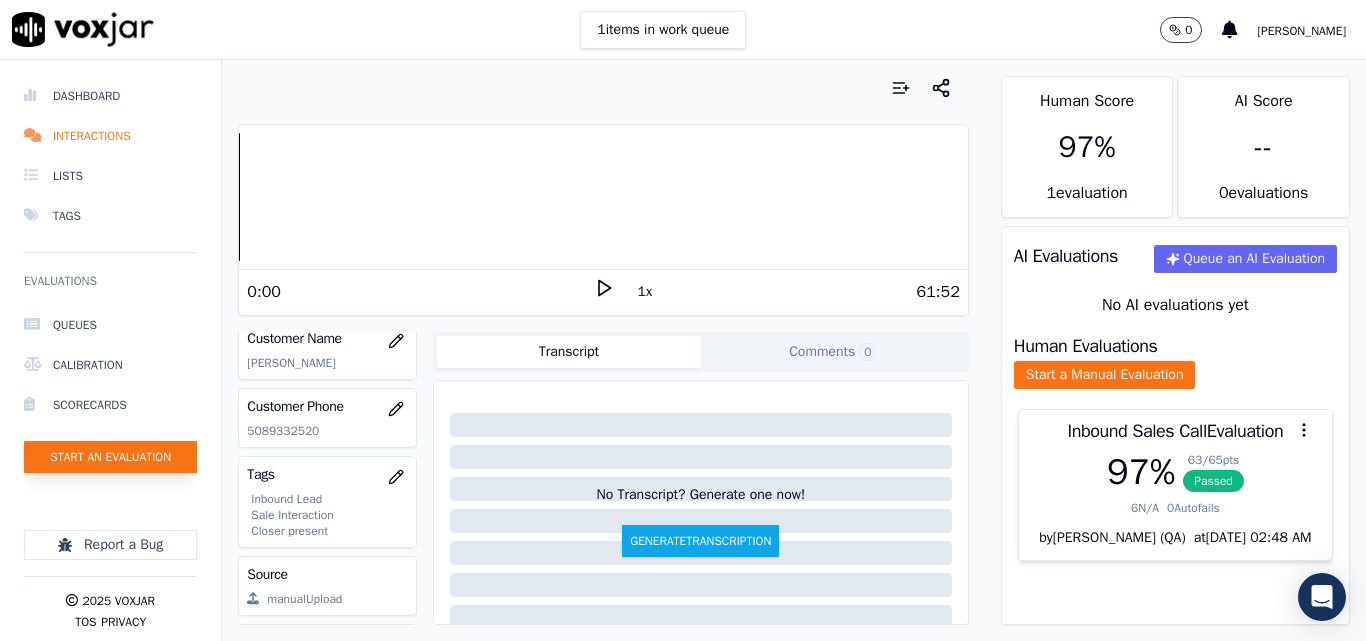 click on "Start an Evaluation" 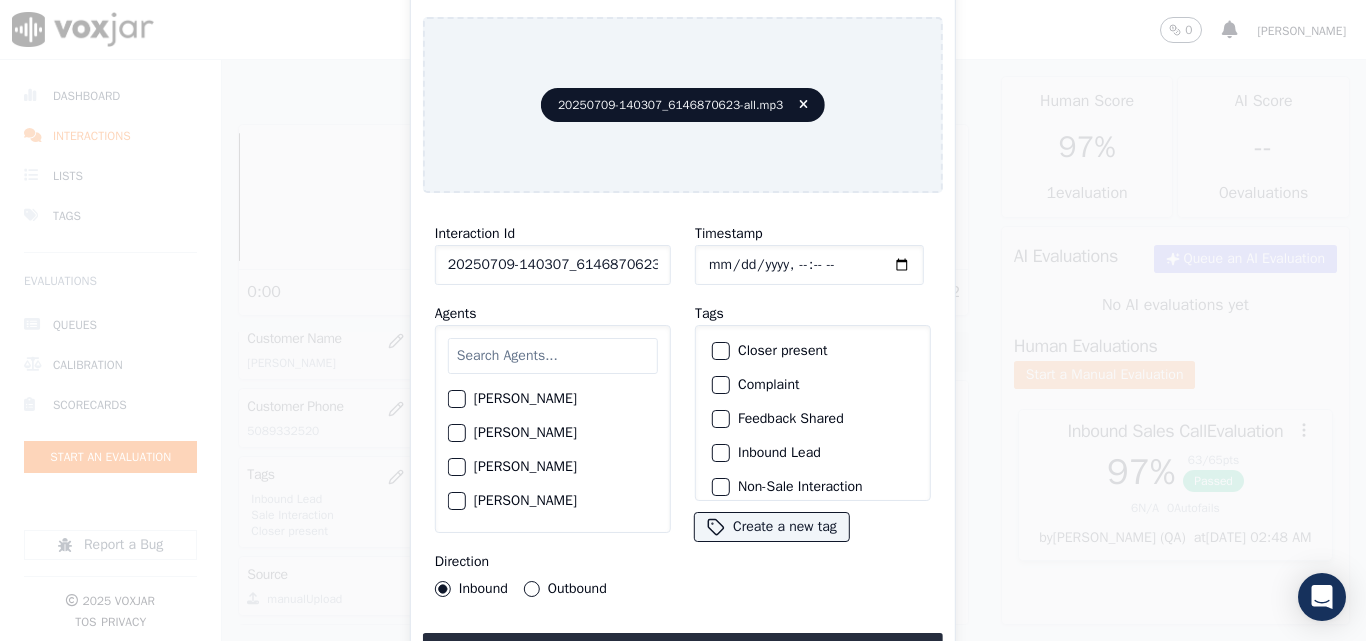 scroll, scrollTop: 0, scrollLeft: 40, axis: horizontal 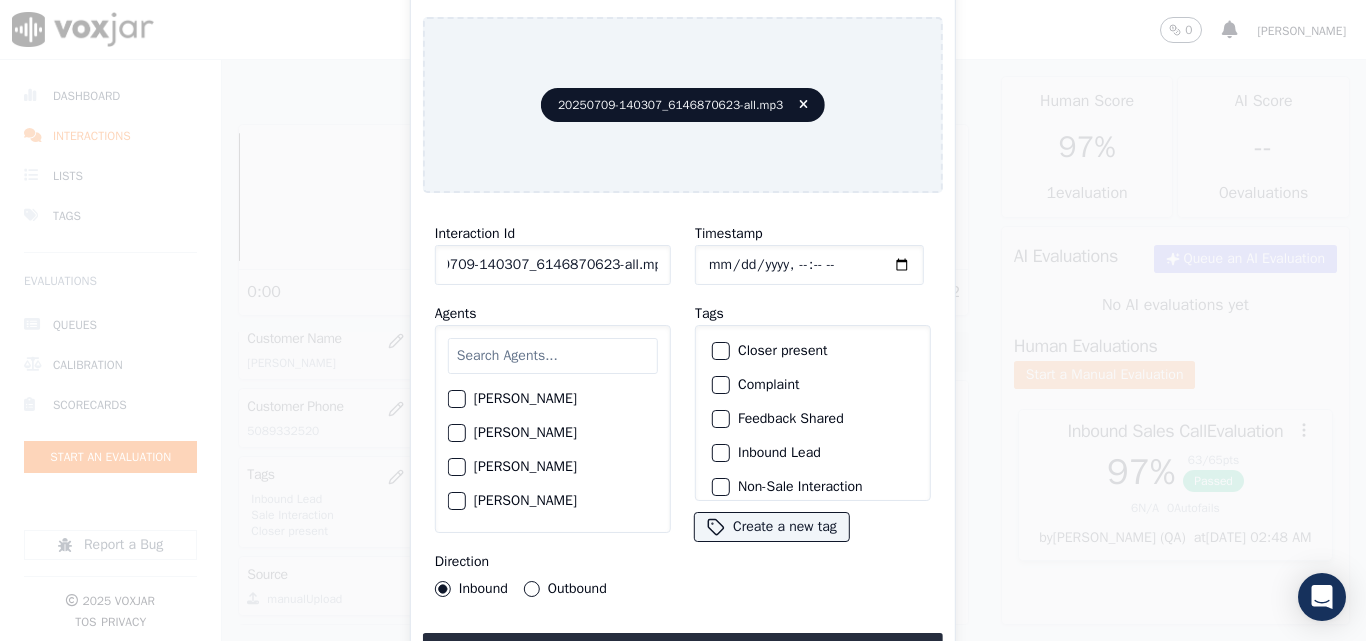 drag, startPoint x: 639, startPoint y: 258, endPoint x: 772, endPoint y: 258, distance: 133 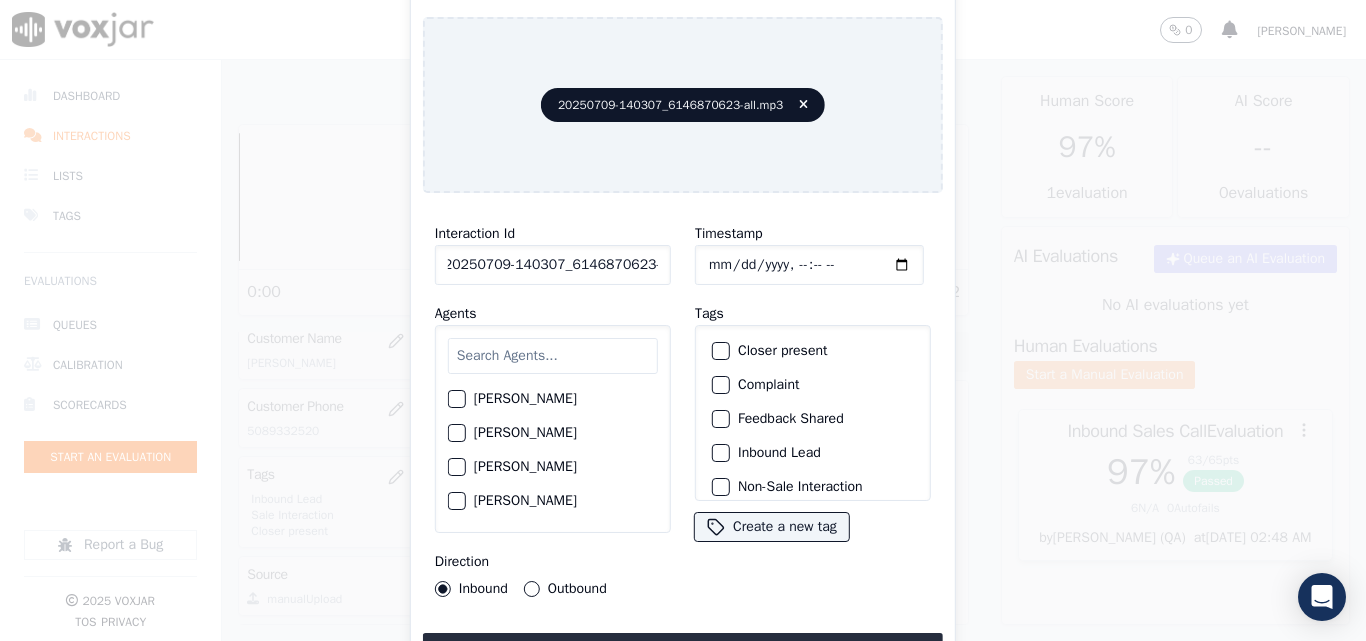 scroll, scrollTop: 0, scrollLeft: 11, axis: horizontal 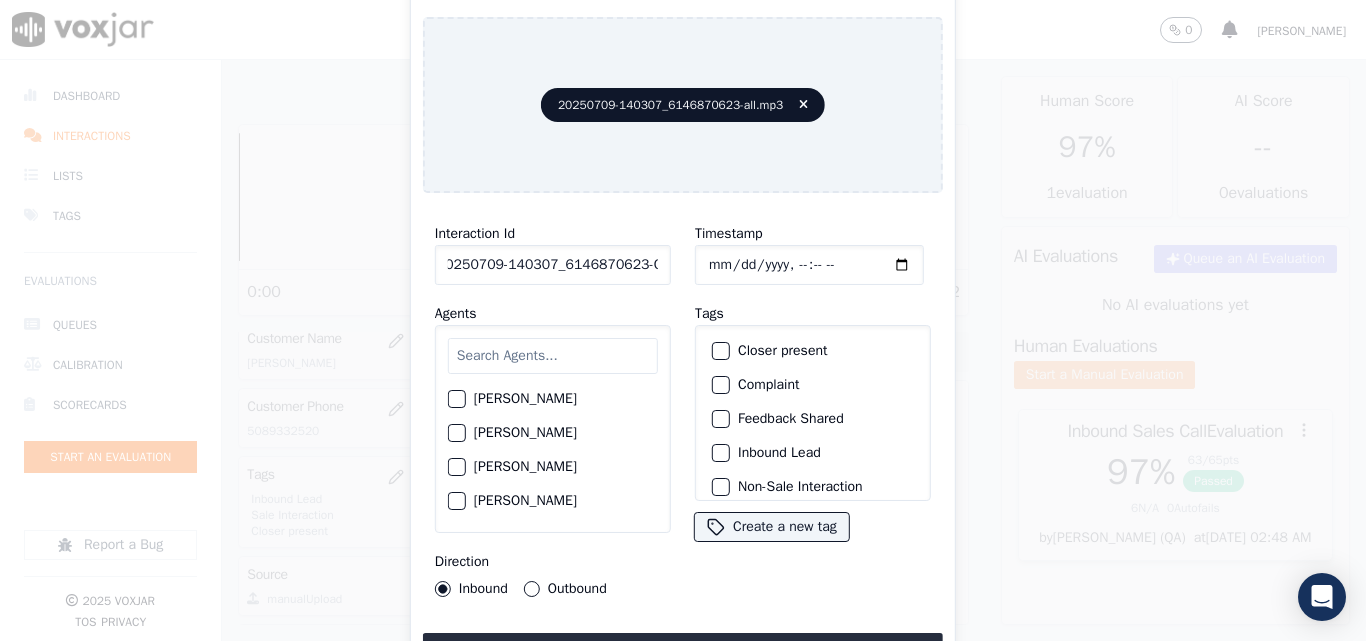 type on "20250709-140307_6146870623-C1" 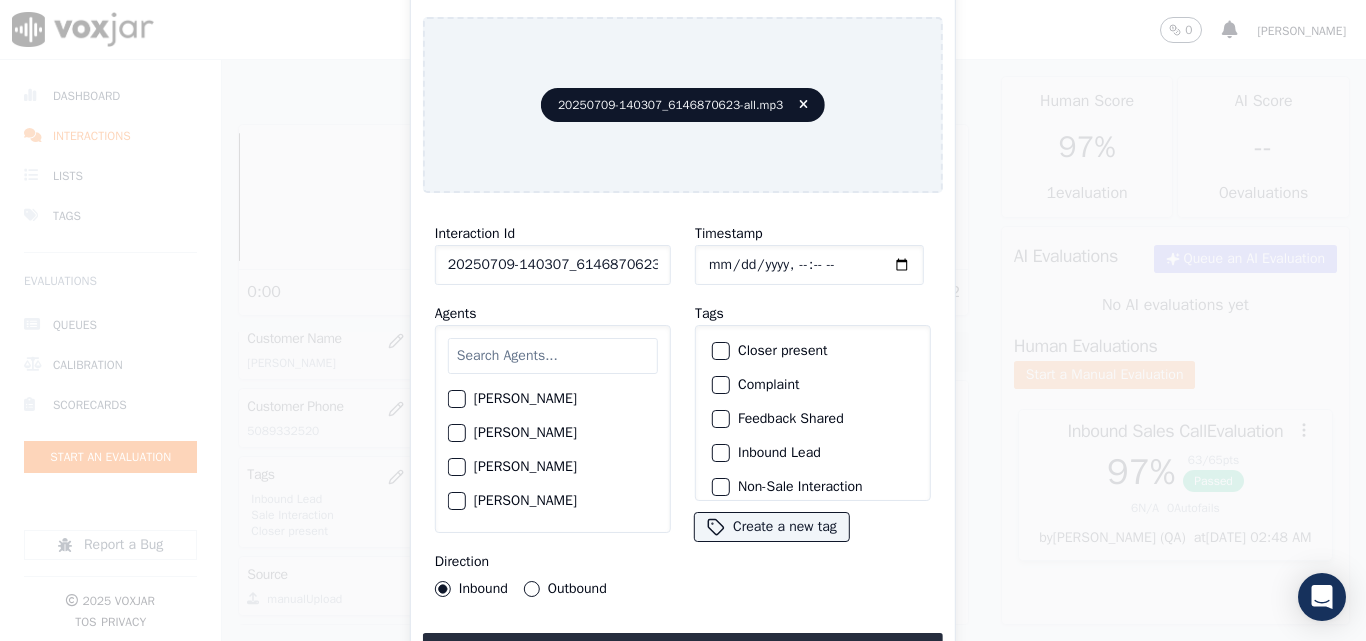 click on "Timestamp" 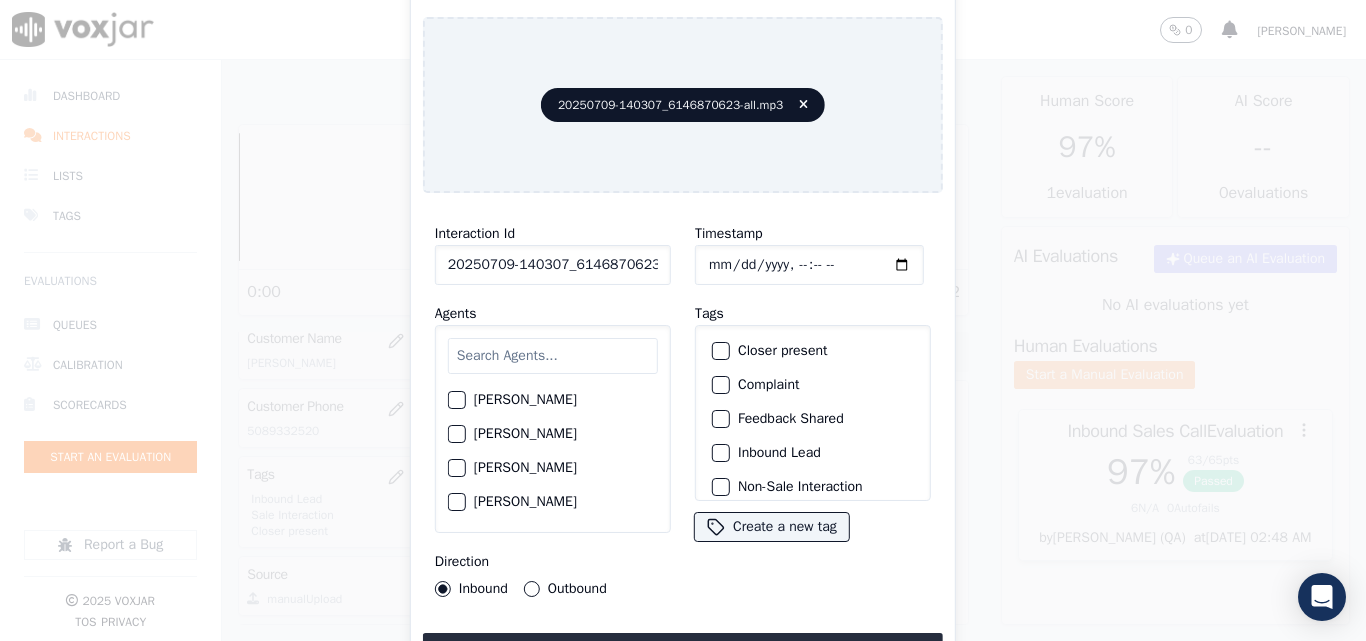 scroll, scrollTop: 200, scrollLeft: 0, axis: vertical 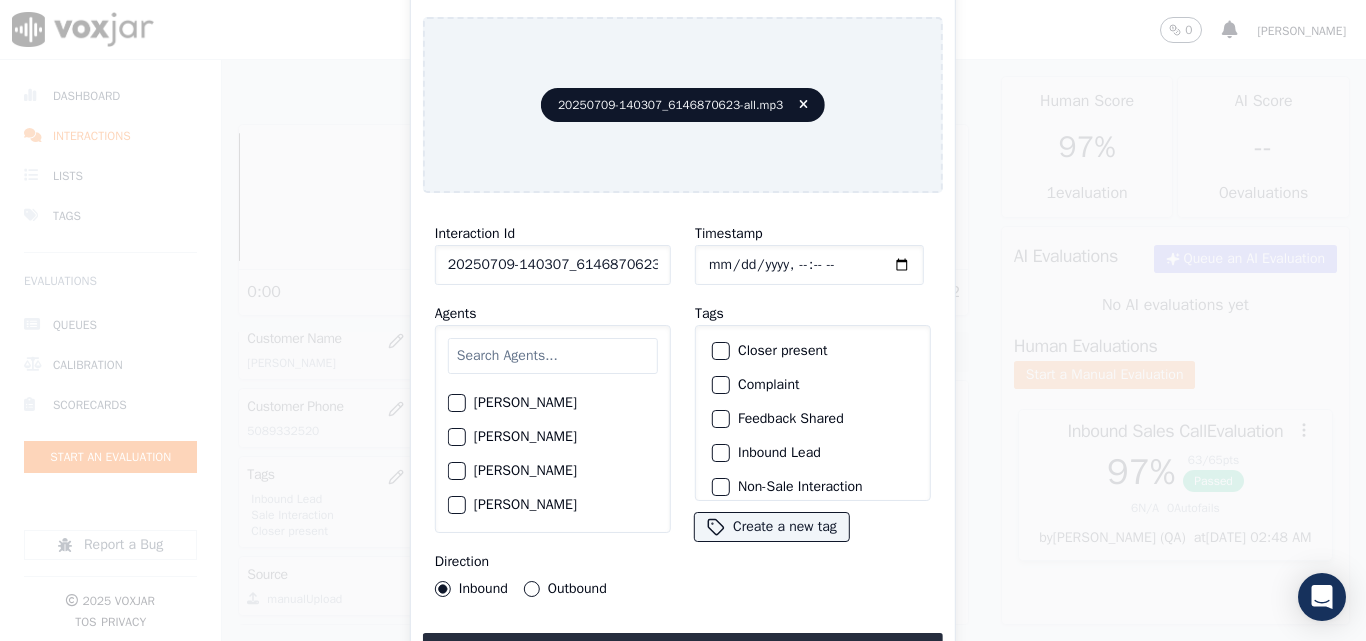 click on "[PERSON_NAME]" 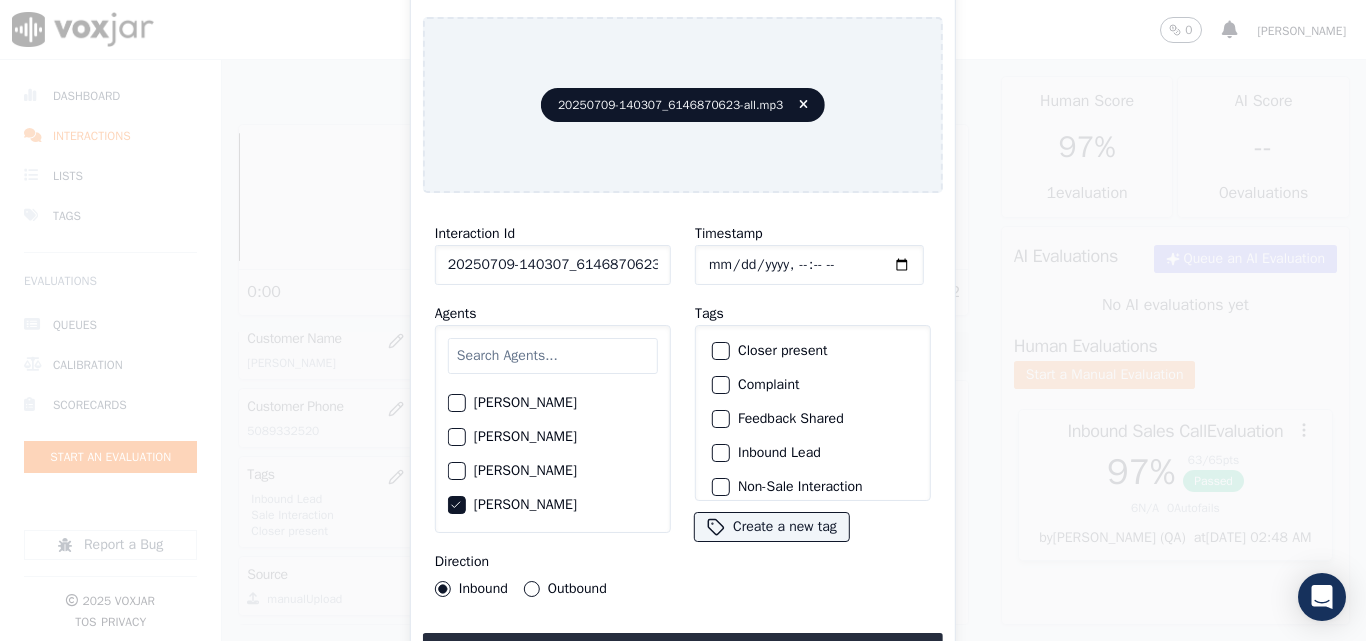 click on "Outbound" at bounding box center (532, 589) 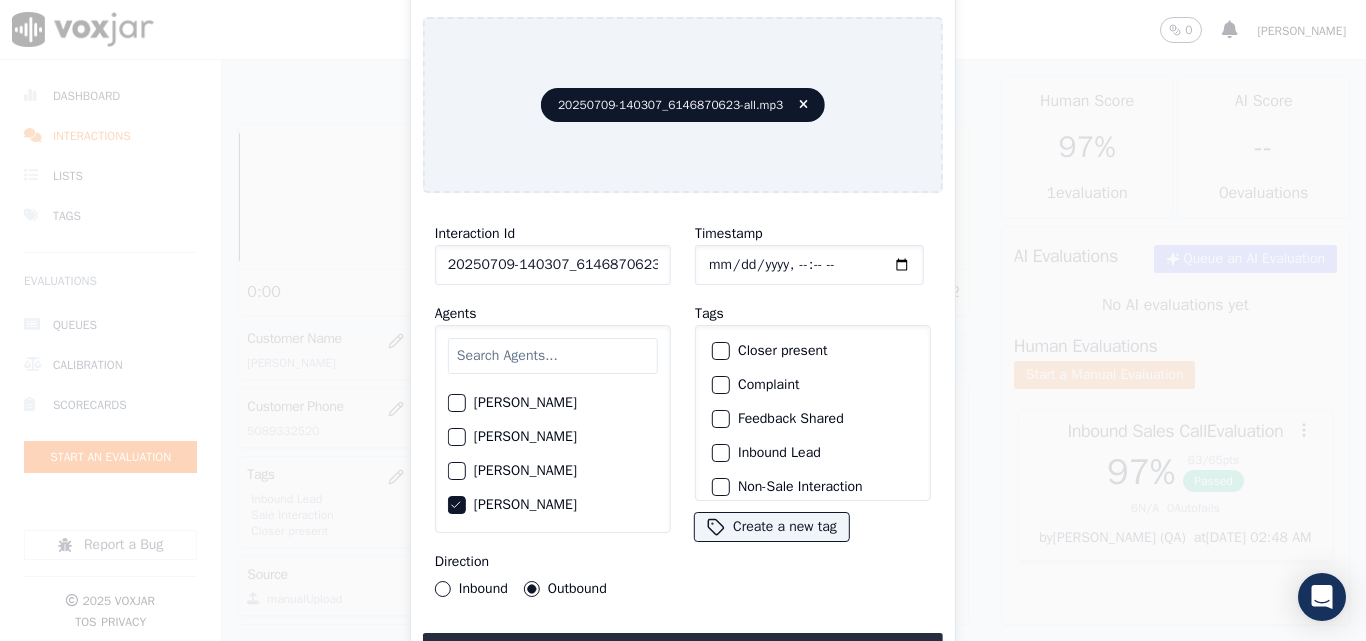 click on "Closer present" 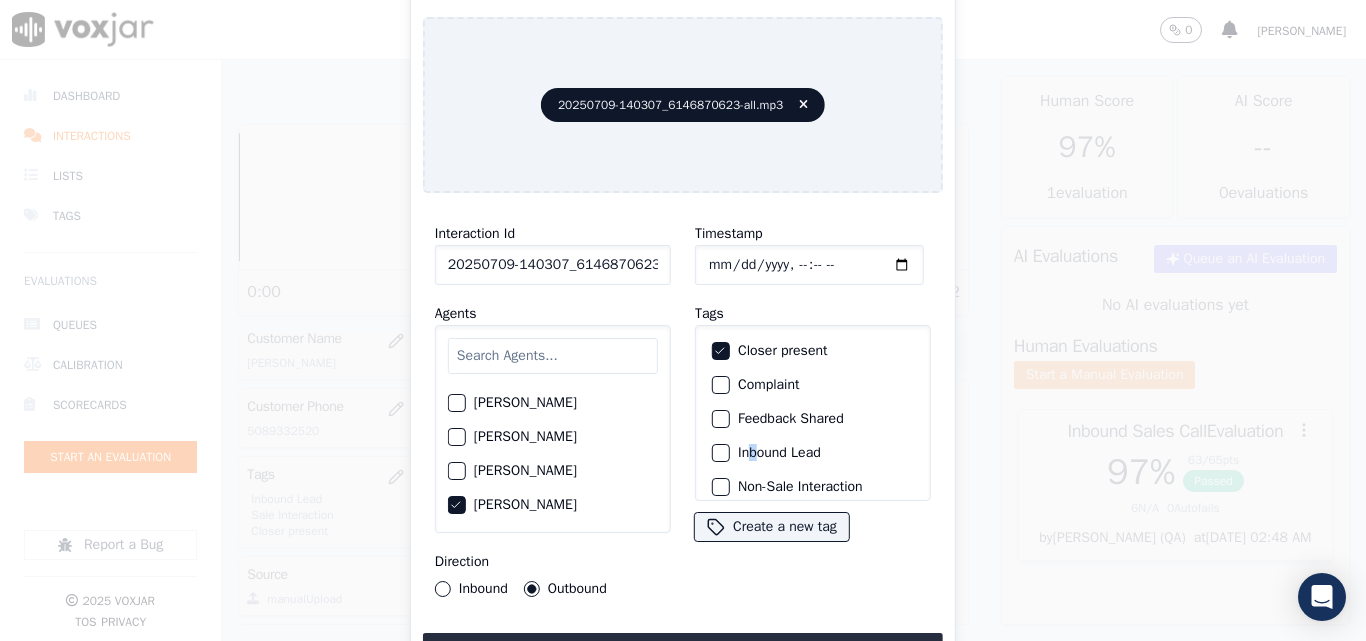 click on "Inbound Lead" 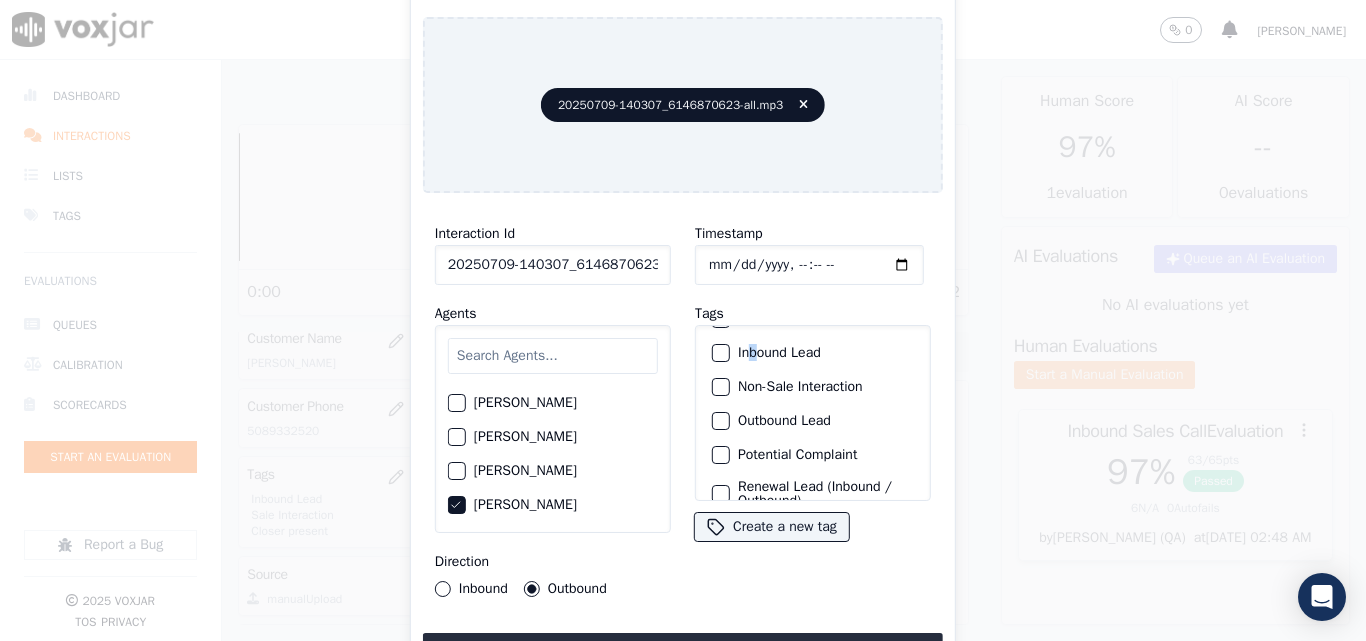 click at bounding box center (720, 353) 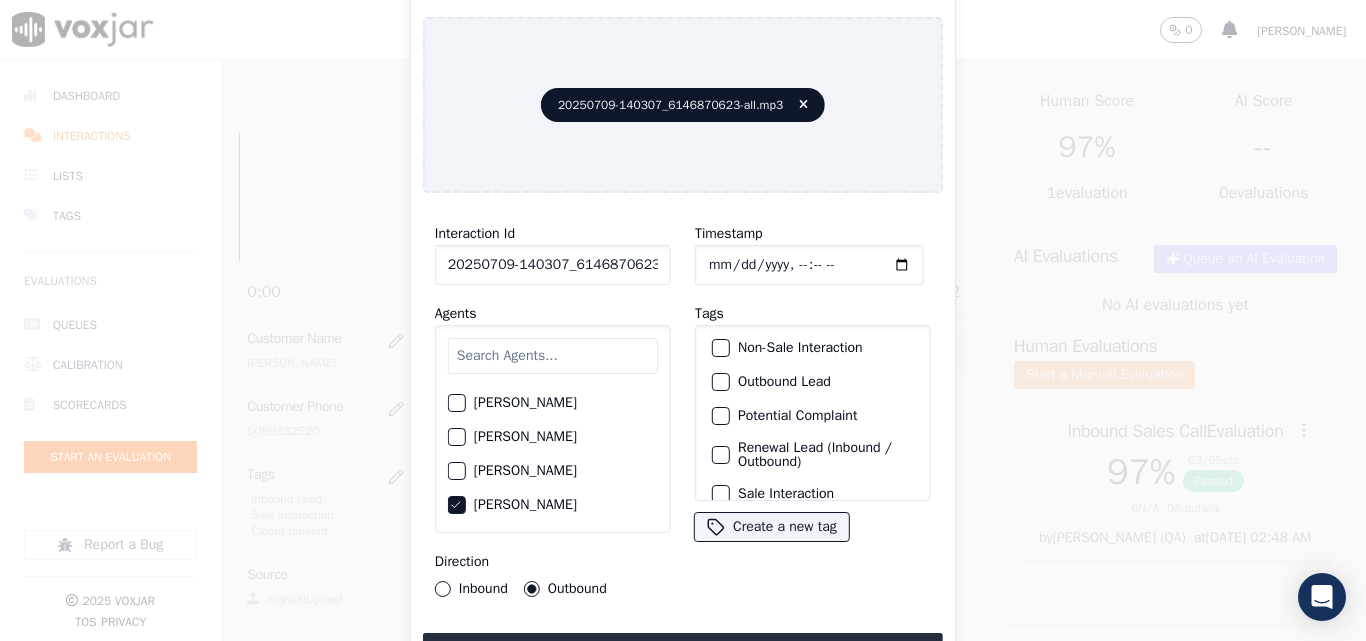 scroll, scrollTop: 173, scrollLeft: 0, axis: vertical 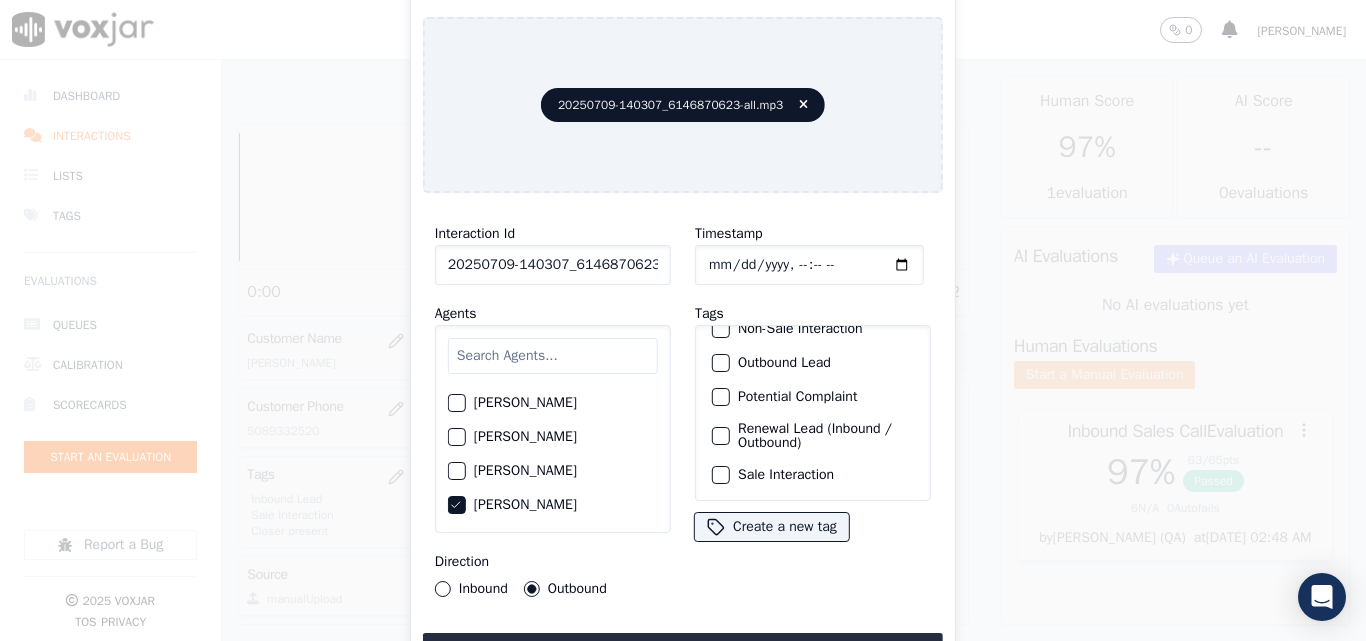 click on "Sale Interaction" 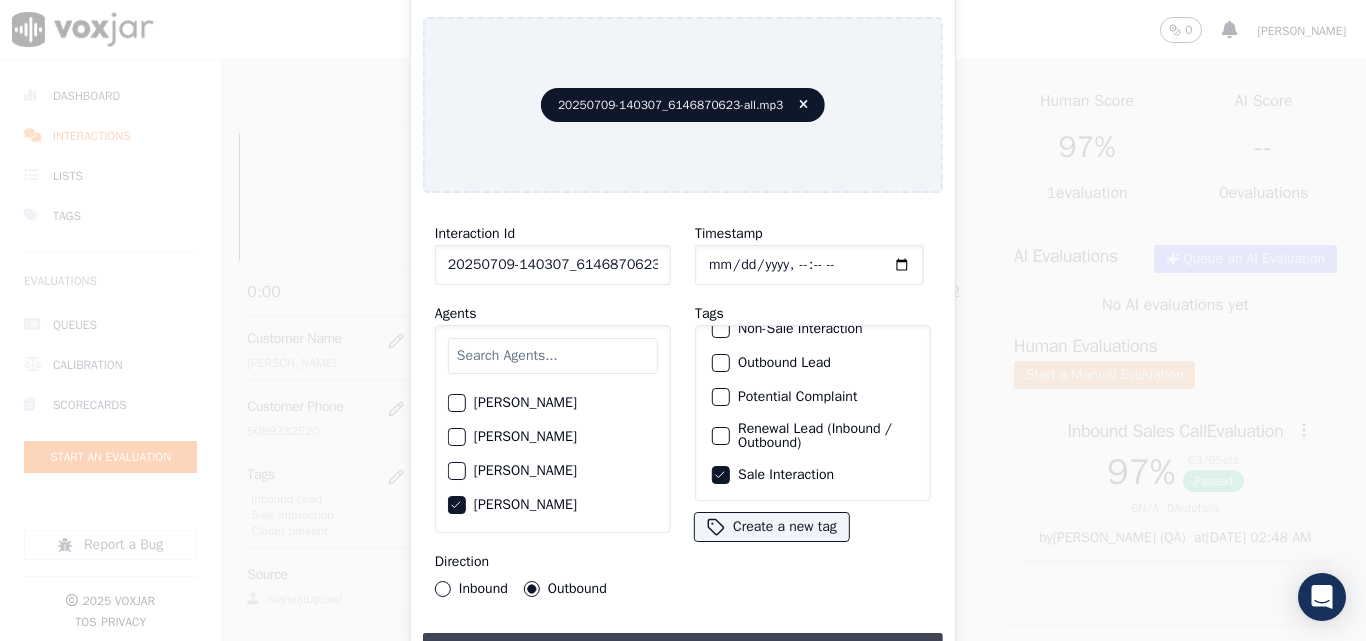 click on "Upload interaction to start evaluation" at bounding box center [683, 651] 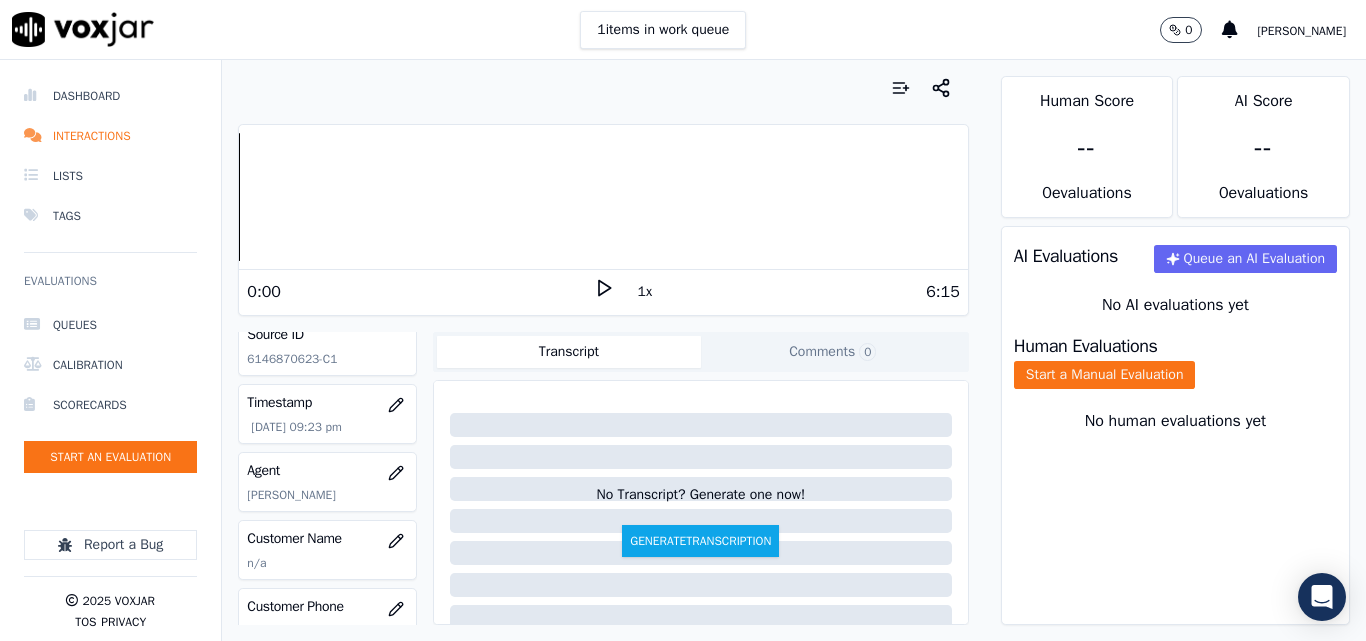 scroll, scrollTop: 300, scrollLeft: 0, axis: vertical 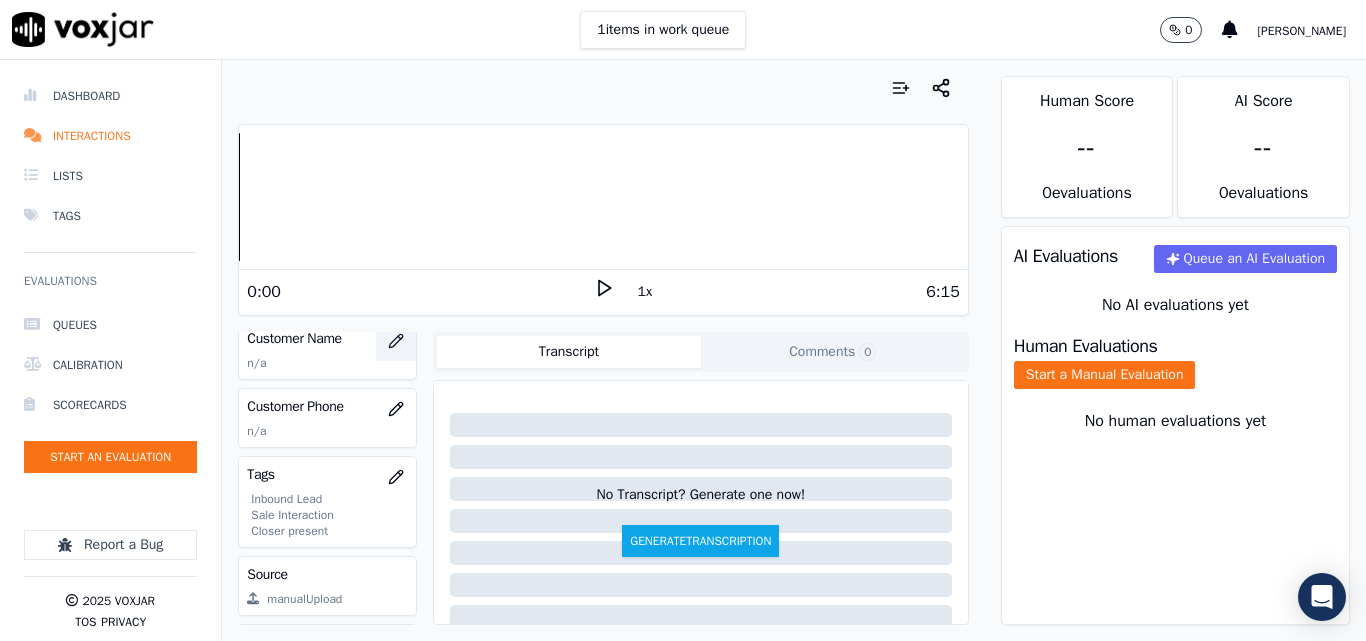 click 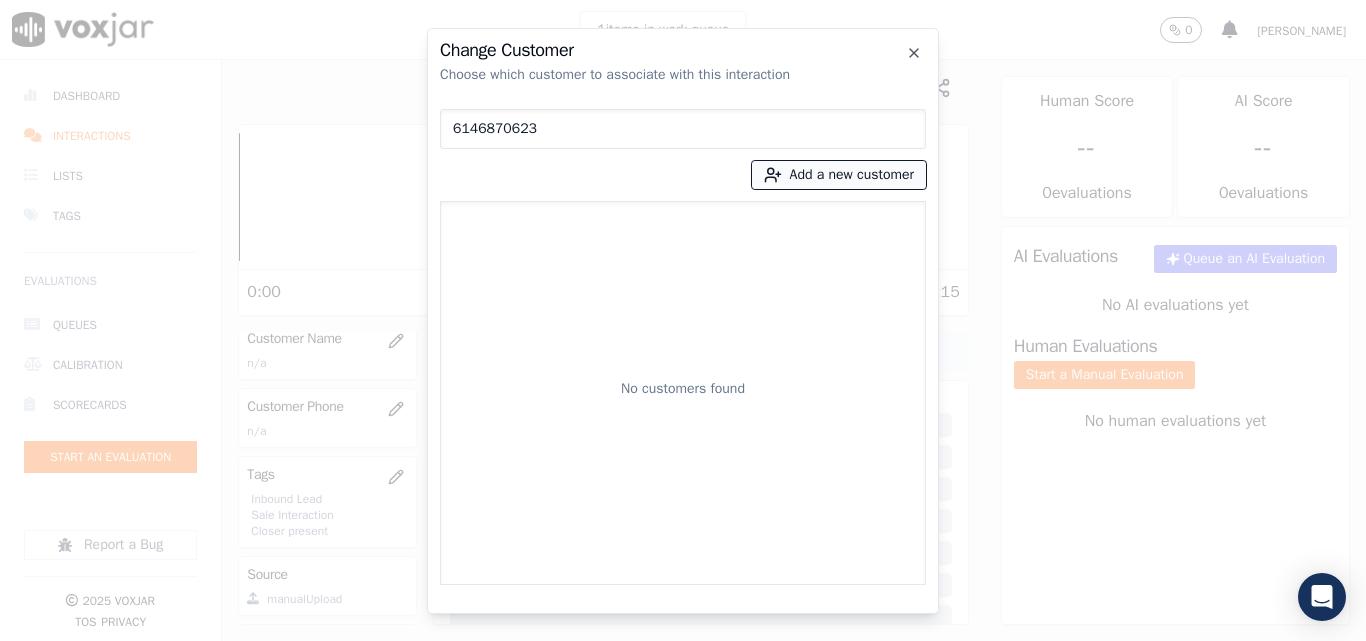 type on "6146870623" 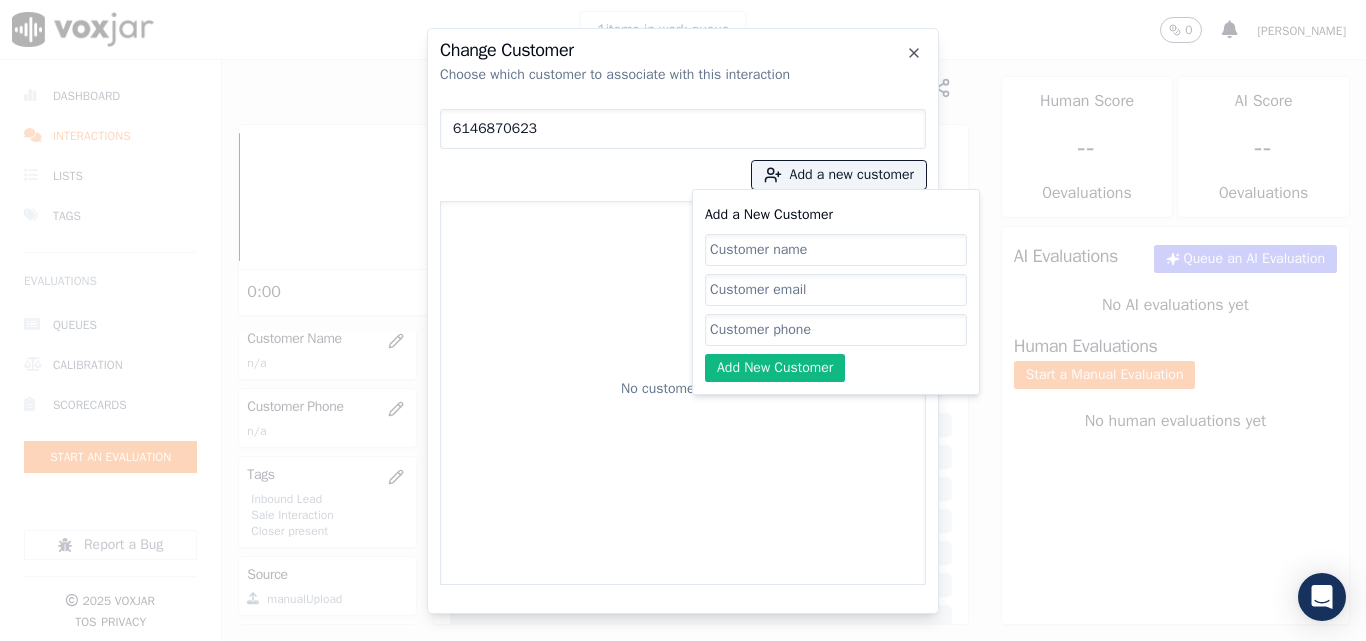 click on "Add a New Customer" 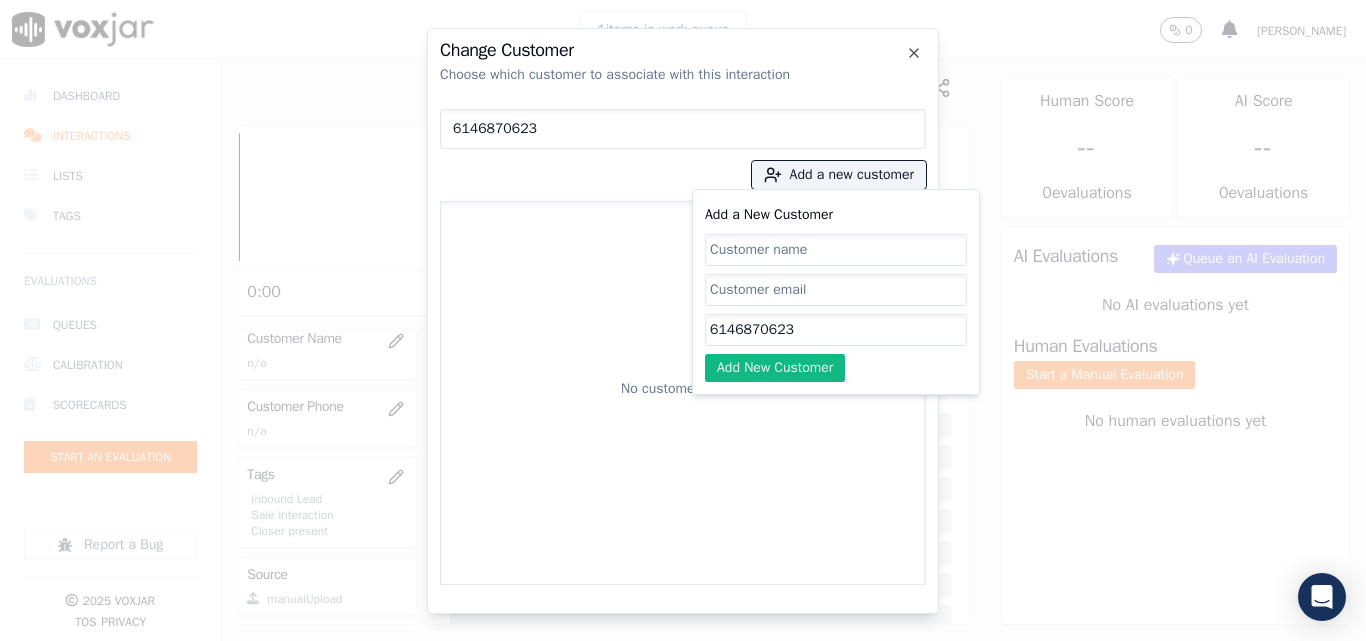 type on "6146870623" 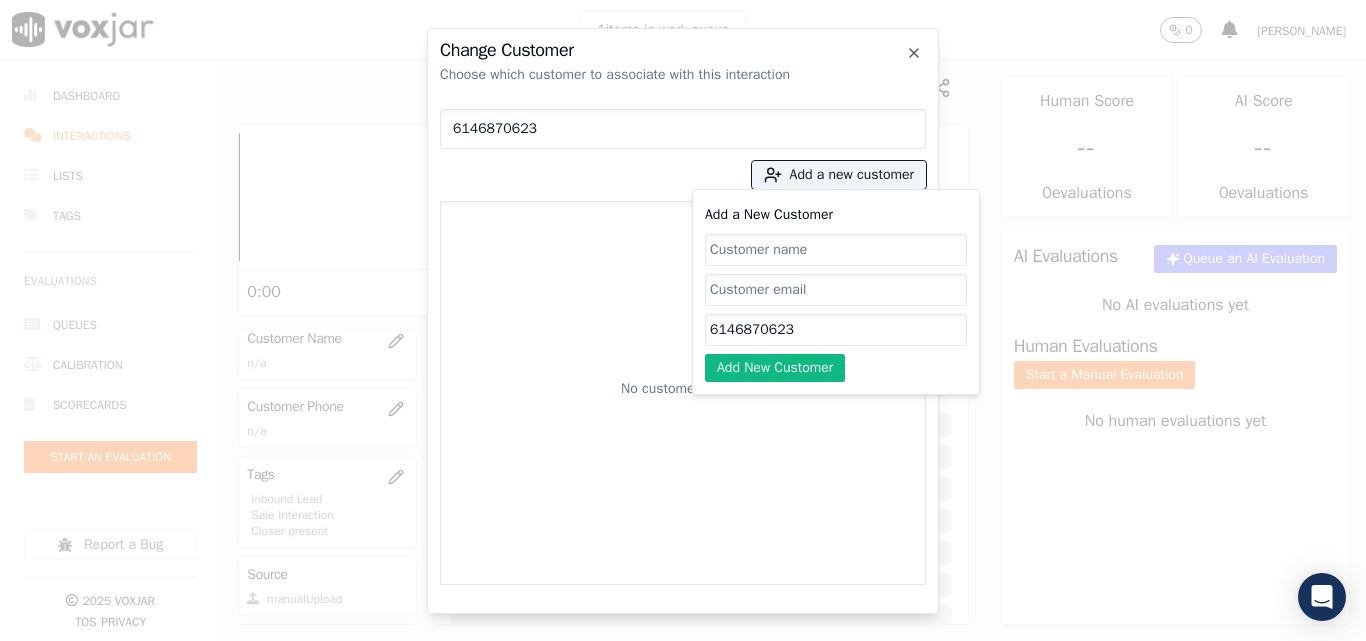 paste on "[PERSON_NAME]" 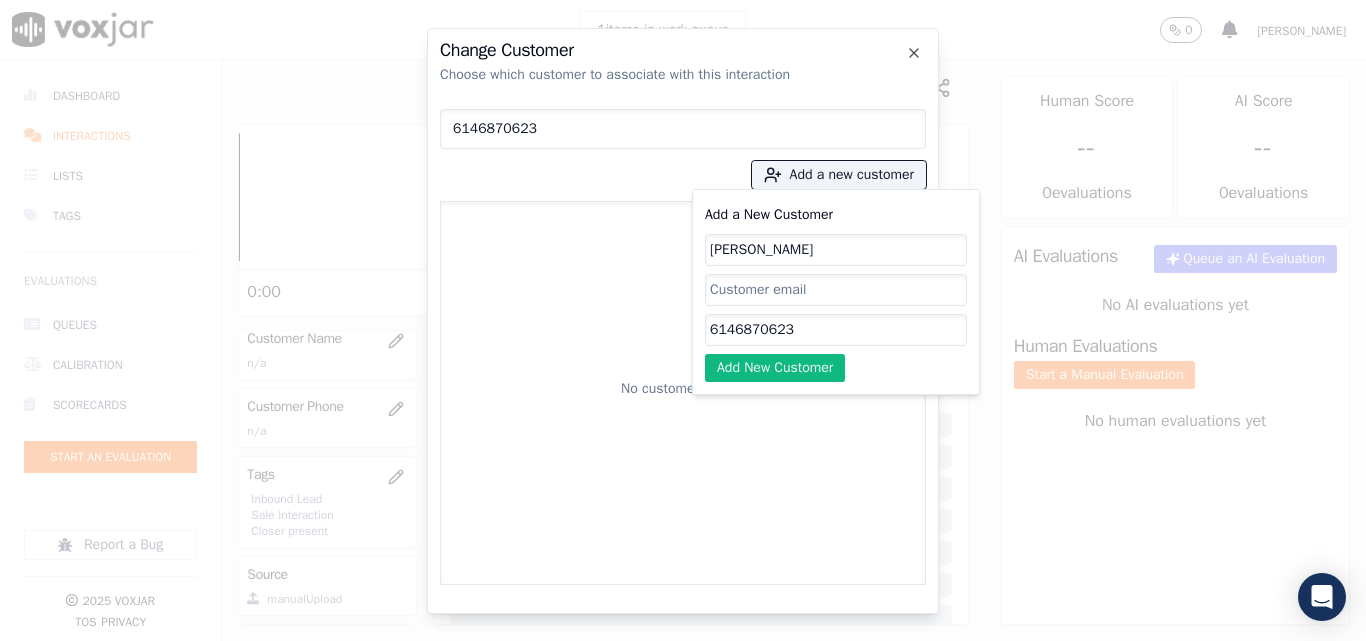 type on "[PERSON_NAME]" 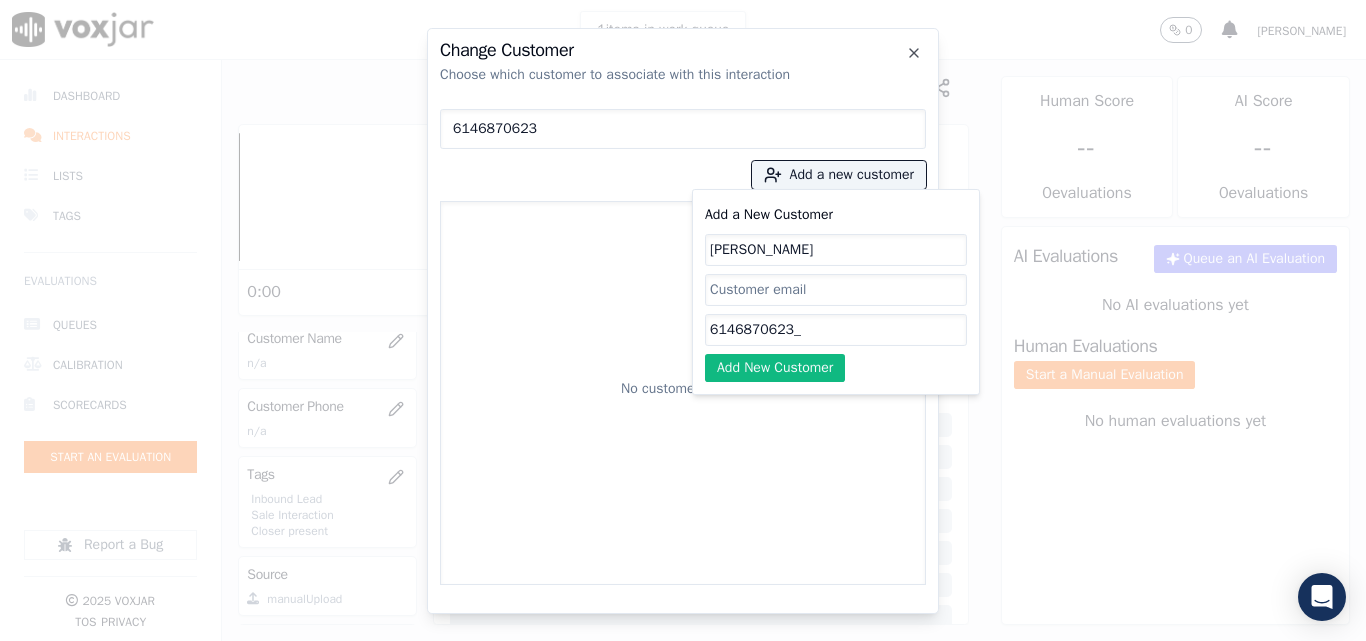 paste on "3802133900" 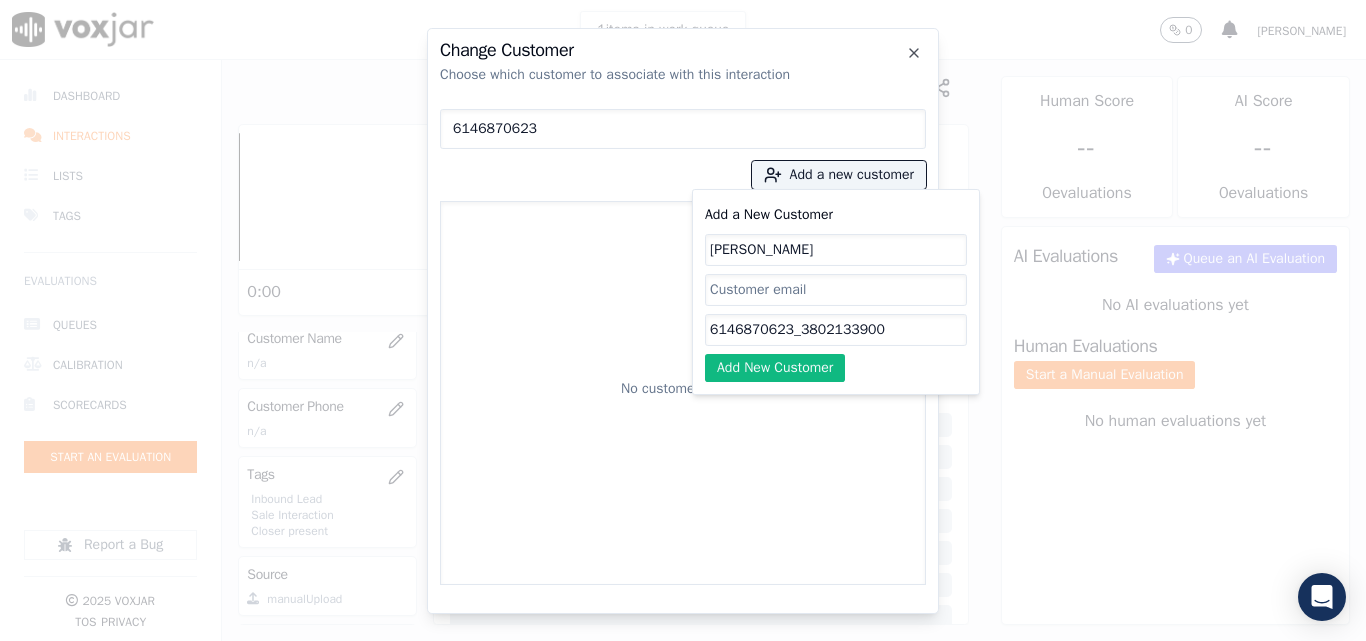 type on "6146870623_3802133900" 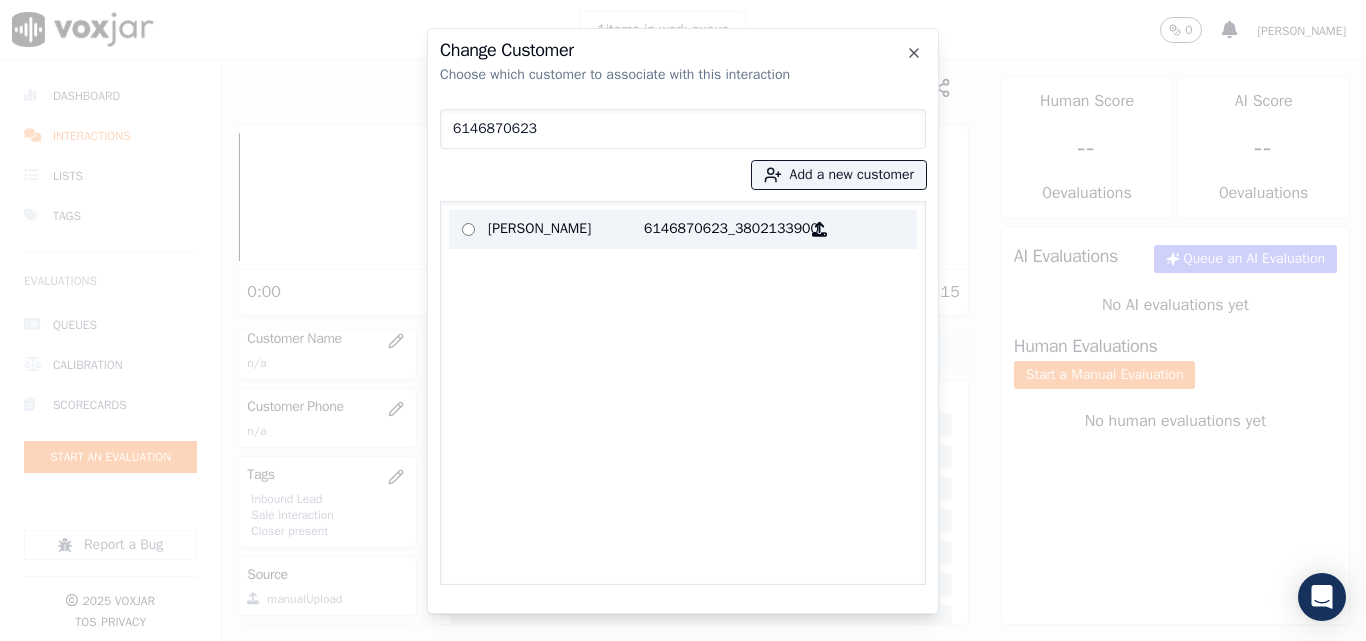 click on "[PERSON_NAME]" at bounding box center (566, 229) 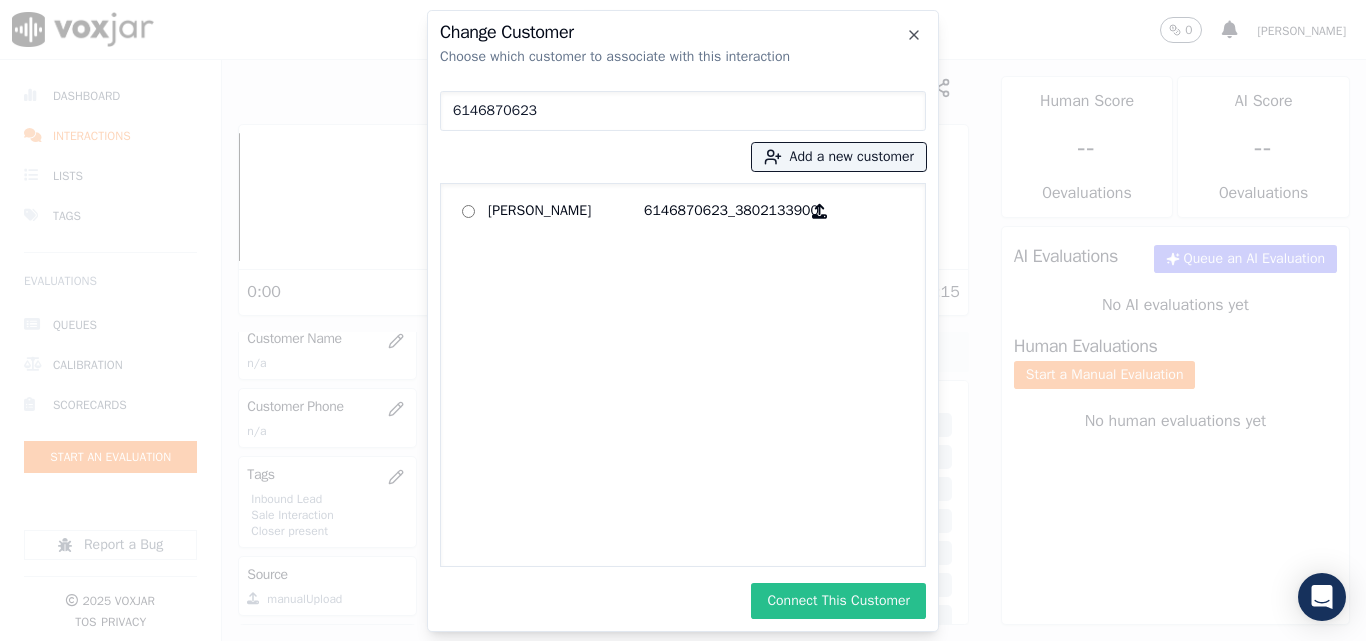 click on "Connect This Customer" at bounding box center [838, 601] 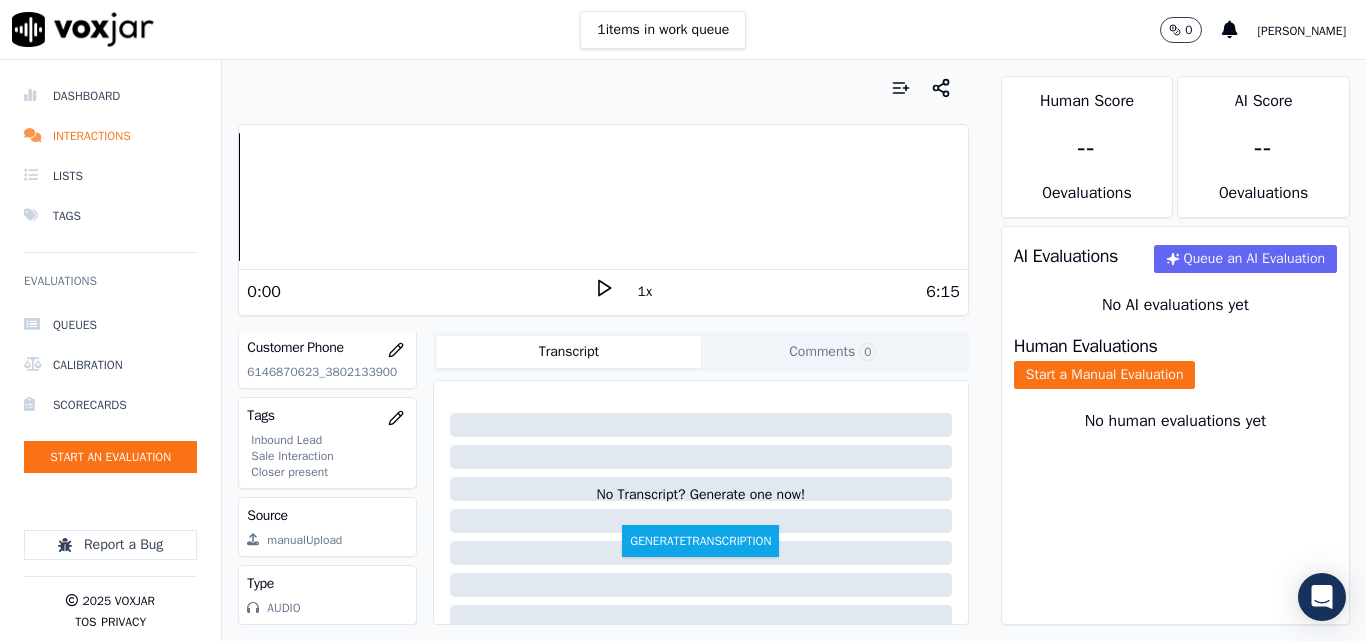 scroll, scrollTop: 300, scrollLeft: 0, axis: vertical 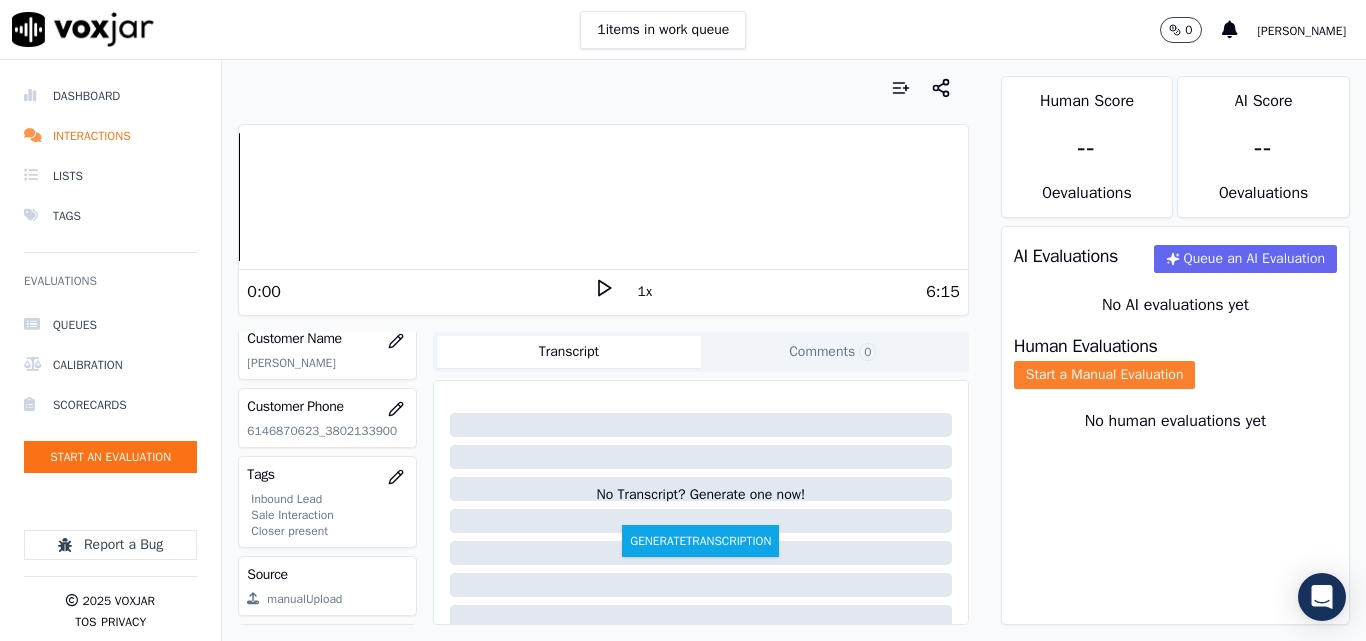click on "Start a Manual Evaluation" 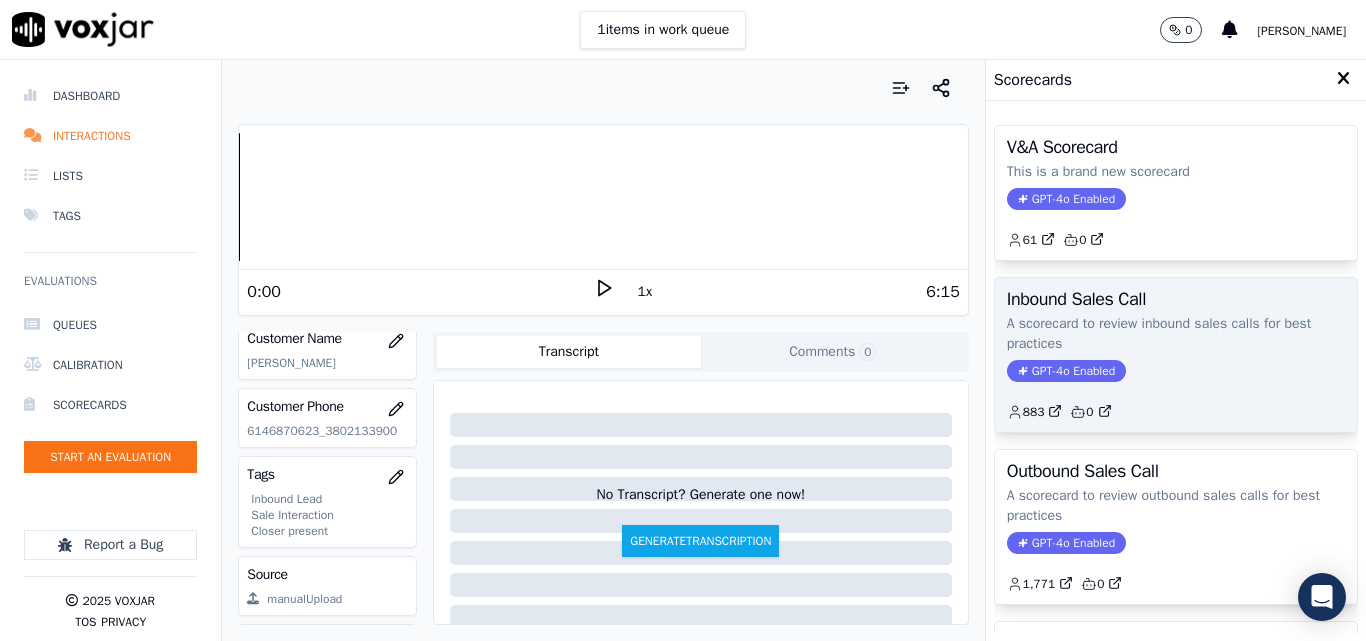 click on "Inbound Sales Call   A scorecard to review inbound sales calls for best practices     GPT-4o Enabled       883         0" at bounding box center (1176, 355) 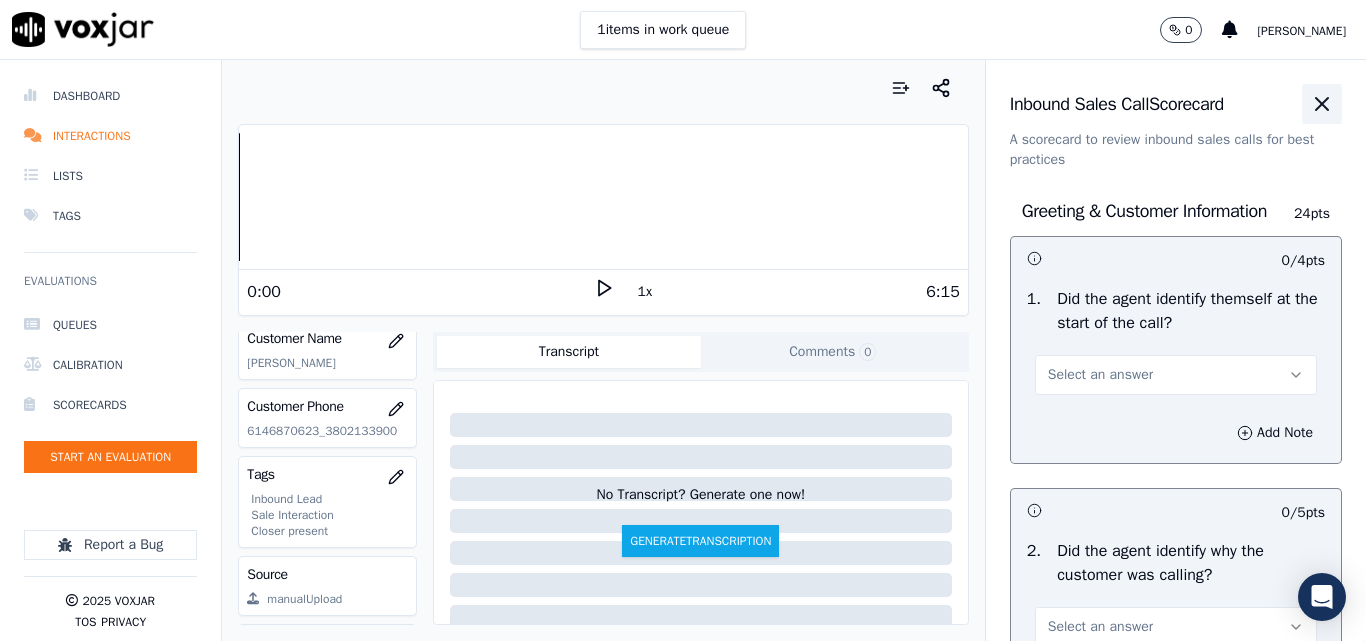 click 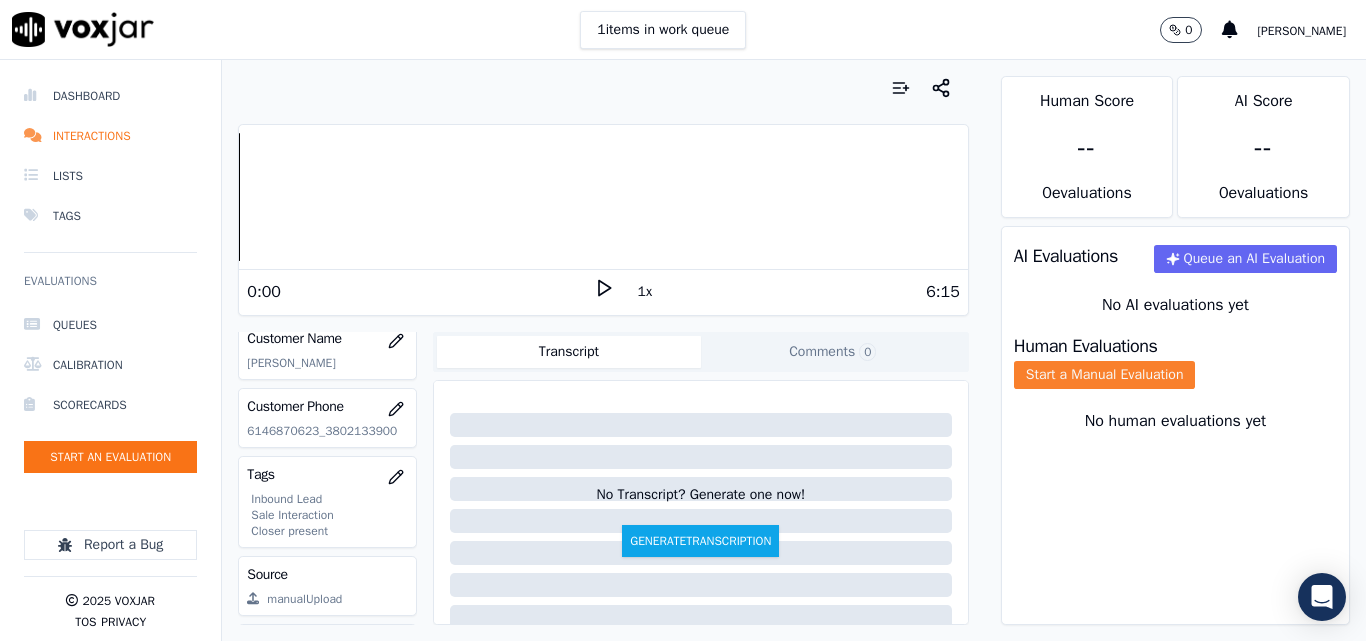click on "Start a Manual Evaluation" 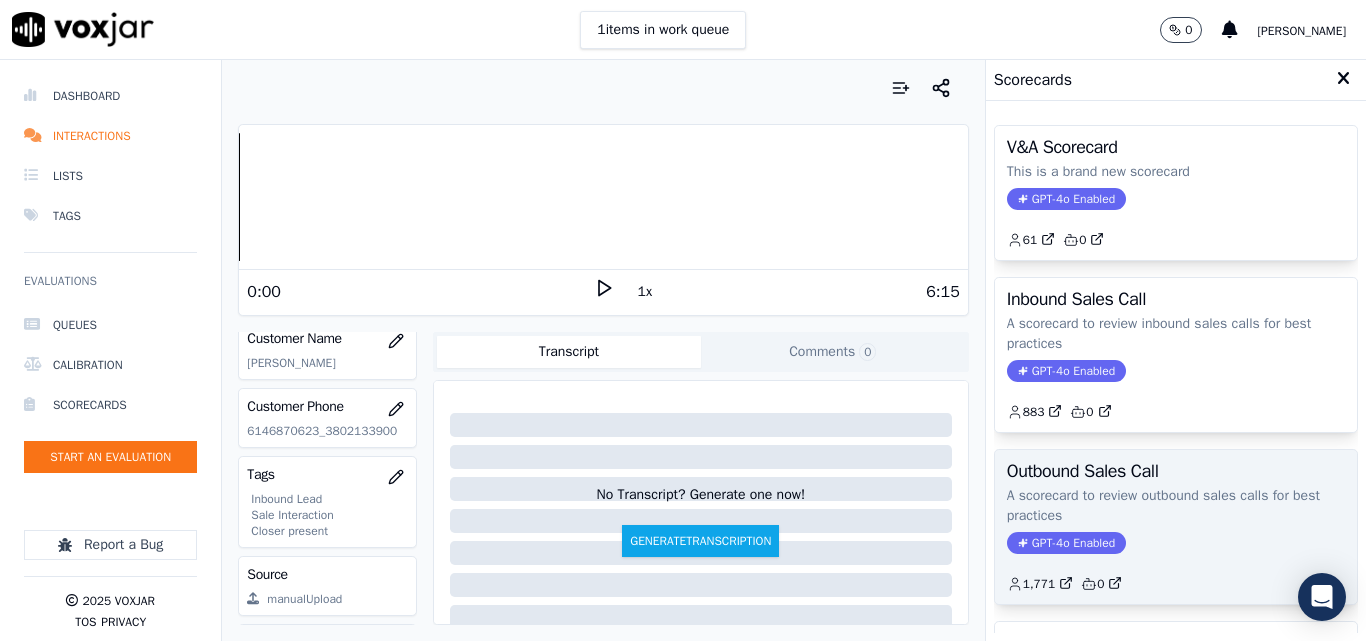 click on "Outbound Sales Call   A scorecard to review outbound sales calls for best practices     GPT-4o Enabled       1,771         0" at bounding box center [1176, 527] 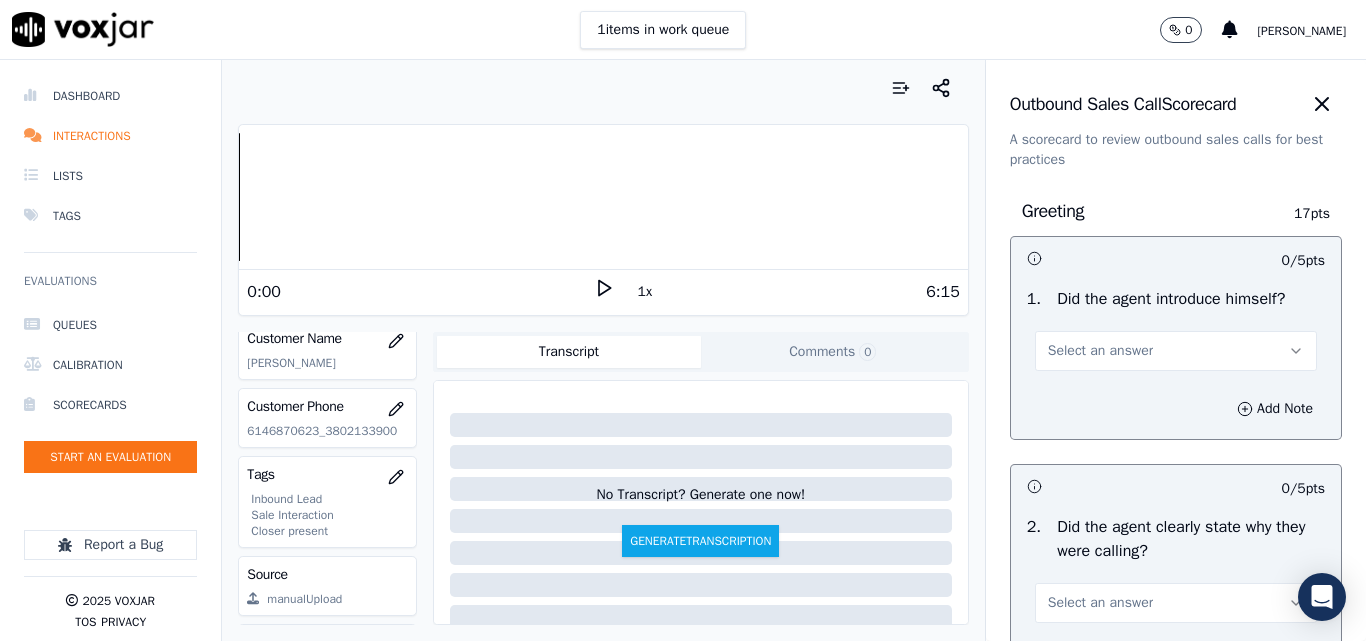 click on "Select an answer" at bounding box center [1176, 351] 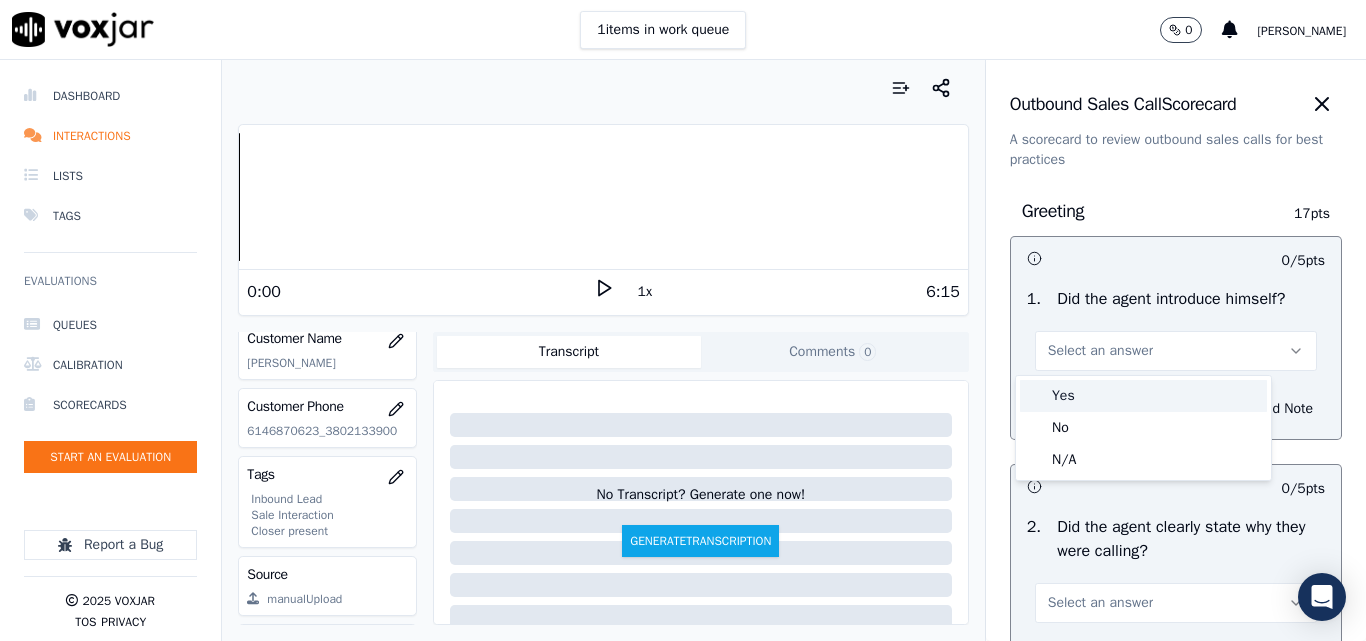 click on "Yes" at bounding box center (1143, 396) 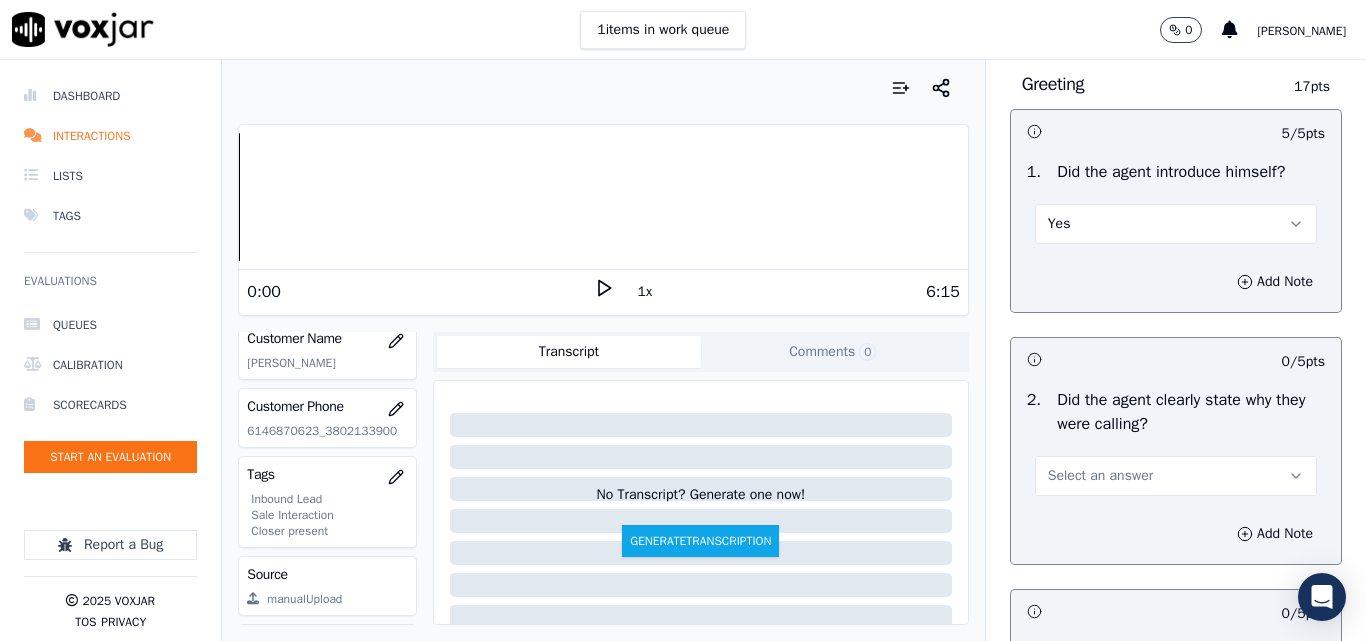 scroll, scrollTop: 200, scrollLeft: 0, axis: vertical 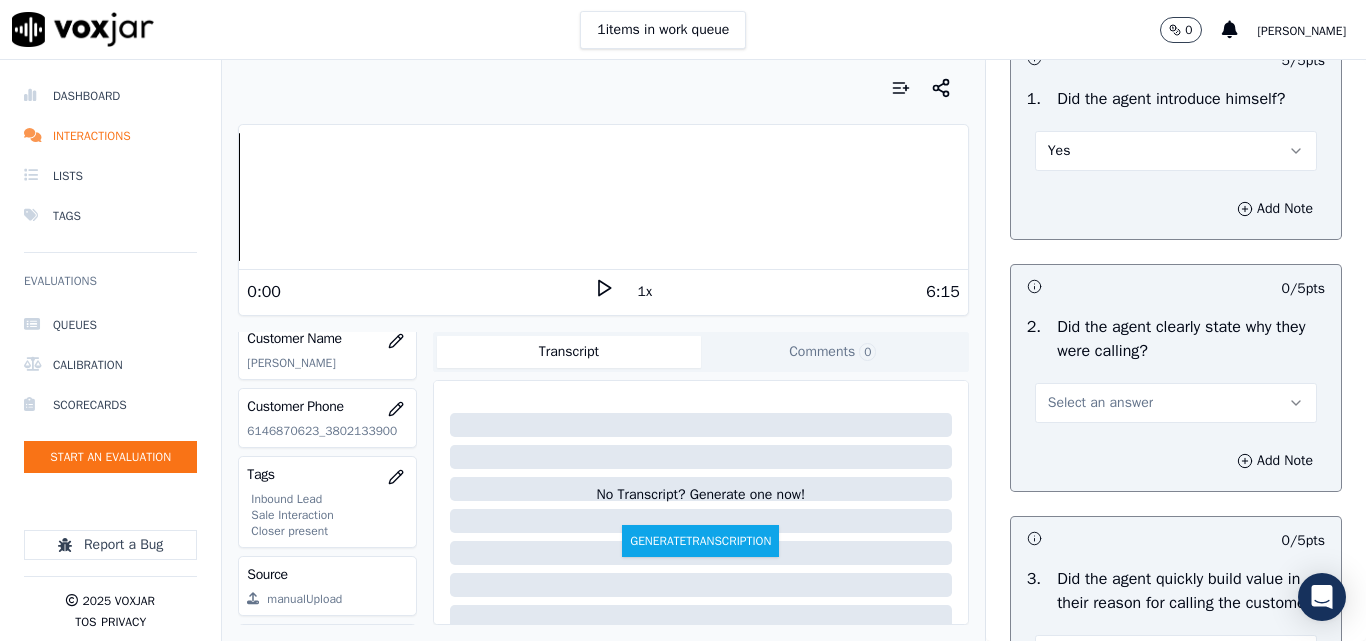 click on "Select an answer" at bounding box center [1100, 403] 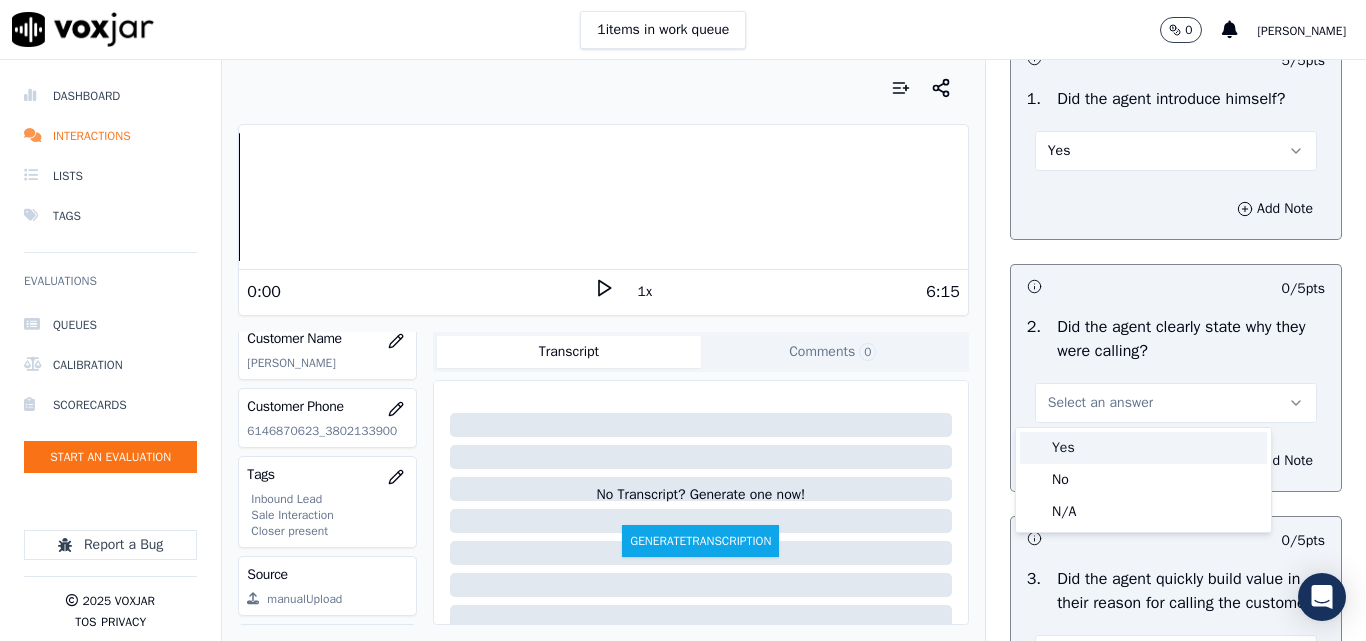 click on "Yes" at bounding box center [1143, 448] 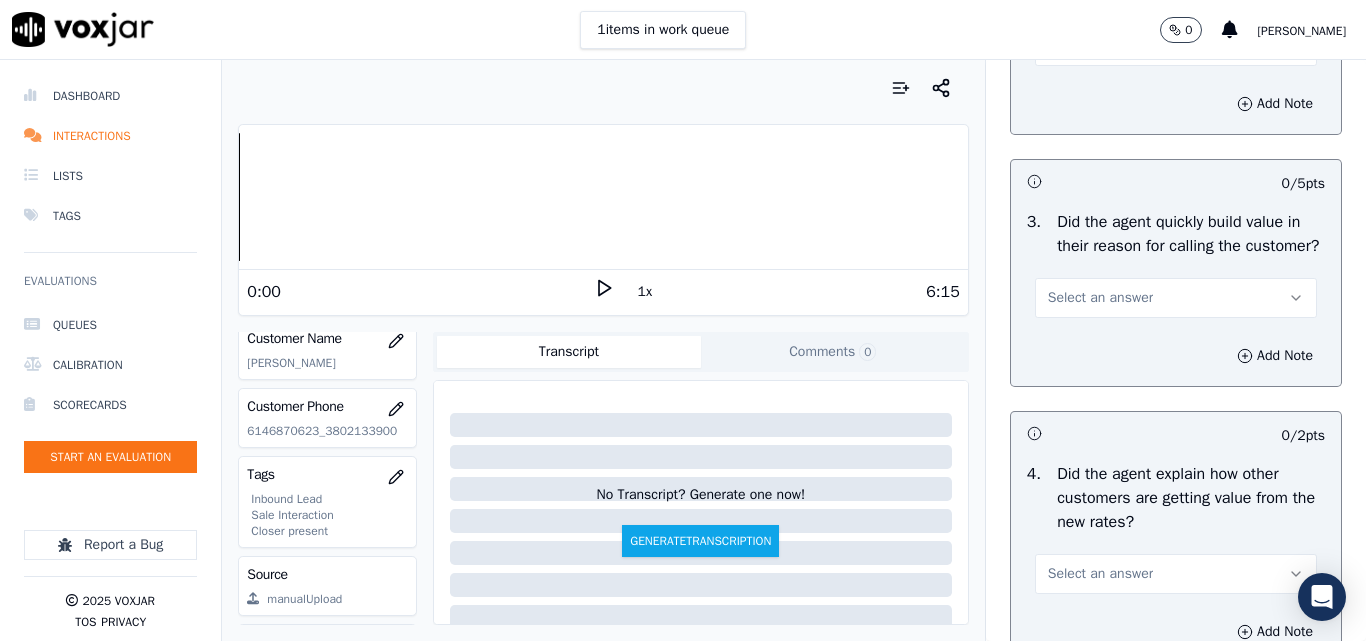scroll, scrollTop: 600, scrollLeft: 0, axis: vertical 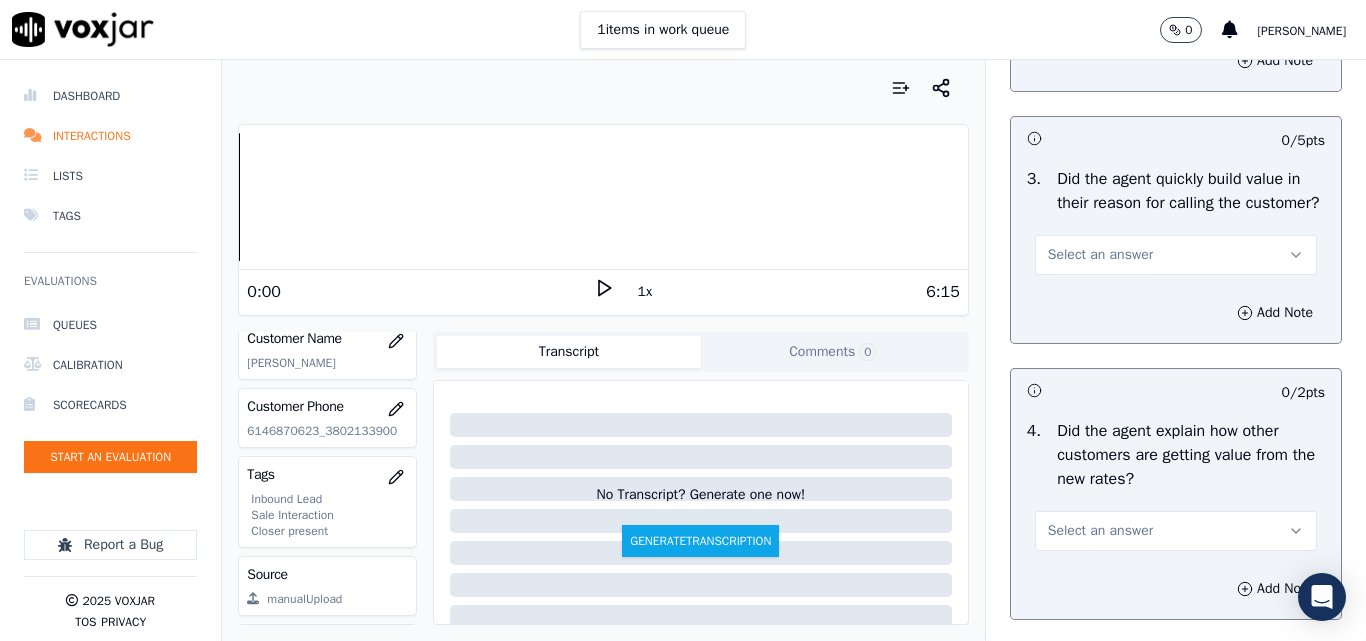 click on "Select an answer" at bounding box center (1176, 253) 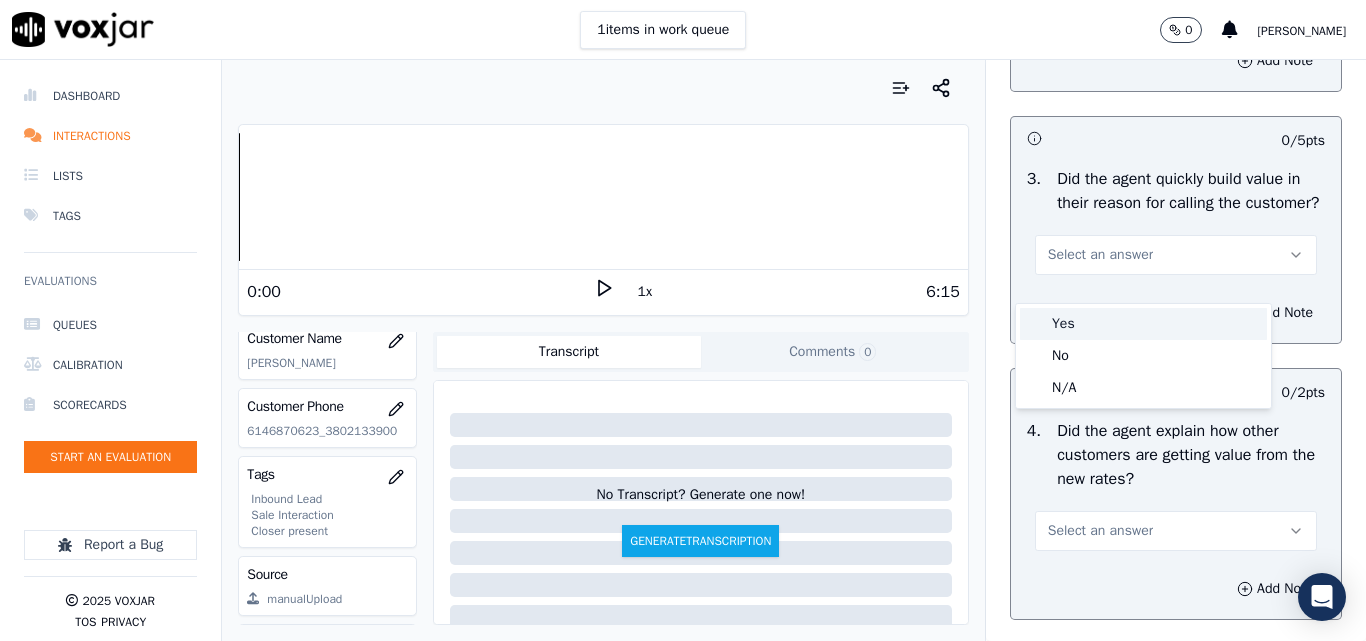 click on "Yes" at bounding box center (1143, 324) 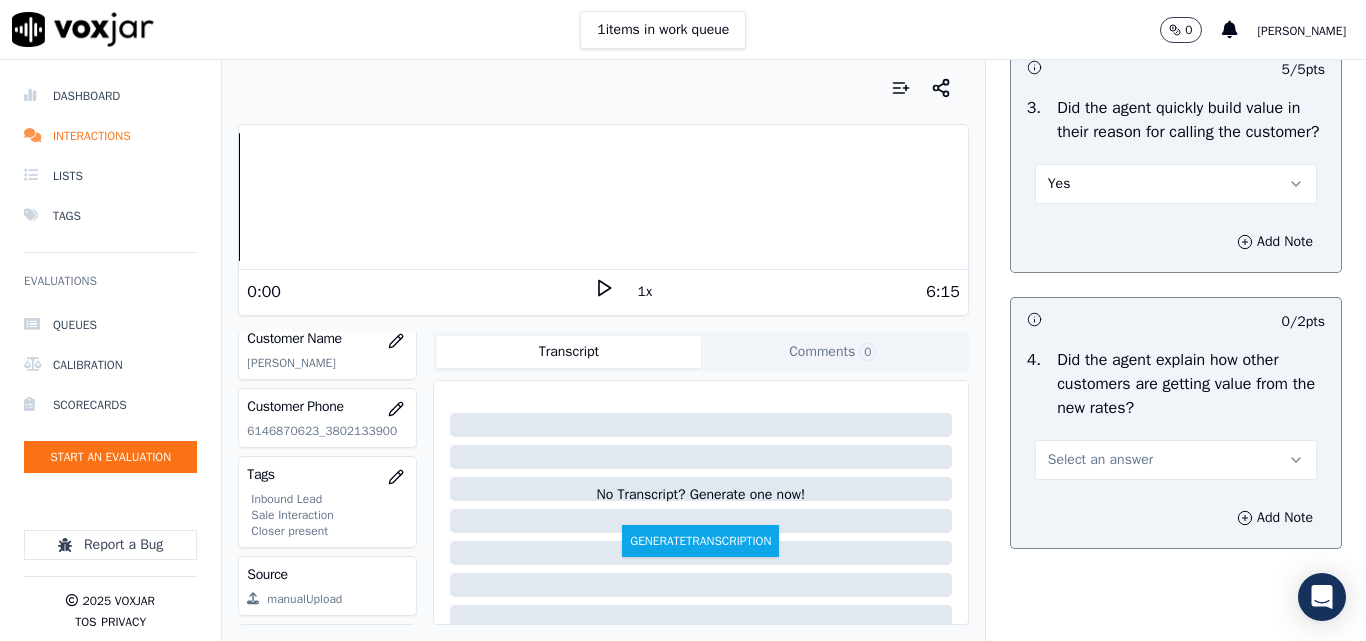 scroll, scrollTop: 700, scrollLeft: 0, axis: vertical 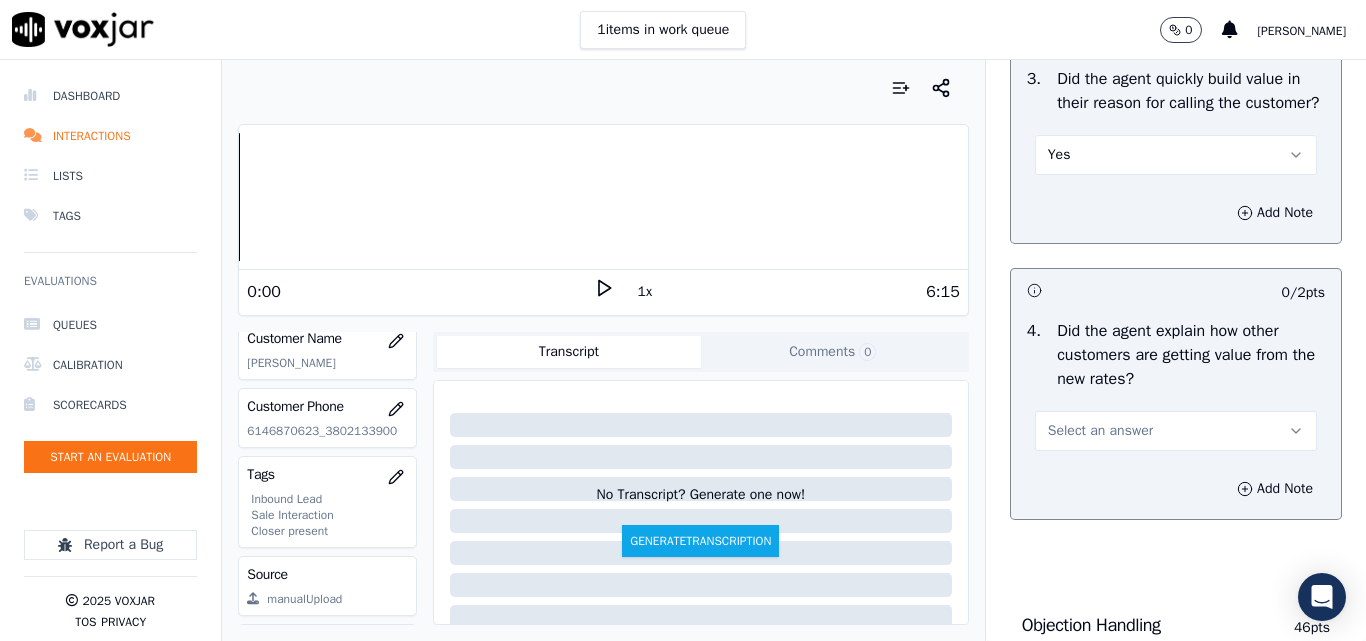 click on "Select an answer" at bounding box center [1100, 431] 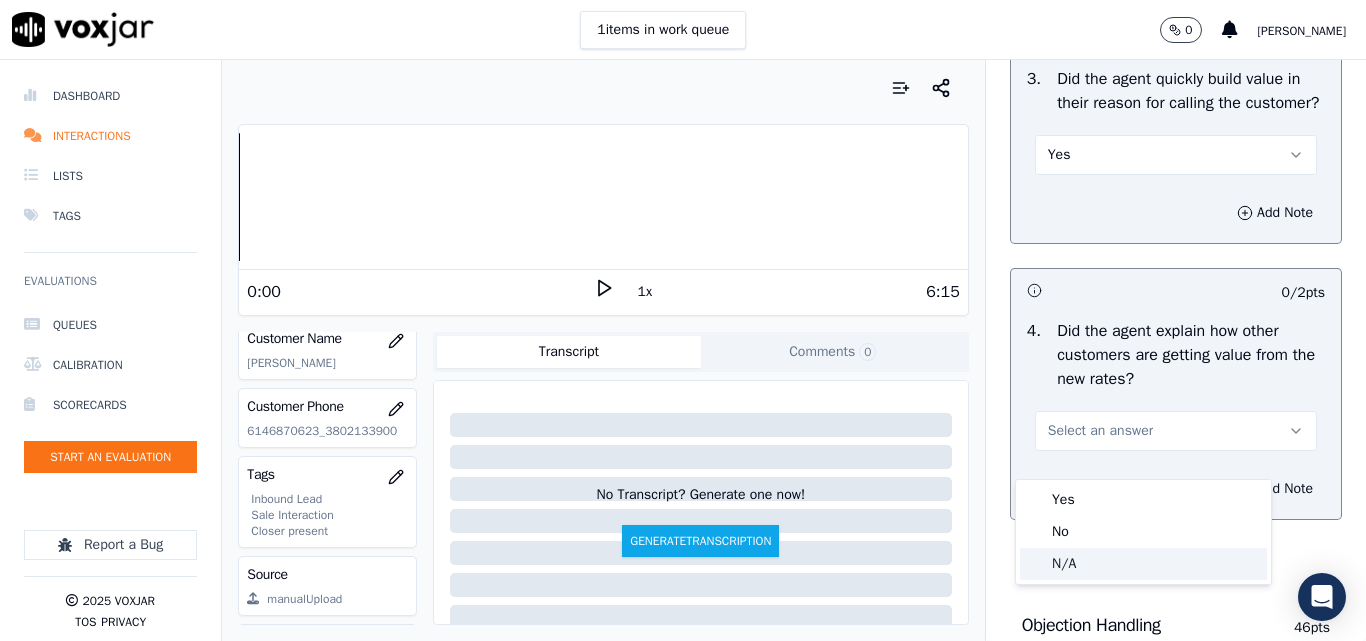 click on "N/A" 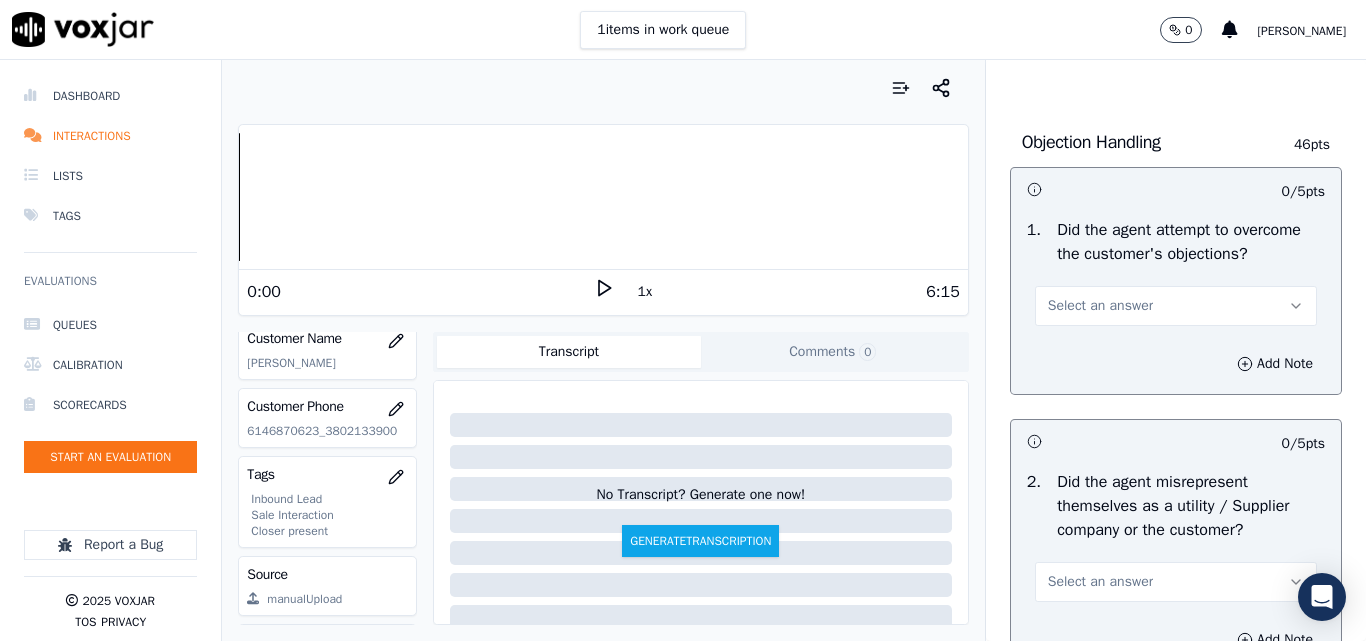 scroll, scrollTop: 1200, scrollLeft: 0, axis: vertical 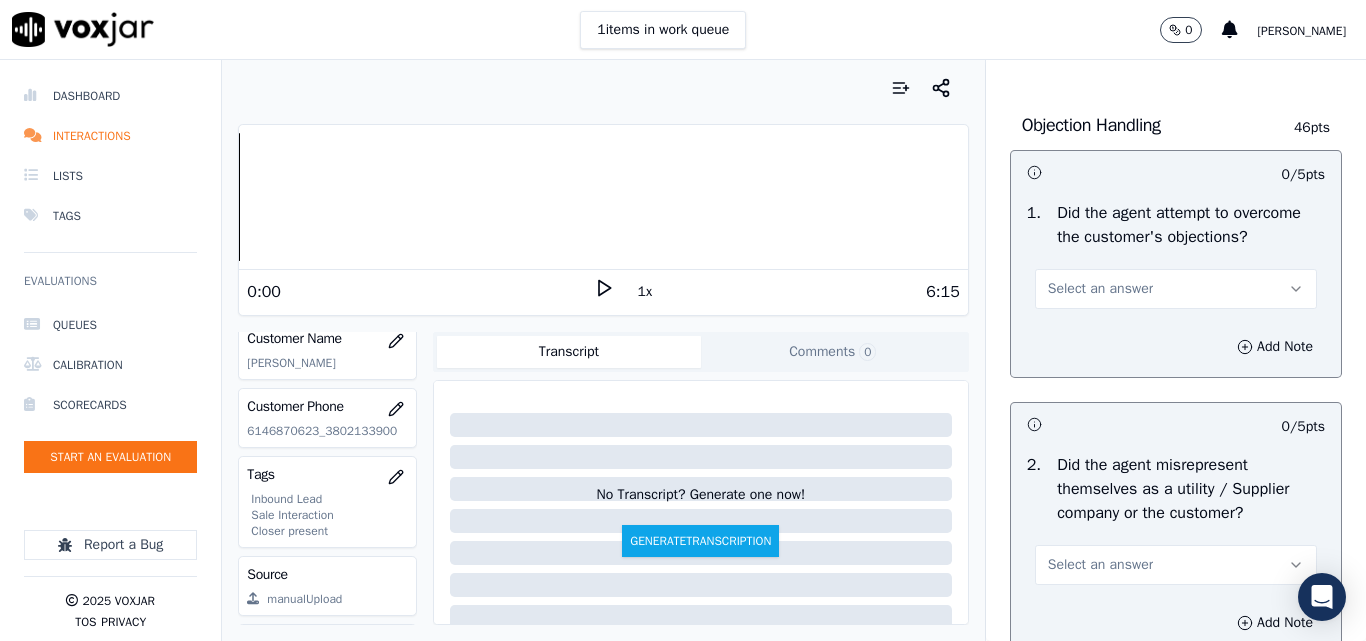click on "Select an answer" at bounding box center (1100, 289) 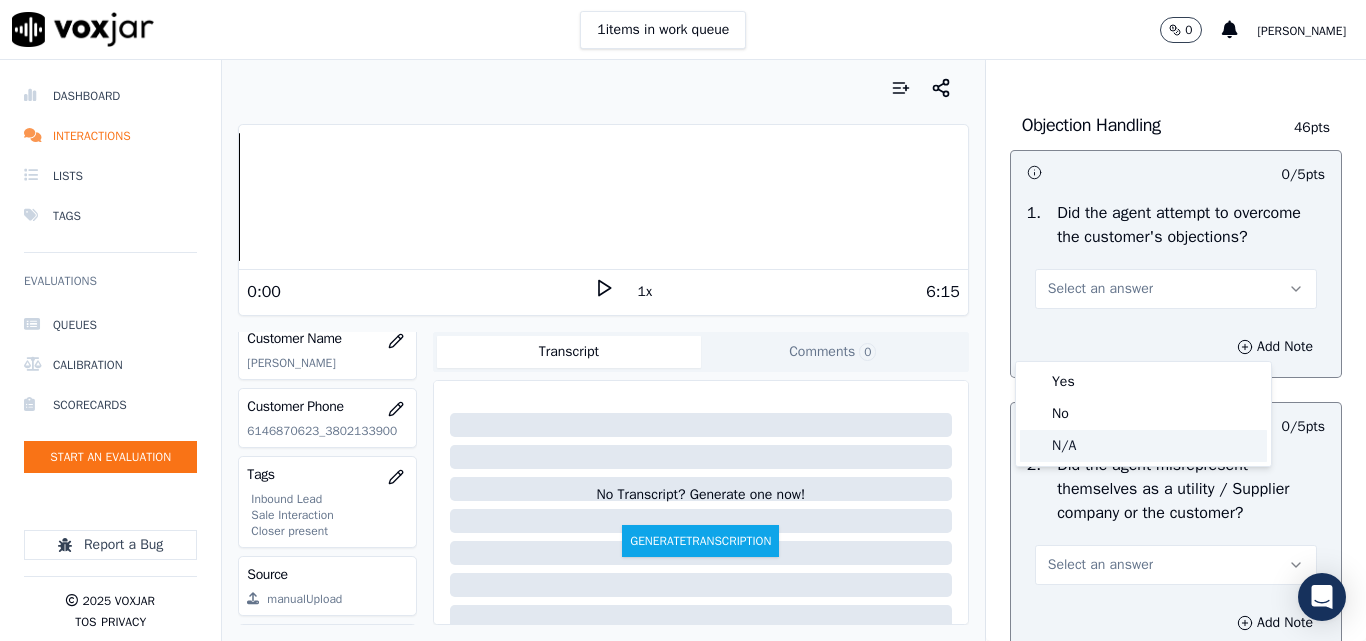 click on "N/A" 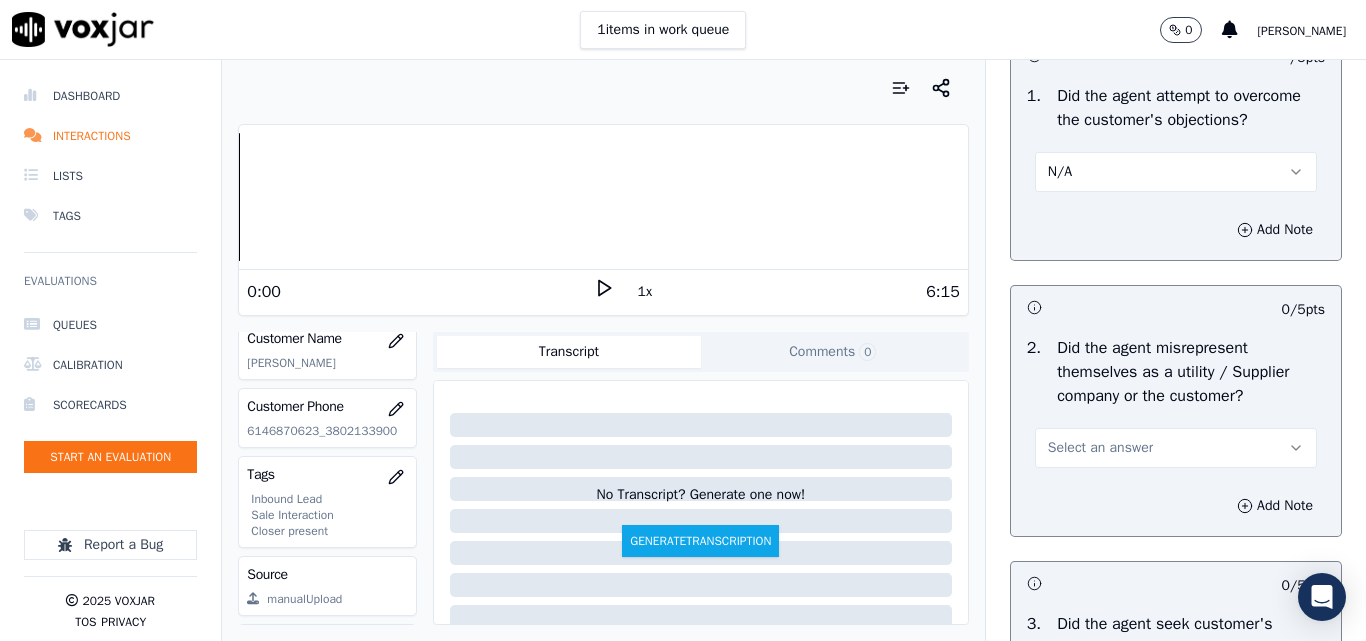 scroll, scrollTop: 1500, scrollLeft: 0, axis: vertical 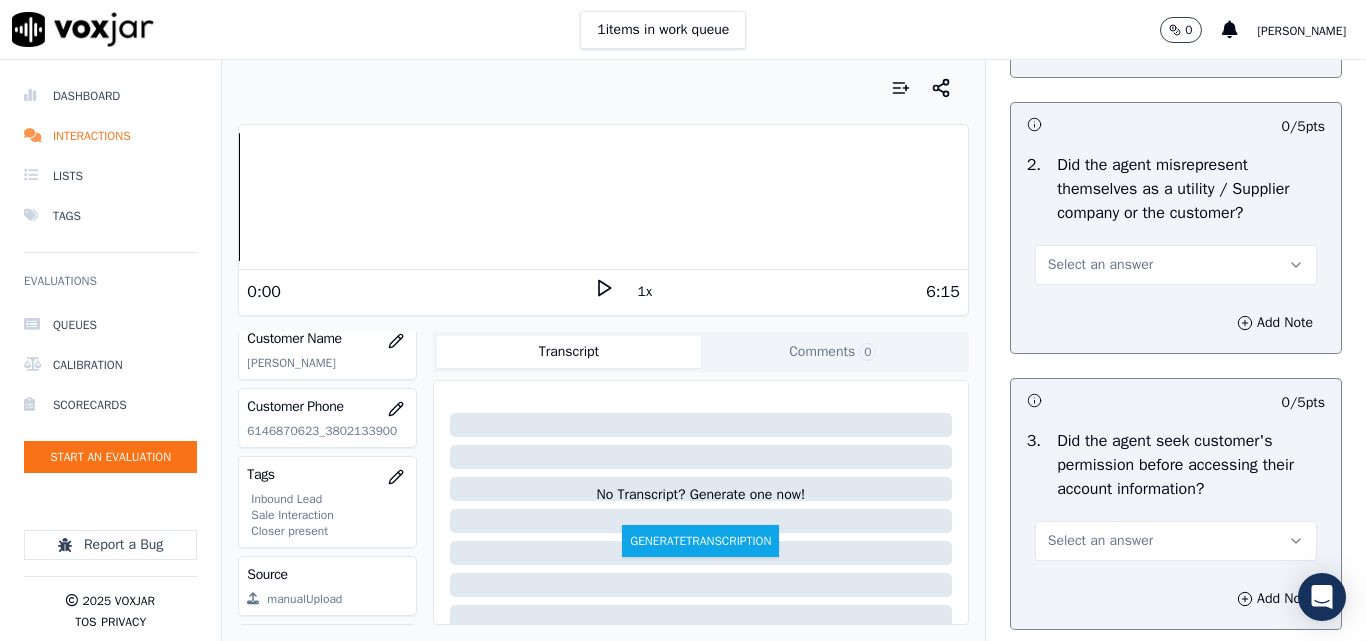 click on "Select an answer" at bounding box center (1100, 265) 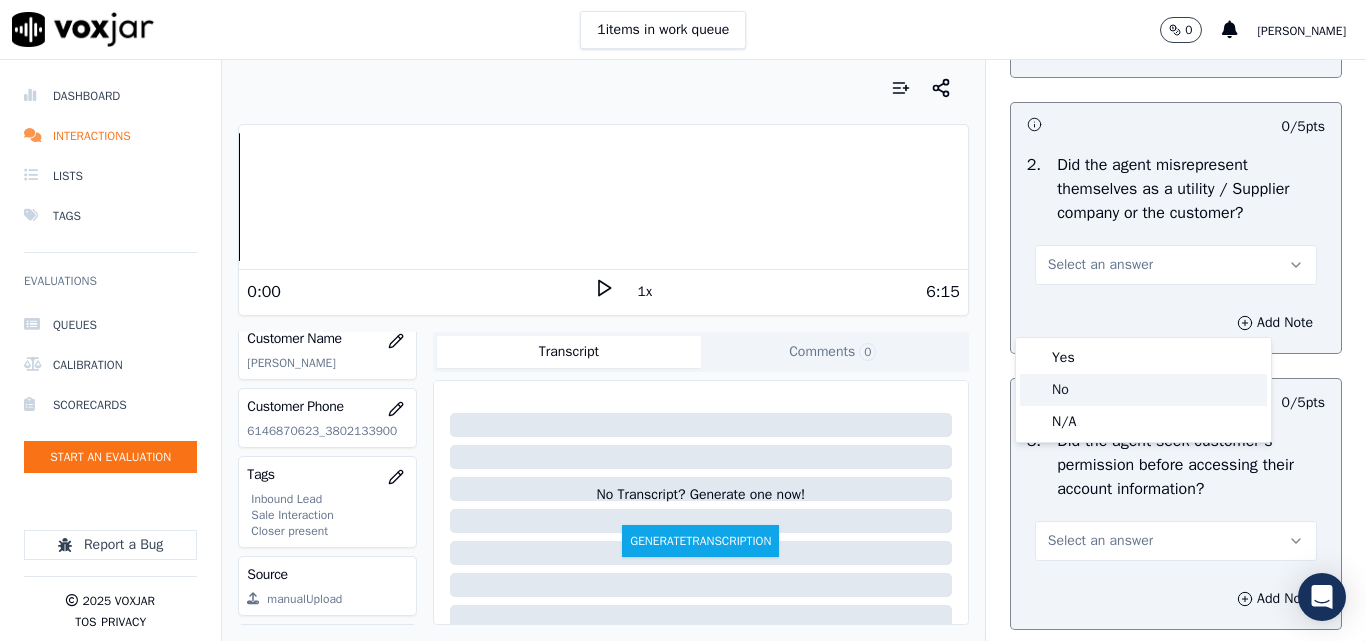 click on "No" 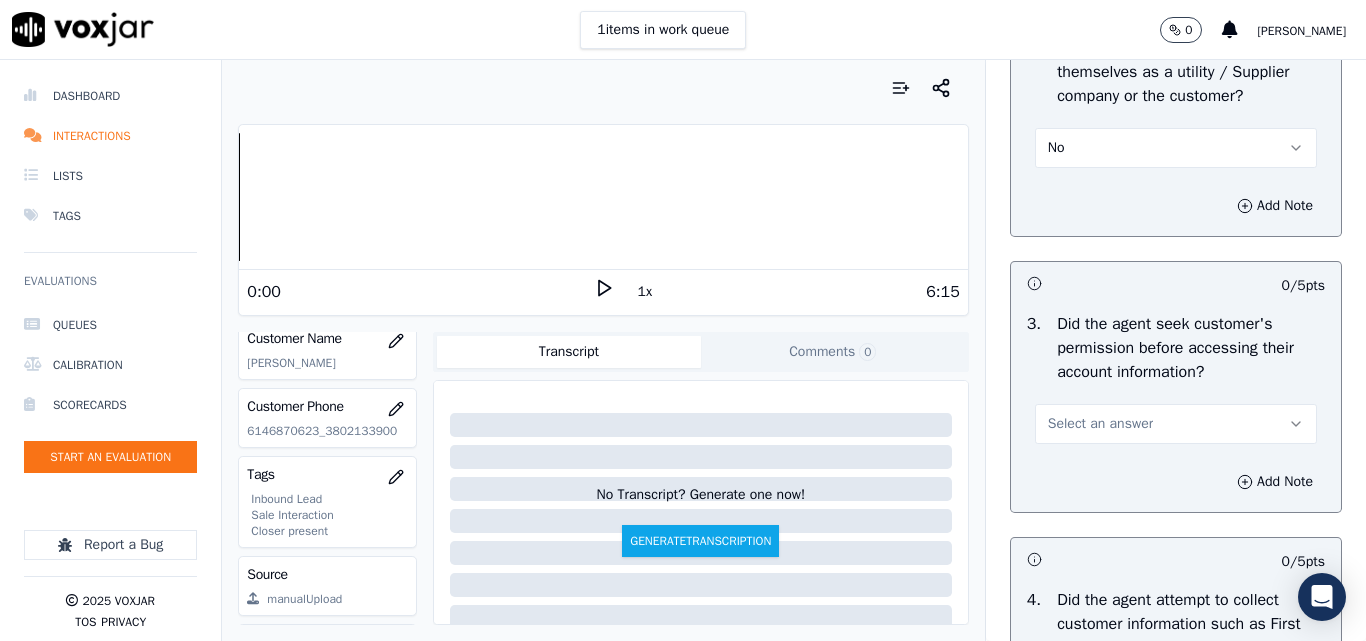 scroll, scrollTop: 1800, scrollLeft: 0, axis: vertical 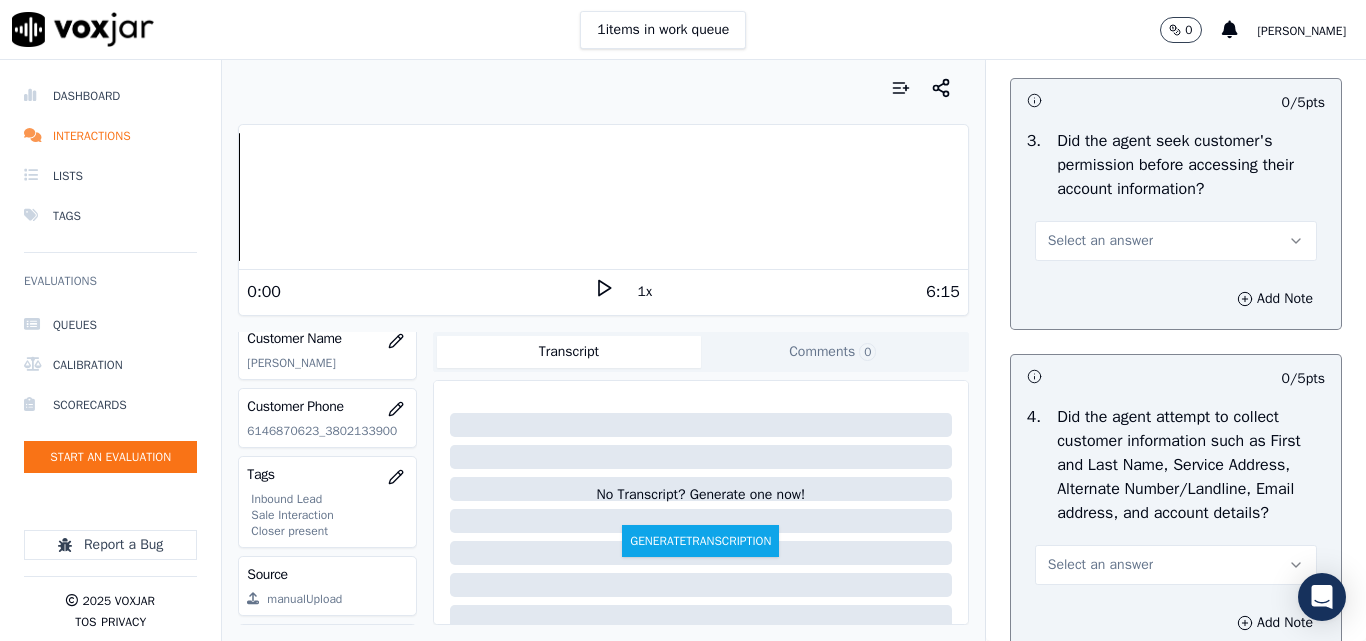 click on "Select an answer" at bounding box center (1100, 241) 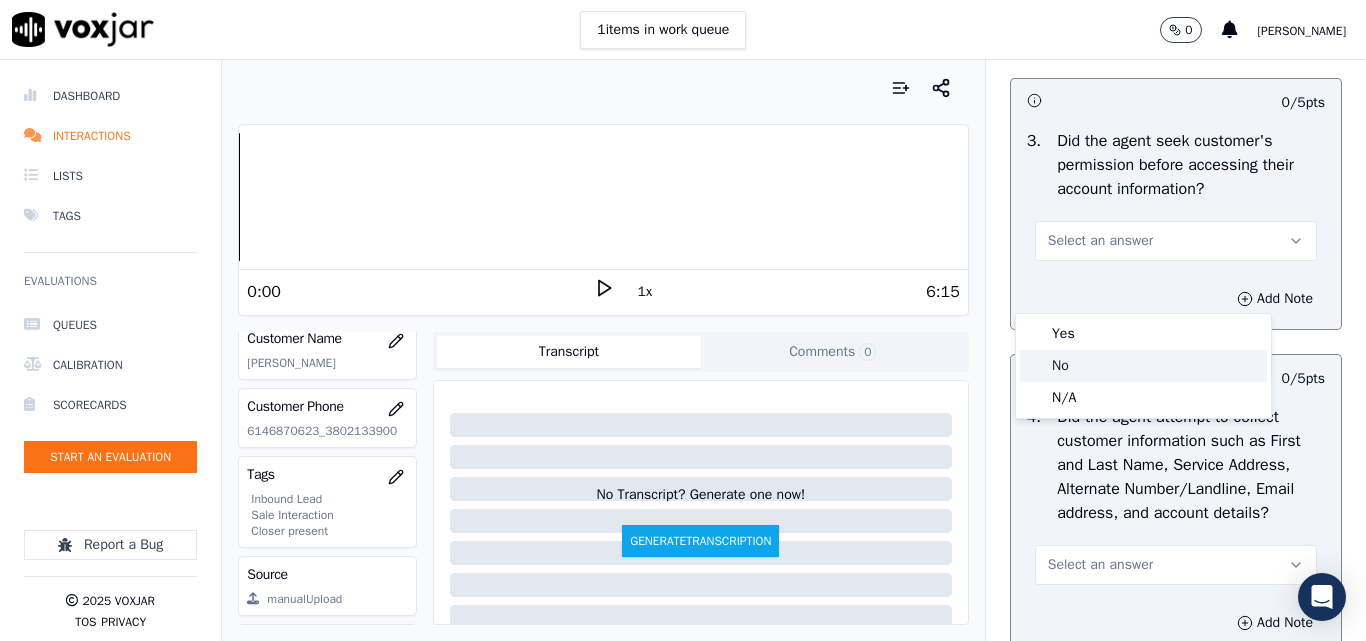click on "No" 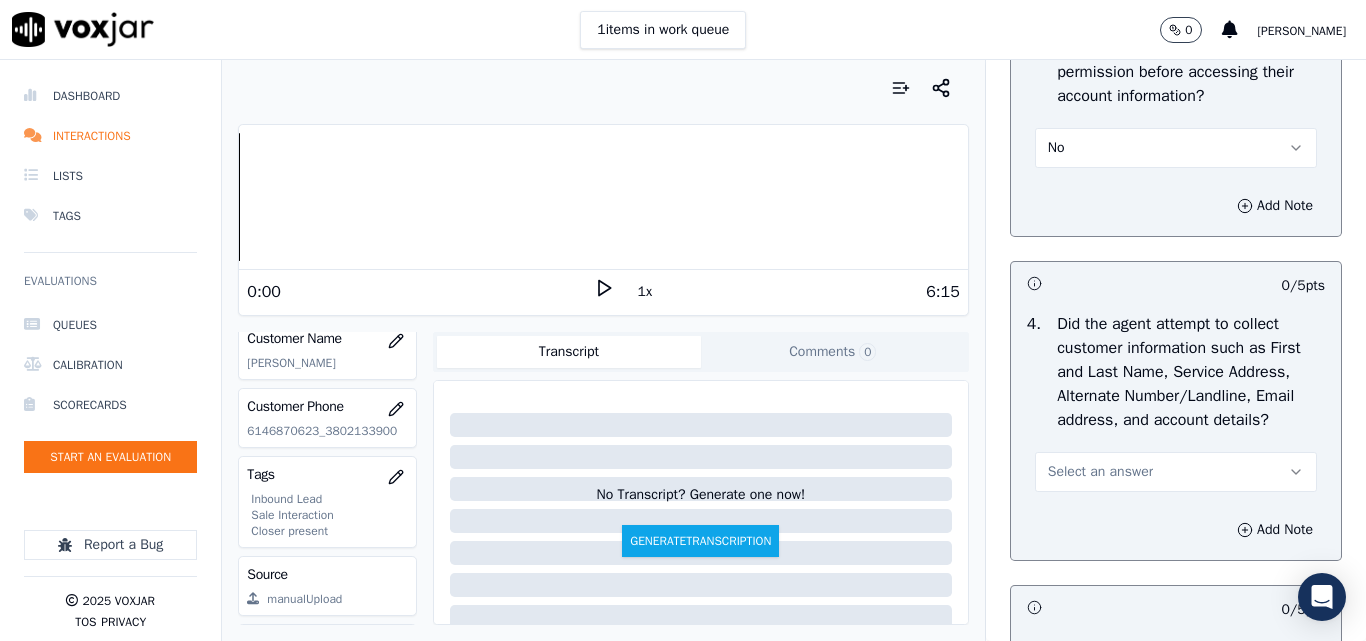 scroll, scrollTop: 2100, scrollLeft: 0, axis: vertical 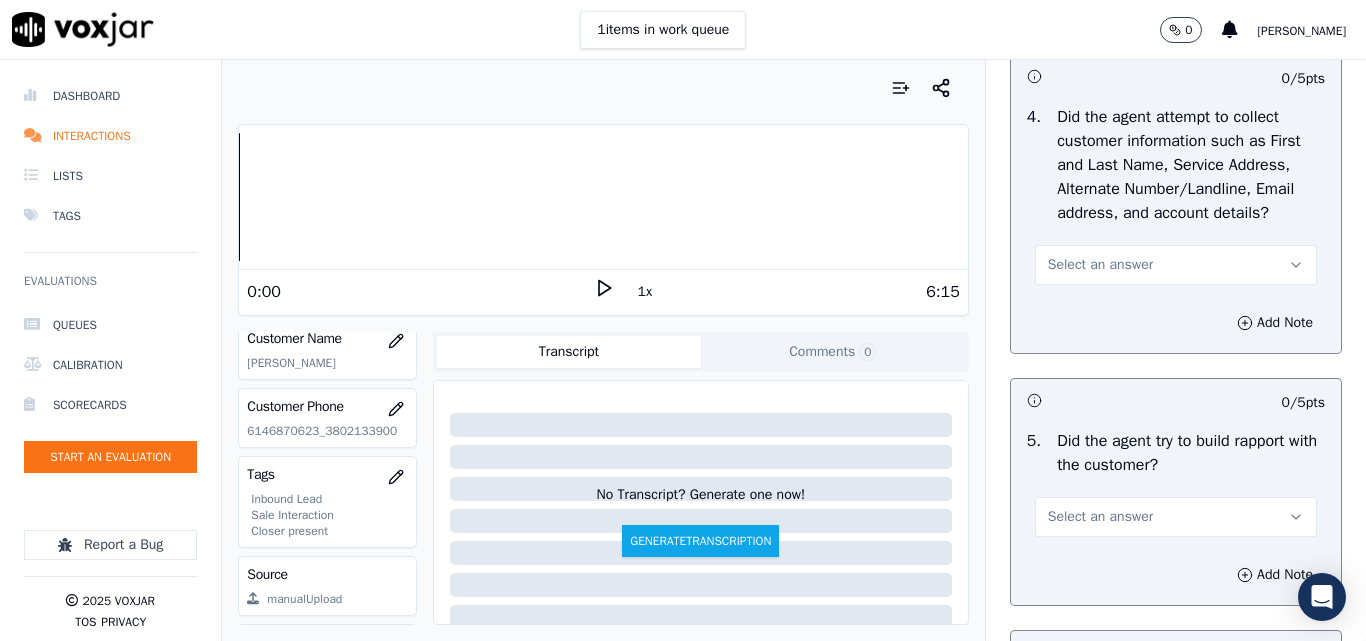 click on "Select an answer" at bounding box center [1100, 265] 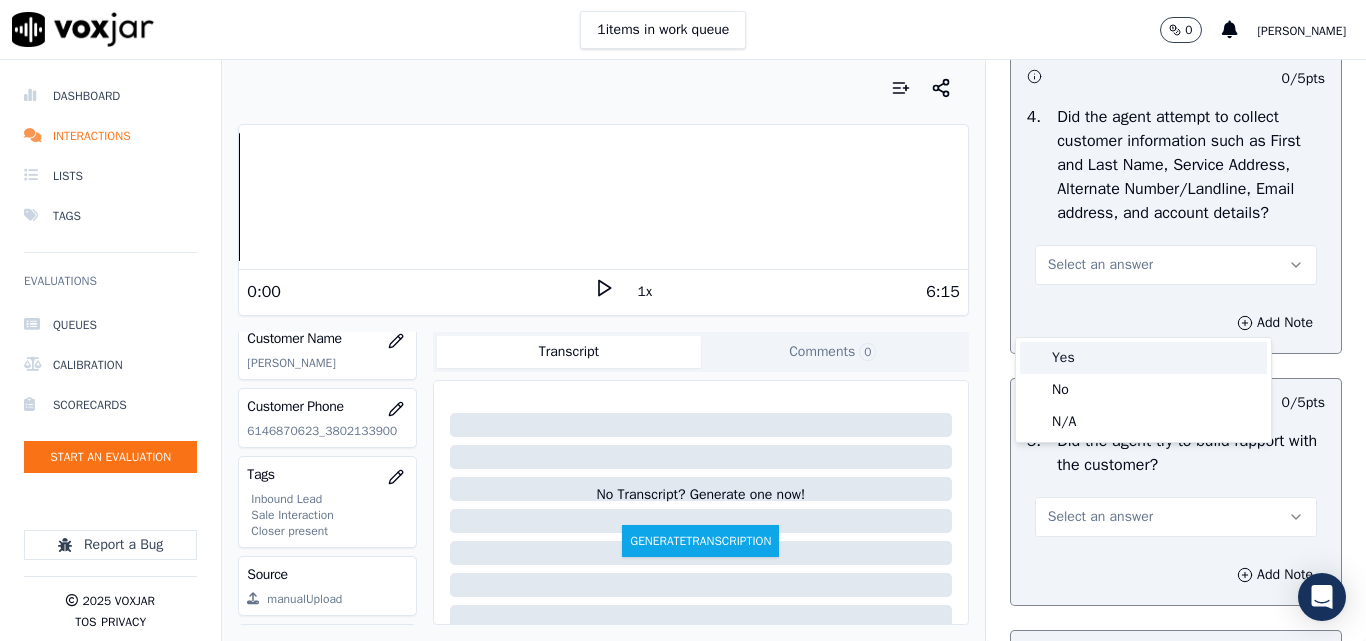 click on "Yes" at bounding box center (1143, 358) 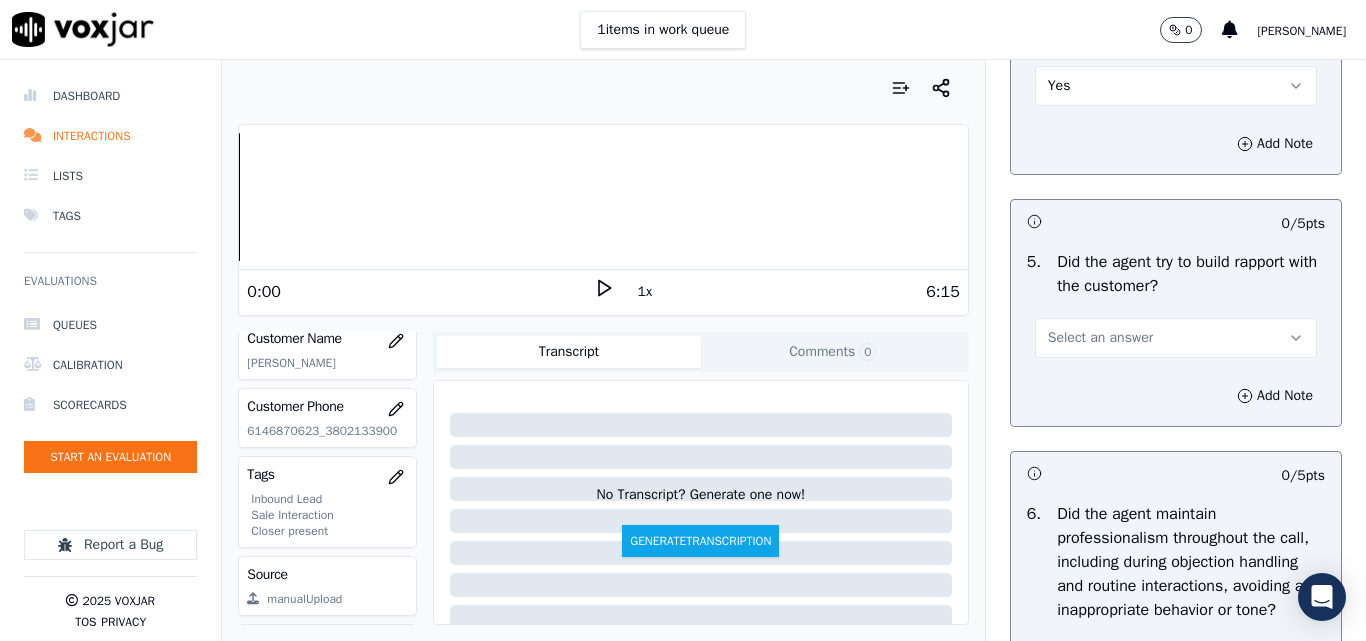 scroll, scrollTop: 2400, scrollLeft: 0, axis: vertical 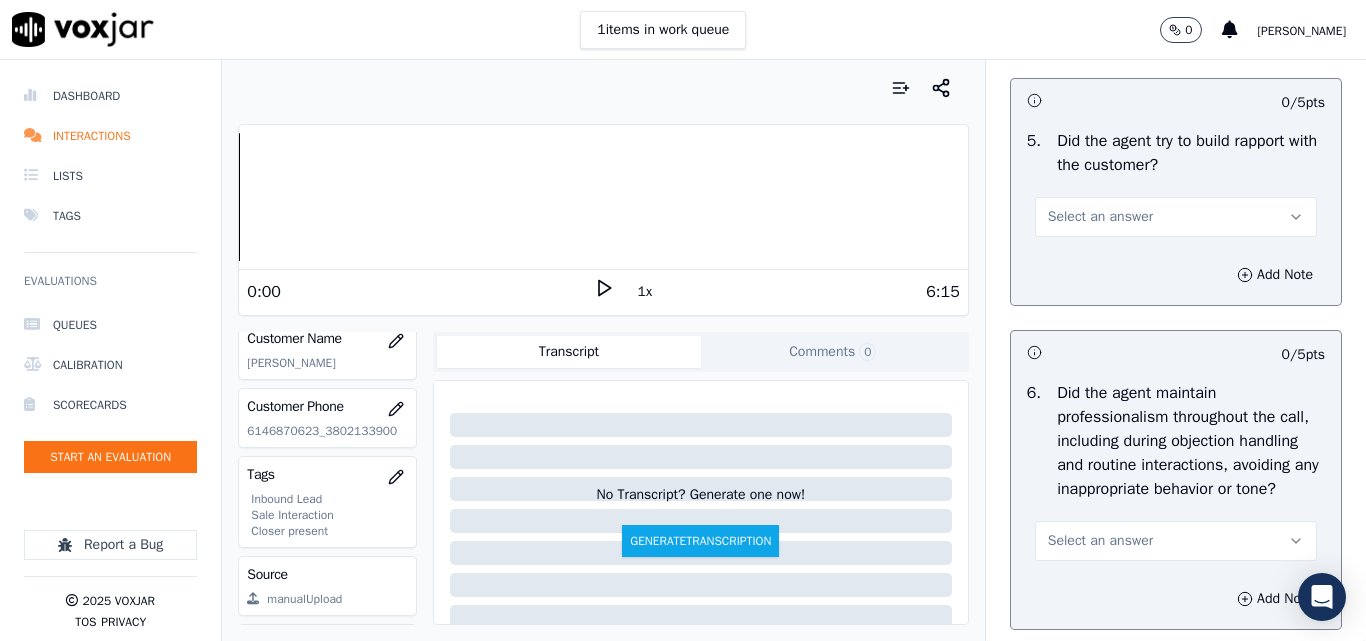 click on "Select an answer" at bounding box center (1100, 217) 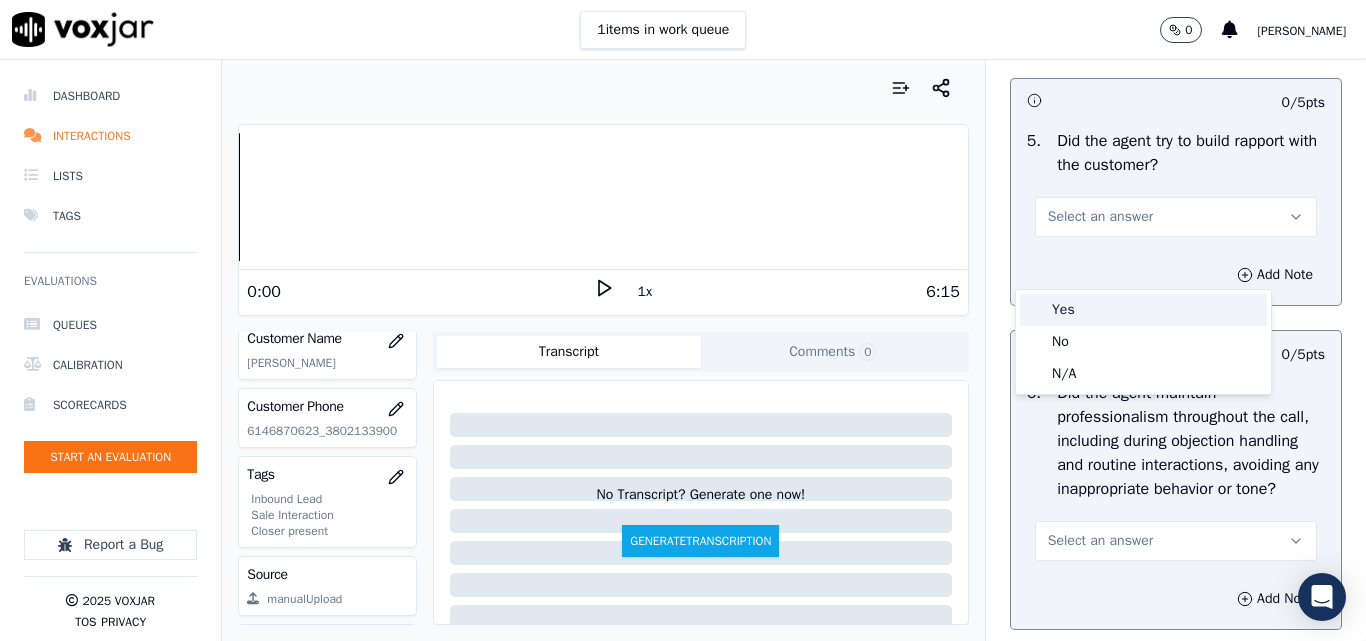 click on "Yes" at bounding box center [1143, 310] 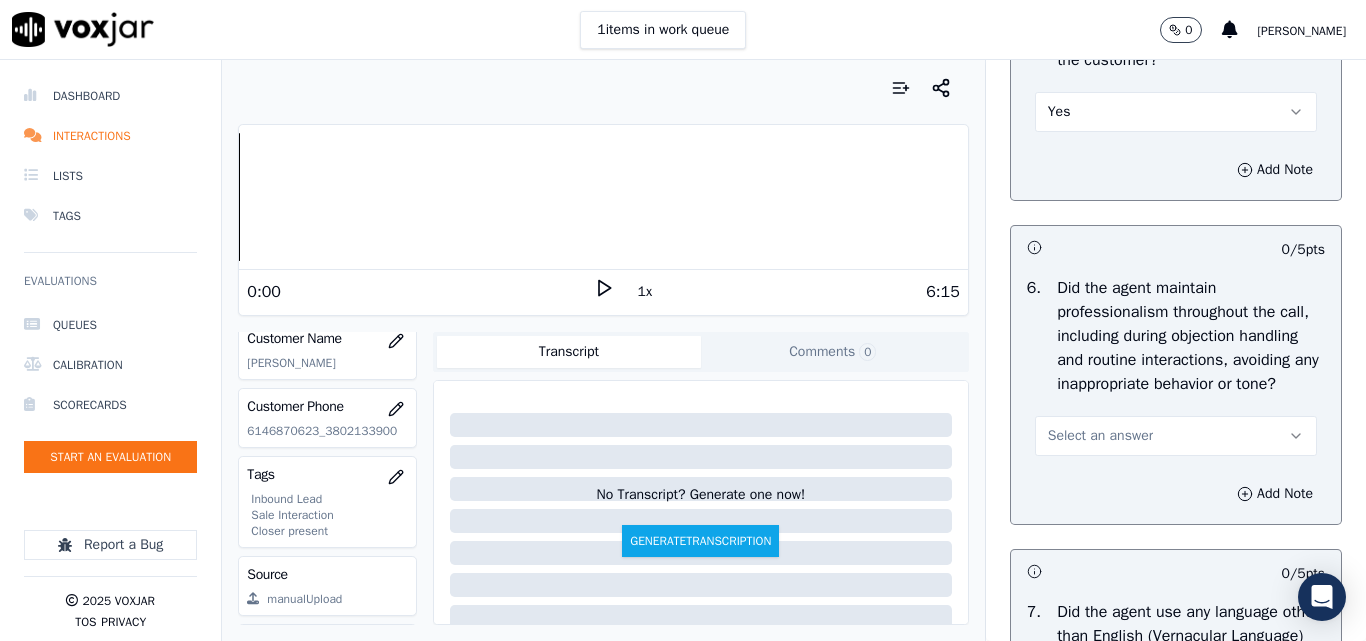 scroll, scrollTop: 2600, scrollLeft: 0, axis: vertical 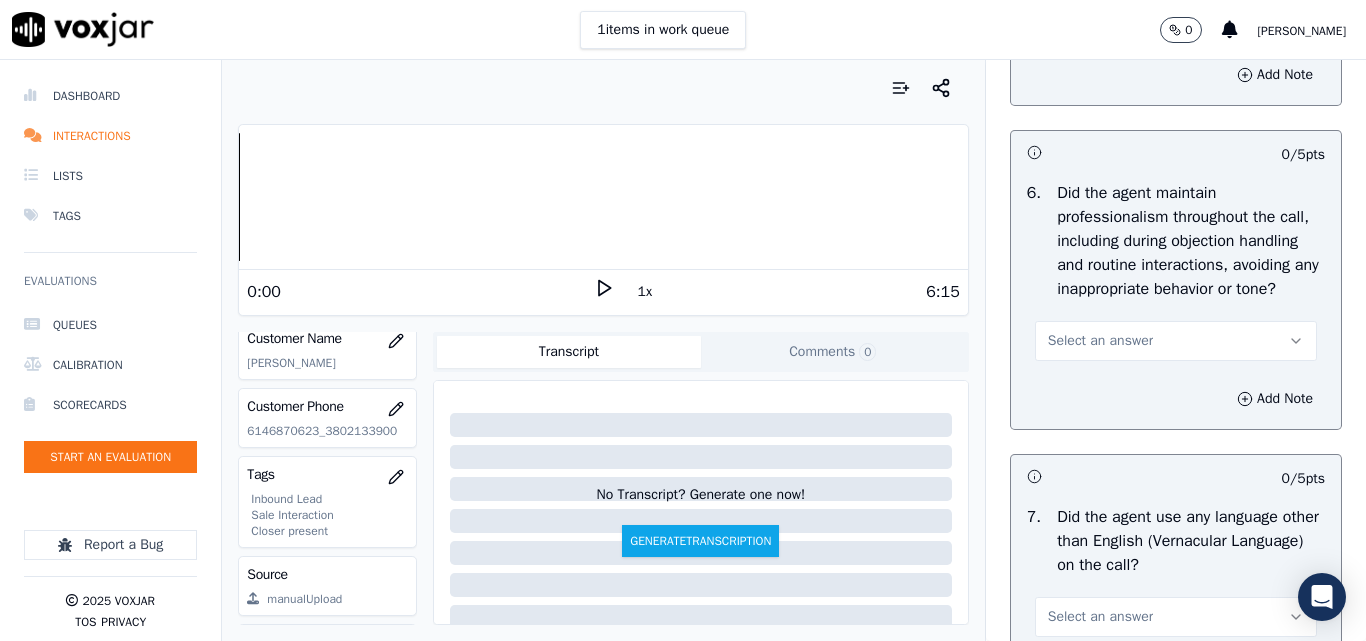 click on "Select an answer" at bounding box center [1176, 341] 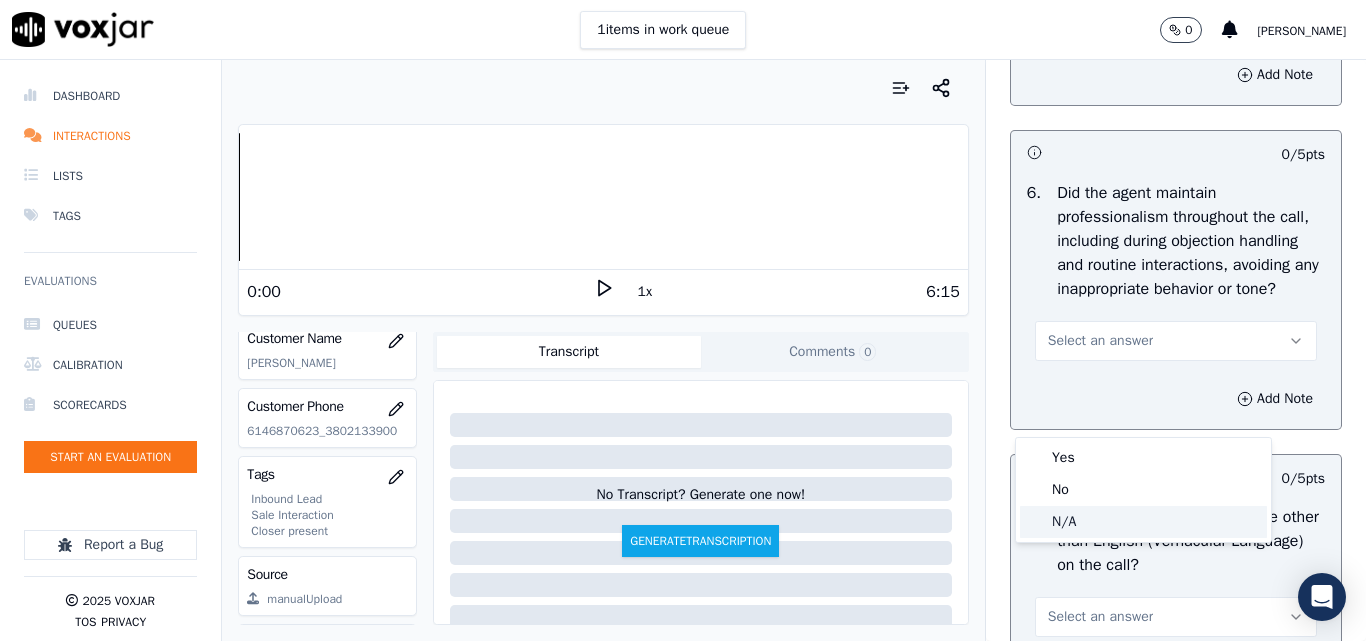 click on "N/A" 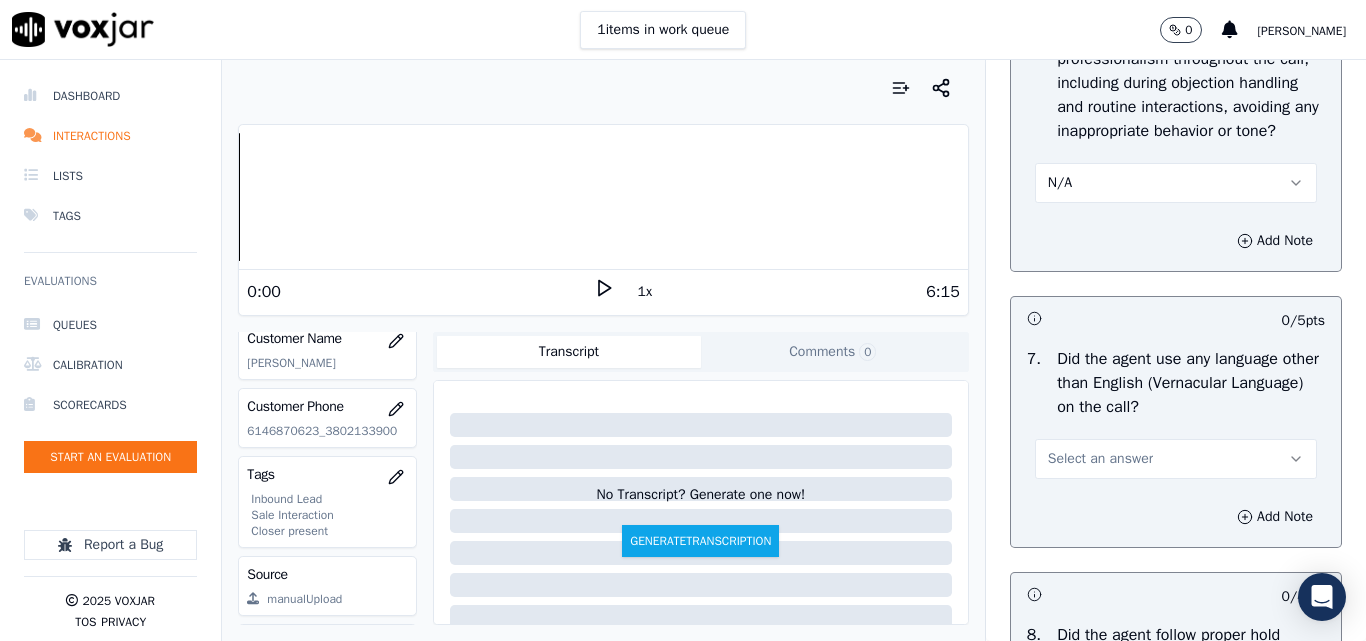 scroll, scrollTop: 2900, scrollLeft: 0, axis: vertical 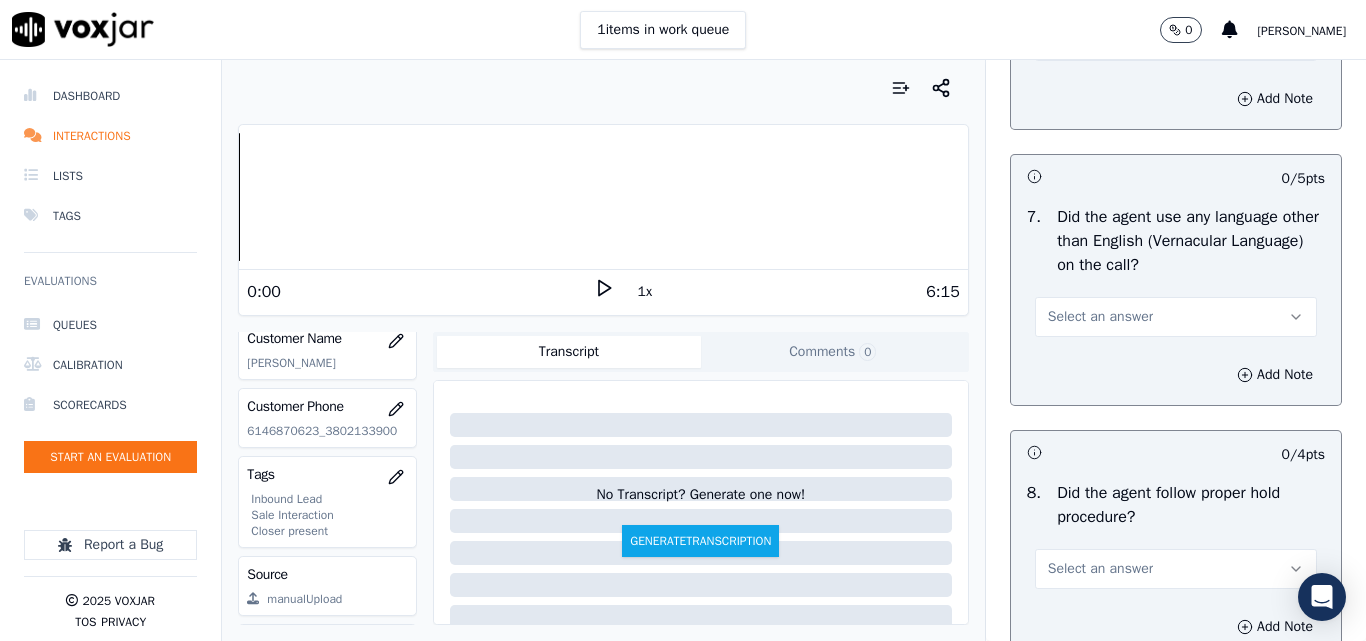 click on "Select an answer" at bounding box center (1100, 317) 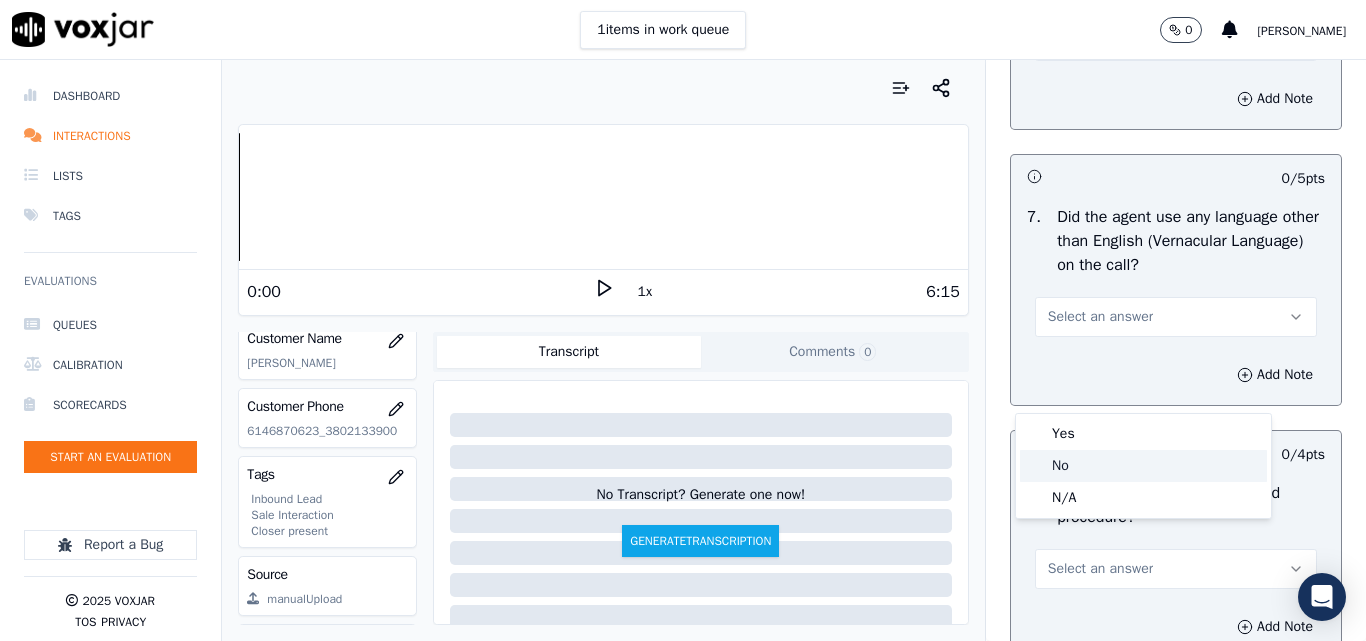 click on "No" 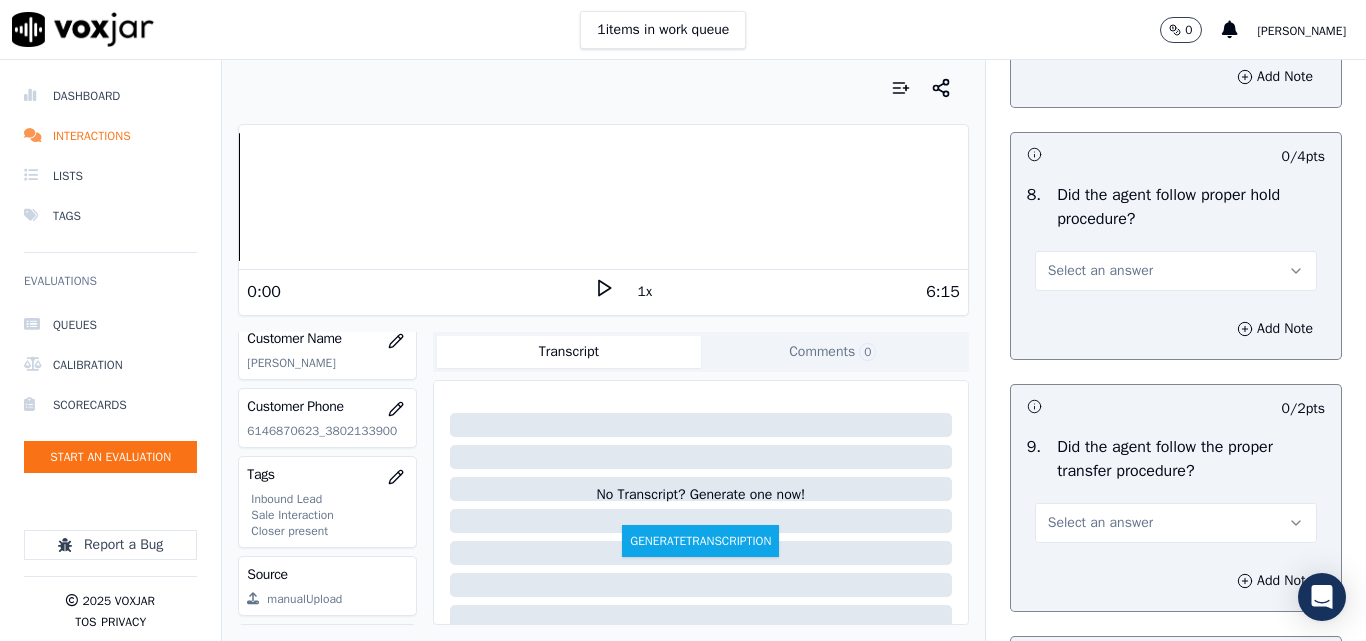 scroll, scrollTop: 3200, scrollLeft: 0, axis: vertical 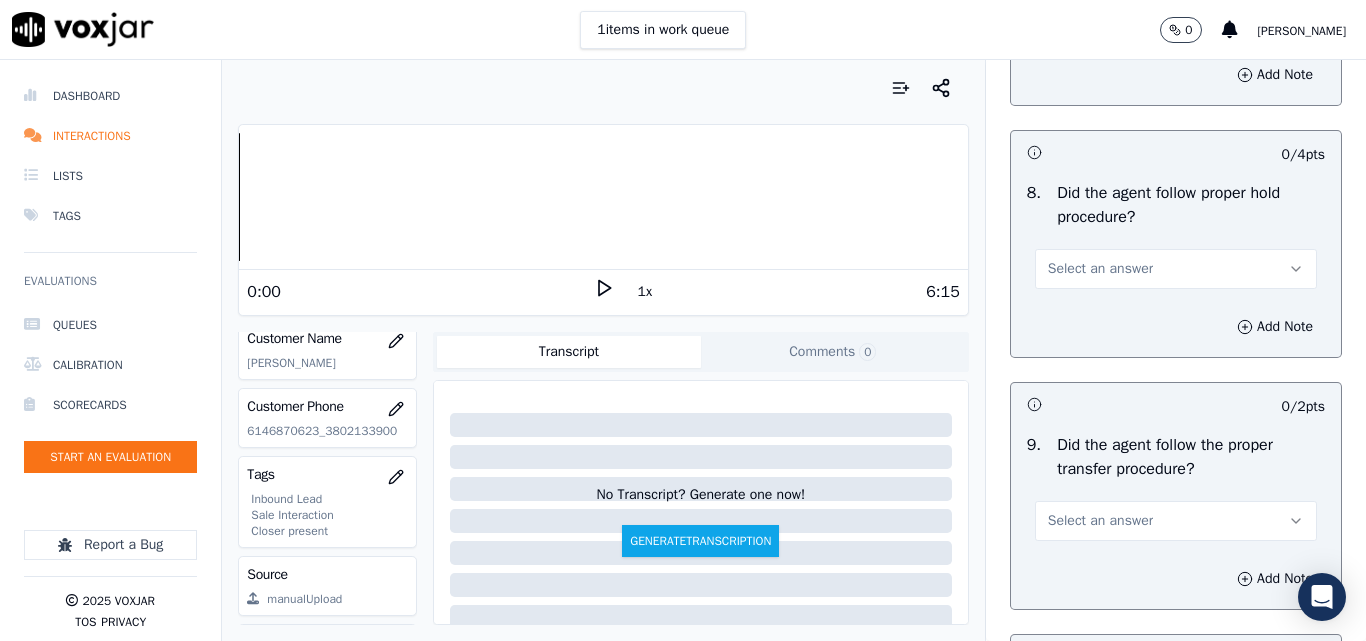 click on "Select an answer" at bounding box center [1100, 269] 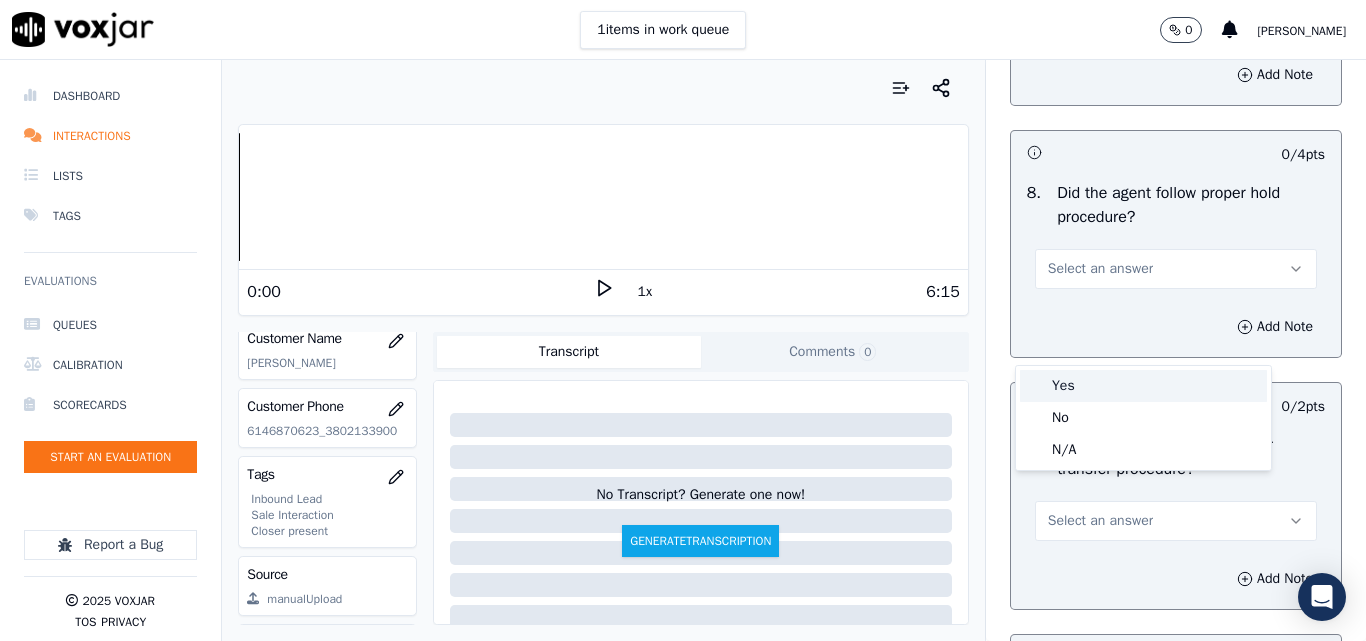 click on "Yes" at bounding box center [1143, 386] 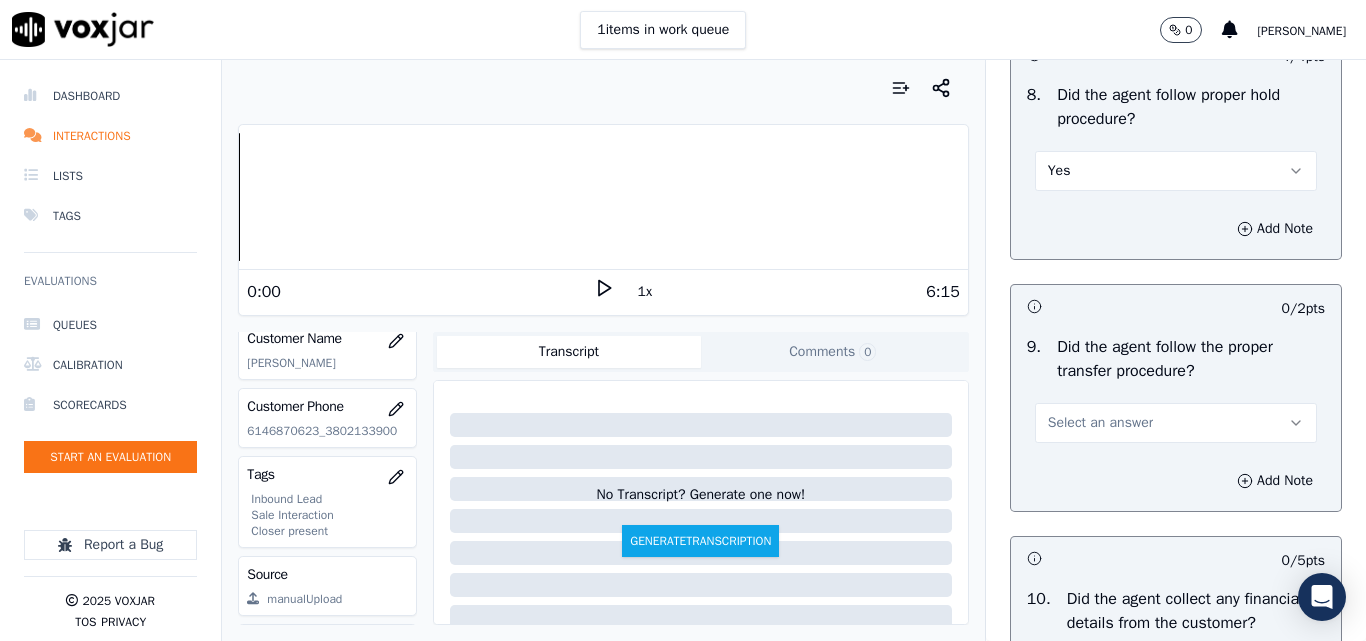scroll, scrollTop: 3400, scrollLeft: 0, axis: vertical 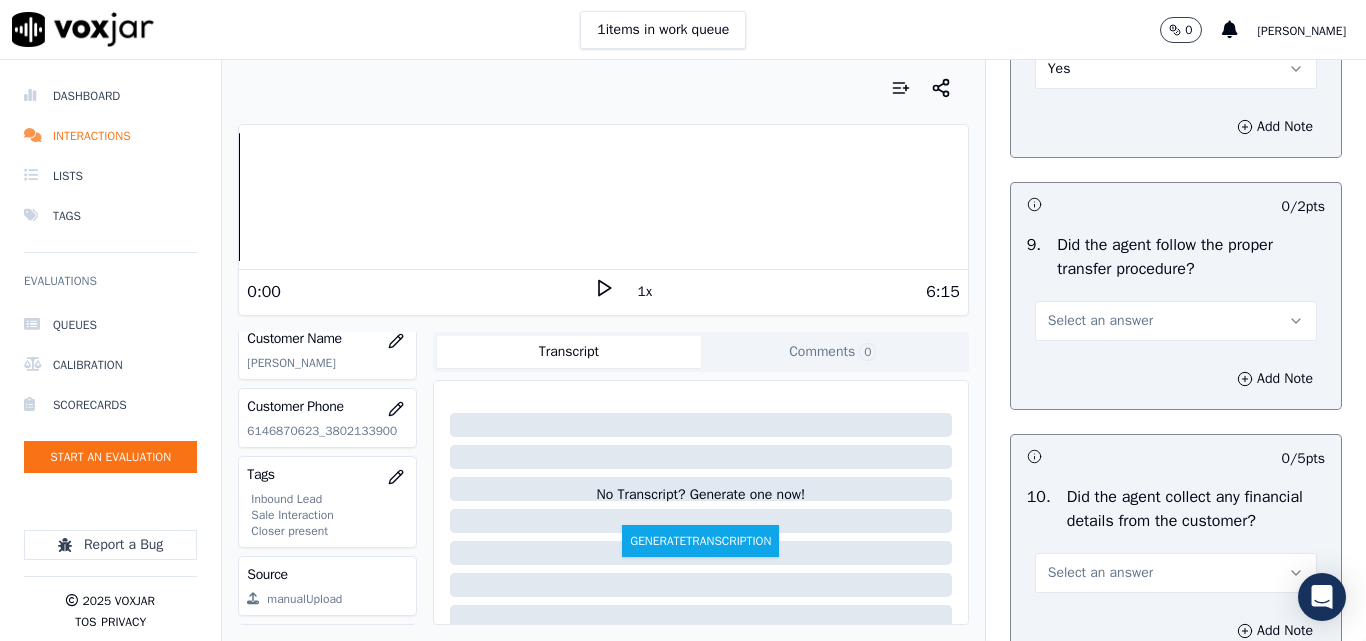 click on "Select an answer" at bounding box center [1100, 321] 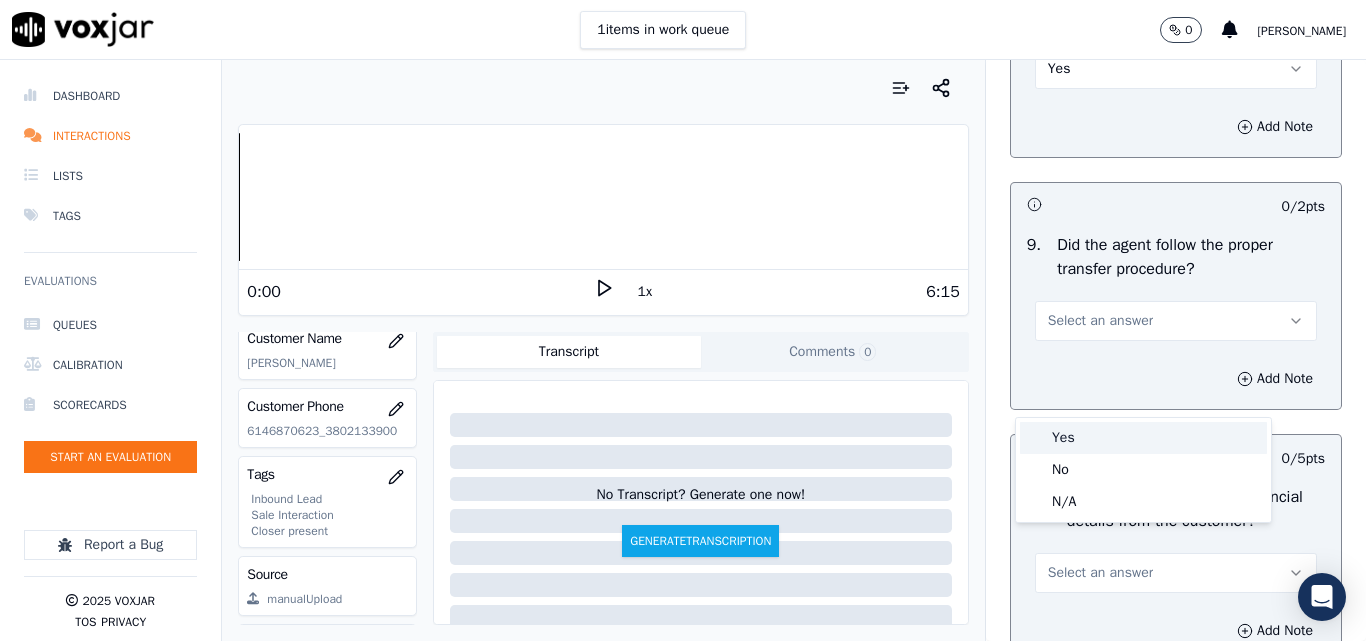 click on "Yes" at bounding box center (1143, 438) 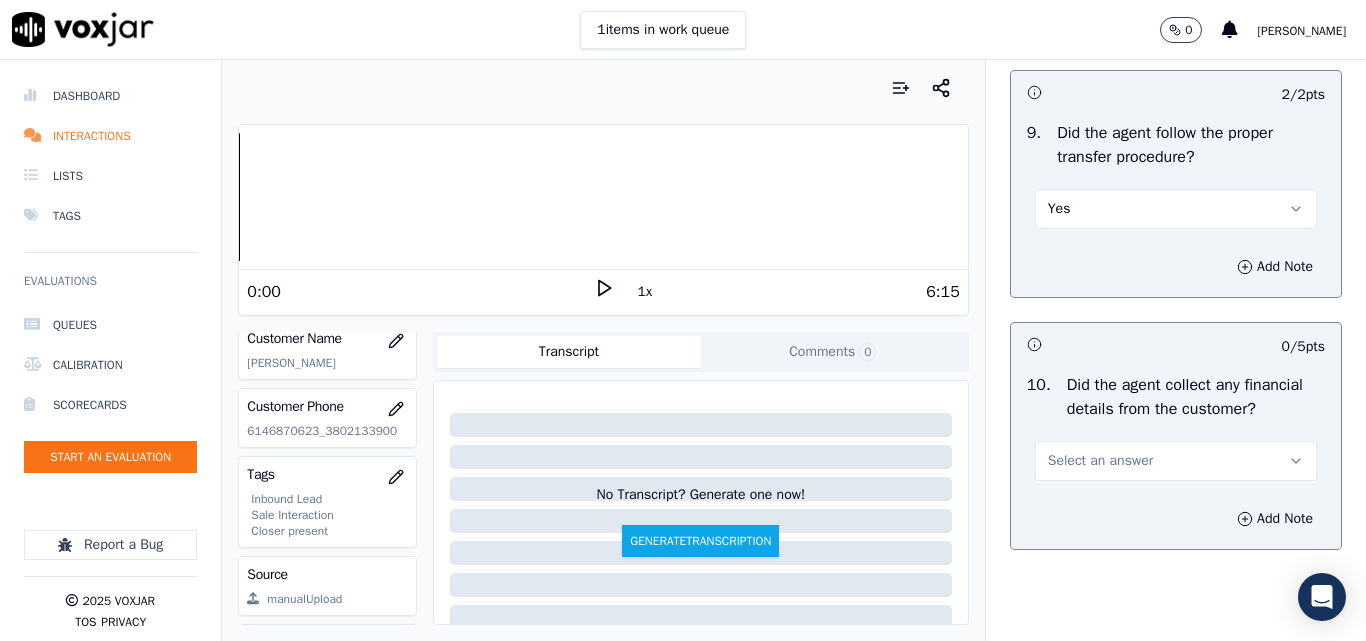 scroll, scrollTop: 3600, scrollLeft: 0, axis: vertical 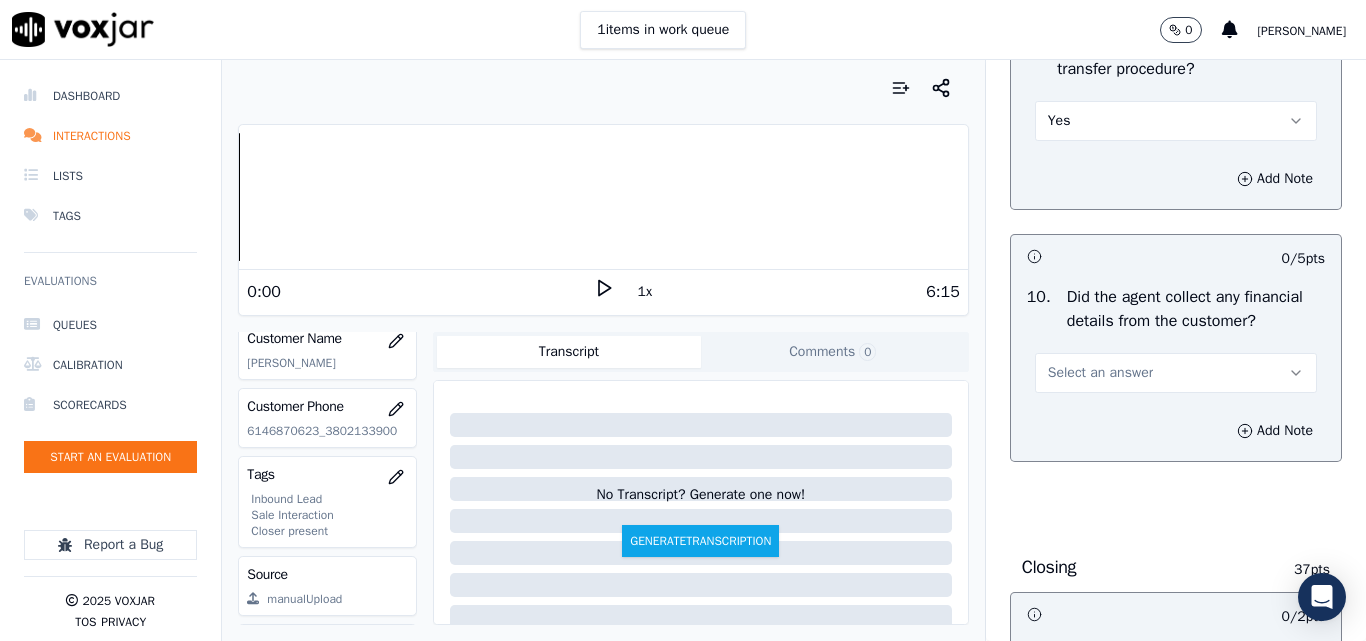 click on "Select an answer" at bounding box center [1100, 373] 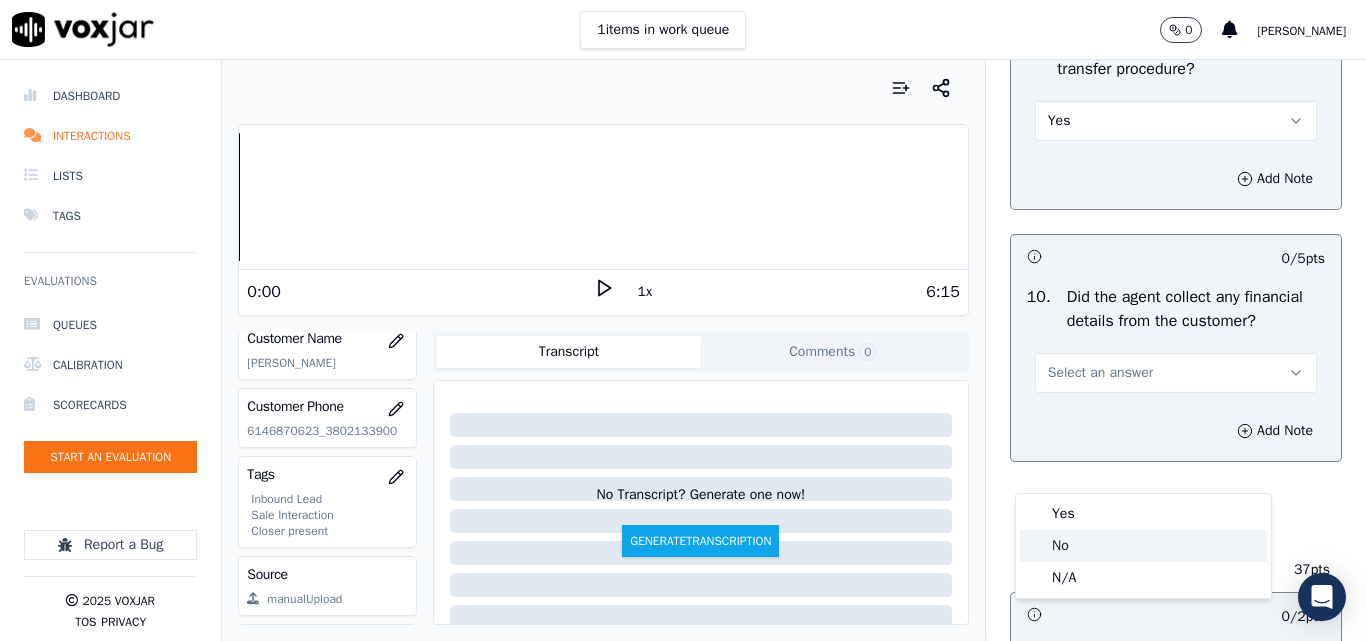 click on "No" 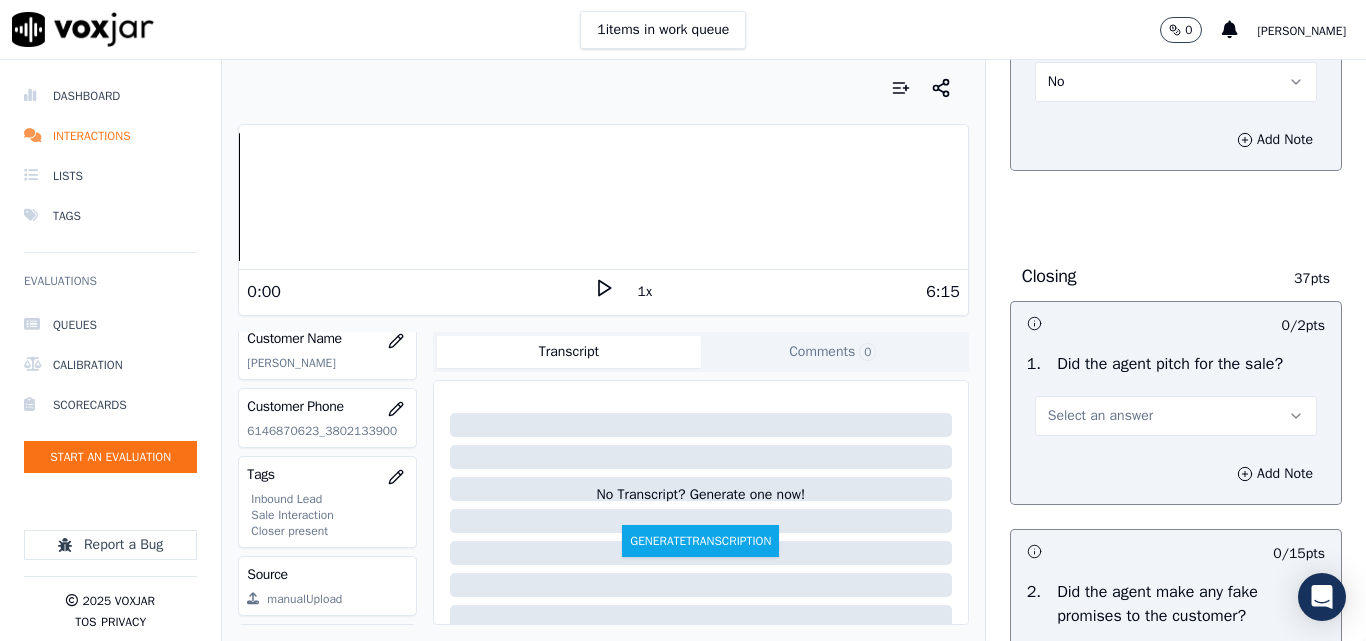 scroll, scrollTop: 3900, scrollLeft: 0, axis: vertical 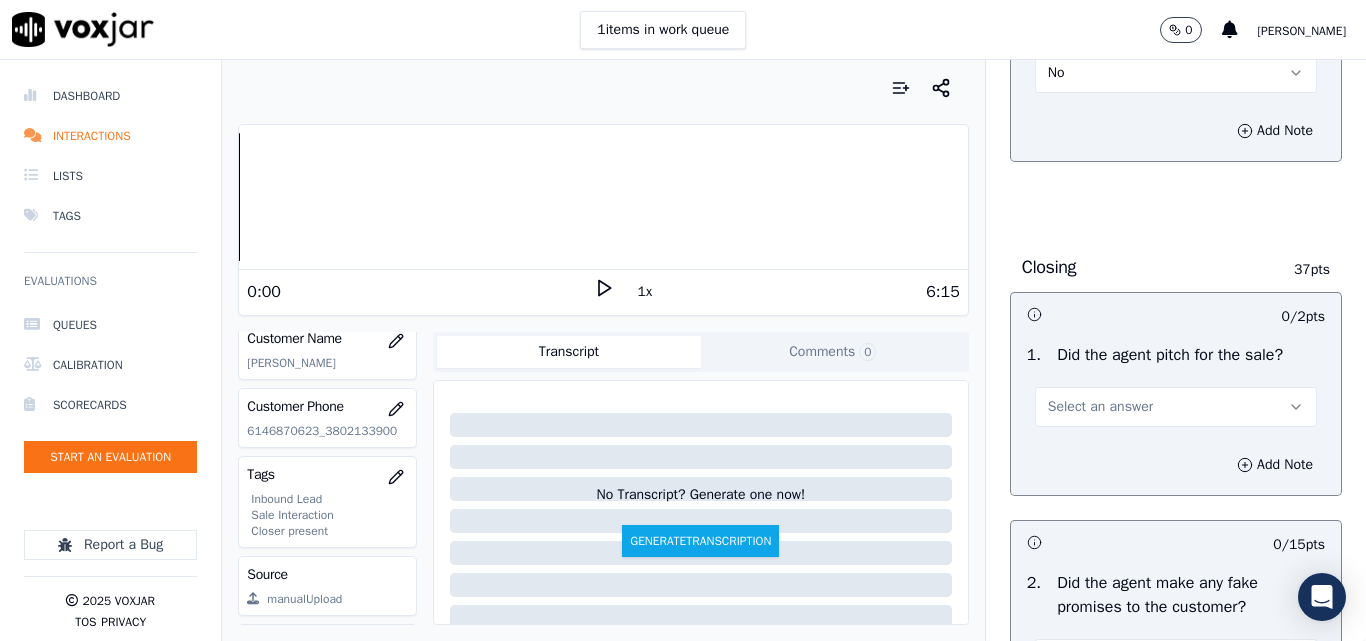 click on "Select an answer" at bounding box center [1100, 407] 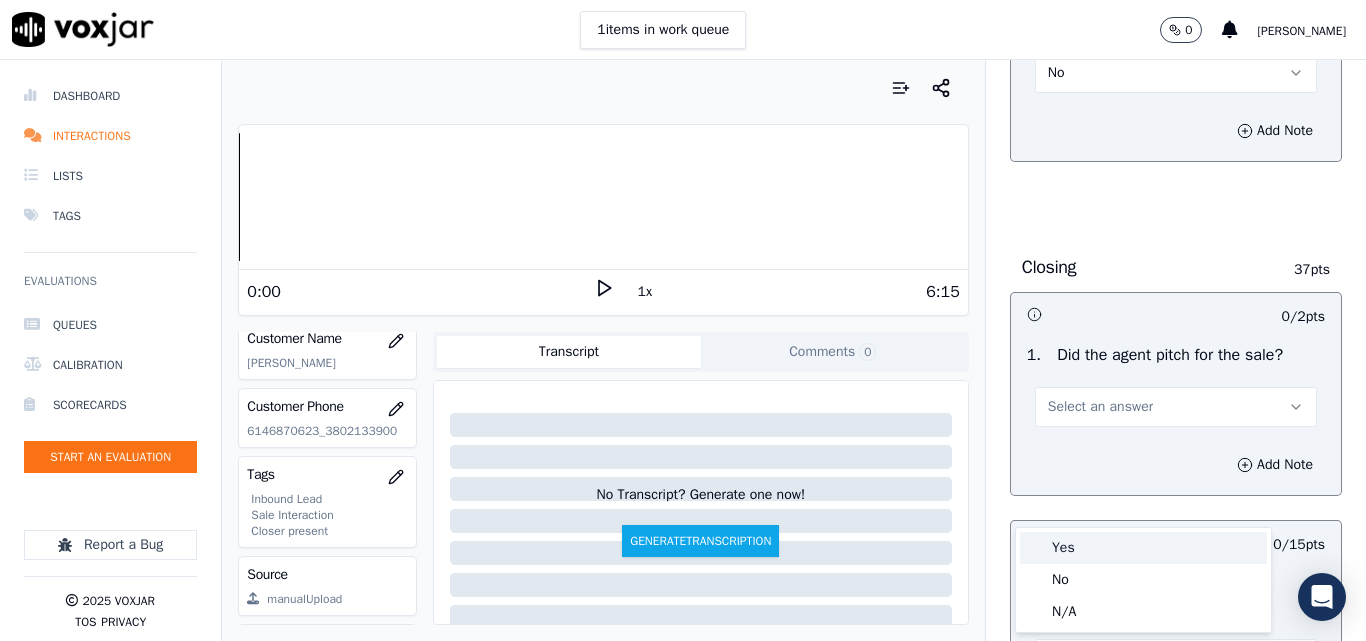 click on "Yes" at bounding box center [1143, 548] 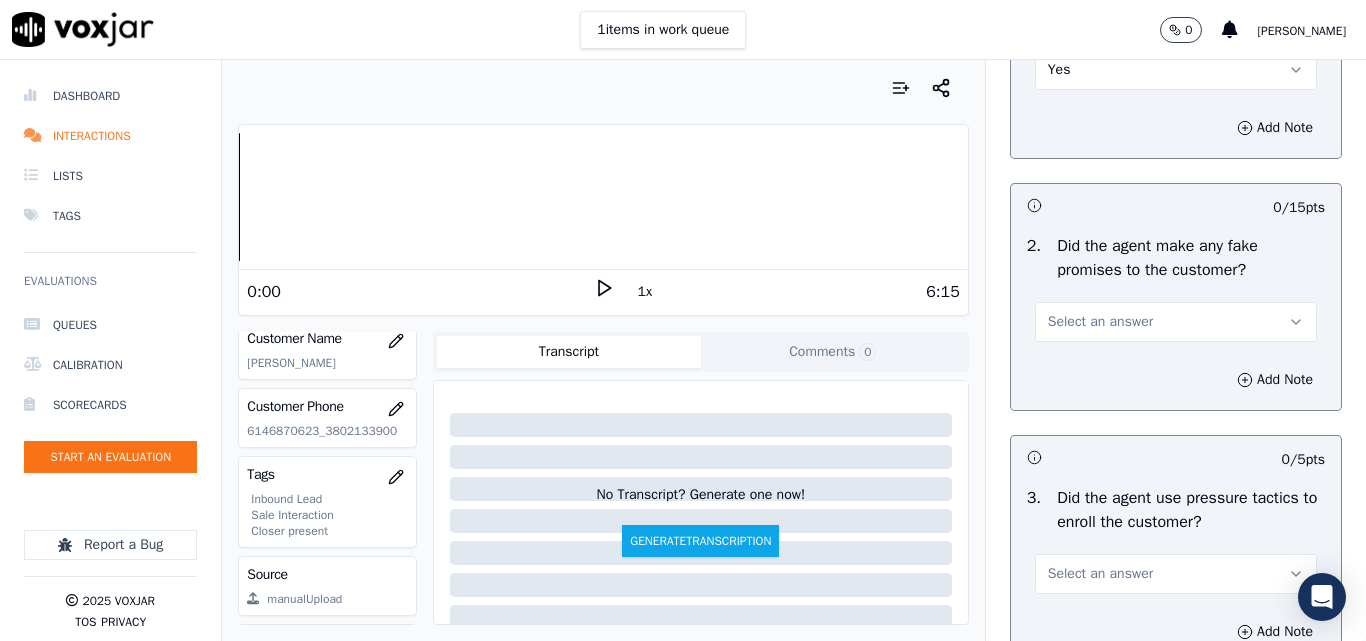 scroll, scrollTop: 4300, scrollLeft: 0, axis: vertical 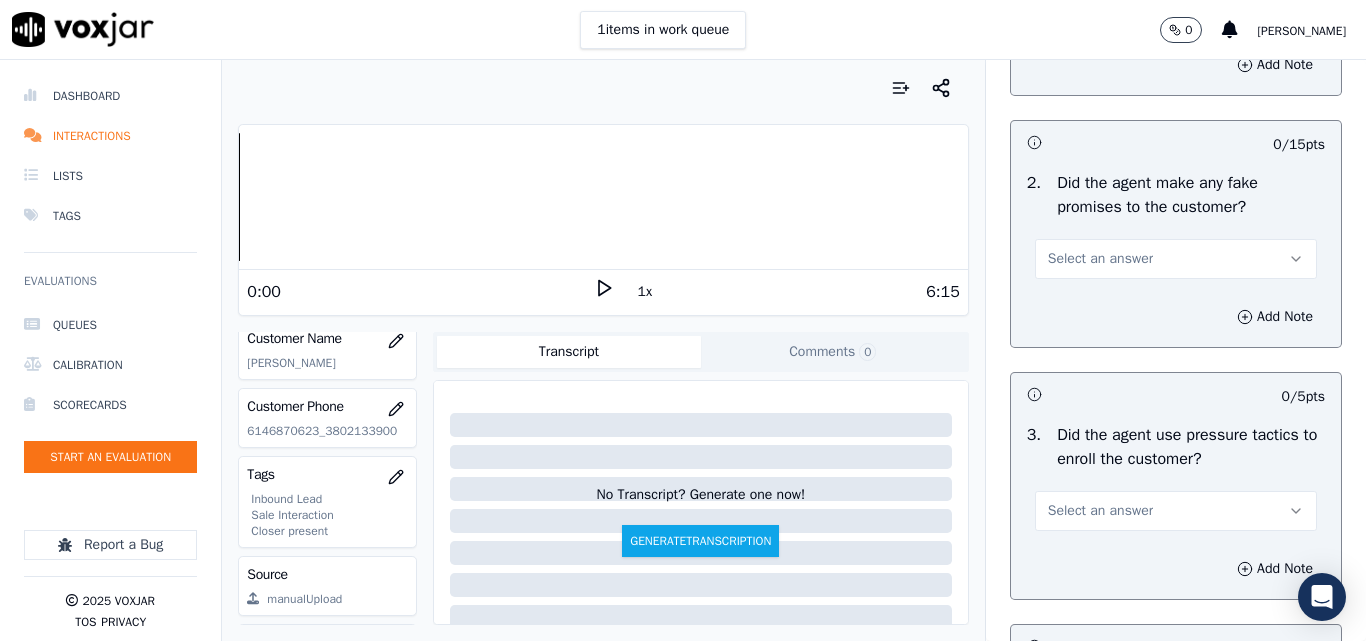 click on "Select an answer" at bounding box center [1100, 259] 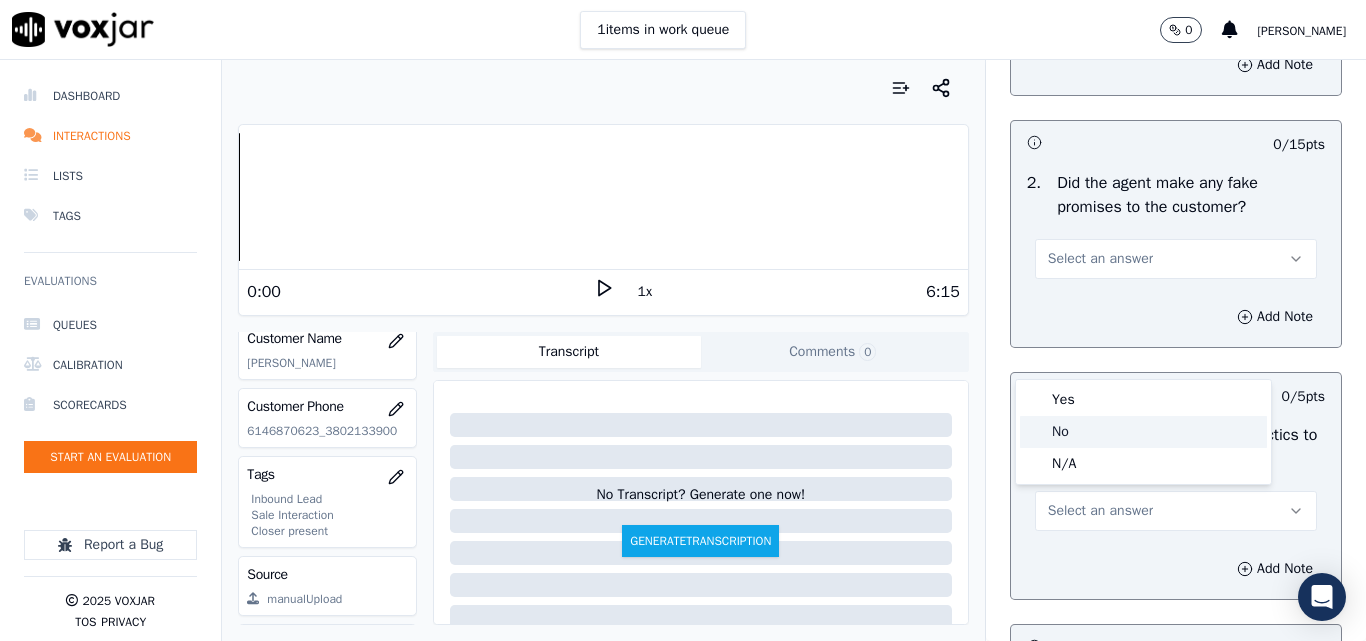 click on "No" 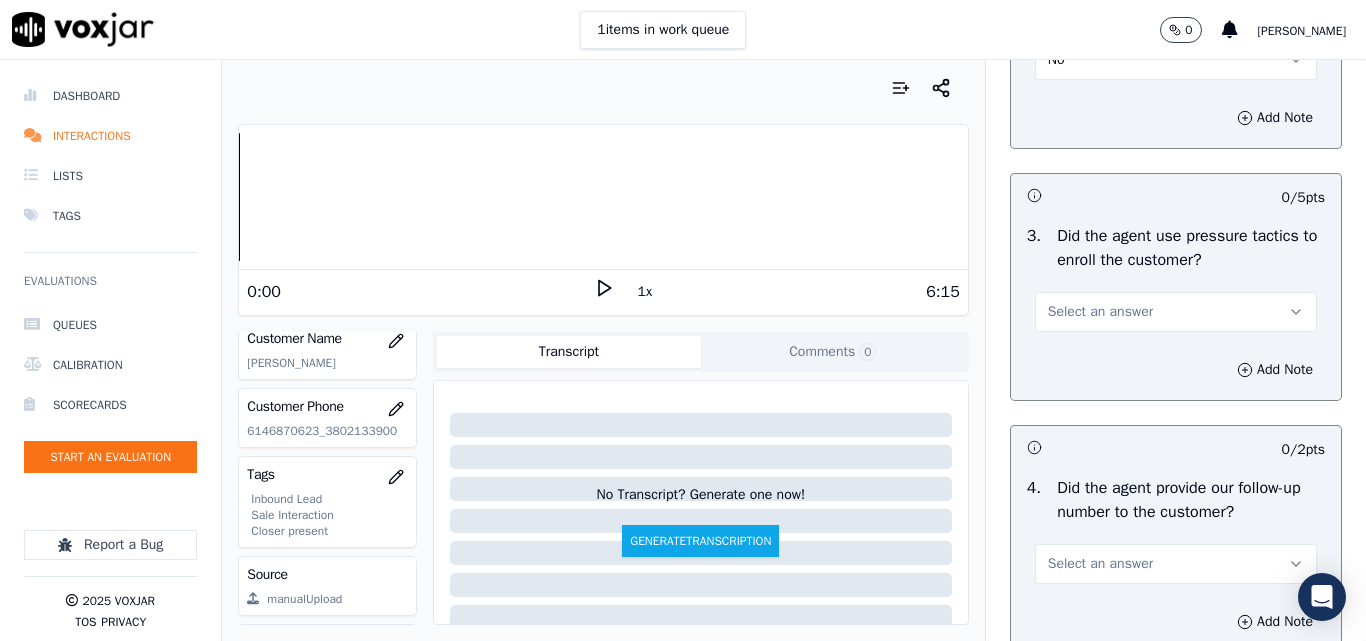 scroll, scrollTop: 4500, scrollLeft: 0, axis: vertical 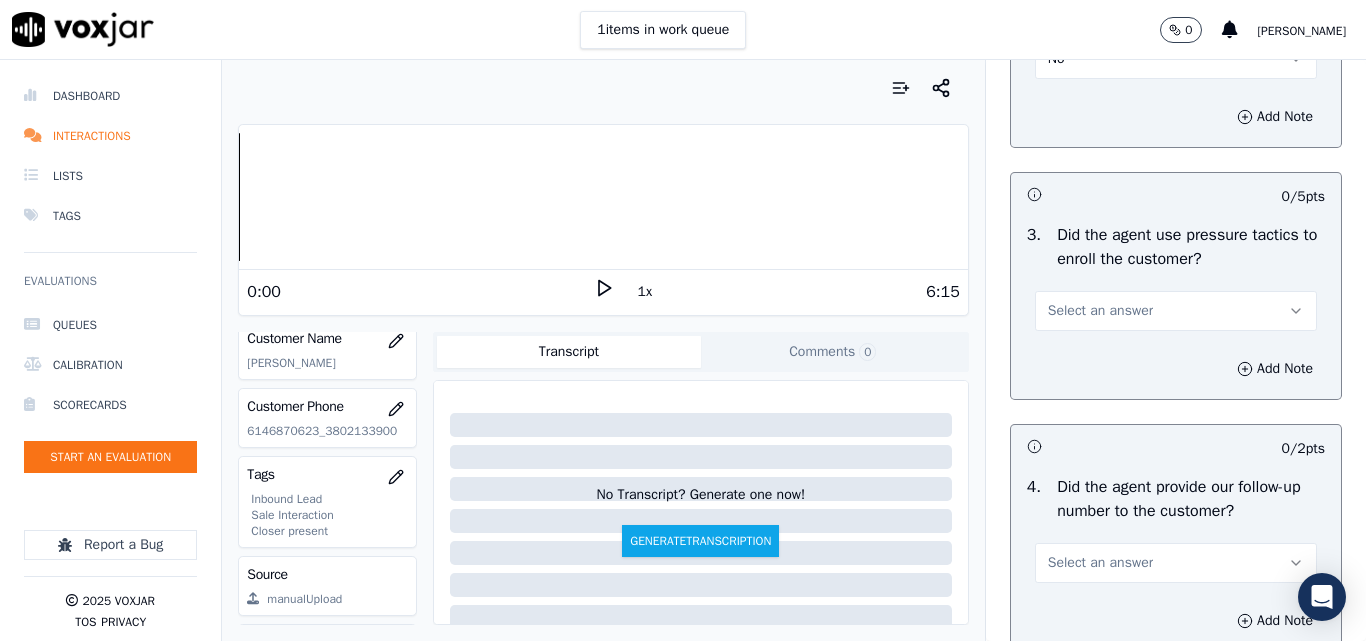 click on "Select an answer" at bounding box center (1100, 311) 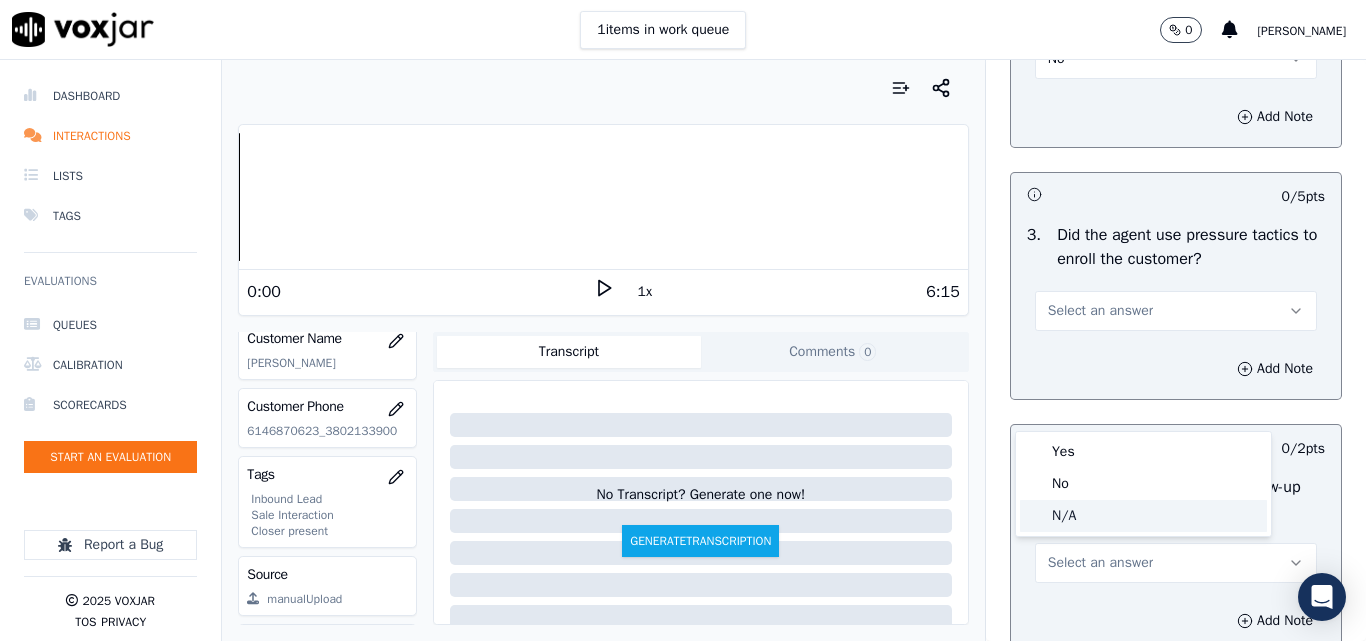 click on "N/A" 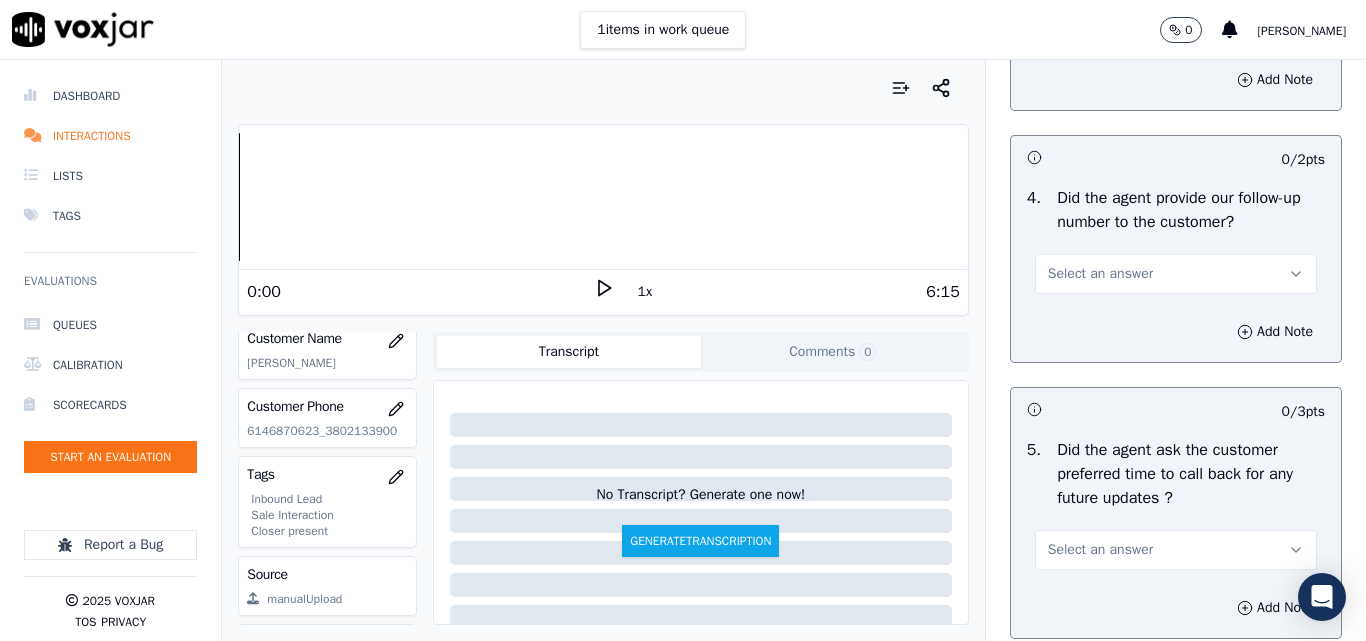 scroll, scrollTop: 4800, scrollLeft: 0, axis: vertical 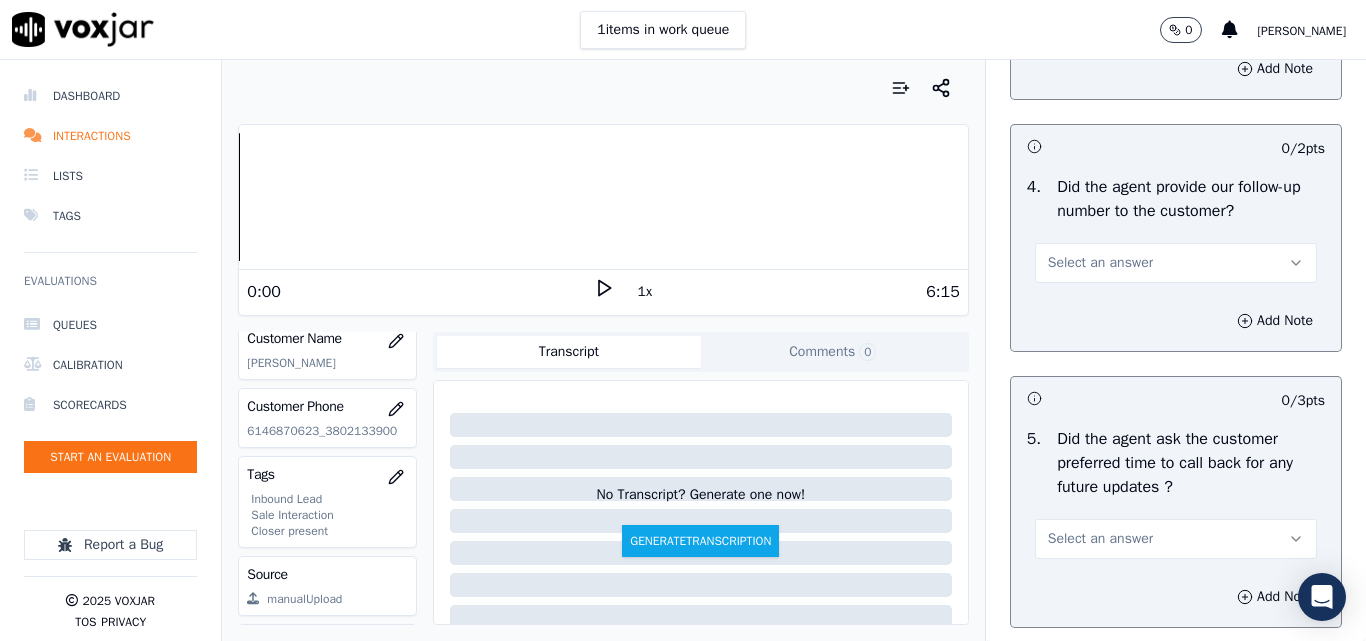 drag, startPoint x: 1054, startPoint y: 107, endPoint x: 1062, endPoint y: 115, distance: 11.313708 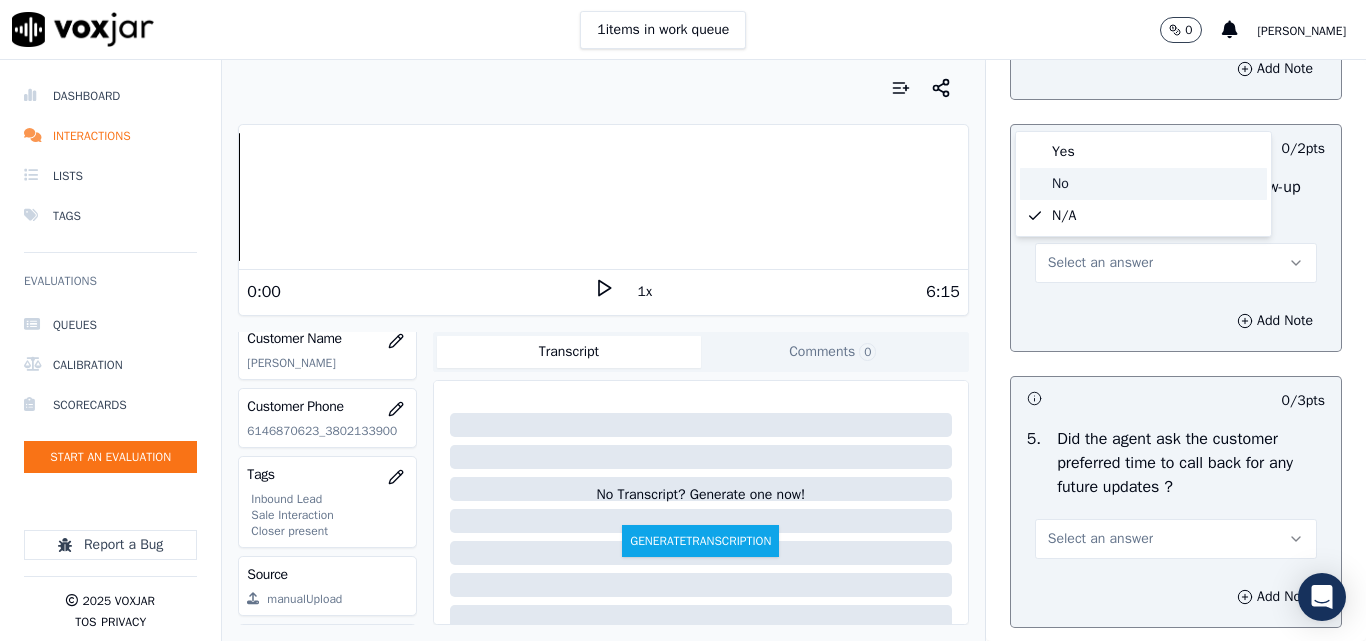 click on "No" 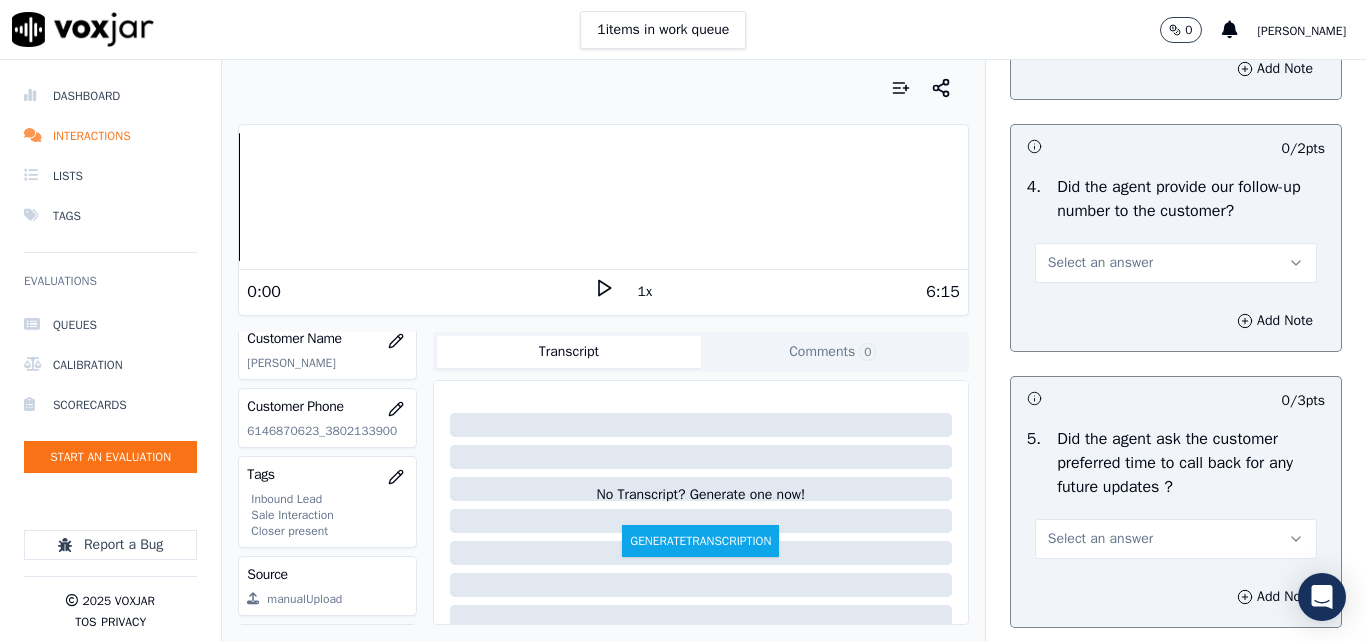 click on "Select an answer" at bounding box center (1100, 263) 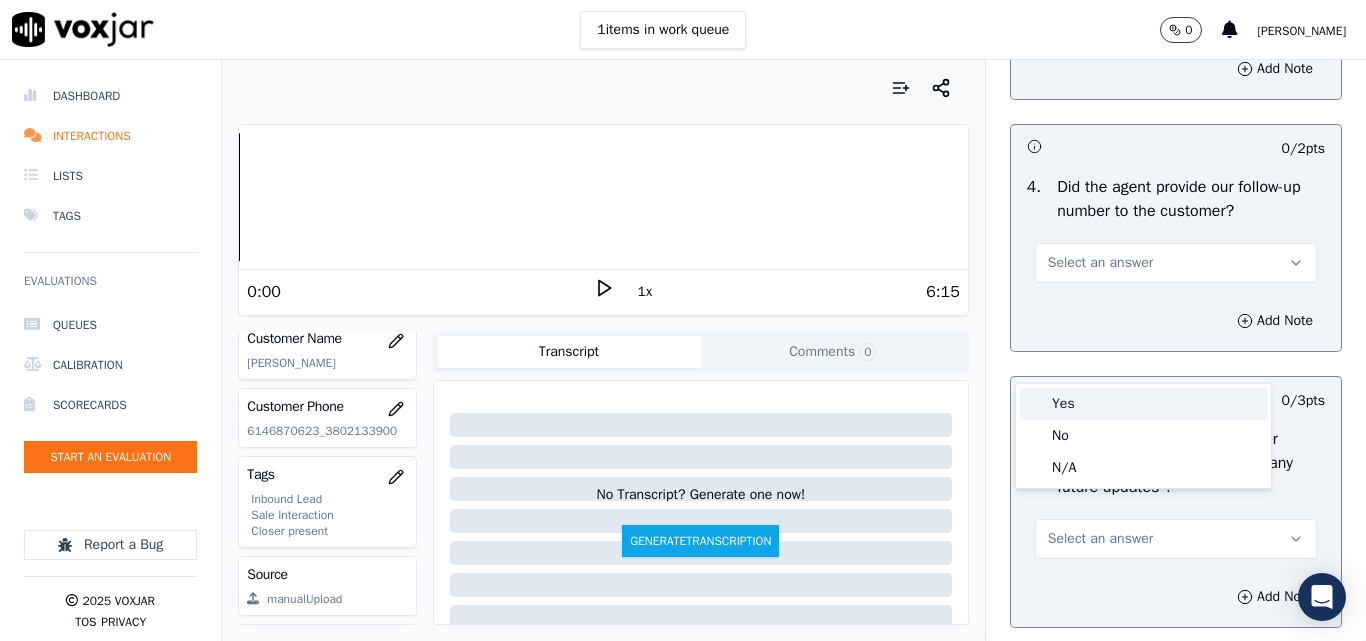 click on "Yes" at bounding box center (1143, 404) 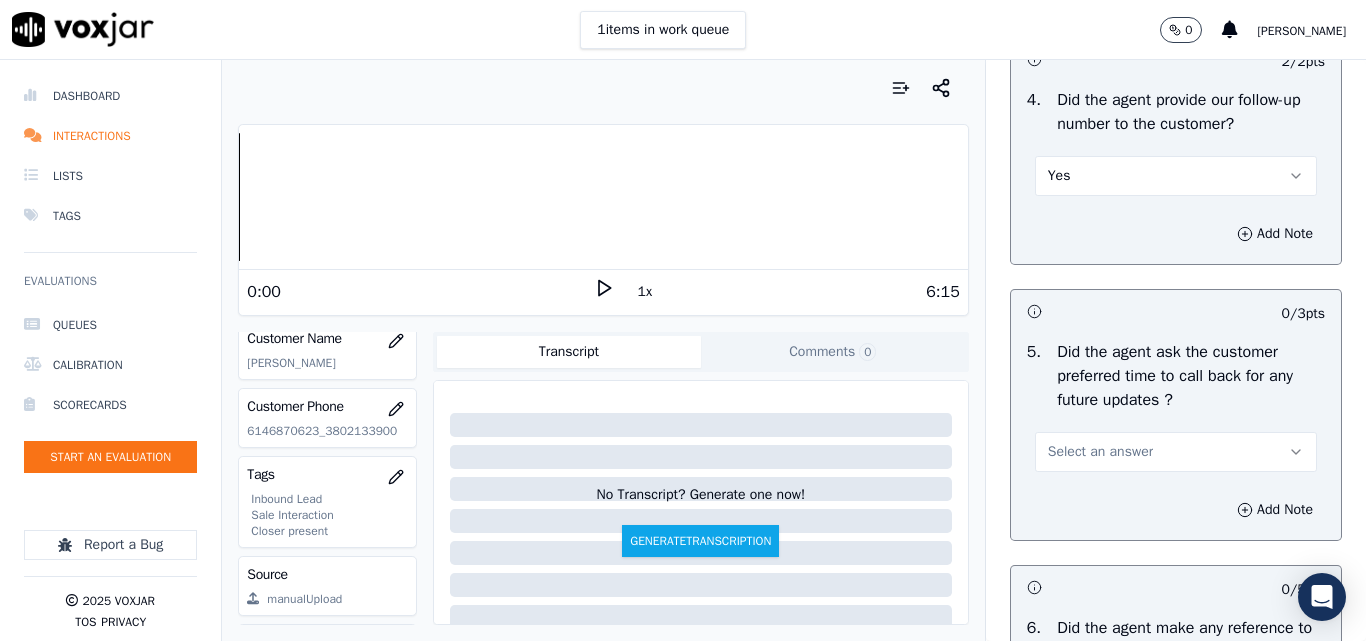 scroll, scrollTop: 5000, scrollLeft: 0, axis: vertical 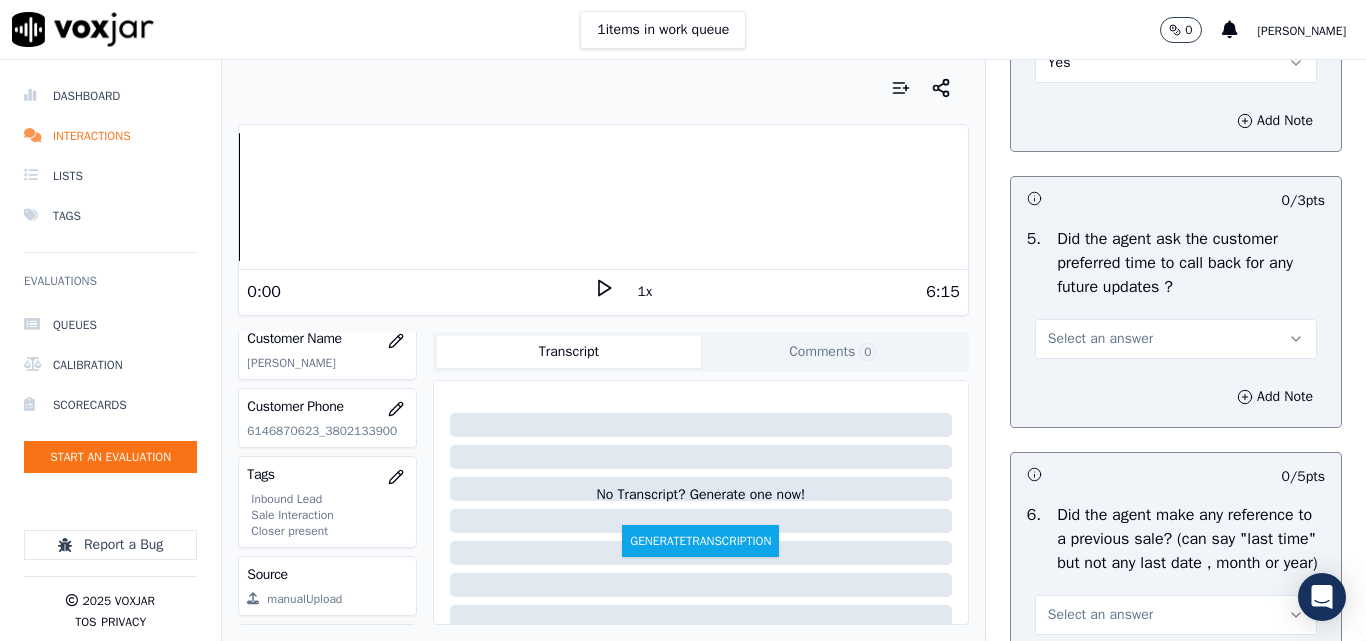 click on "Select an answer" at bounding box center (1100, 339) 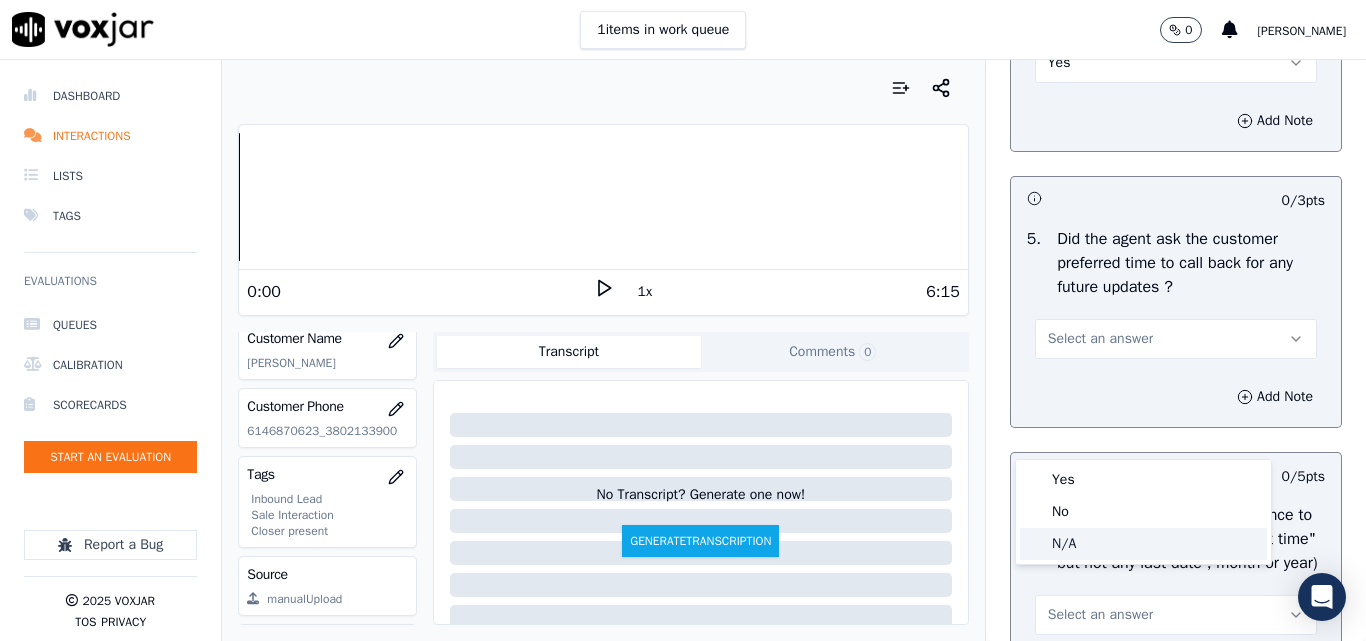 click on "N/A" 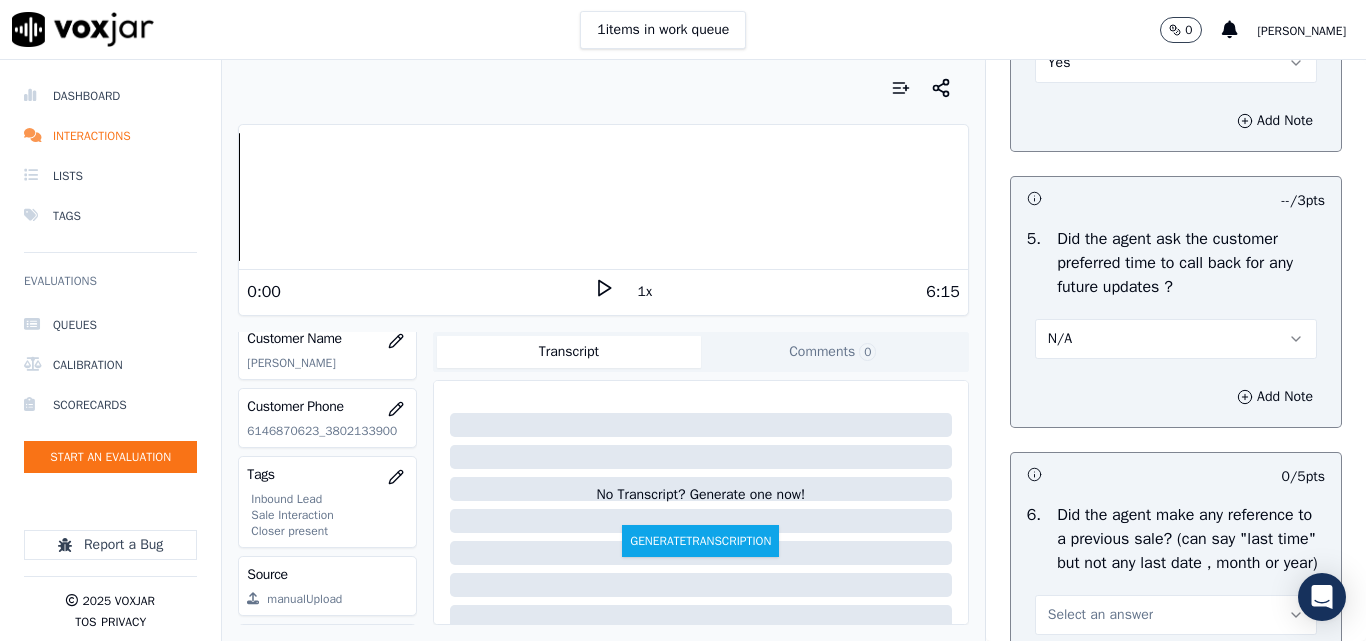 scroll, scrollTop: 5400, scrollLeft: 0, axis: vertical 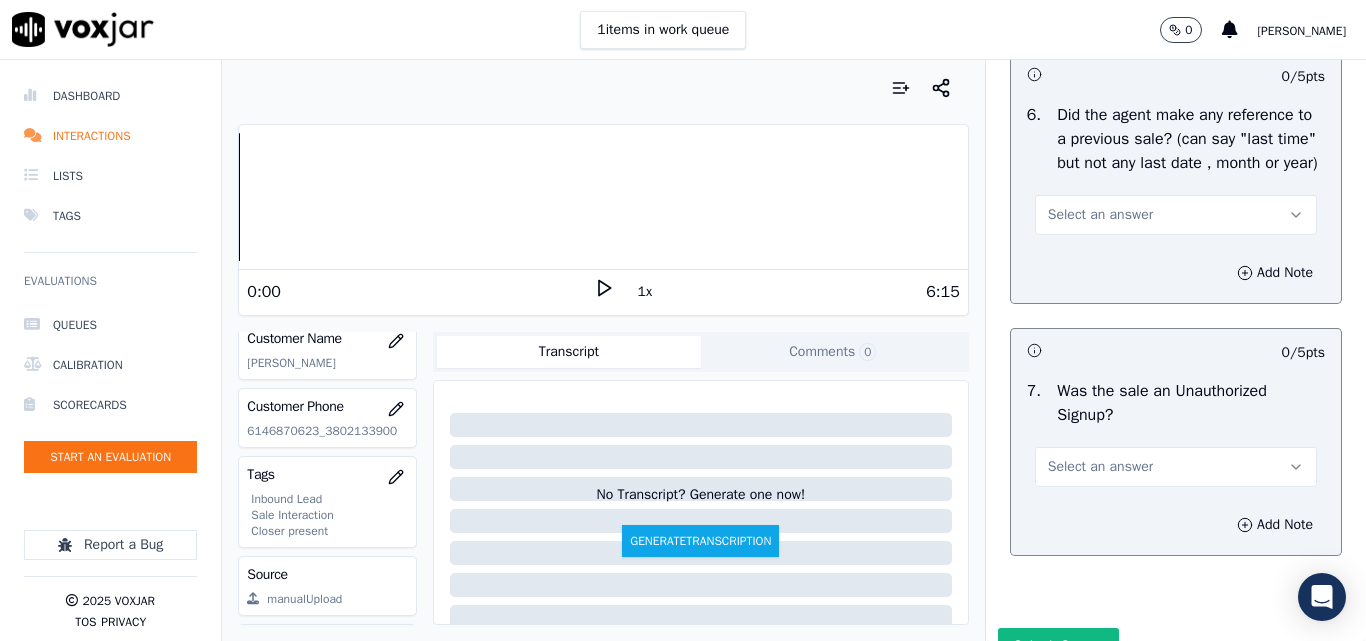 click on "Select an answer" at bounding box center [1176, 215] 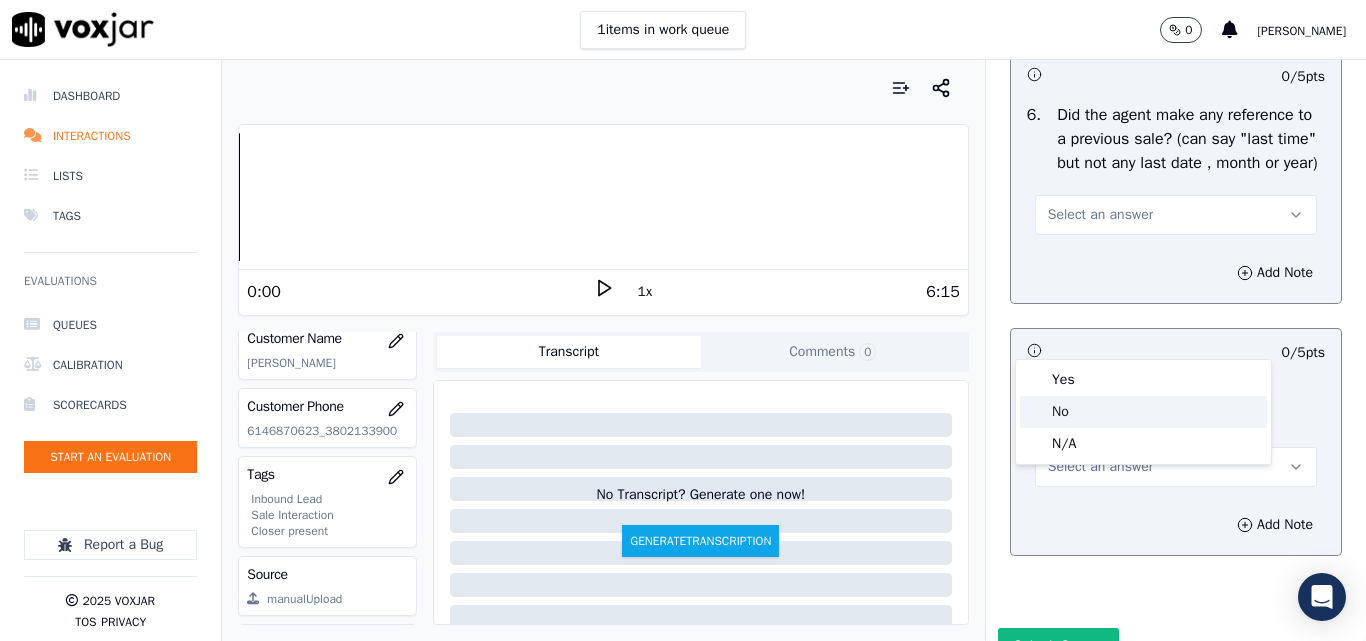 click on "No" 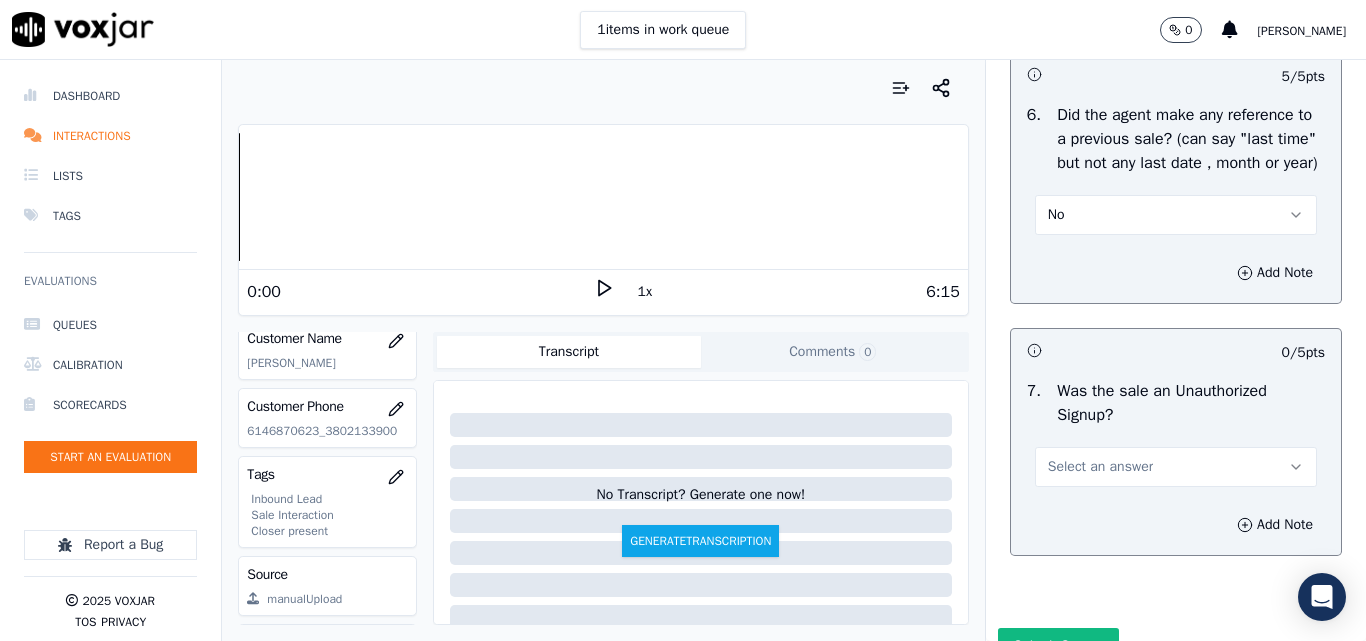 click on "Select an answer" at bounding box center (1100, 467) 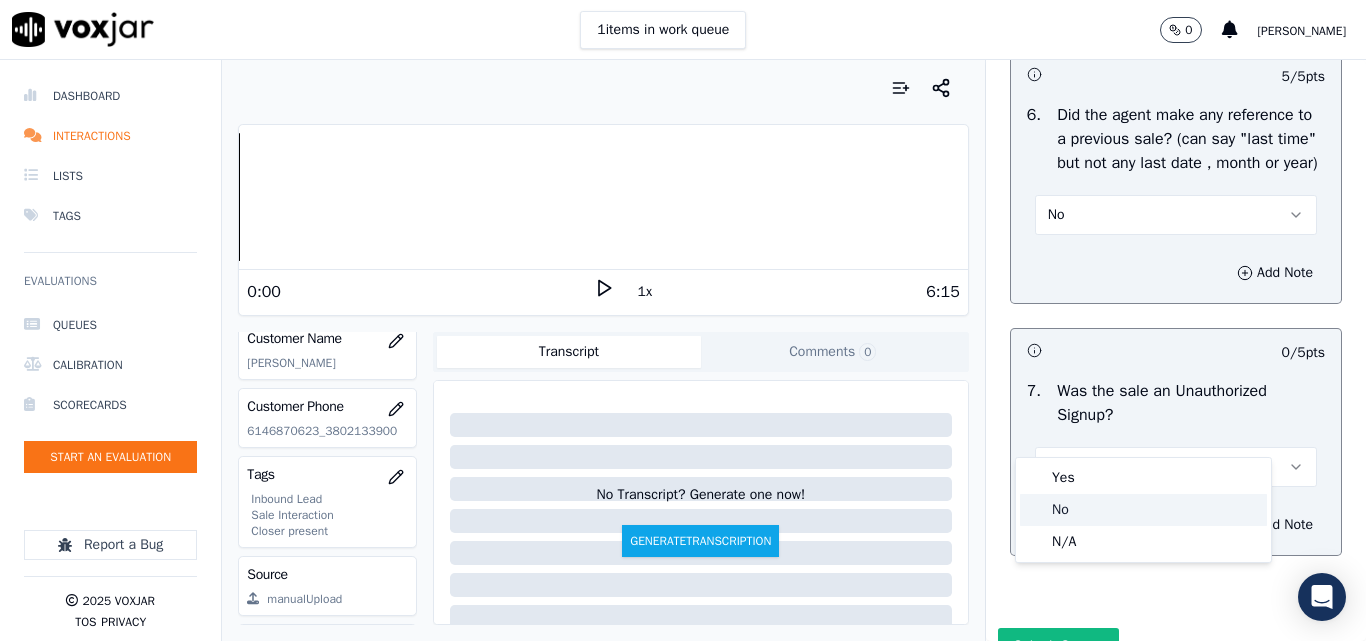 click on "No" 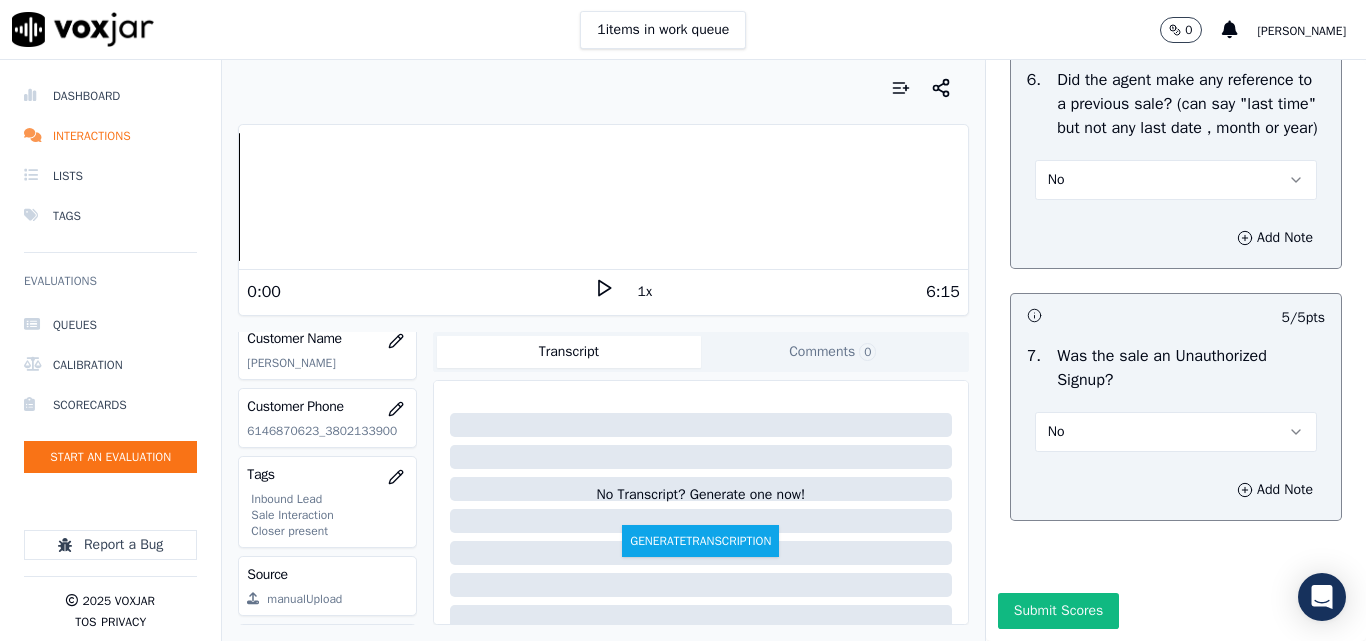 scroll, scrollTop: 5600, scrollLeft: 0, axis: vertical 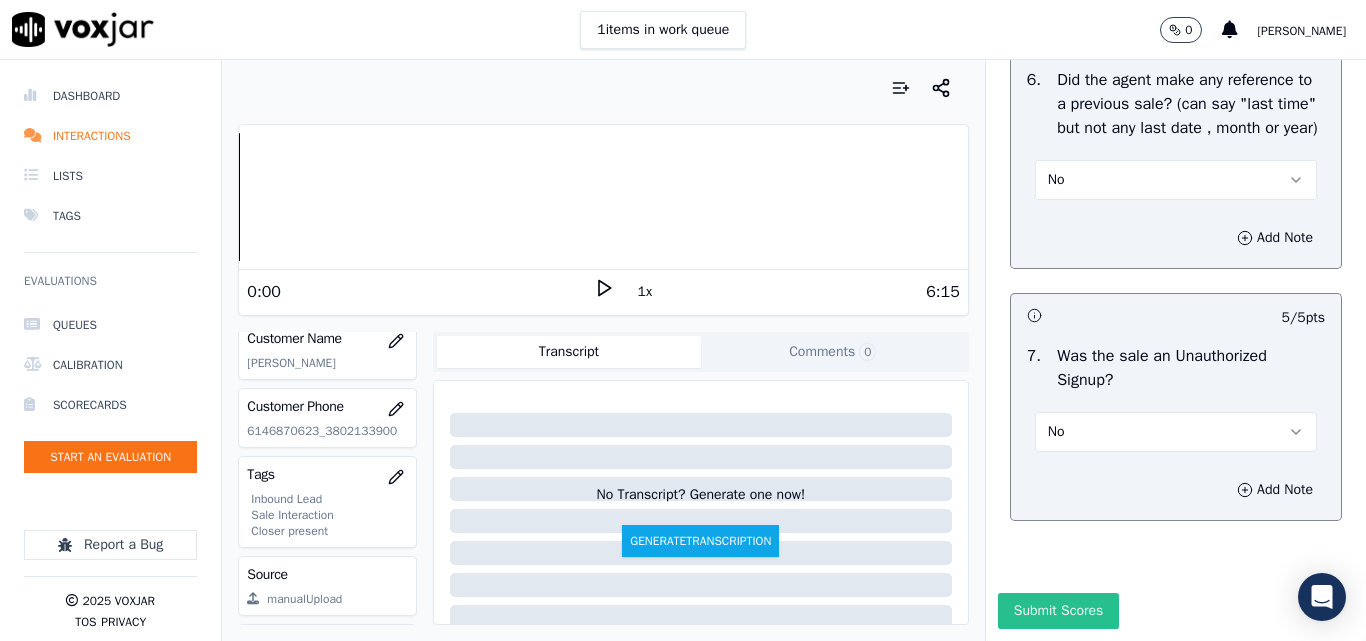 click on "Submit Scores" at bounding box center (1058, 611) 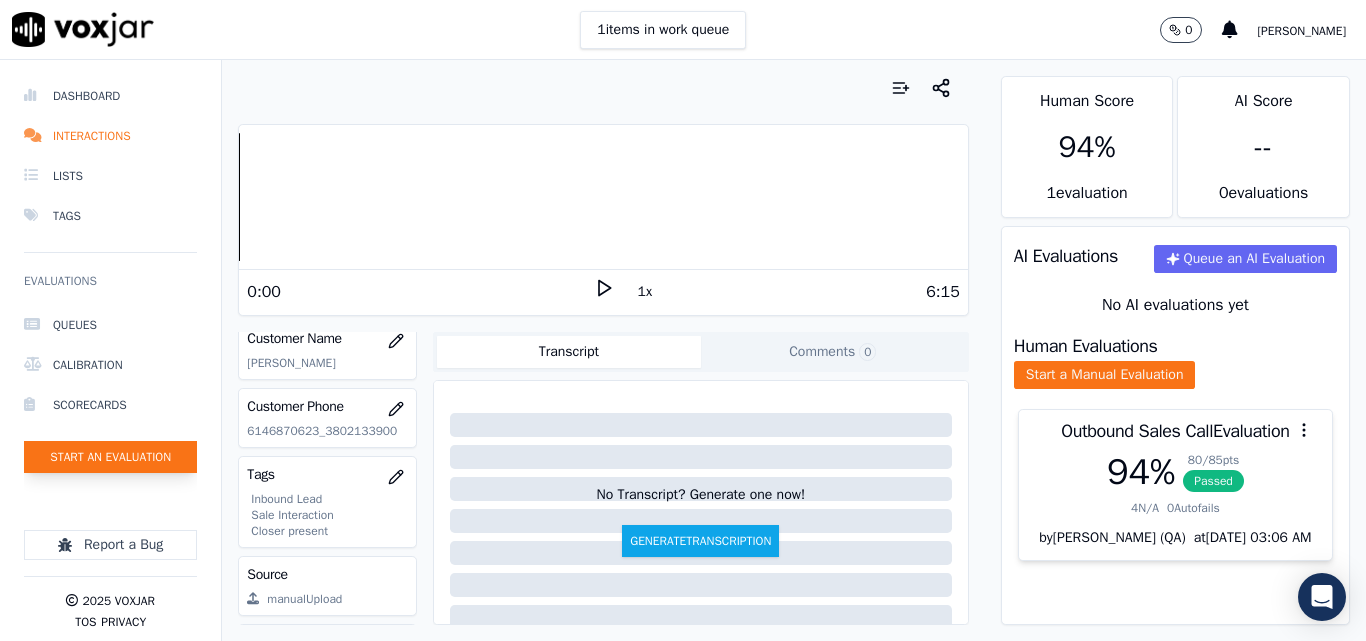 click on "Start an Evaluation" 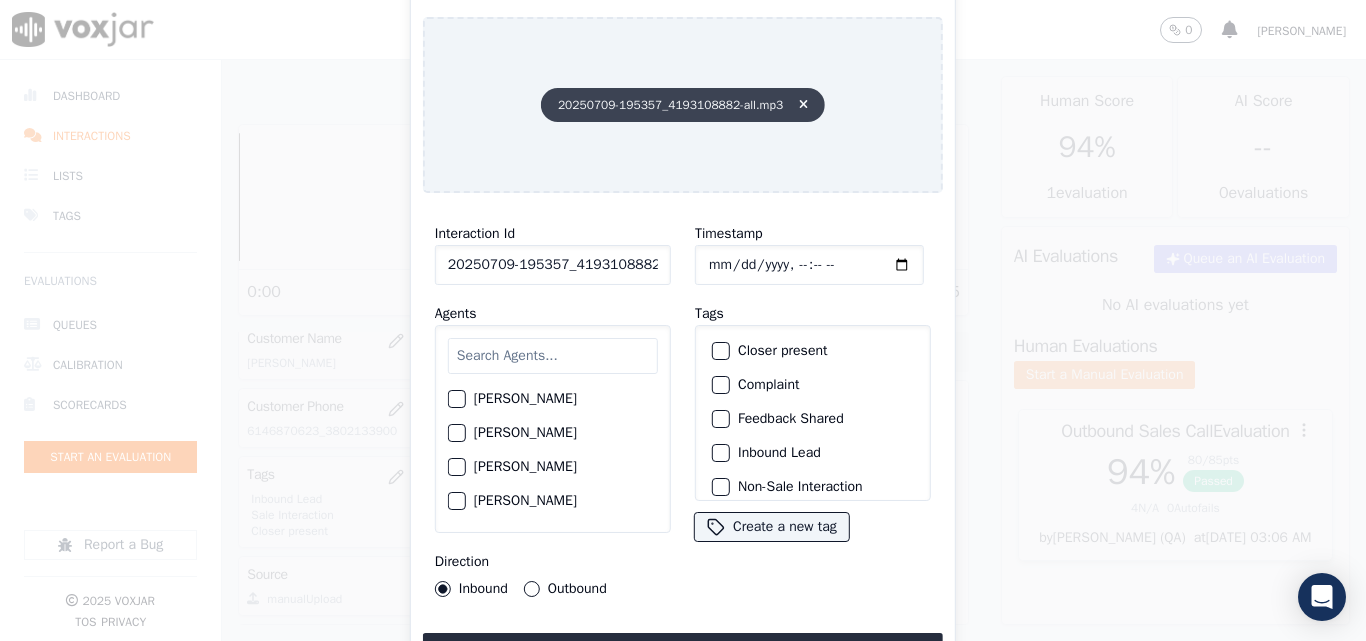 click at bounding box center (803, 105) 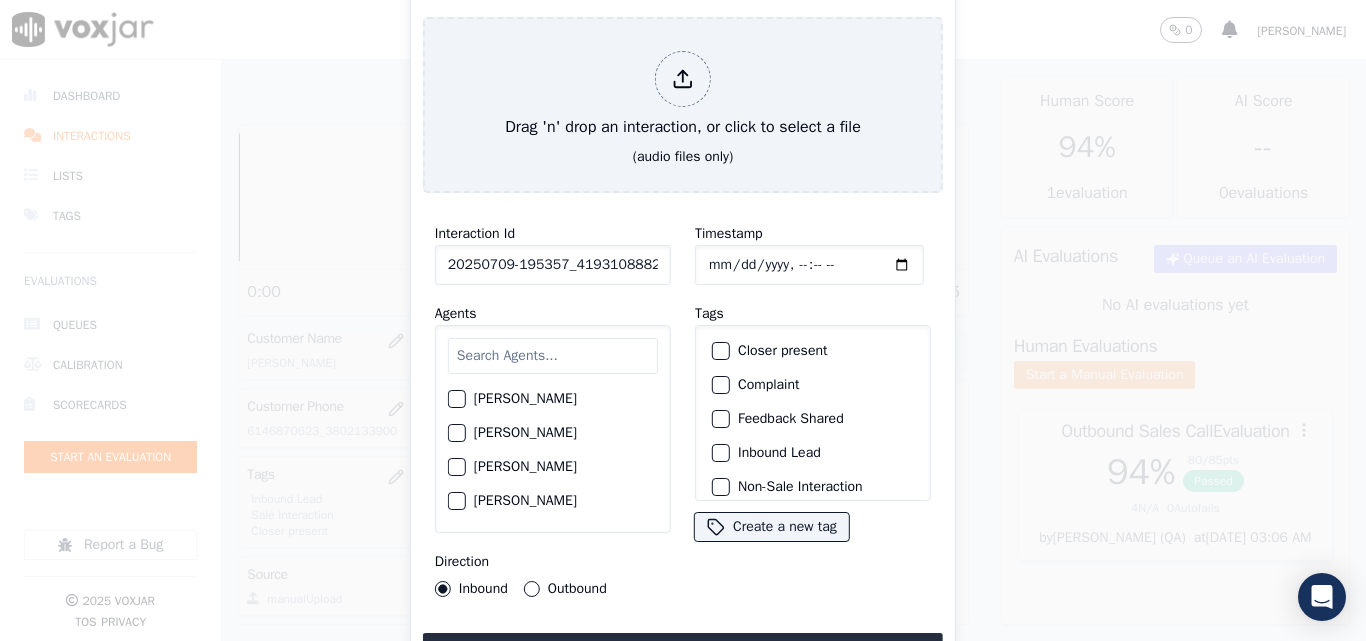 click on "20250709-195357_4193108882-all.mp3" 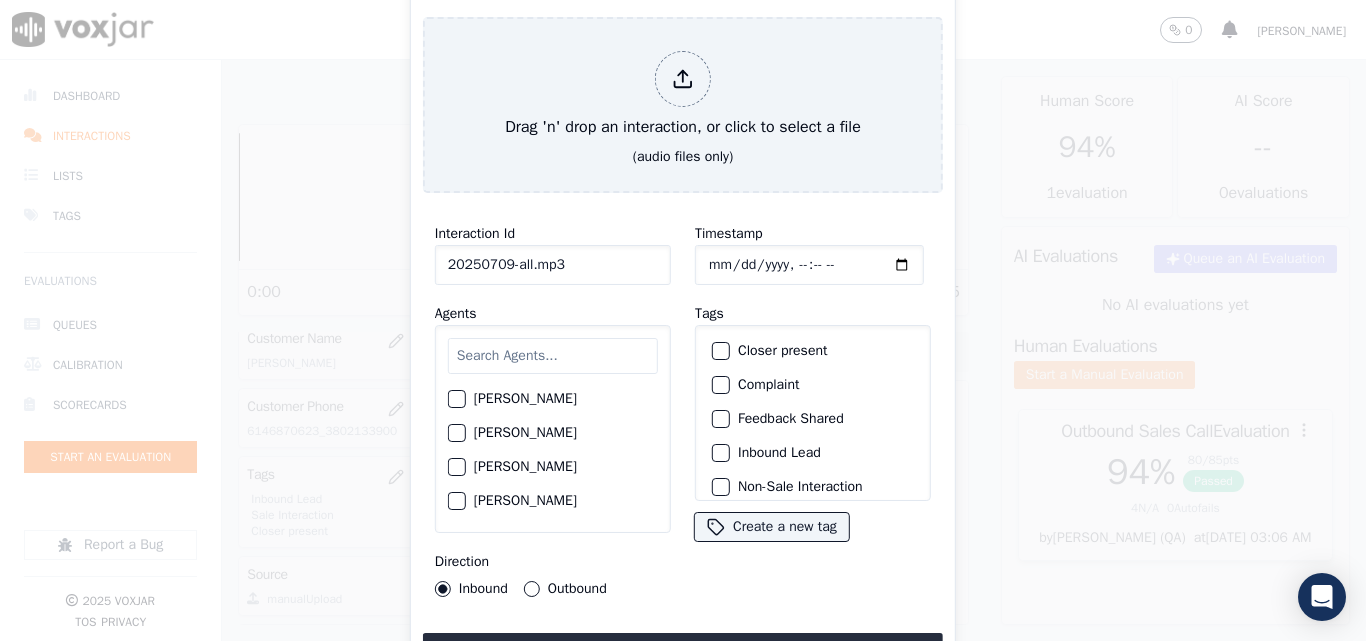 type on "2025070-all.mp3" 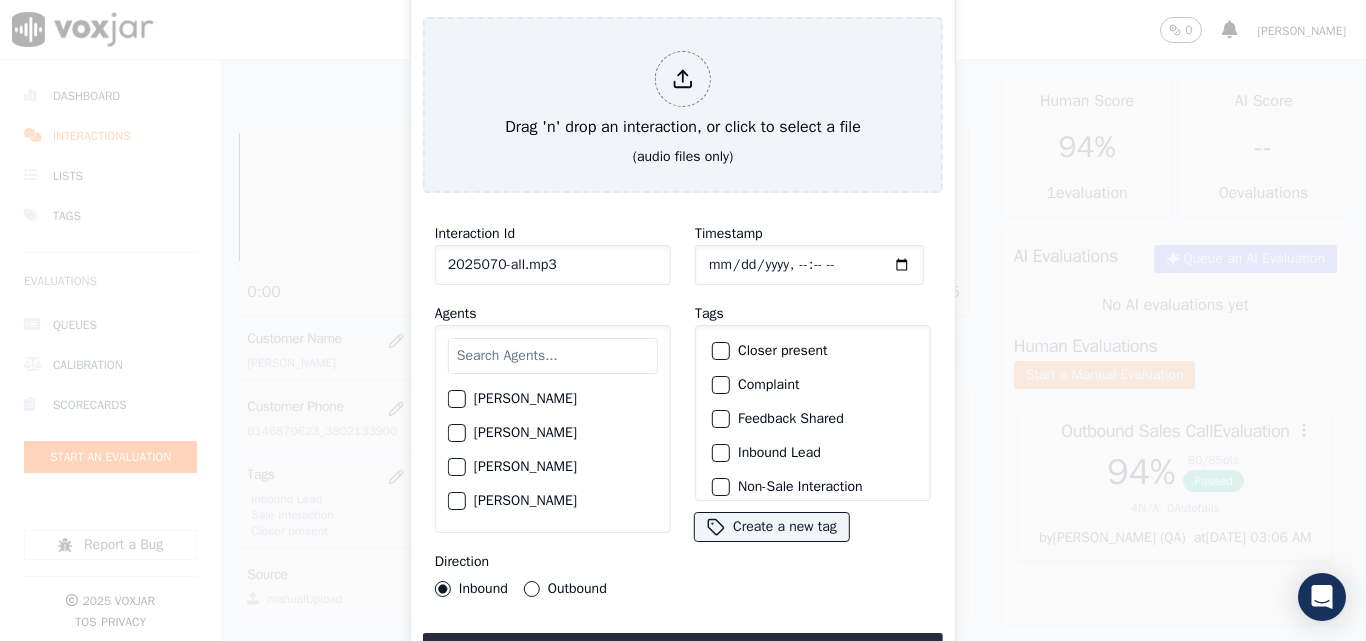 click on "2025070-all.mp3" 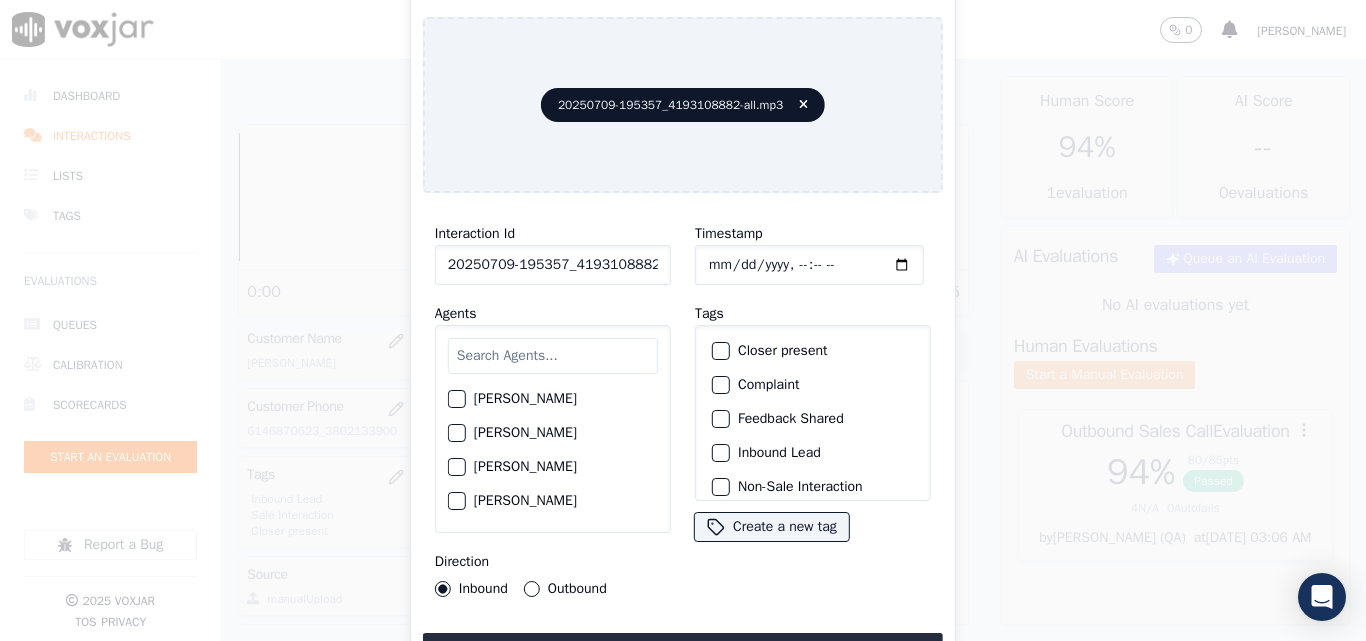 scroll, scrollTop: 0, scrollLeft: 40, axis: horizontal 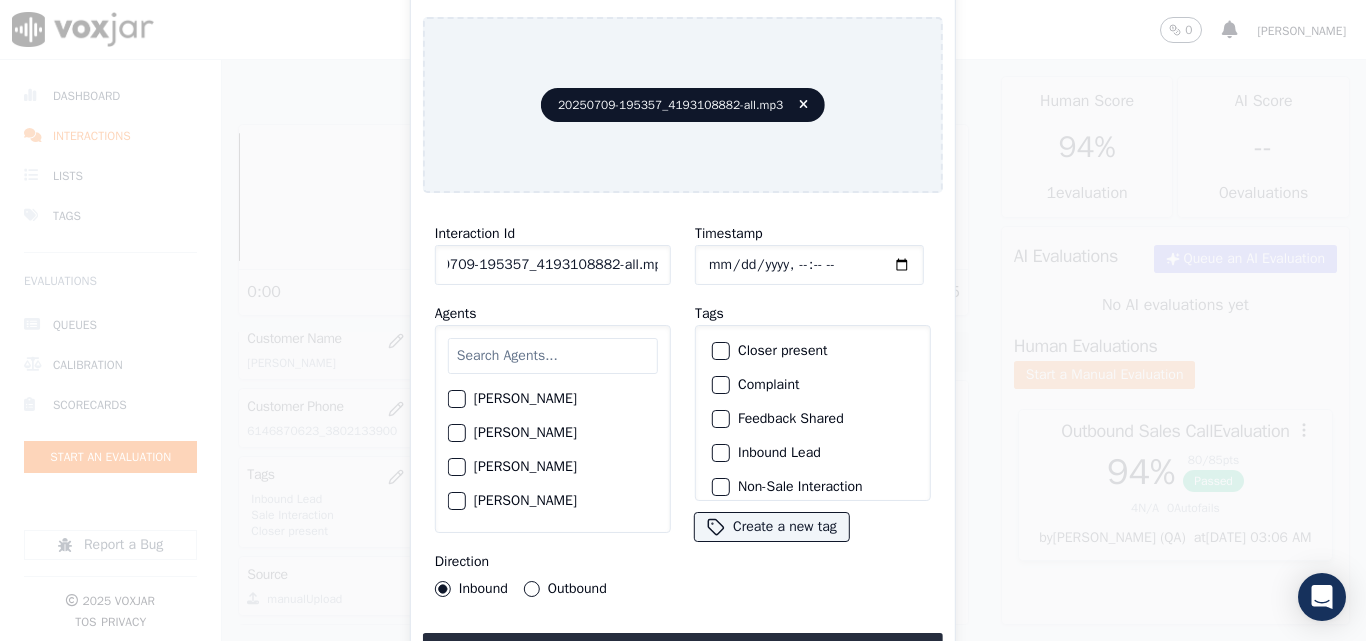 drag, startPoint x: 640, startPoint y: 258, endPoint x: 871, endPoint y: 261, distance: 231.01949 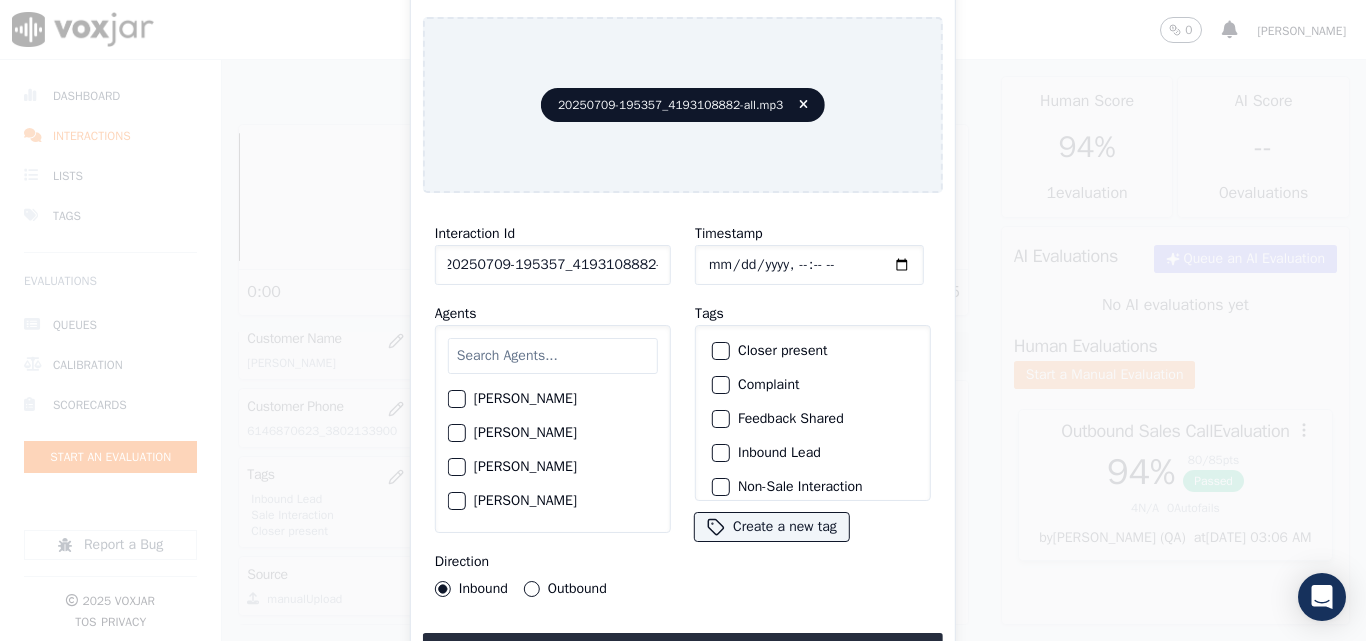 scroll, scrollTop: 0, scrollLeft: 11, axis: horizontal 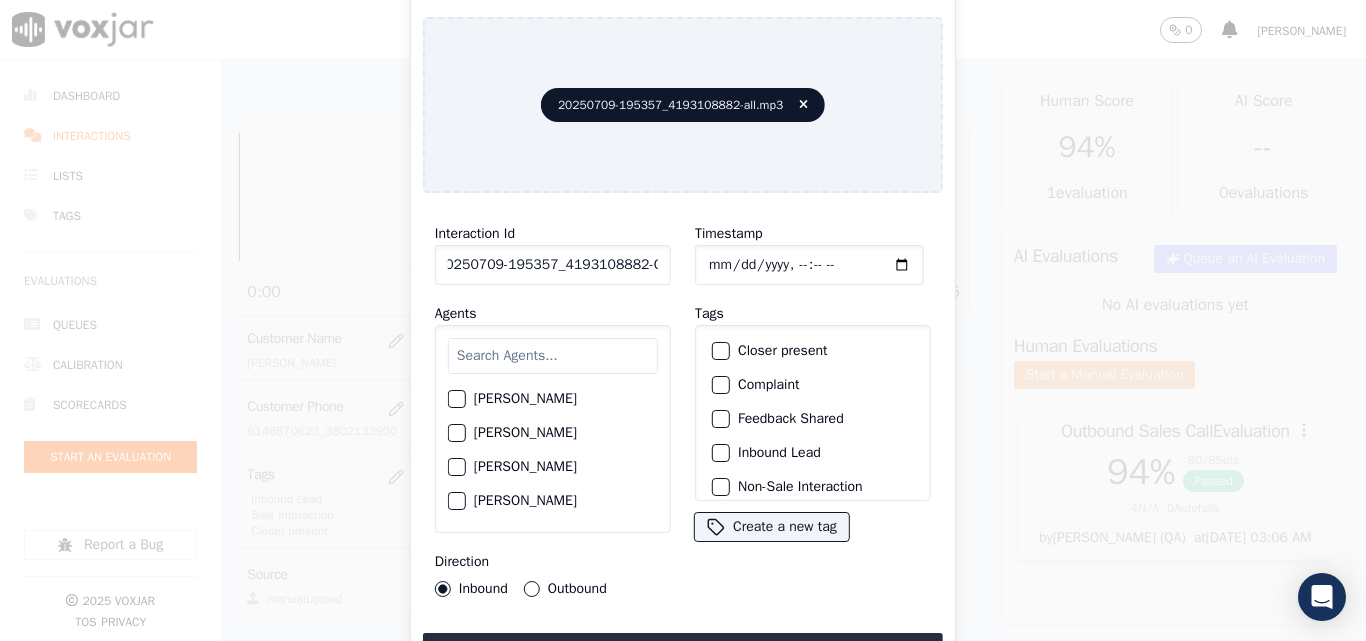 type on "20250709-195357_4193108882-C1" 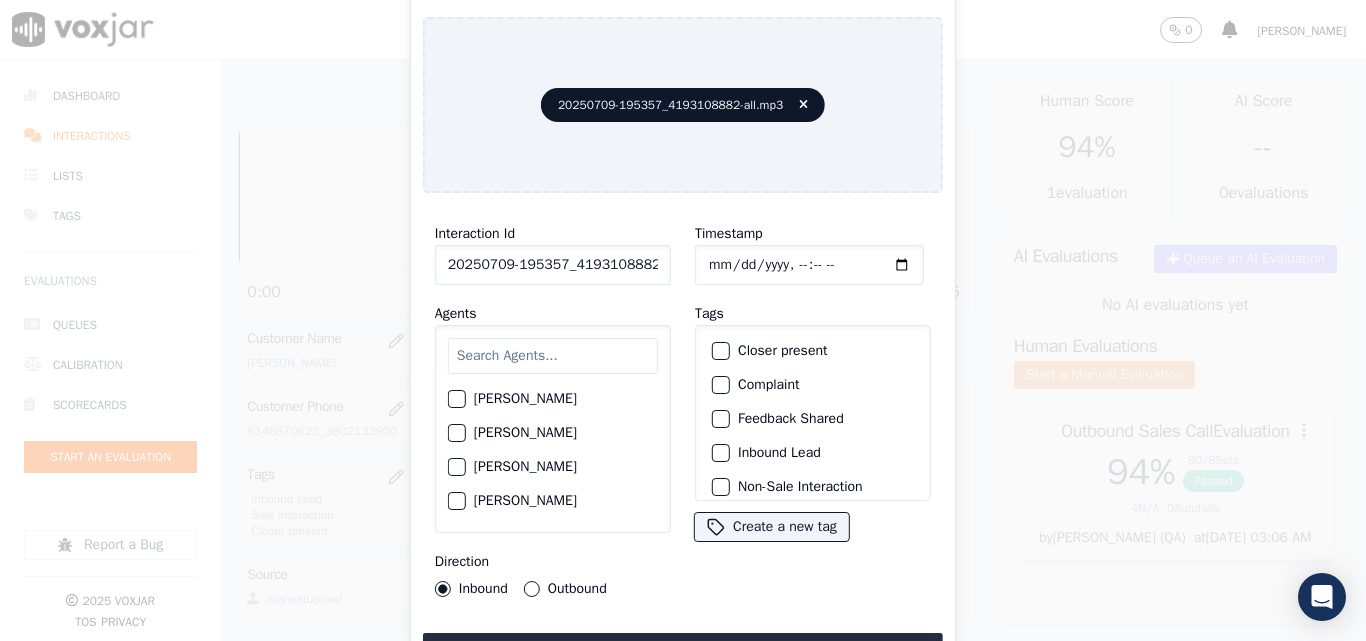click on "Timestamp" 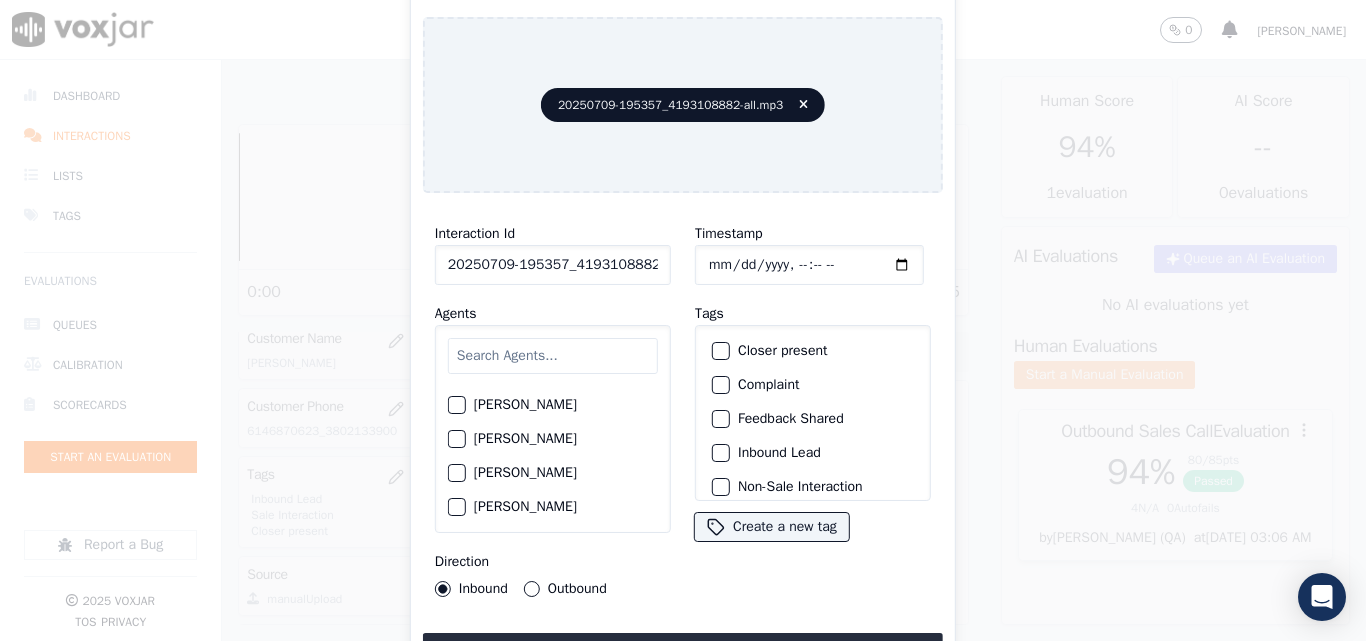 scroll, scrollTop: 0, scrollLeft: 0, axis: both 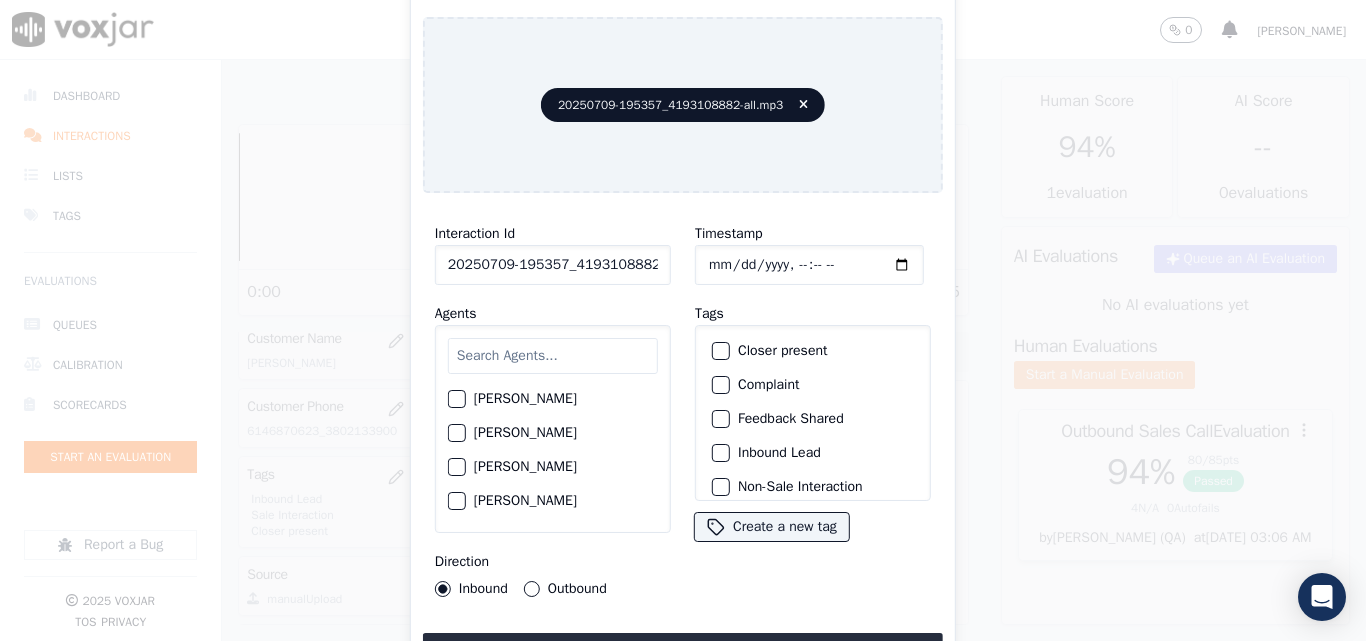 click on "[PERSON_NAME]" 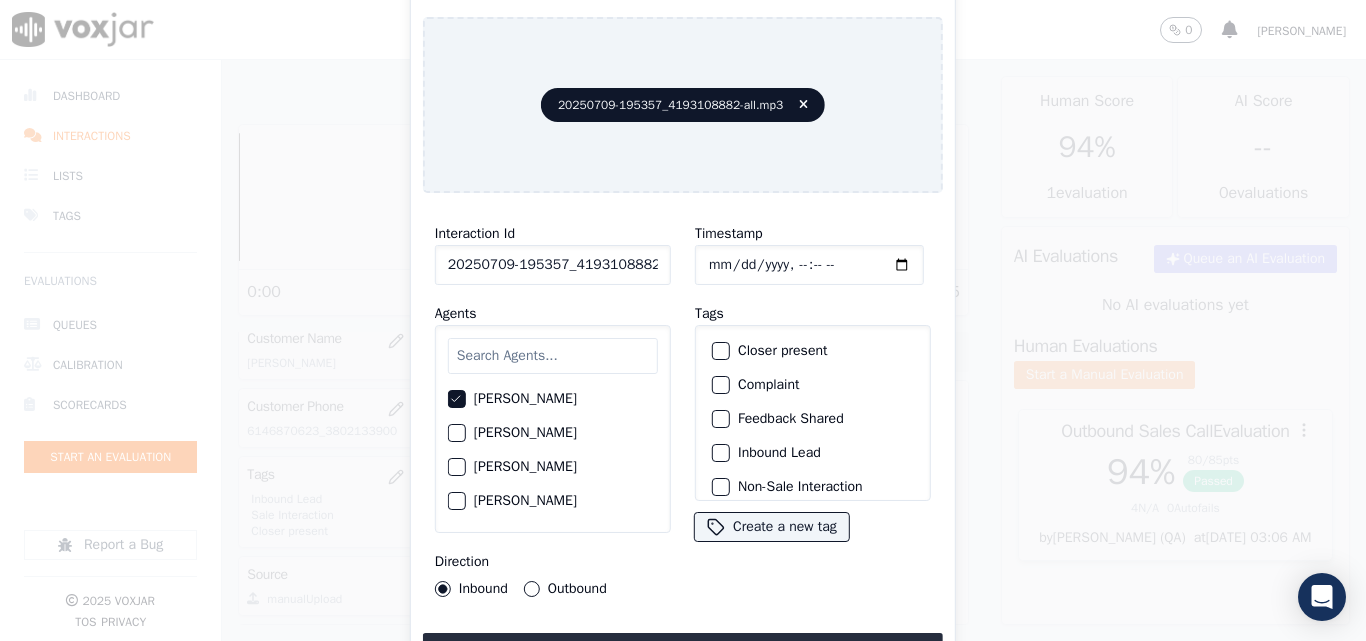 click on "Outbound" at bounding box center (532, 589) 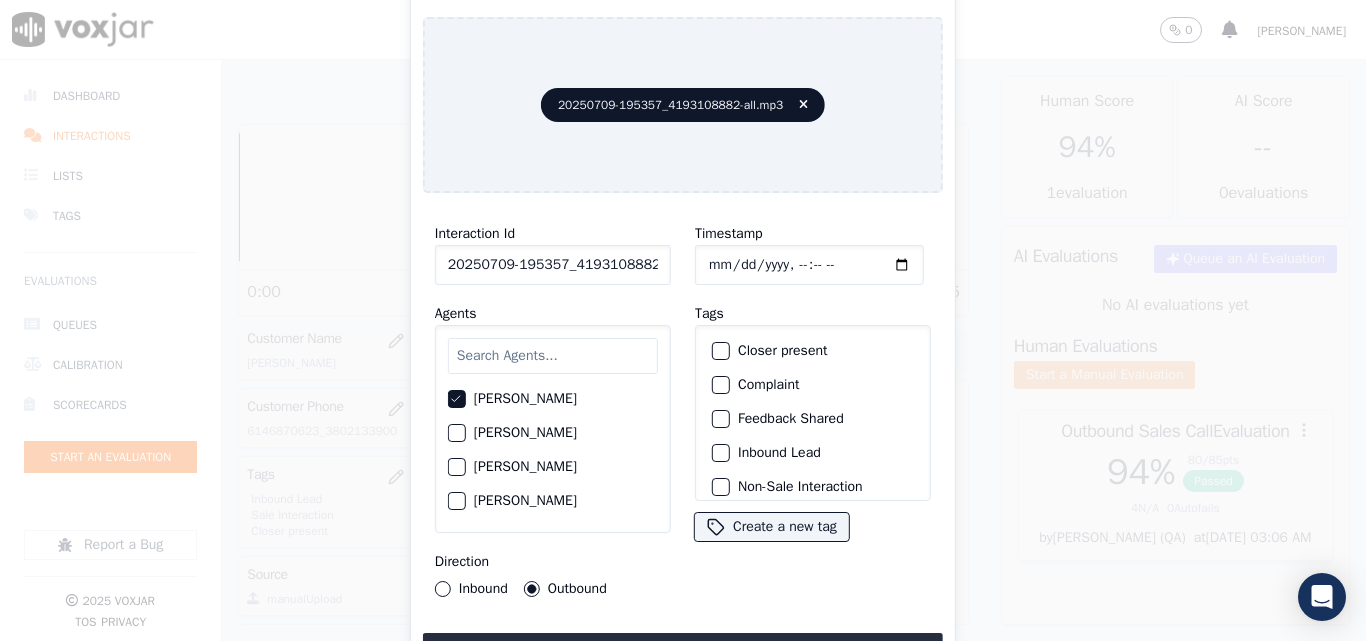 click on "Closer present" 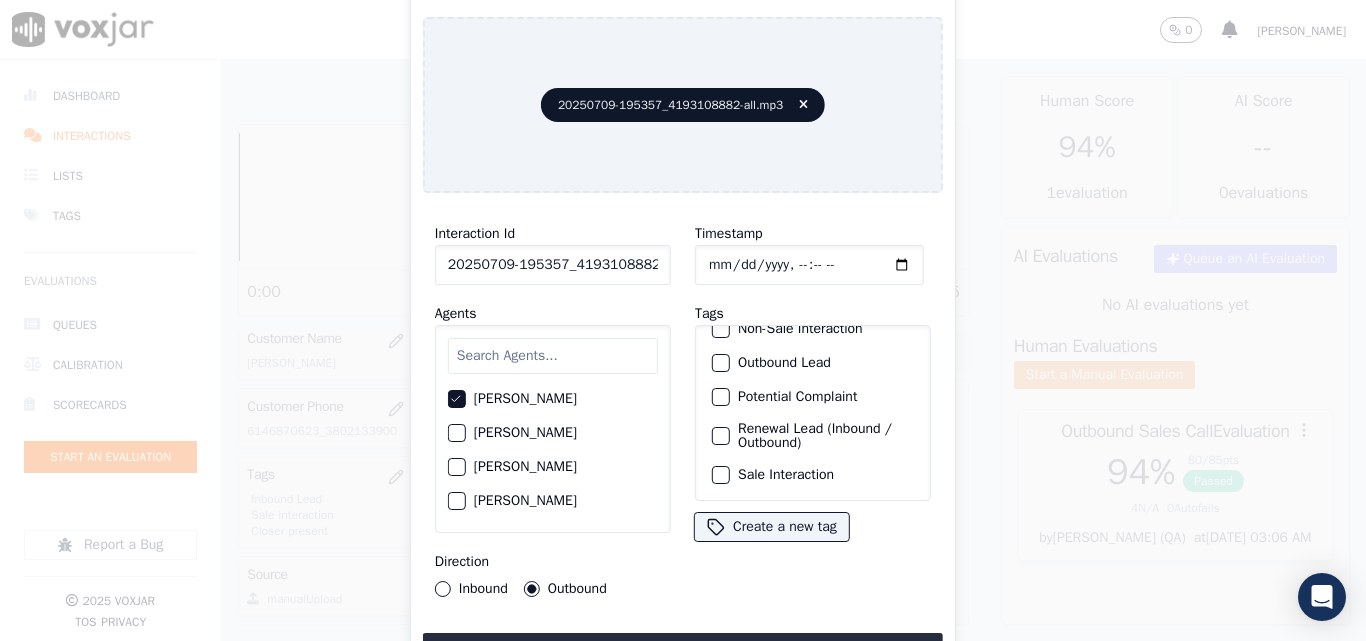 scroll, scrollTop: 173, scrollLeft: 0, axis: vertical 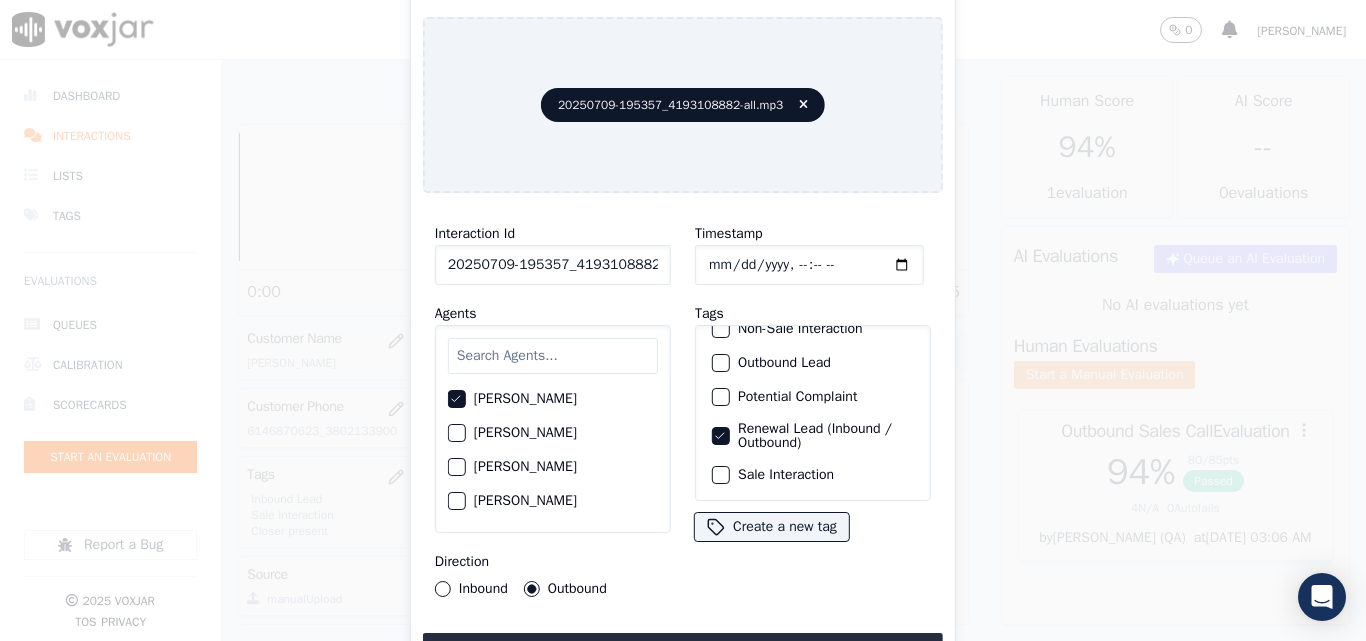 click on "Sale Interaction" 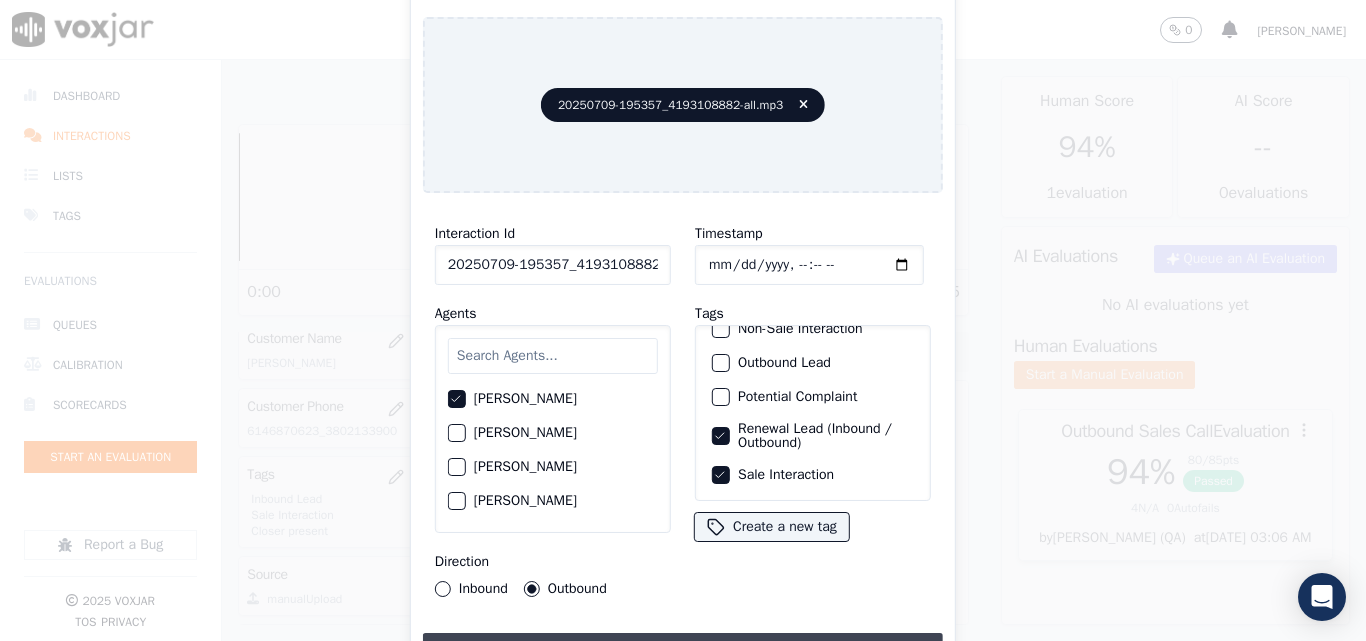 click on "Upload interaction to start evaluation" at bounding box center (683, 651) 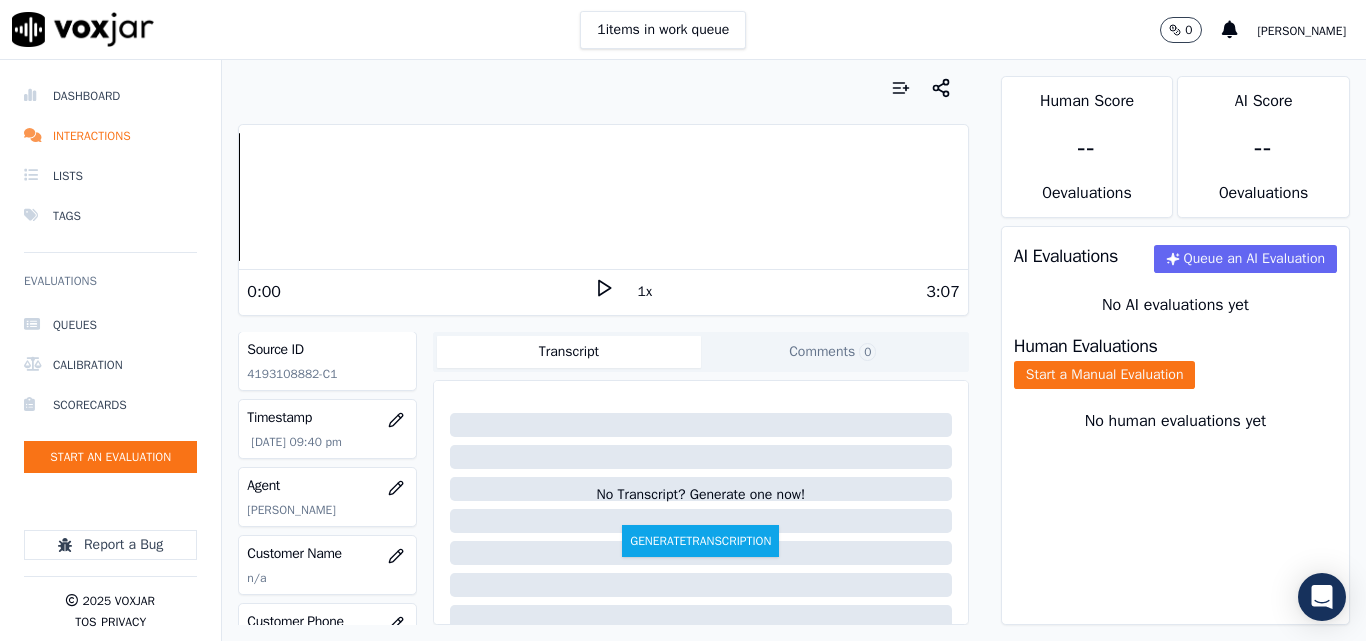 scroll, scrollTop: 200, scrollLeft: 0, axis: vertical 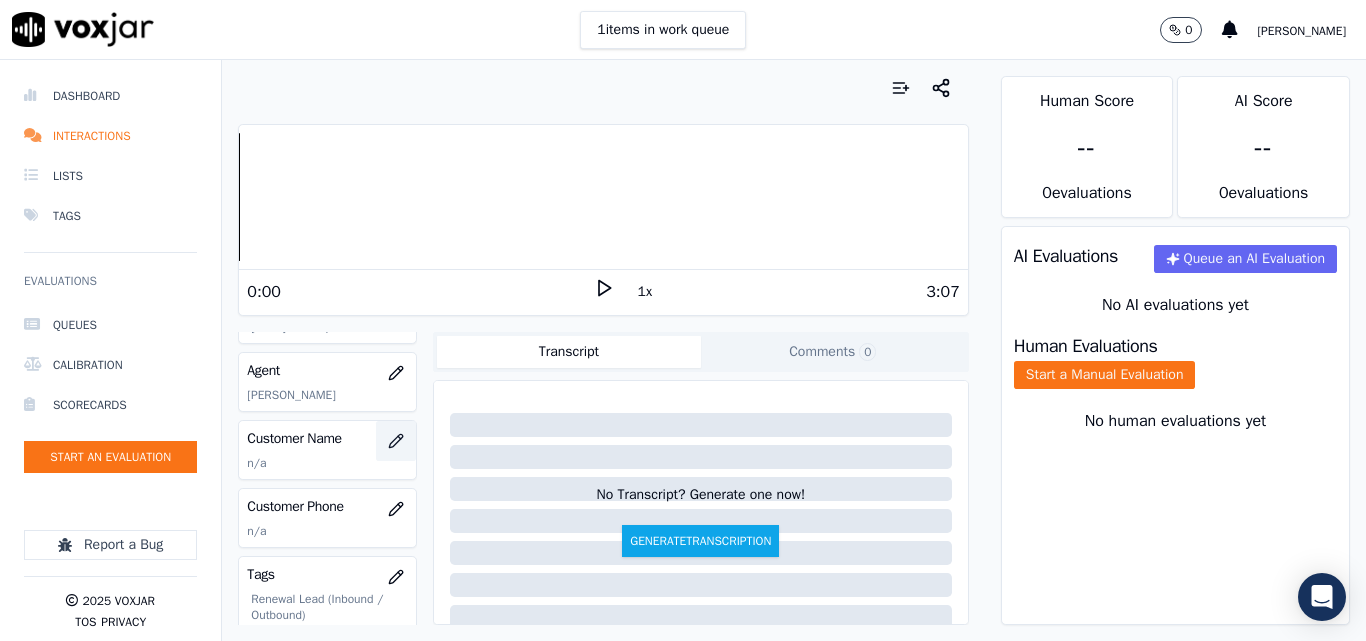click 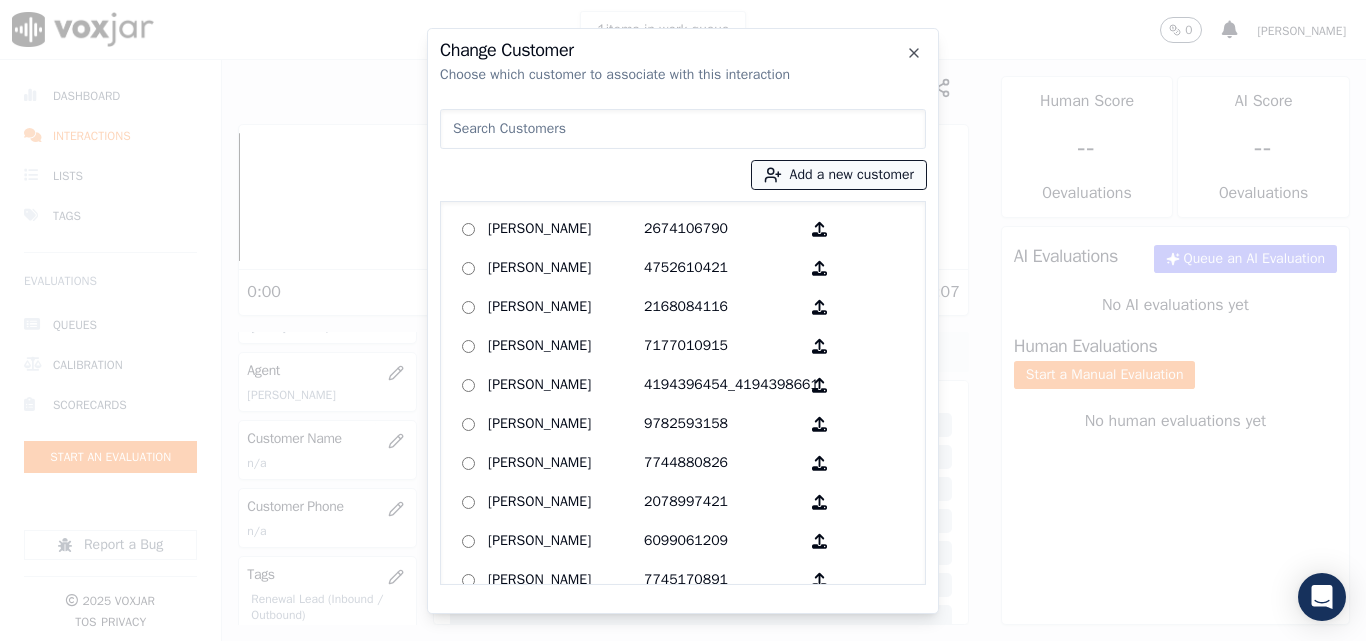 click on "Add a new customer" at bounding box center [839, 175] 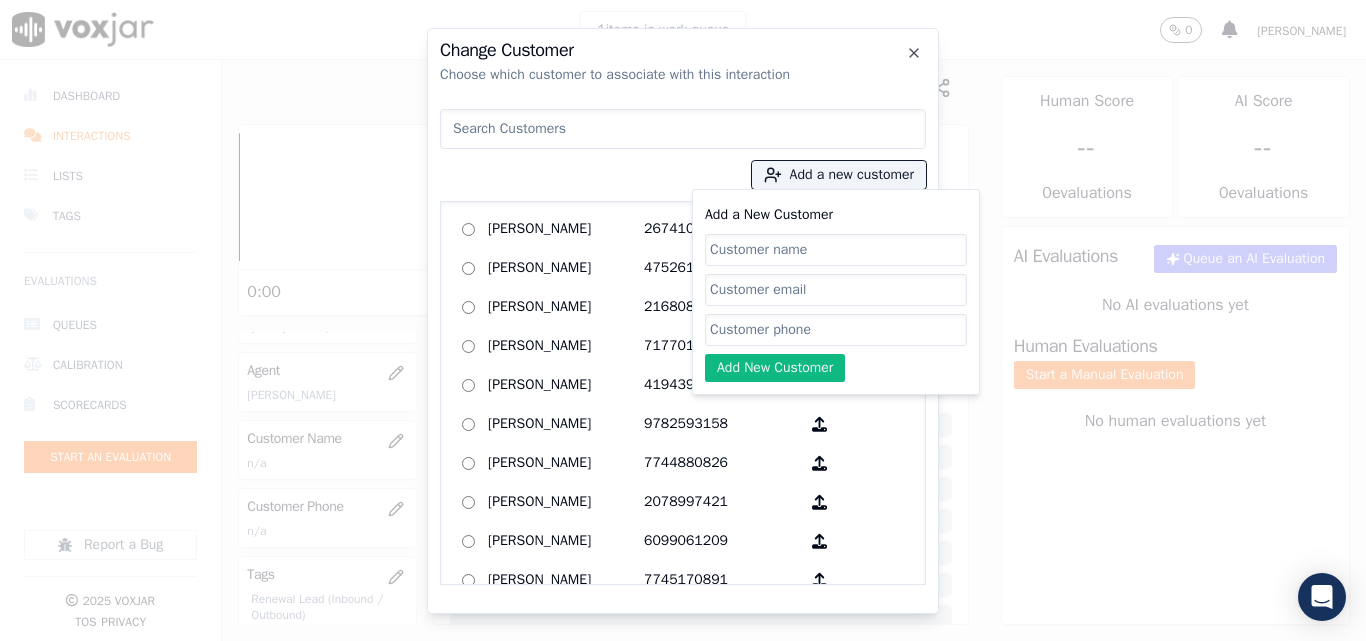 click on "Add a New Customer" 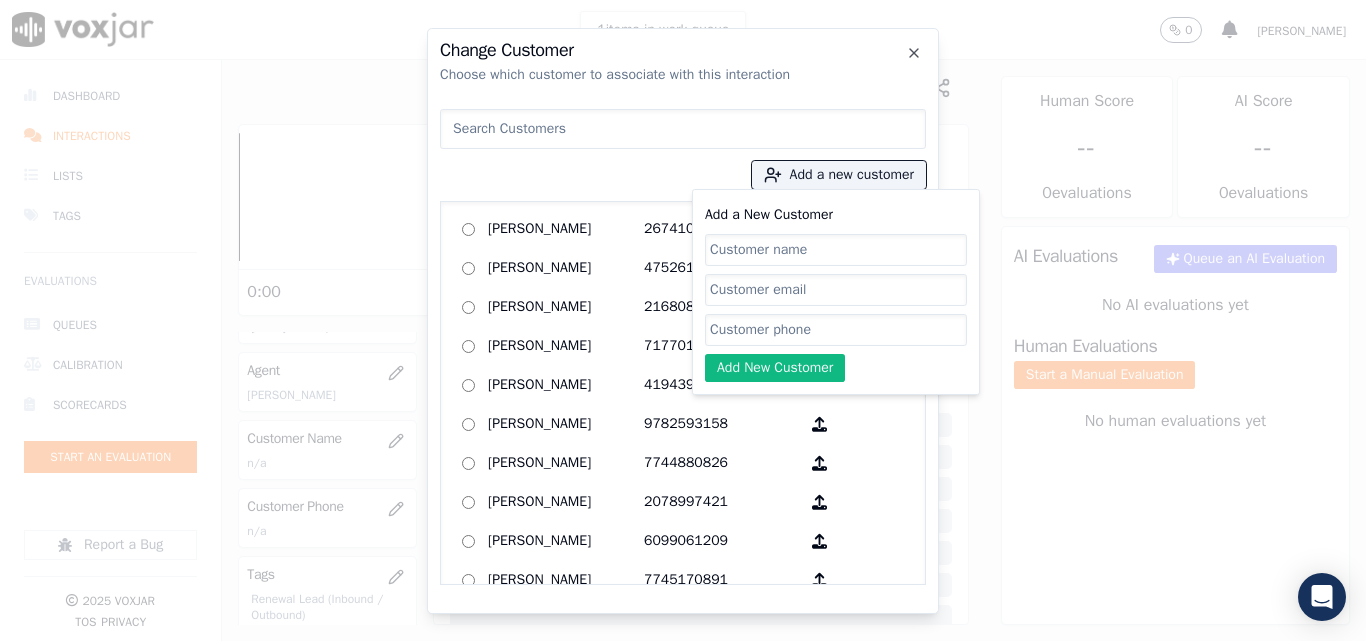 paste on "4193108882" 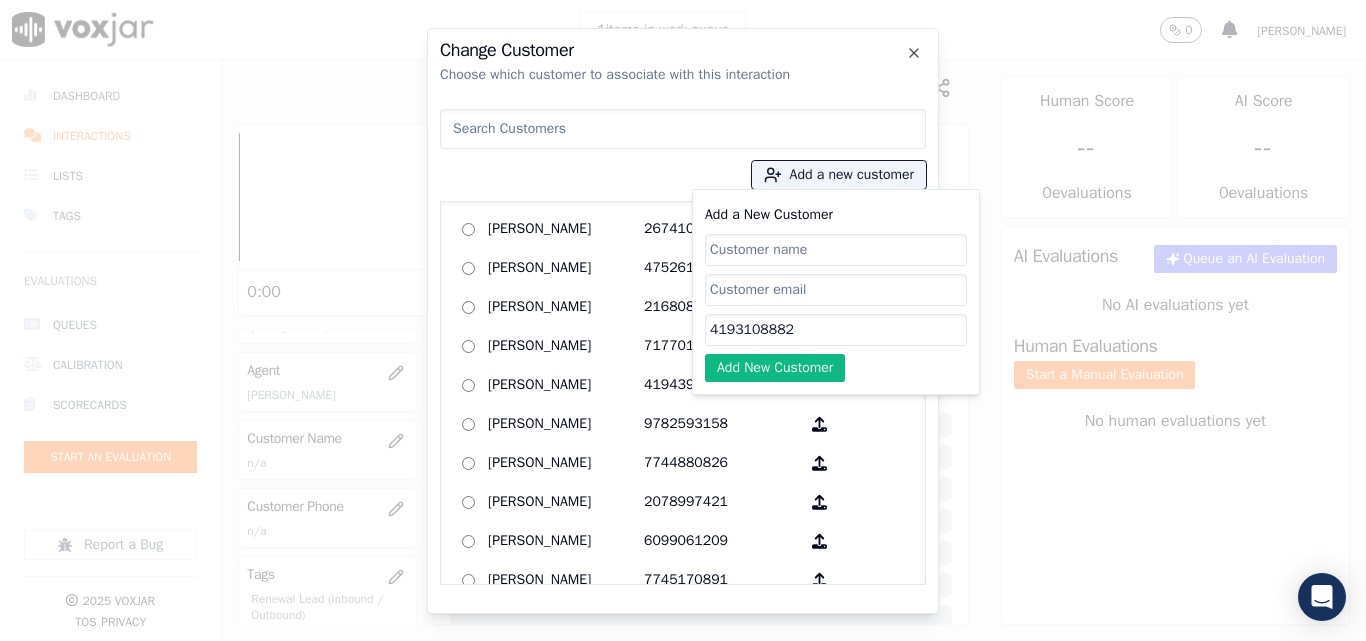 type on "4193108882" 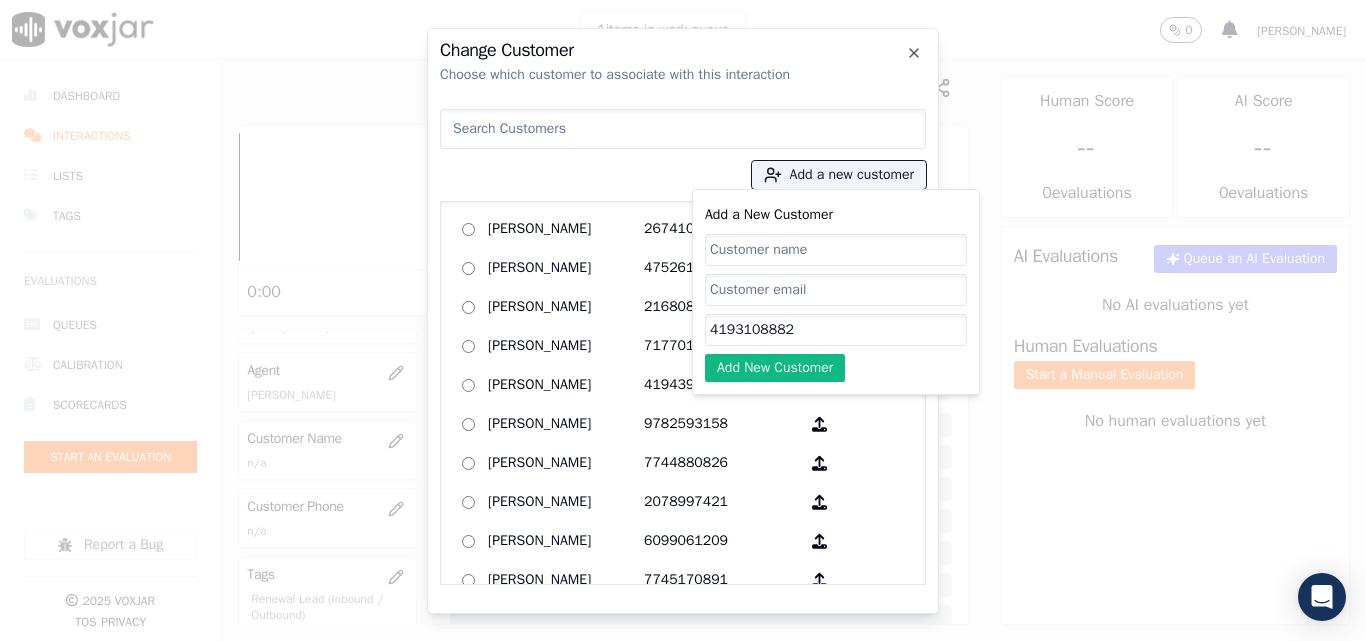click on "Add a New Customer" 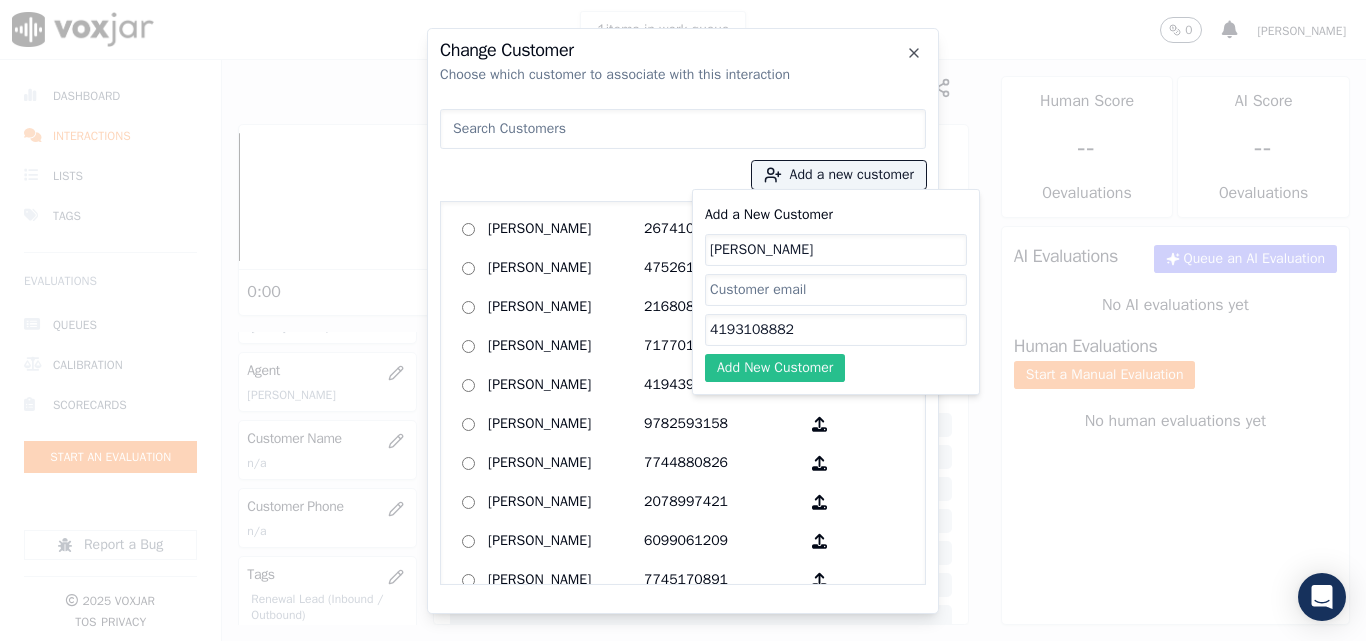 type on "[PERSON_NAME]" 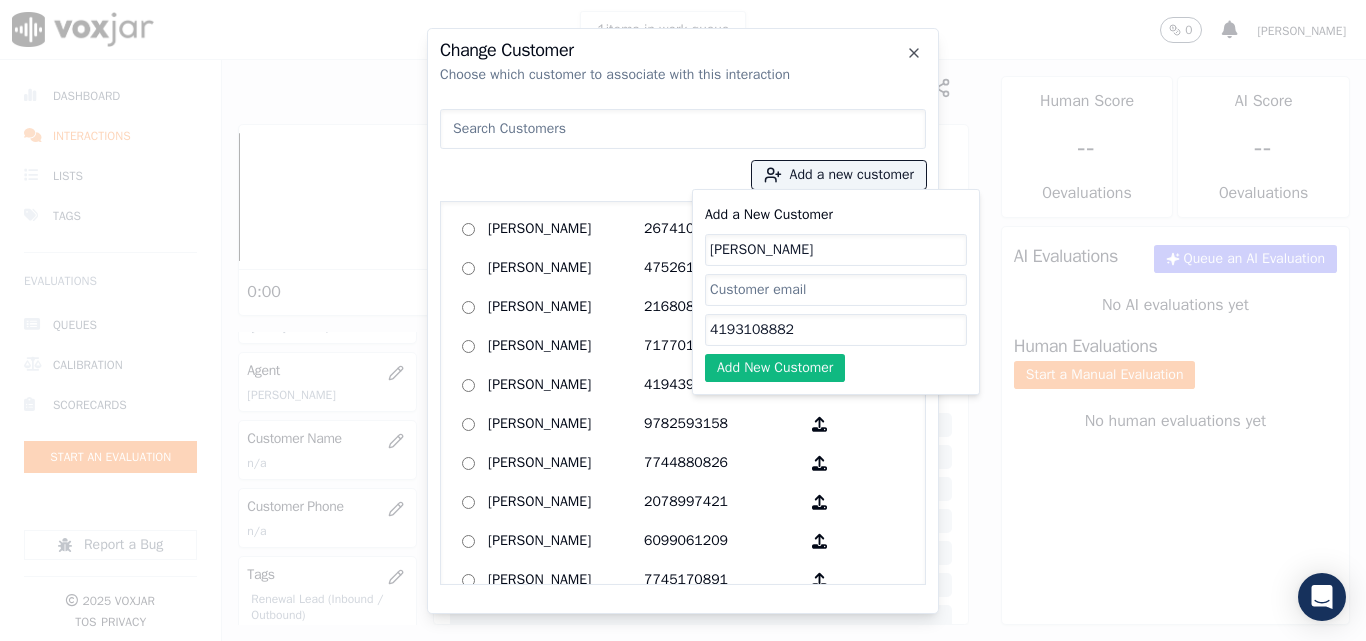 click on "Add New Customer" 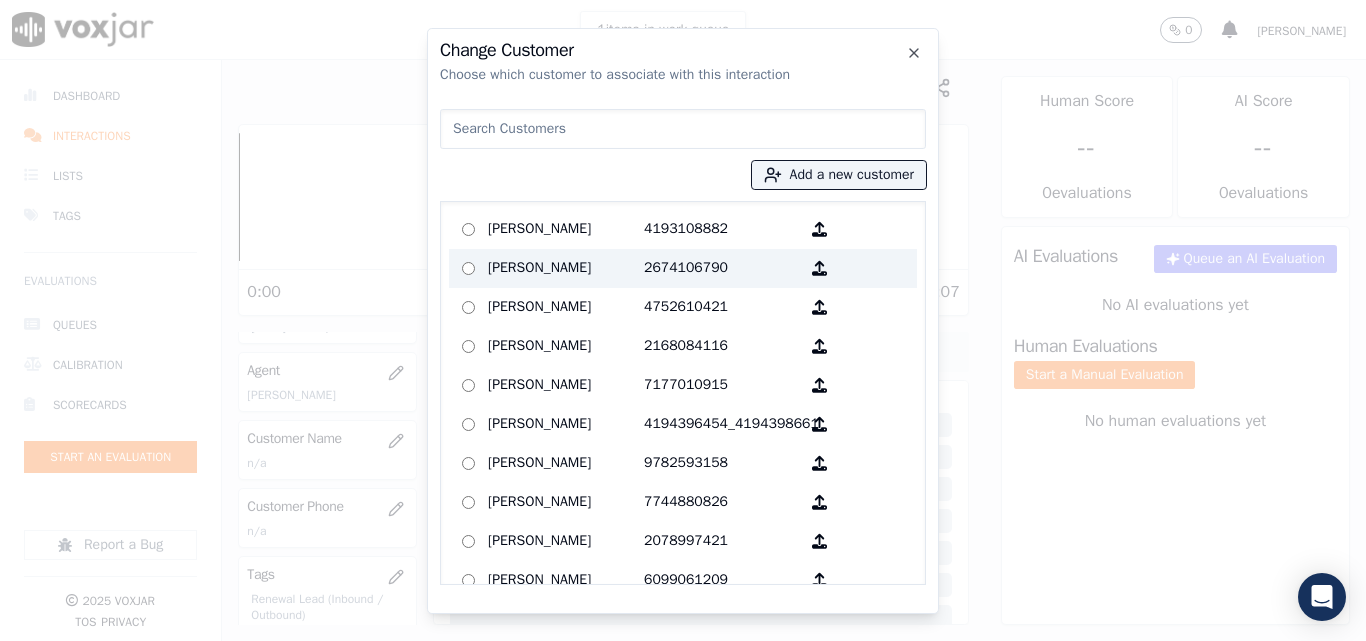 click on "[PERSON_NAME]" at bounding box center [566, 229] 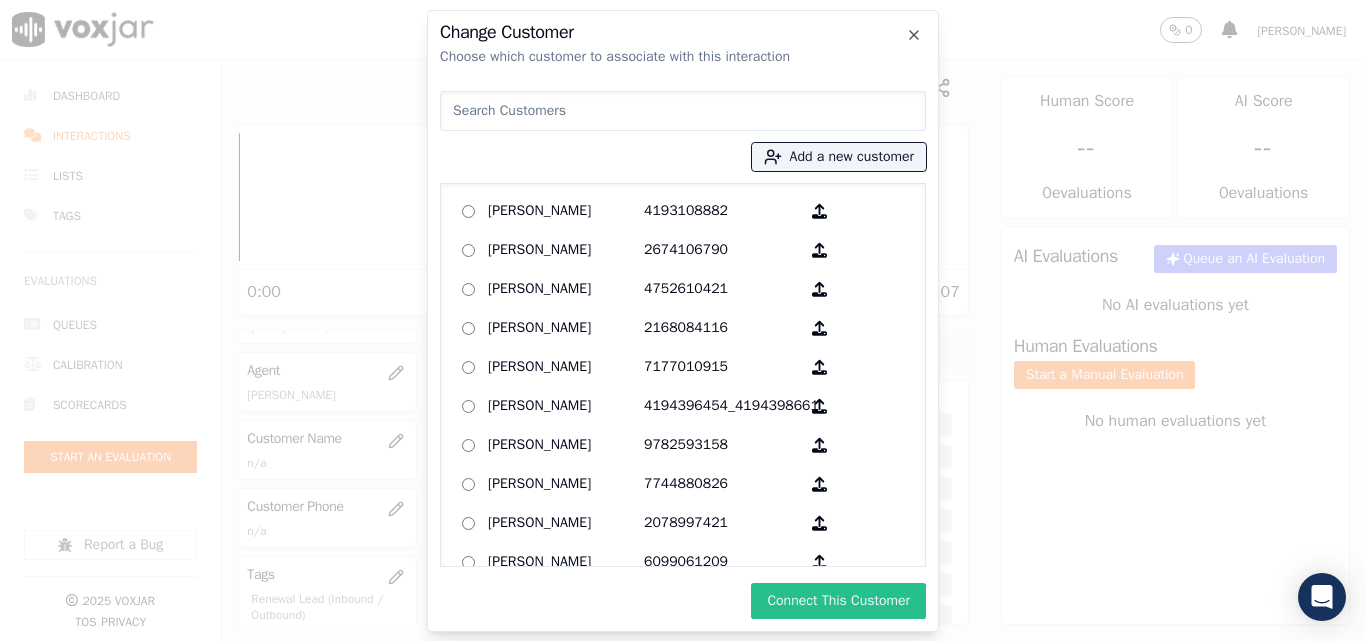 click on "Connect This Customer" at bounding box center (838, 601) 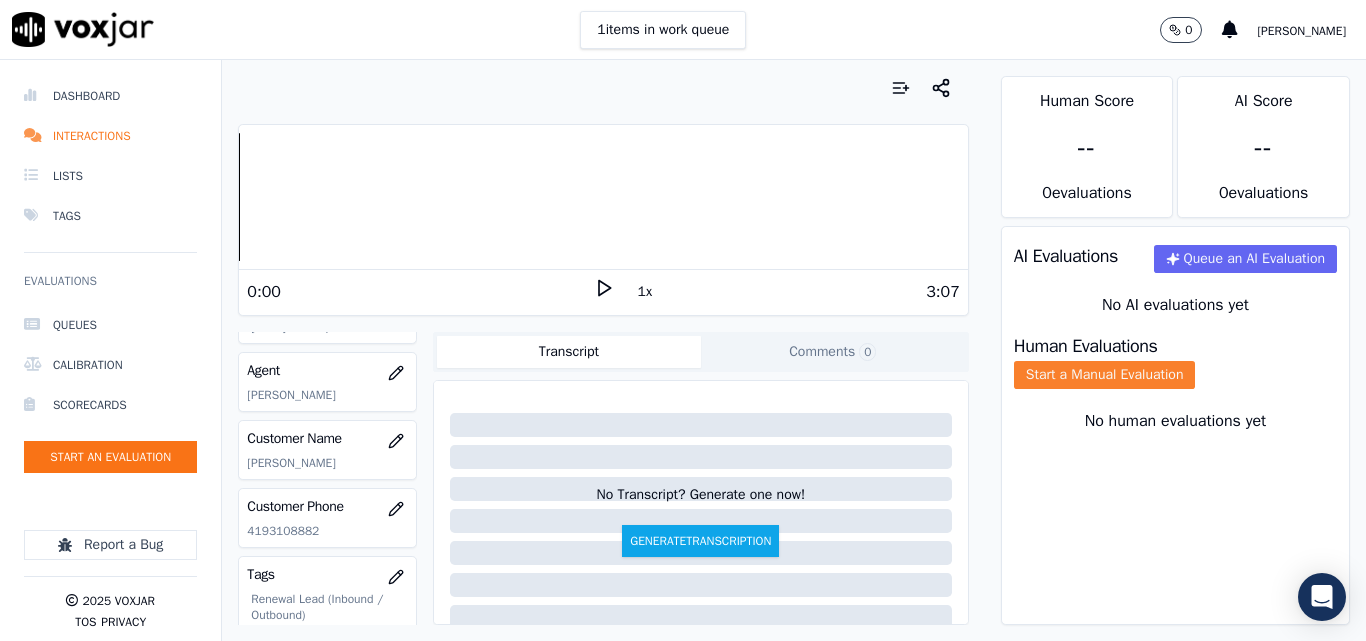 click on "Start a Manual Evaluation" 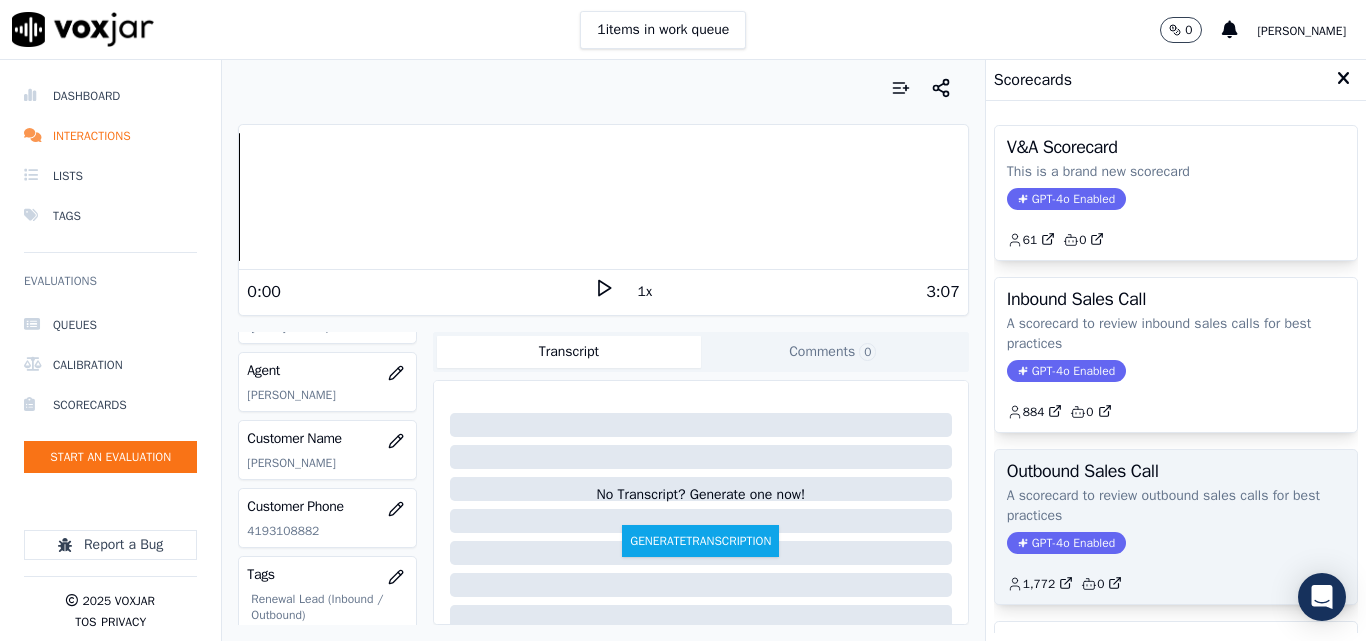 click on "A scorecard to review outbound sales calls for best practices" 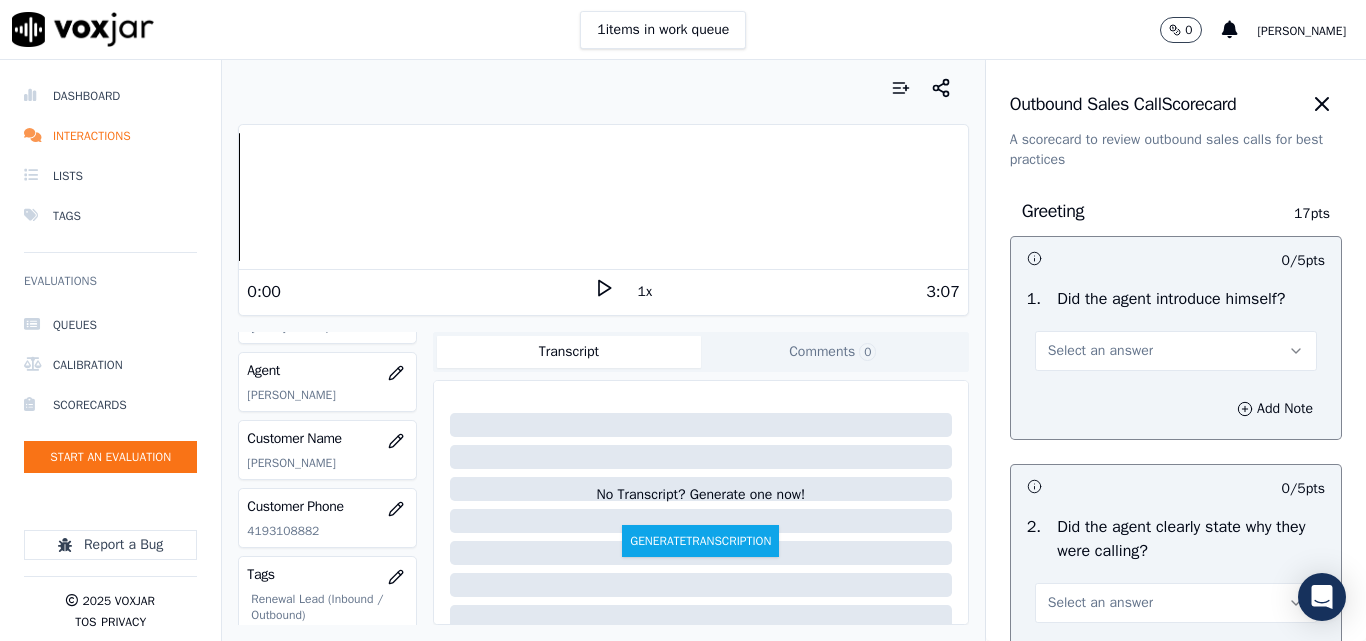 click on "Select an answer" at bounding box center [1100, 351] 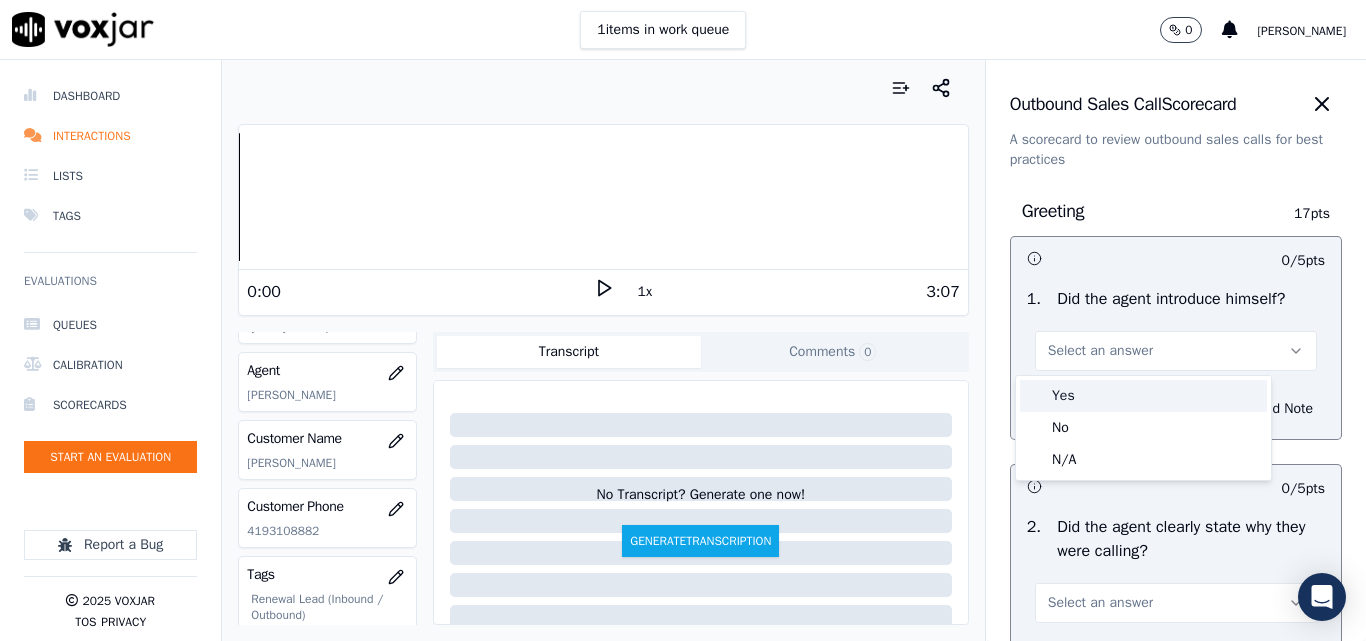 click on "Yes" at bounding box center (1143, 396) 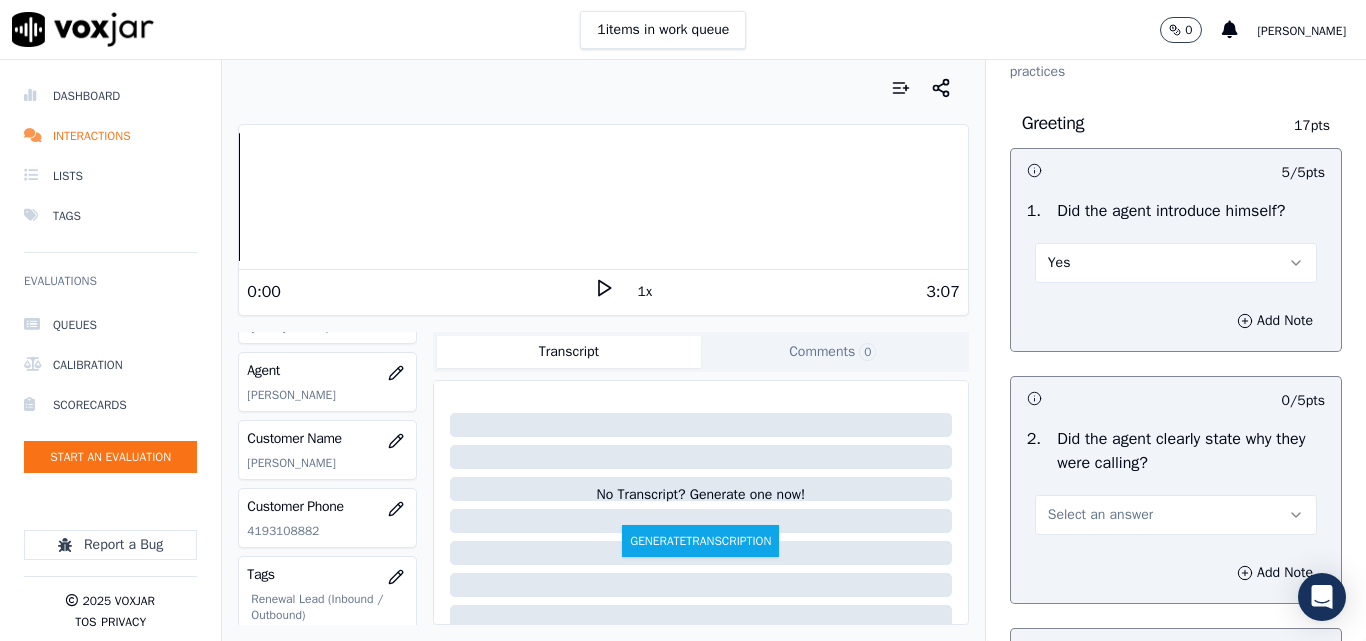 scroll, scrollTop: 200, scrollLeft: 0, axis: vertical 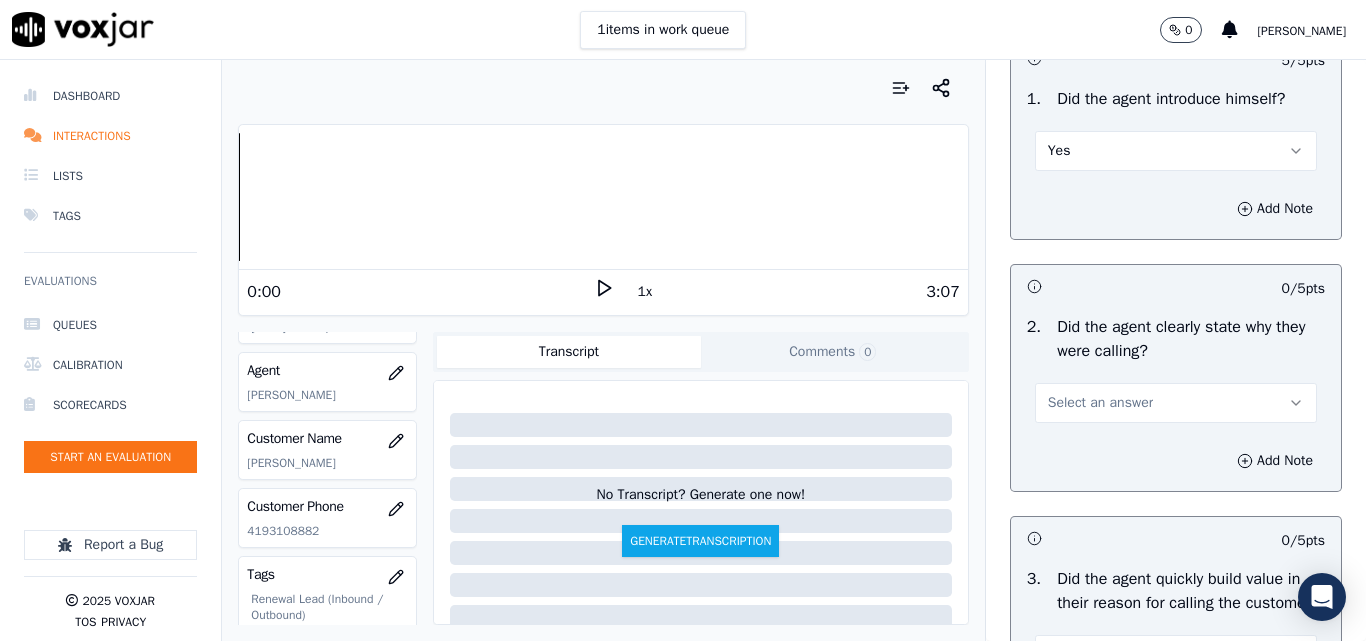 drag, startPoint x: 1074, startPoint y: 405, endPoint x: 1074, endPoint y: 420, distance: 15 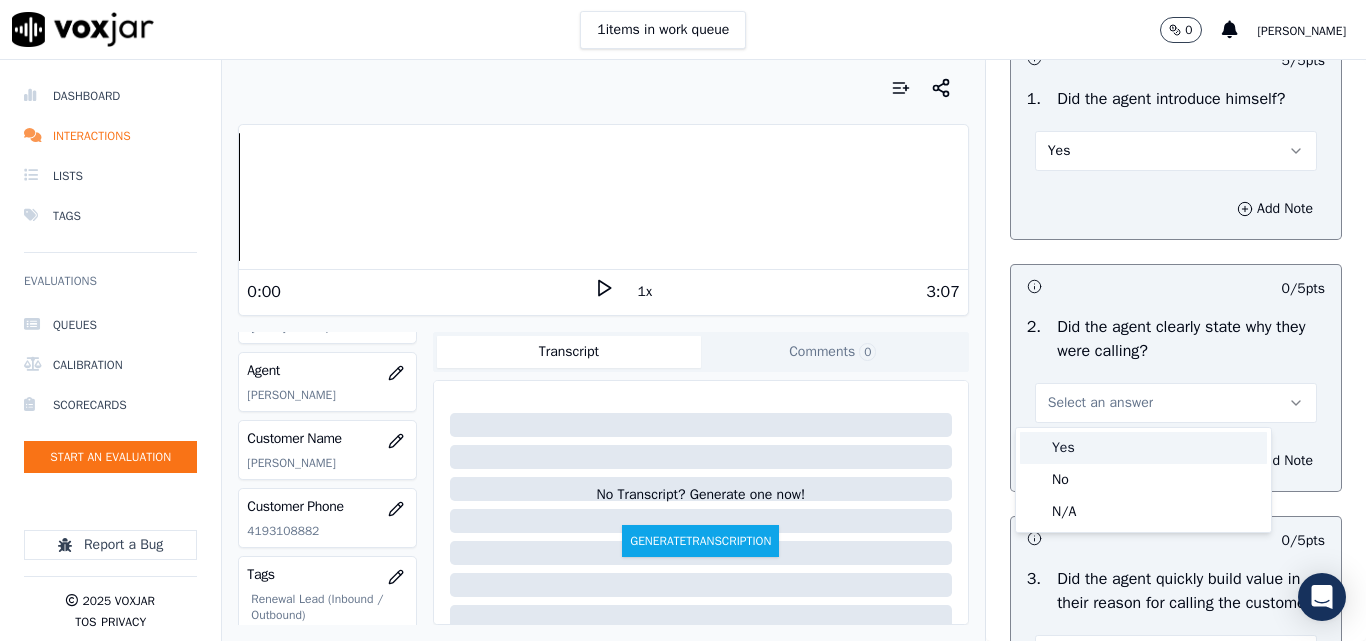 click on "Yes" at bounding box center (1143, 448) 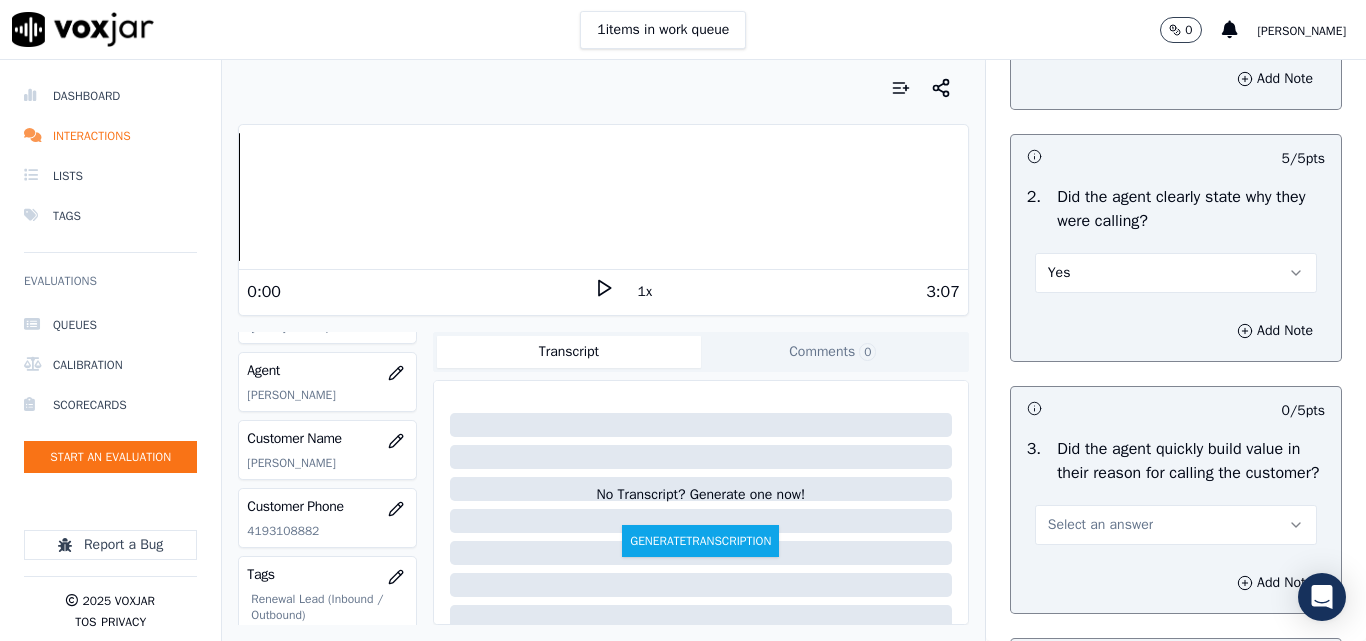 scroll, scrollTop: 500, scrollLeft: 0, axis: vertical 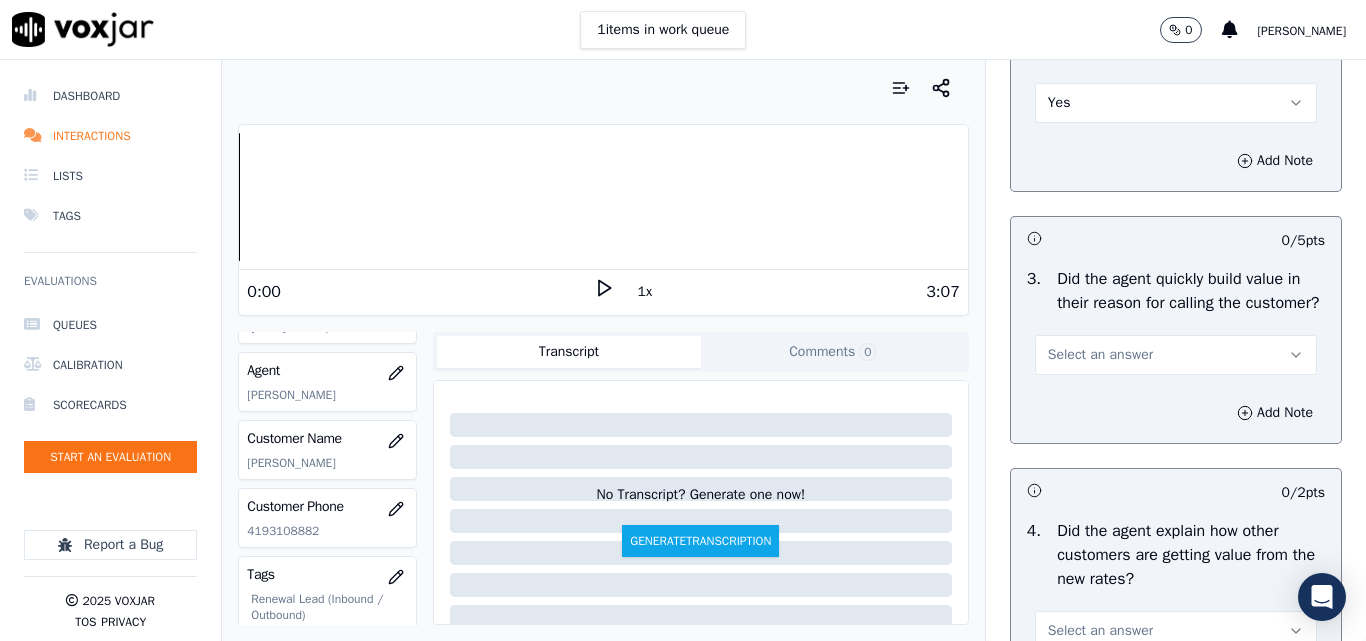 click on "Select an answer" at bounding box center (1100, 355) 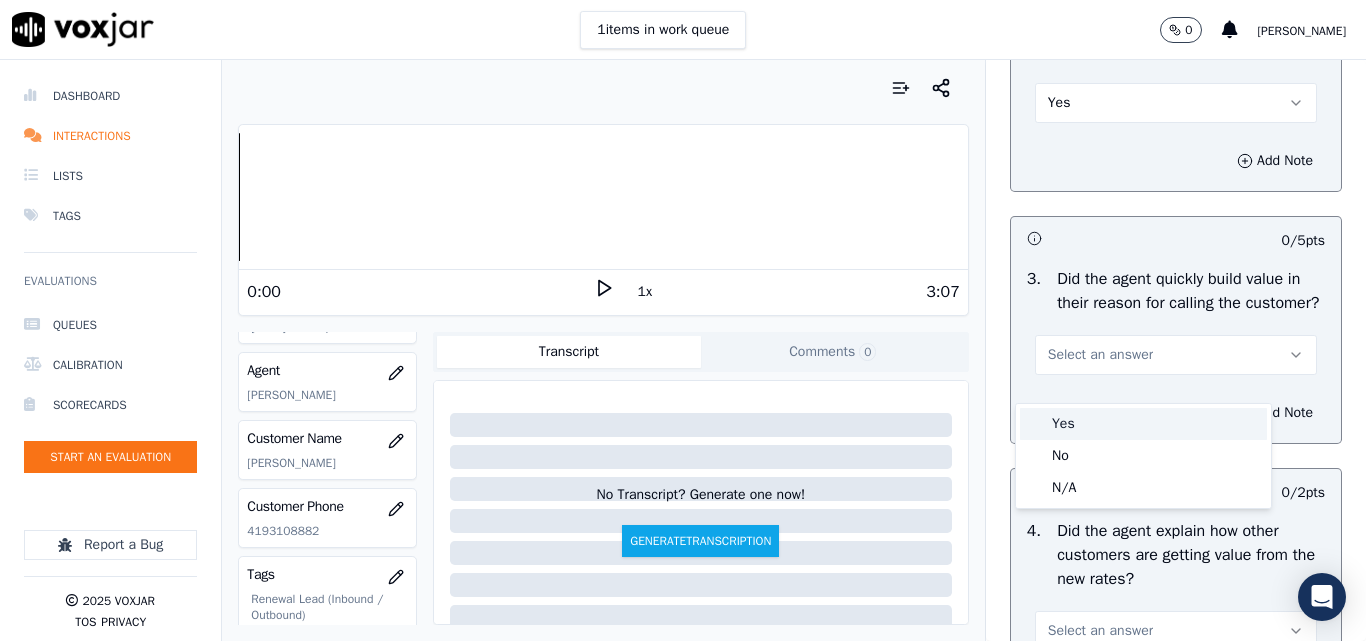 click on "Yes" at bounding box center [1143, 424] 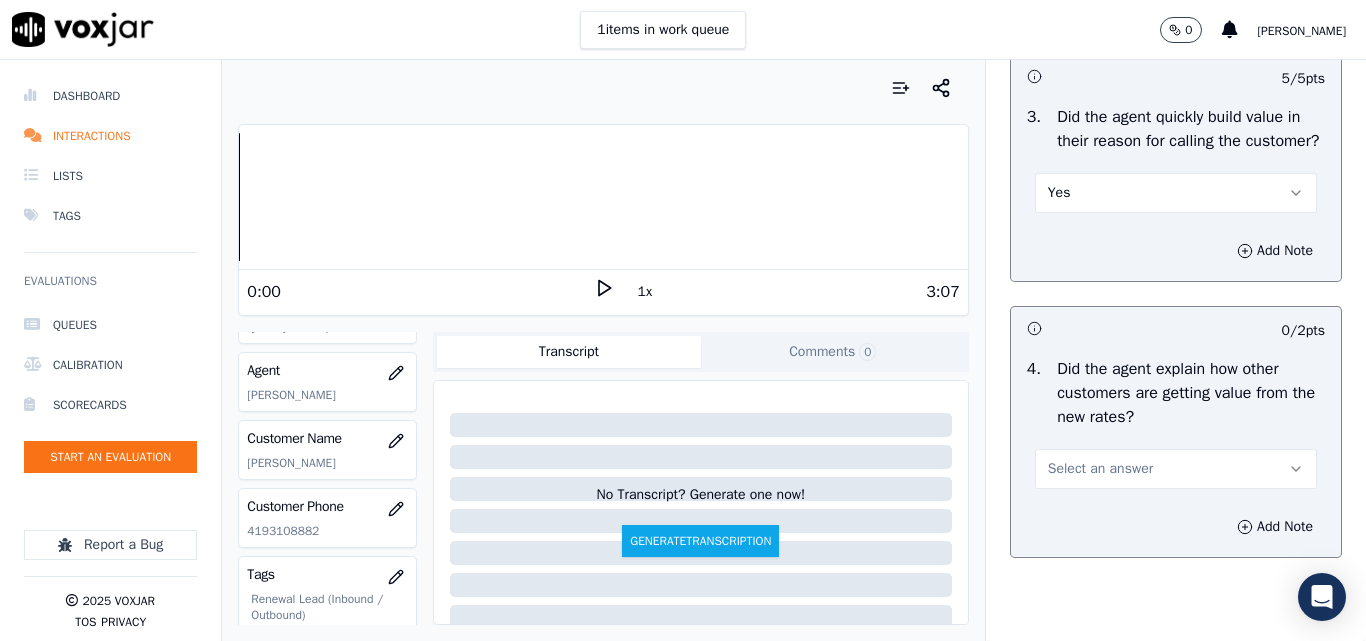 scroll, scrollTop: 900, scrollLeft: 0, axis: vertical 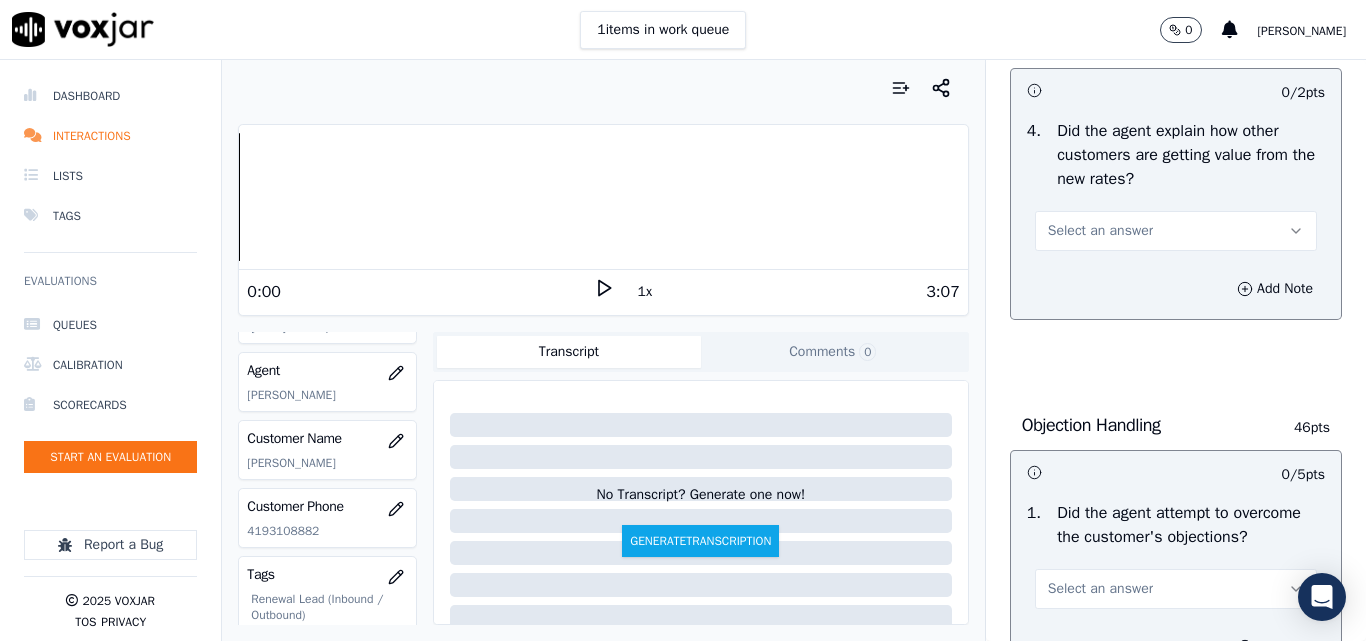 click on "Select an answer" at bounding box center (1100, 231) 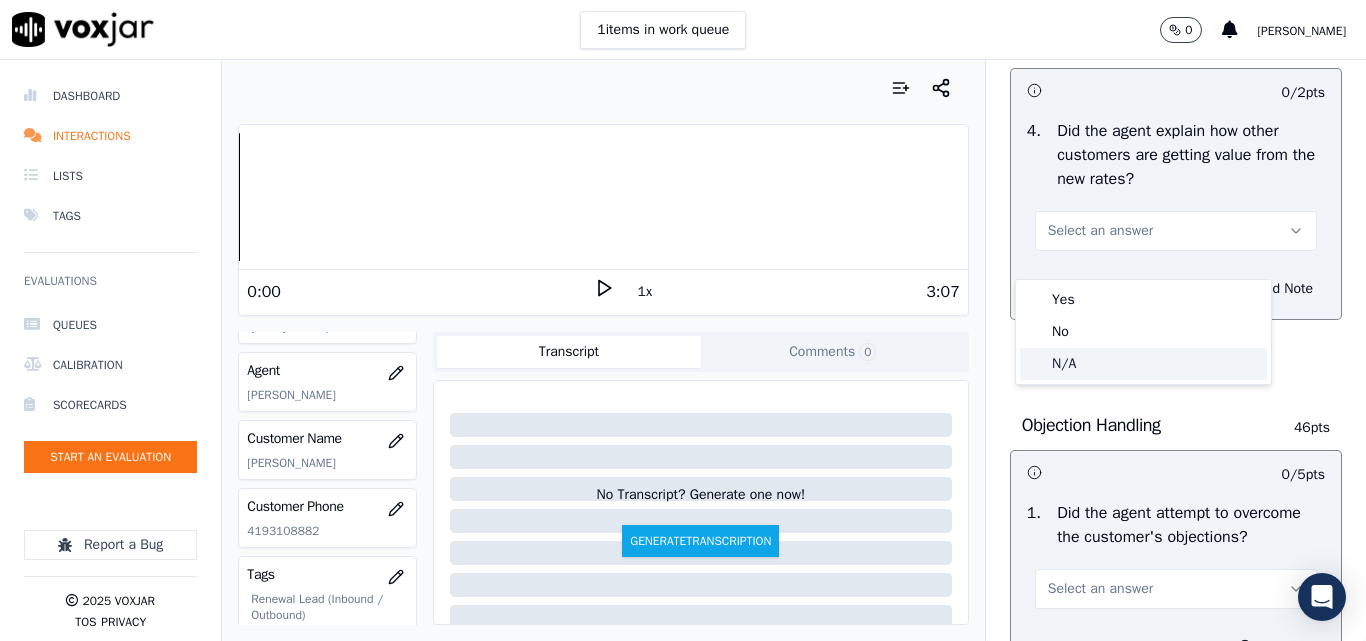 click on "N/A" 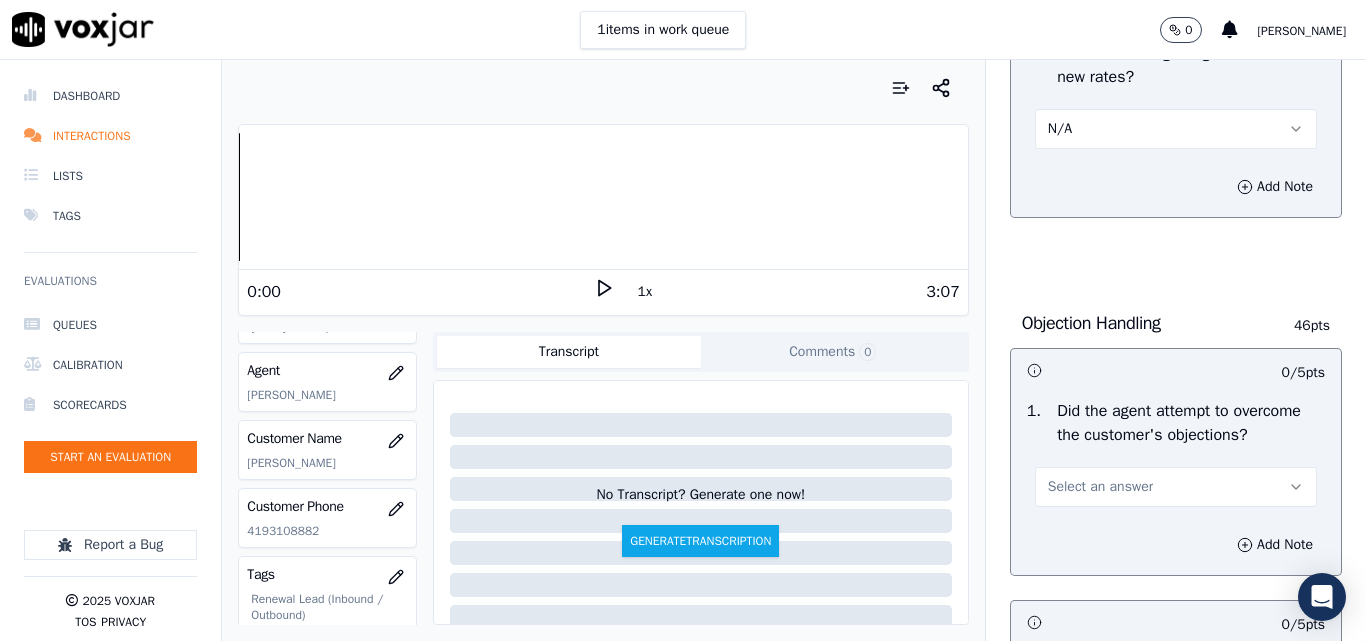 scroll, scrollTop: 1200, scrollLeft: 0, axis: vertical 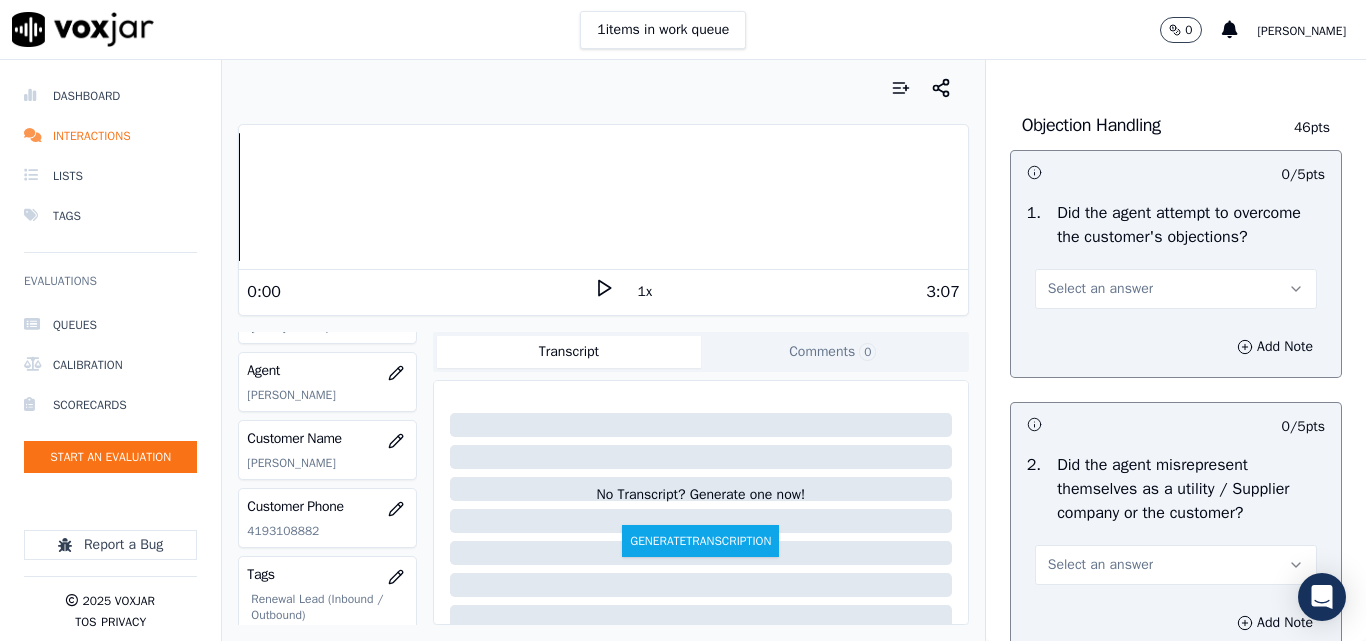 click on "Select an answer" at bounding box center [1100, 289] 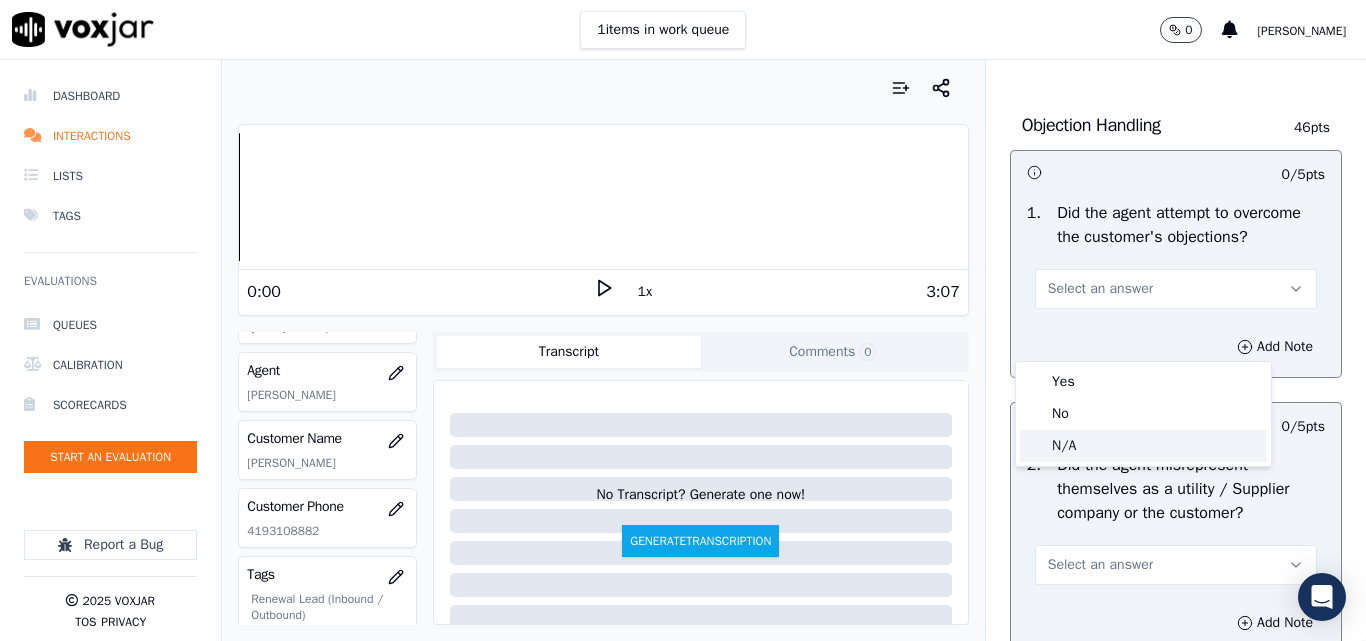 click on "N/A" 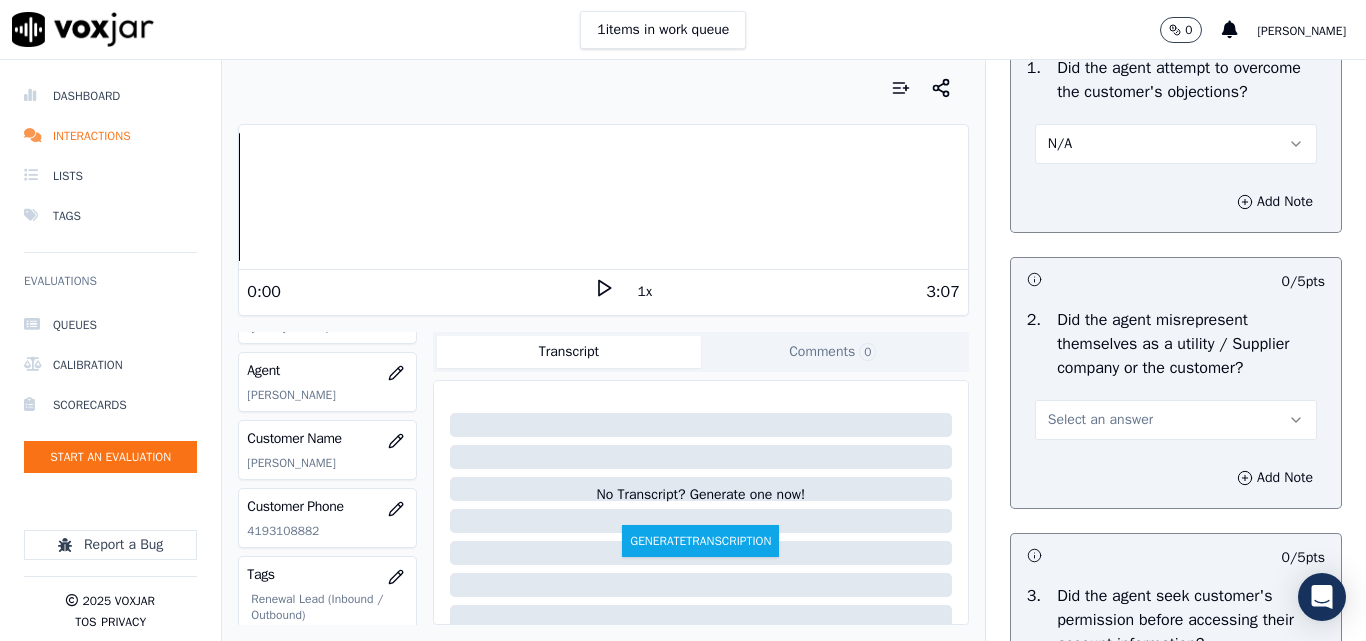 scroll, scrollTop: 1500, scrollLeft: 0, axis: vertical 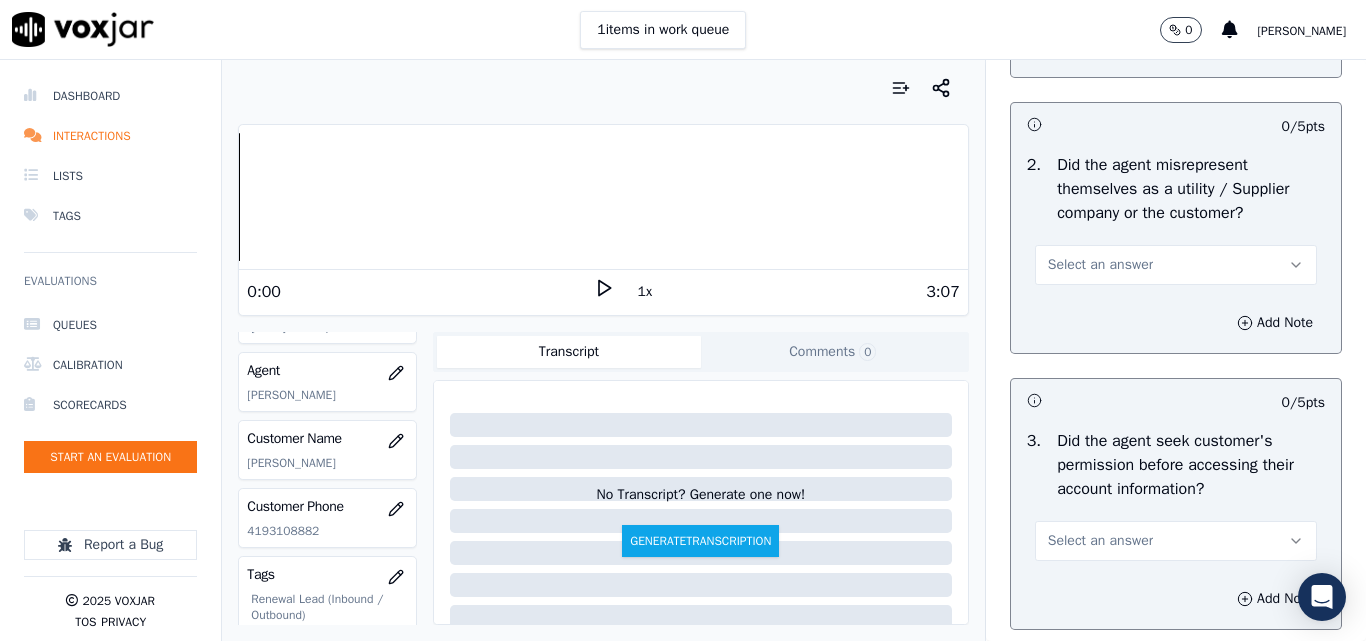 click on "Select an answer" at bounding box center (1100, 265) 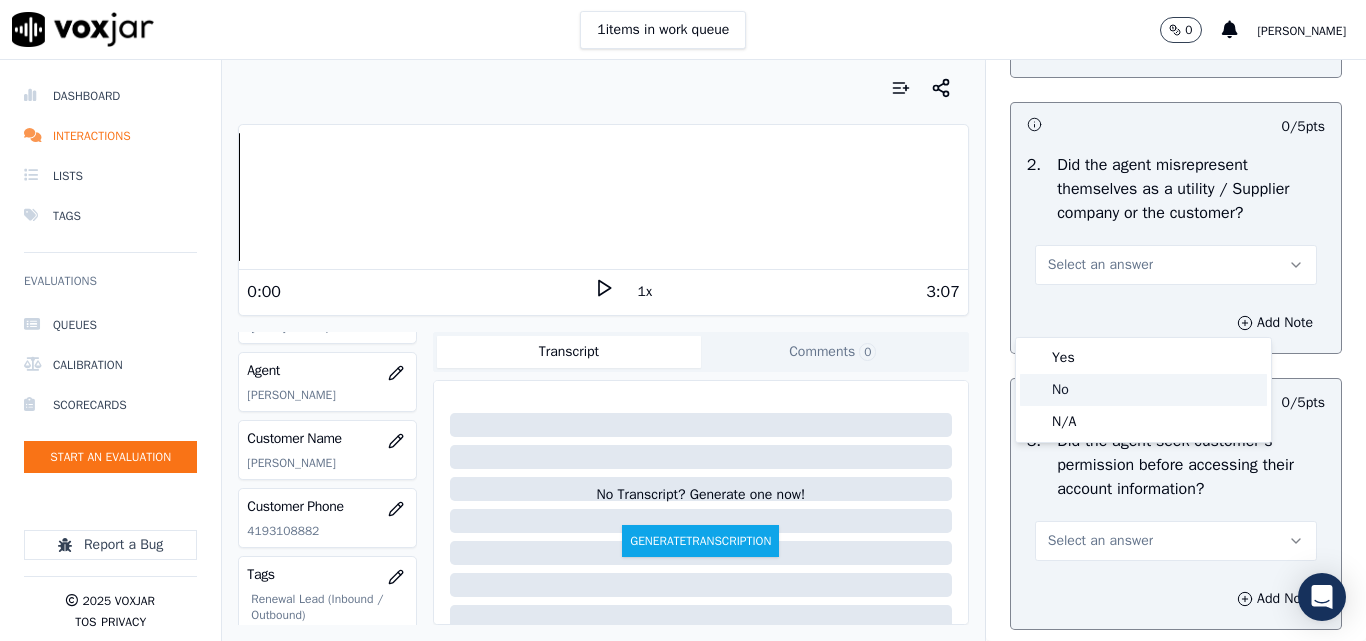 click on "No" 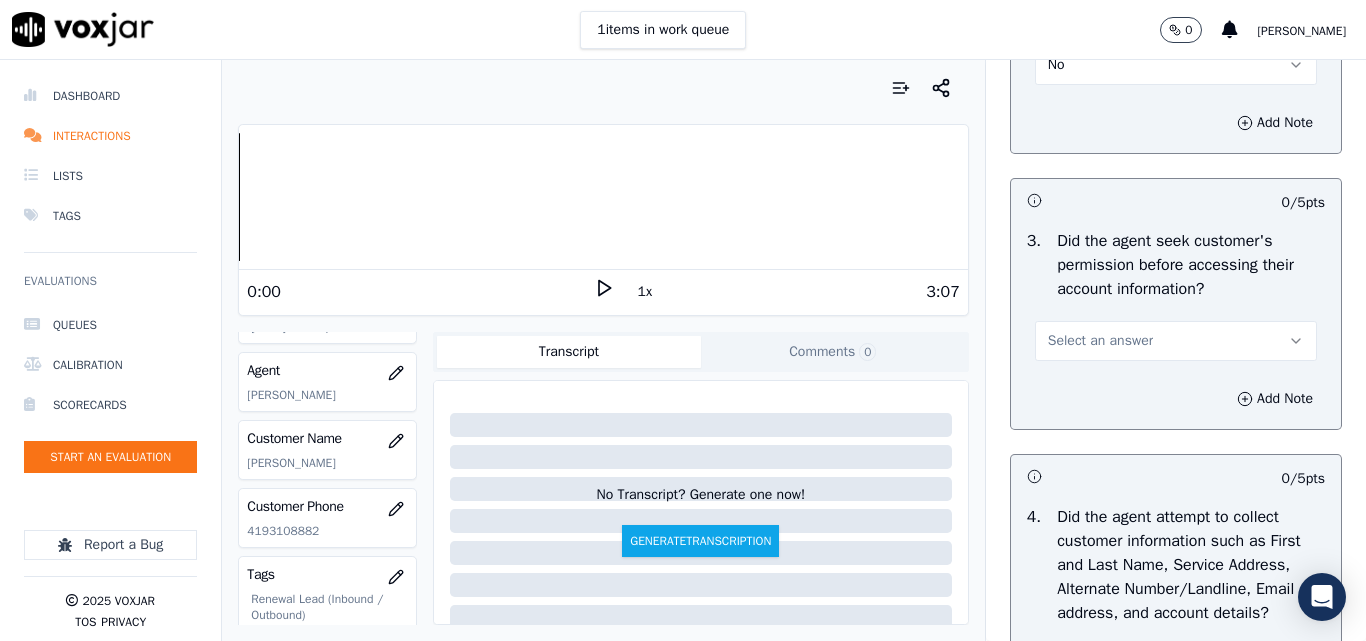 scroll, scrollTop: 1800, scrollLeft: 0, axis: vertical 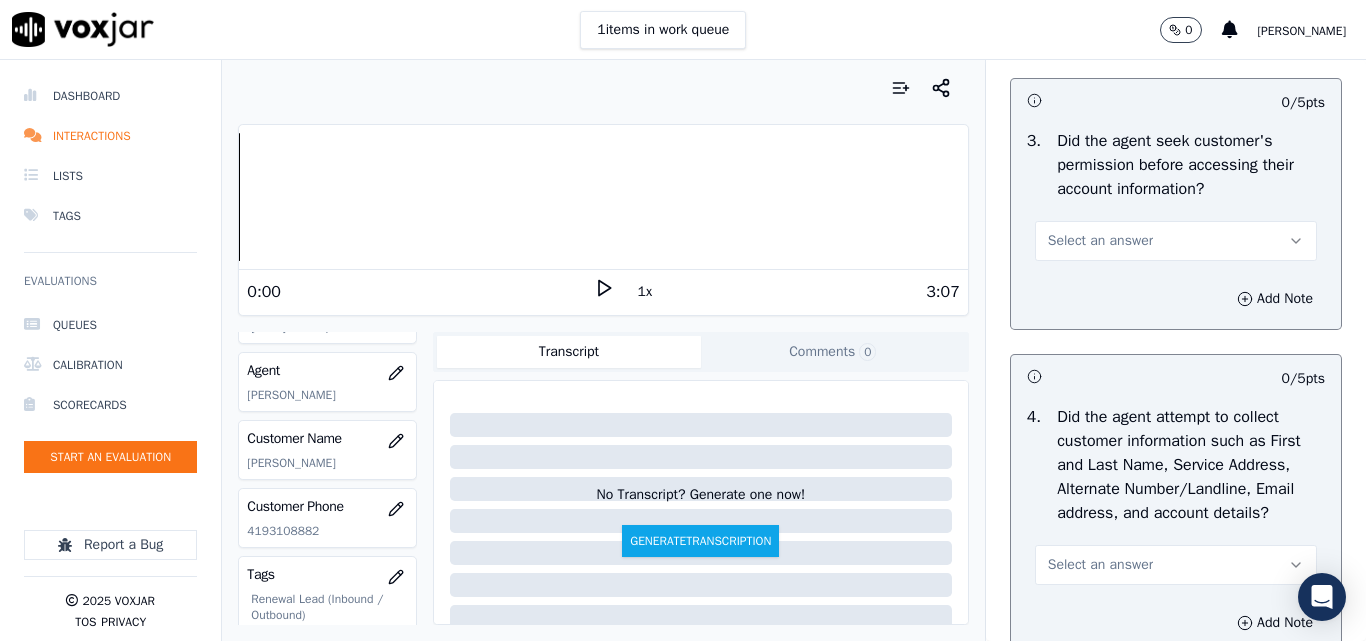 click on "Select an answer" at bounding box center (1100, 241) 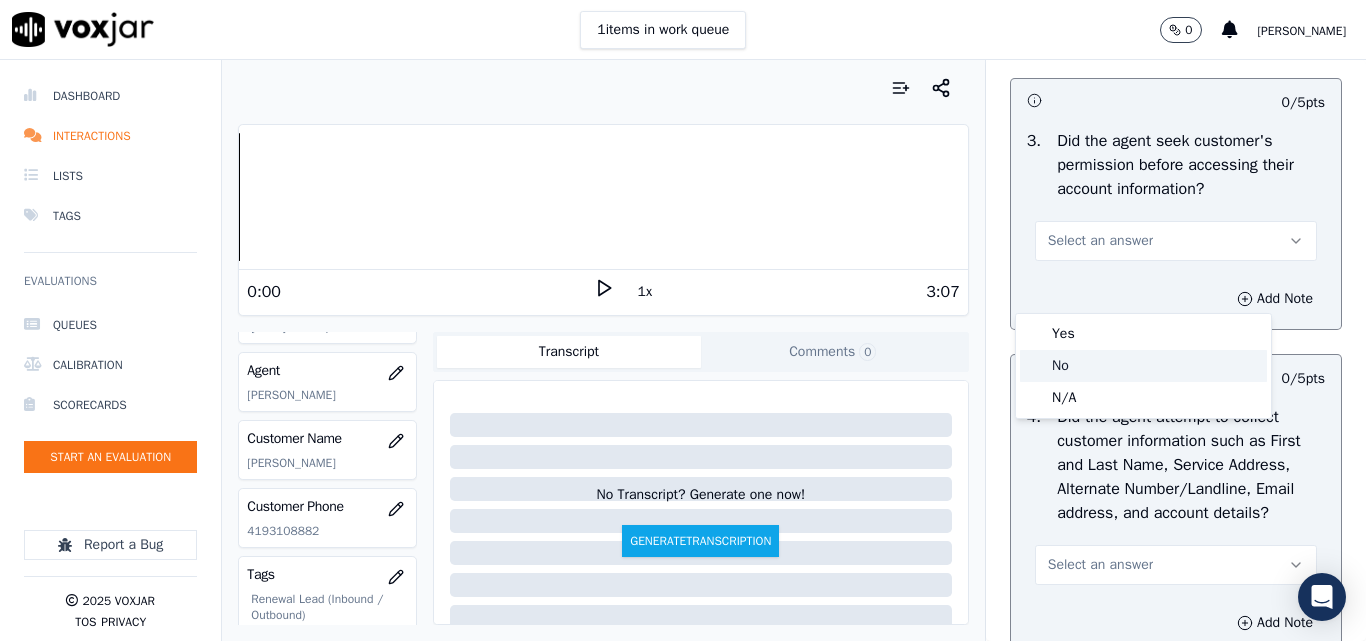 click on "No" 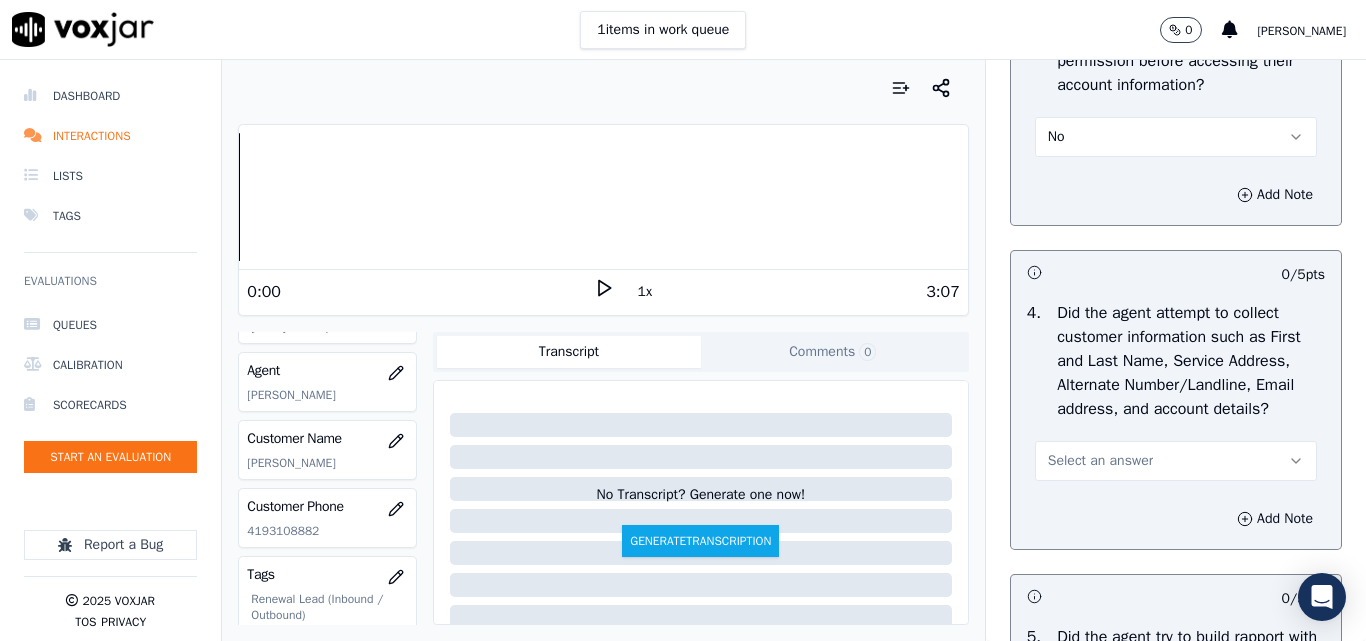 scroll, scrollTop: 2000, scrollLeft: 0, axis: vertical 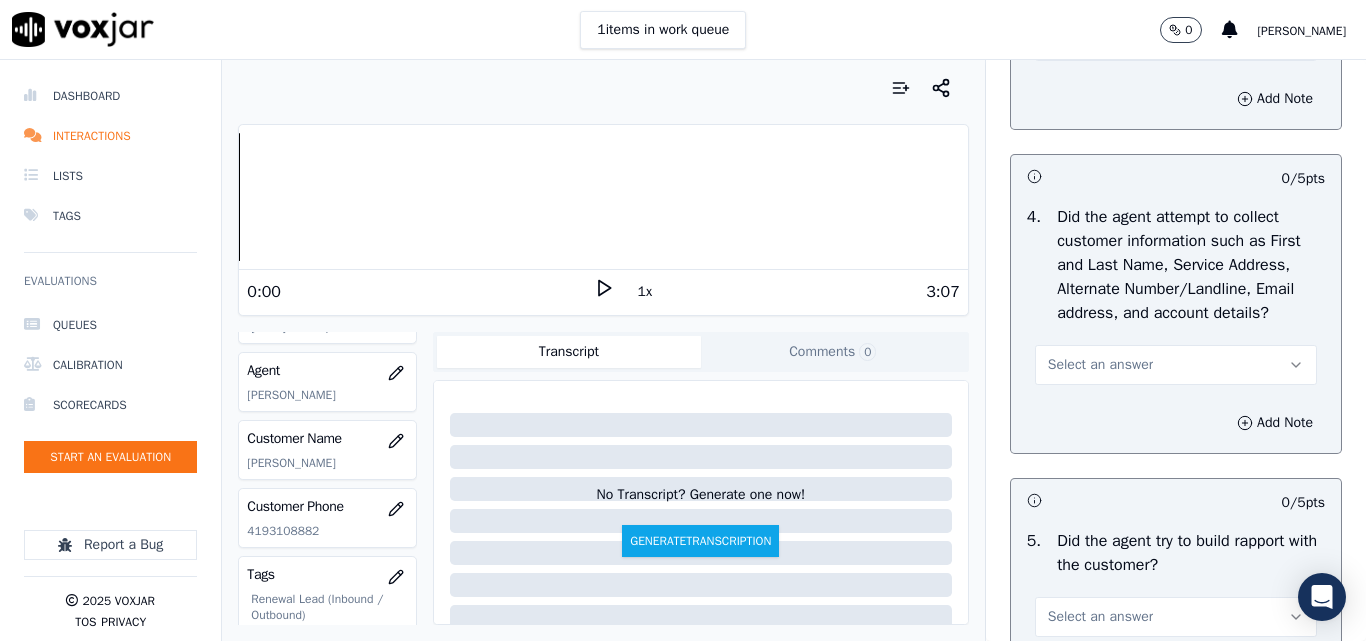 click on "Select an answer" at bounding box center [1100, 365] 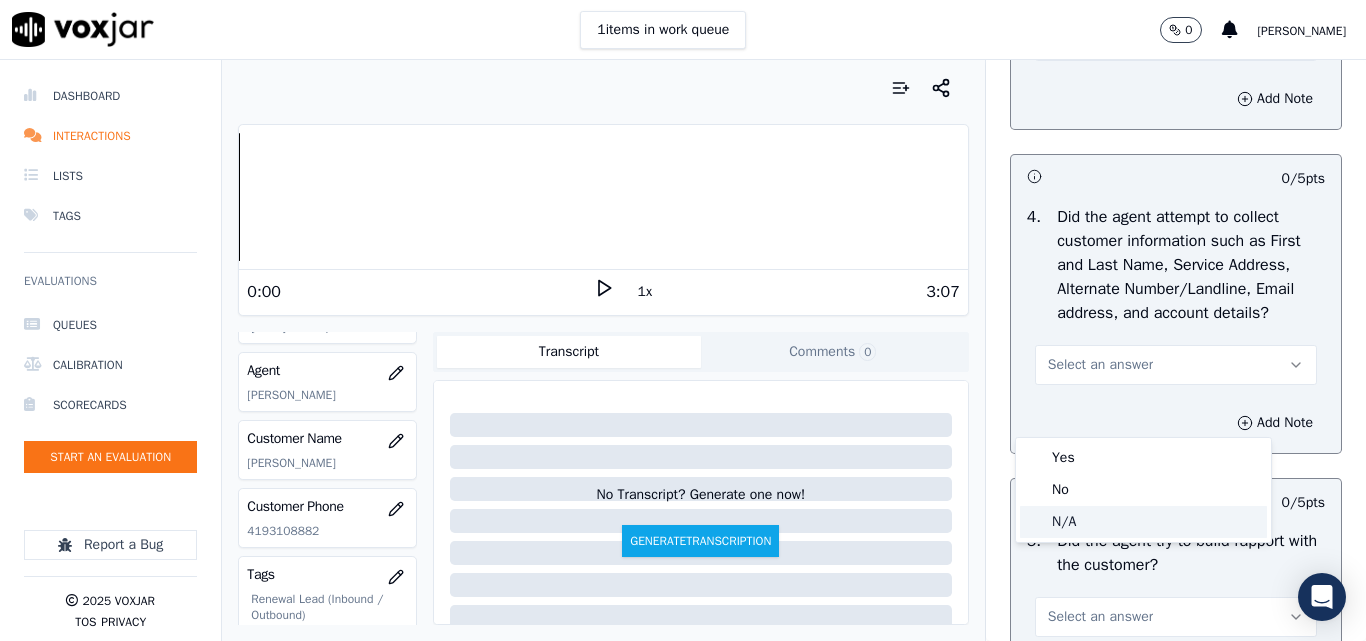 click on "N/A" 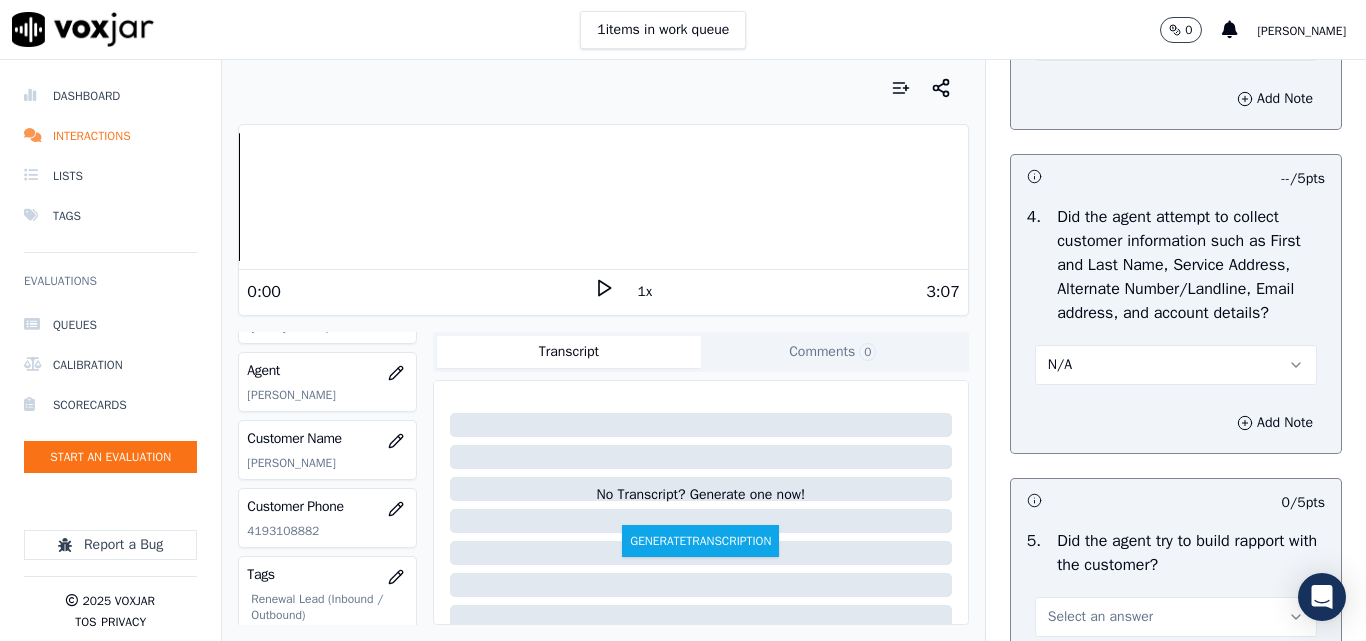 click on "N/A" at bounding box center (1176, 365) 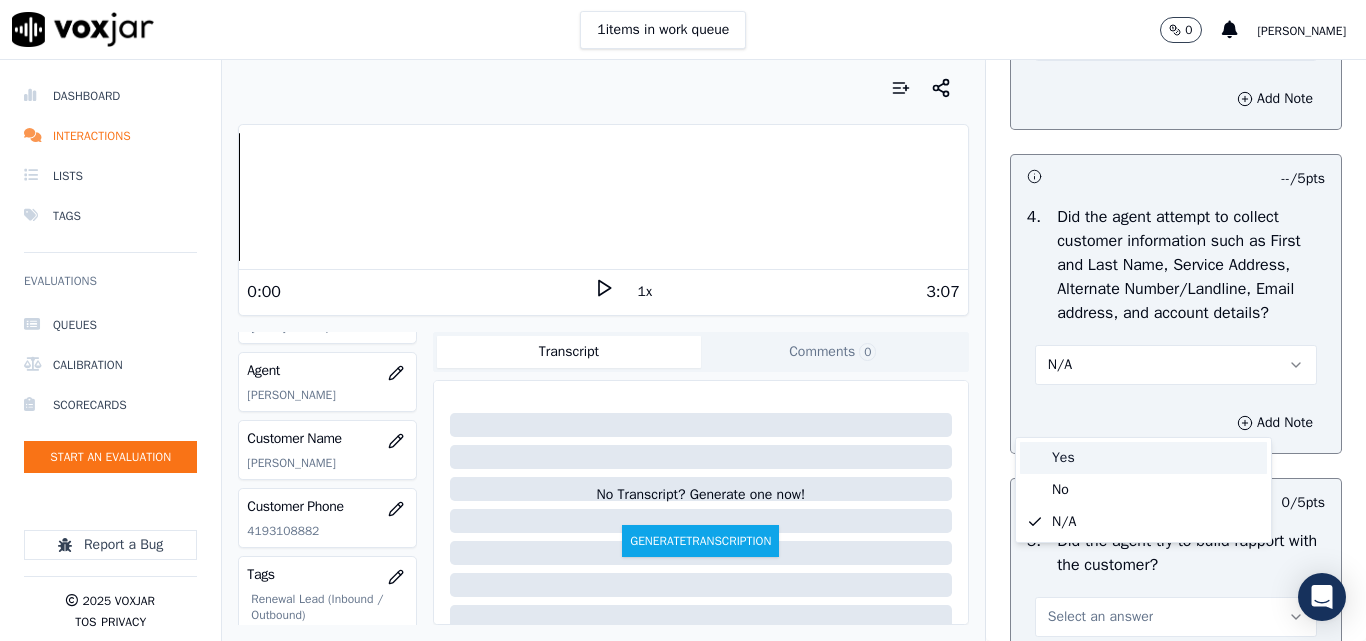 click on "Yes" at bounding box center (1143, 458) 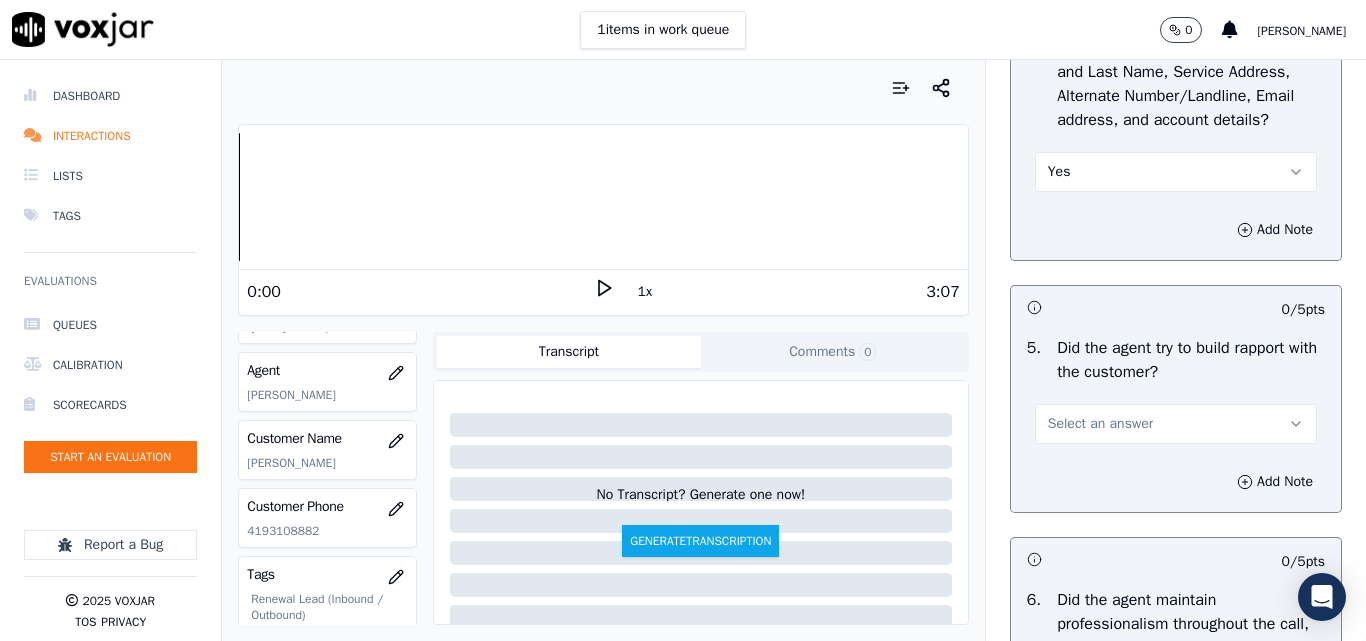 scroll, scrollTop: 2300, scrollLeft: 0, axis: vertical 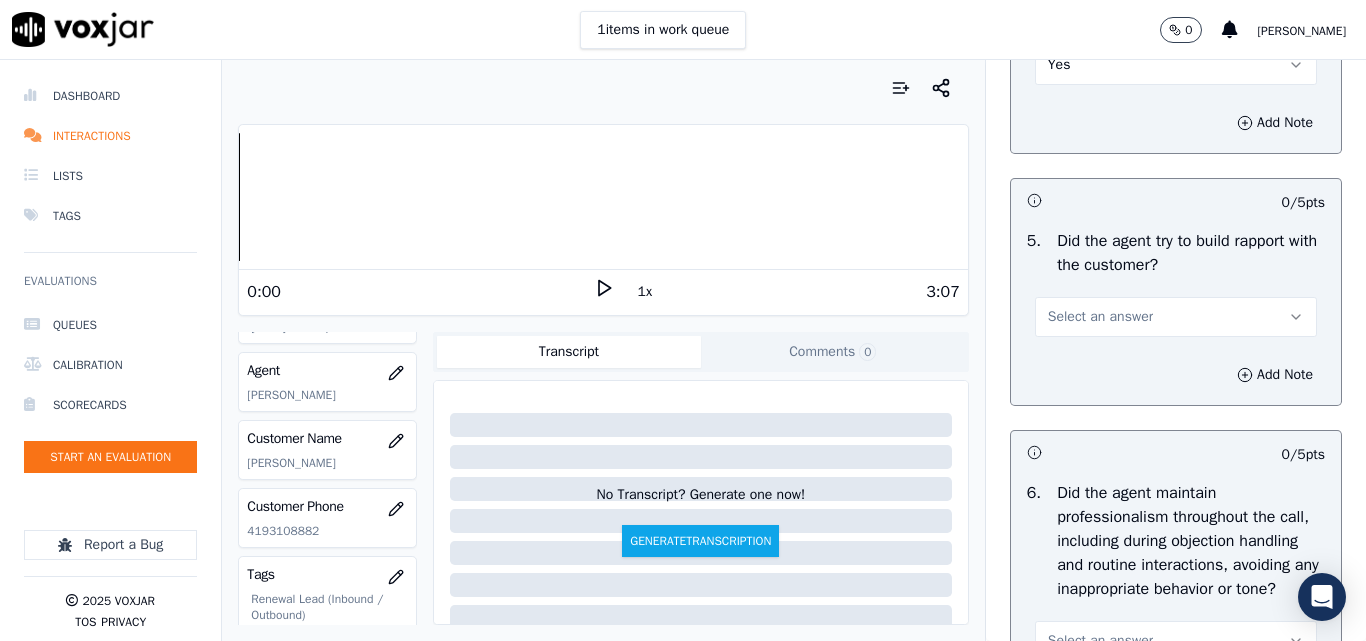 click on "Select an answer" at bounding box center (1100, 317) 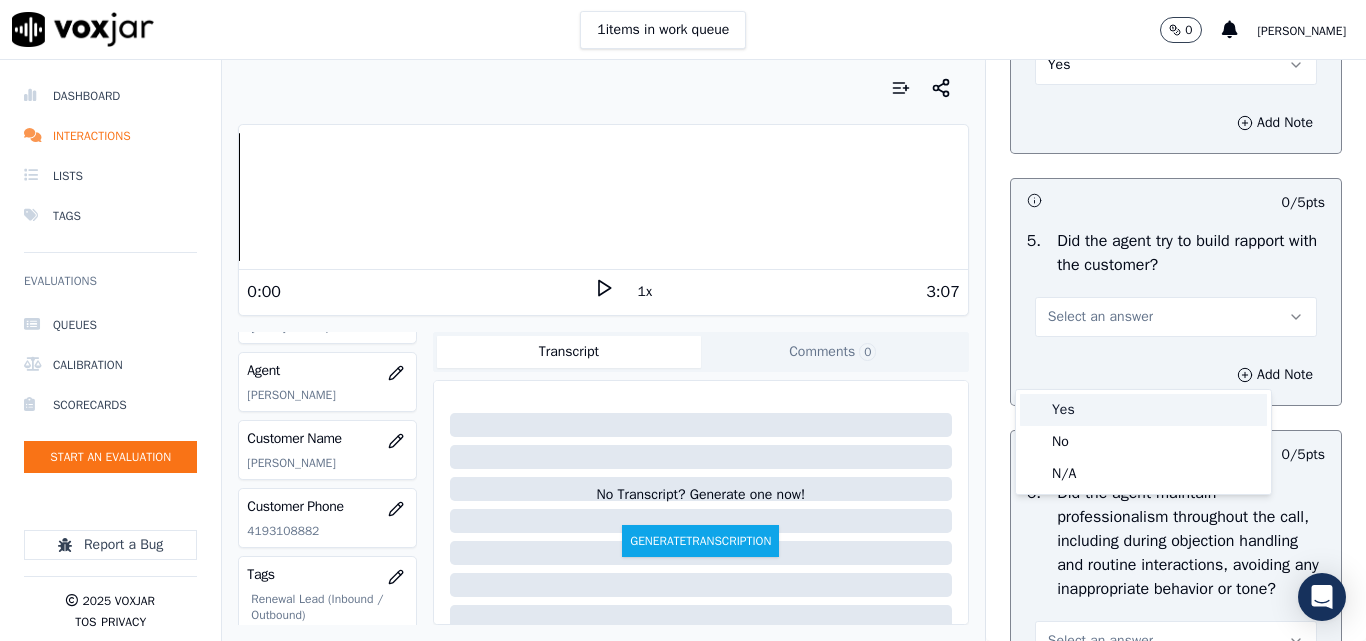 click on "Yes" at bounding box center (1143, 410) 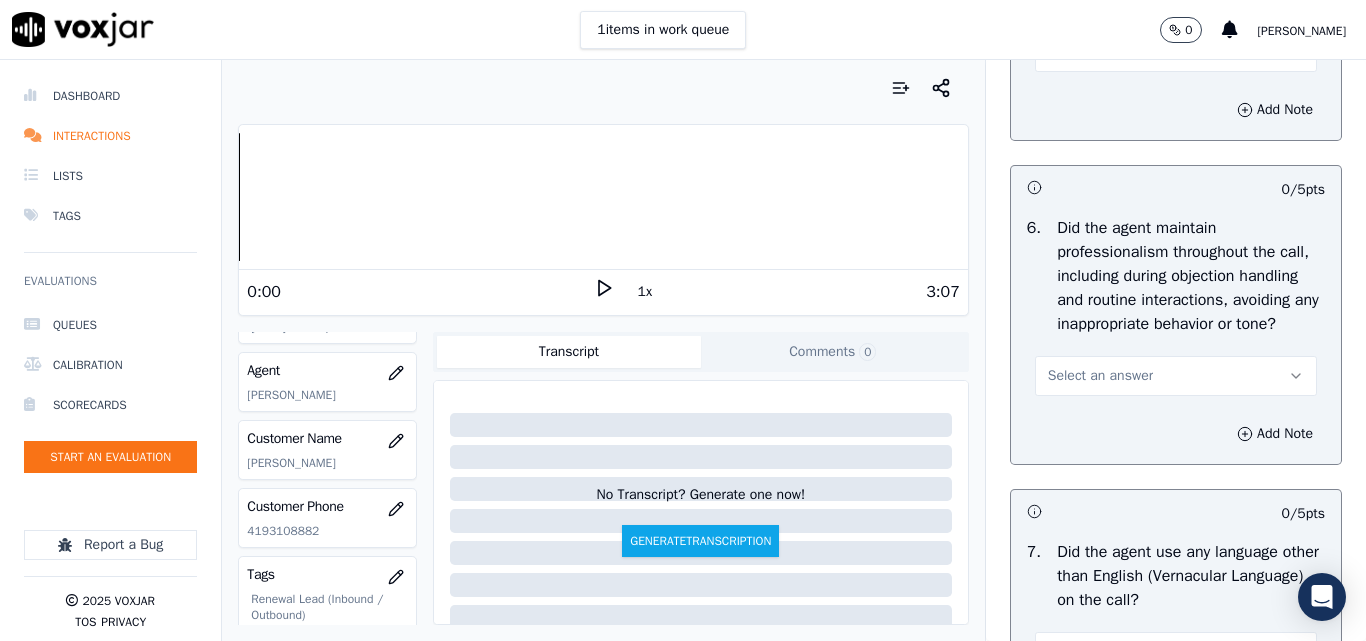 scroll, scrollTop: 2600, scrollLeft: 0, axis: vertical 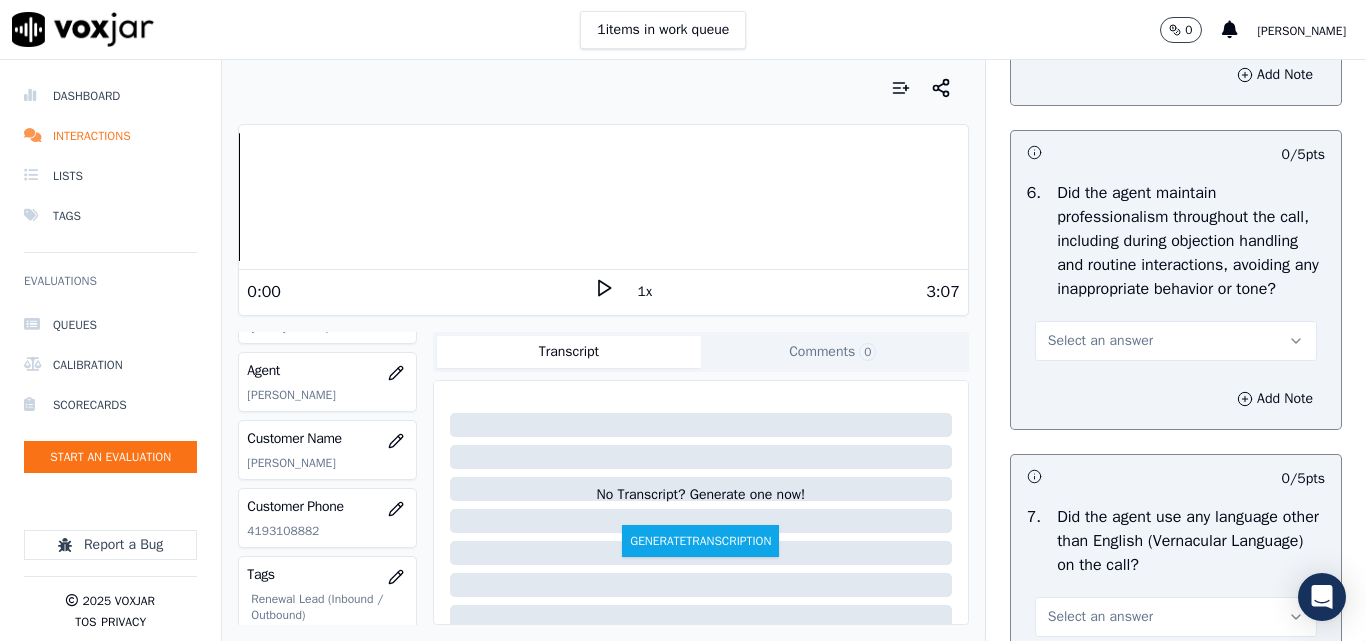 click on "Select an answer" at bounding box center [1100, 341] 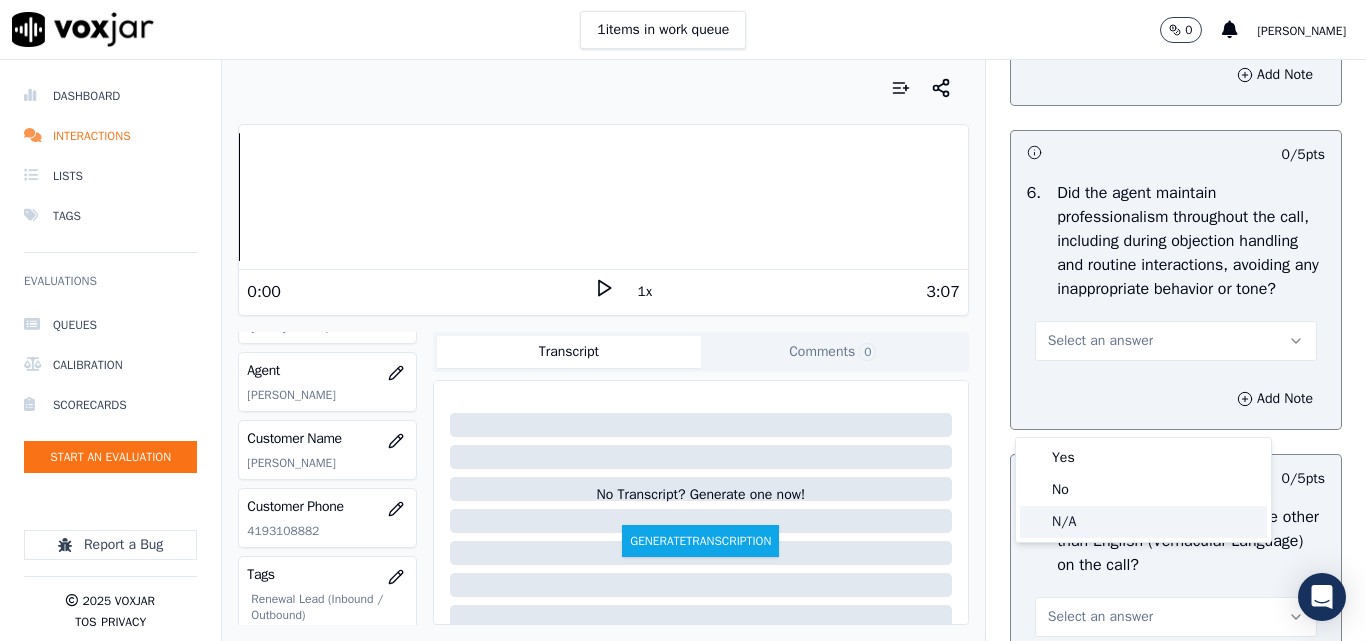 click on "N/A" 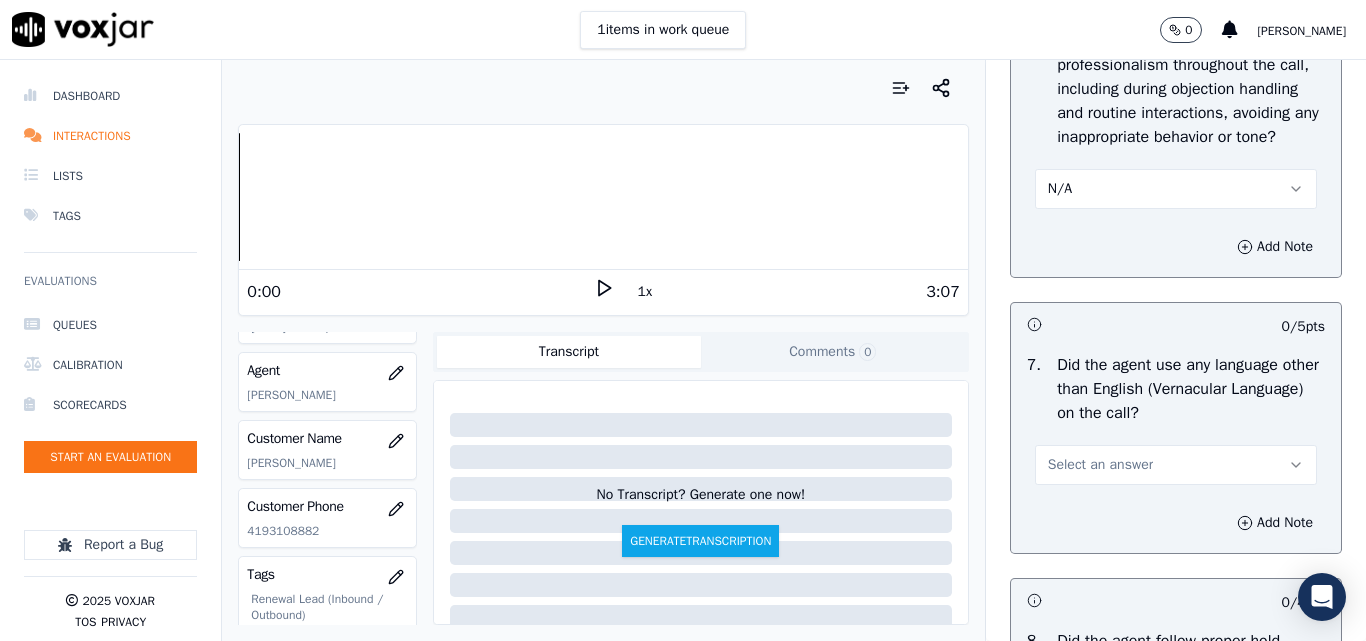 scroll, scrollTop: 2900, scrollLeft: 0, axis: vertical 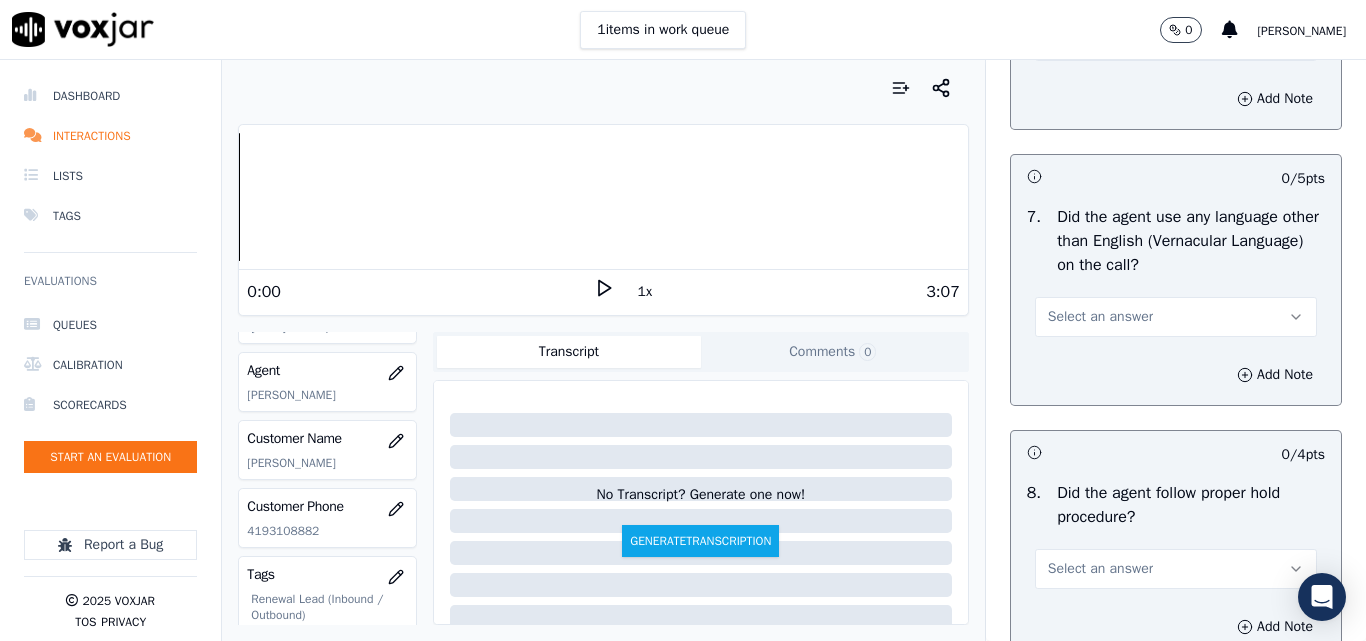 click on "Select an answer" at bounding box center [1100, 317] 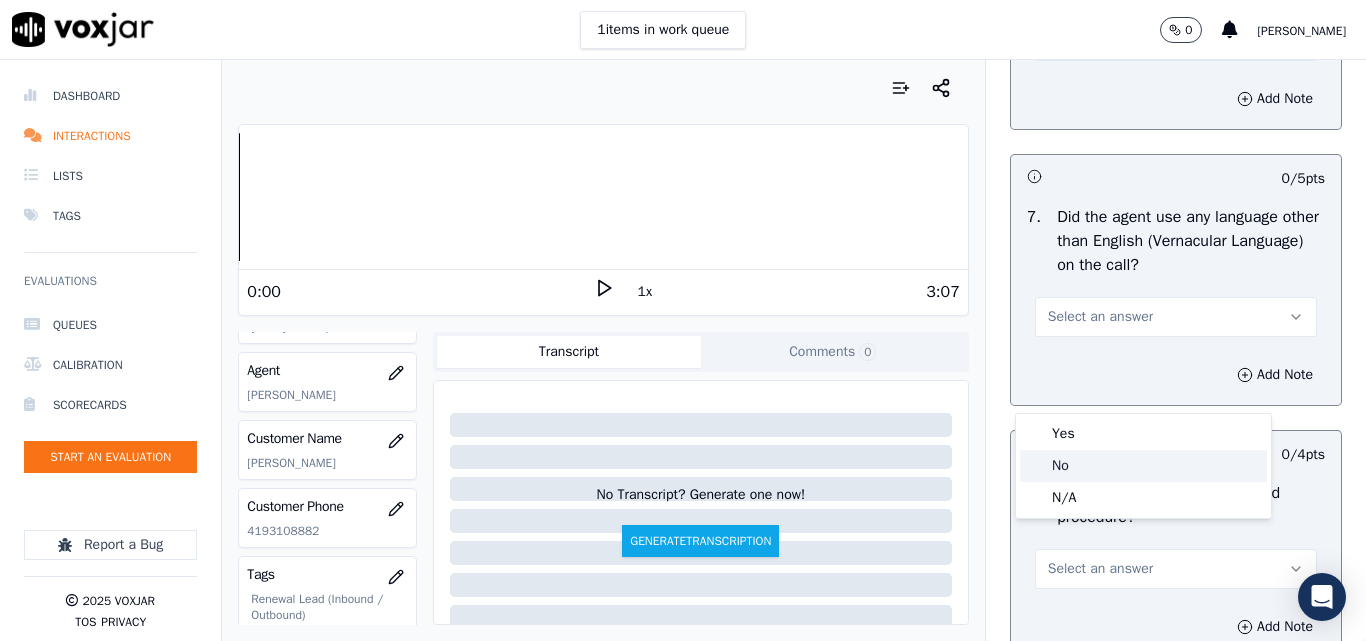 click on "No" 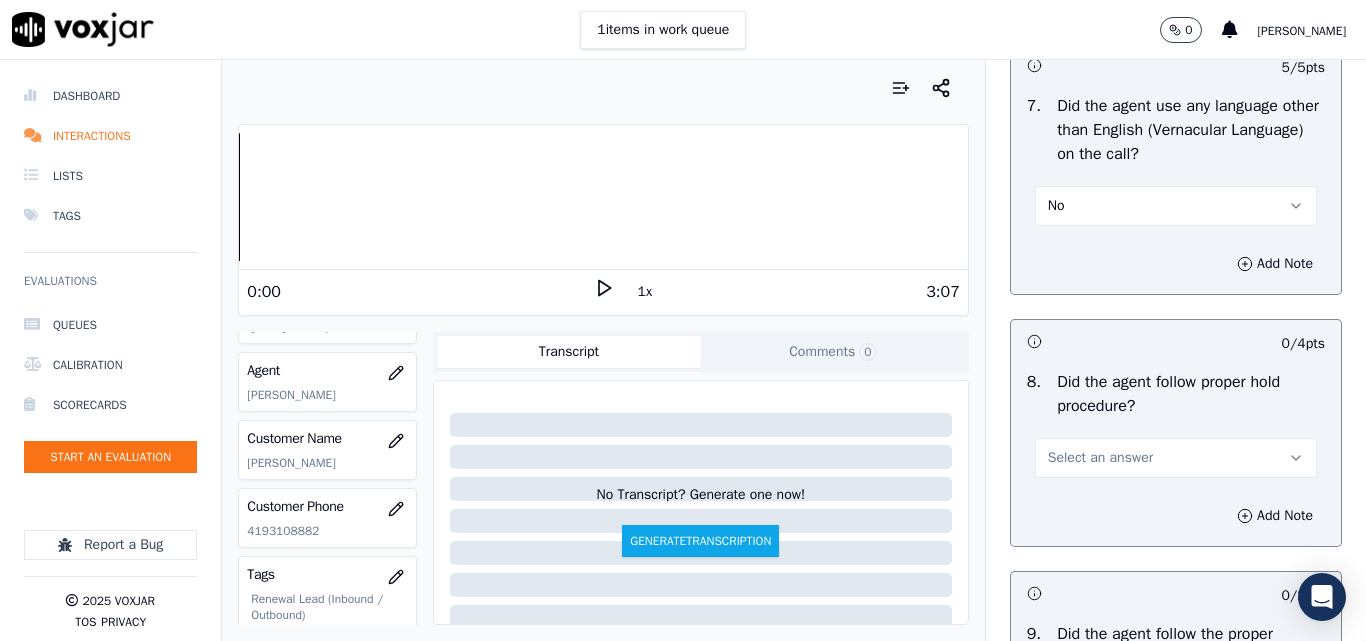 scroll, scrollTop: 3100, scrollLeft: 0, axis: vertical 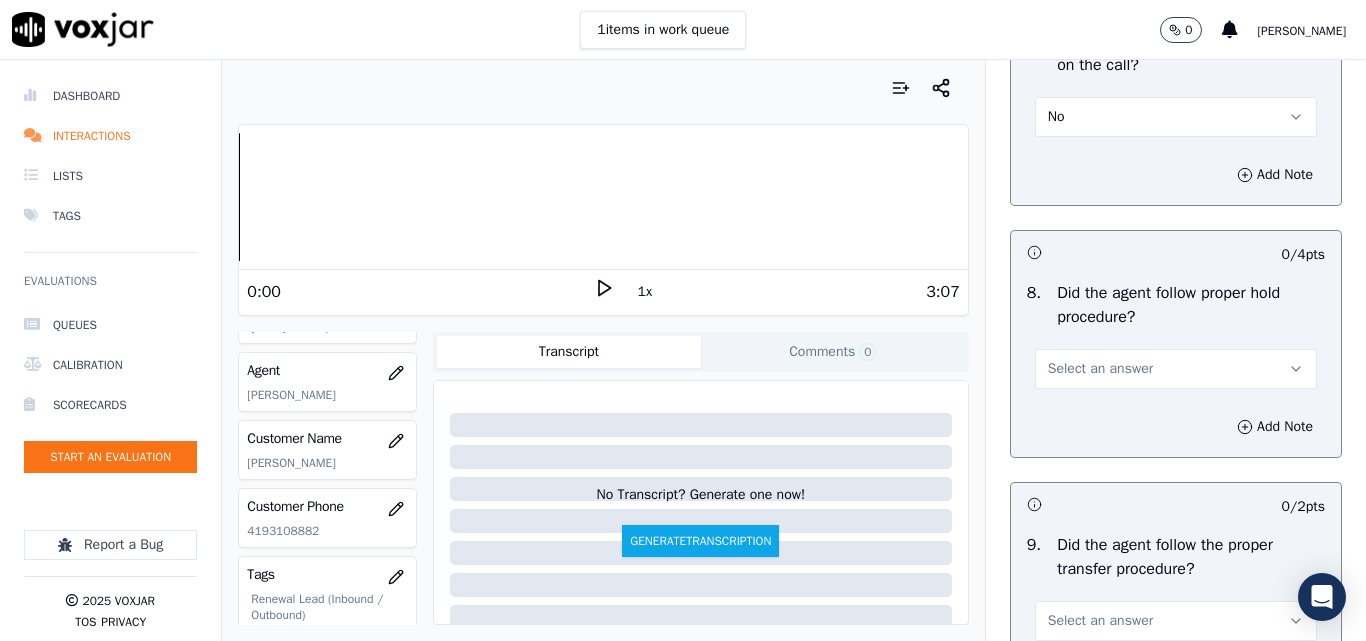 click on "Select an answer" at bounding box center (1100, 369) 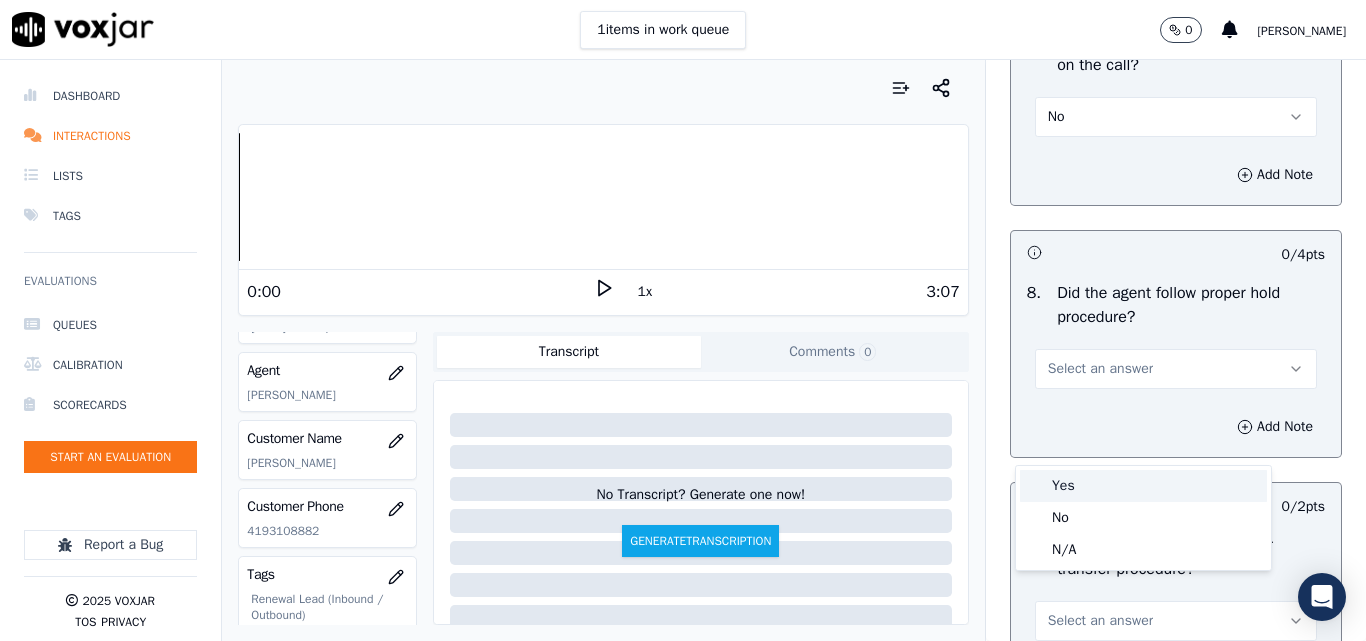 click on "Yes" at bounding box center (1143, 486) 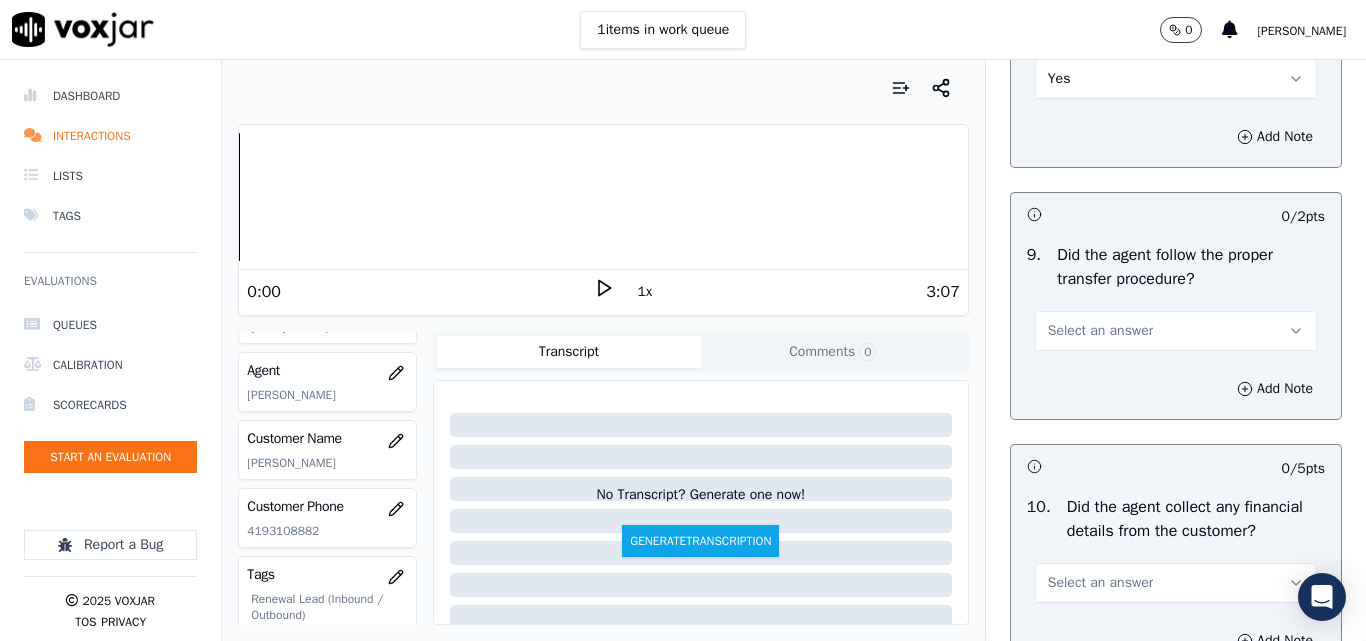 scroll, scrollTop: 3400, scrollLeft: 0, axis: vertical 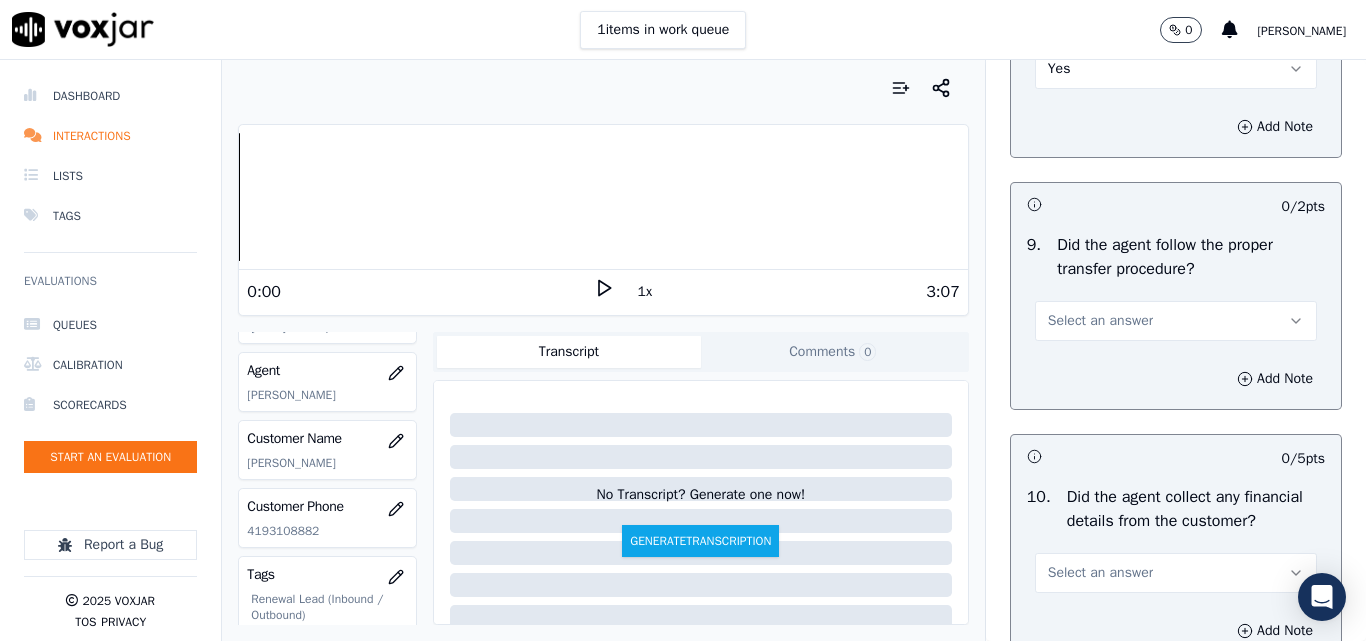 click on "Select an answer" at bounding box center [1100, 321] 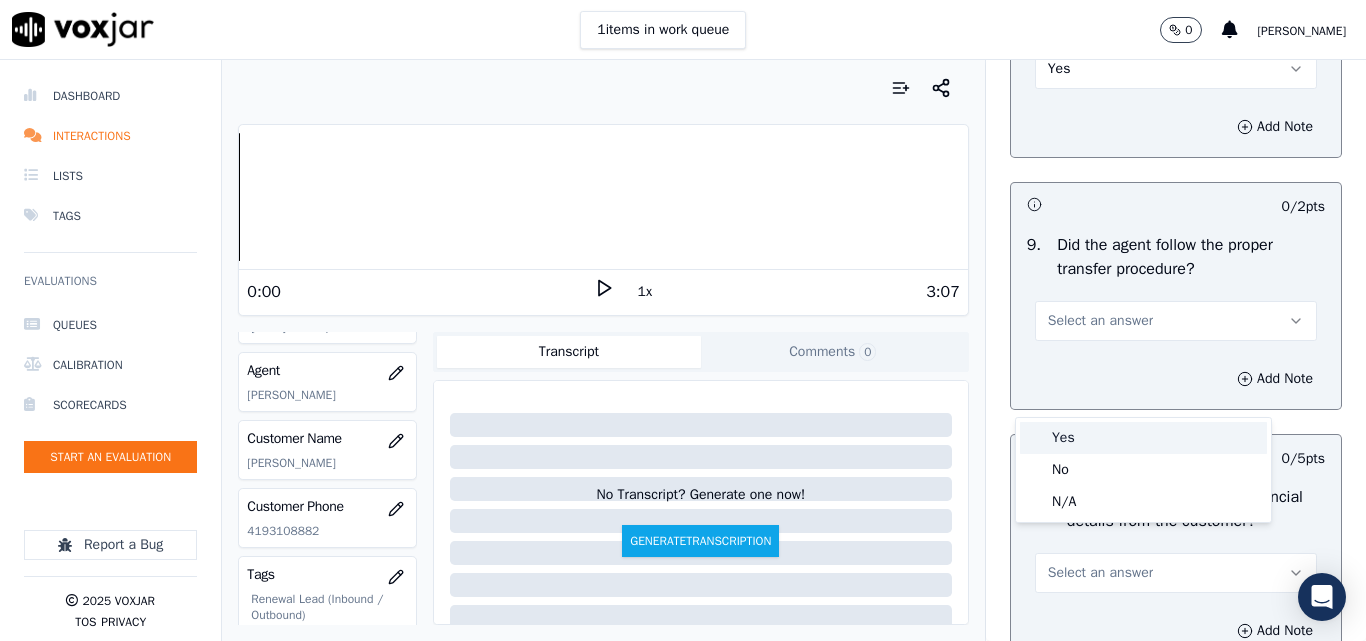 click on "Yes" at bounding box center (1143, 438) 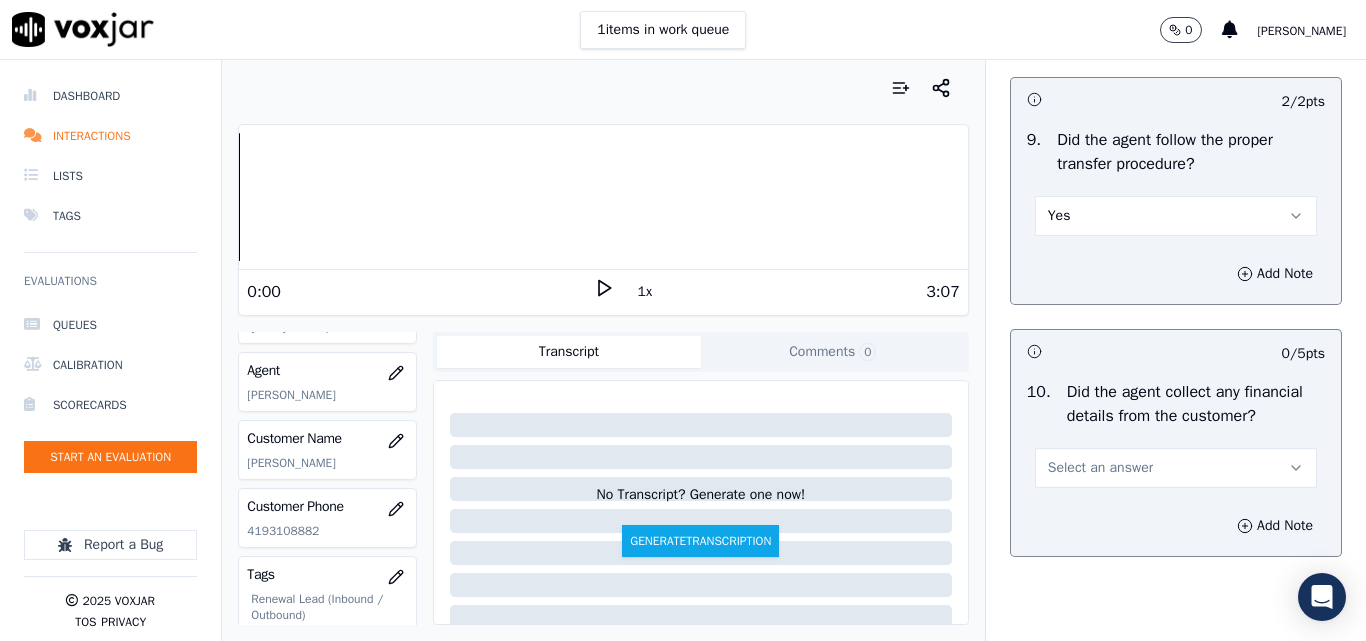 scroll, scrollTop: 3600, scrollLeft: 0, axis: vertical 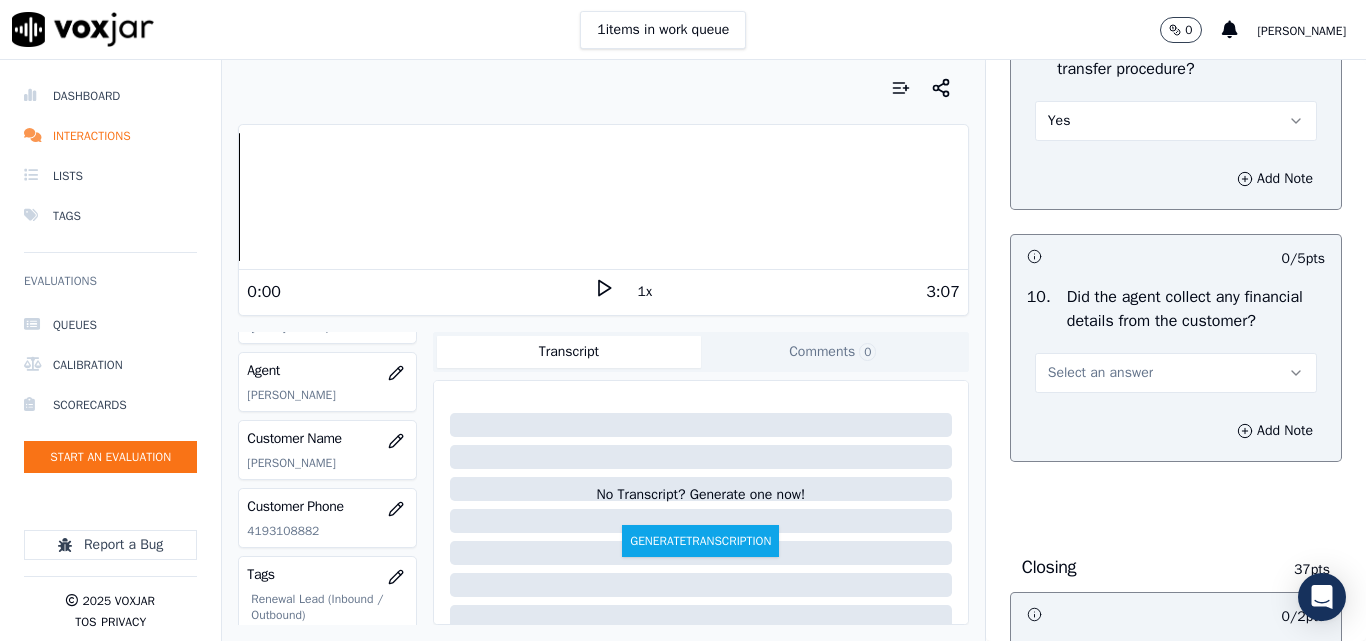 click on "Select an answer" at bounding box center (1100, 373) 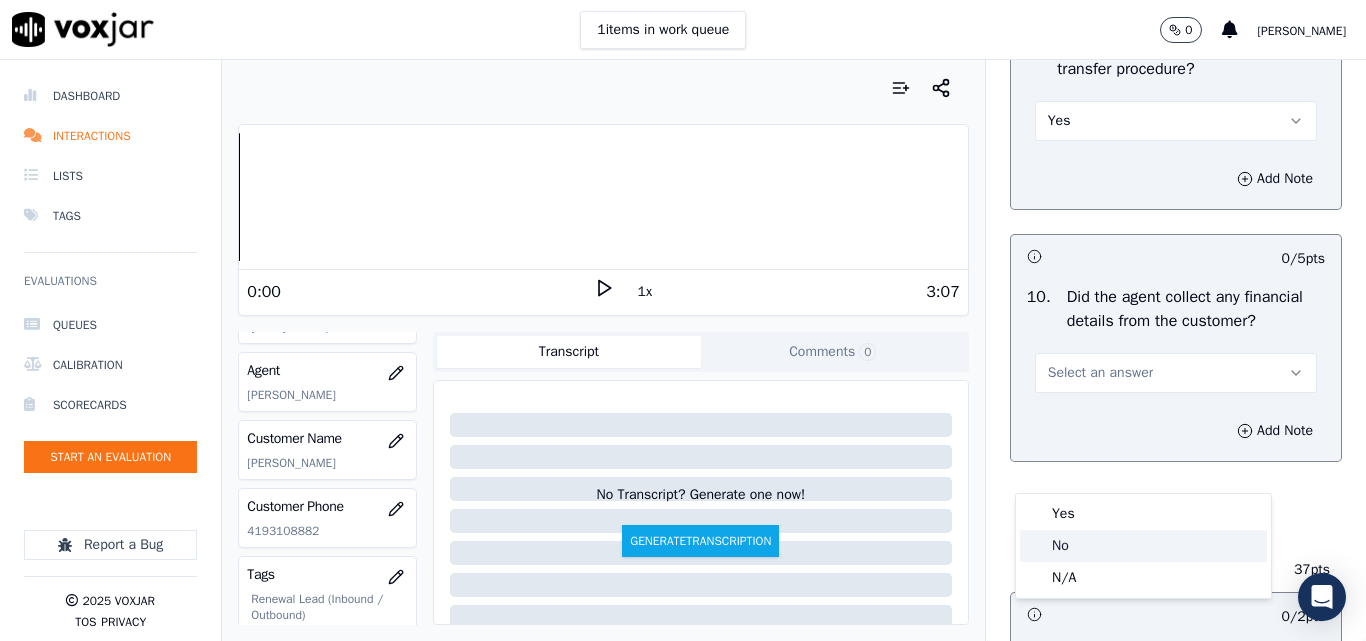 click on "No" 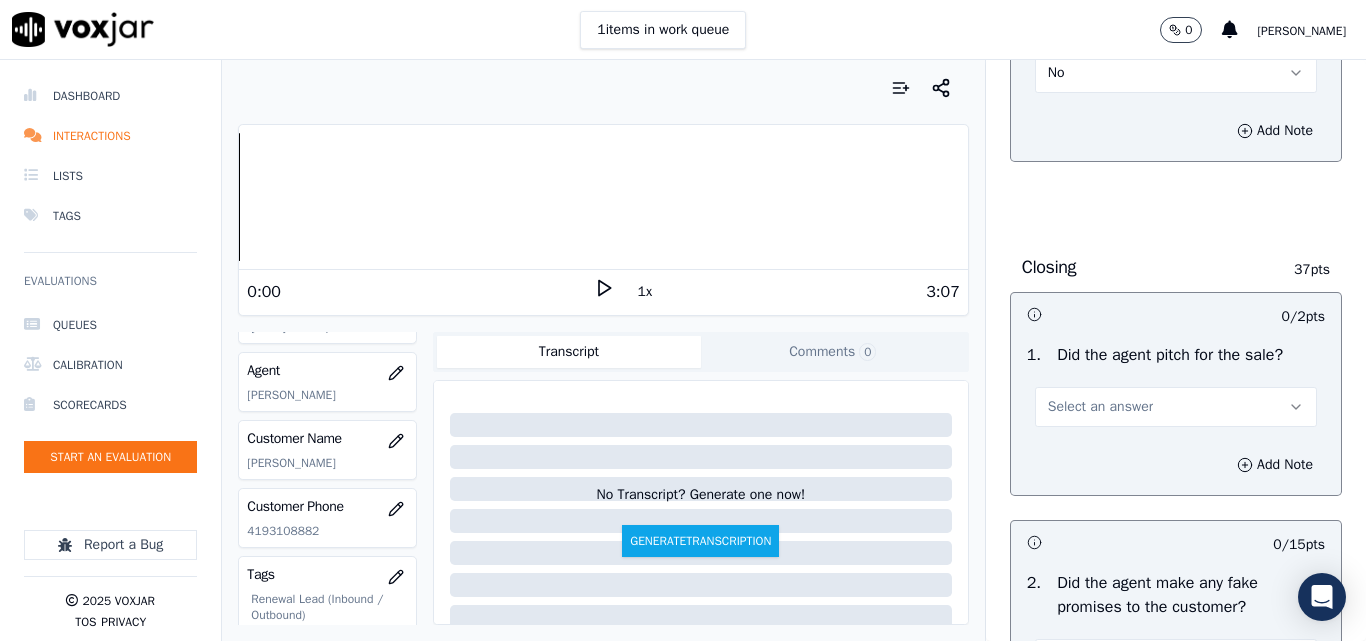 scroll, scrollTop: 4000, scrollLeft: 0, axis: vertical 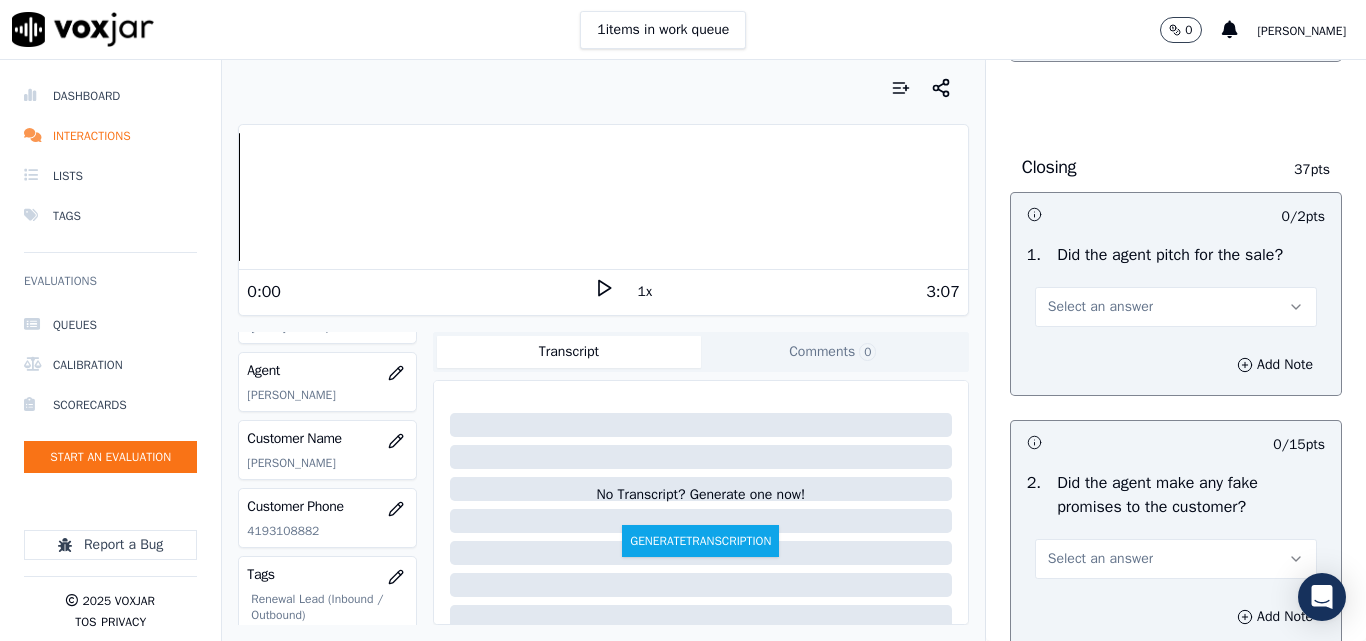 click on "Select an answer" at bounding box center [1100, 307] 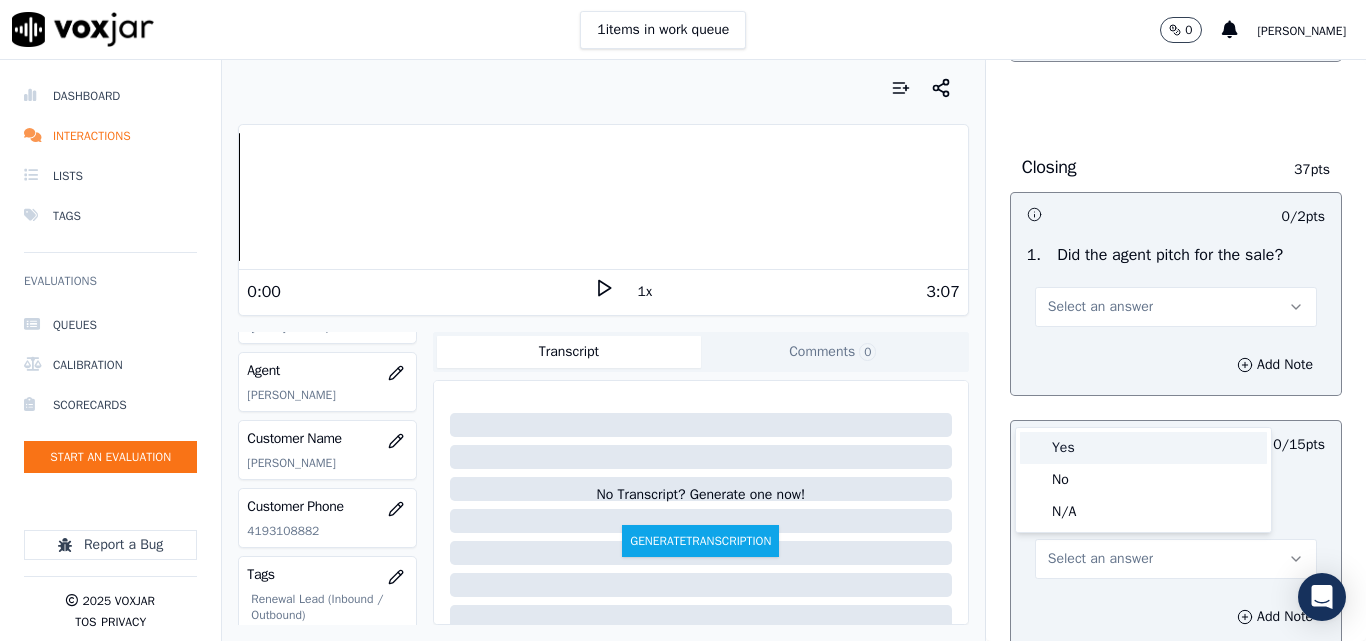 click on "Yes" at bounding box center [1143, 448] 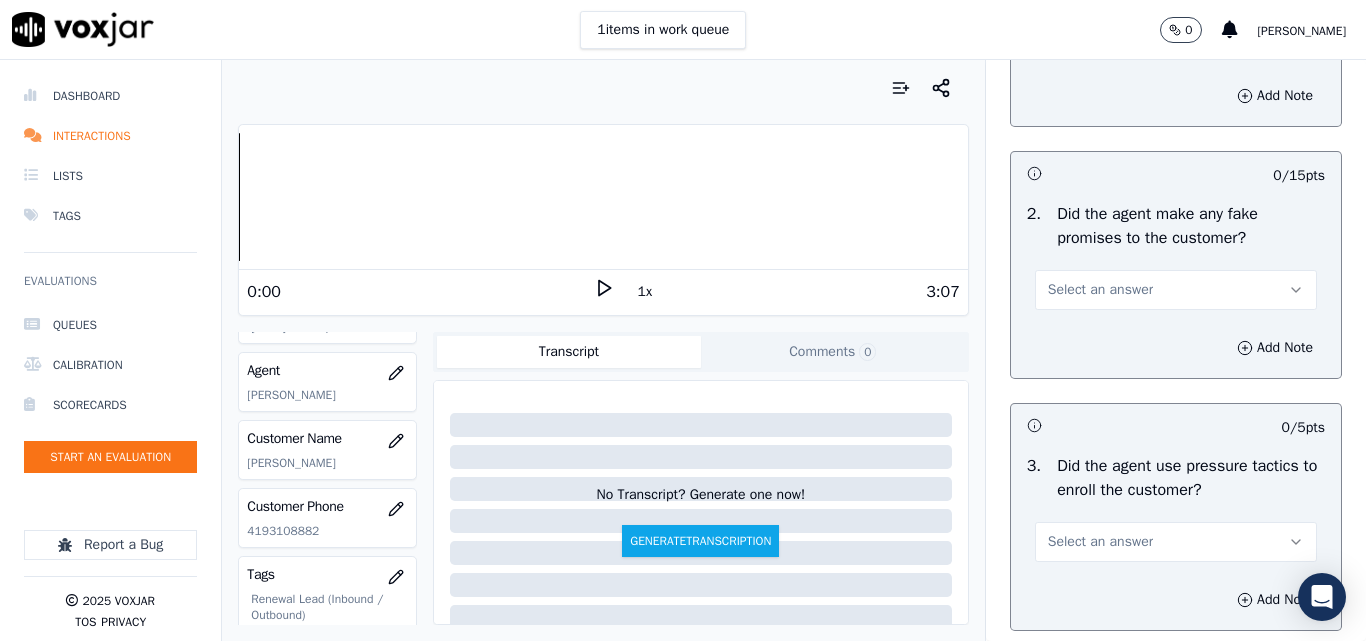 scroll, scrollTop: 4300, scrollLeft: 0, axis: vertical 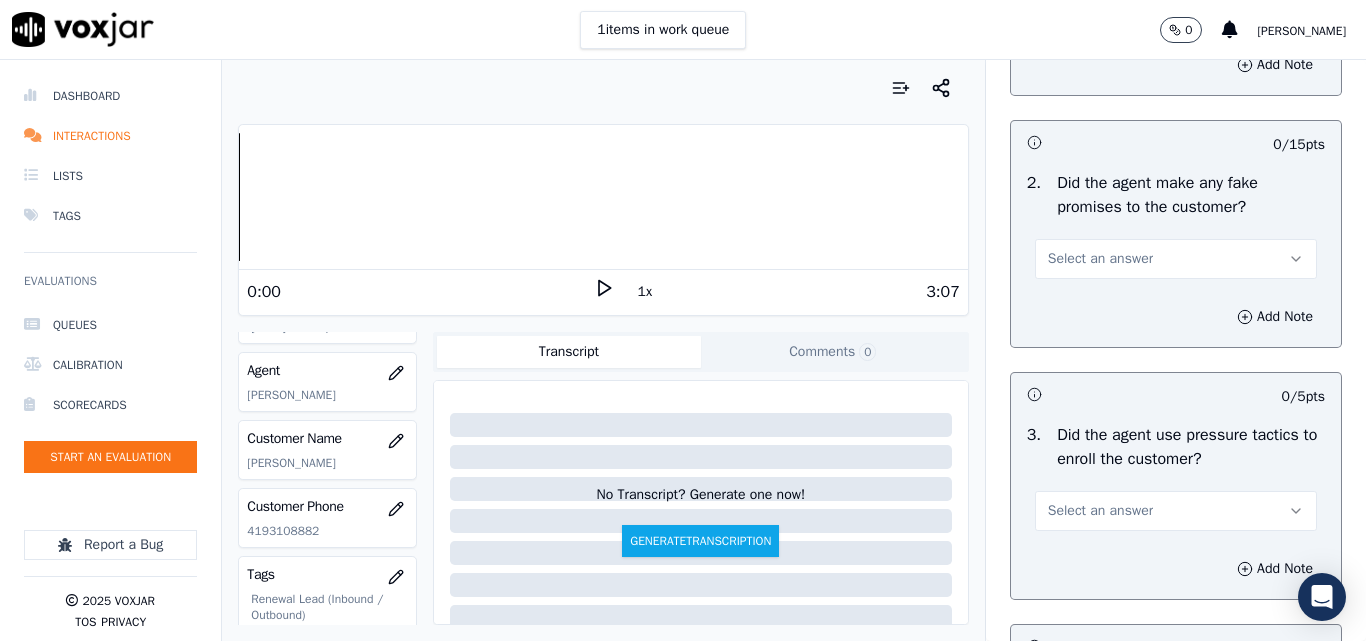 click on "Select an answer" at bounding box center (1100, 259) 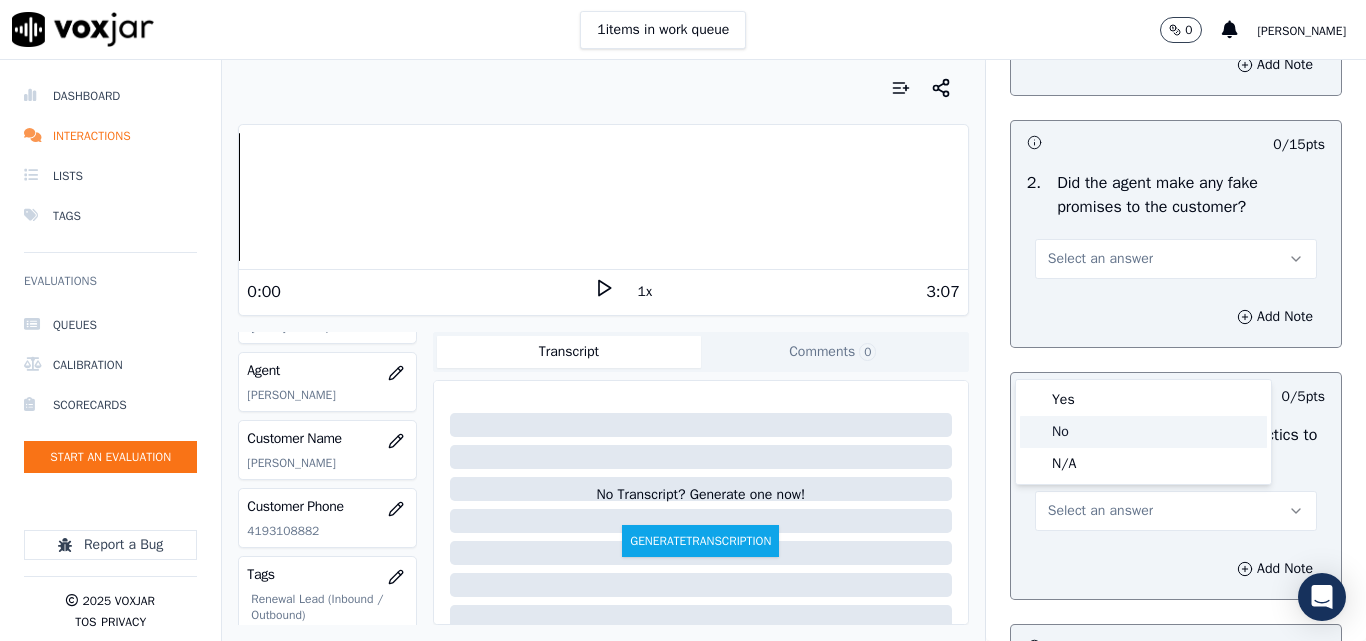 click on "No" 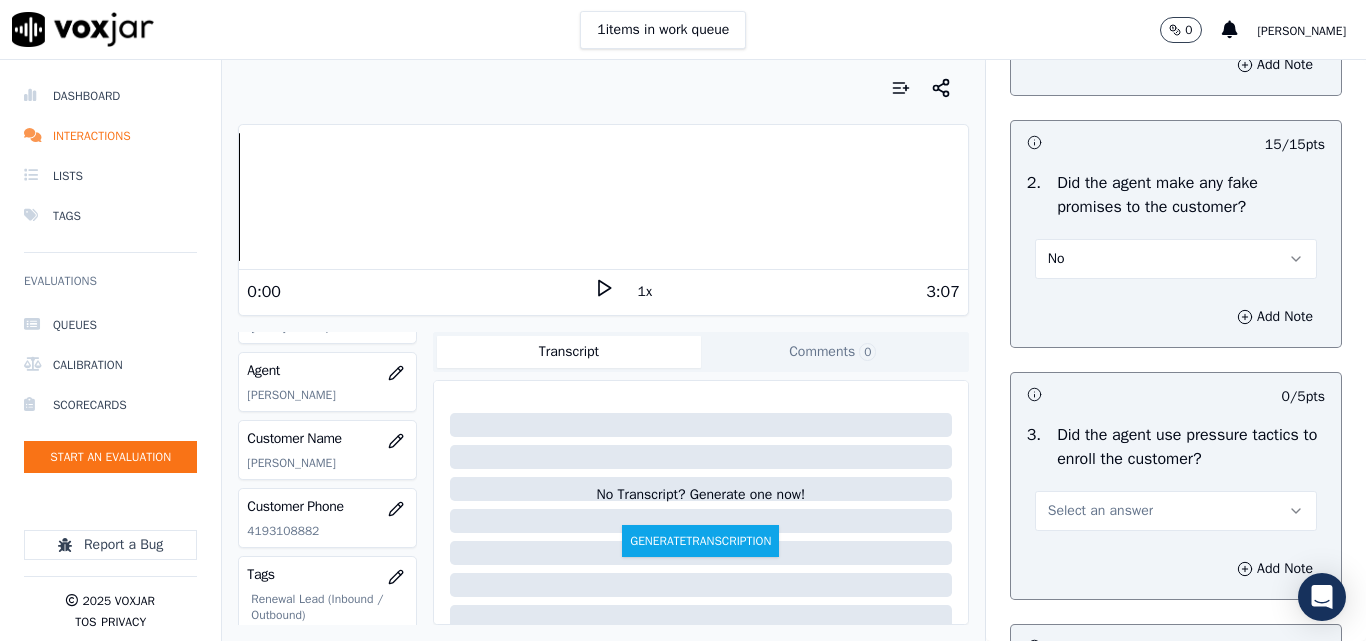 scroll, scrollTop: 4500, scrollLeft: 0, axis: vertical 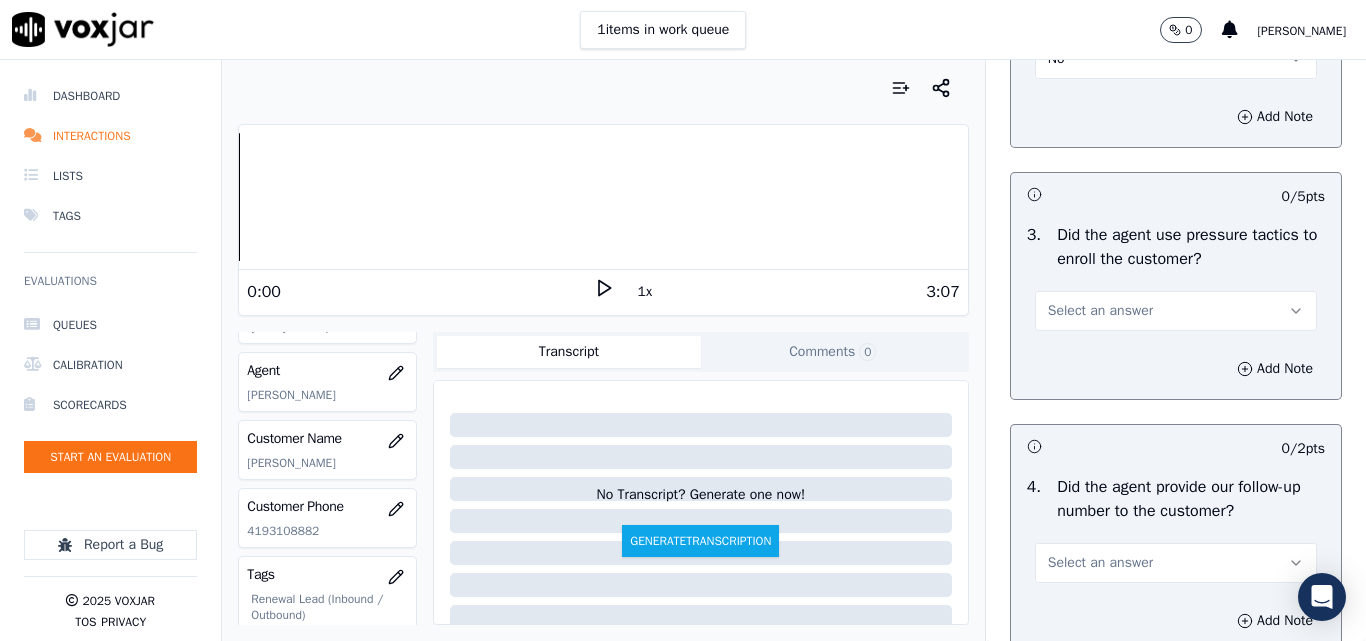 click on "Select an answer" at bounding box center (1100, 311) 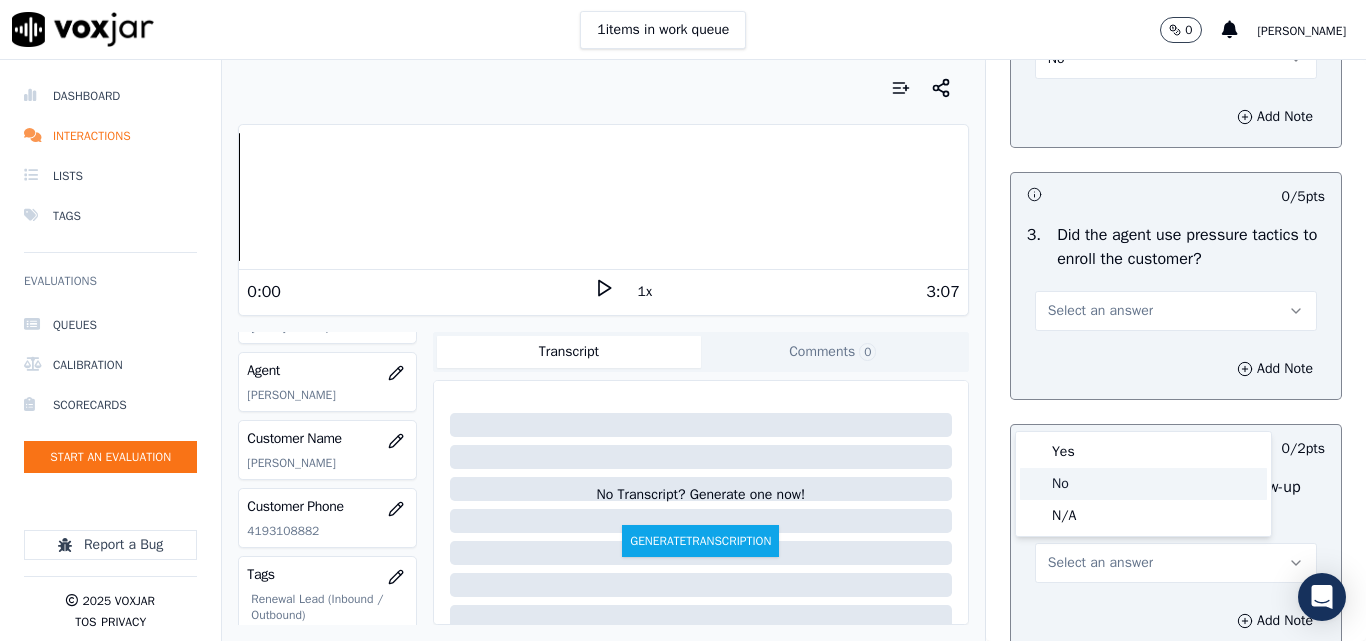 click on "No" 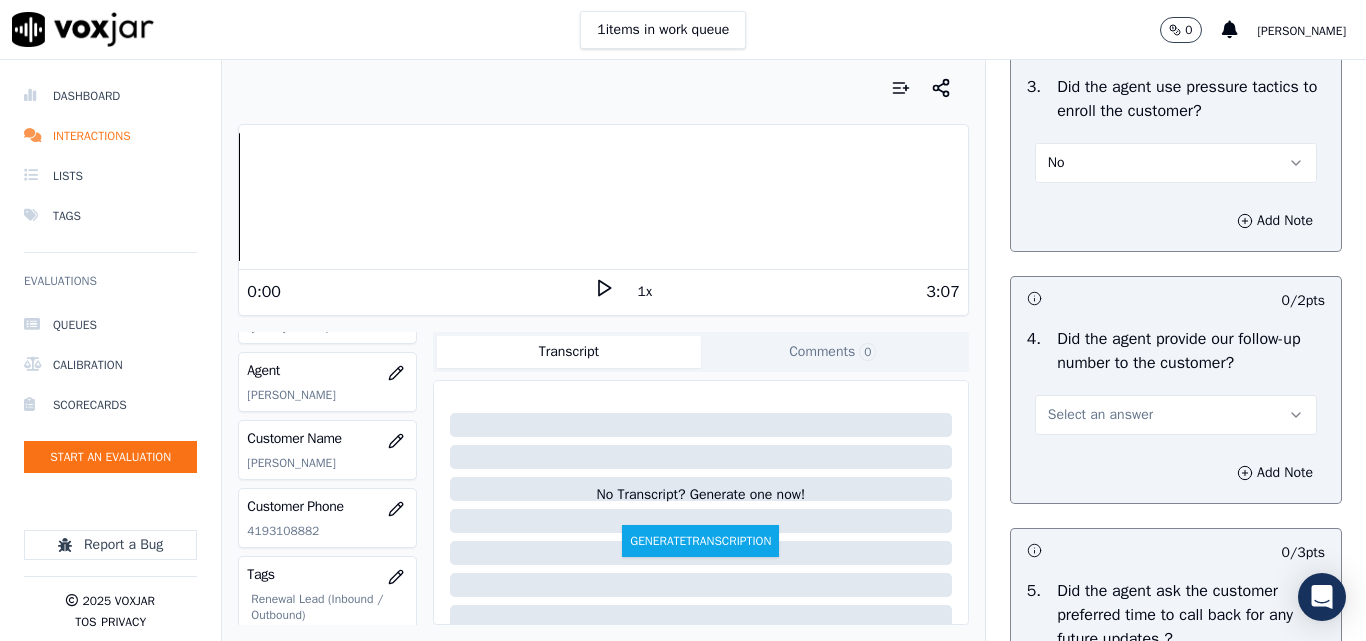 scroll, scrollTop: 4800, scrollLeft: 0, axis: vertical 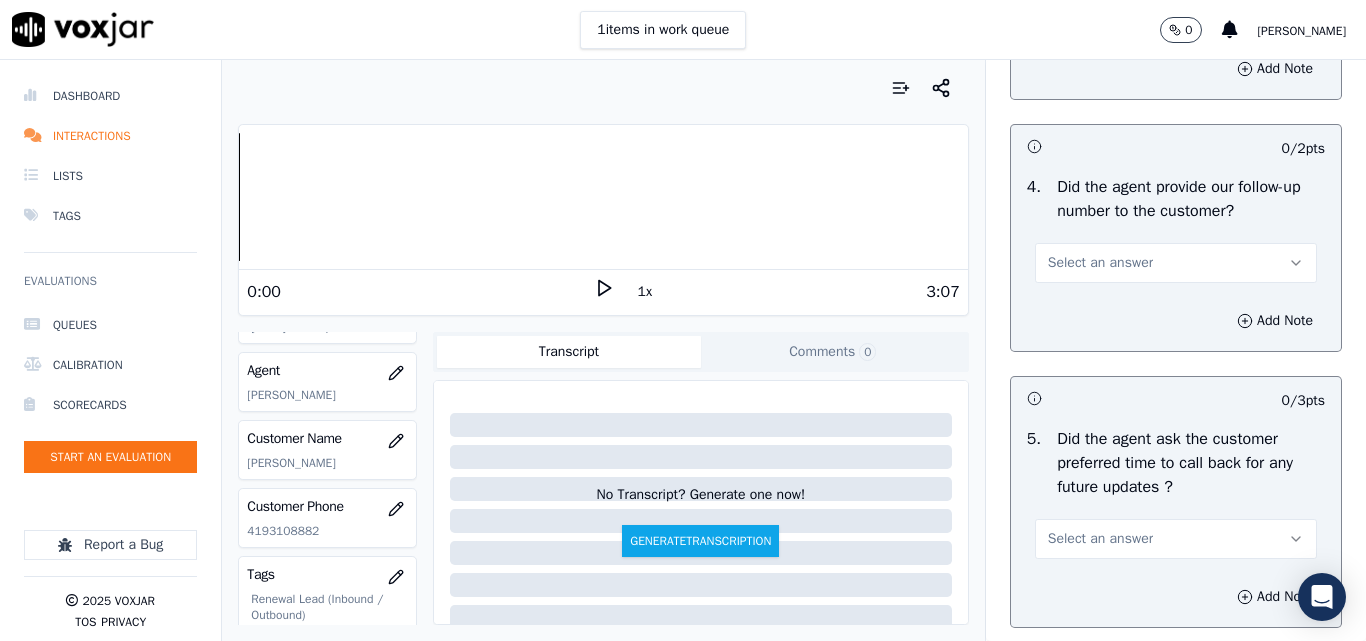 click on "Select an answer" at bounding box center (1100, 263) 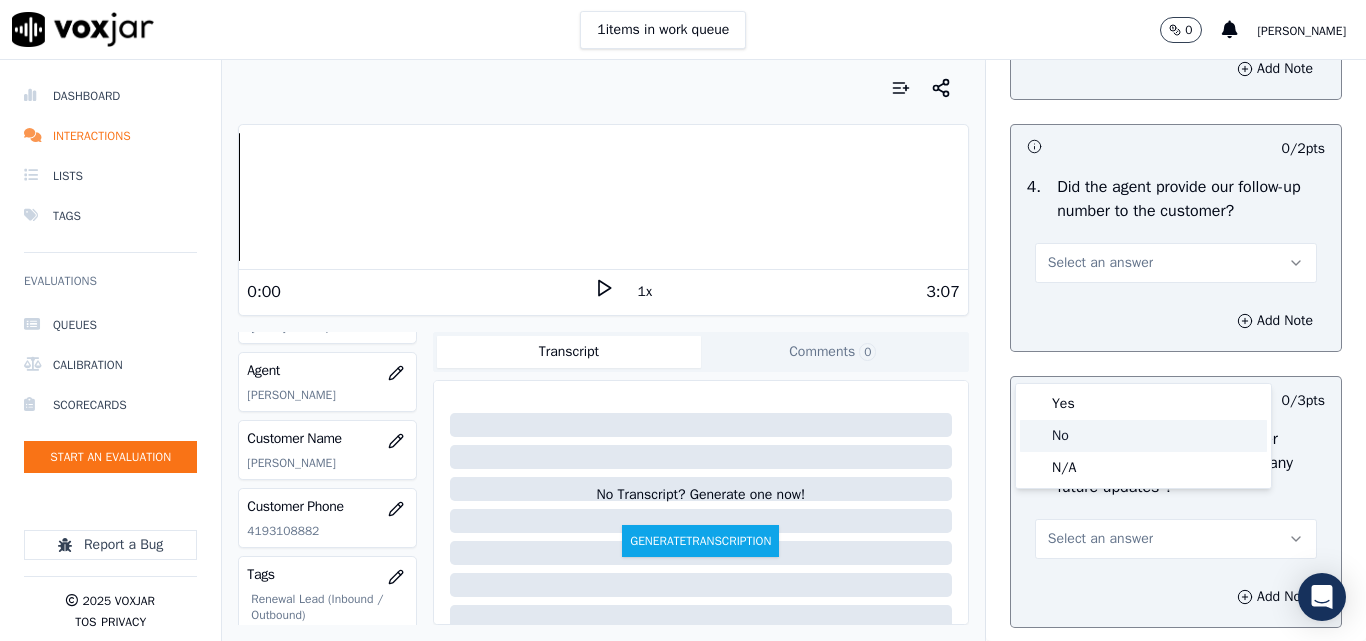 click on "No" 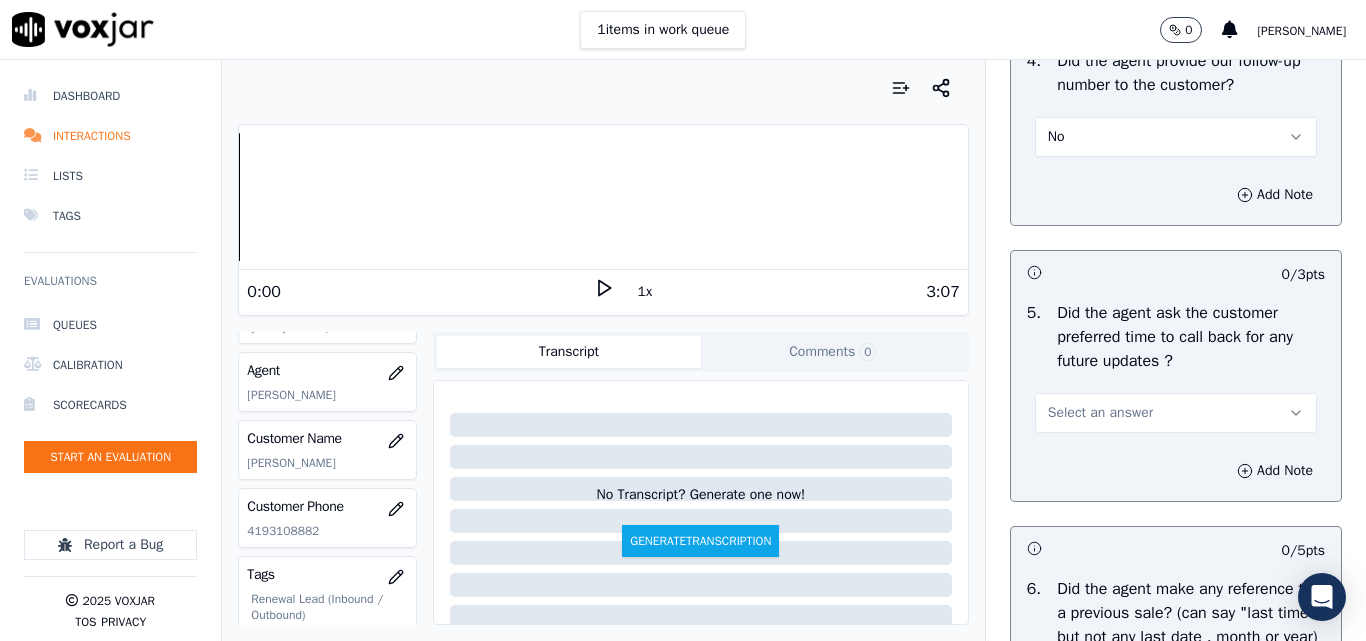 scroll, scrollTop: 5100, scrollLeft: 0, axis: vertical 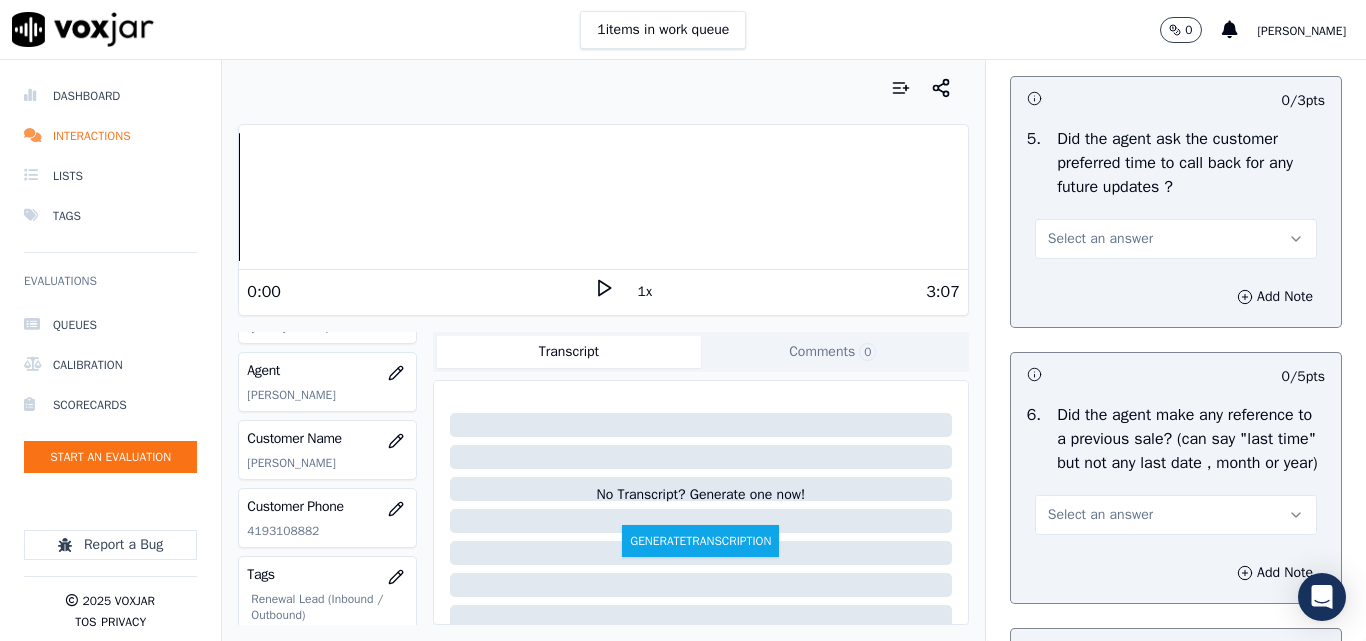 click on "Select an answer" at bounding box center [1100, 239] 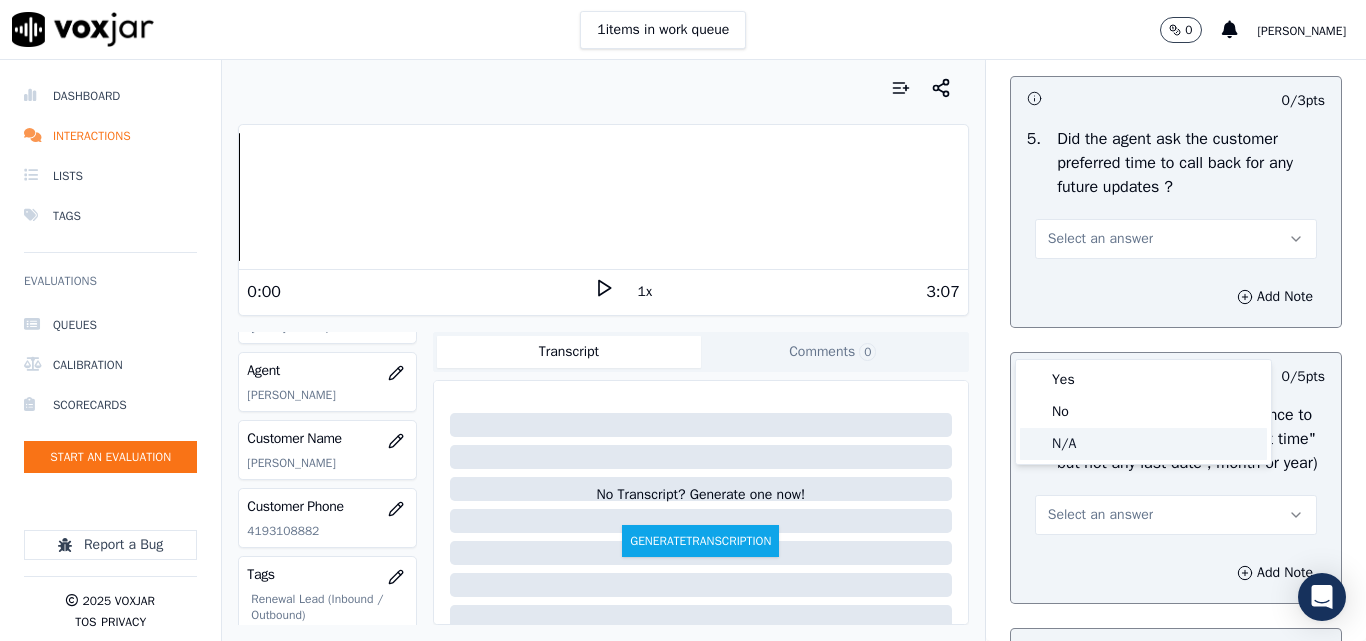 click on "N/A" 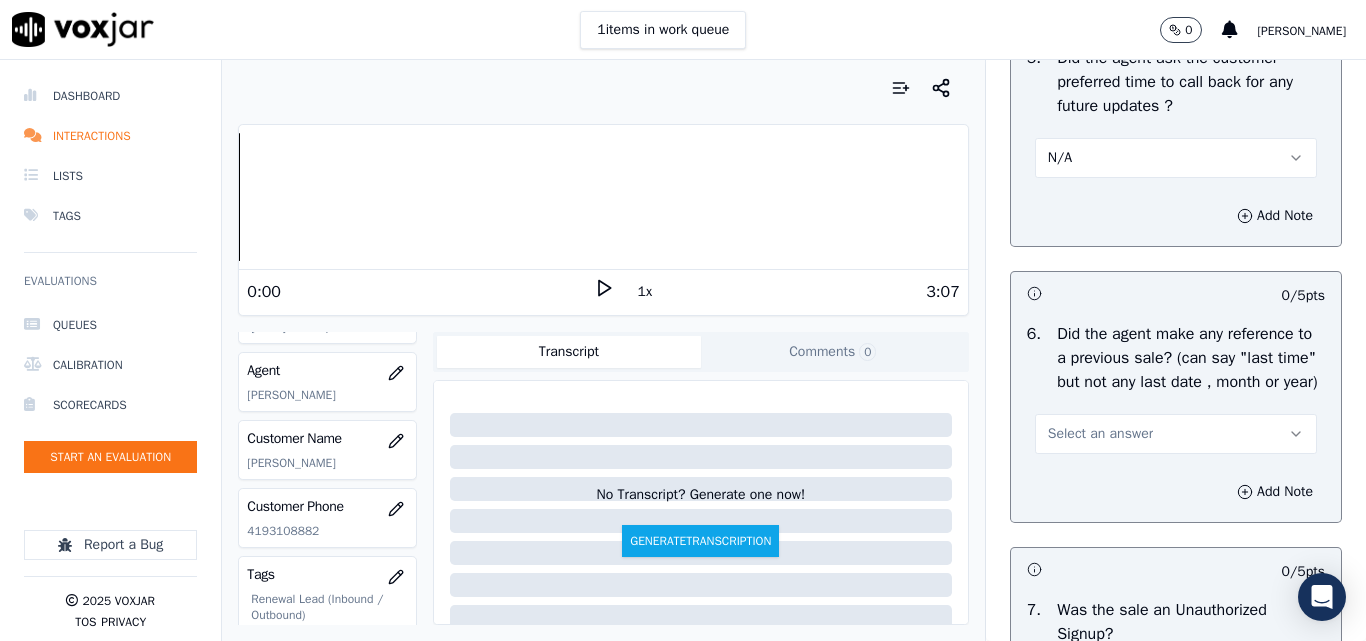 scroll, scrollTop: 5300, scrollLeft: 0, axis: vertical 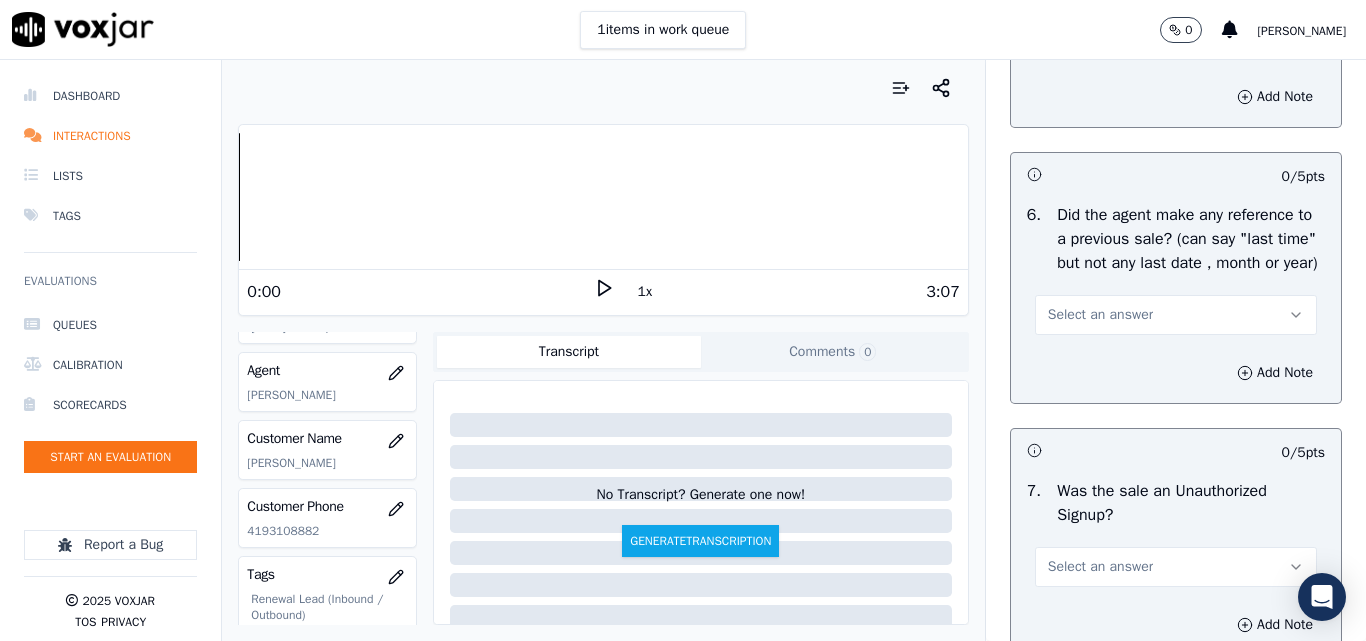 click on "Select an answer" at bounding box center [1100, 315] 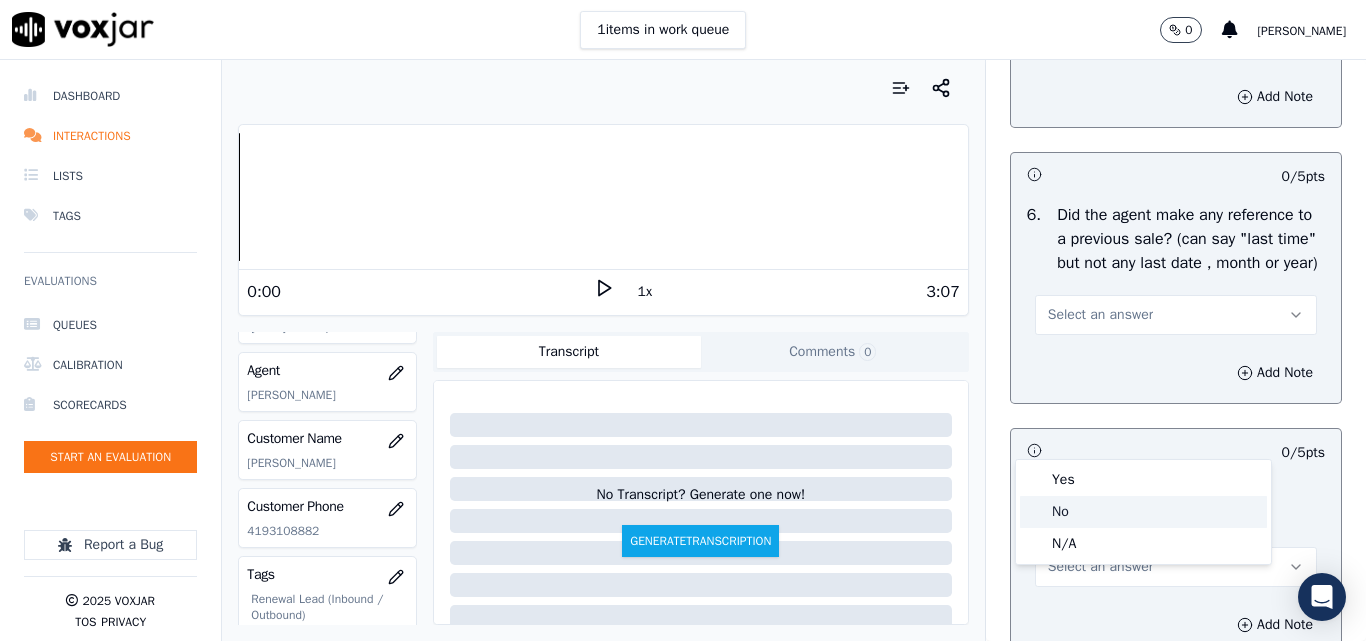 click on "No" 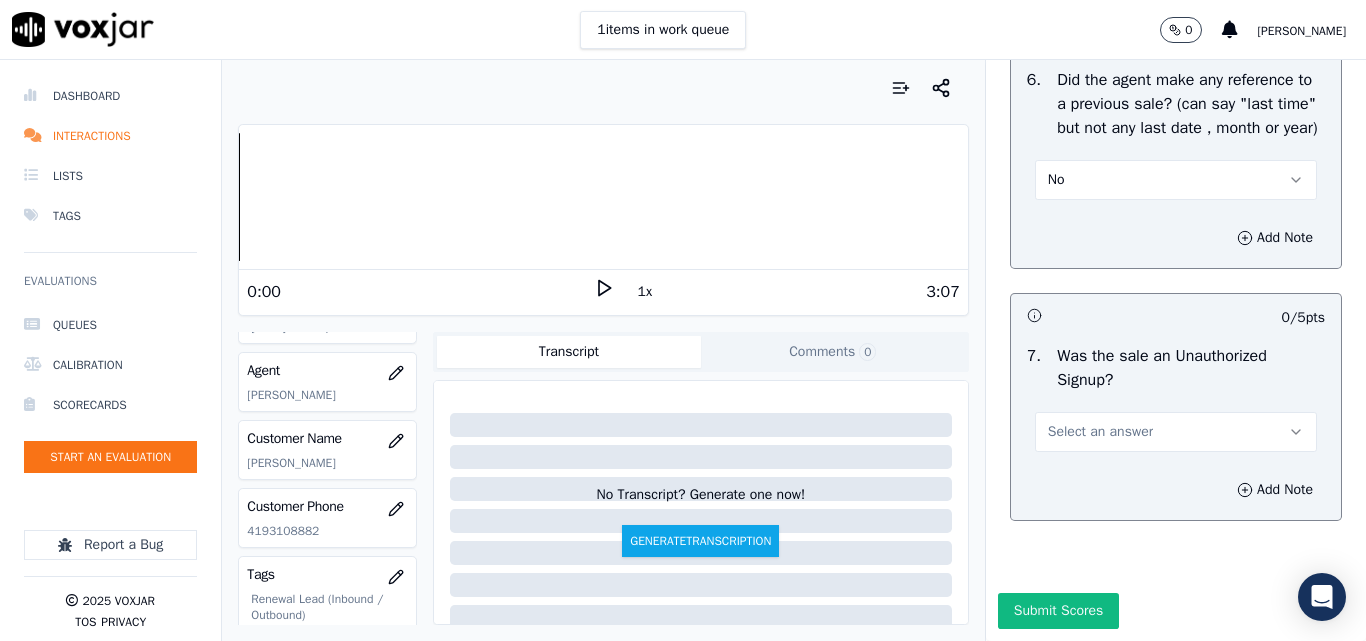 scroll, scrollTop: 5500, scrollLeft: 0, axis: vertical 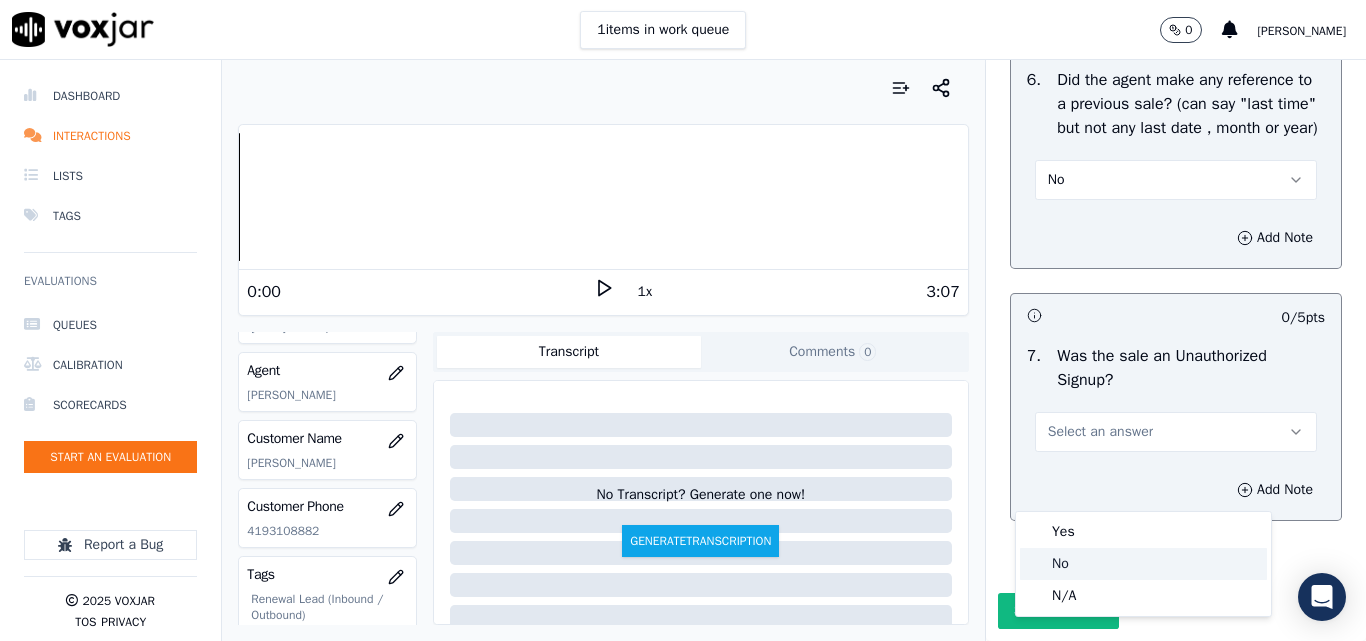 click on "No" 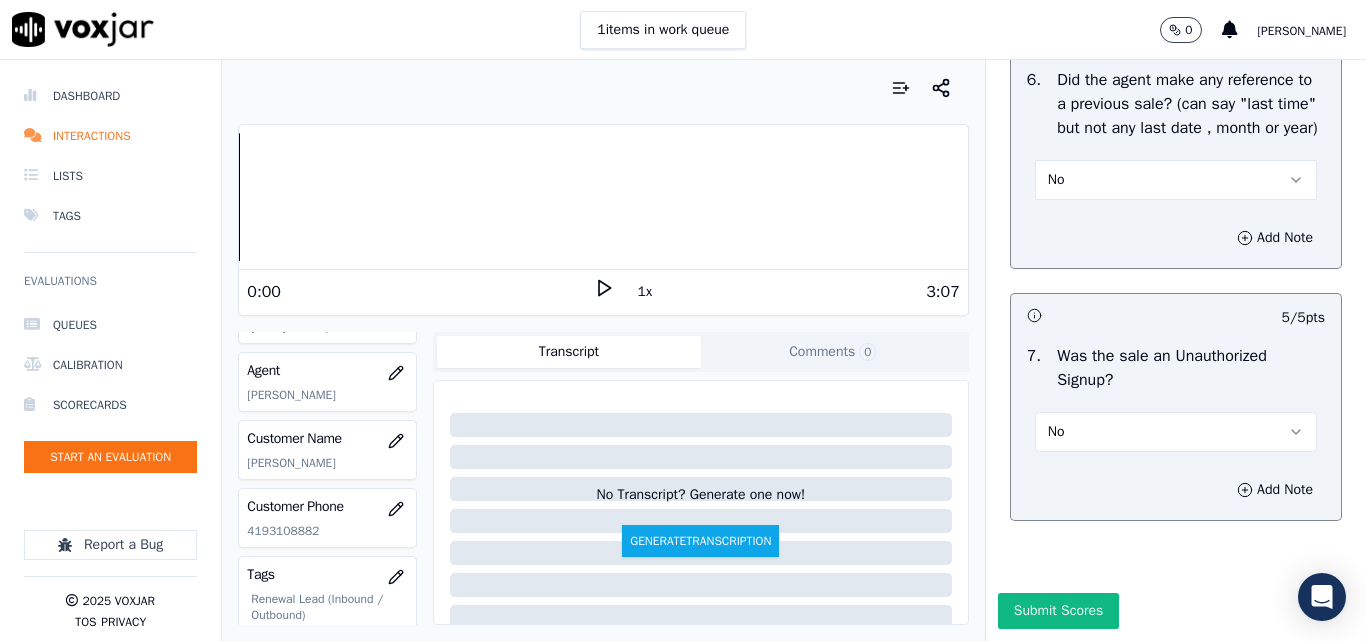 scroll, scrollTop: 5600, scrollLeft: 0, axis: vertical 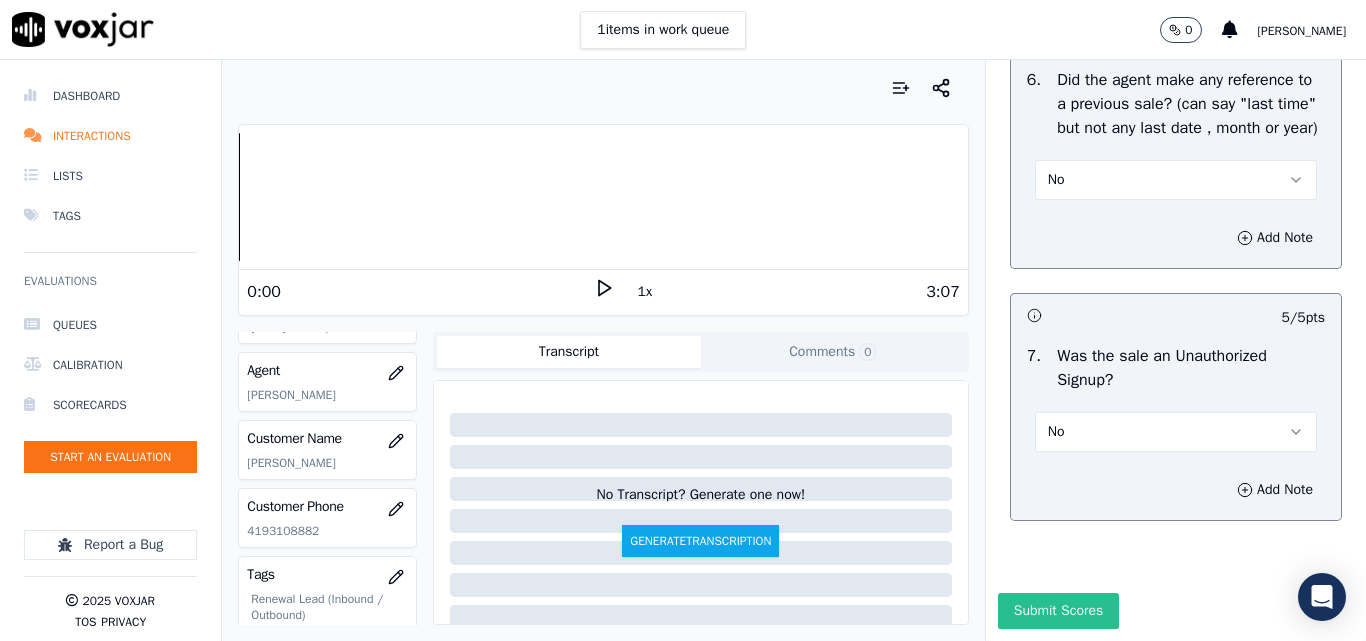 click on "Submit Scores" at bounding box center [1058, 611] 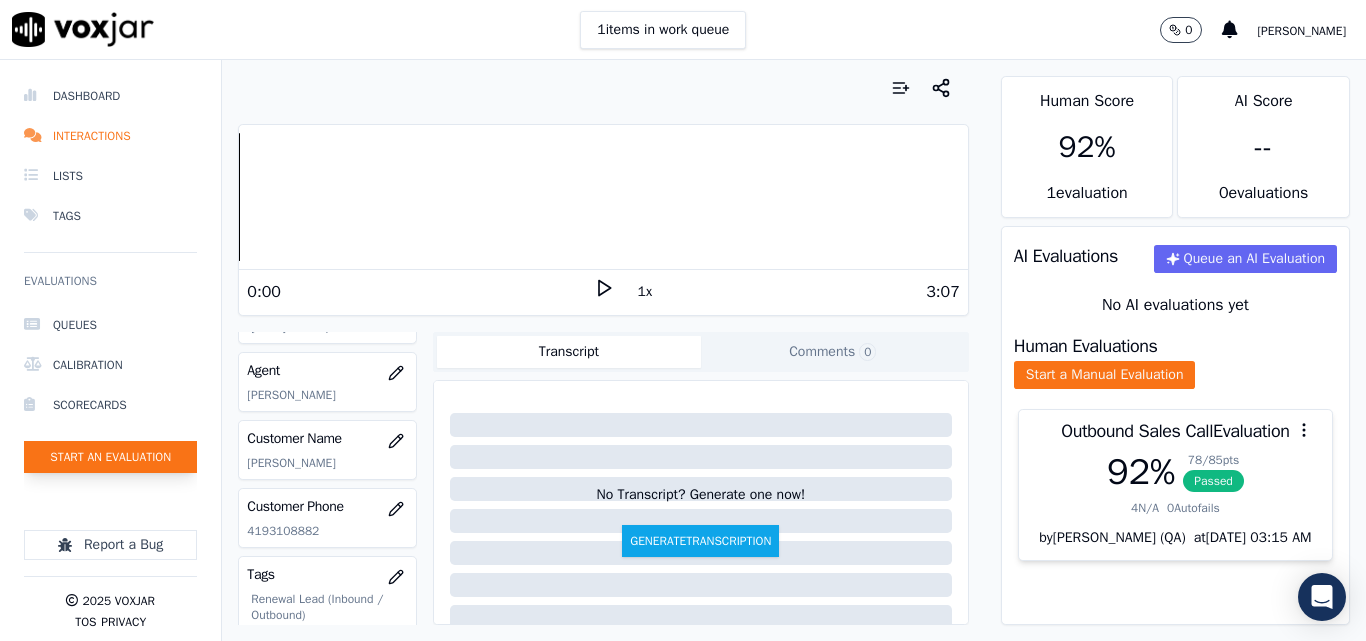 click on "Start an Evaluation" 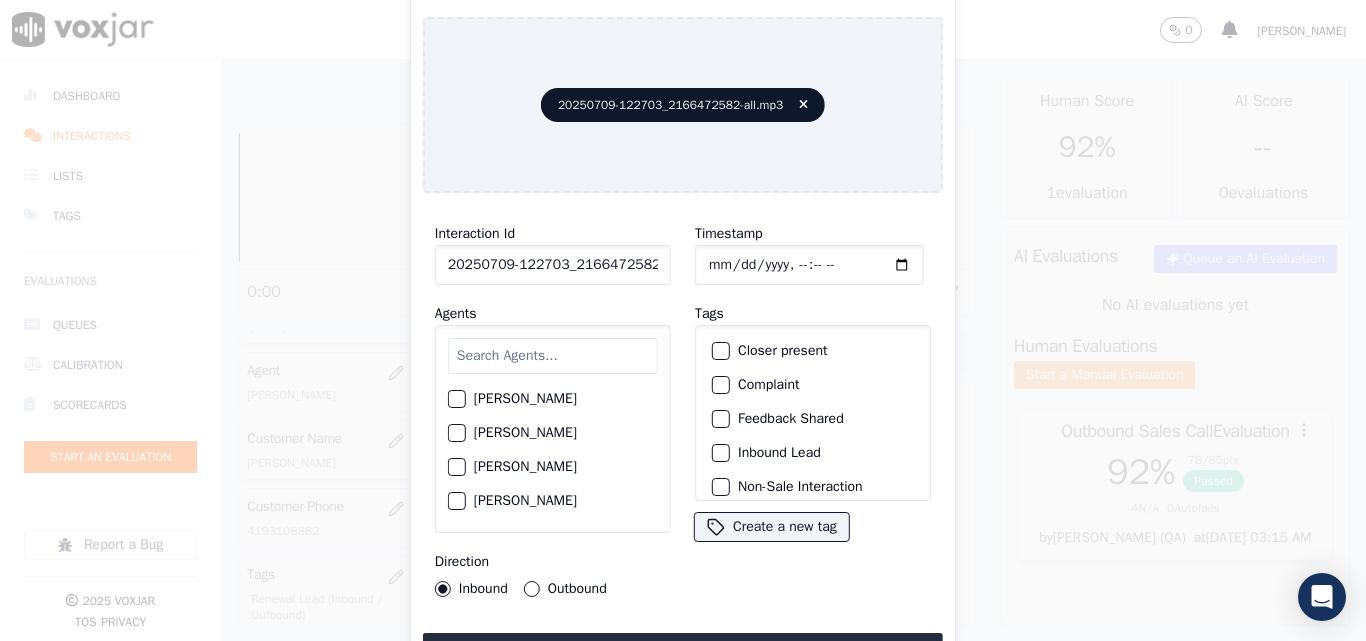 scroll, scrollTop: 0, scrollLeft: 40, axis: horizontal 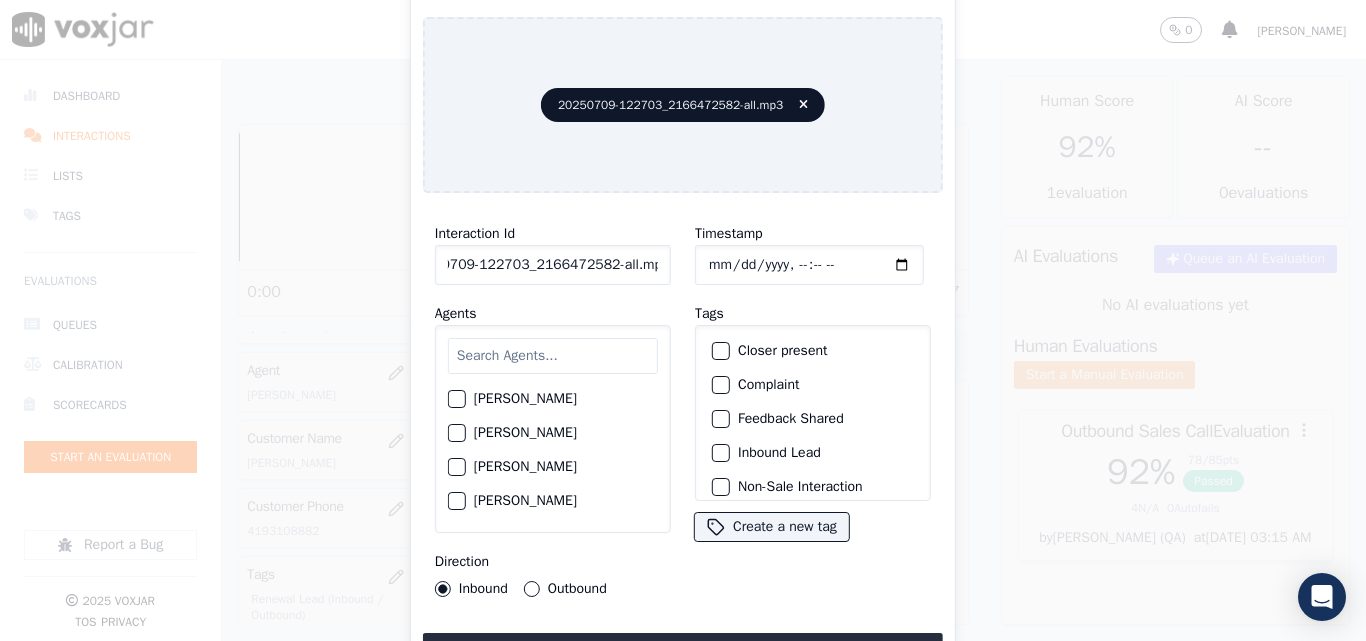 drag, startPoint x: 639, startPoint y: 261, endPoint x: 856, endPoint y: 261, distance: 217 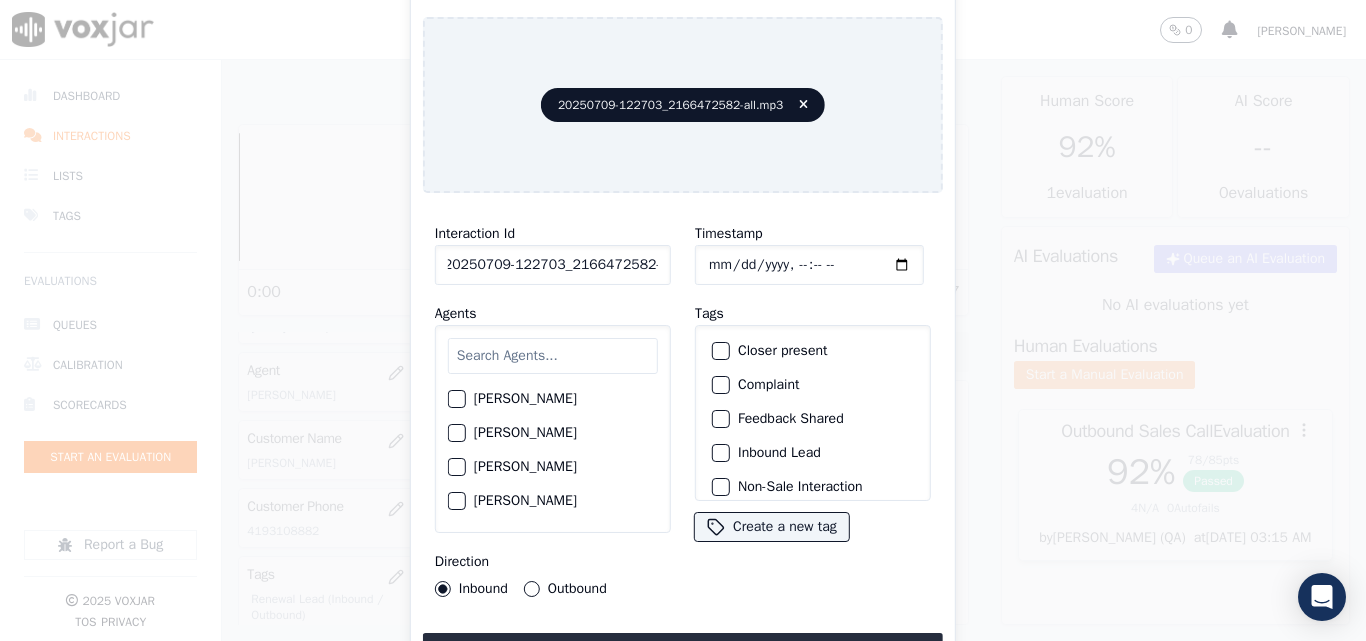 scroll, scrollTop: 0, scrollLeft: 11, axis: horizontal 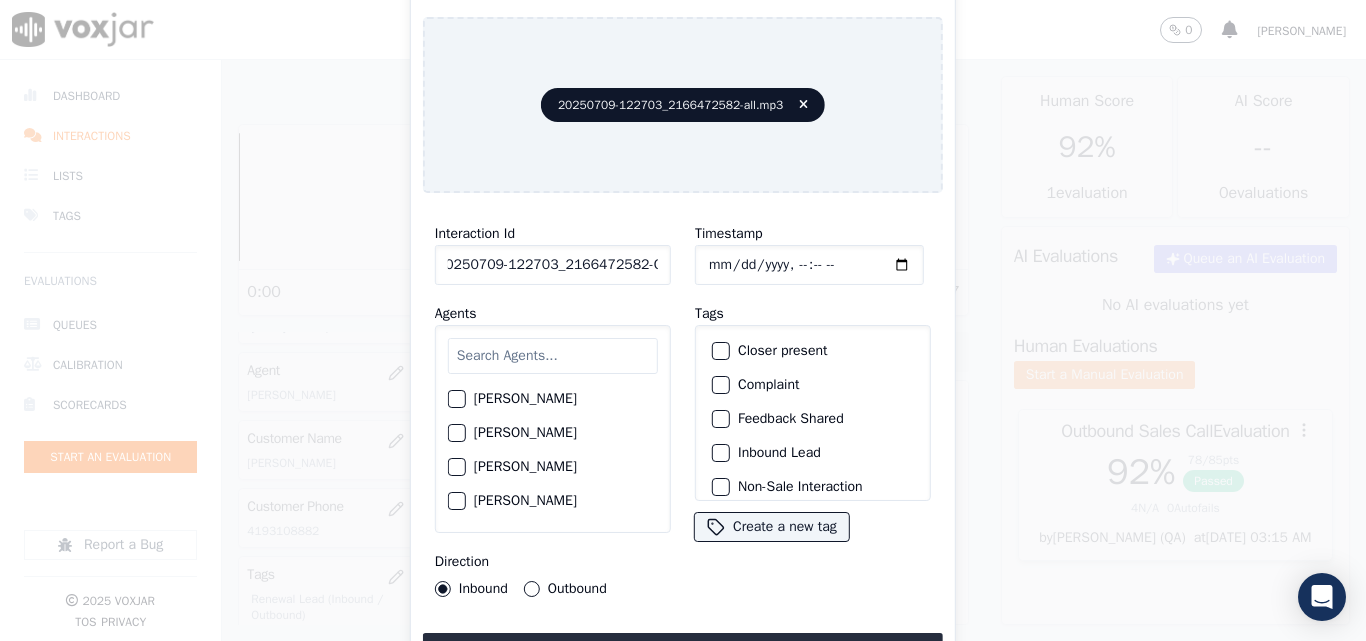 type on "20250709-122703_2166472582-C1" 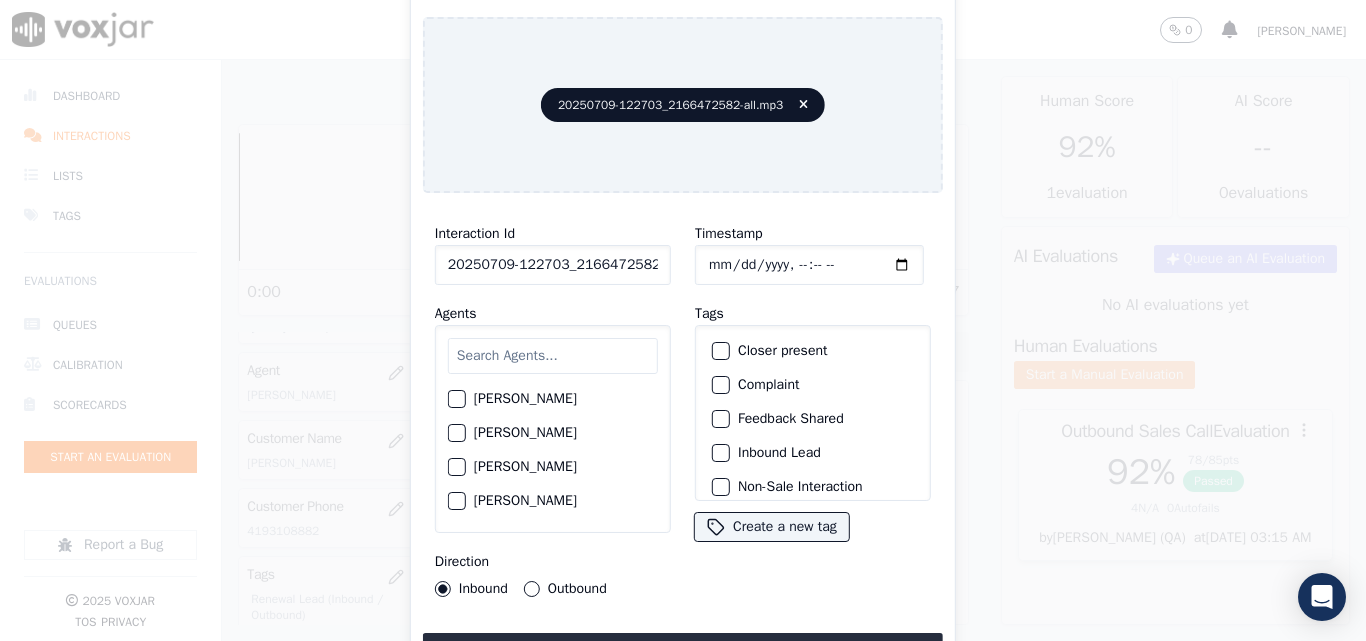 type on "[DATE]T21:49" 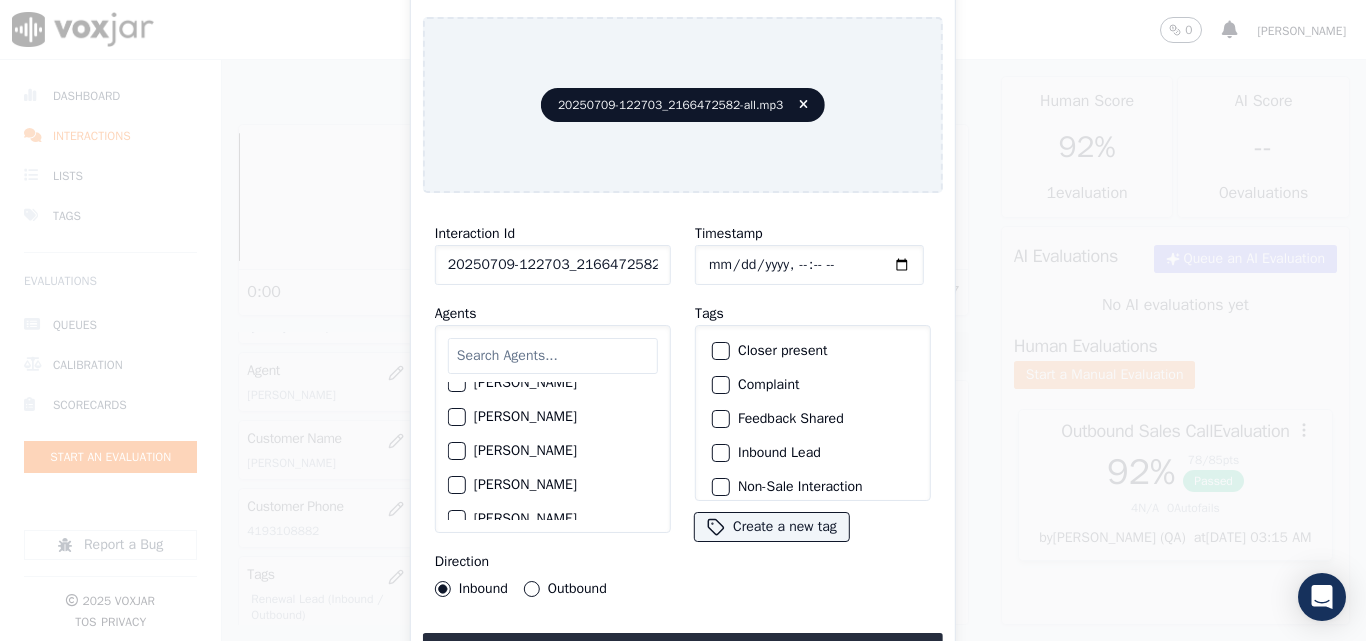 scroll, scrollTop: 1000, scrollLeft: 0, axis: vertical 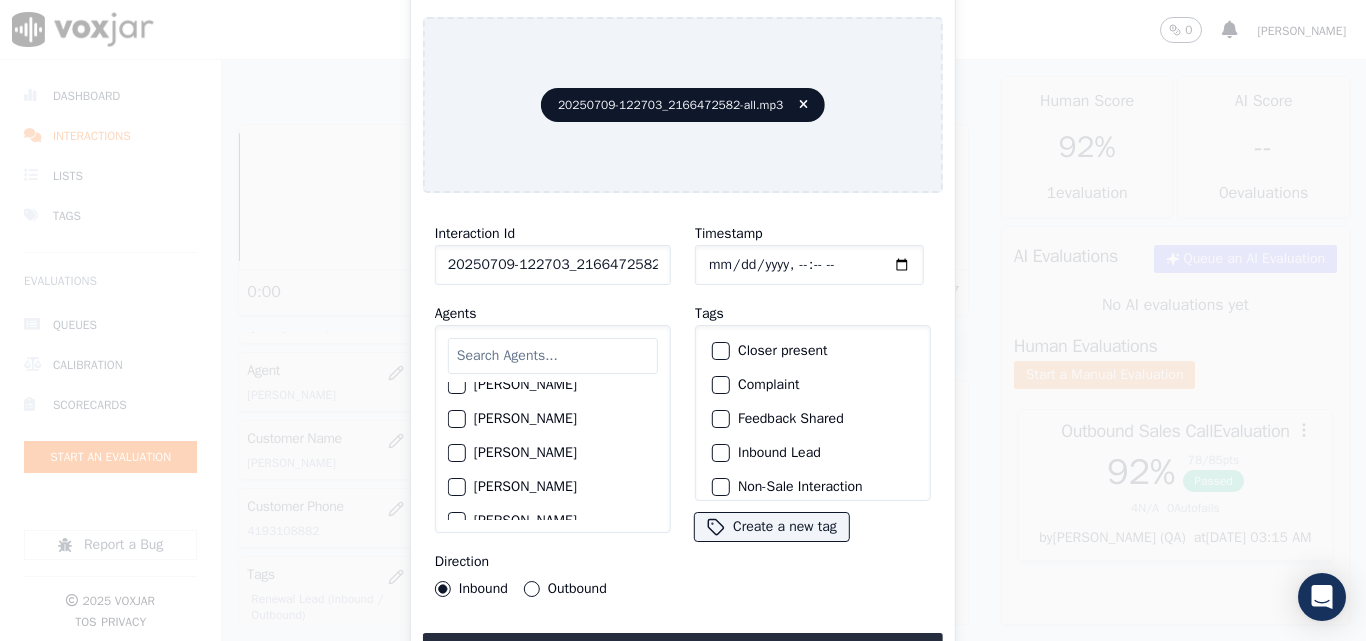 click on "[PERSON_NAME]" 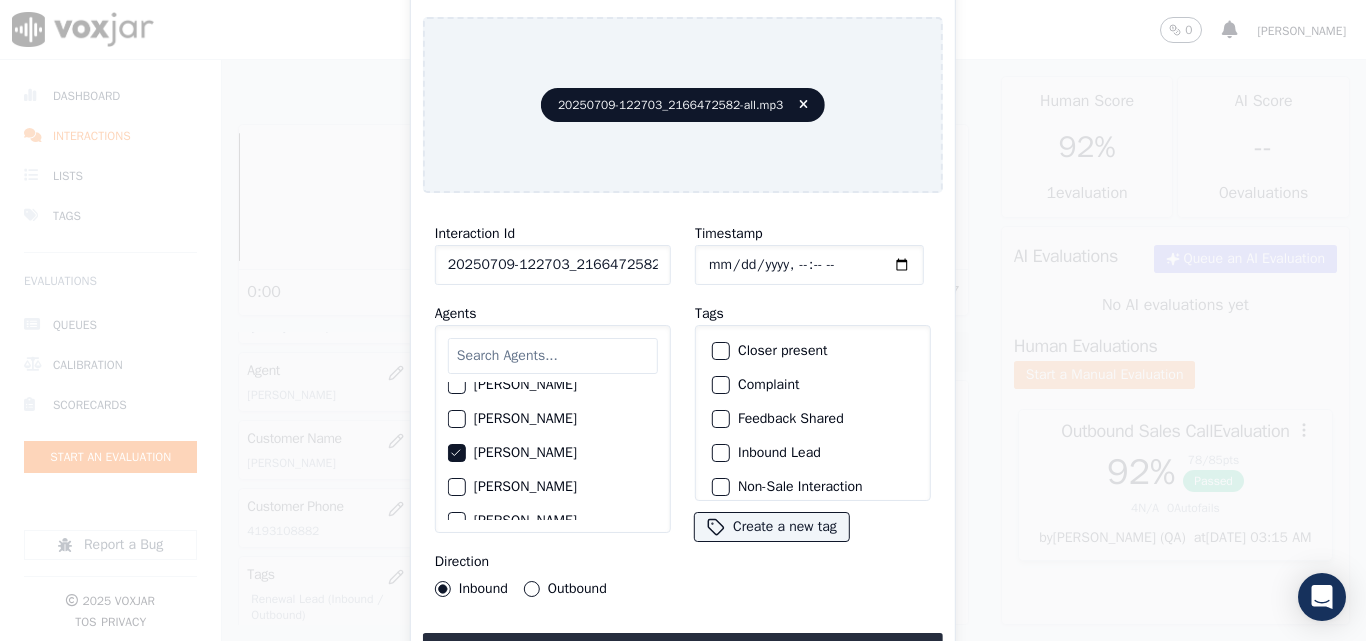click on "Closer present" 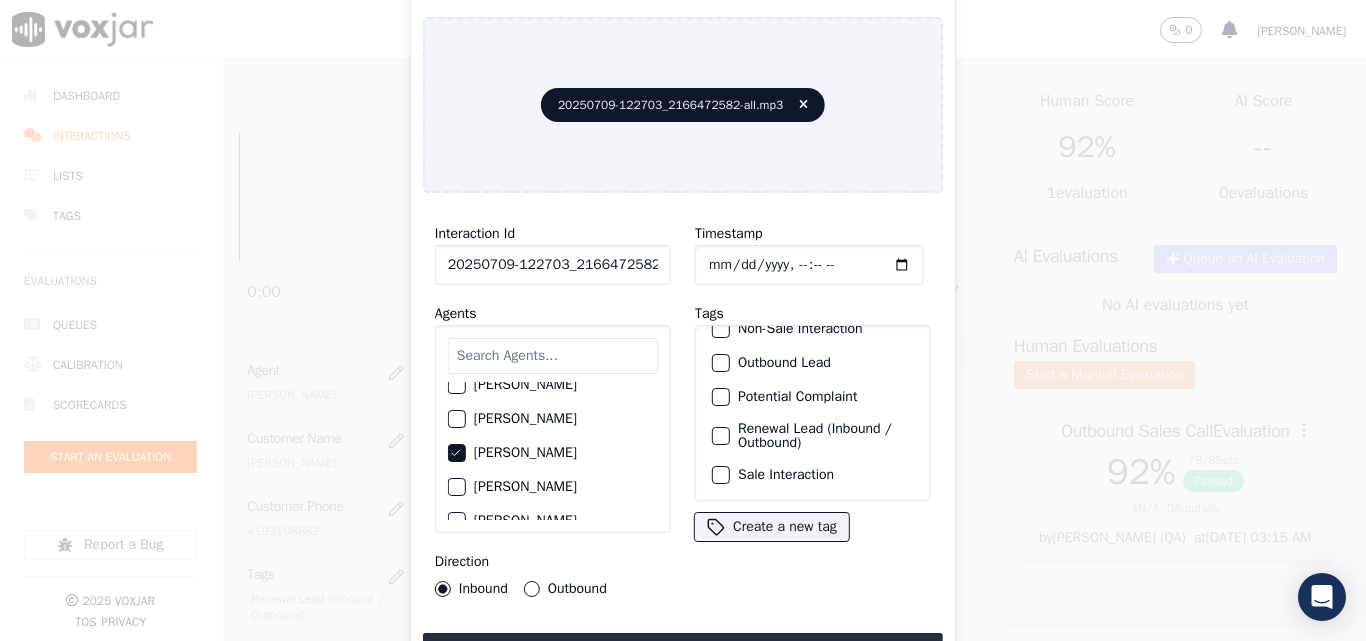scroll, scrollTop: 73, scrollLeft: 0, axis: vertical 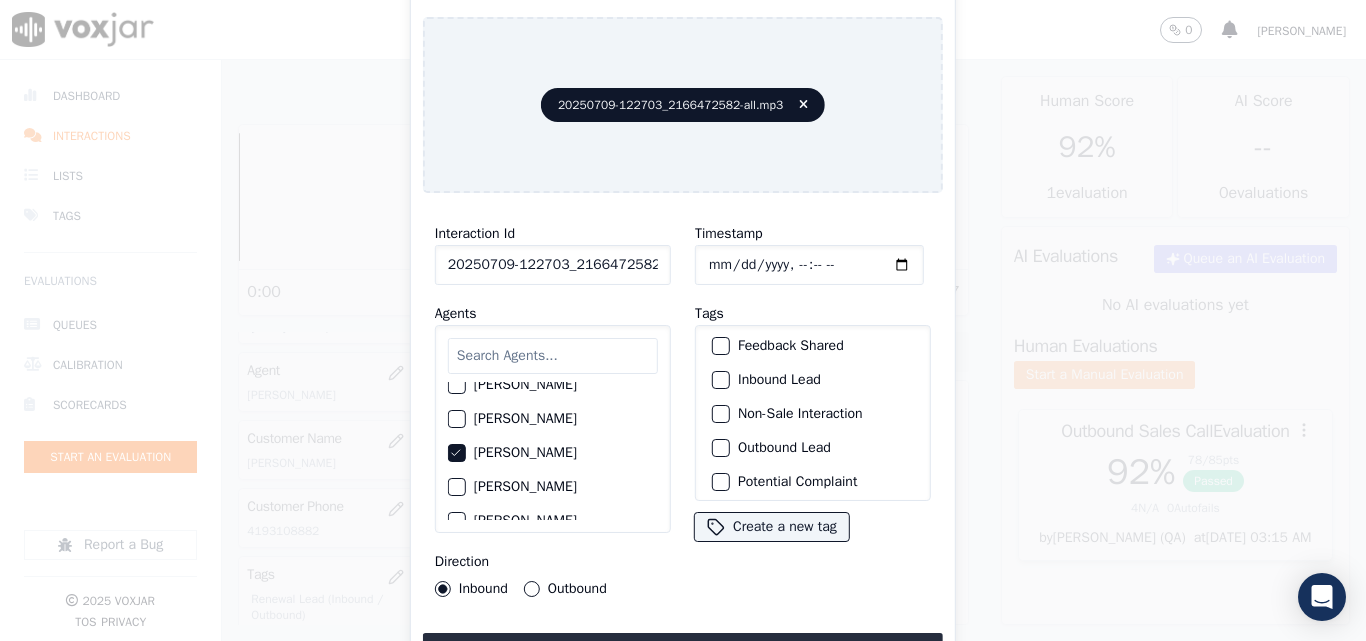click on "Inbound Lead" 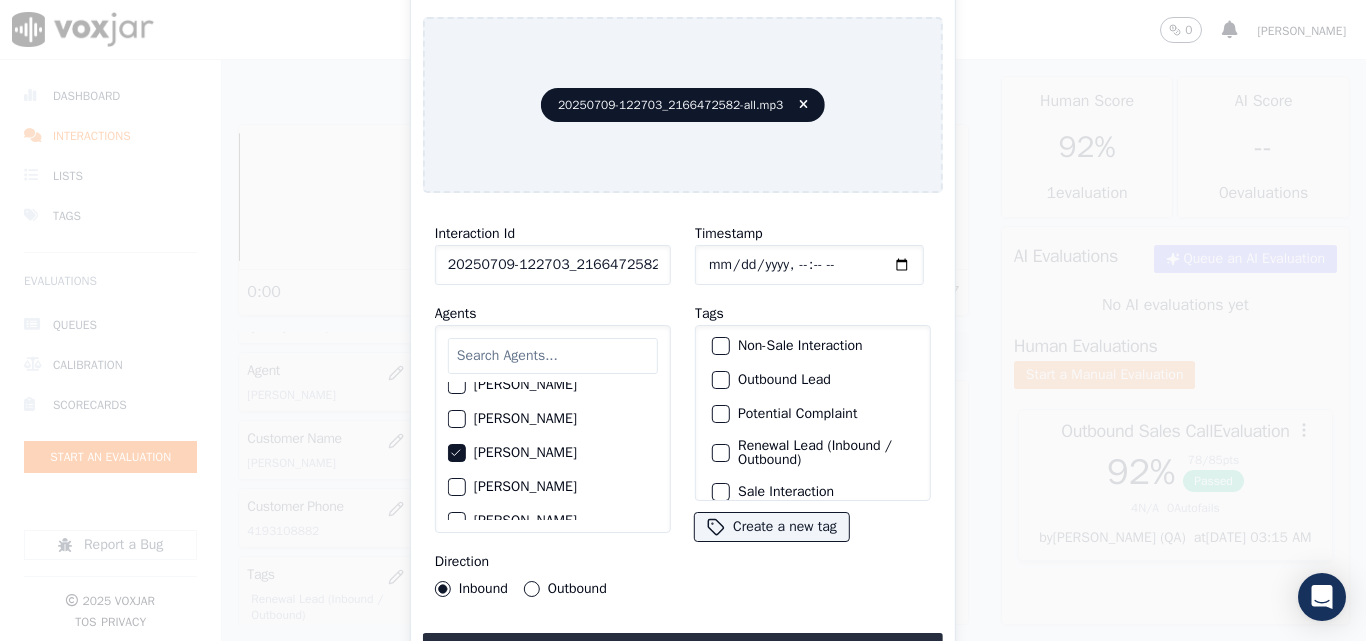 scroll, scrollTop: 173, scrollLeft: 0, axis: vertical 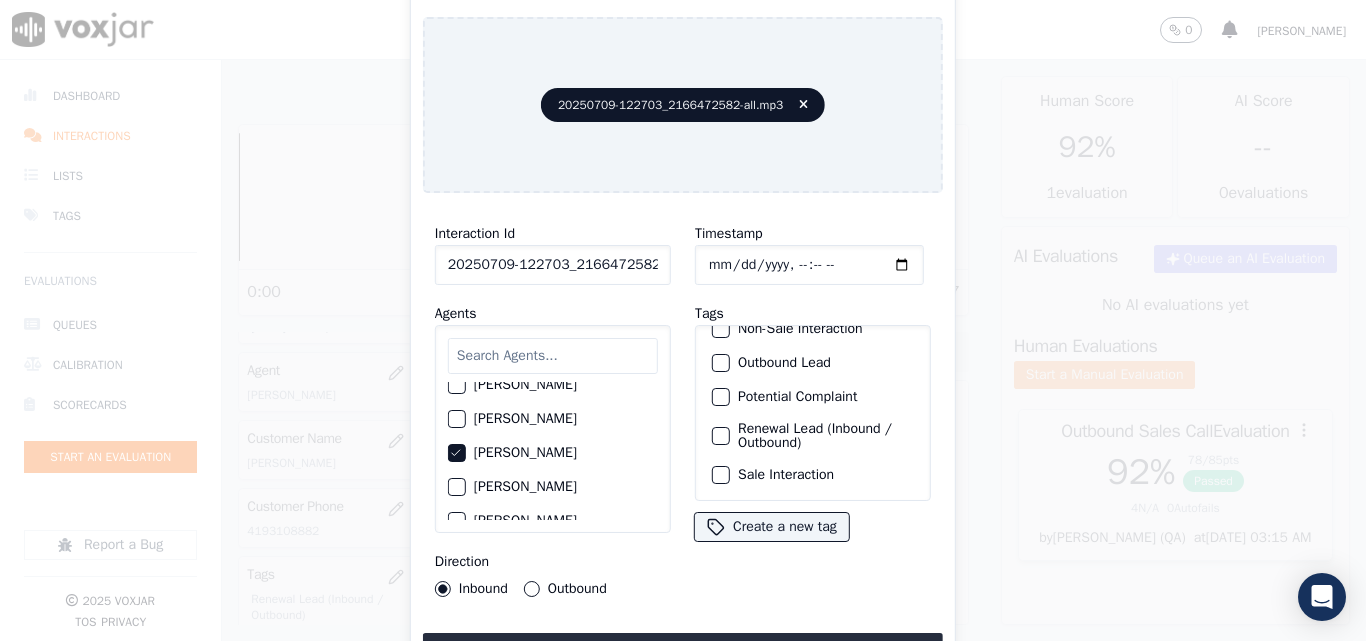 click on "Sale Interaction" 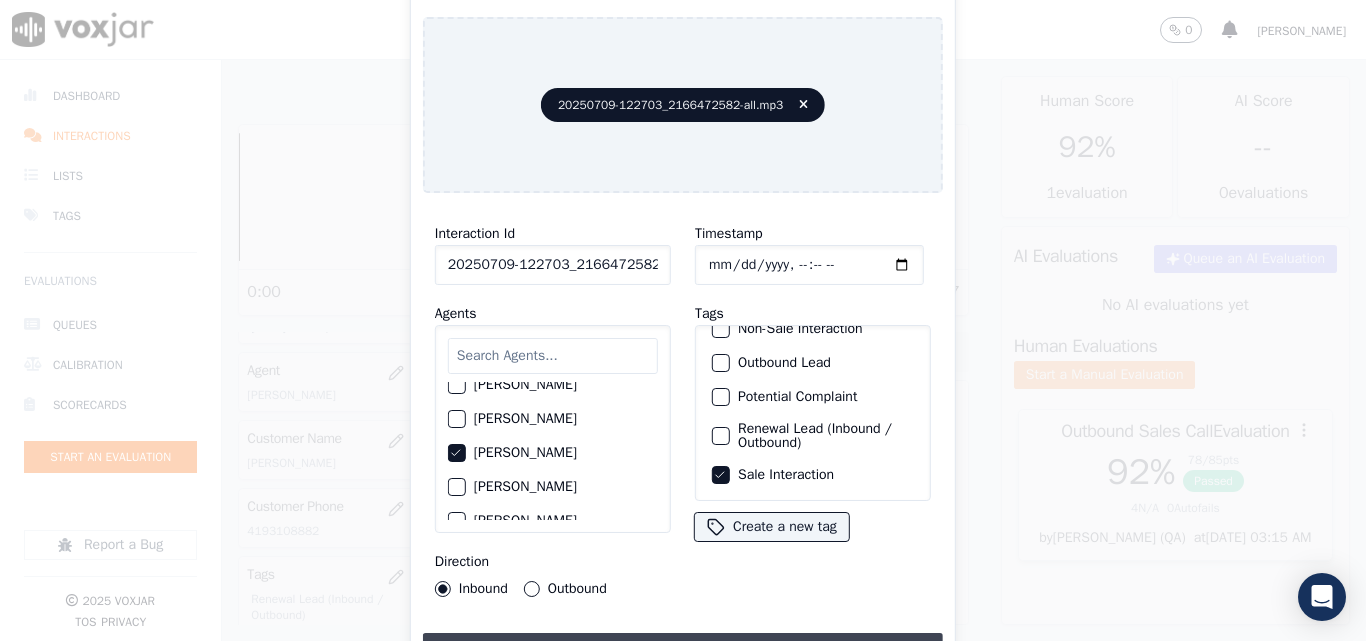 click on "Upload interaction to start evaluation" at bounding box center [683, 651] 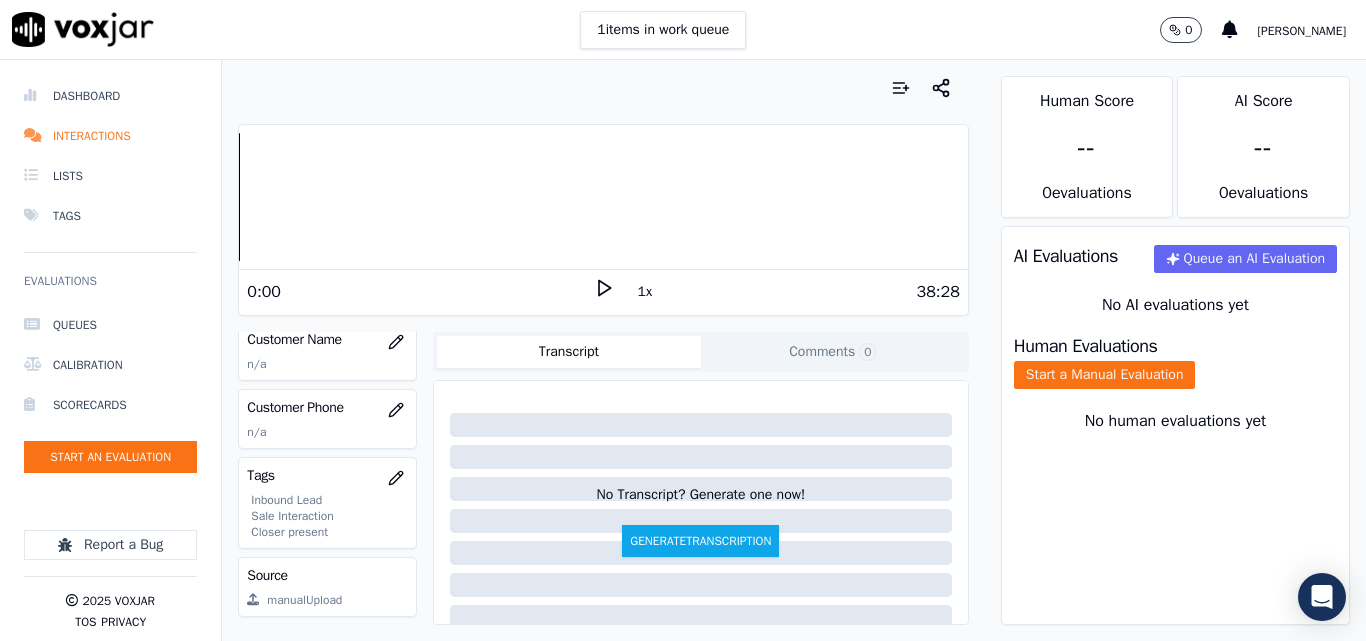 scroll, scrollTop: 300, scrollLeft: 0, axis: vertical 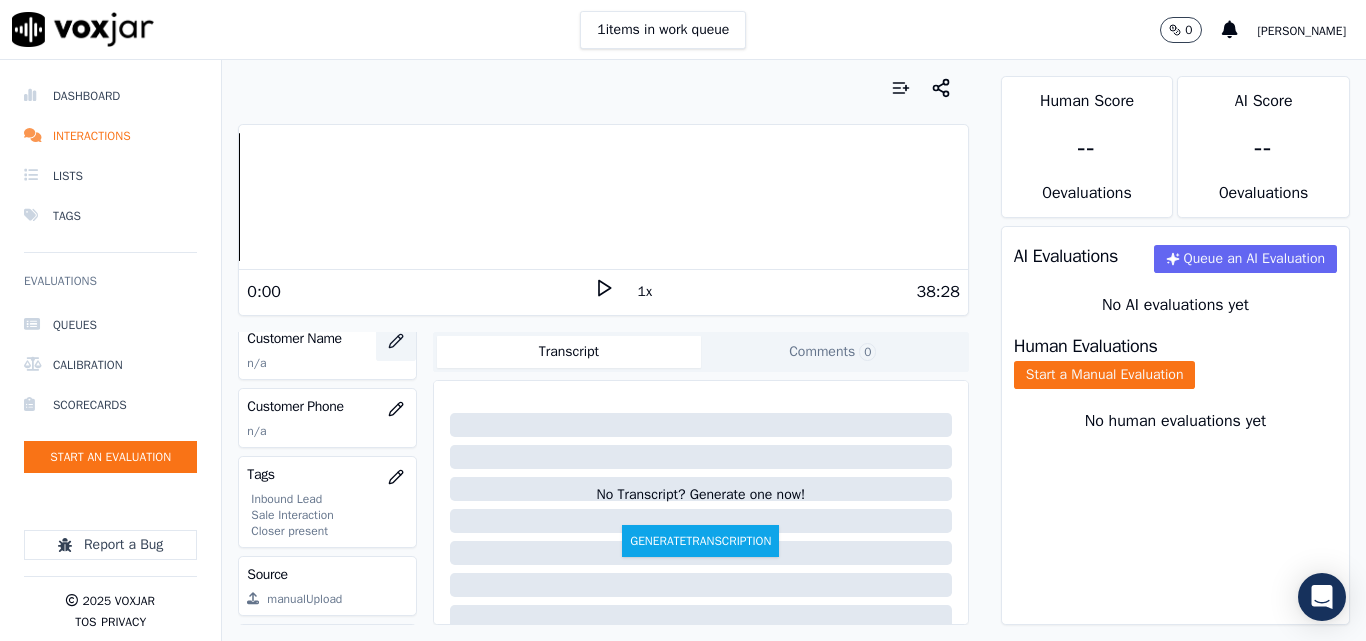 click 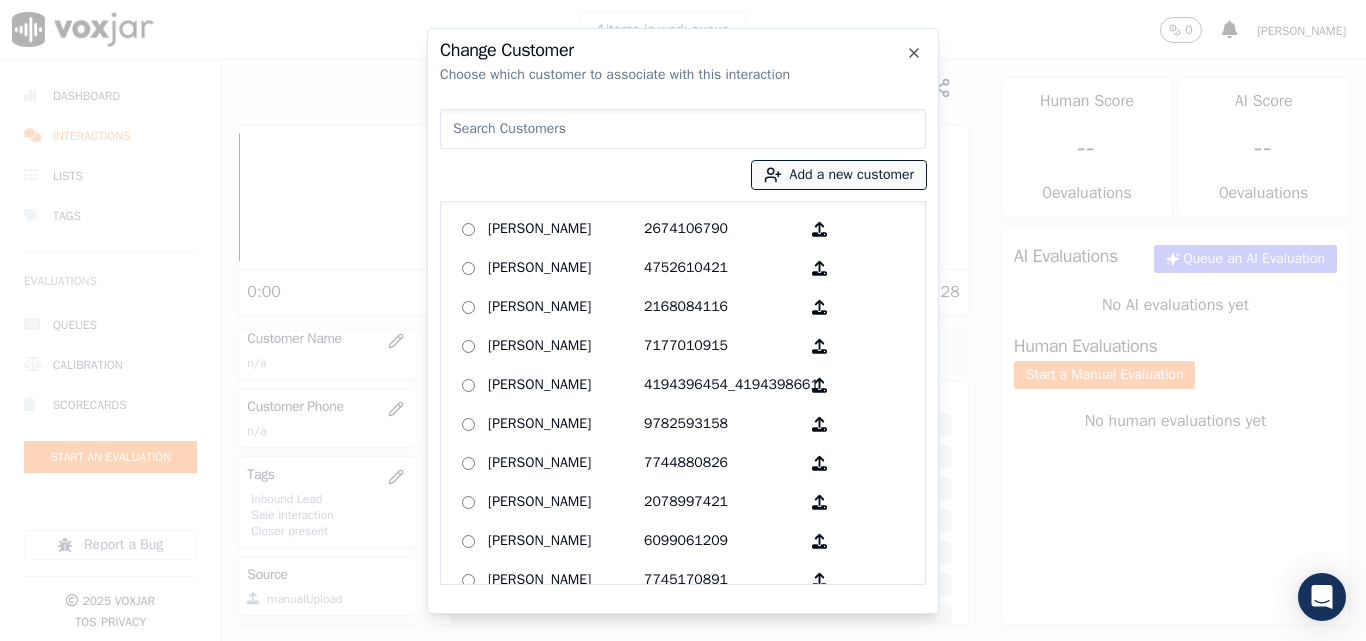 click on "Add a new customer" at bounding box center (839, 175) 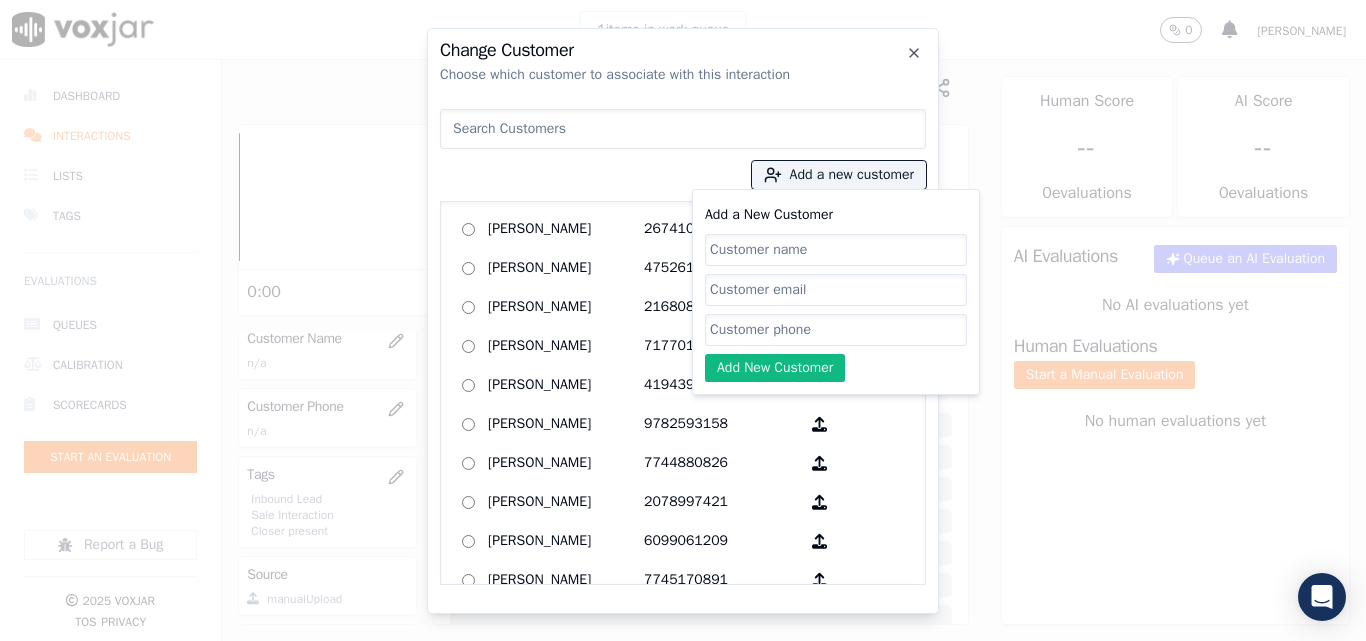 click on "Add a New Customer" 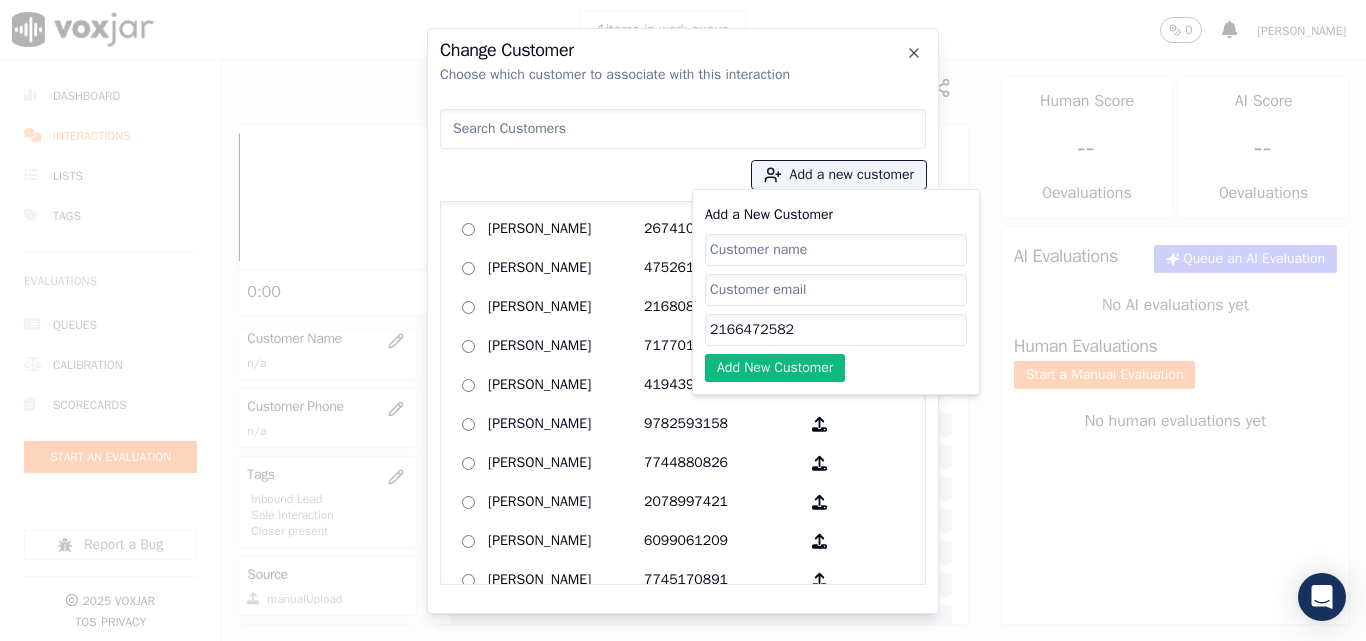 type on "2166472582" 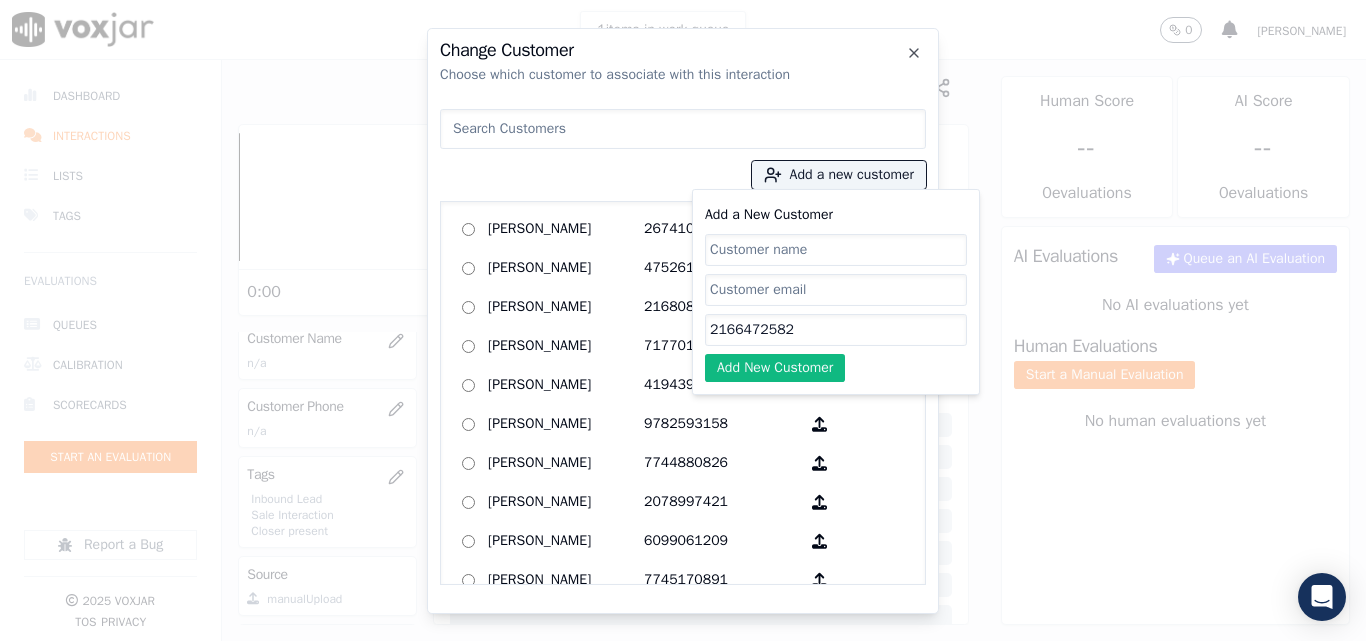 paste on "[PERSON_NAME]" 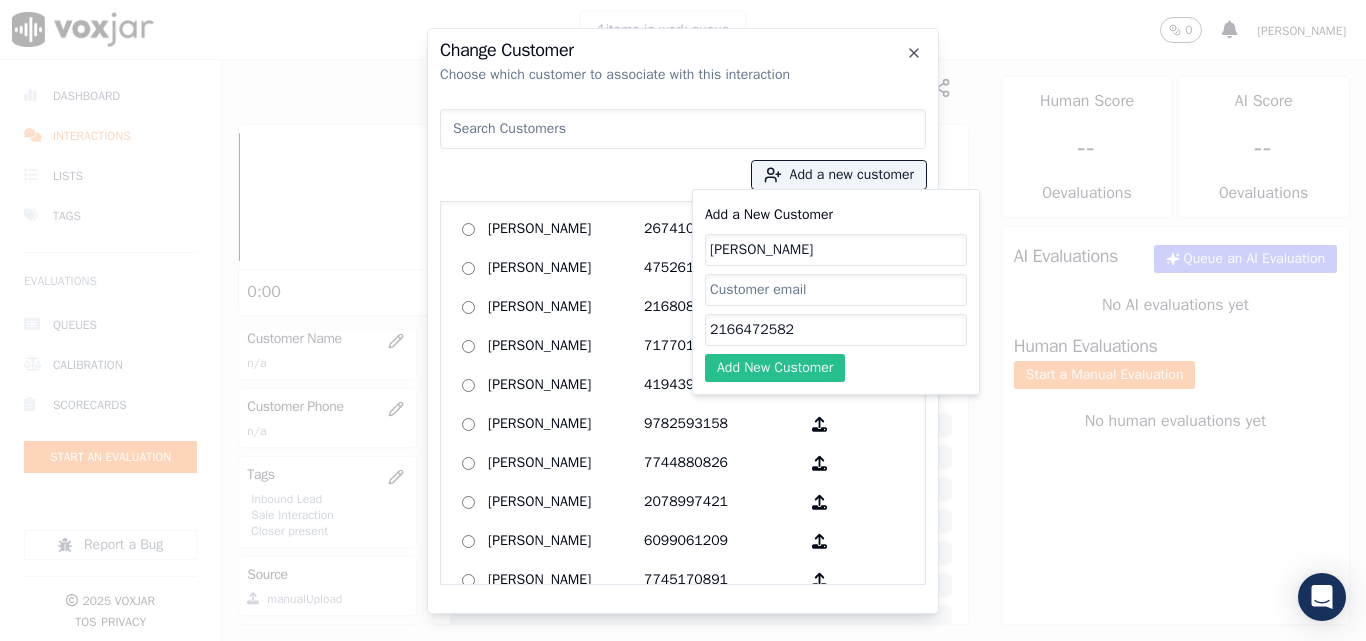type on "[PERSON_NAME]" 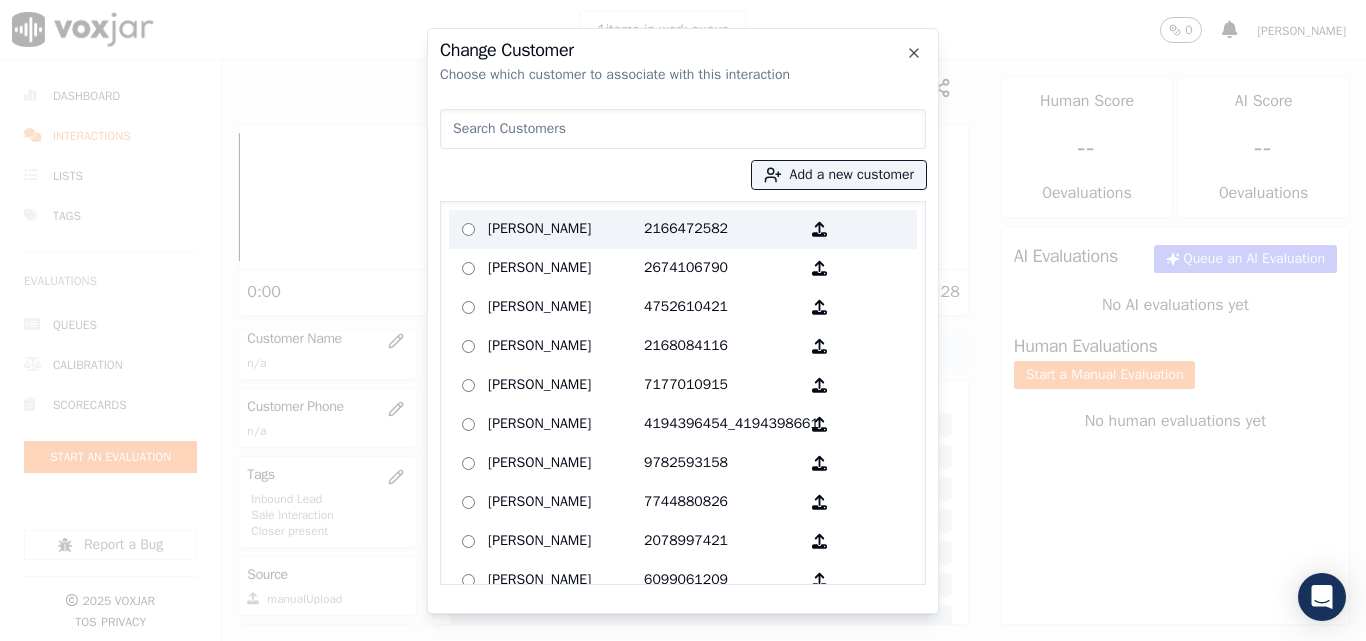 click on "[PERSON_NAME]" at bounding box center [566, 229] 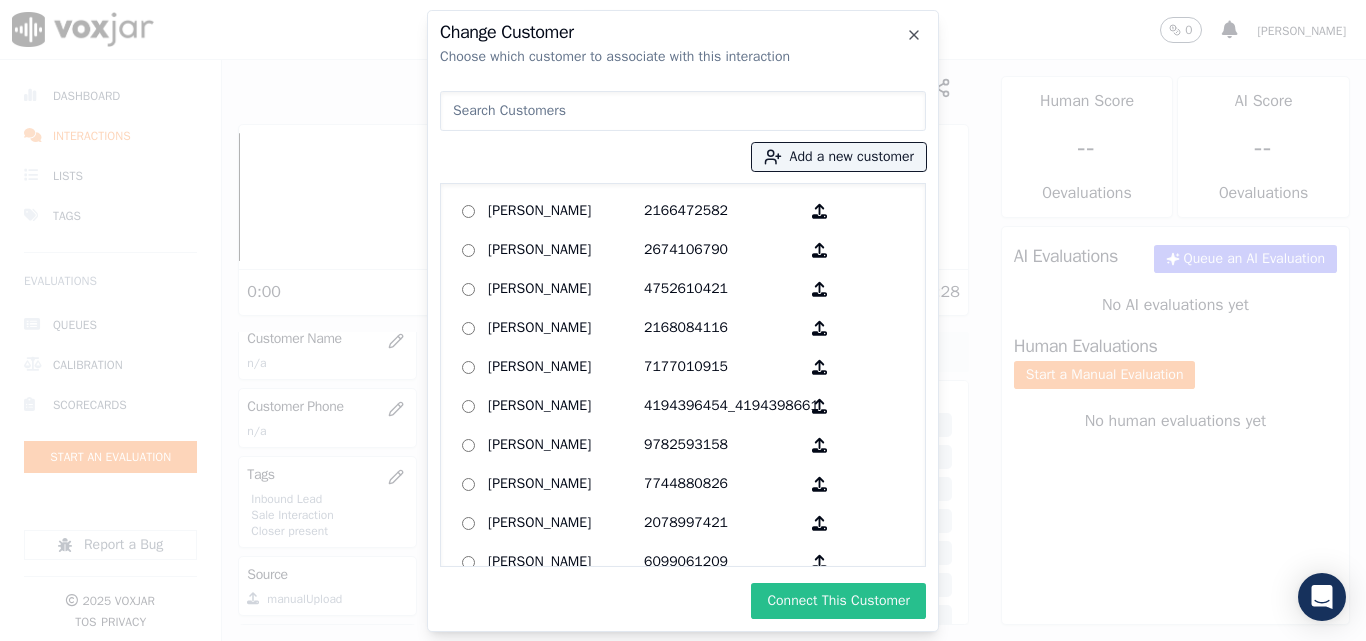 click on "Connect This Customer" at bounding box center (838, 601) 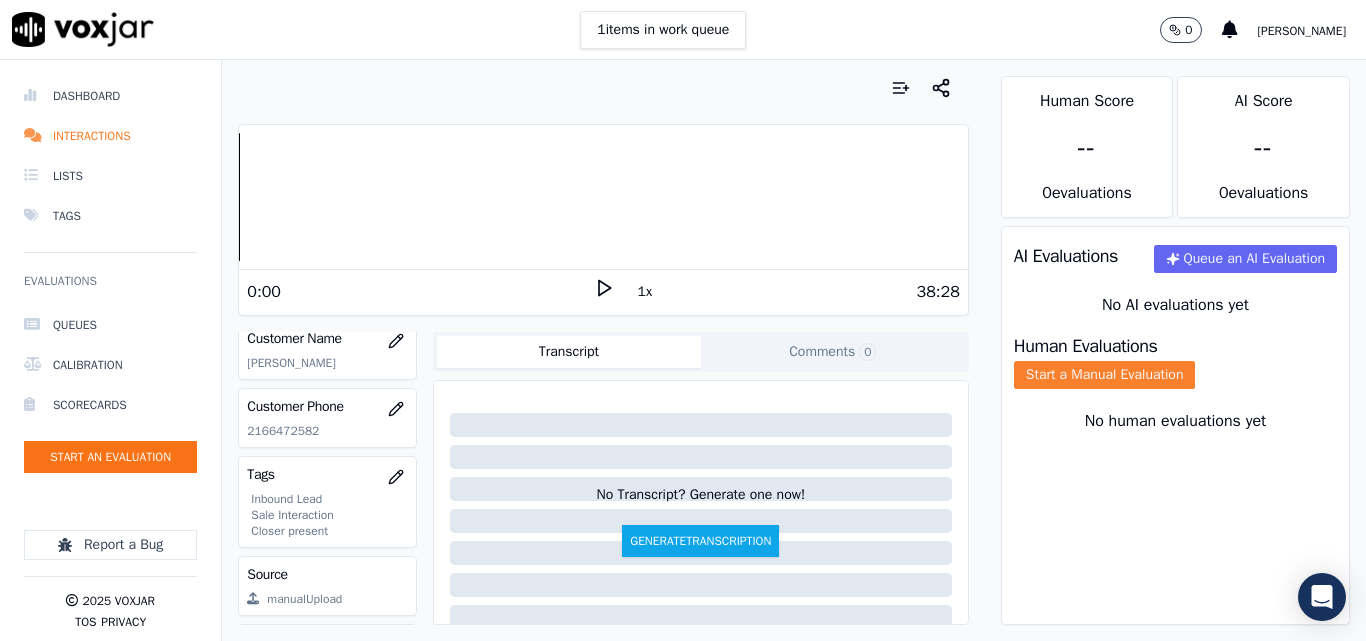 click on "Start a Manual Evaluation" 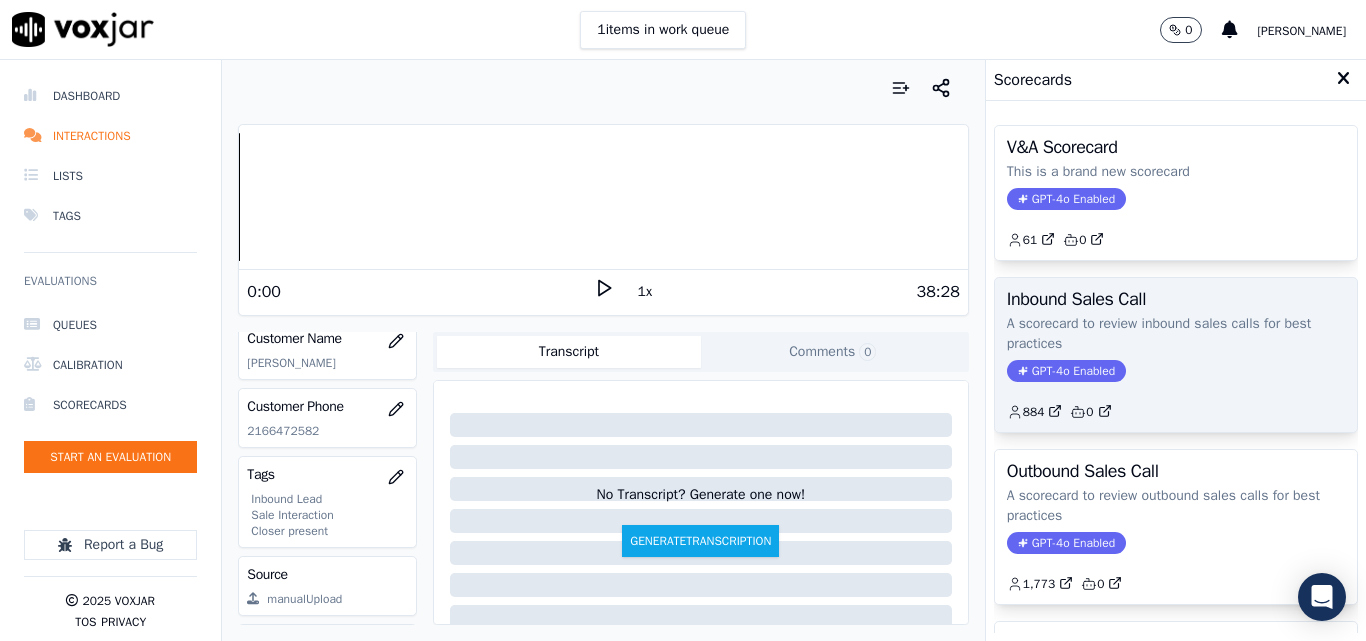 click on "884         0" 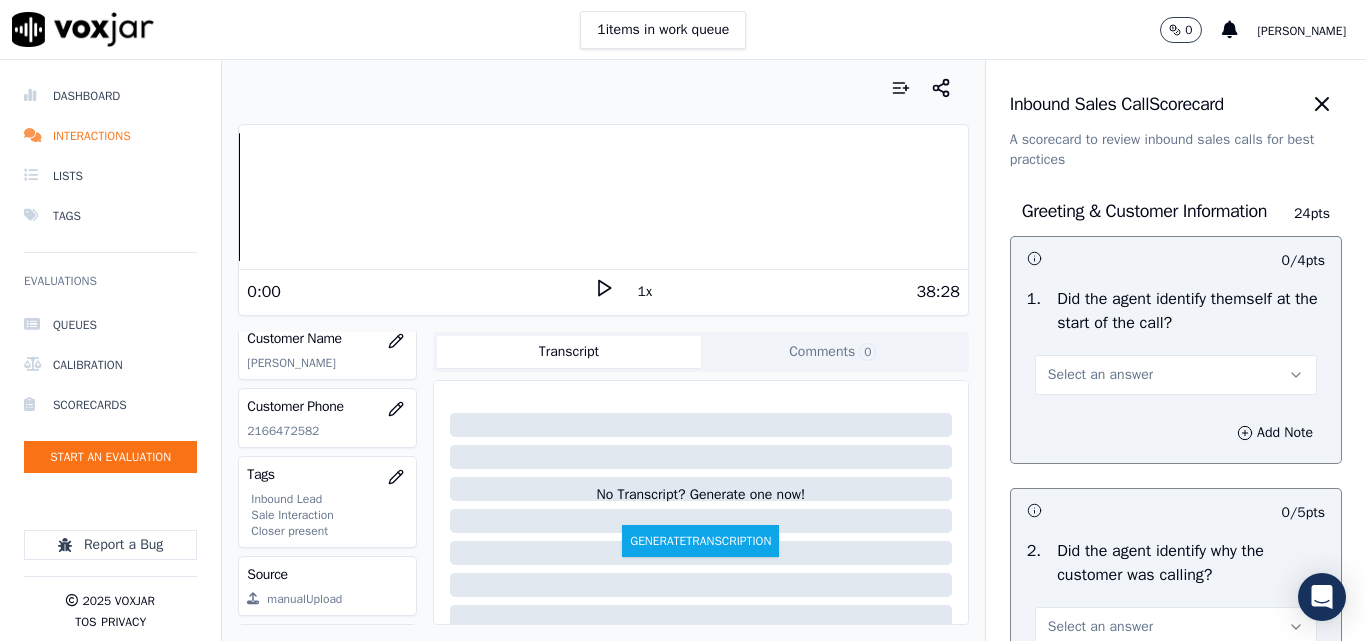 click on "Select an answer" at bounding box center (1100, 375) 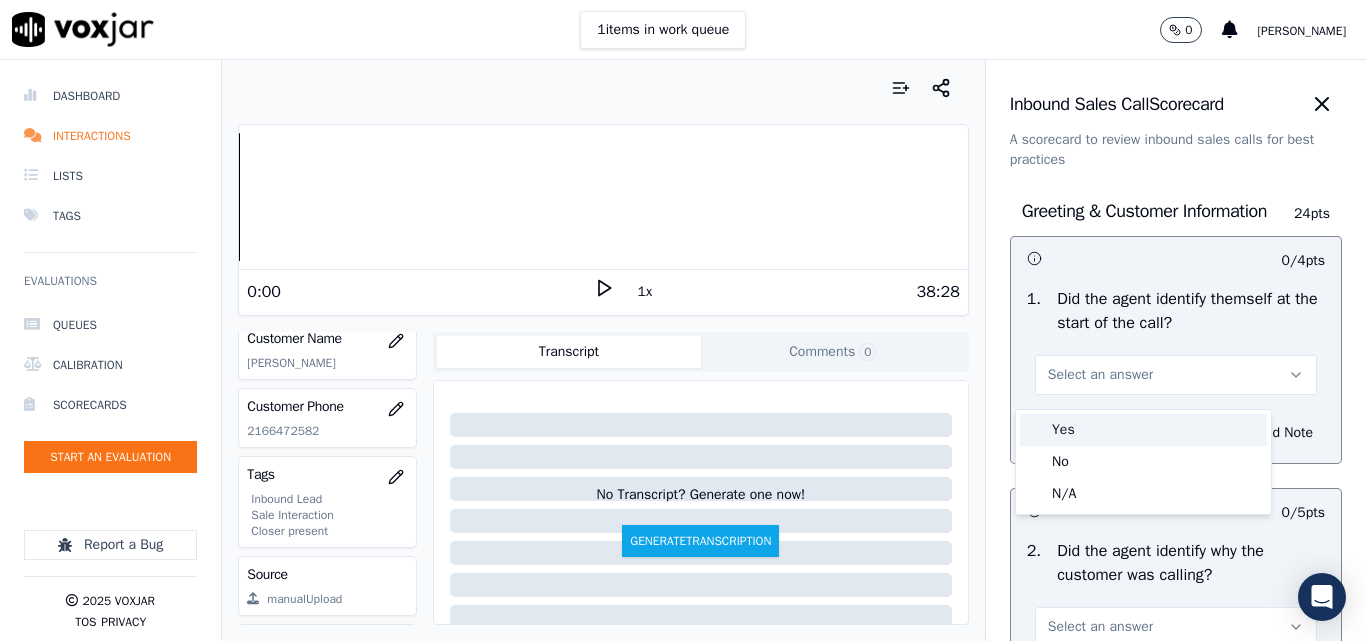 click on "Yes" at bounding box center [1143, 430] 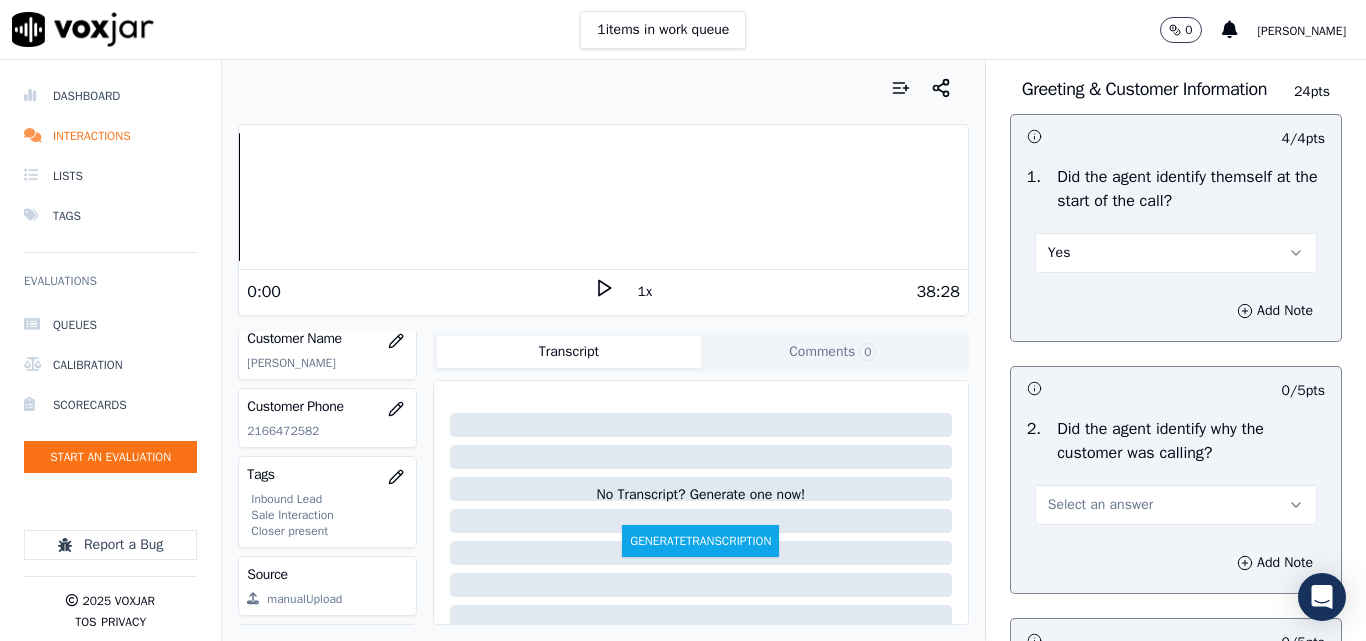 scroll, scrollTop: 200, scrollLeft: 0, axis: vertical 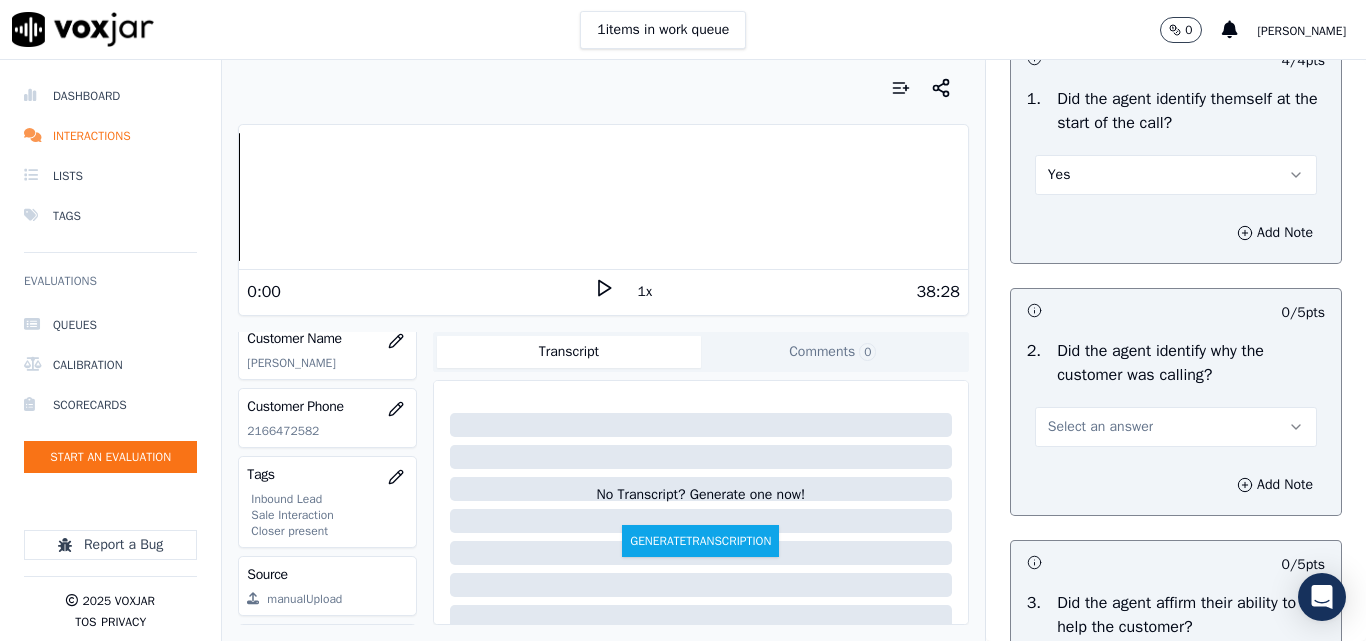 click on "Select an answer" at bounding box center (1176, 427) 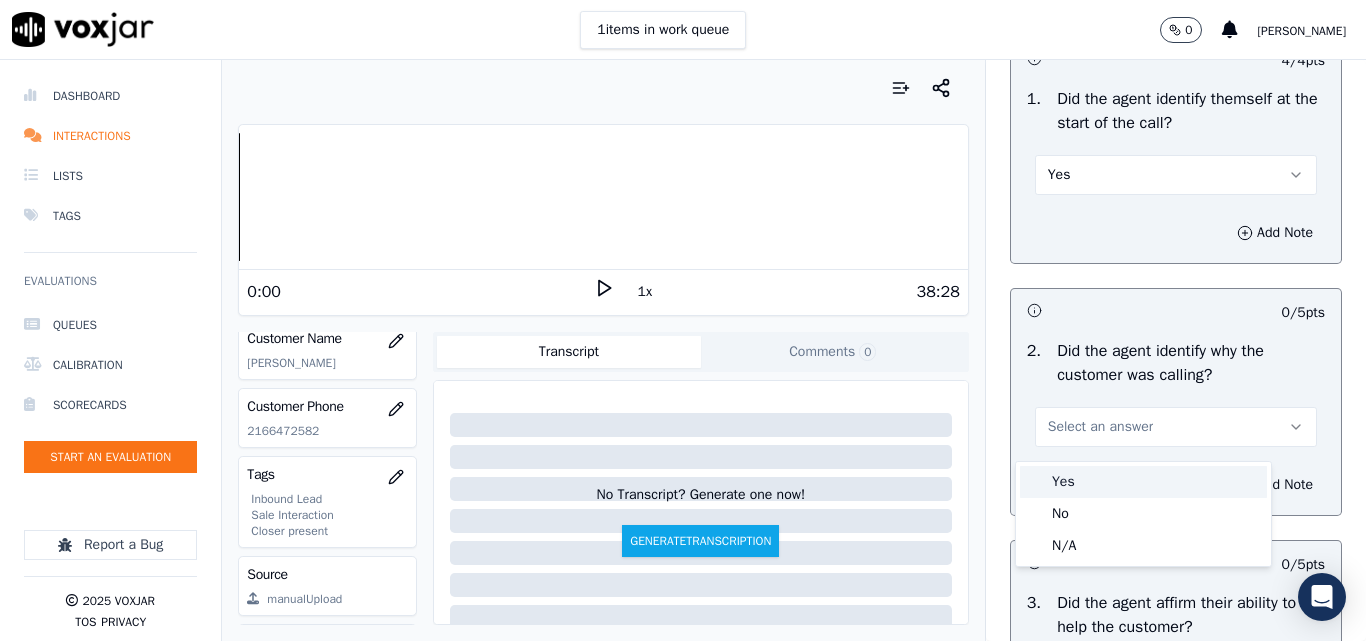 click on "Yes" at bounding box center [1143, 482] 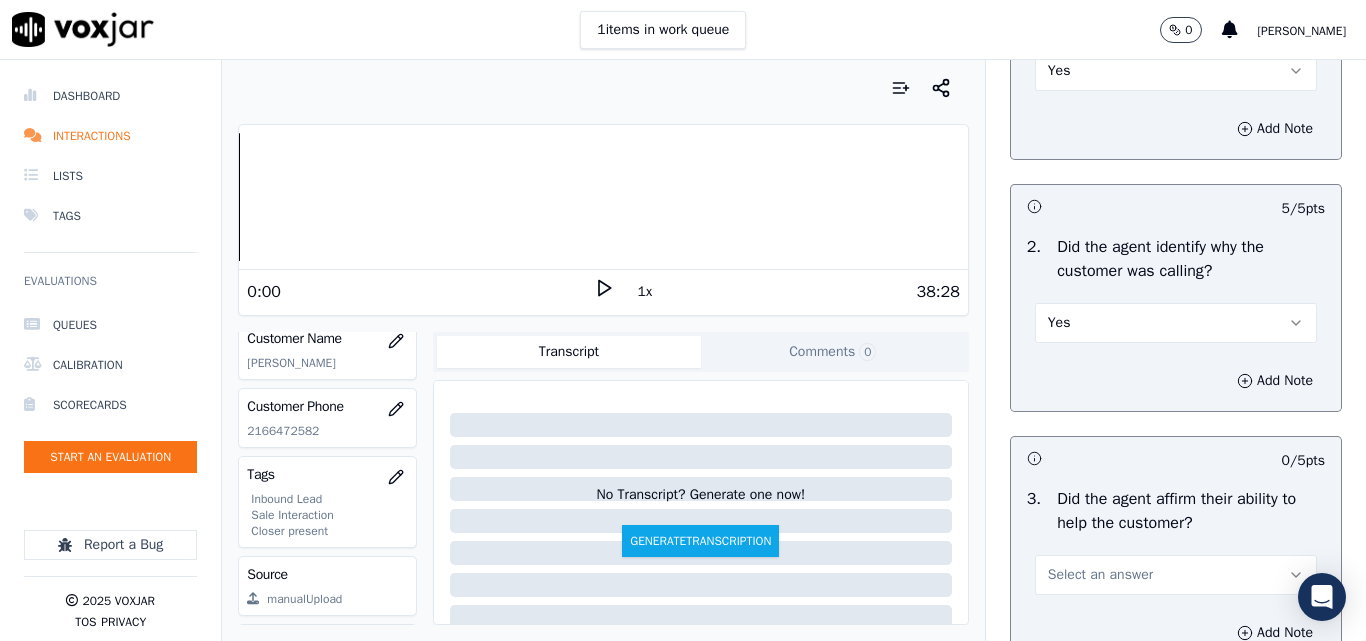scroll, scrollTop: 400, scrollLeft: 0, axis: vertical 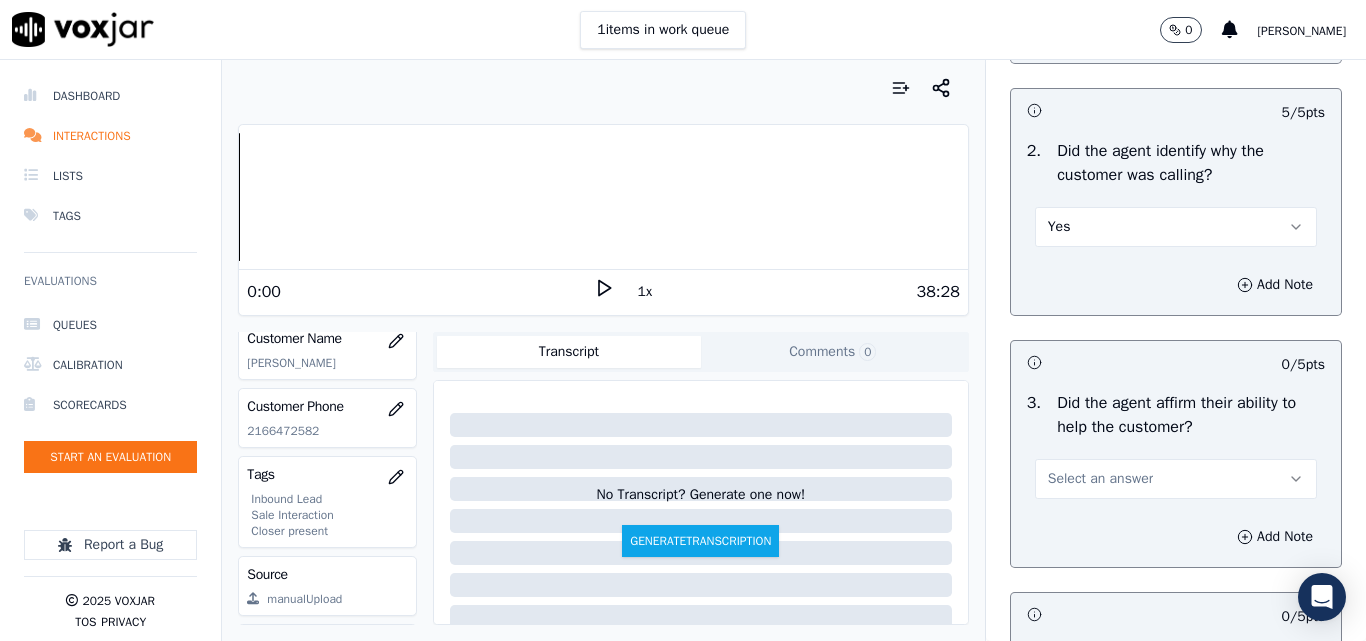 click on "Select an answer" at bounding box center (1176, 479) 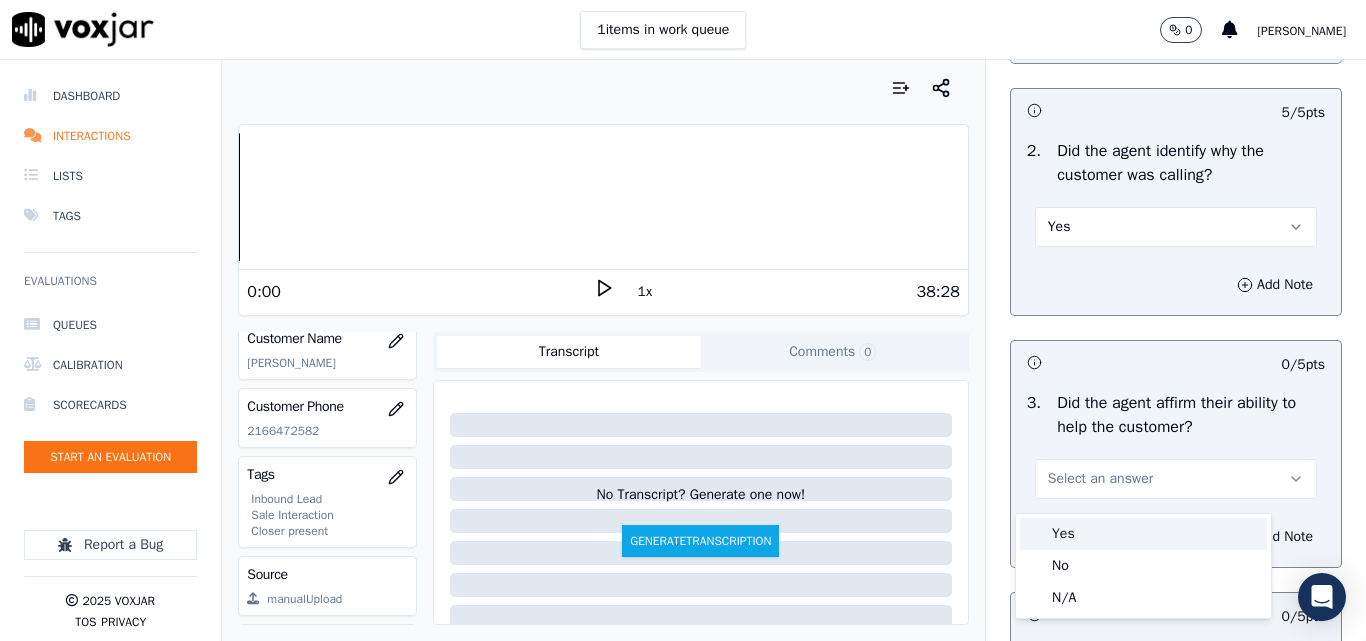 click on "Yes" at bounding box center (1143, 534) 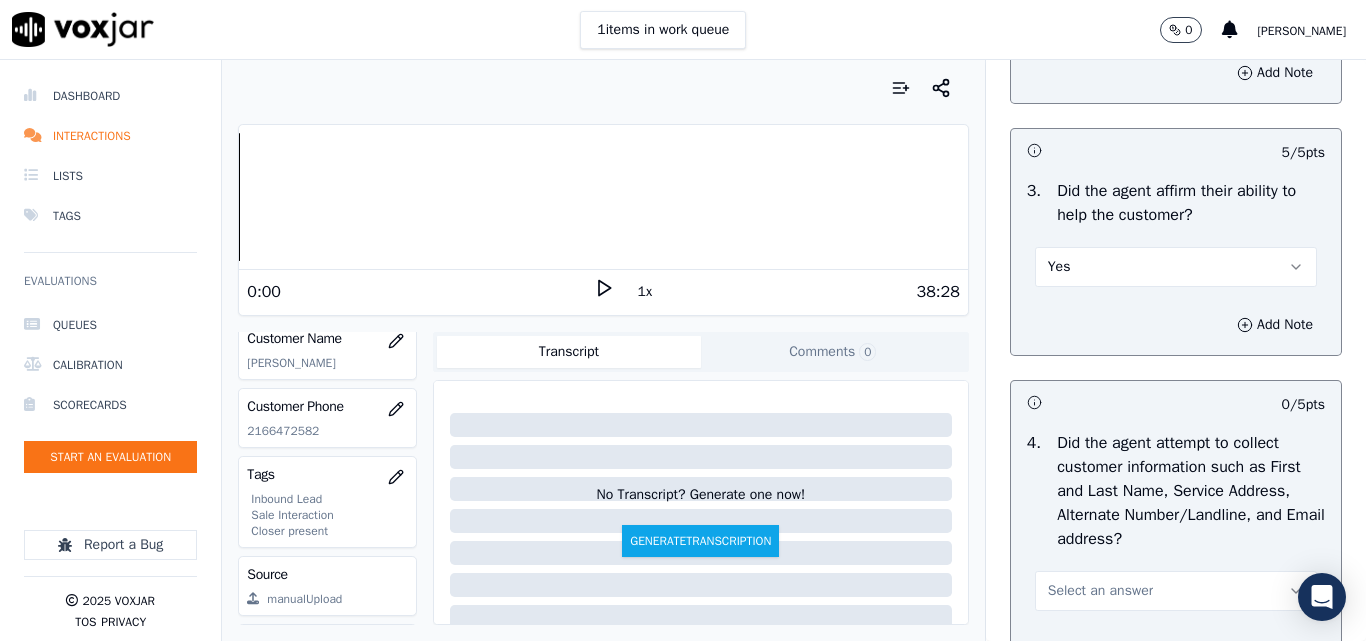 scroll, scrollTop: 800, scrollLeft: 0, axis: vertical 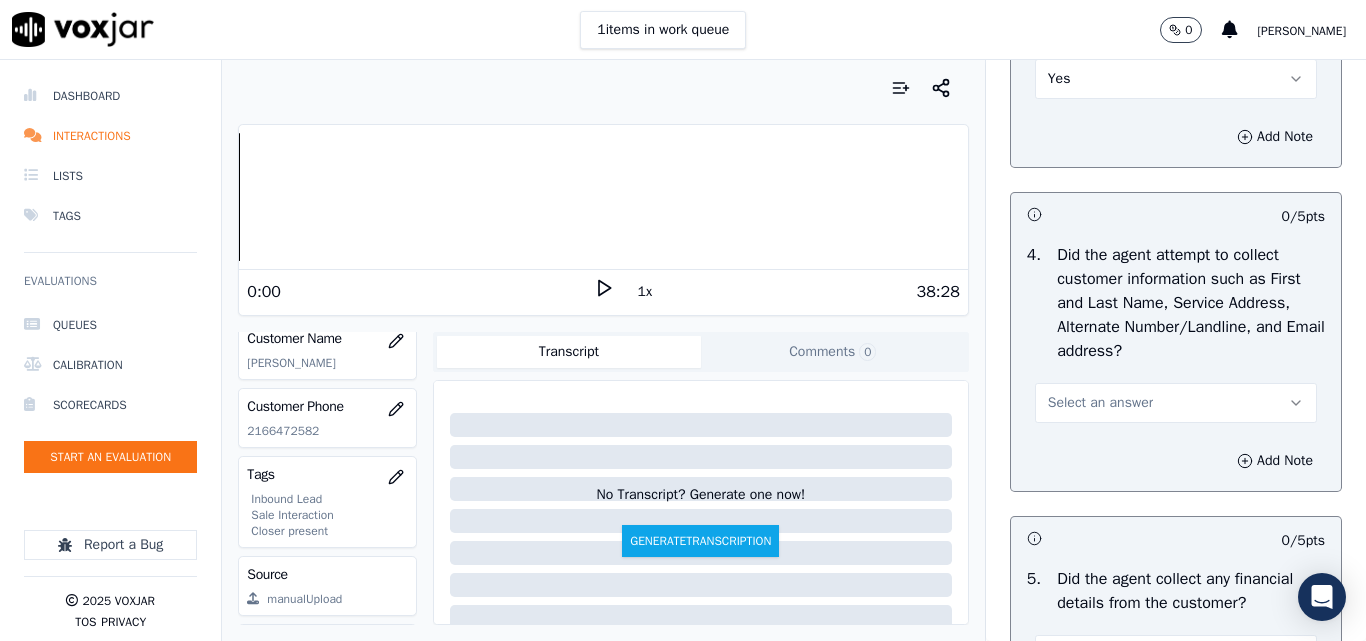click on "Select an answer" at bounding box center (1176, 403) 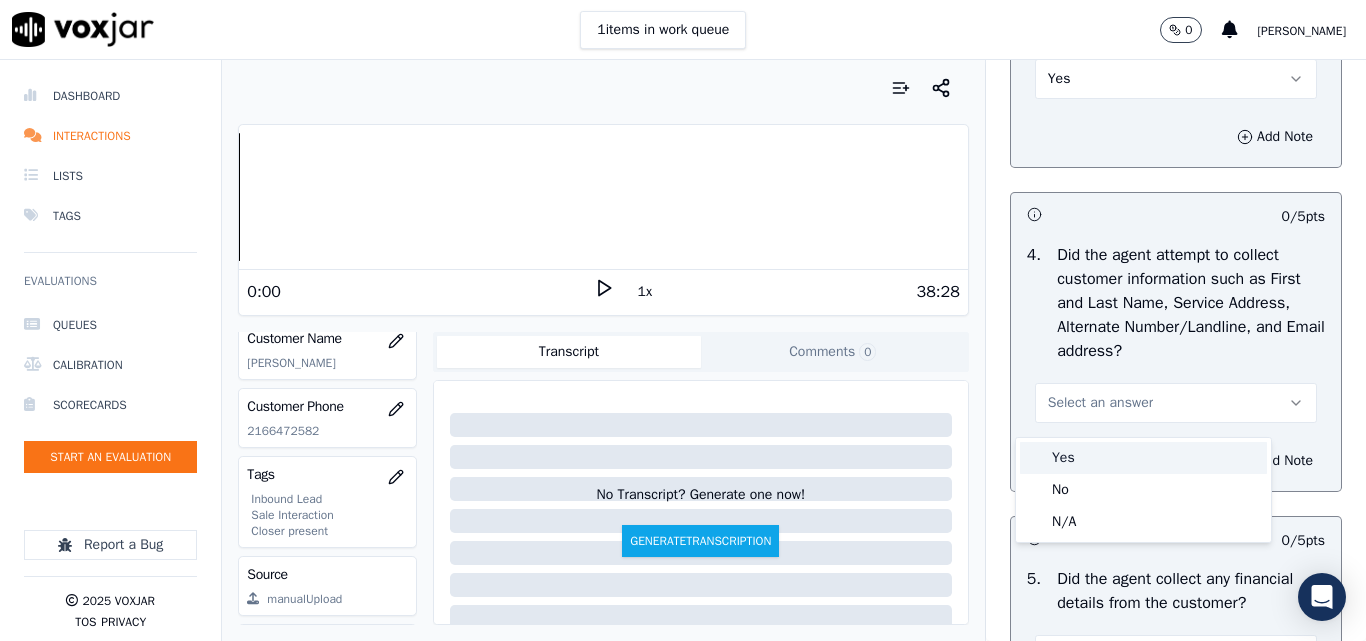 click on "Yes" at bounding box center (1143, 458) 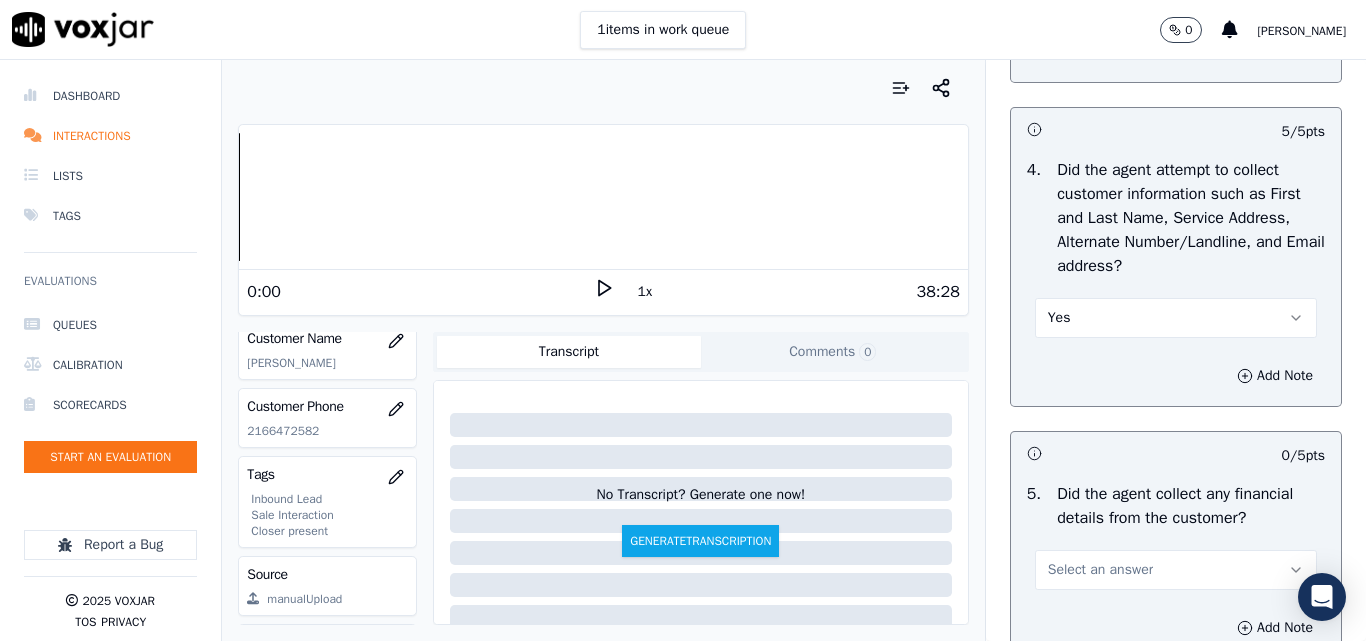 scroll, scrollTop: 1000, scrollLeft: 0, axis: vertical 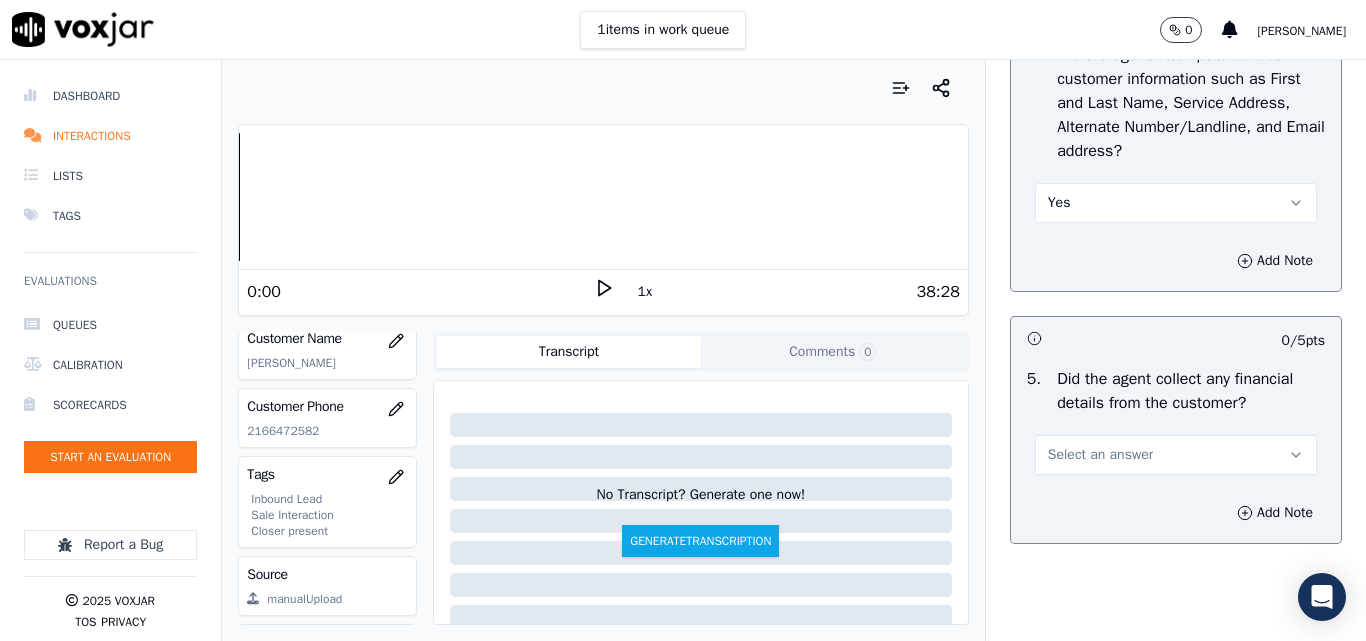 click on "Select an answer" at bounding box center [1100, 455] 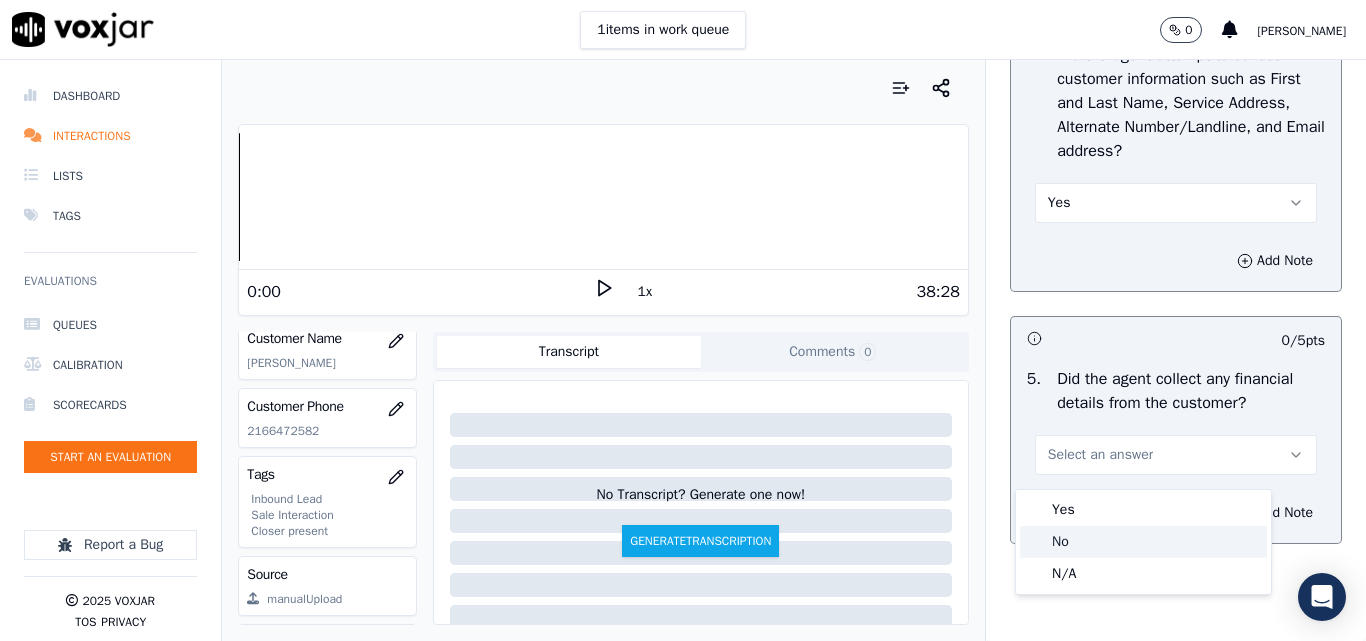 click on "No" 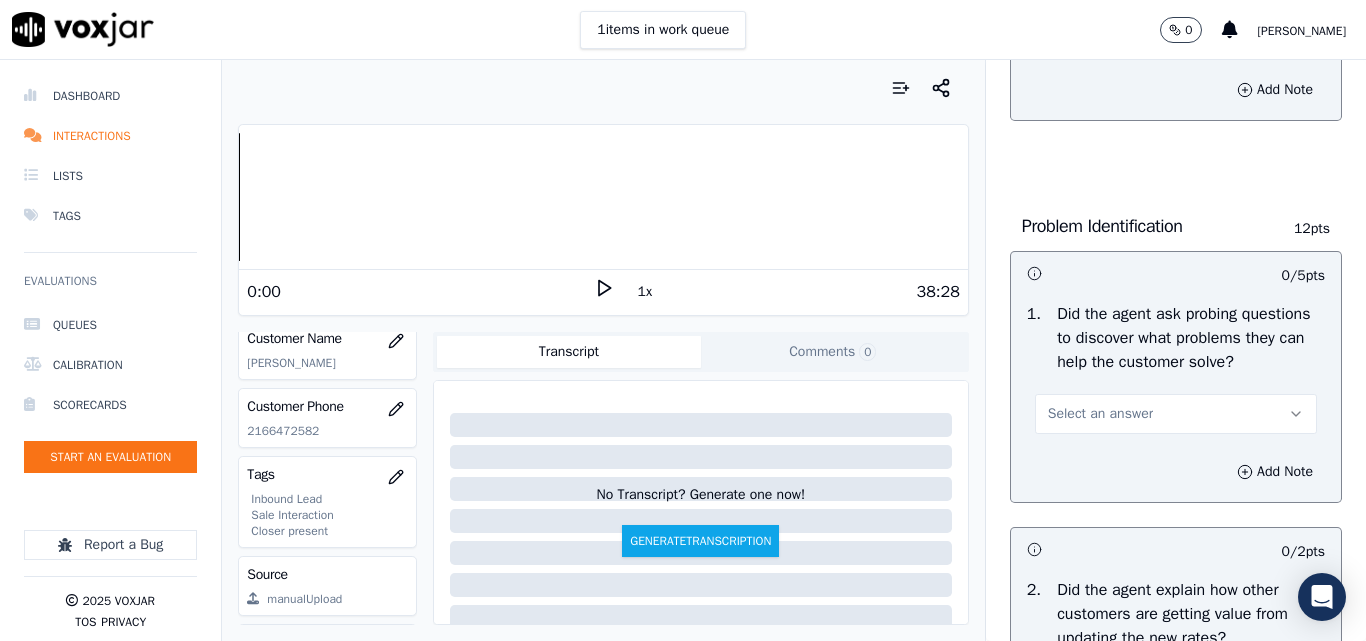 scroll, scrollTop: 1600, scrollLeft: 0, axis: vertical 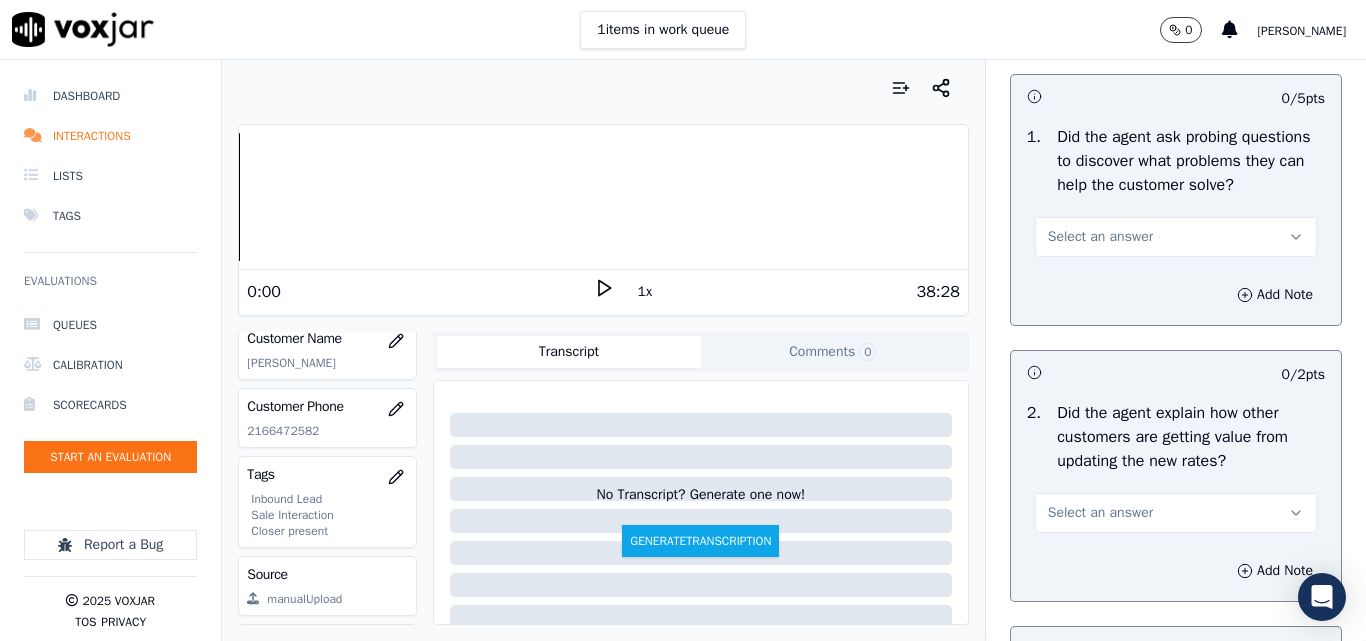 click on "Select an answer" at bounding box center (1100, 237) 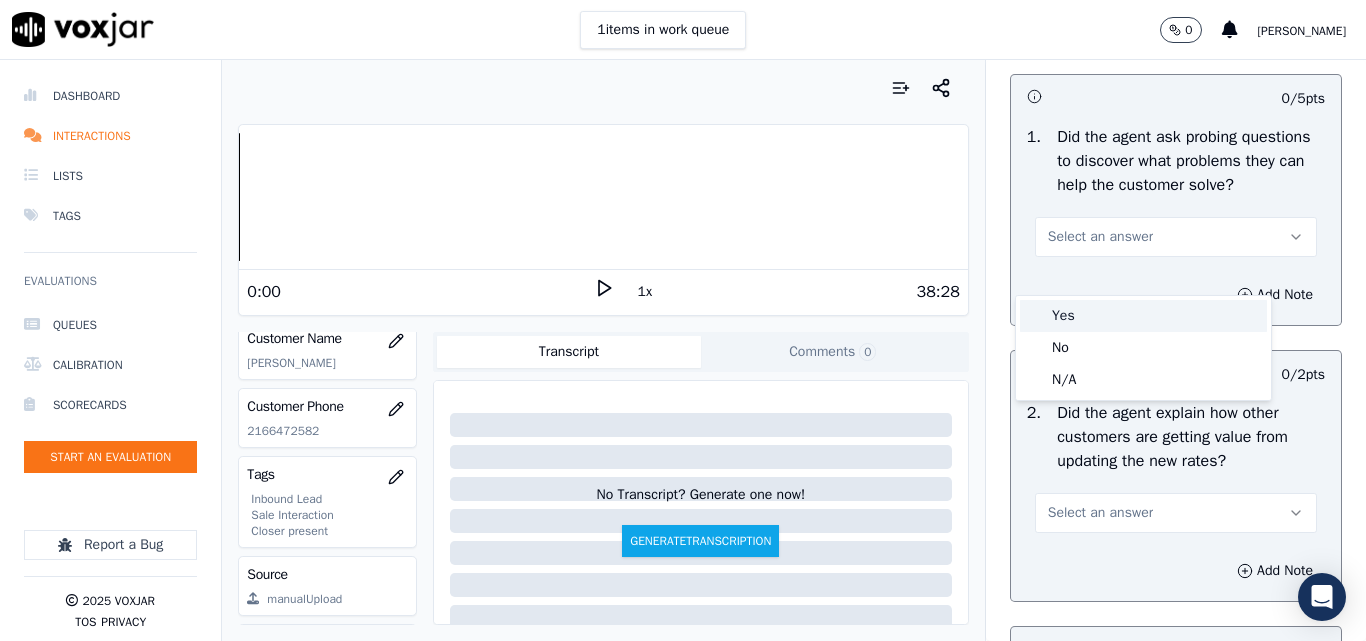 click on "Yes" at bounding box center [1143, 316] 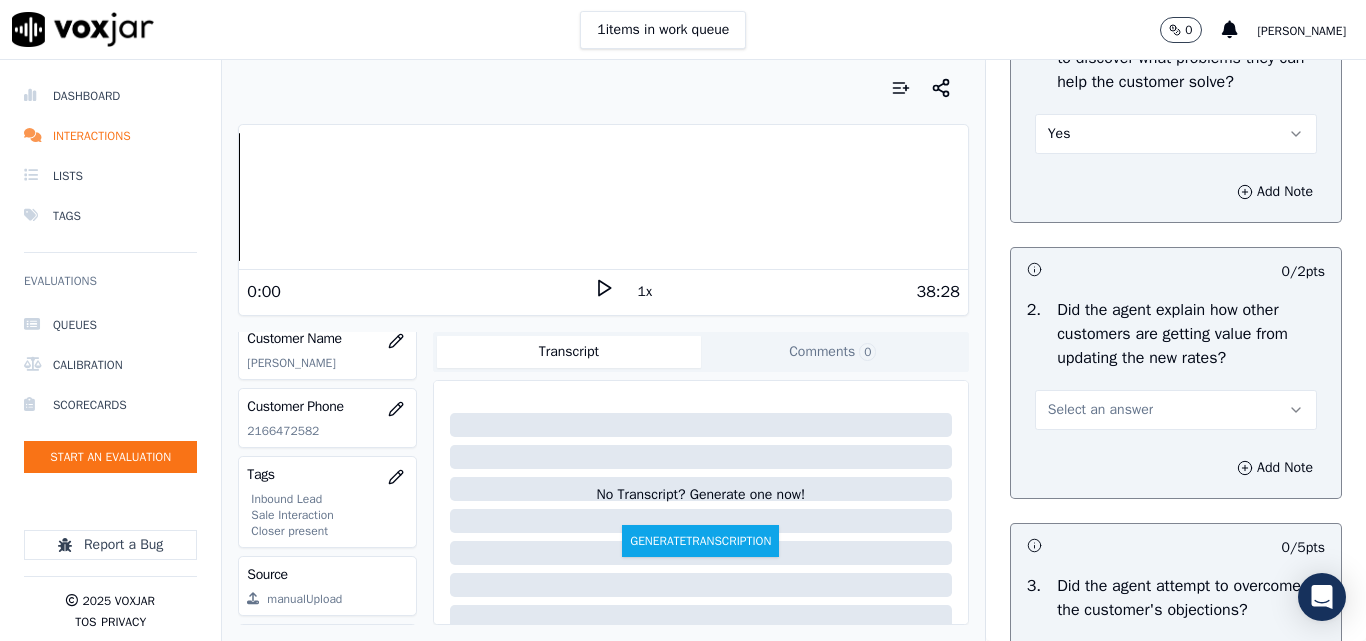 scroll, scrollTop: 1800, scrollLeft: 0, axis: vertical 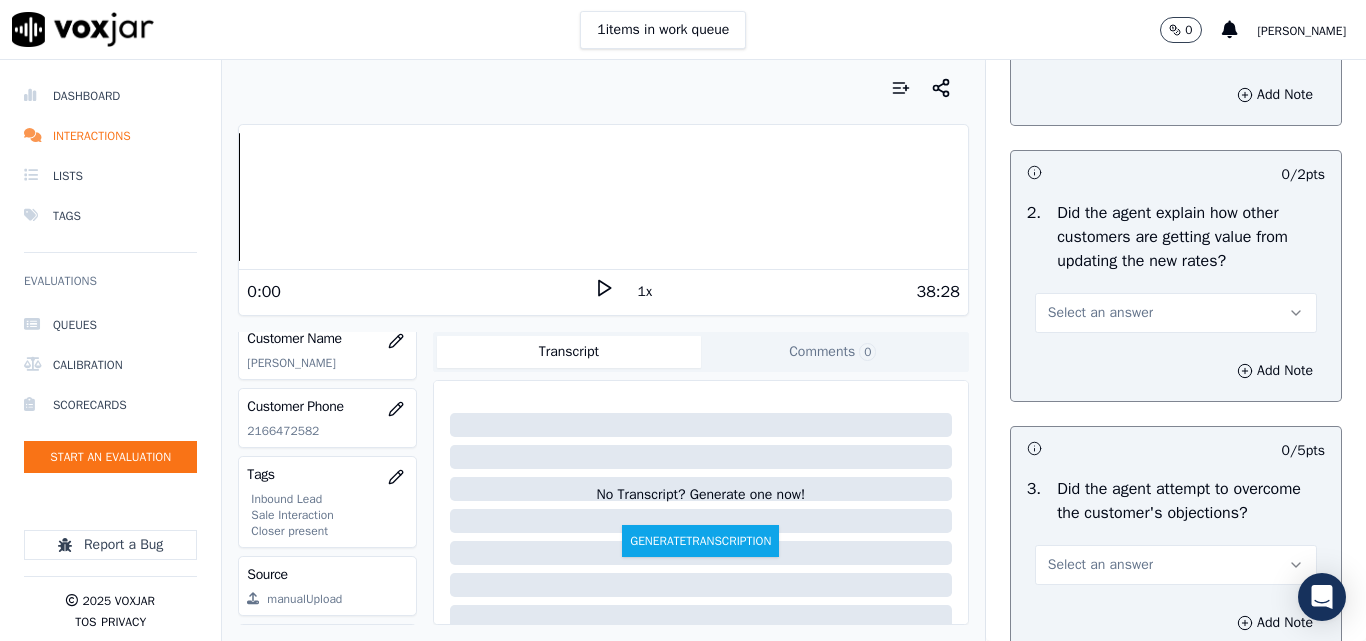 click on "Select an answer" at bounding box center [1100, 313] 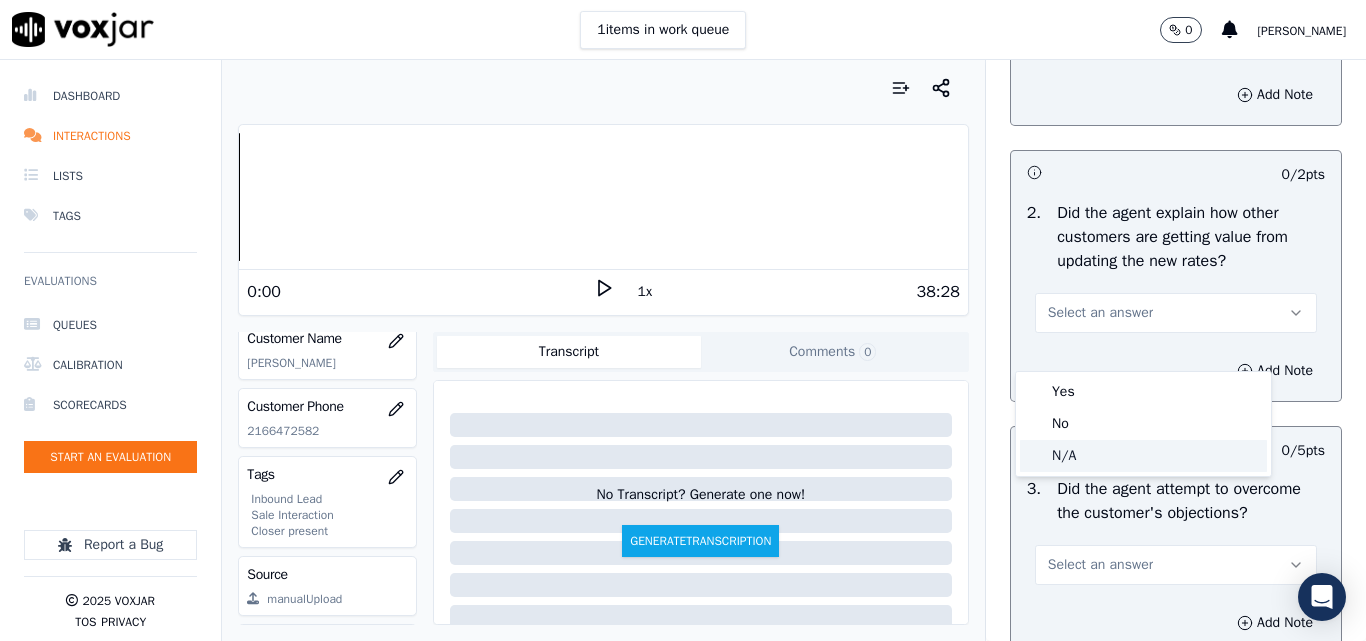 click on "N/A" 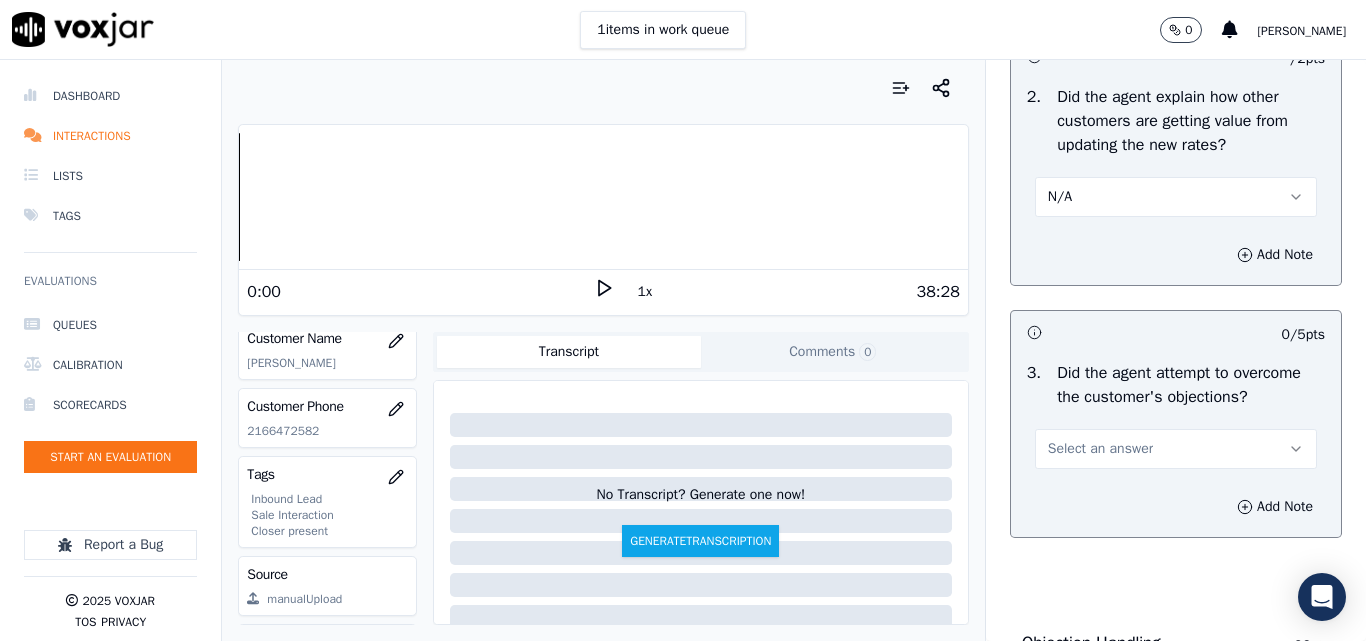 scroll, scrollTop: 2000, scrollLeft: 0, axis: vertical 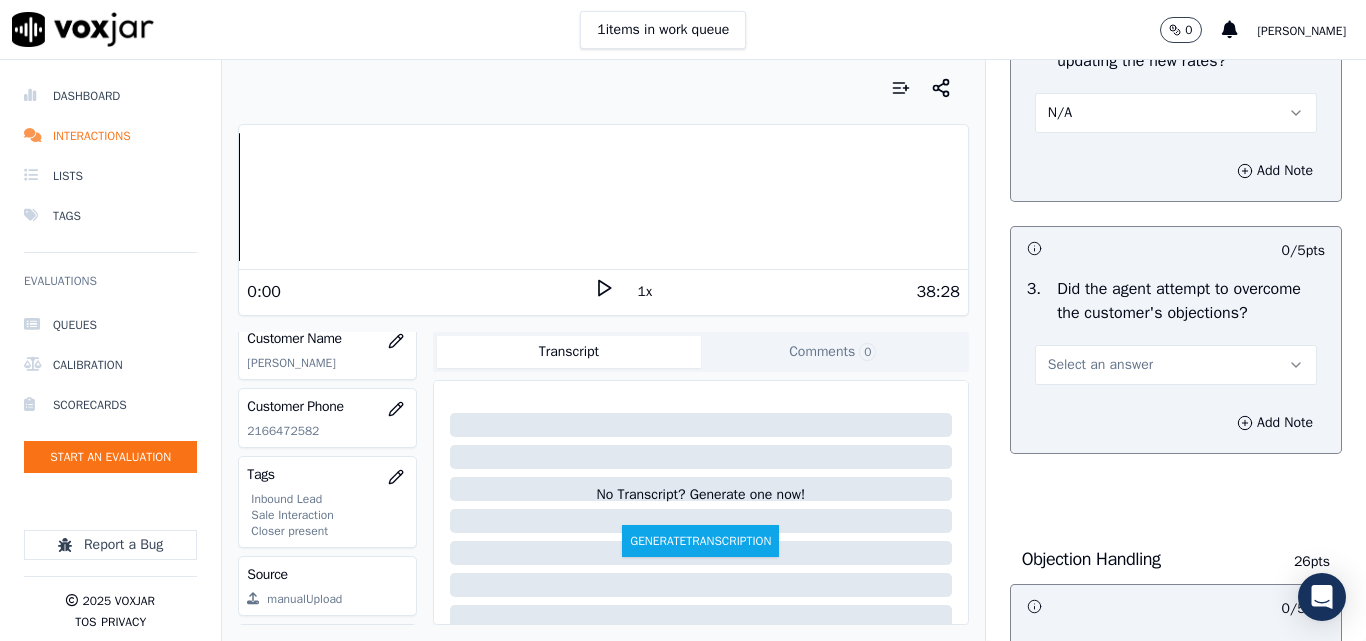 click on "Select an answer" at bounding box center [1100, 365] 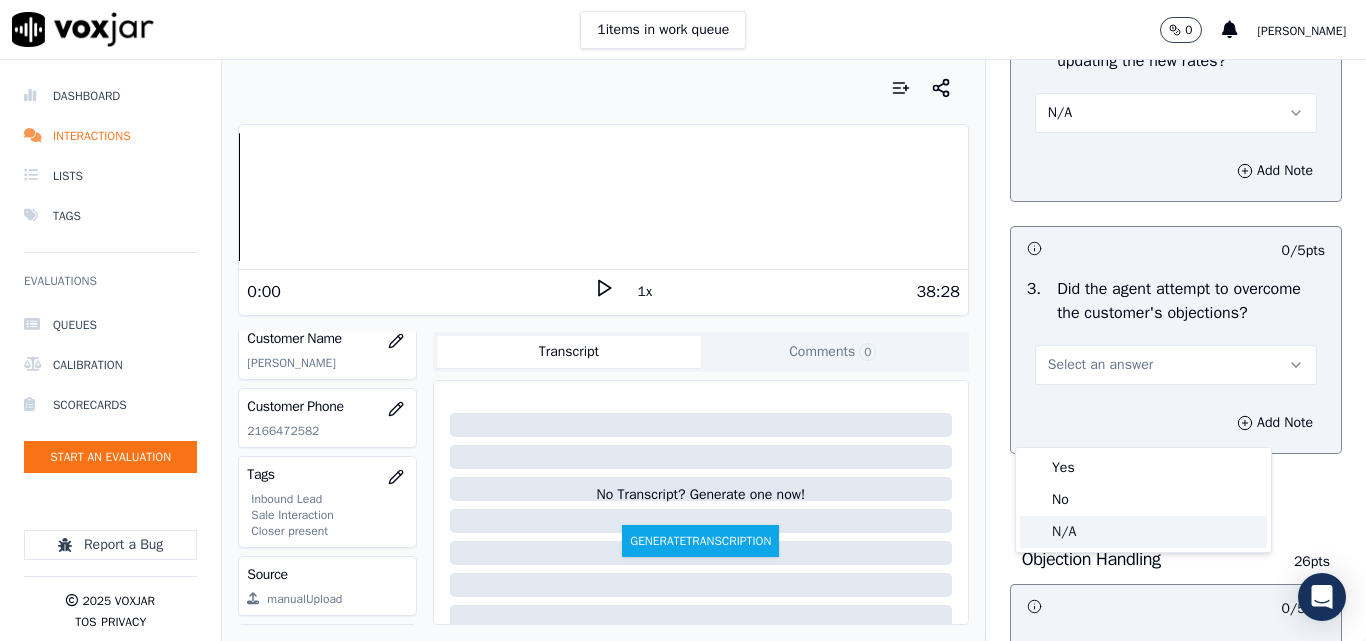 click on "N/A" 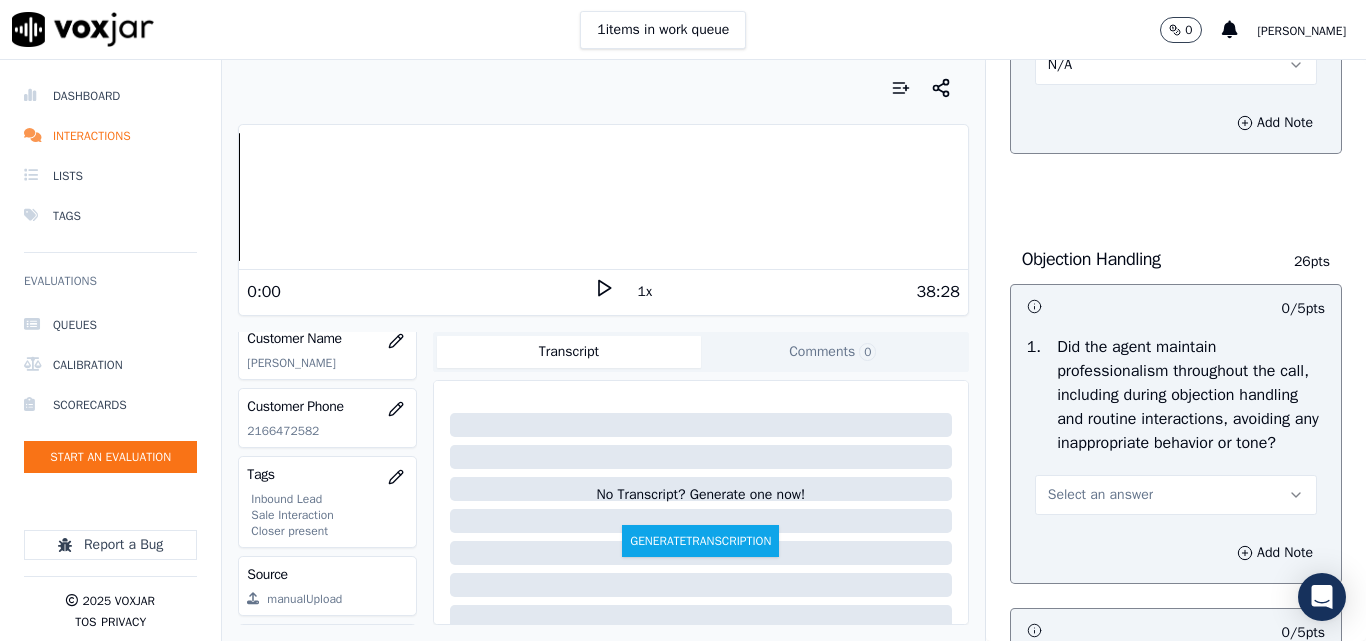 scroll, scrollTop: 2400, scrollLeft: 0, axis: vertical 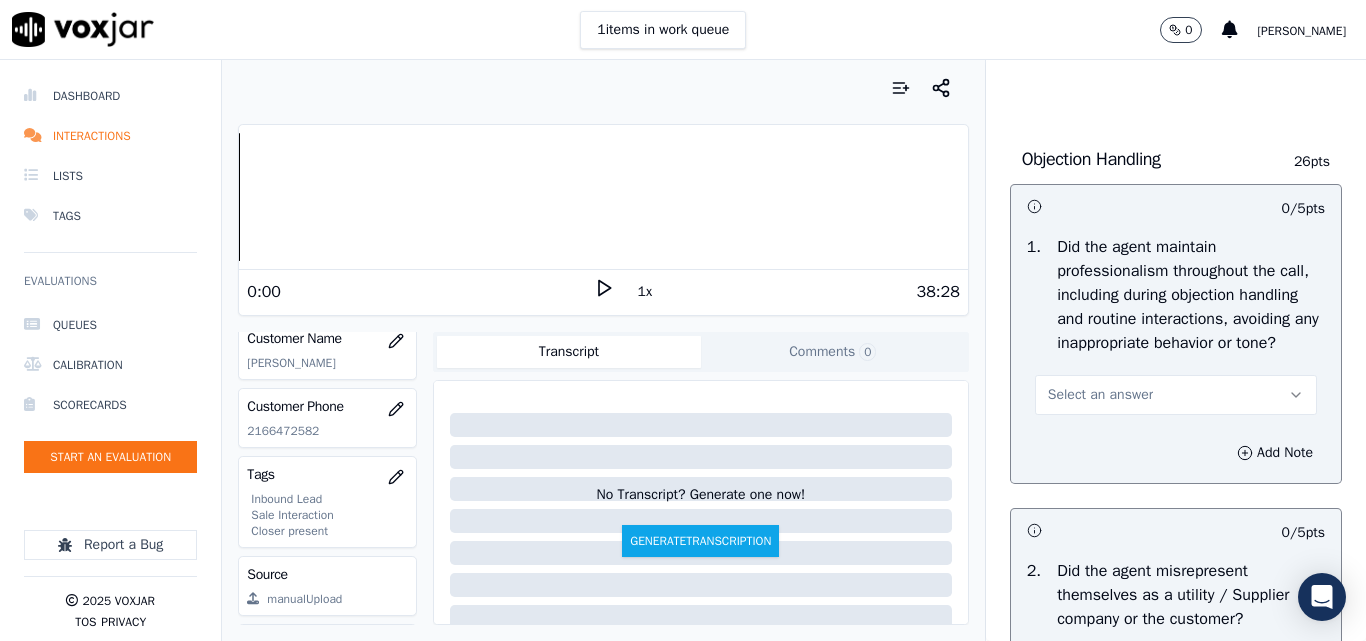 click on "Select an answer" at bounding box center [1100, 395] 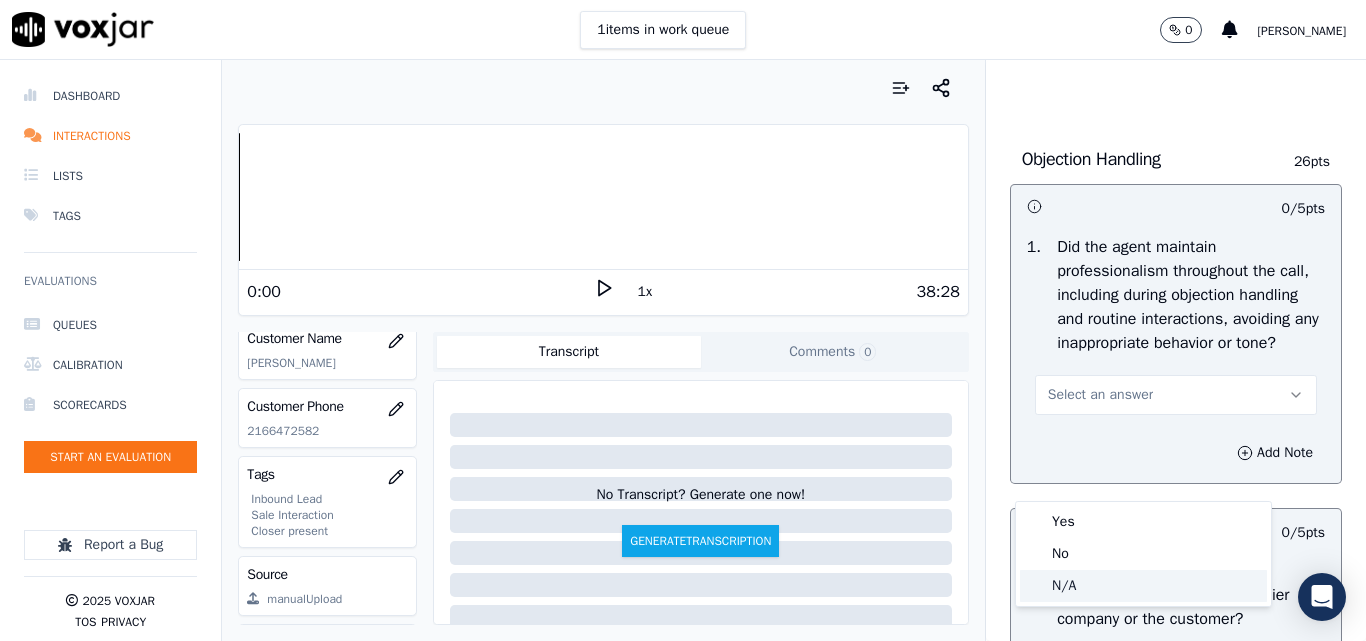 click on "N/A" 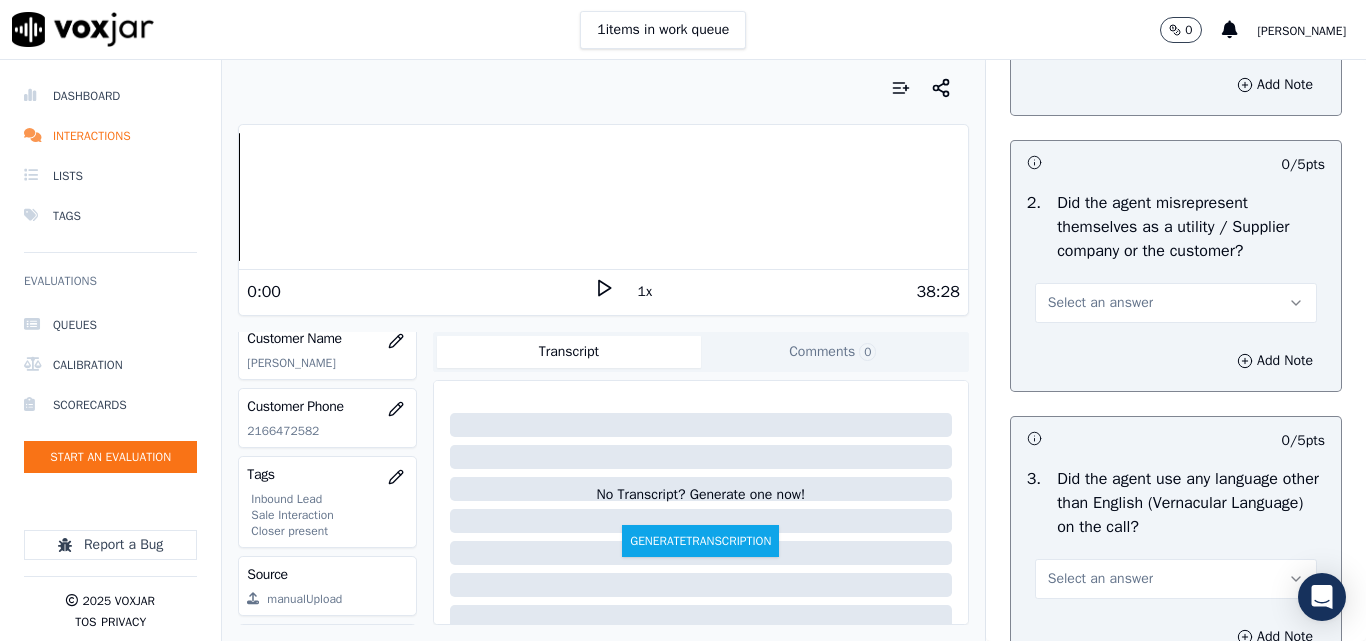 scroll, scrollTop: 2800, scrollLeft: 0, axis: vertical 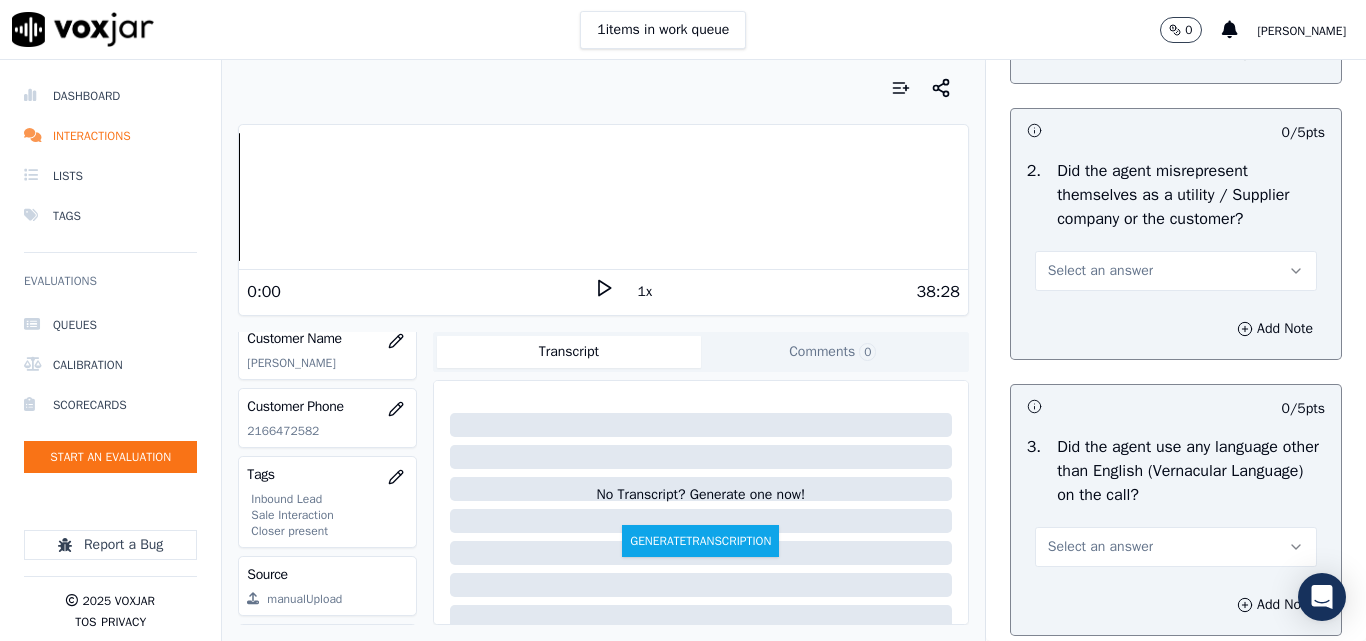drag, startPoint x: 1098, startPoint y: 355, endPoint x: 1096, endPoint y: 366, distance: 11.18034 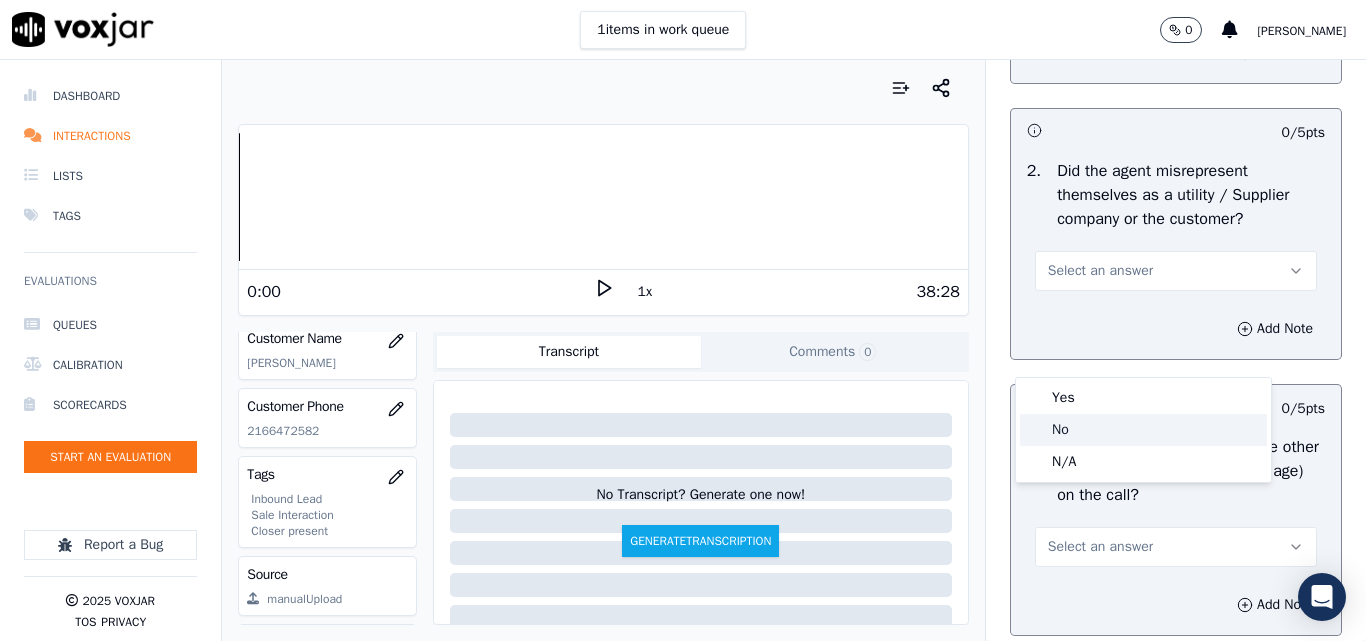 click on "No" 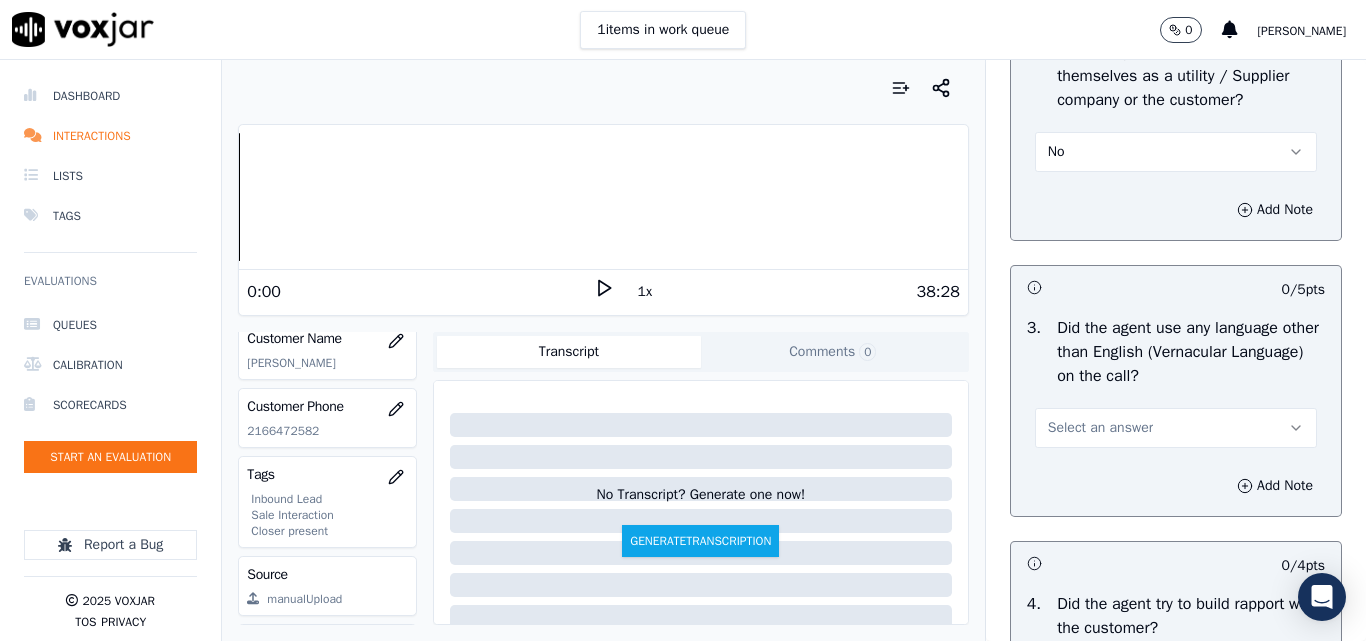 scroll, scrollTop: 3000, scrollLeft: 0, axis: vertical 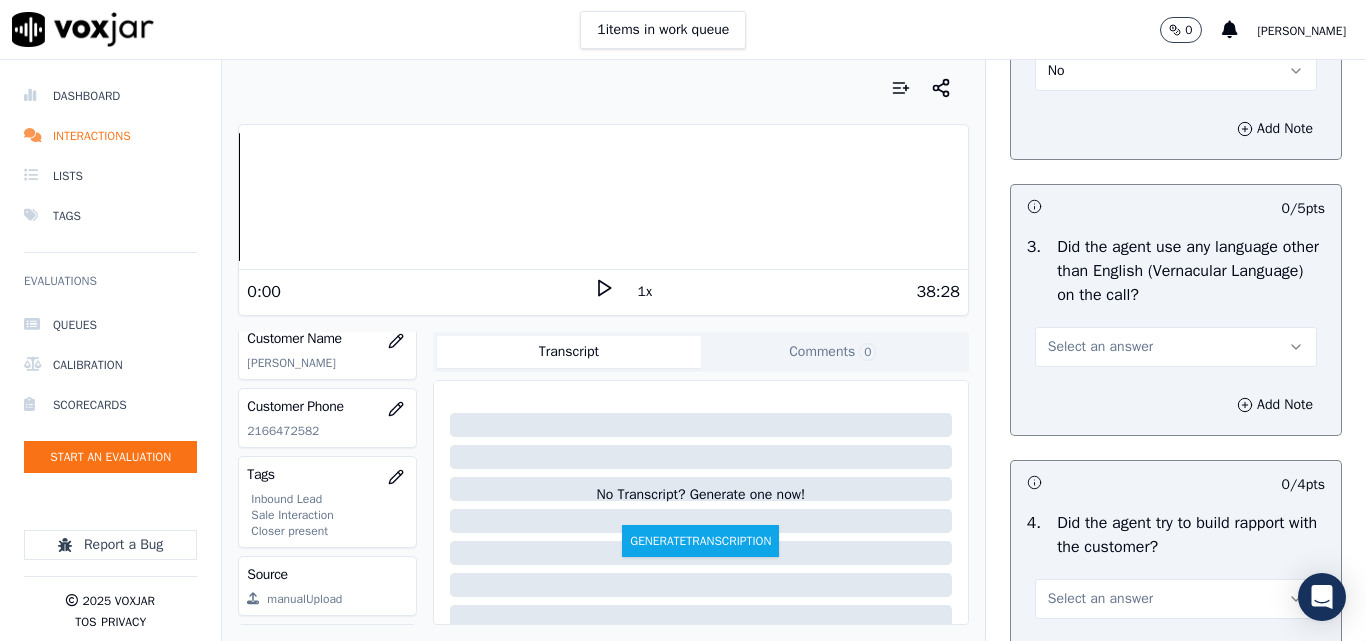 click on "Select an answer" at bounding box center (1100, 347) 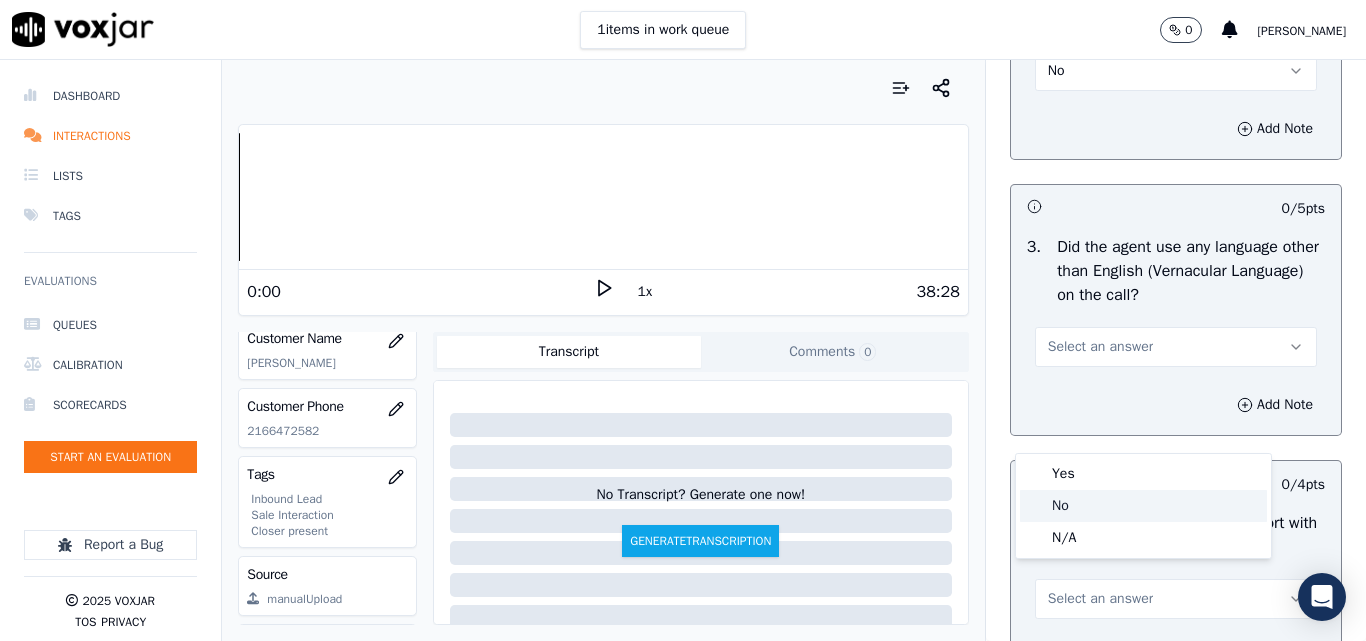 click on "No" 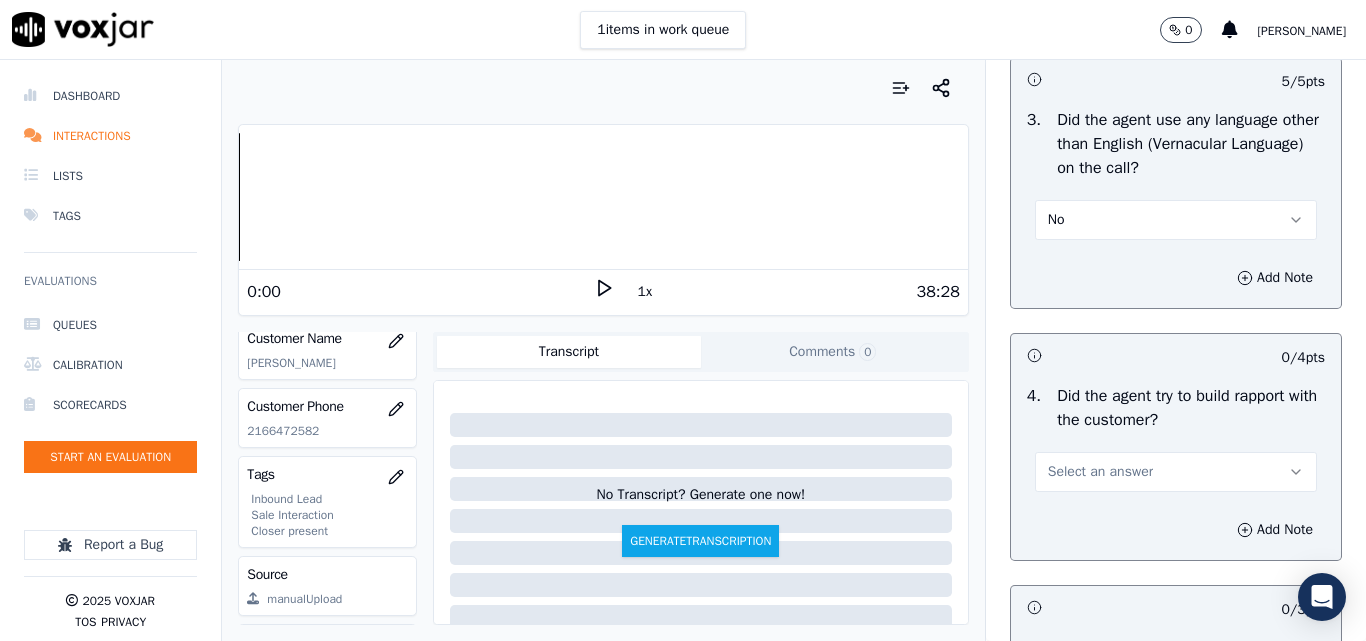 scroll, scrollTop: 3400, scrollLeft: 0, axis: vertical 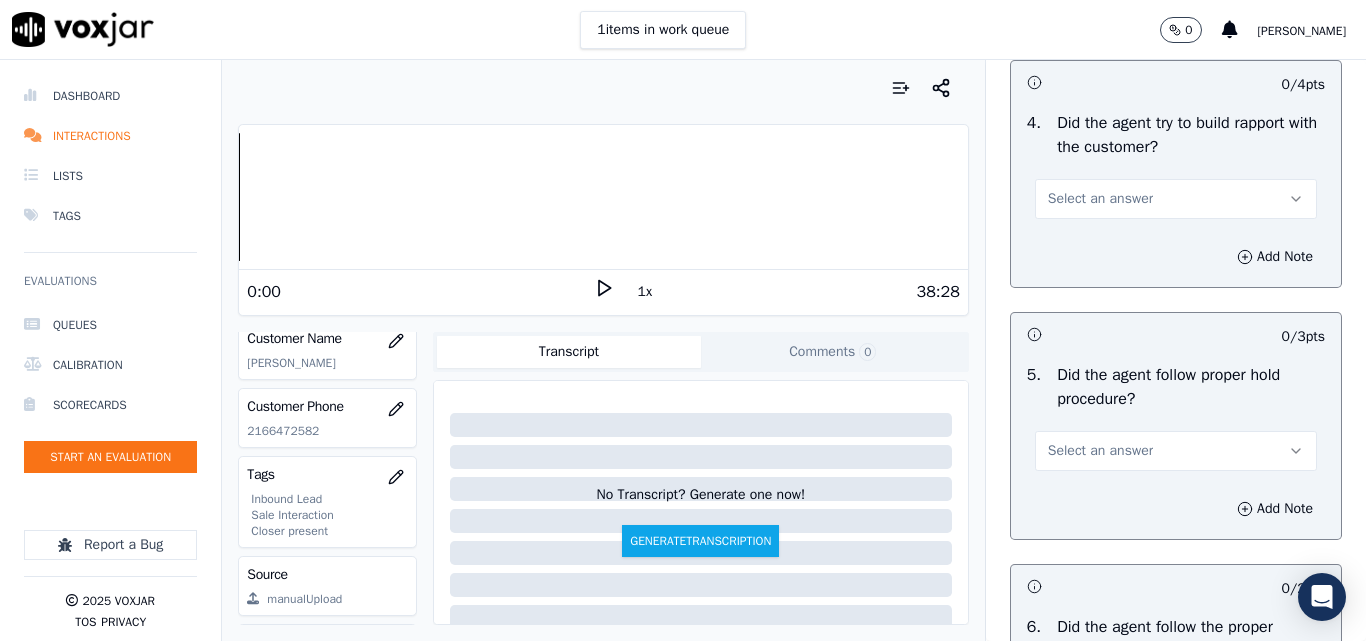 drag, startPoint x: 1106, startPoint y: 263, endPoint x: 1111, endPoint y: 281, distance: 18.681541 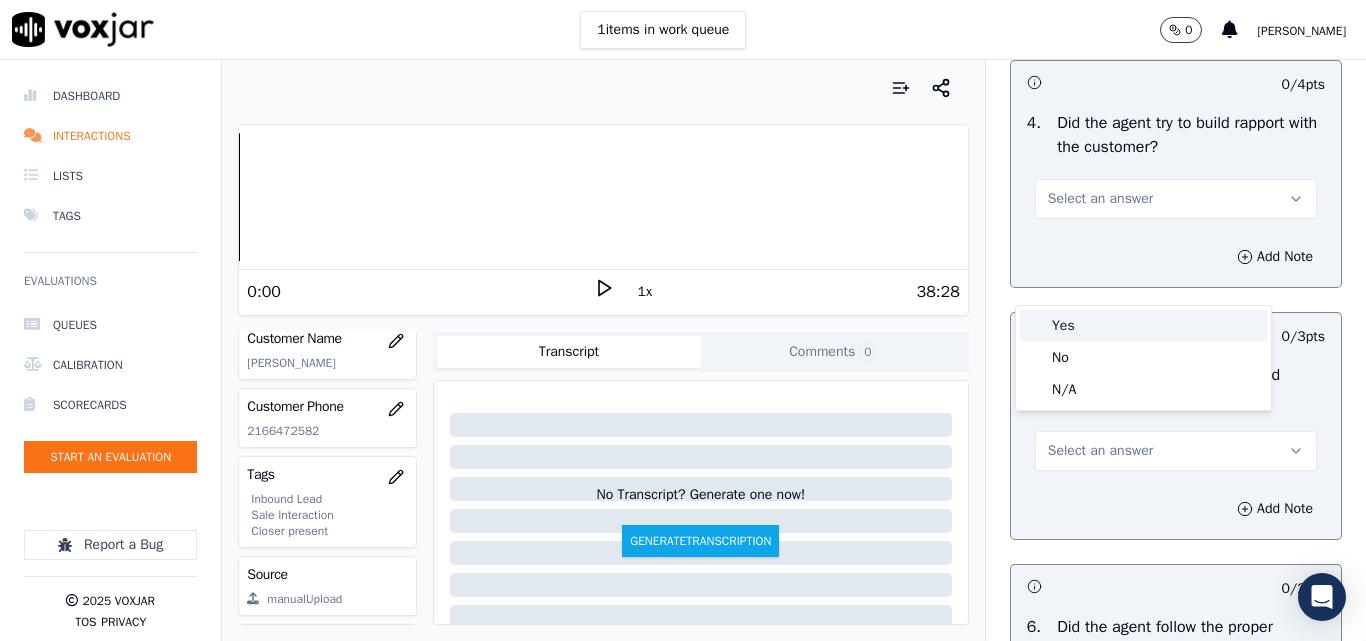 click on "Yes" at bounding box center [1143, 326] 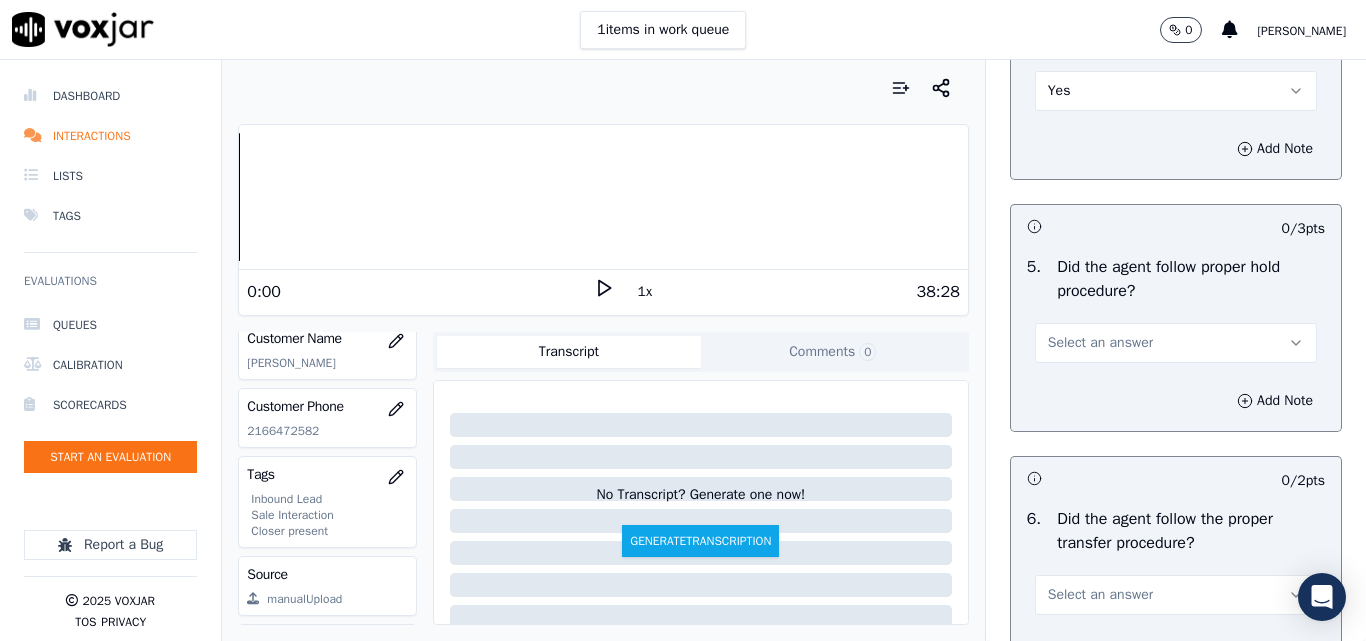 scroll, scrollTop: 3600, scrollLeft: 0, axis: vertical 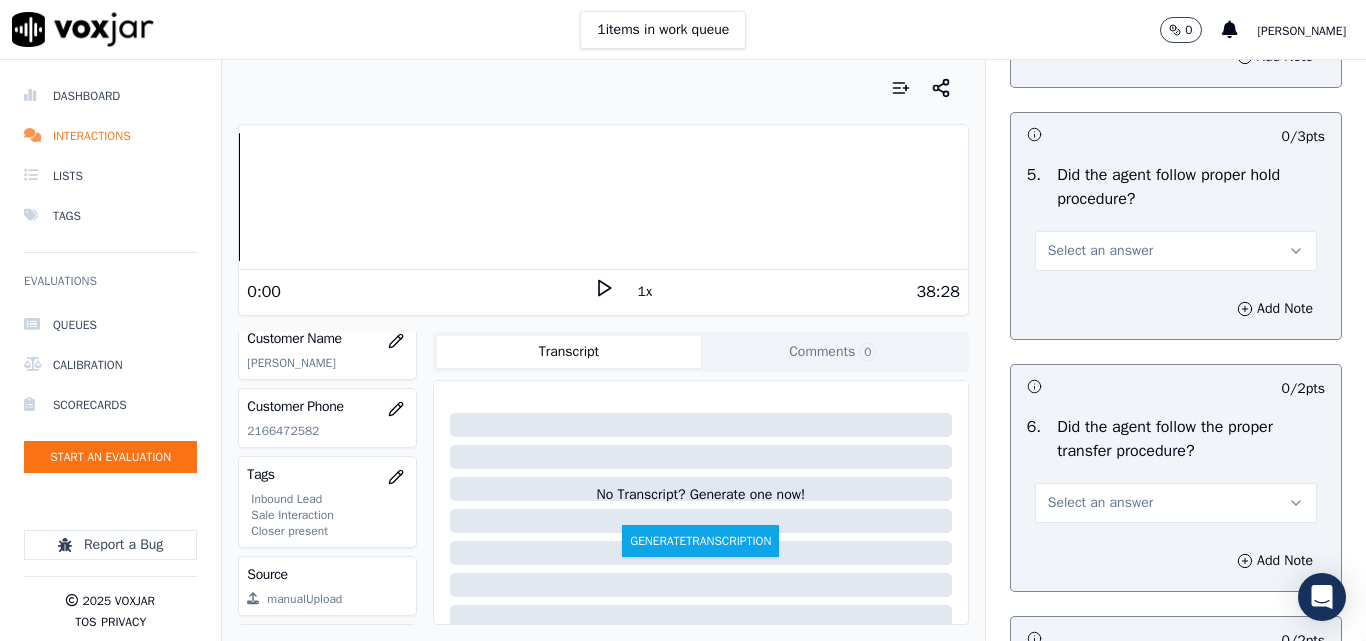 click on "Select an answer" at bounding box center [1100, 251] 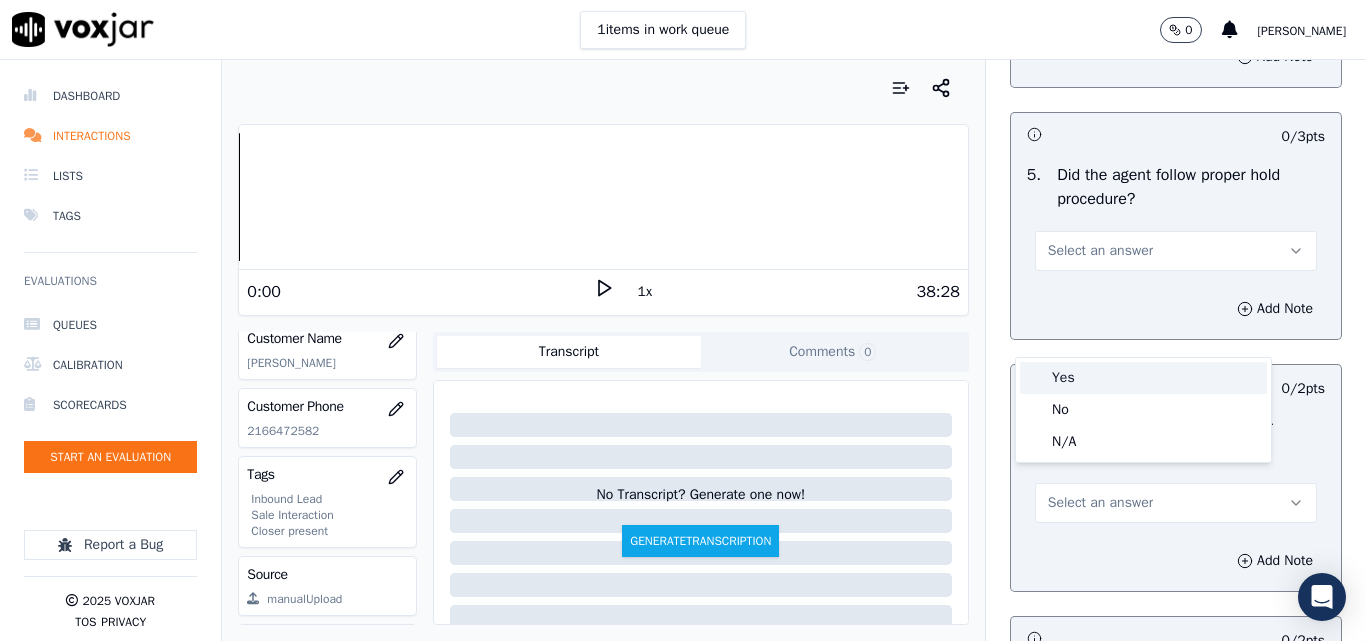click on "Yes" at bounding box center (1143, 378) 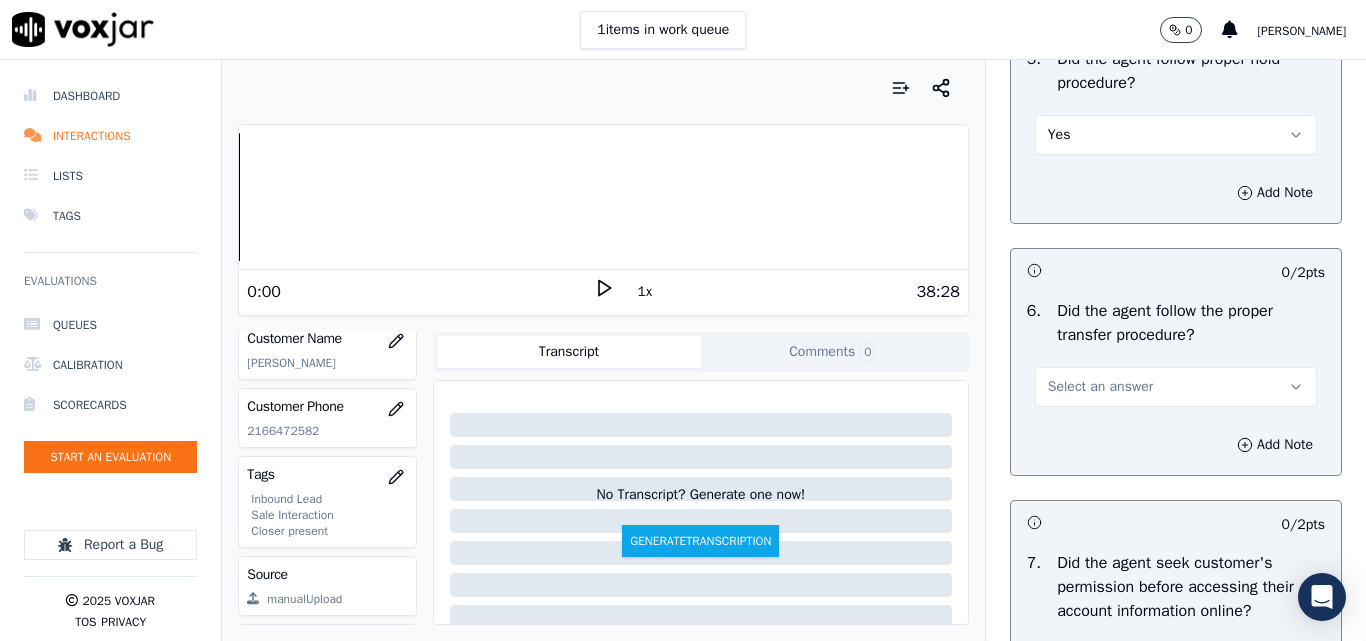 scroll, scrollTop: 3900, scrollLeft: 0, axis: vertical 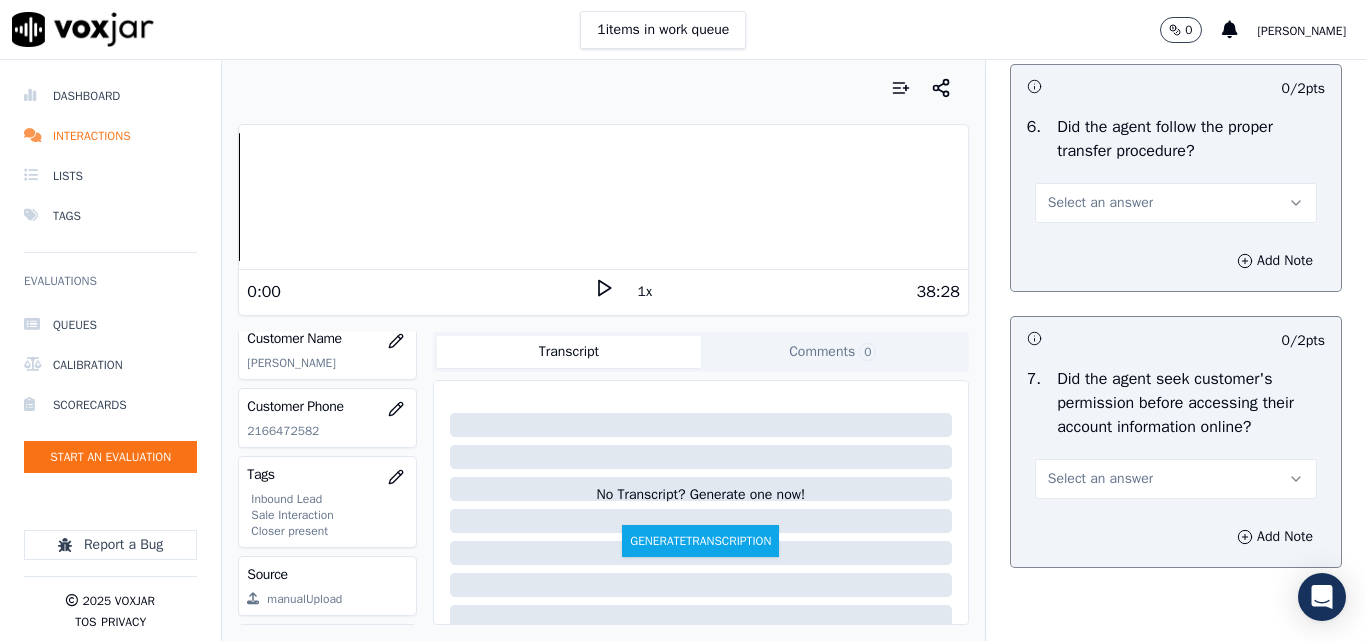 click on "Select an answer" at bounding box center (1100, 203) 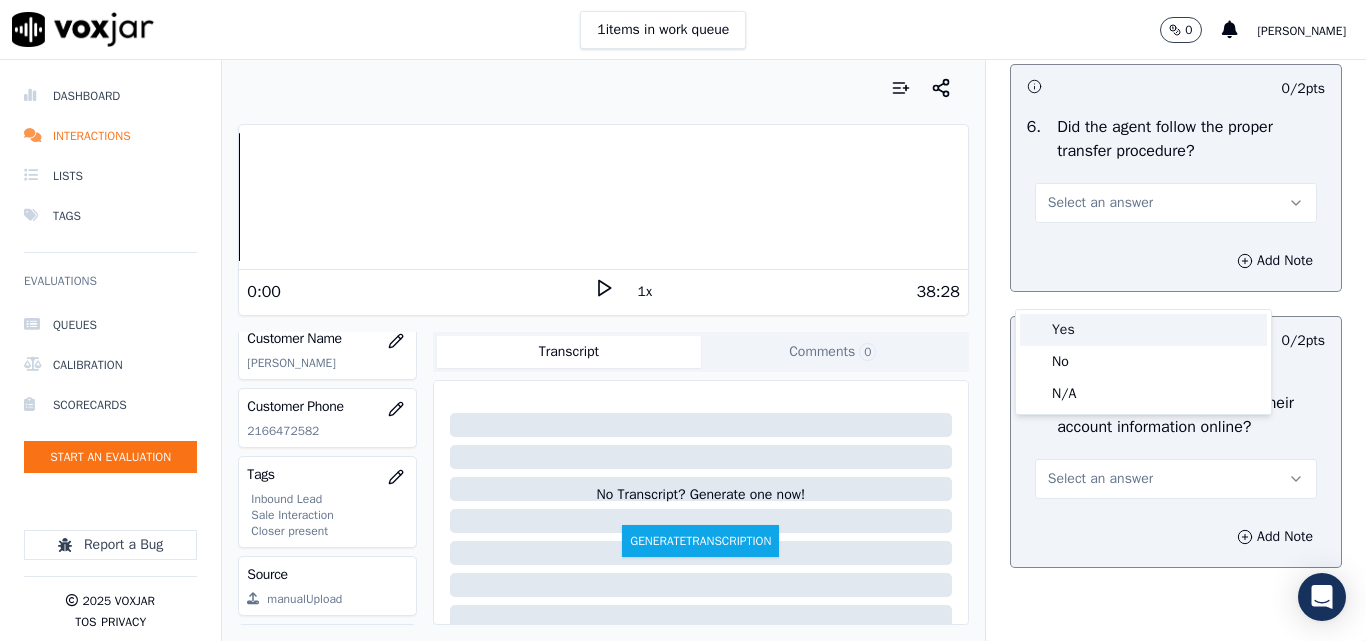 click on "Yes" at bounding box center [1143, 330] 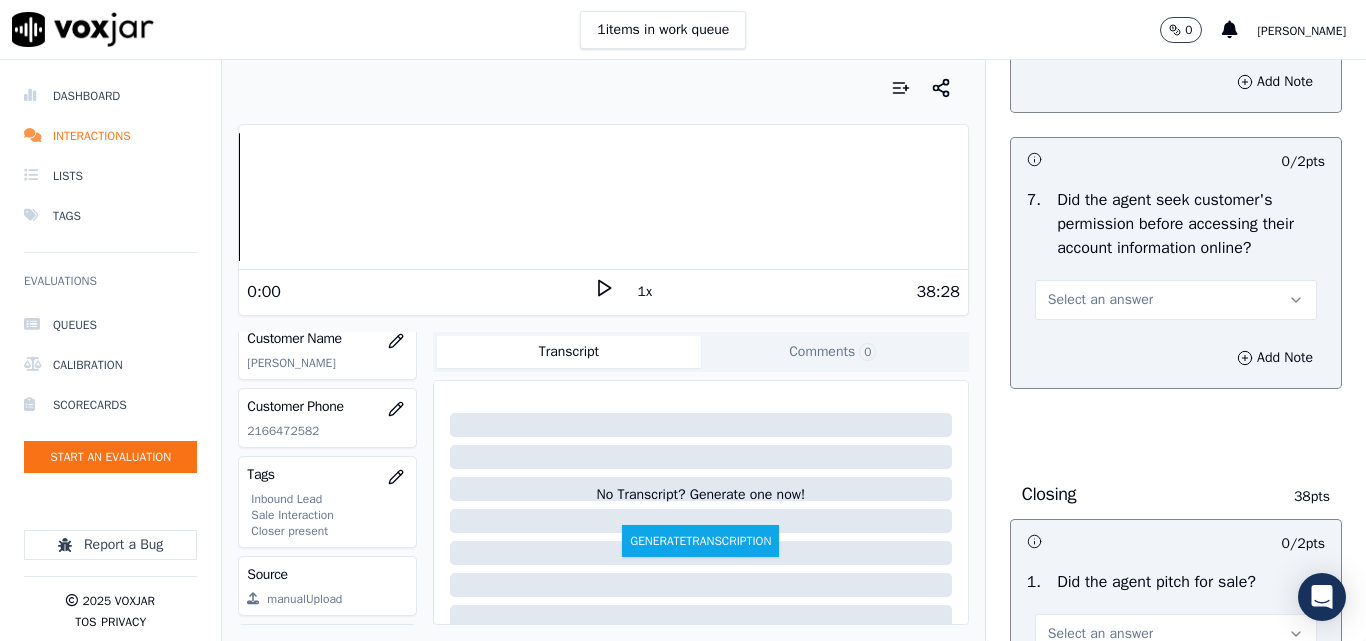 scroll, scrollTop: 4100, scrollLeft: 0, axis: vertical 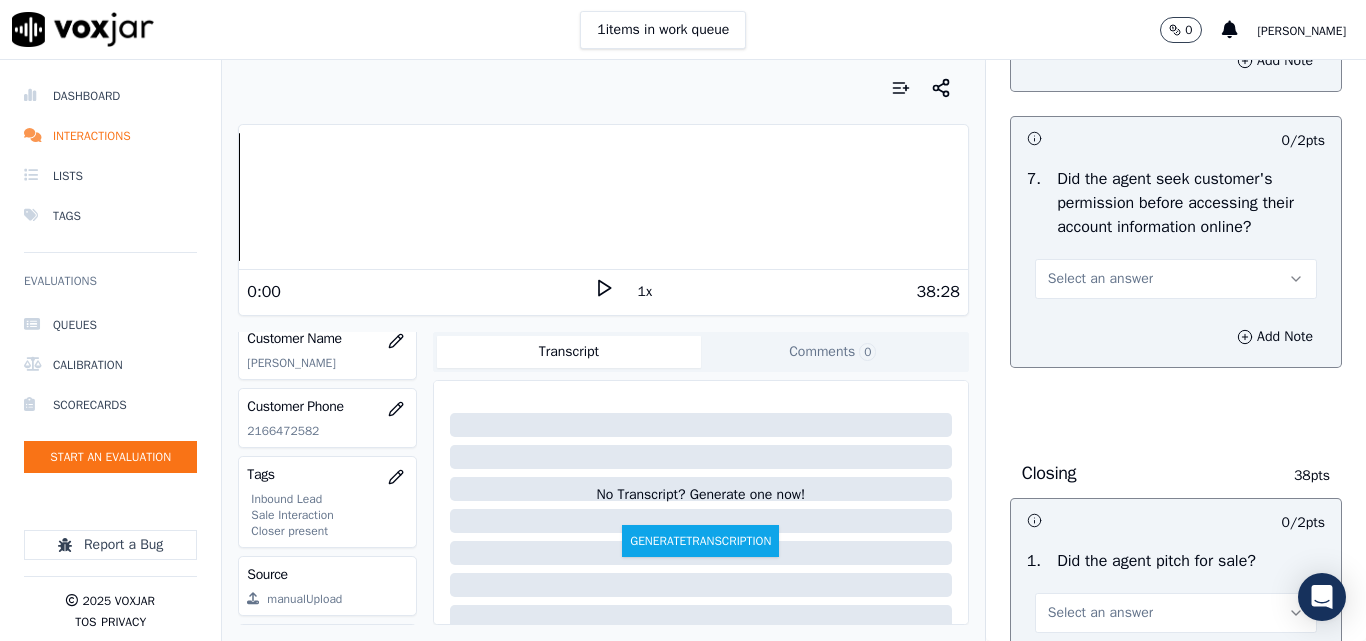 drag, startPoint x: 1092, startPoint y: 365, endPoint x: 1092, endPoint y: 376, distance: 11 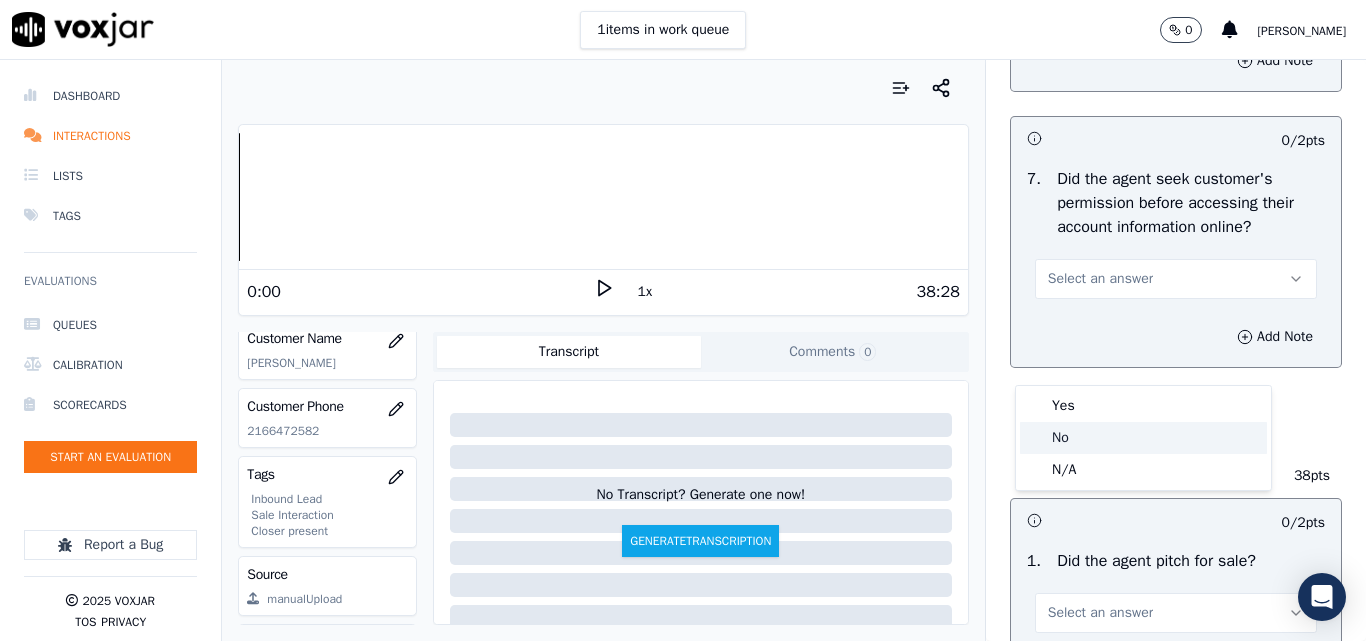 click on "No" 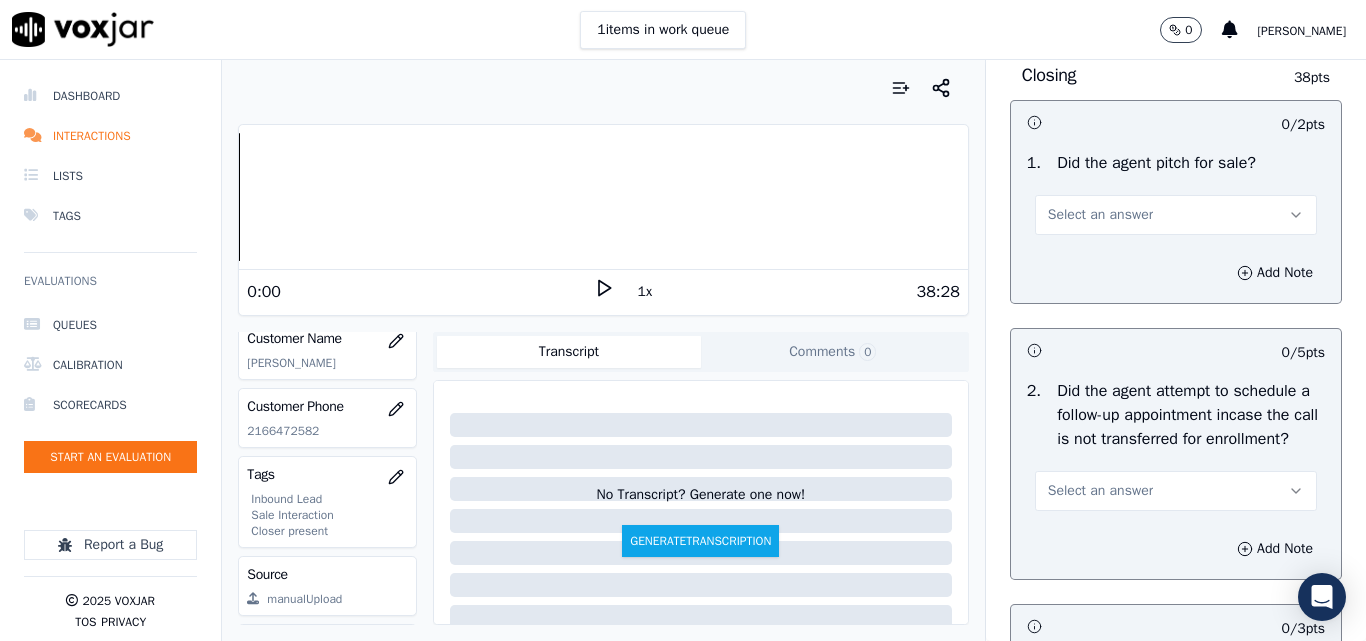 scroll, scrollTop: 4500, scrollLeft: 0, axis: vertical 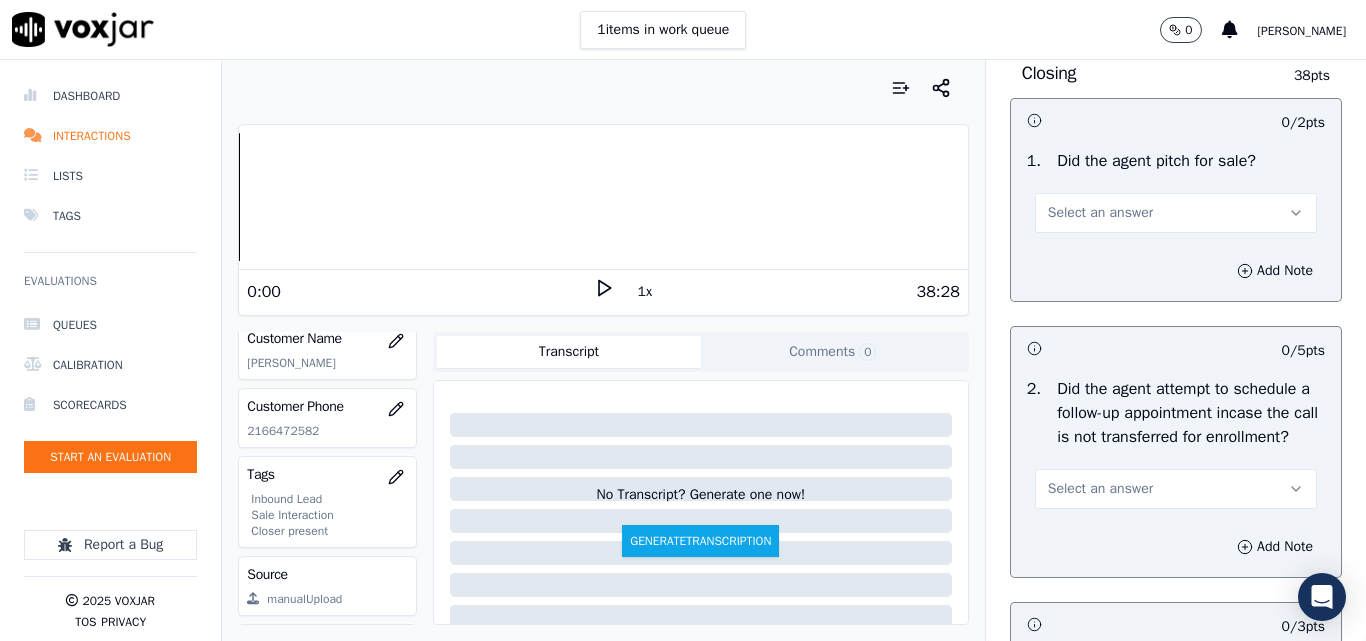 click on "Select an answer" at bounding box center (1100, 213) 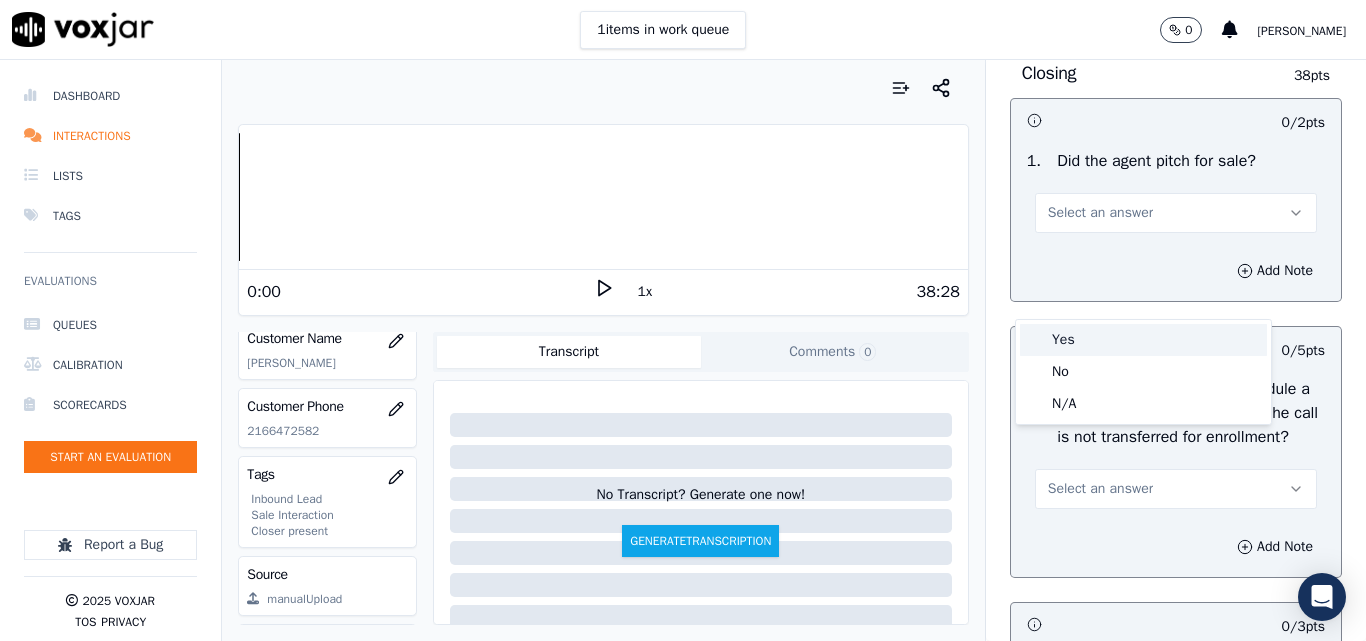 click on "Yes" at bounding box center [1143, 340] 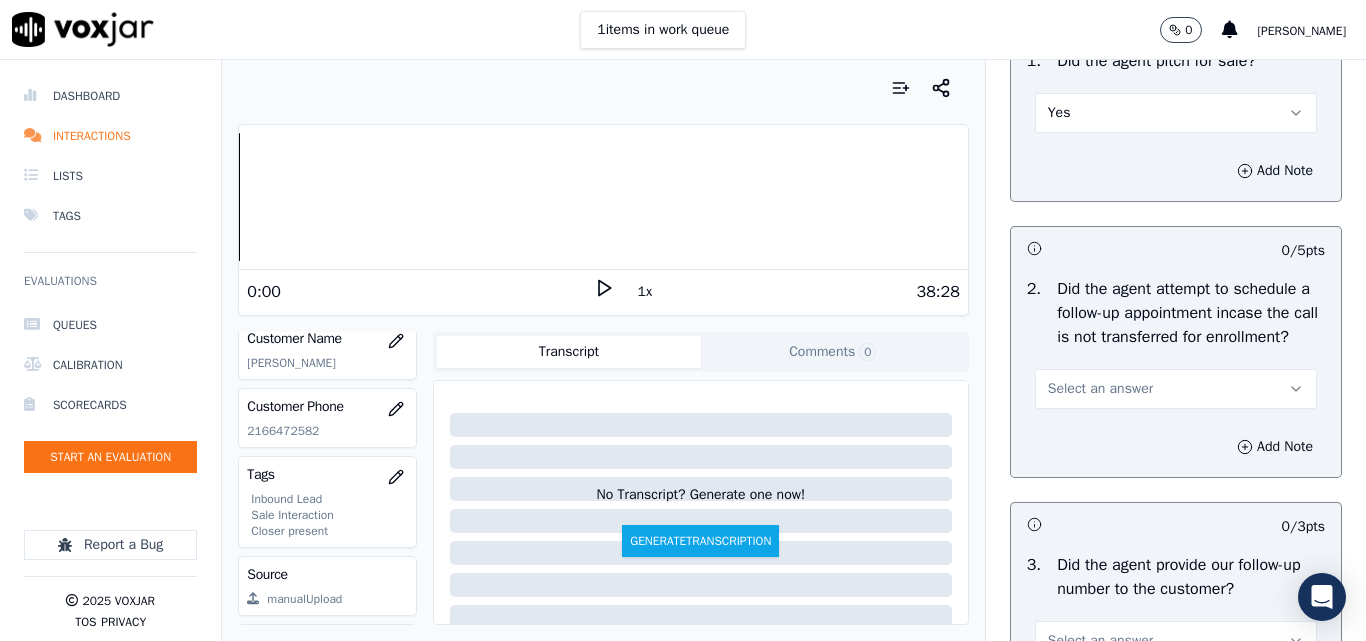 scroll, scrollTop: 4700, scrollLeft: 0, axis: vertical 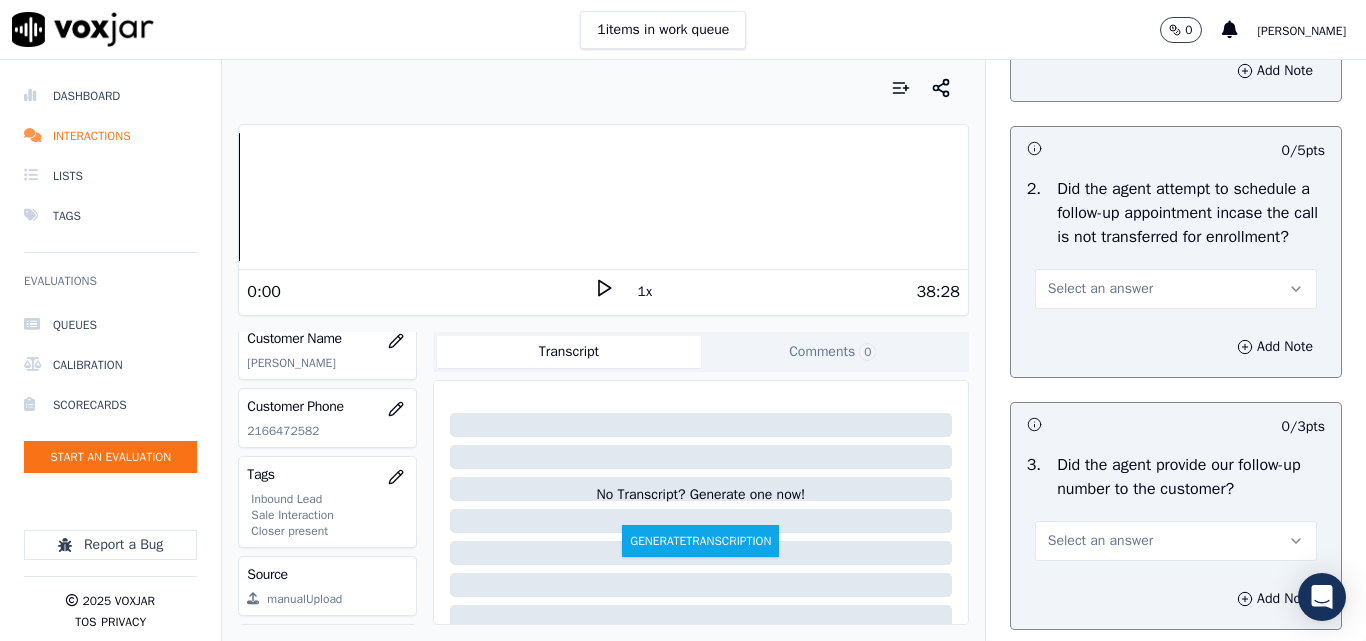 click on "Select an answer" at bounding box center (1176, 289) 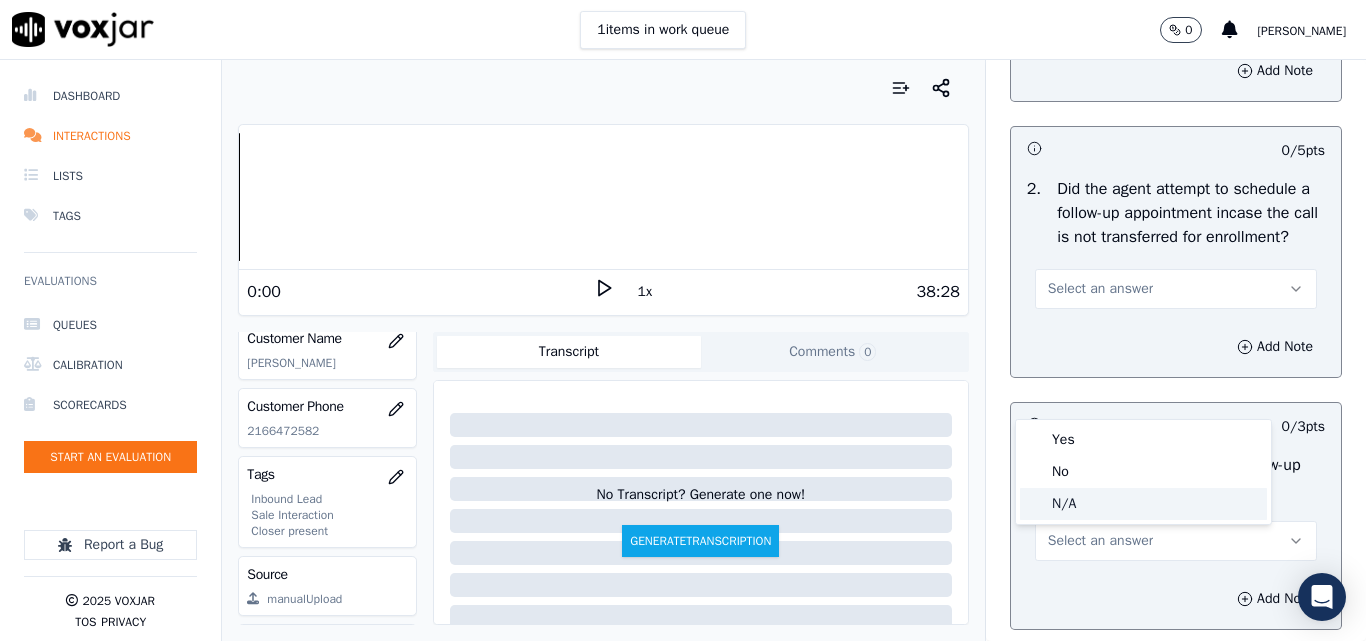 click on "N/A" 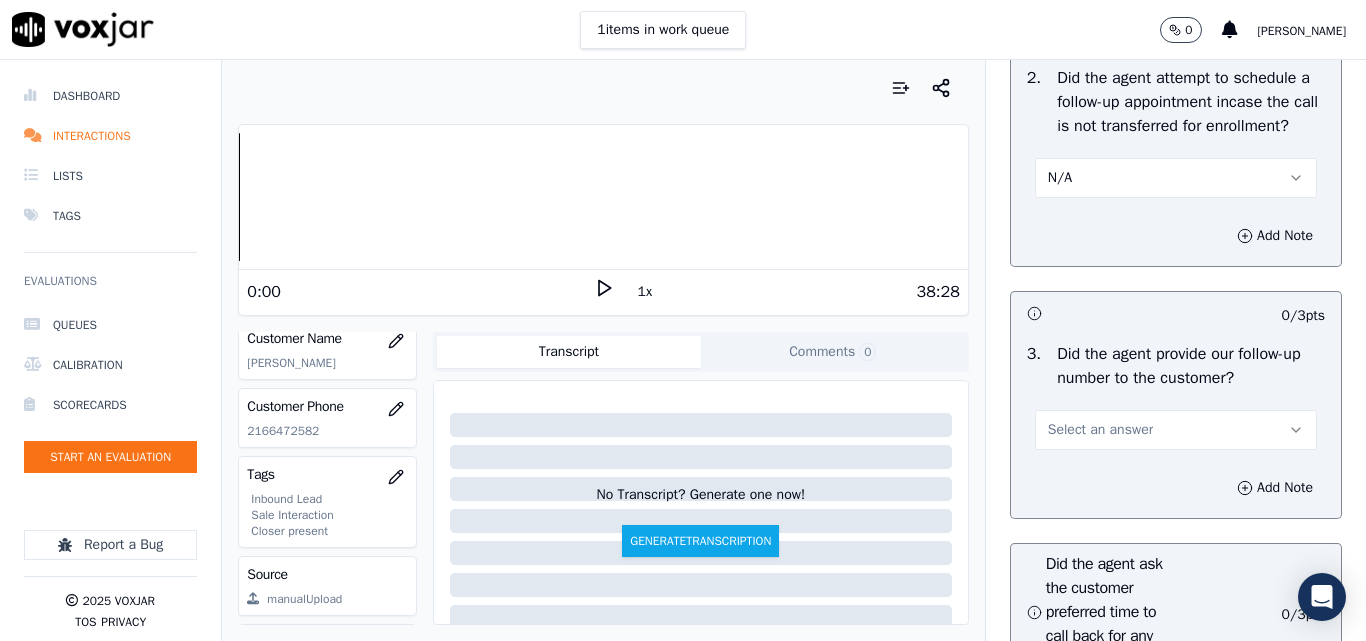 scroll, scrollTop: 5000, scrollLeft: 0, axis: vertical 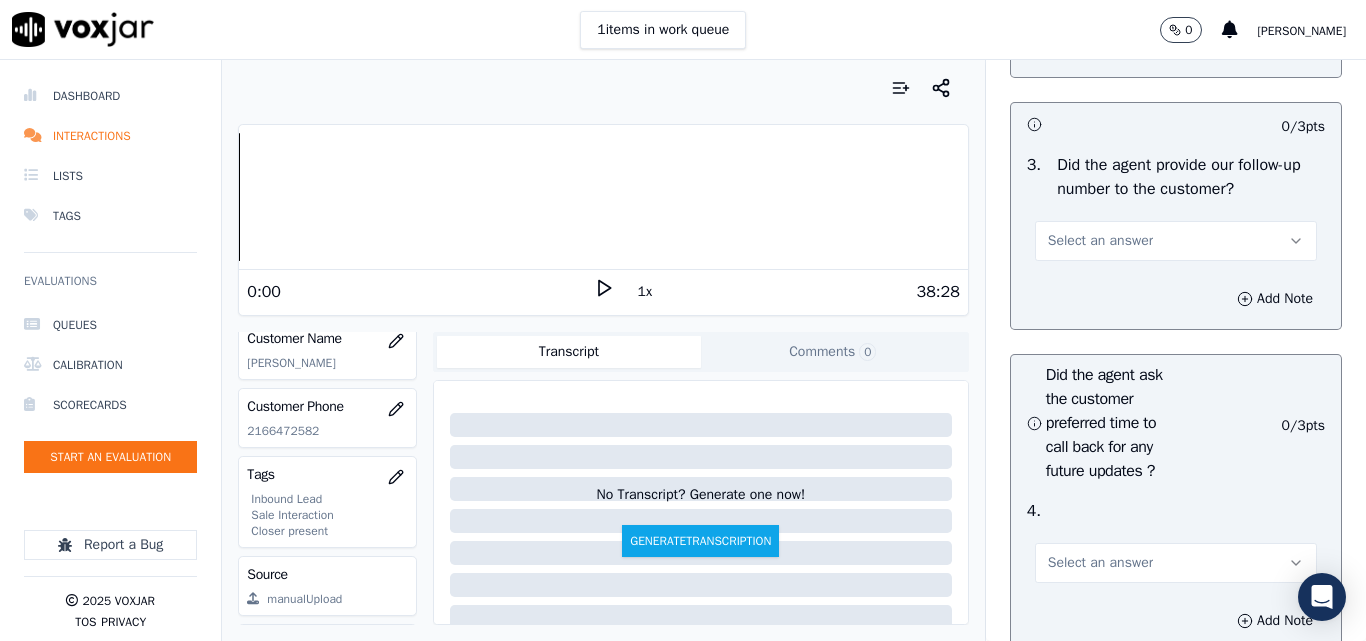 click on "Select an answer" at bounding box center (1100, 241) 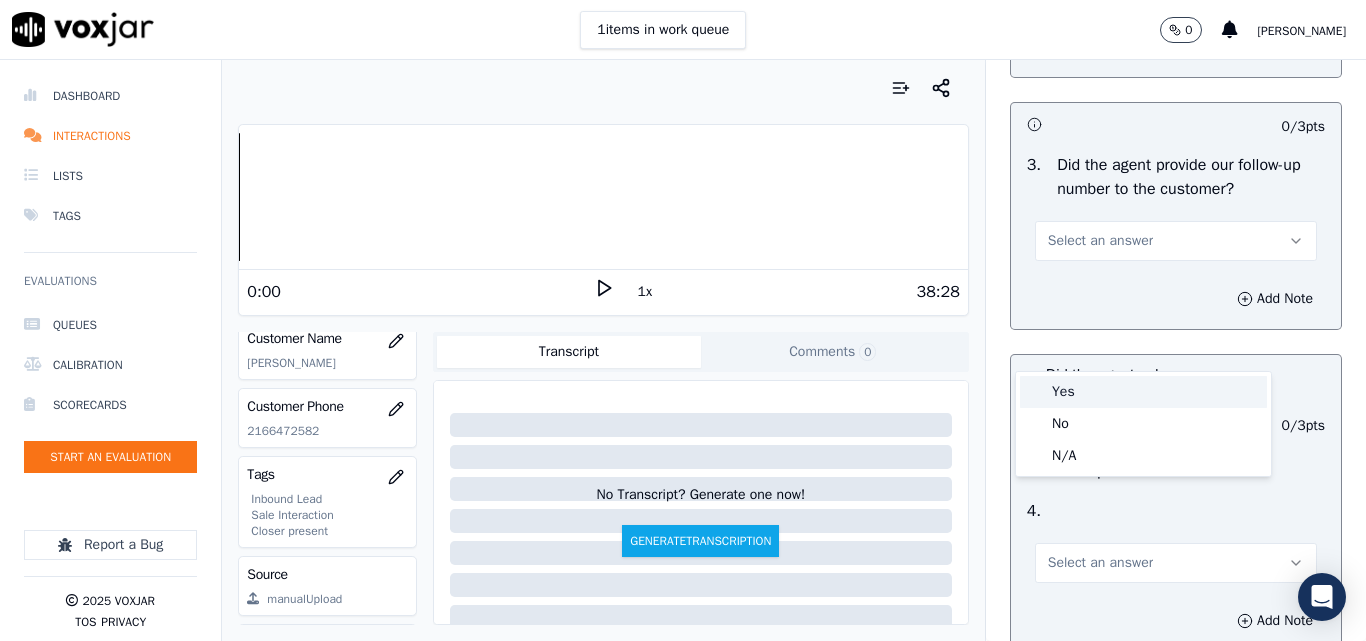 drag, startPoint x: 1076, startPoint y: 391, endPoint x: 1098, endPoint y: 394, distance: 22.203604 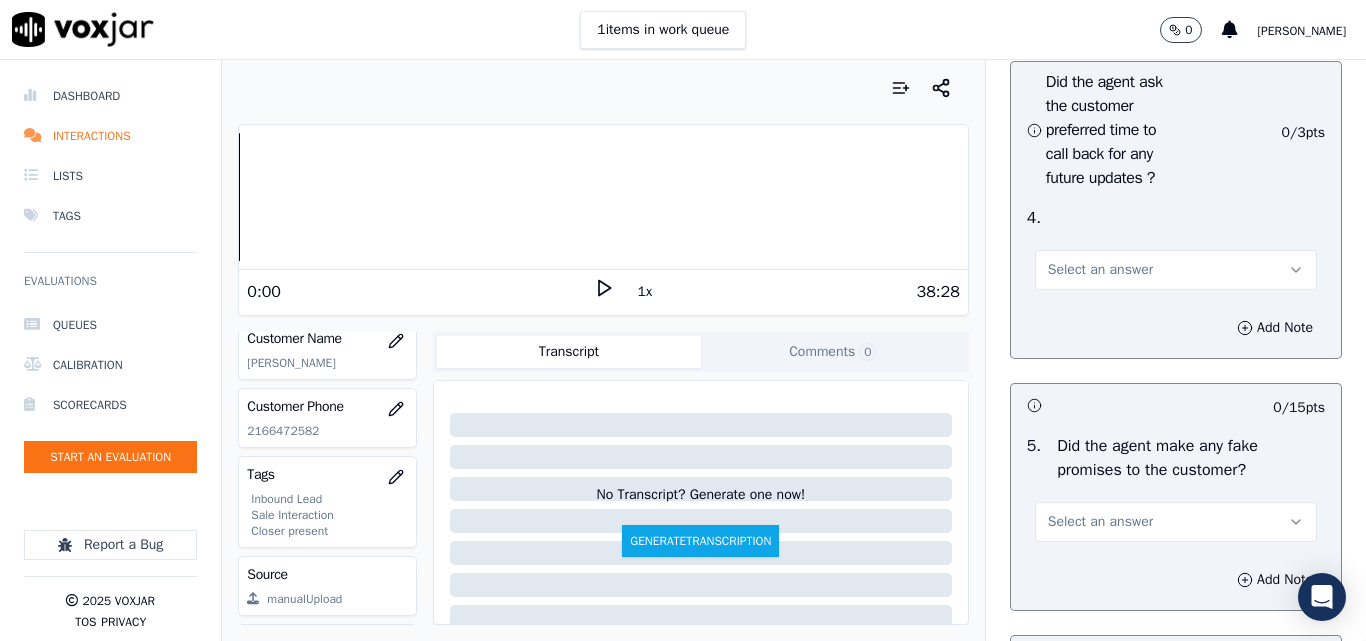 scroll, scrollTop: 5300, scrollLeft: 0, axis: vertical 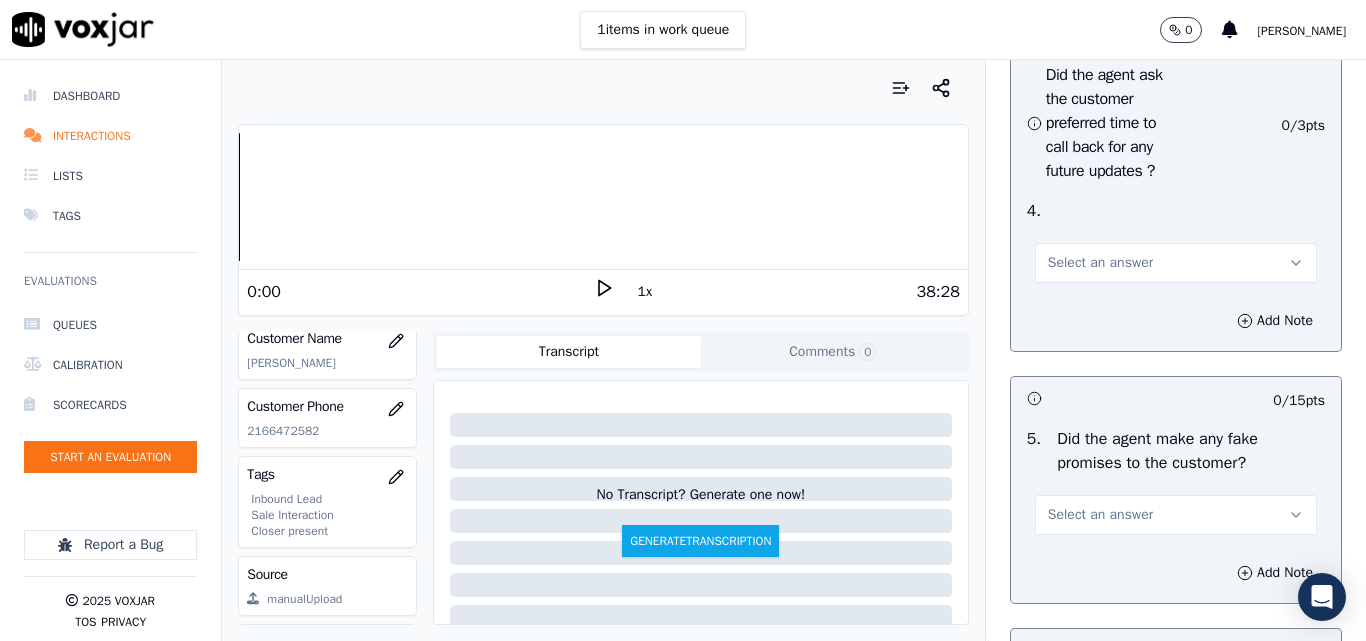 click on "Select an answer" at bounding box center (1100, 263) 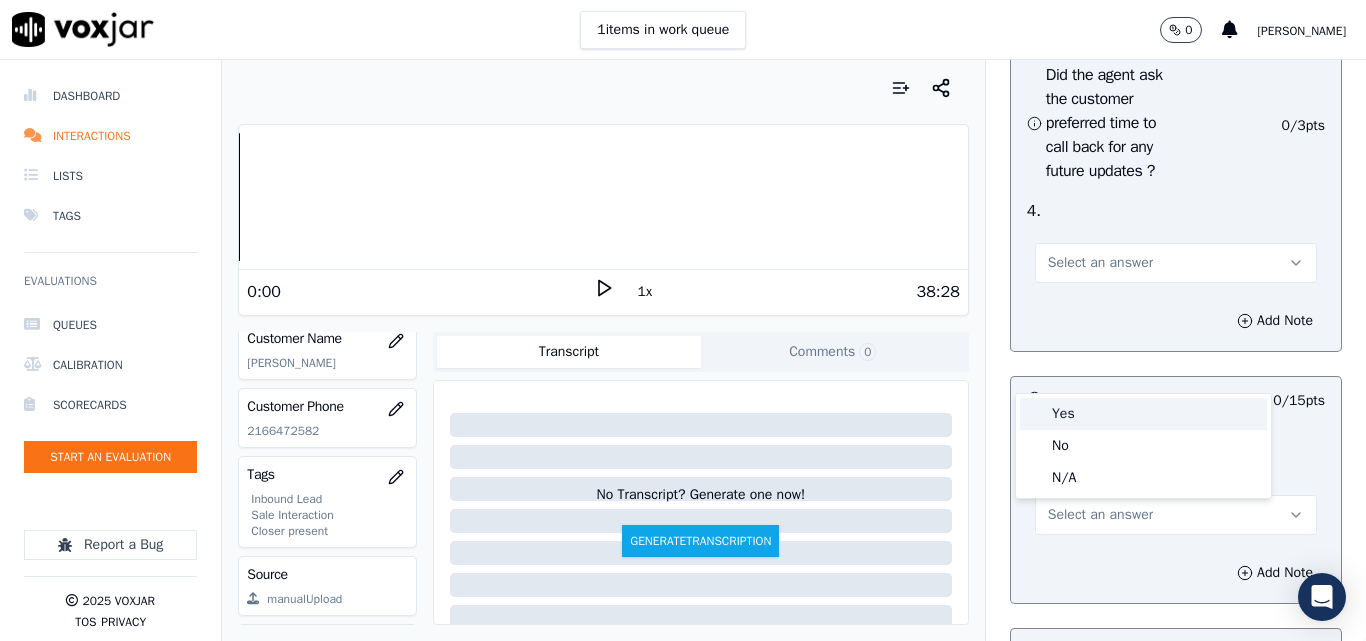 click on "Yes" at bounding box center [1143, 414] 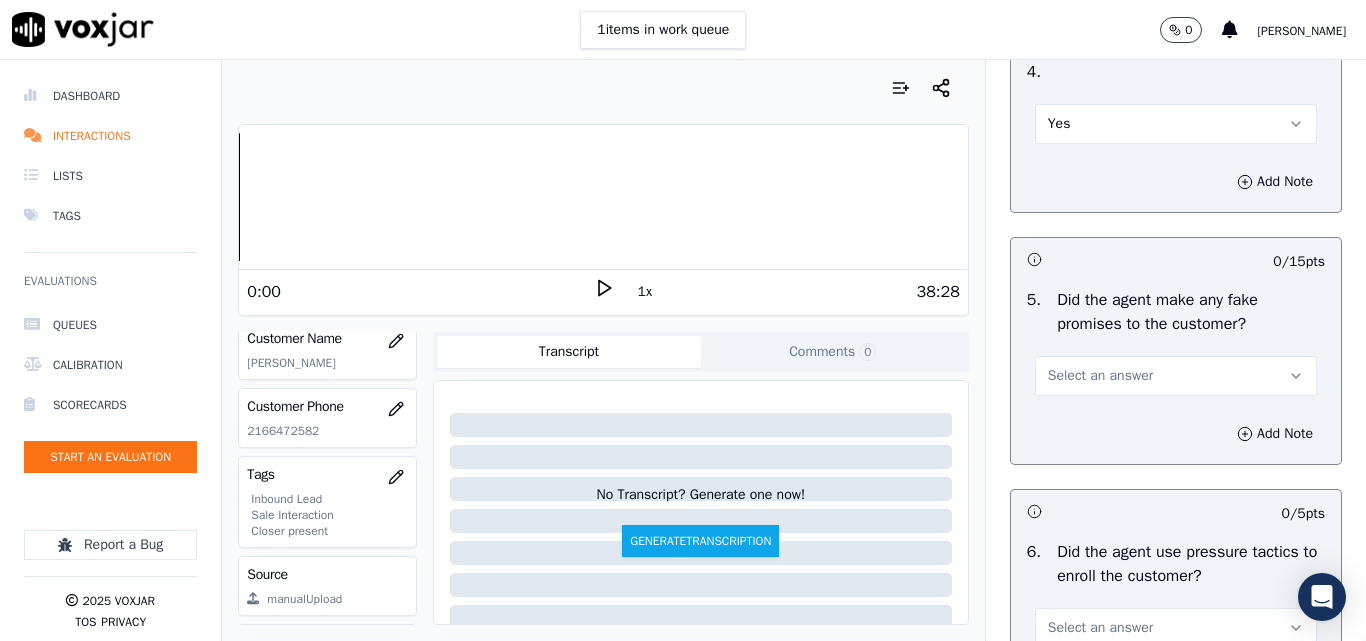 scroll, scrollTop: 5600, scrollLeft: 0, axis: vertical 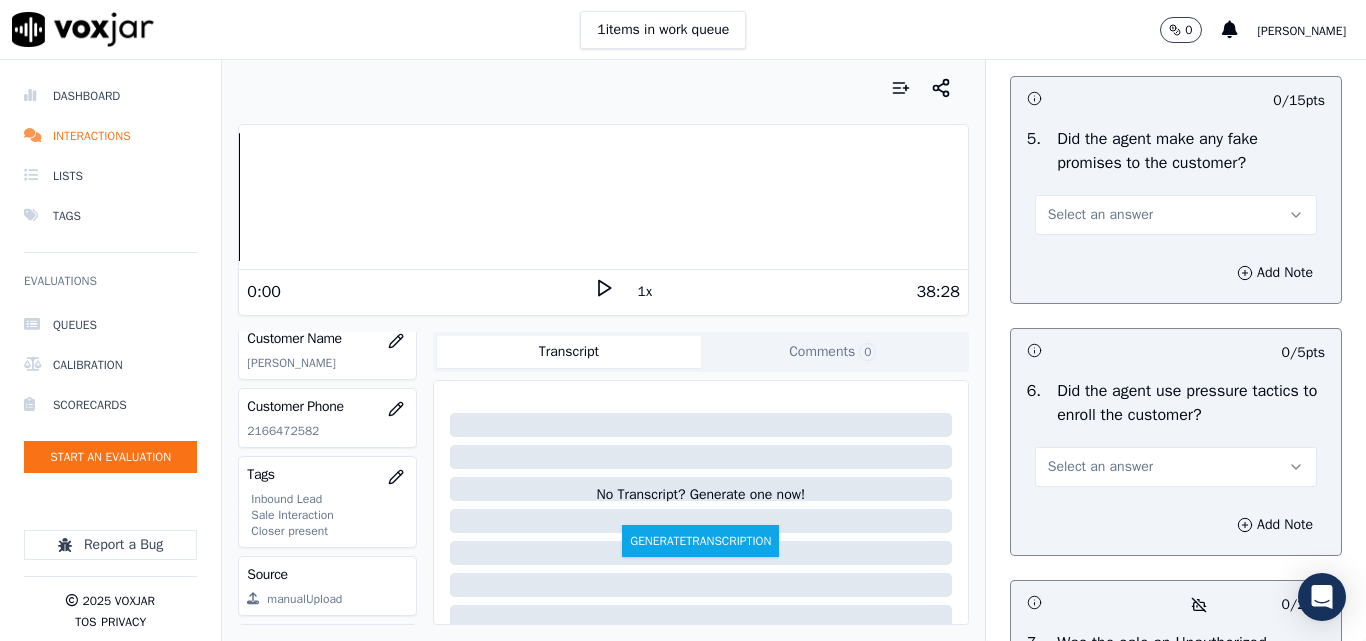 click on "Select an answer" at bounding box center [1176, 215] 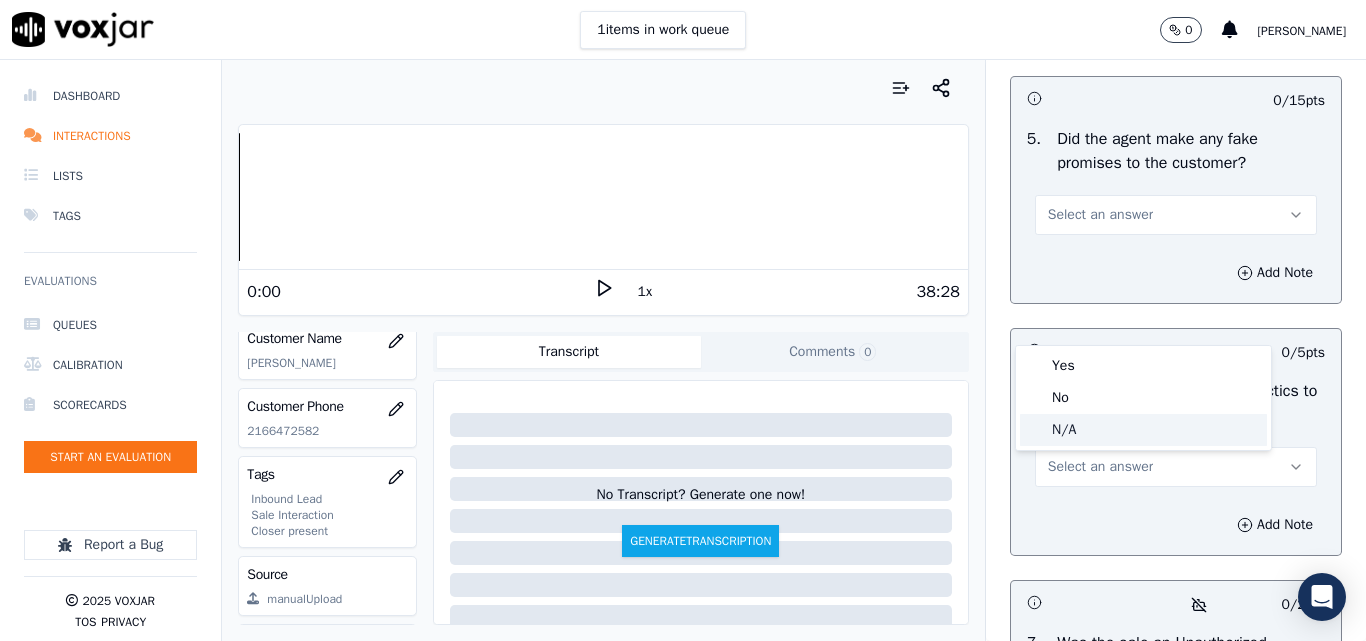 click on "N/A" 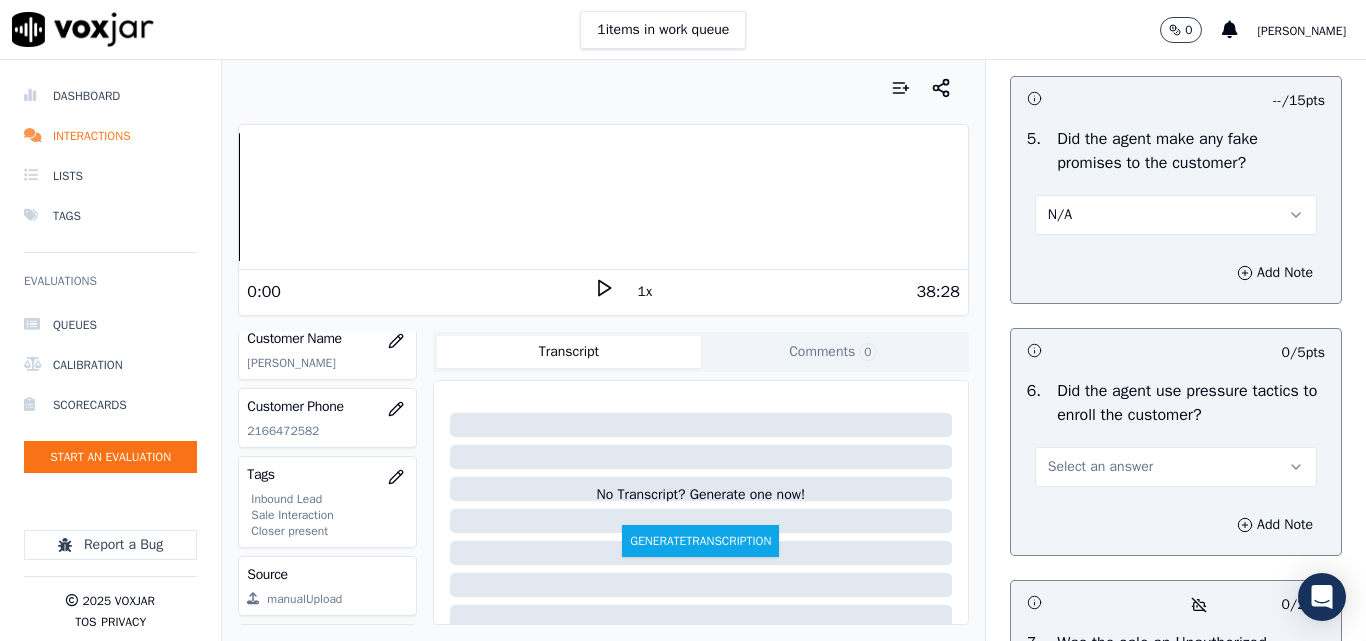 click on "N/A" at bounding box center [1176, 215] 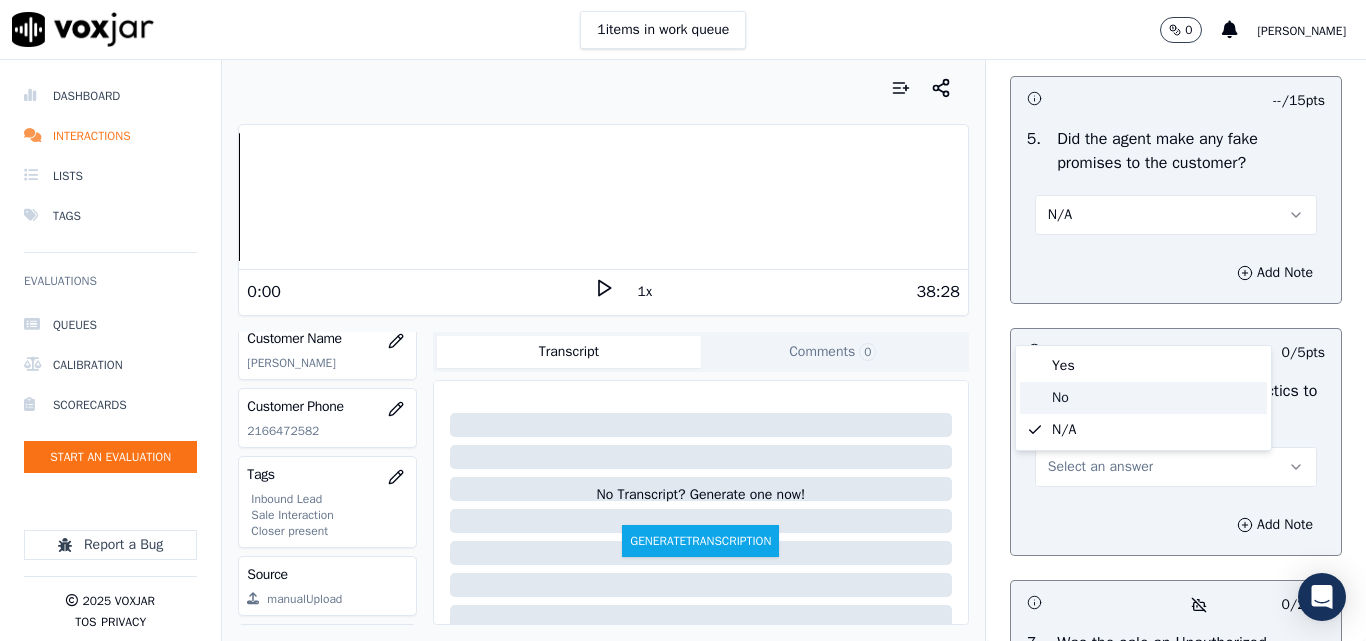 drag, startPoint x: 1065, startPoint y: 396, endPoint x: 1105, endPoint y: 526, distance: 136.01471 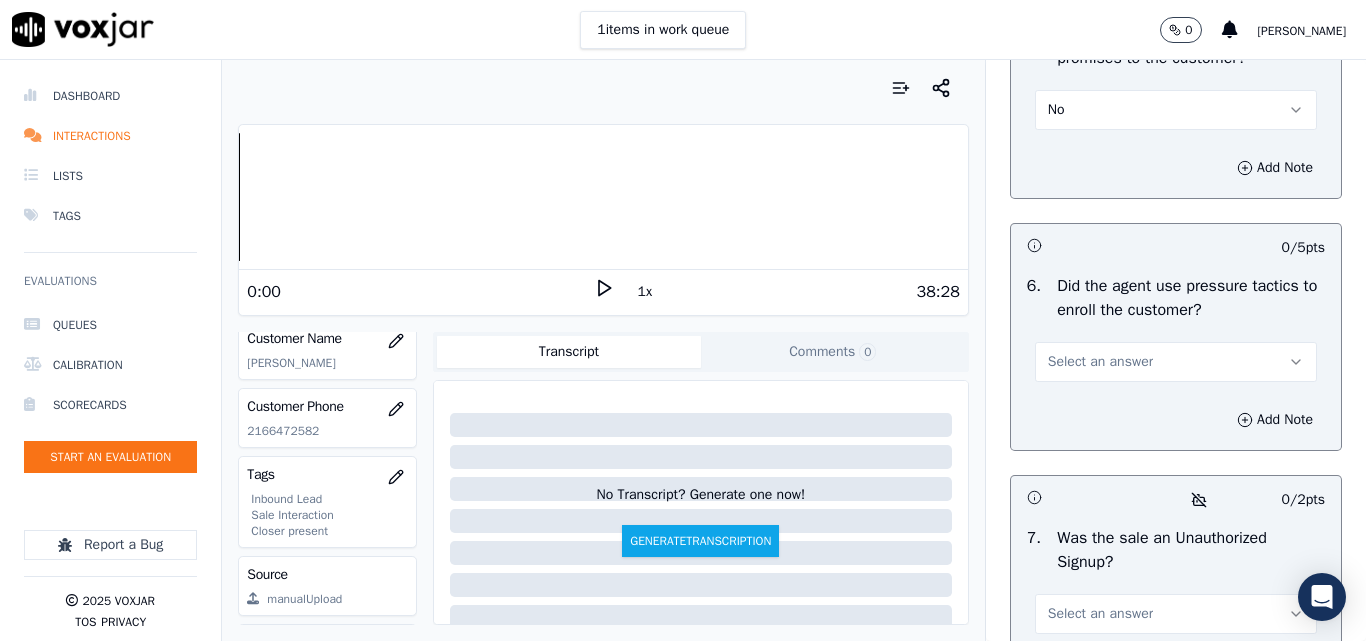 scroll, scrollTop: 5800, scrollLeft: 0, axis: vertical 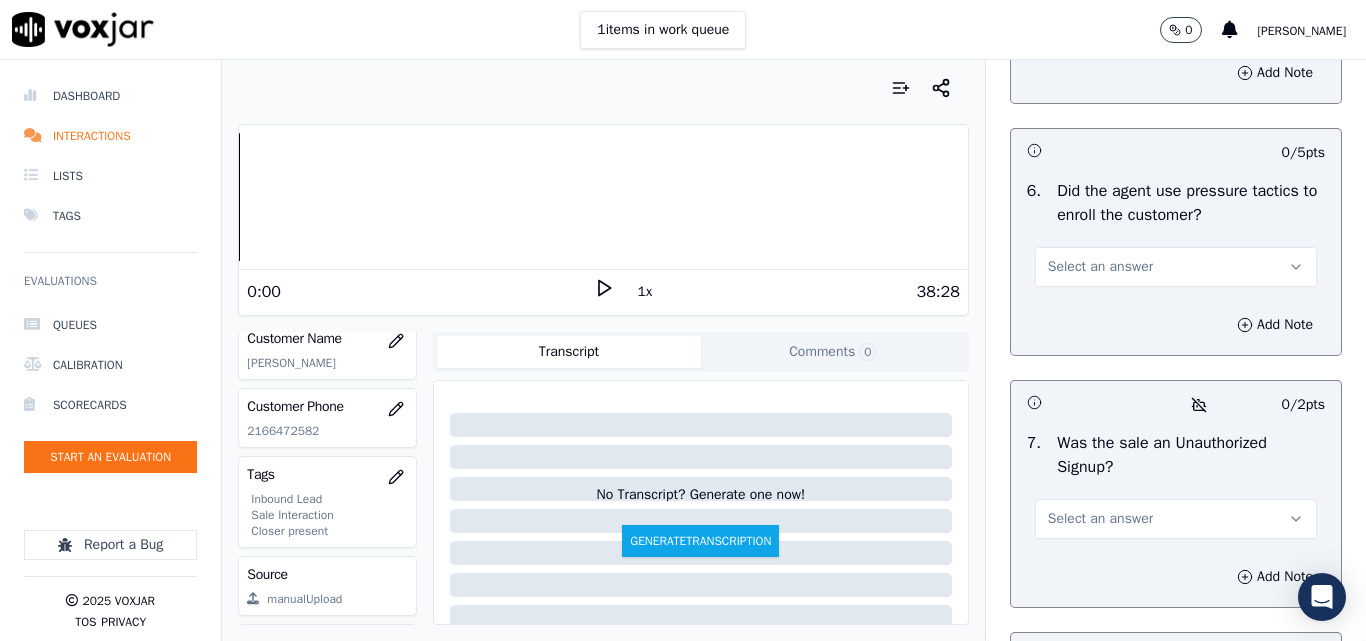 click on "Select an answer" at bounding box center [1100, 267] 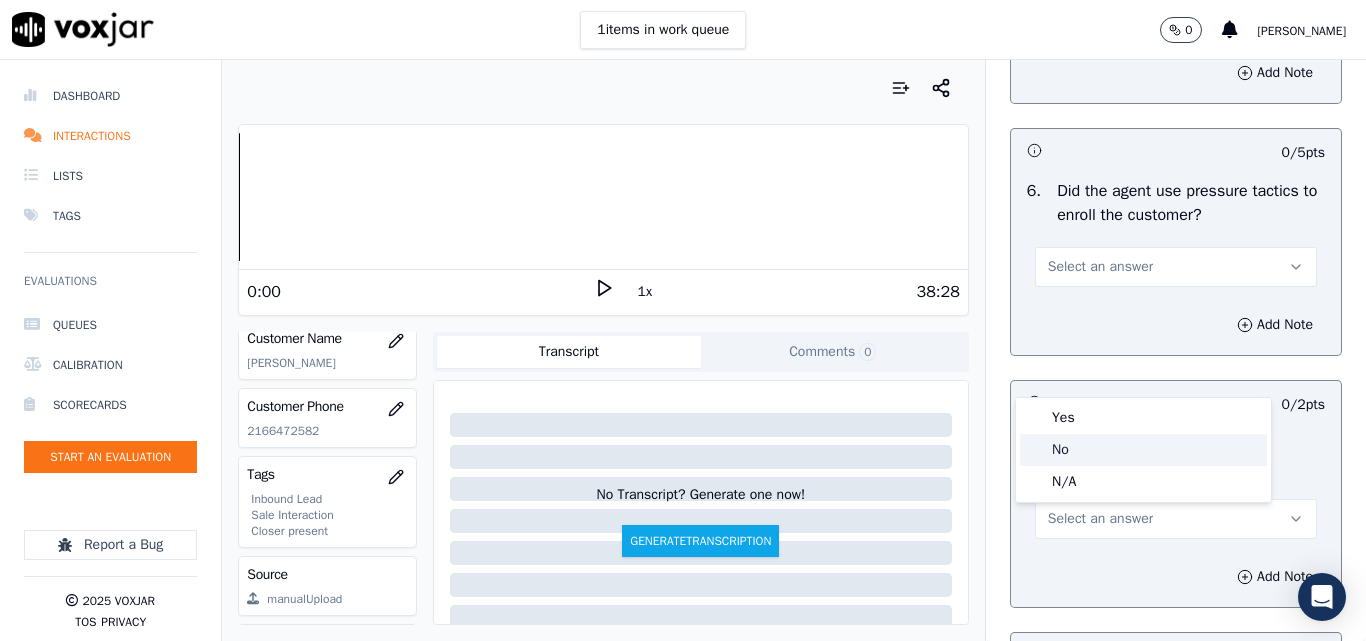 click on "No" 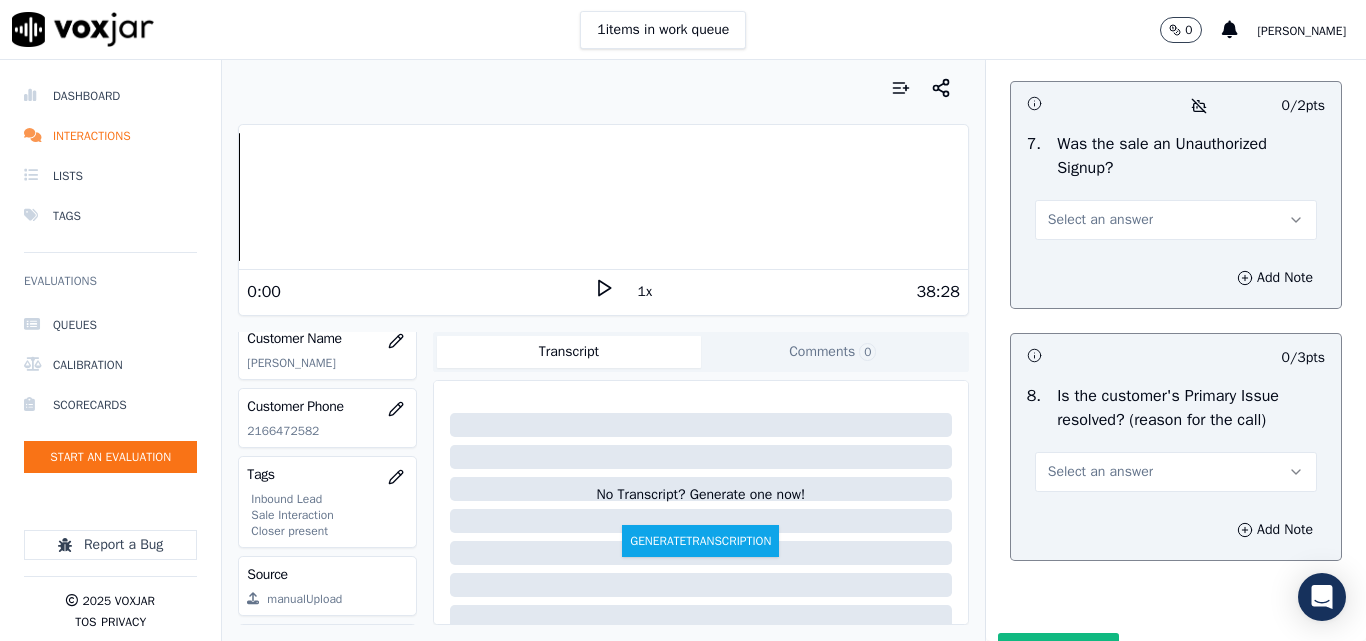 scroll, scrollTop: 6100, scrollLeft: 0, axis: vertical 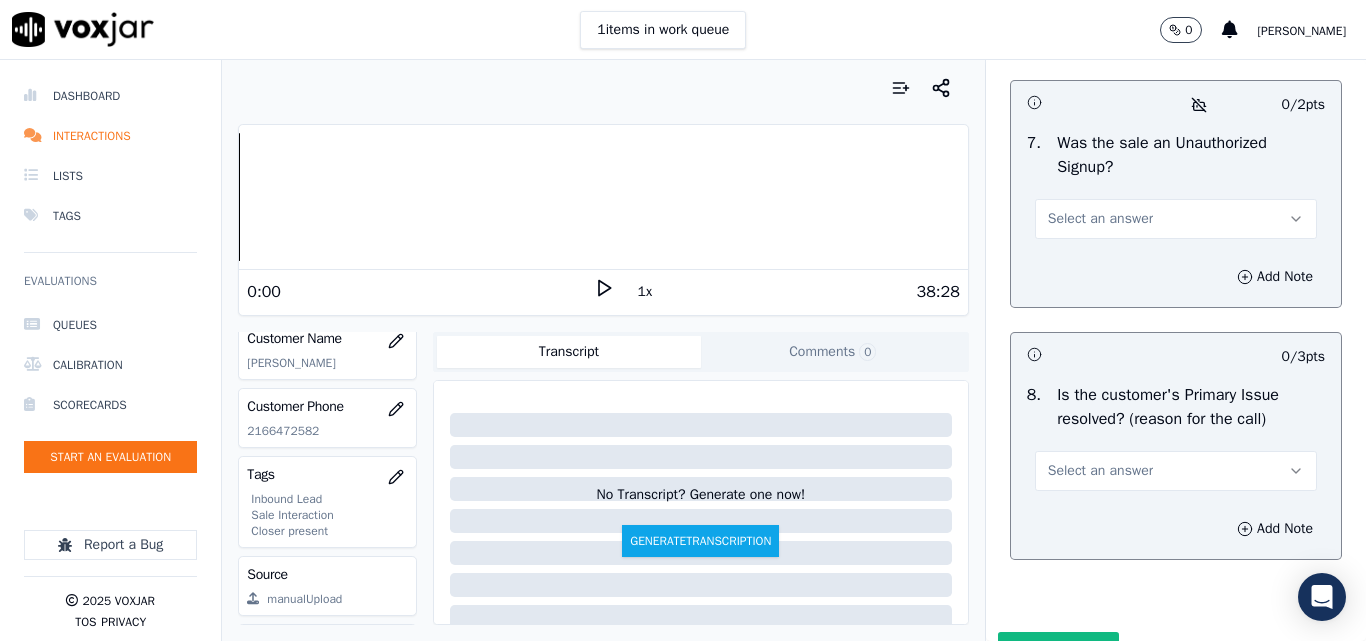 click on "Select an answer" at bounding box center (1100, 219) 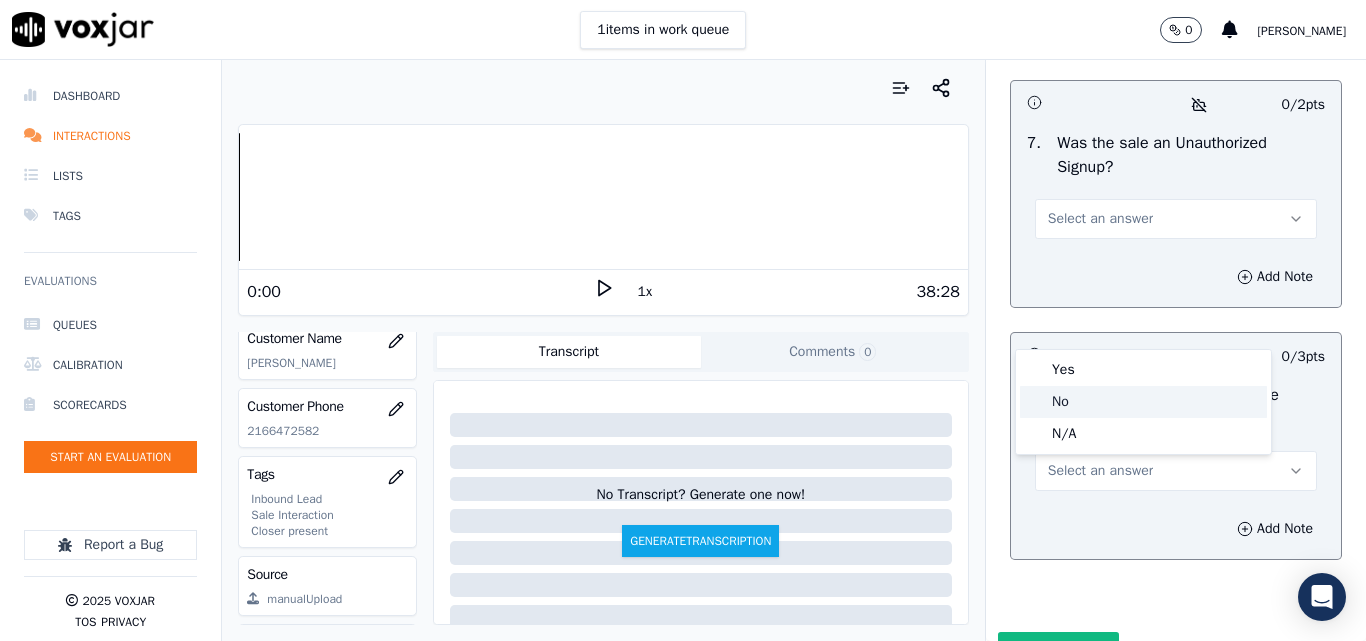 click on "No" 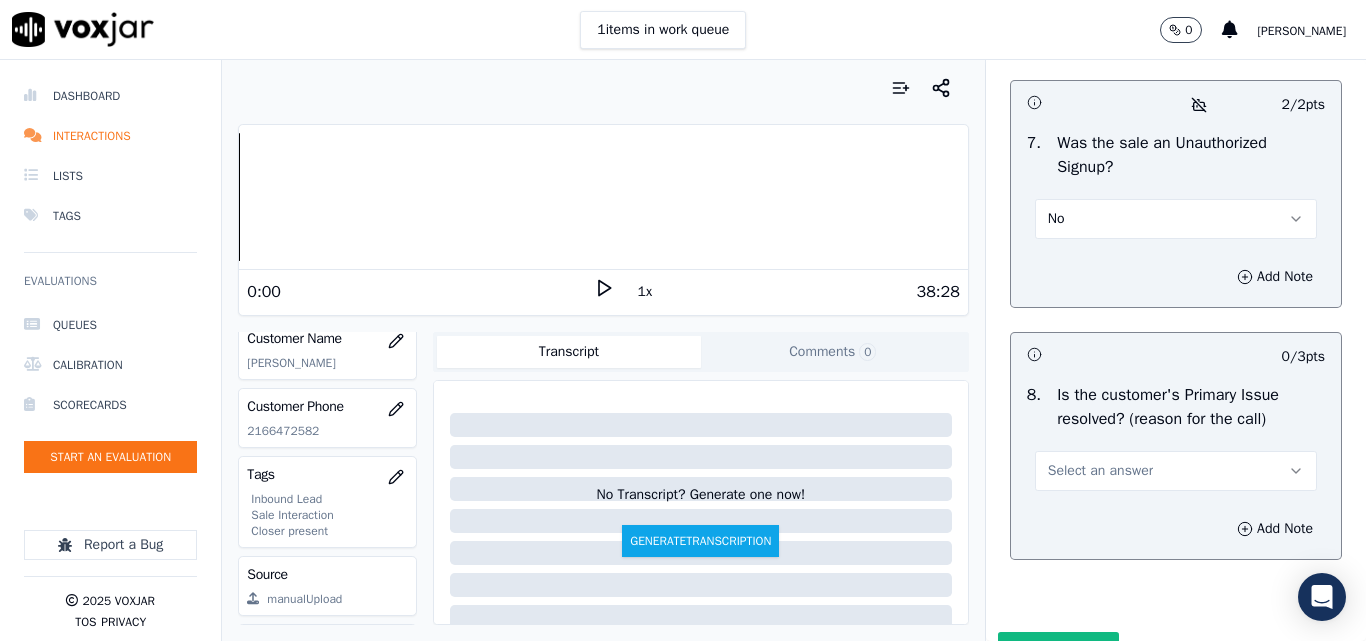 scroll, scrollTop: 6200, scrollLeft: 0, axis: vertical 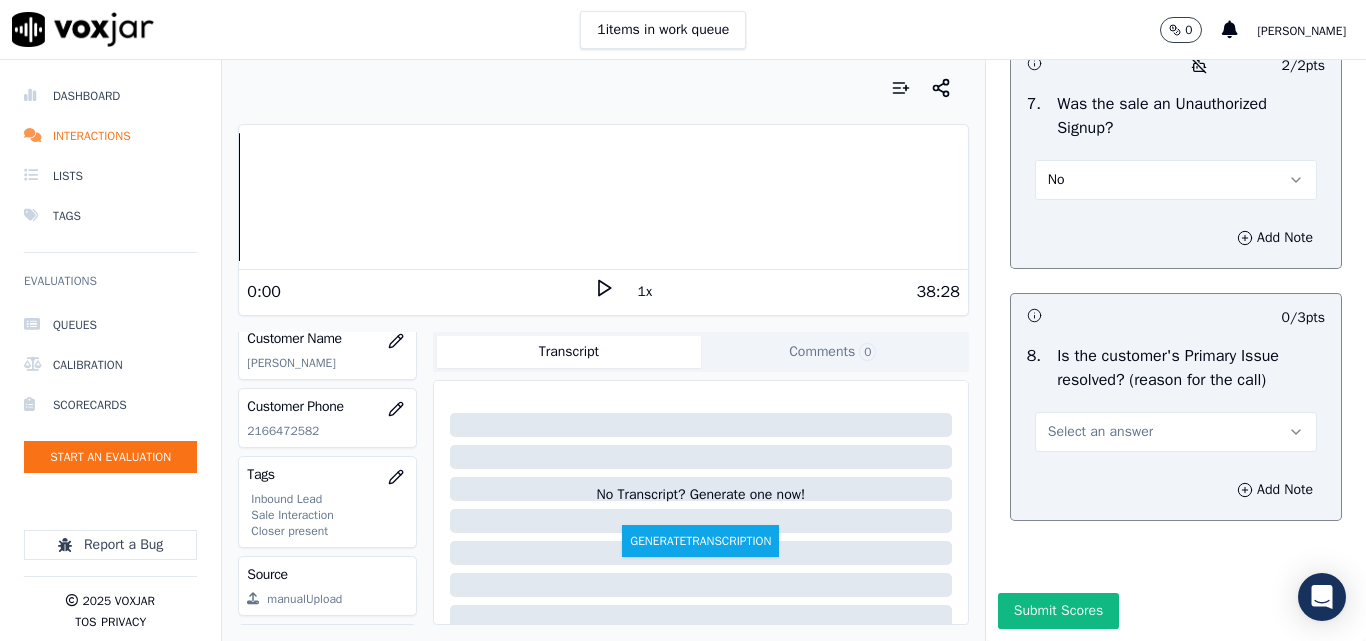 click on "Select an answer" at bounding box center [1100, 432] 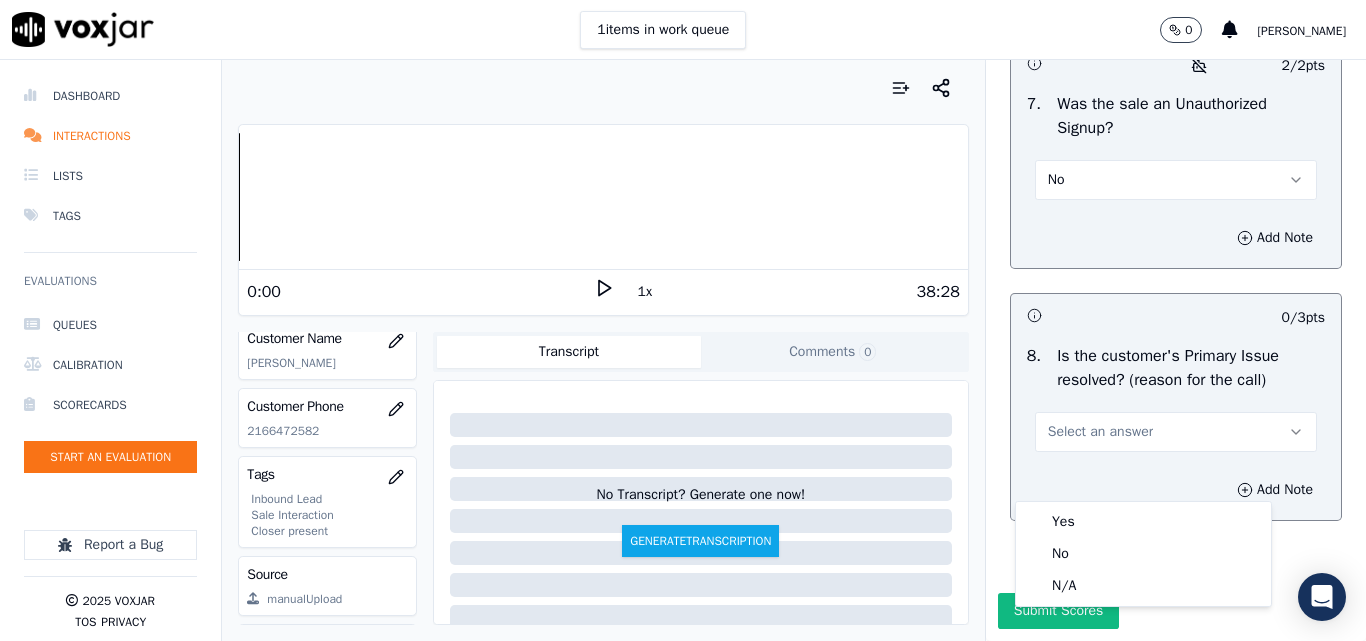 click on "8 .   Is the customer's Primary Issue resolved? (reason for the call)   Select an answer" at bounding box center [1176, 398] 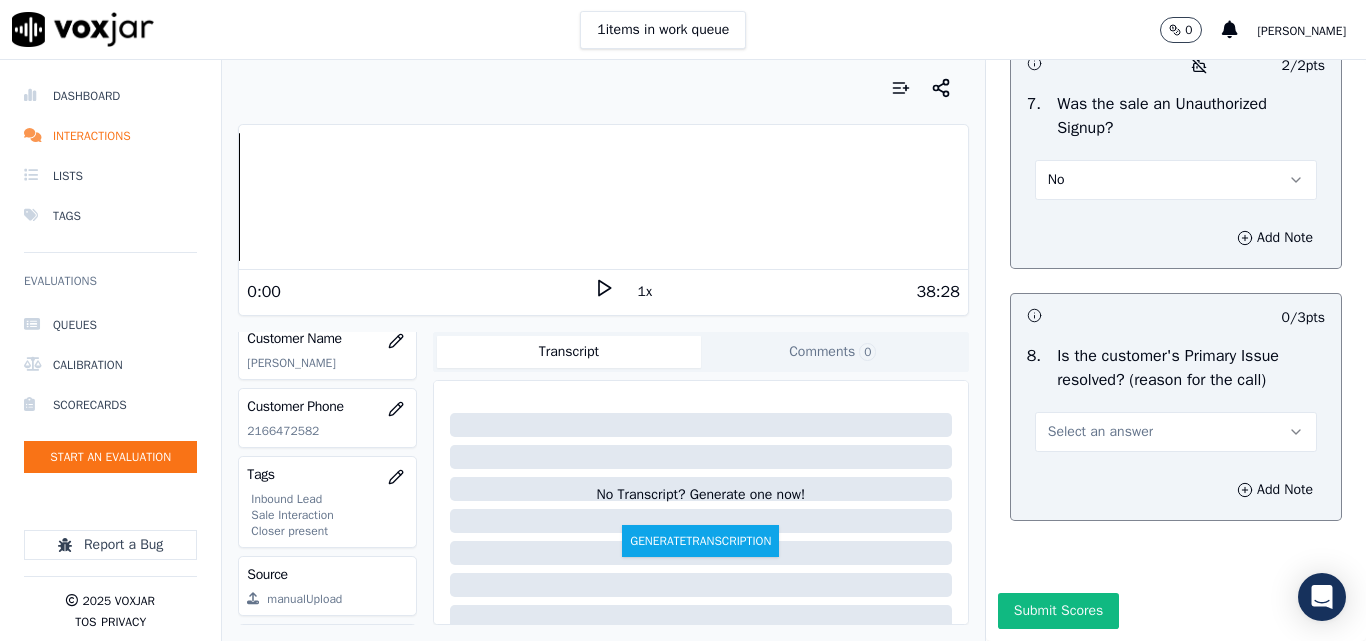 click on "Select an answer" at bounding box center (1100, 432) 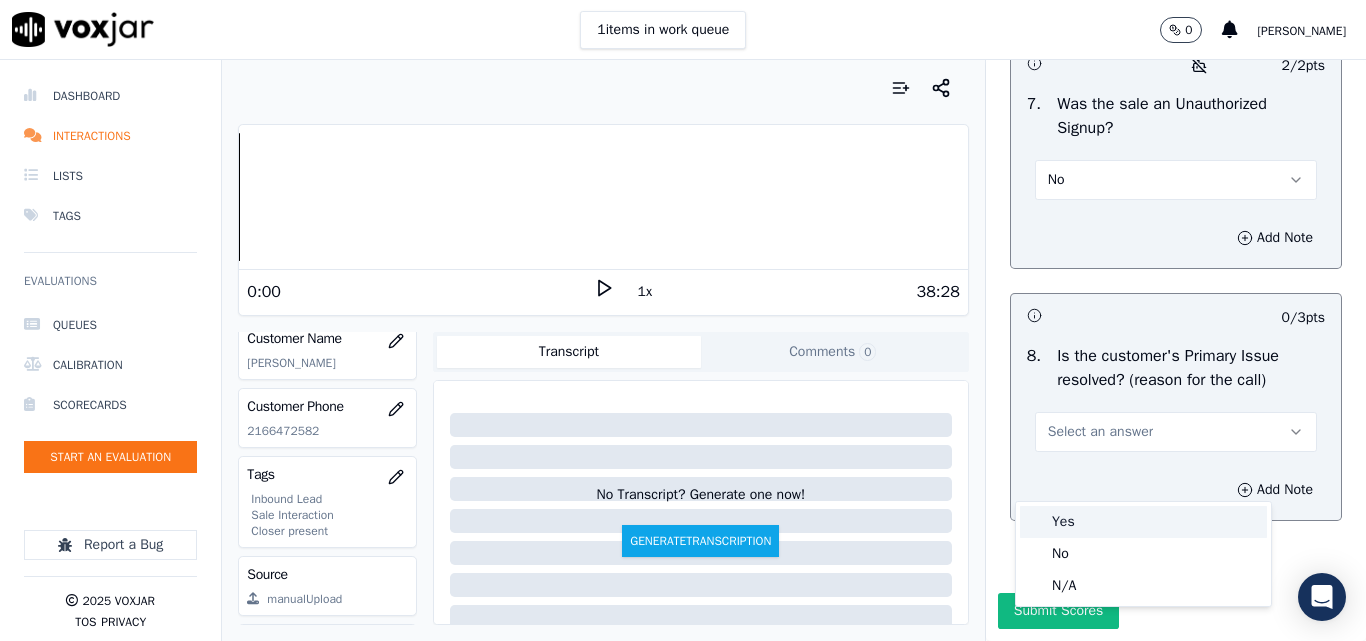 click on "Yes" at bounding box center (1143, 522) 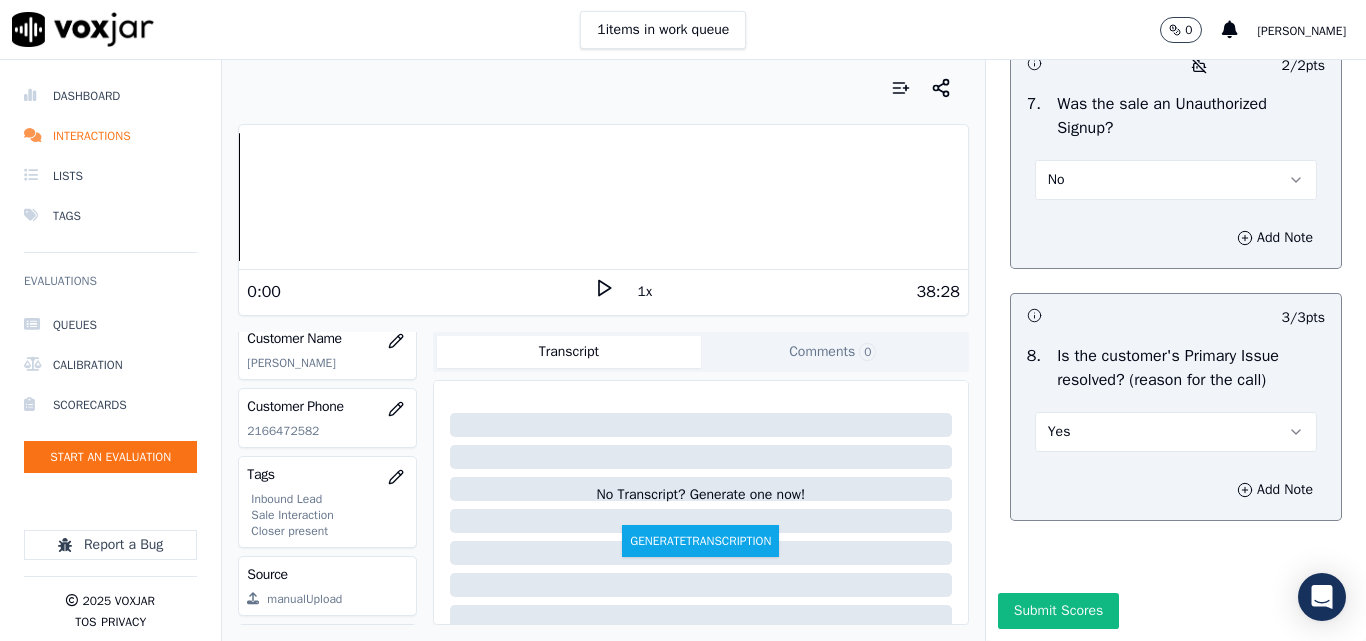 scroll, scrollTop: 6290, scrollLeft: 0, axis: vertical 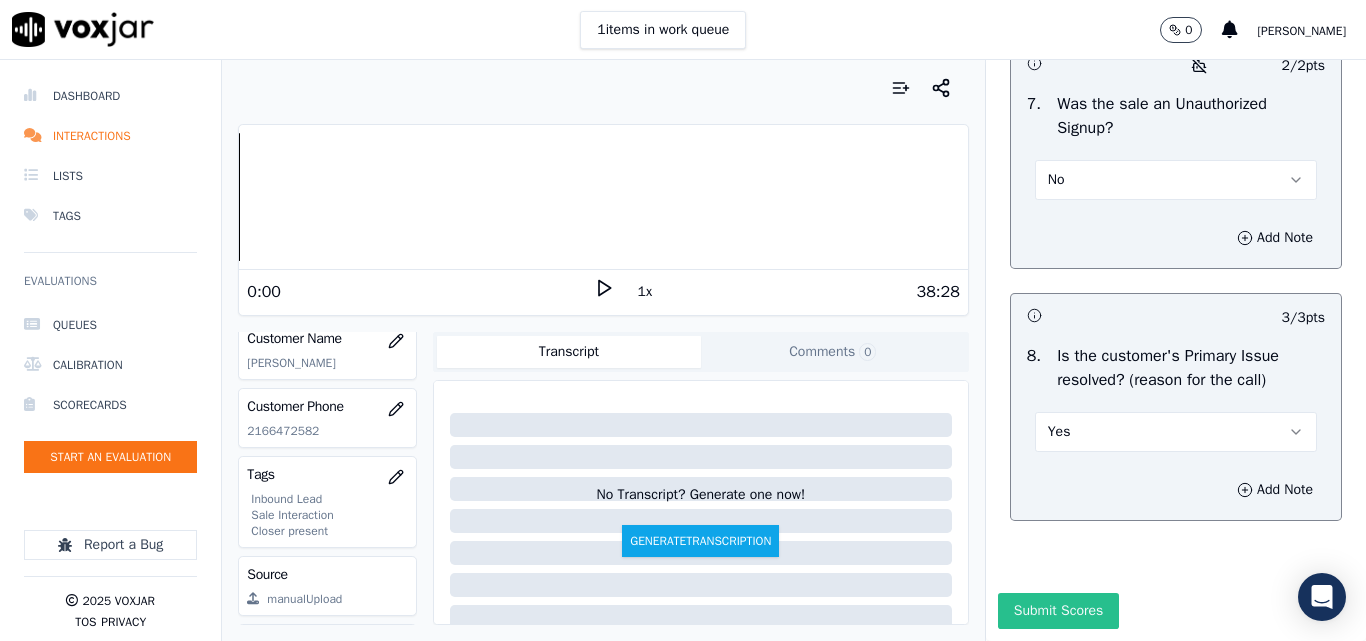 click on "Submit Scores" at bounding box center [1058, 611] 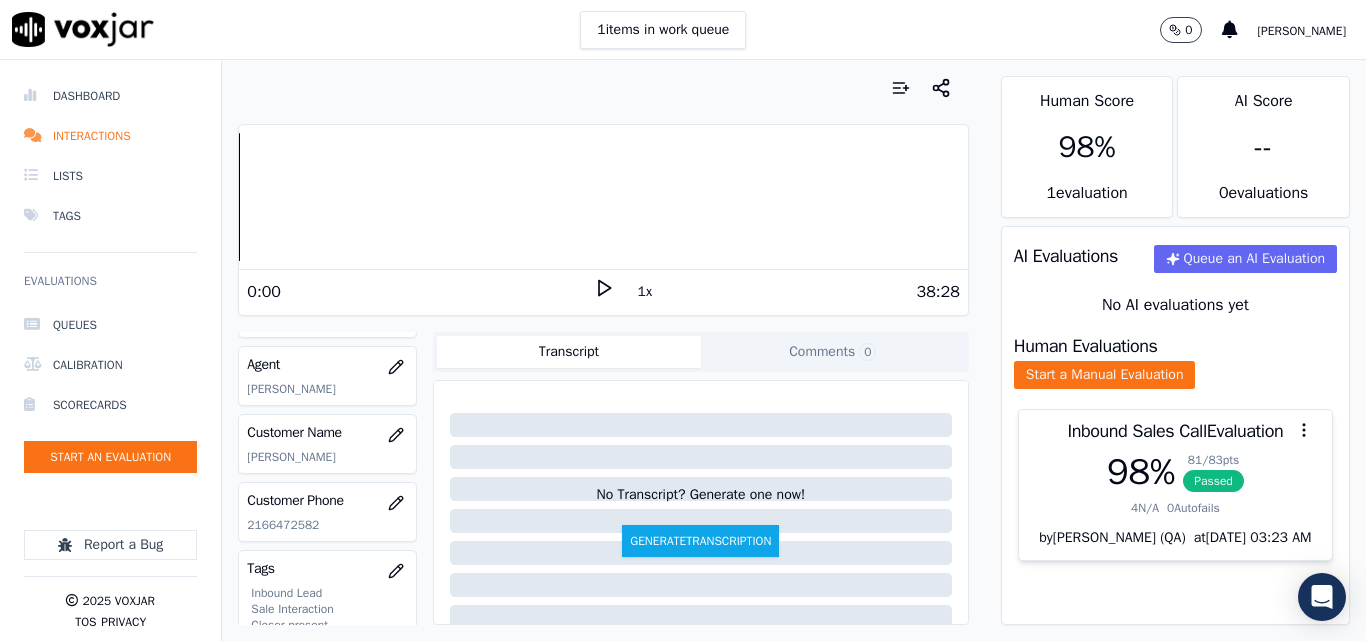 scroll, scrollTop: 204, scrollLeft: 0, axis: vertical 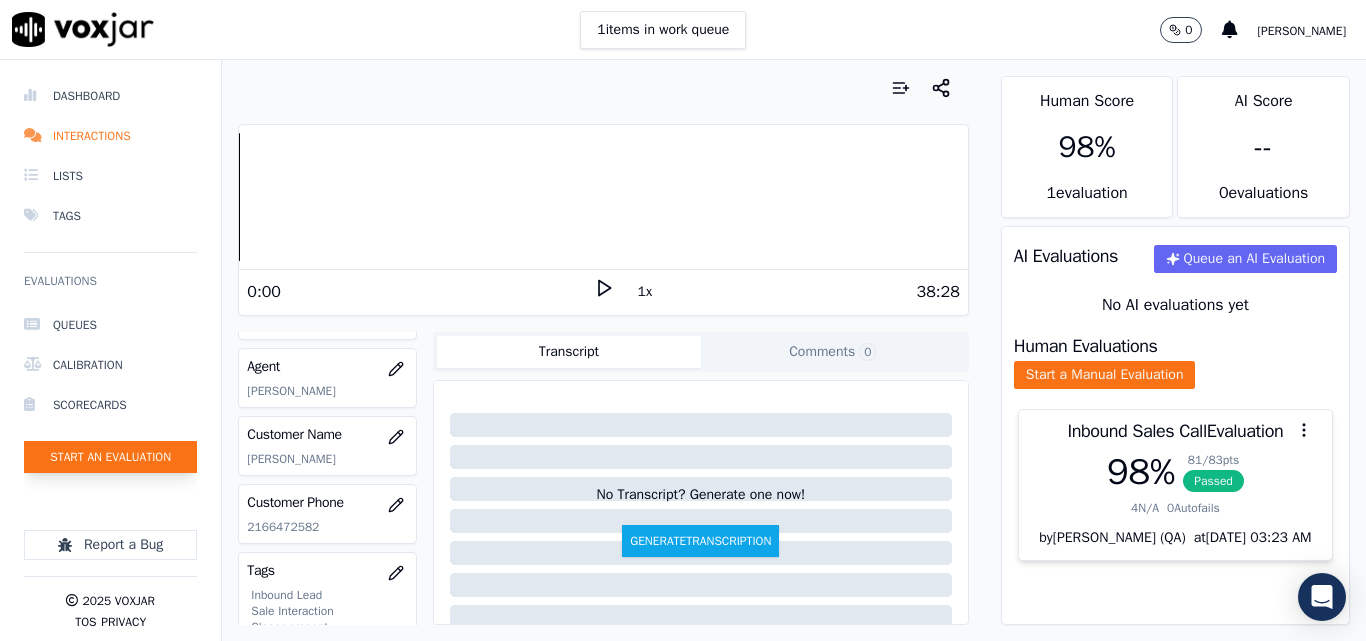 click on "Start an Evaluation" 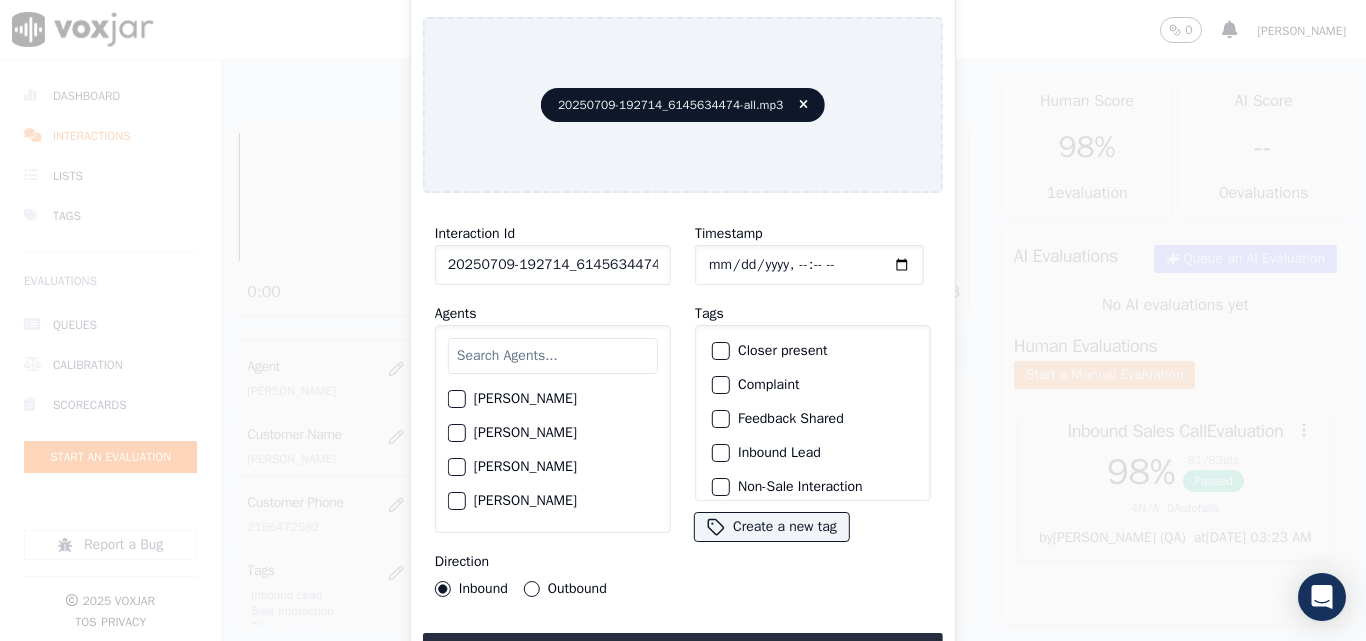 scroll, scrollTop: 0, scrollLeft: 40, axis: horizontal 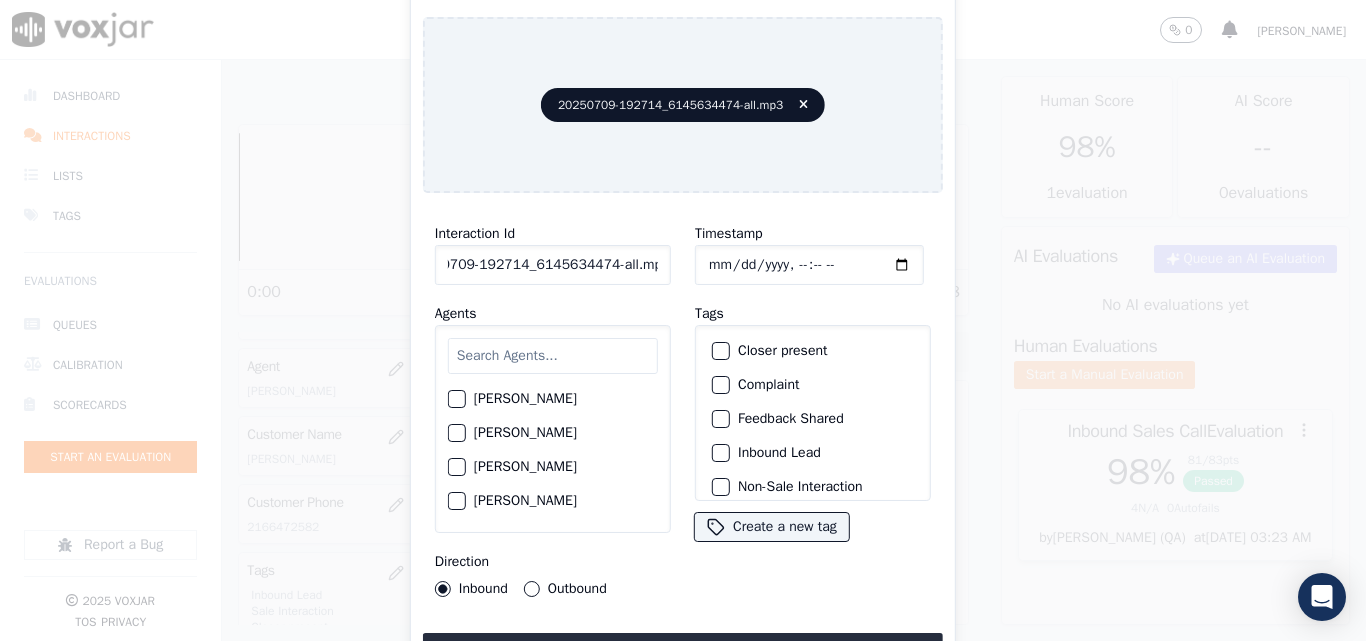 drag, startPoint x: 637, startPoint y: 259, endPoint x: 798, endPoint y: 282, distance: 162.63457 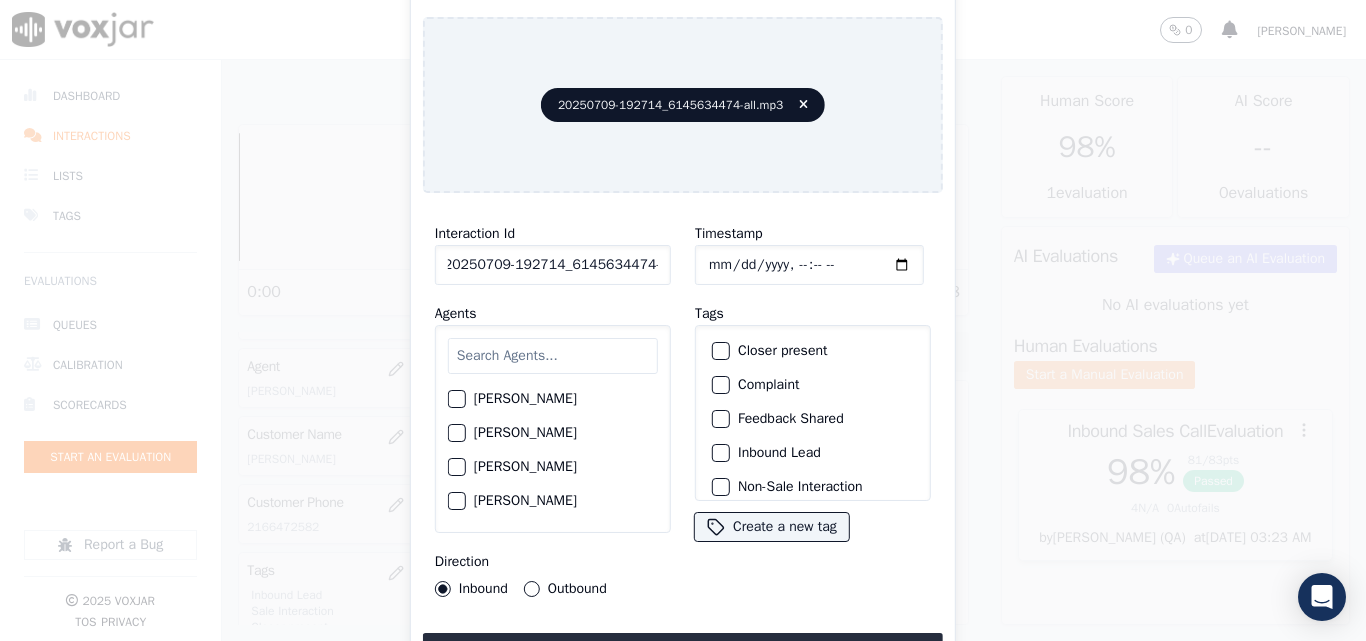 scroll, scrollTop: 0, scrollLeft: 11, axis: horizontal 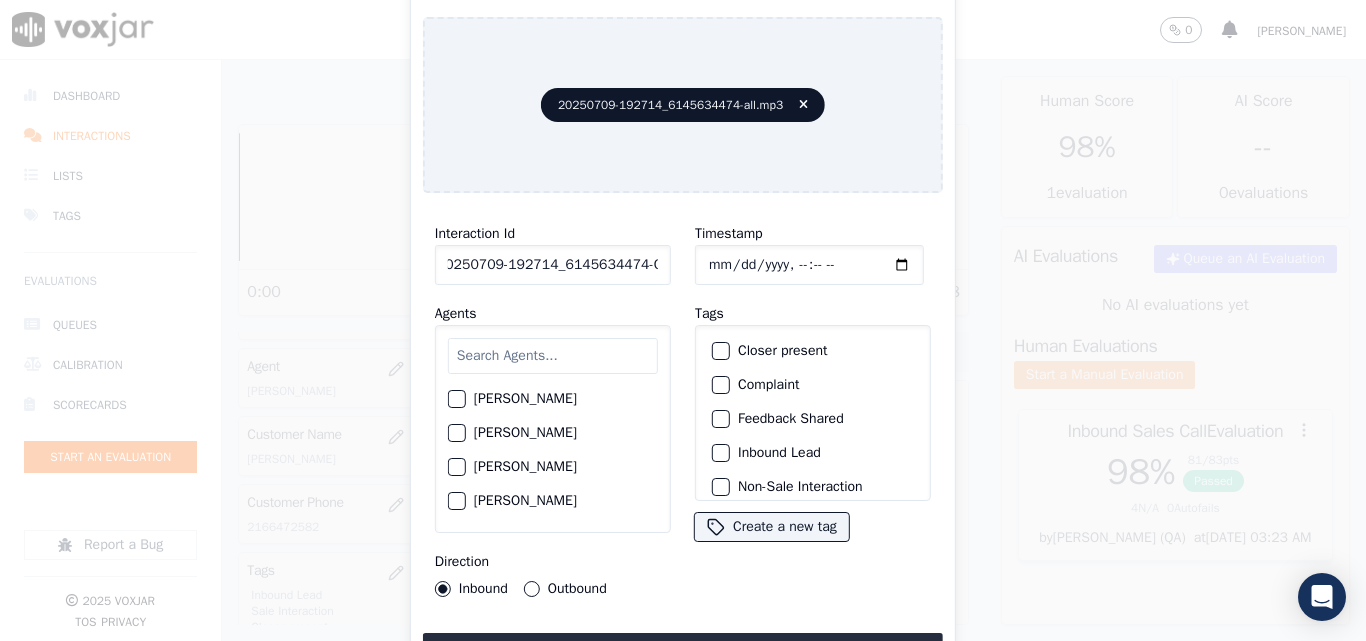 type on "20250709-192714_6145634474-C1" 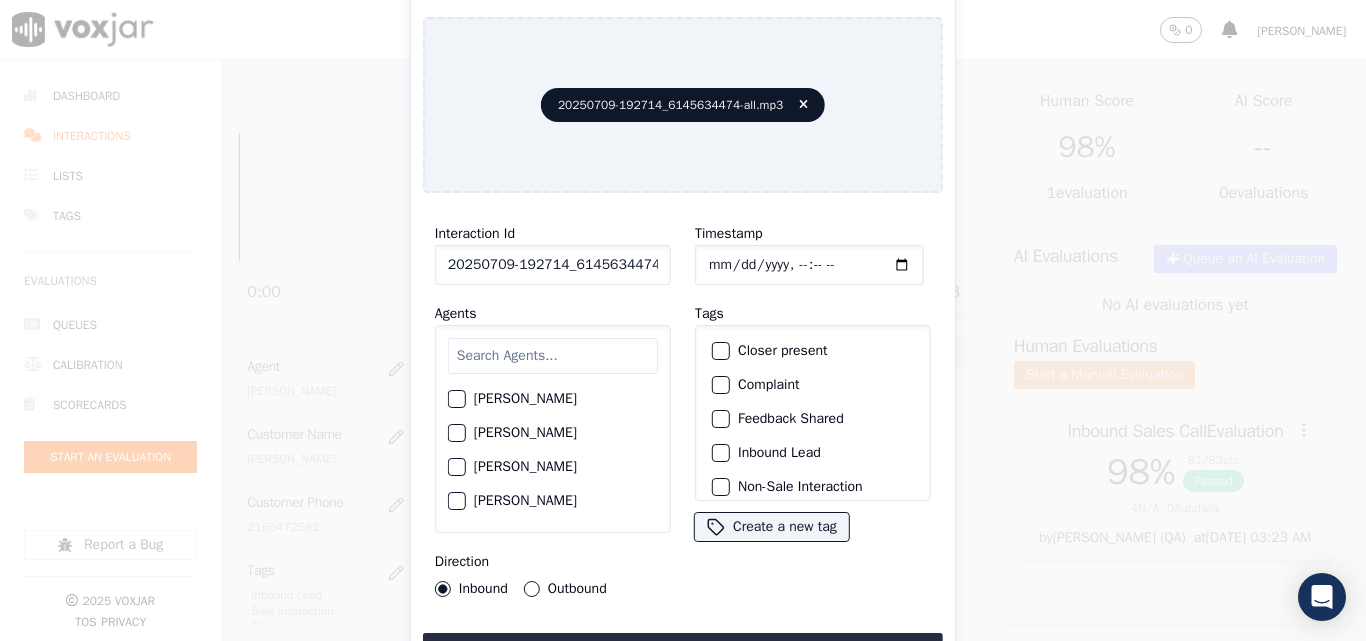 type on "[DATE]T22:01" 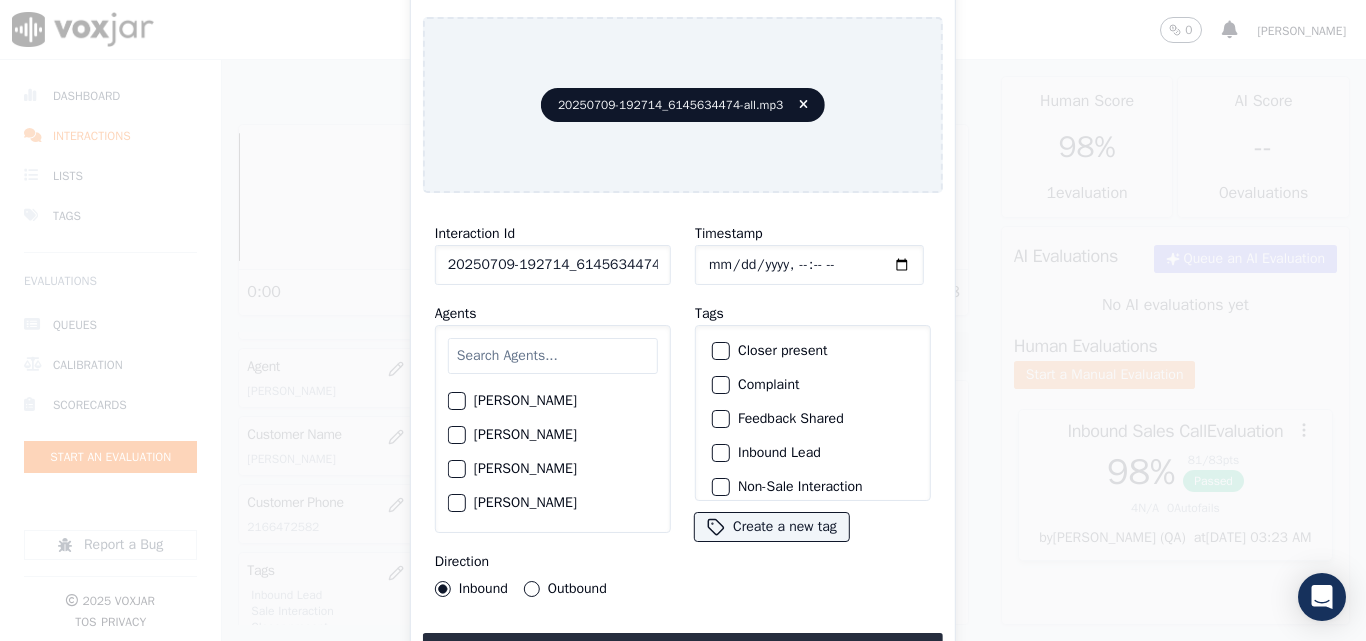 click on "[PERSON_NAME]" 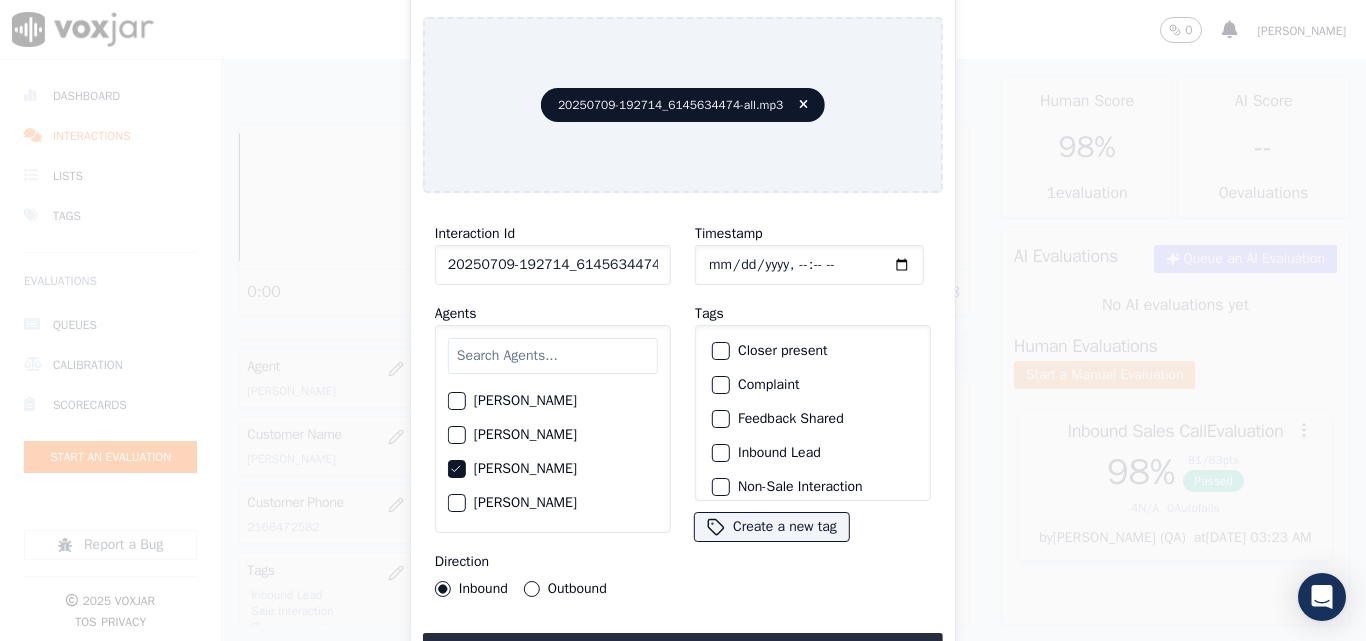 click on "Outbound" at bounding box center [532, 589] 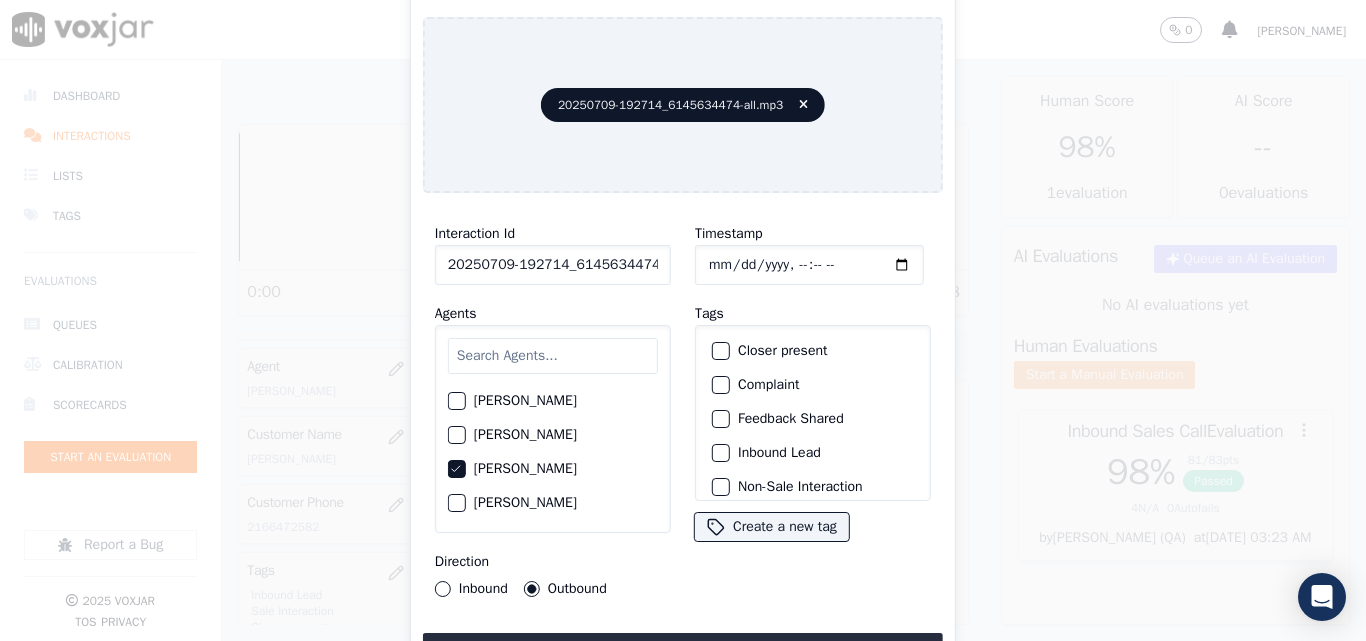click on "Closer present" 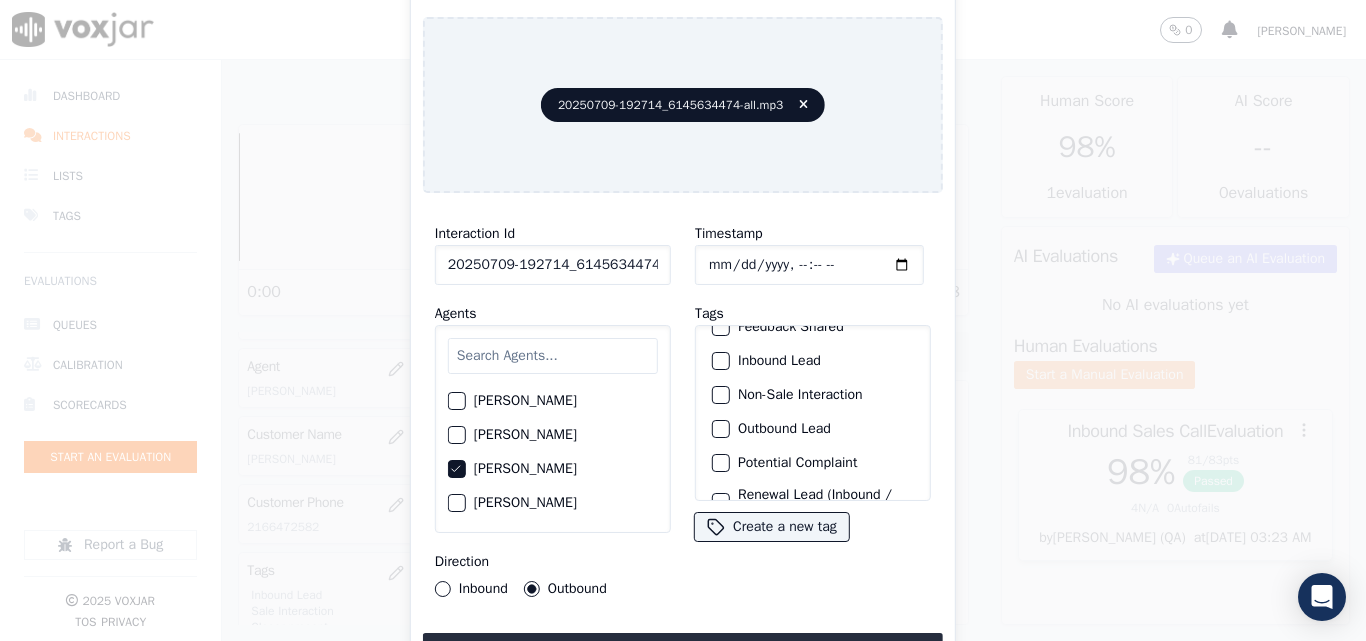 scroll, scrollTop: 173, scrollLeft: 0, axis: vertical 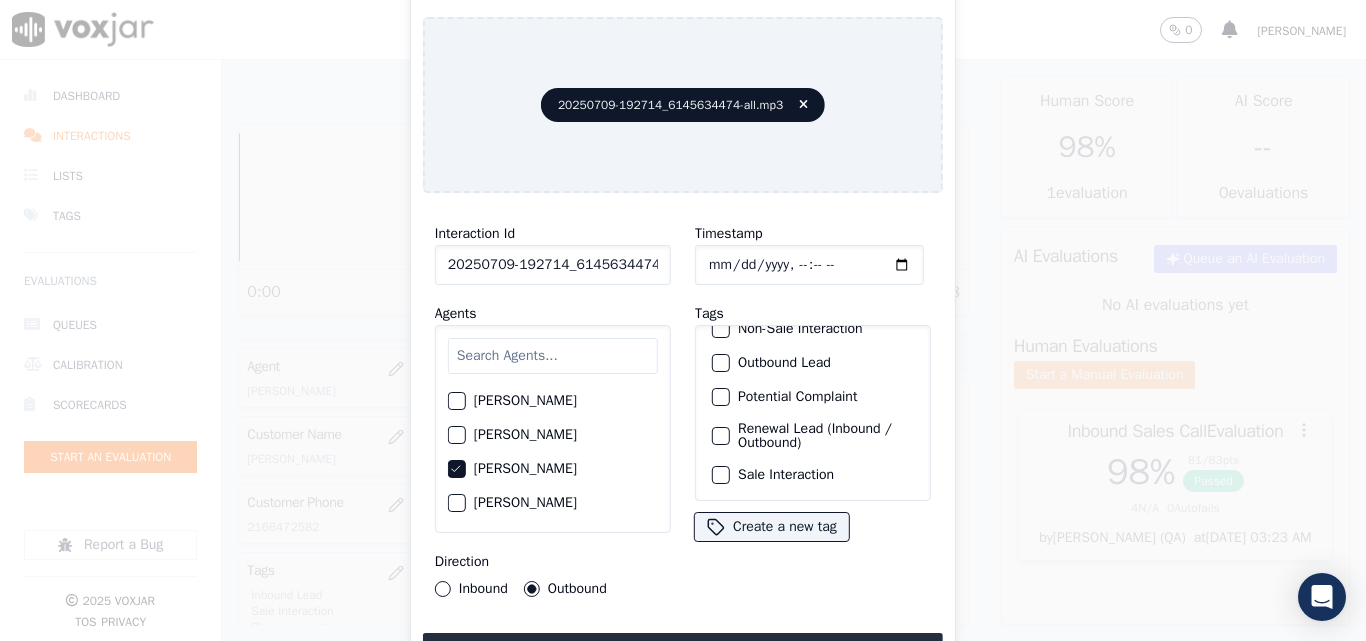 click on "Renewal Lead (Inbound / Outbound)" 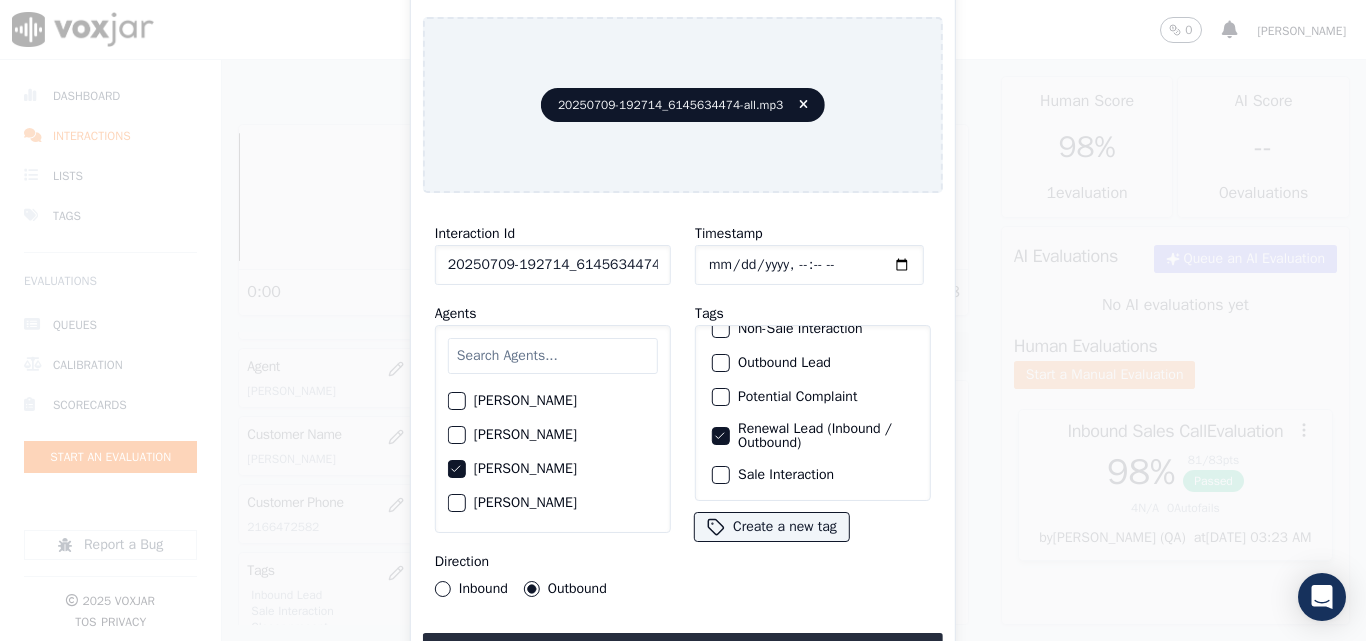 click on "Sale Interaction" 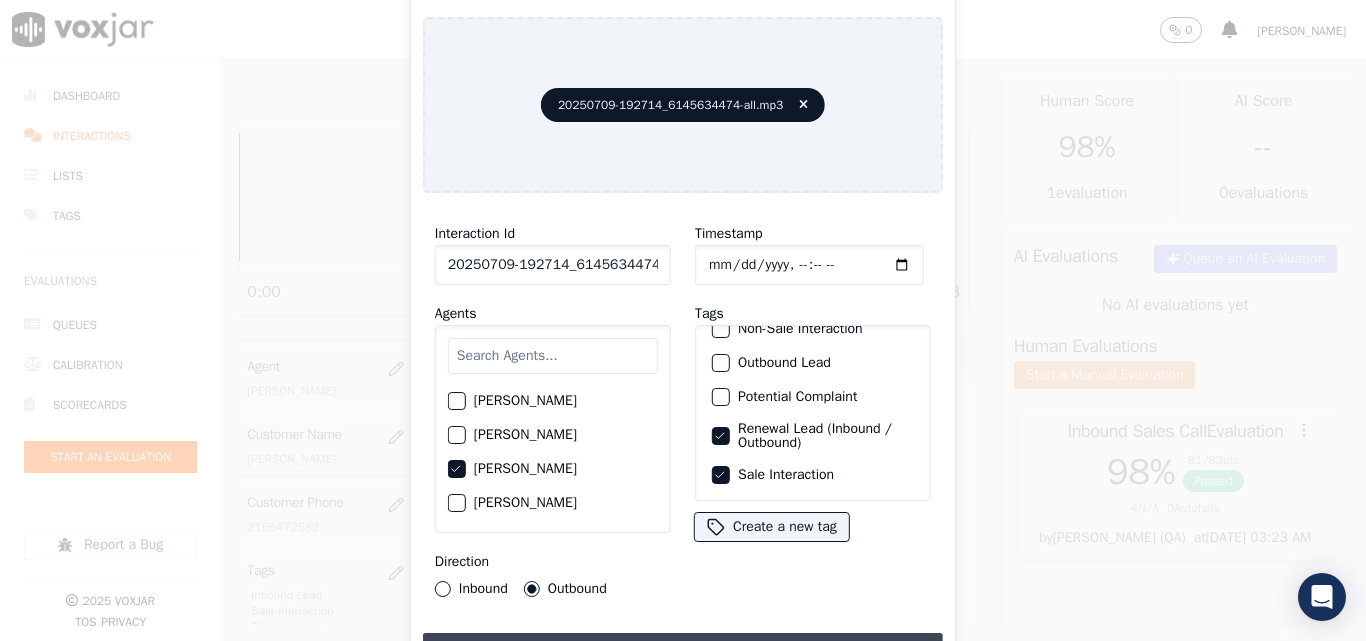 click on "Upload interaction to start evaluation" at bounding box center (683, 651) 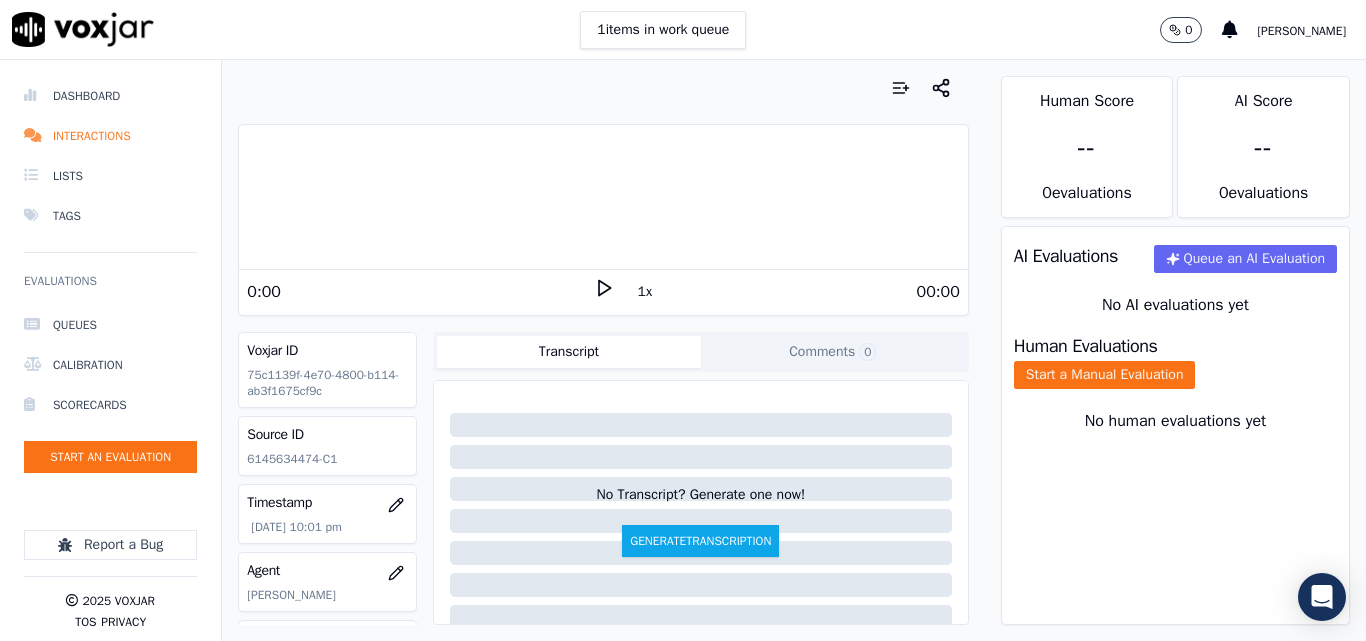 click at bounding box center [603, 88] 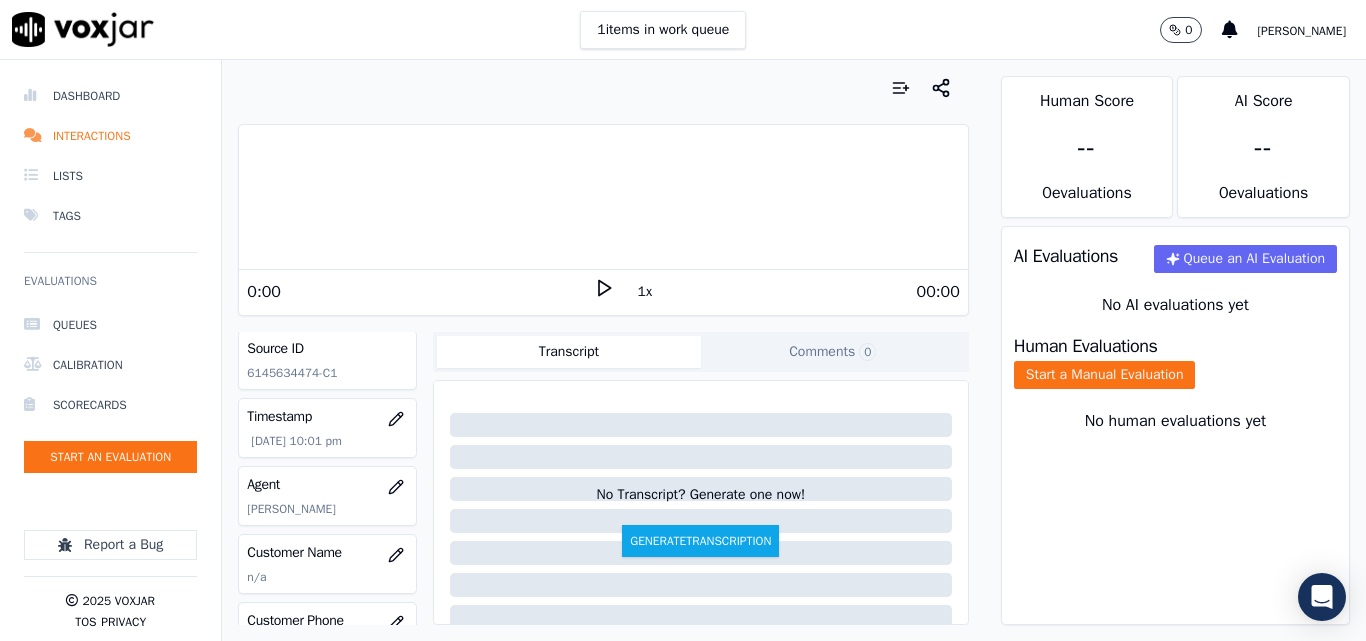 scroll, scrollTop: 200, scrollLeft: 0, axis: vertical 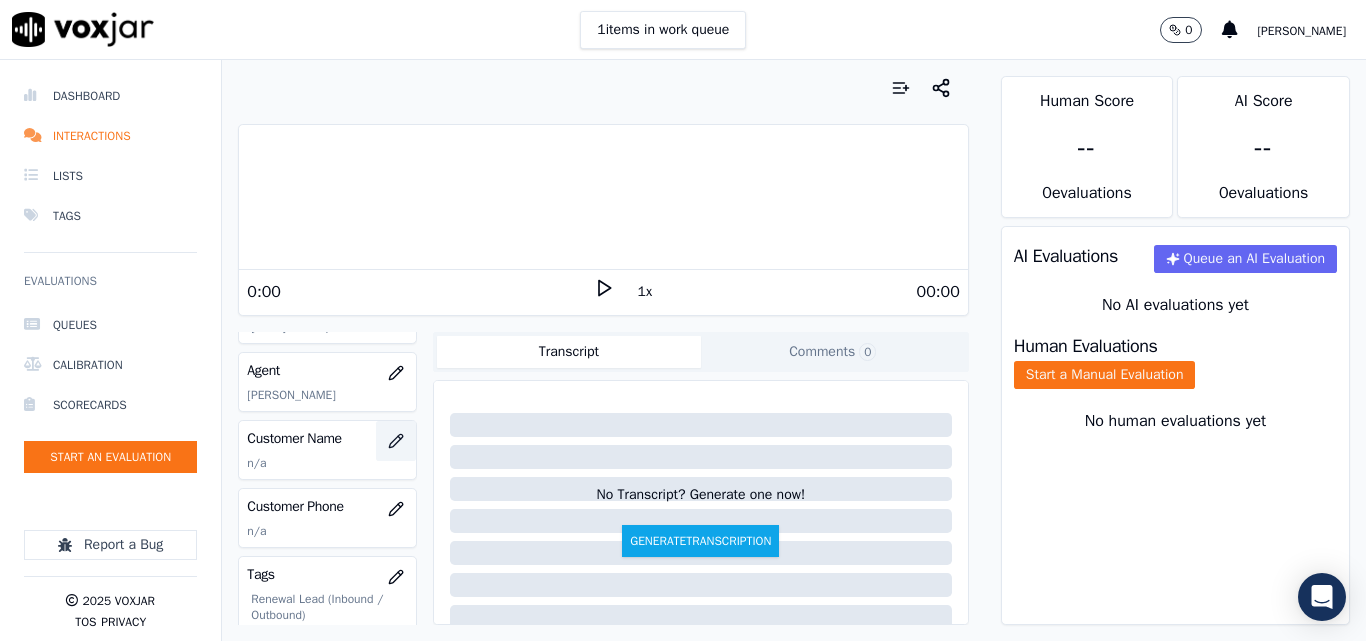 click 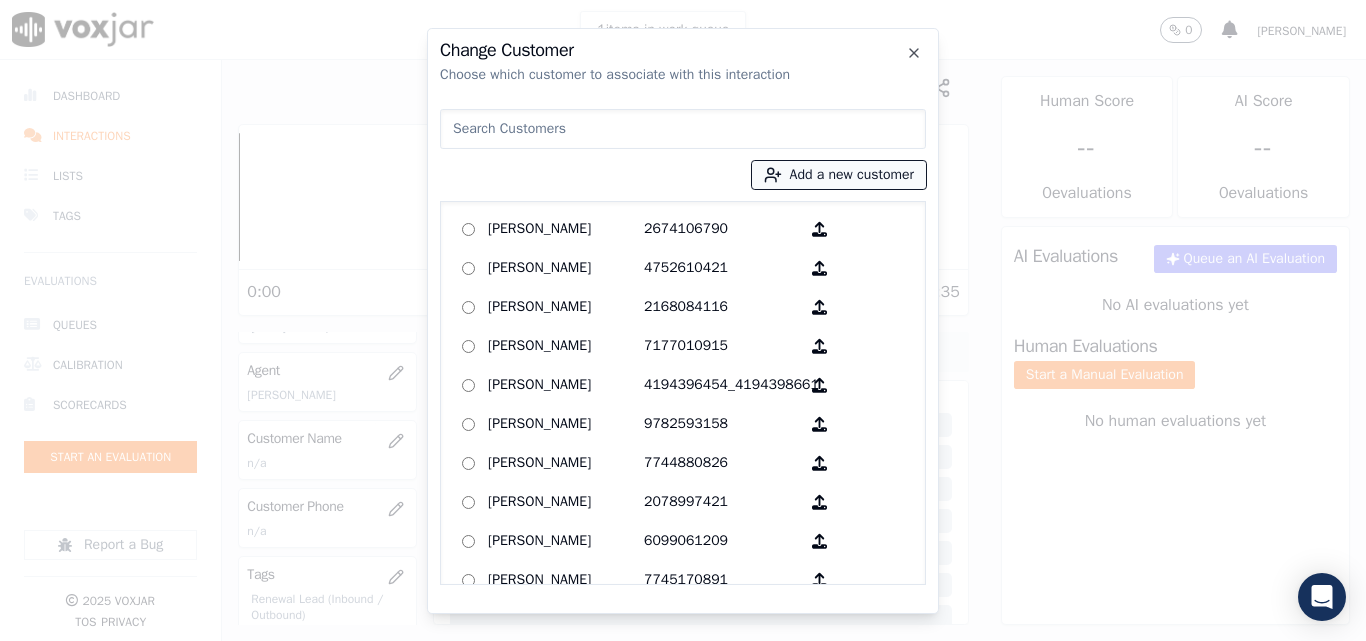 click on "Add a new customer" at bounding box center (839, 175) 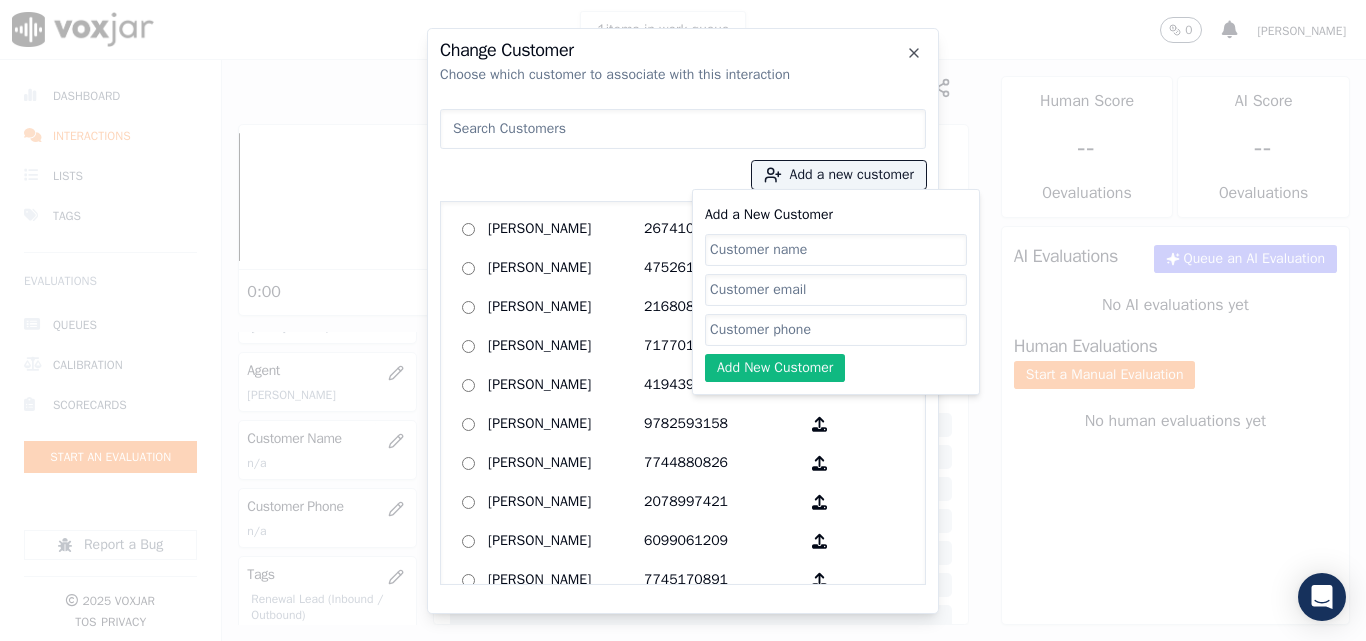 click on "Add a New Customer" 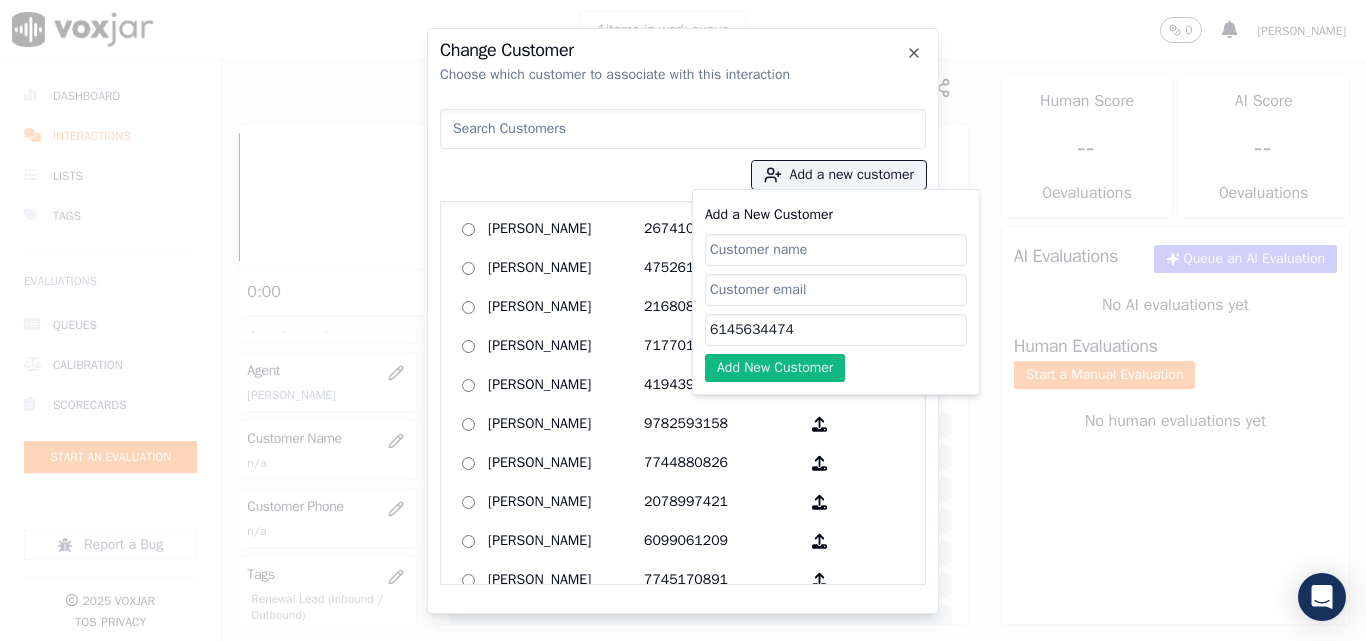 type on "6145634474" 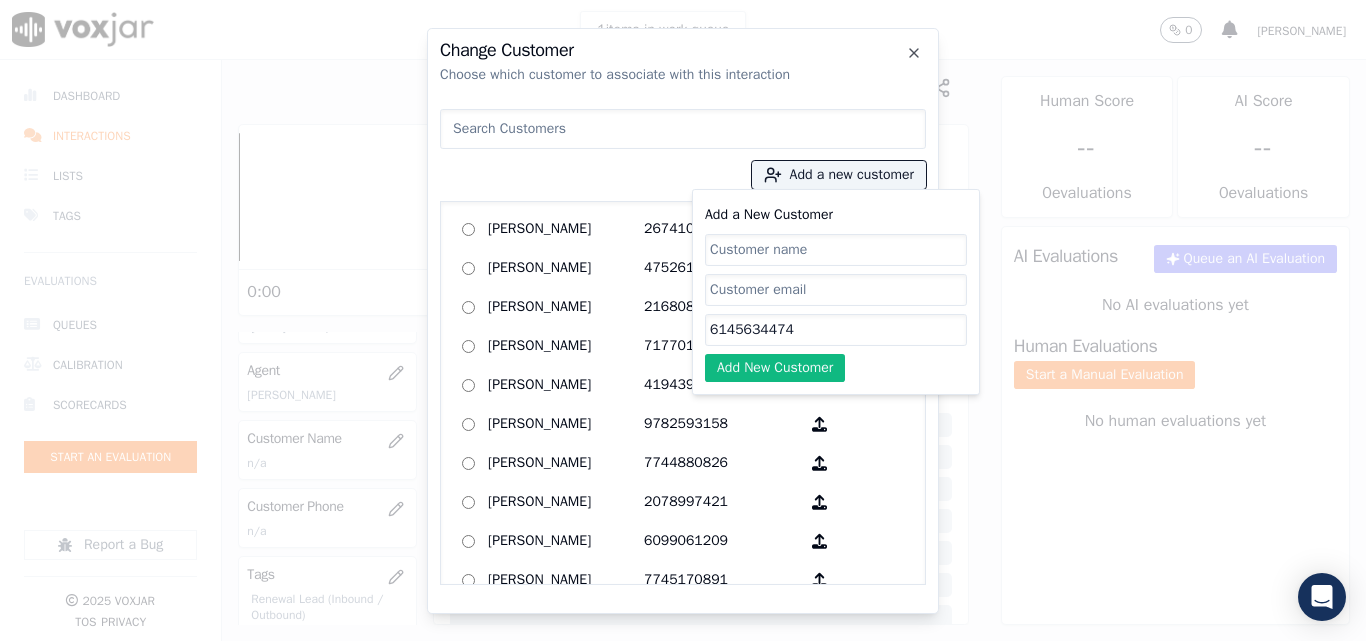 paste on "[PERSON_NAME]" 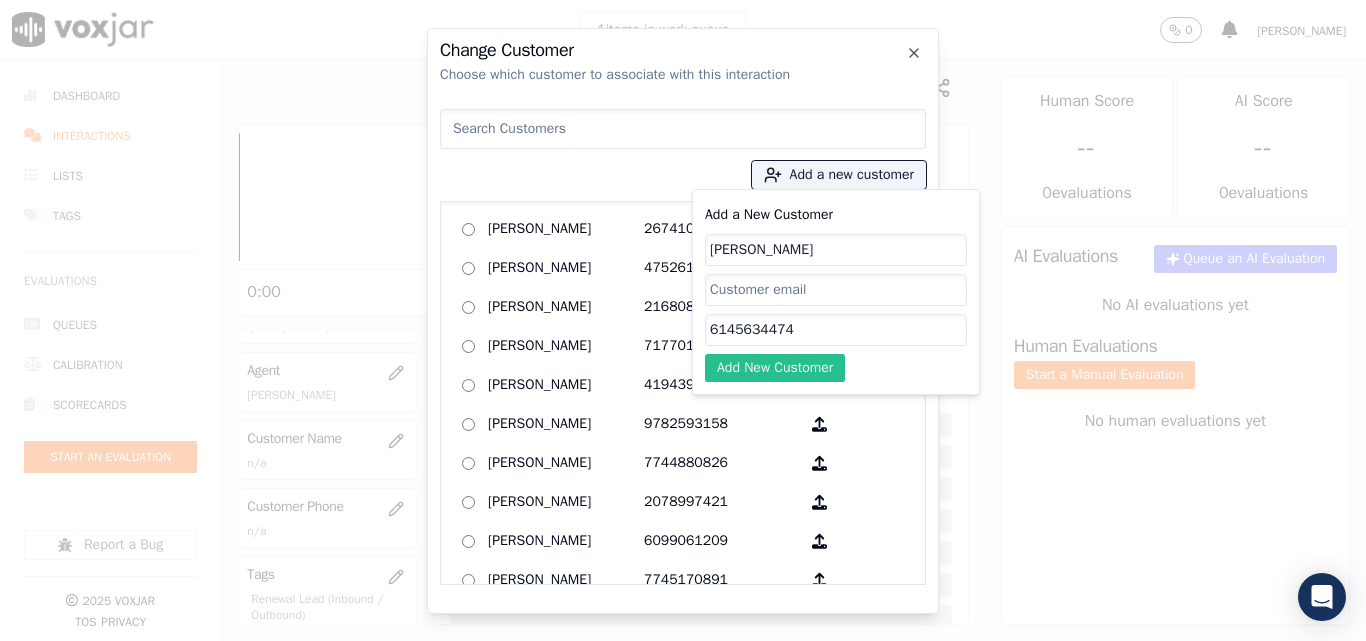 type on "[PERSON_NAME]" 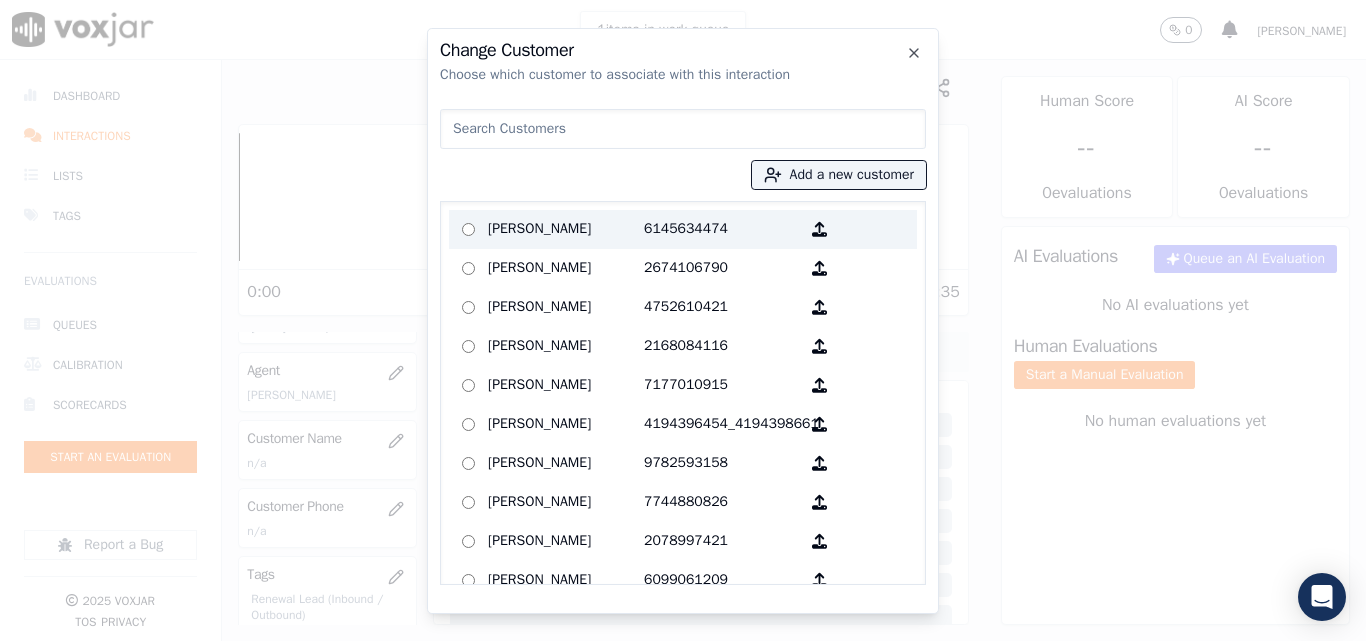 click on "[PERSON_NAME]" at bounding box center (566, 229) 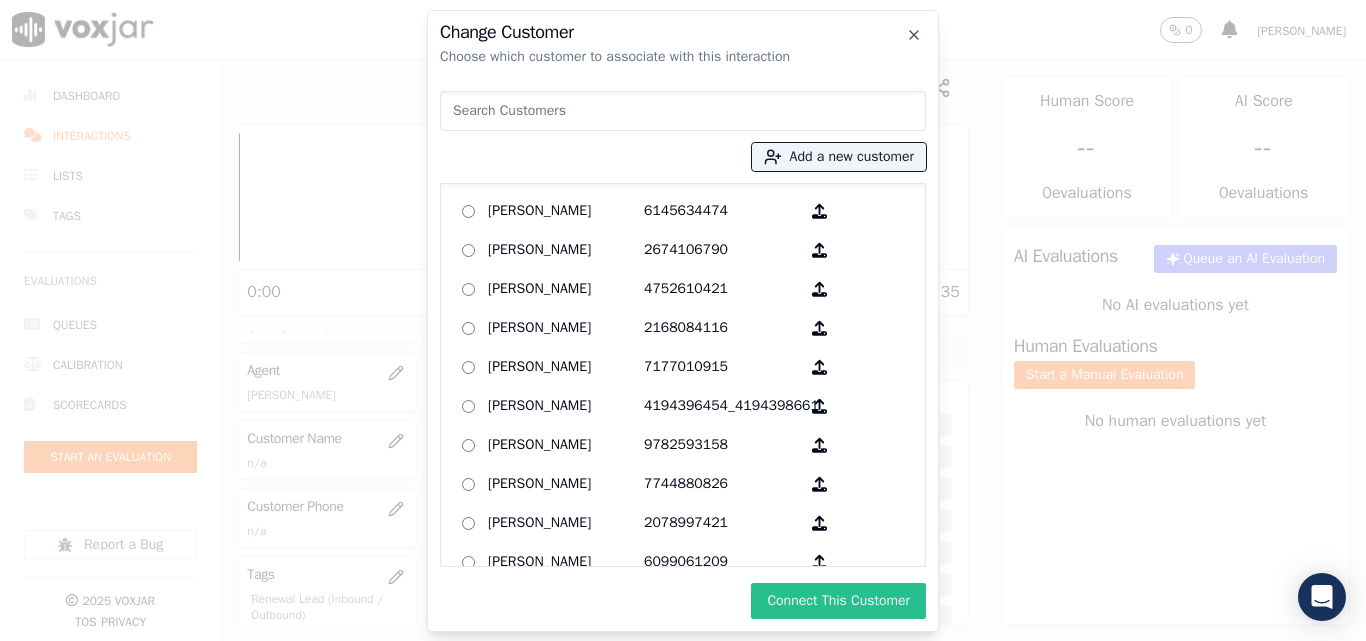 click on "Connect This Customer" at bounding box center [838, 601] 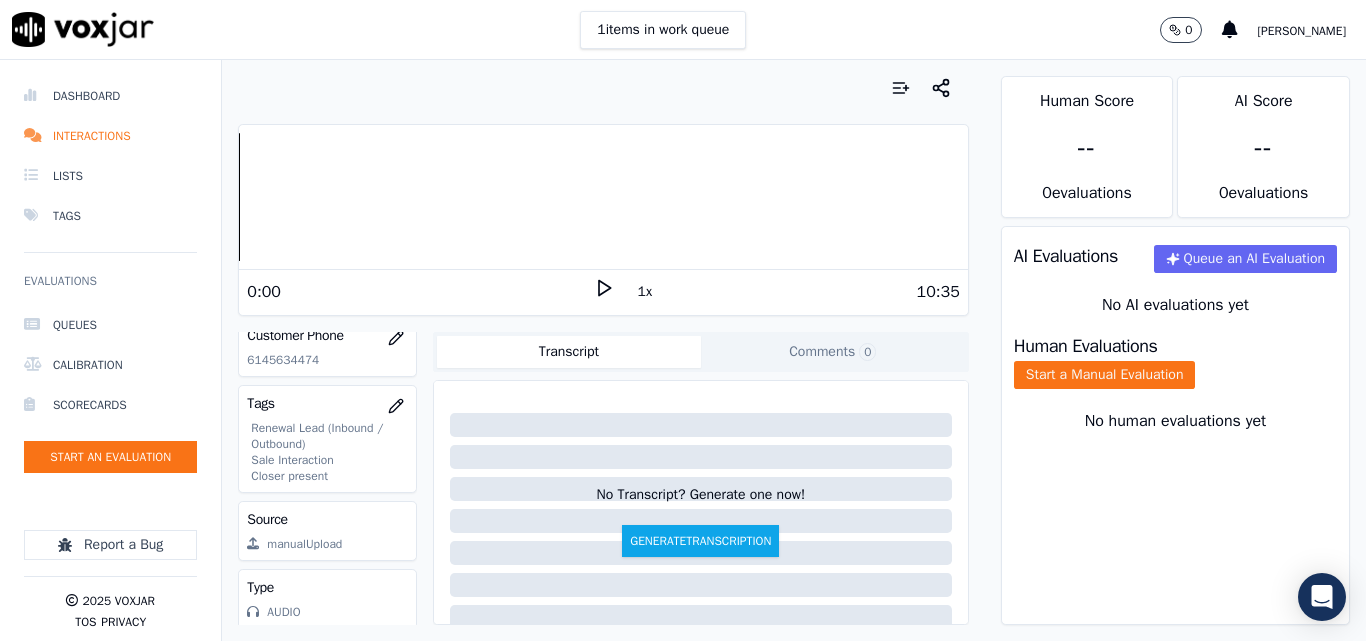 scroll, scrollTop: 400, scrollLeft: 0, axis: vertical 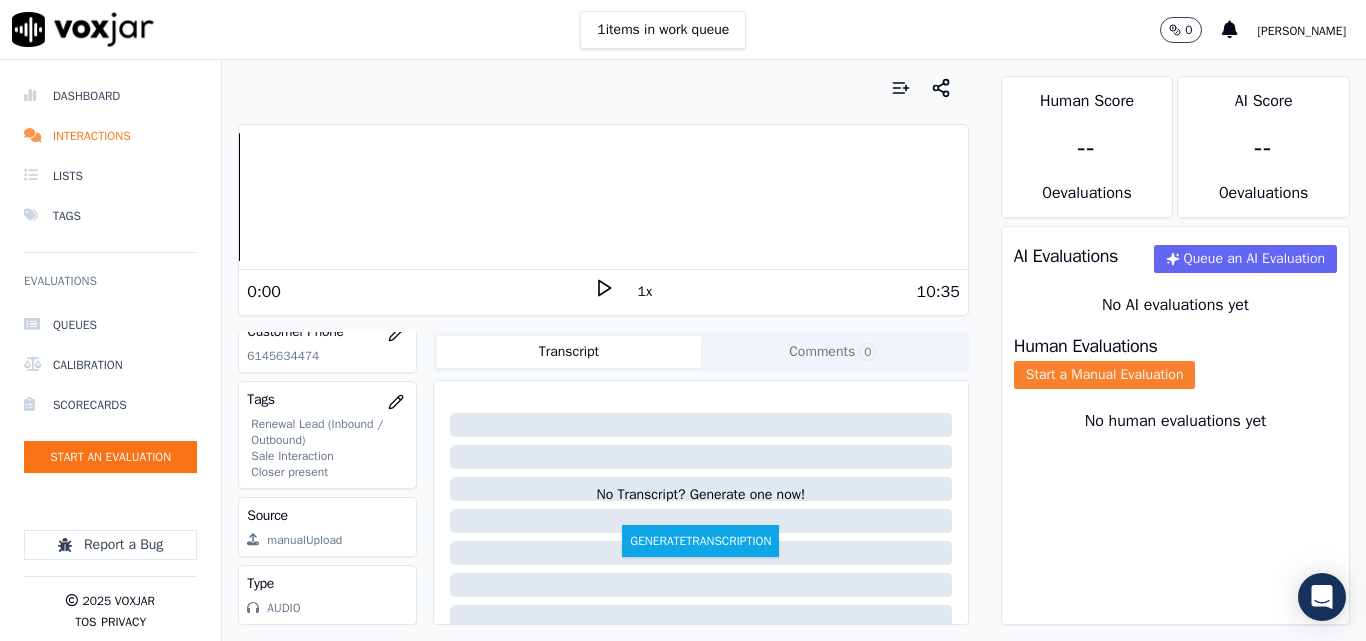 click on "Start a Manual Evaluation" 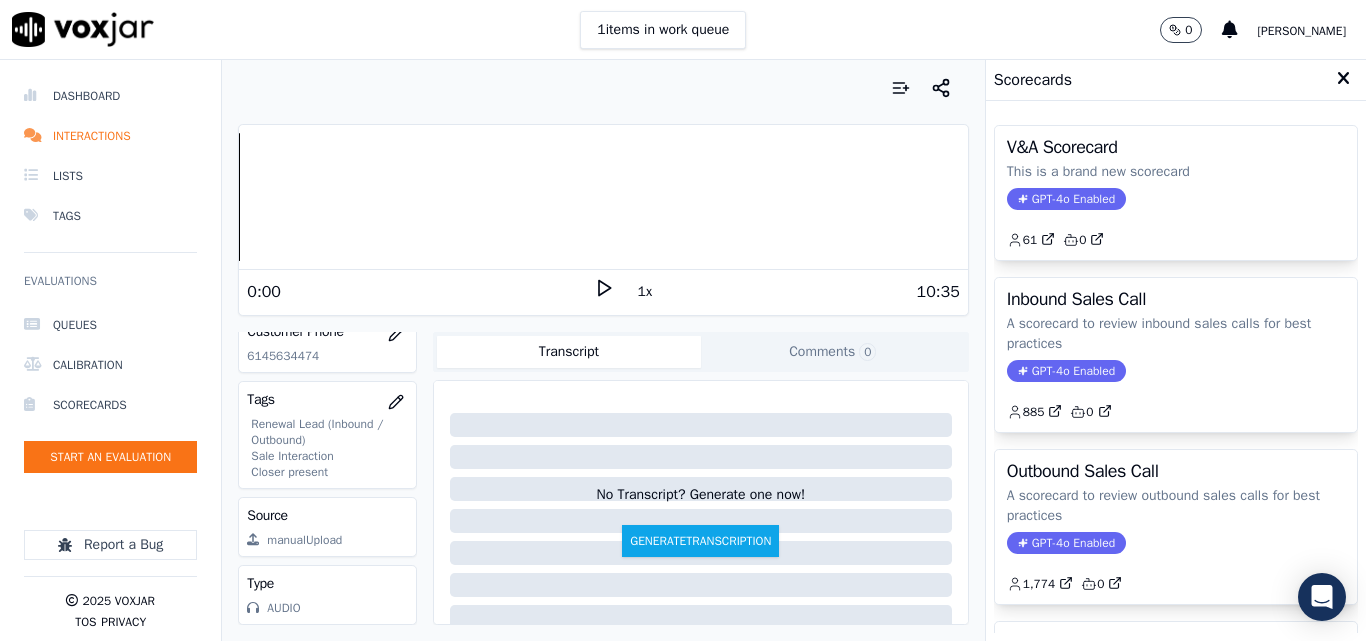 click on "A scorecard to review outbound sales calls for best practices" 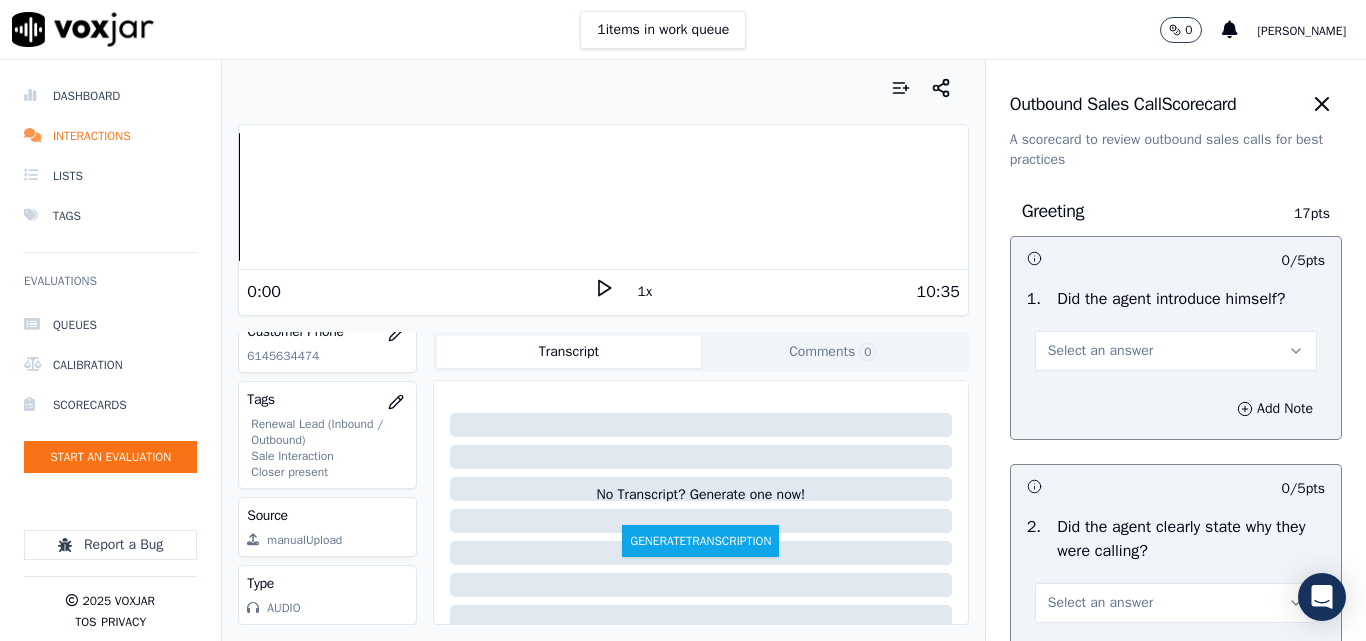 click on "Select an answer" at bounding box center (1100, 351) 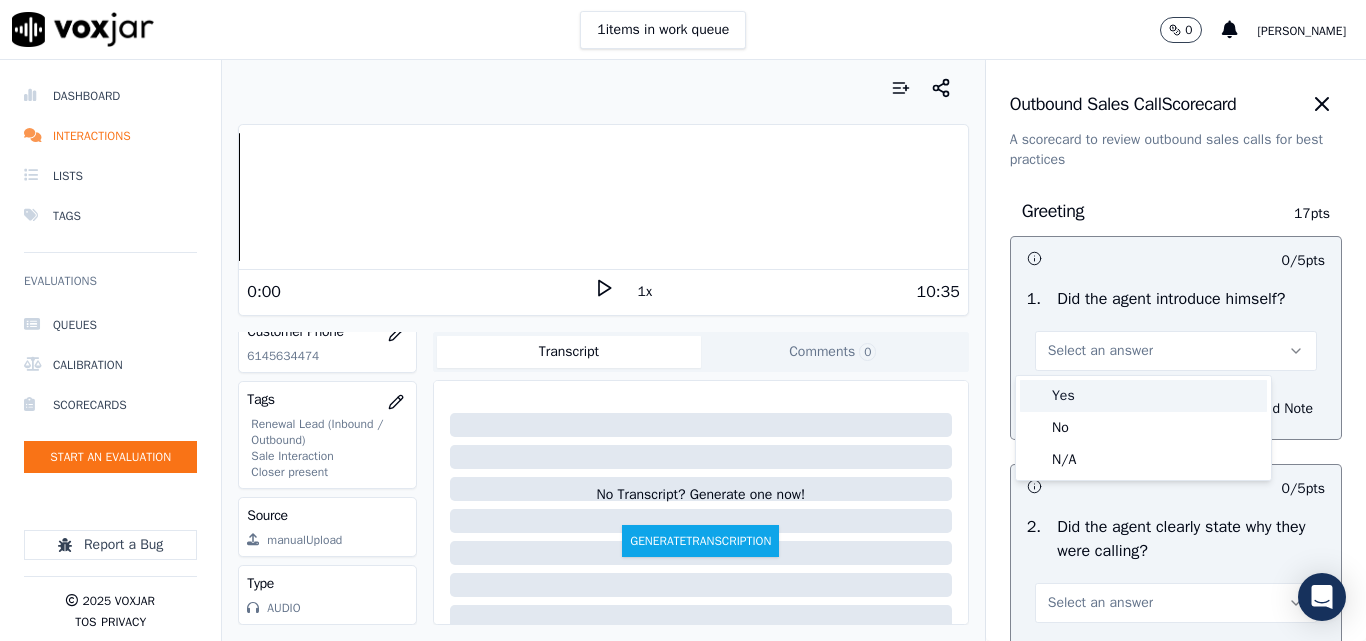 click on "Yes" at bounding box center (1143, 396) 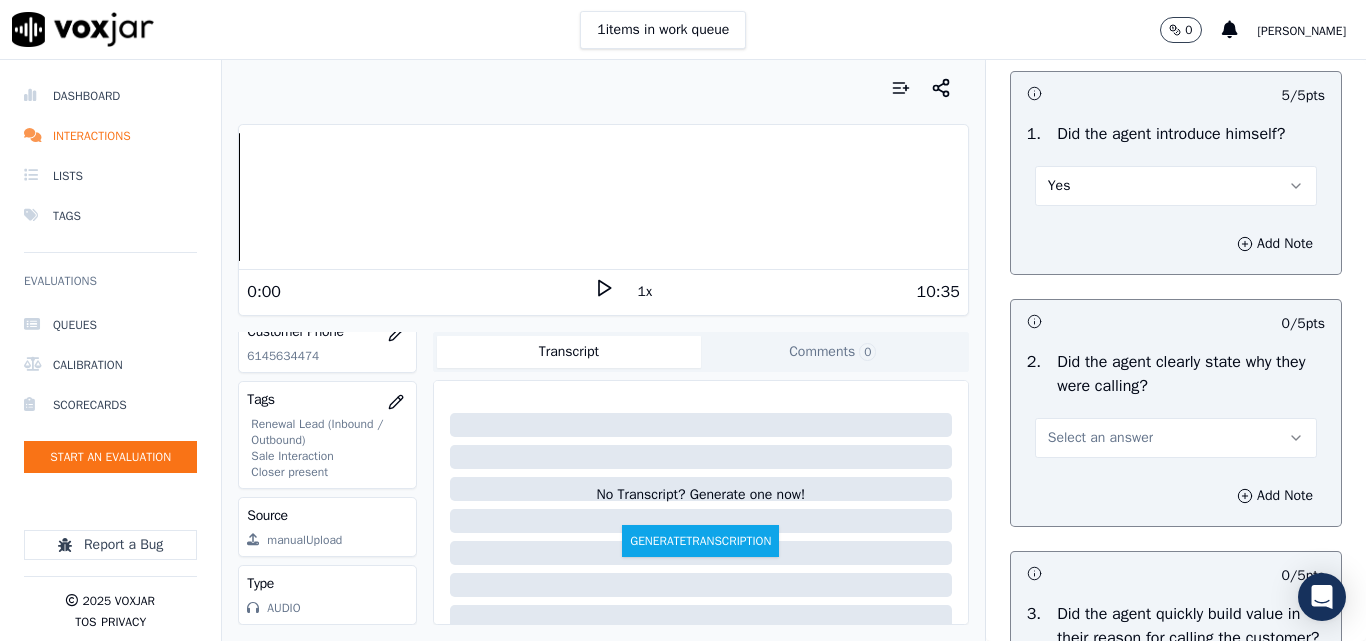 scroll, scrollTop: 200, scrollLeft: 0, axis: vertical 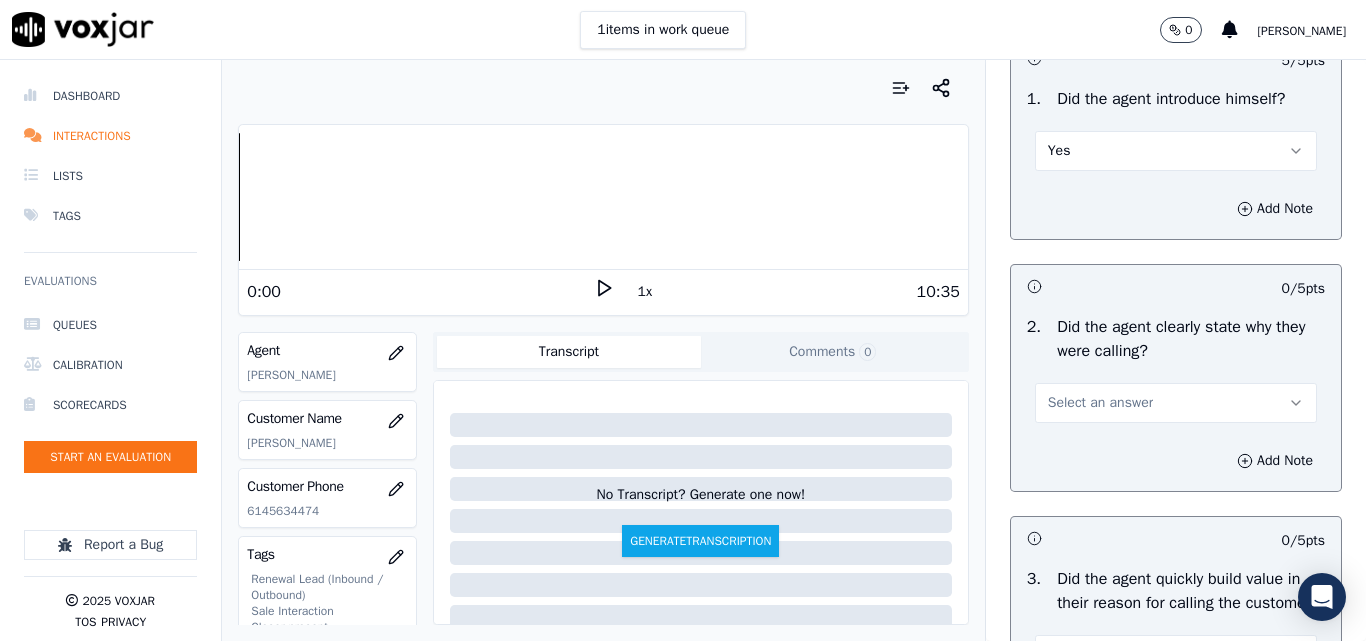 click on "Select an answer" at bounding box center (1100, 403) 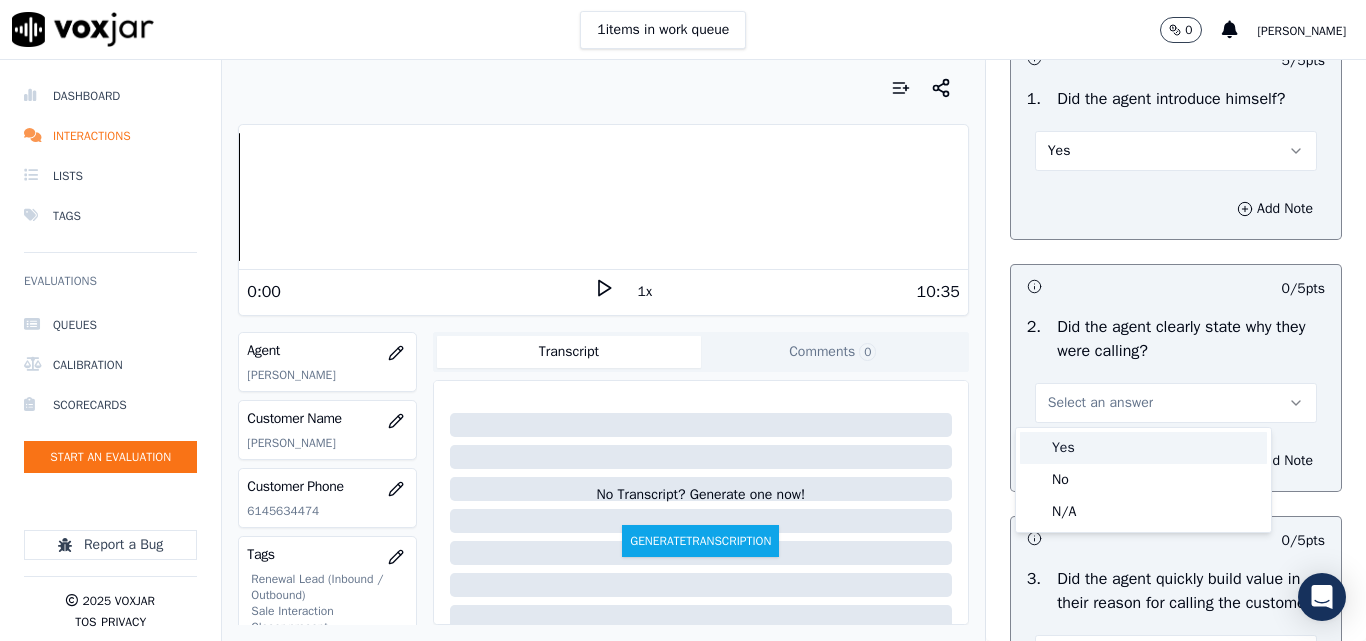 click on "Yes" at bounding box center (1143, 448) 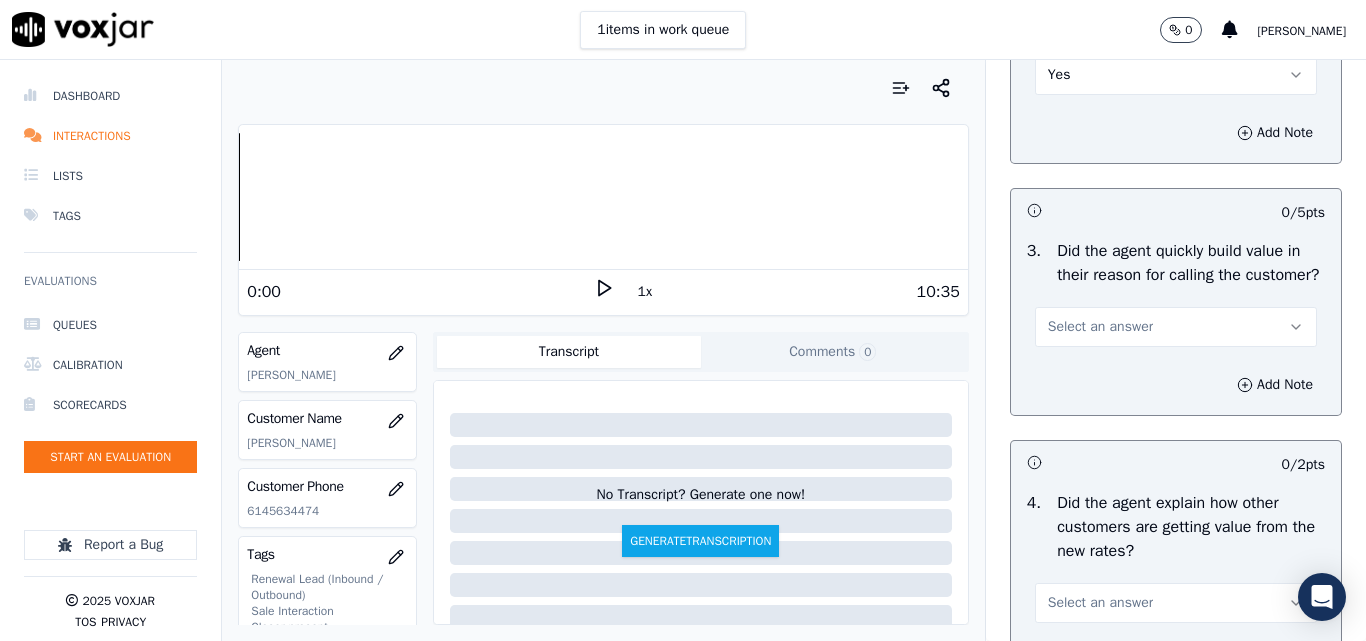 scroll, scrollTop: 600, scrollLeft: 0, axis: vertical 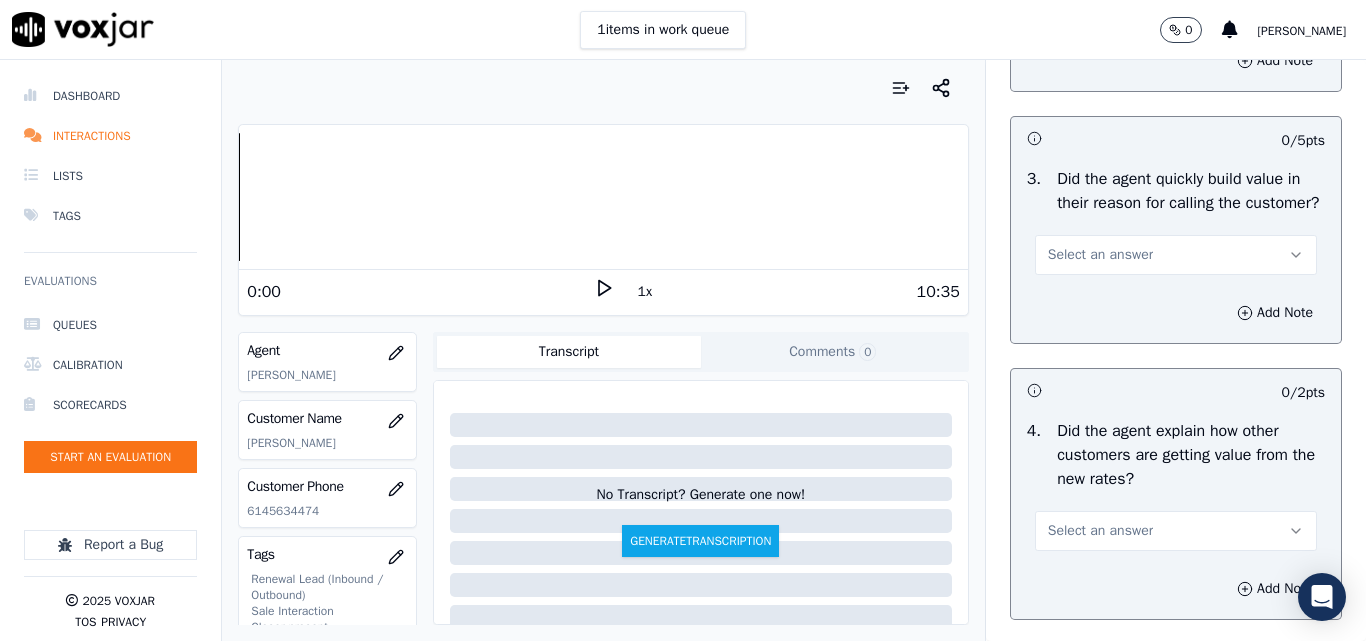 click on "Select an answer" at bounding box center [1100, 255] 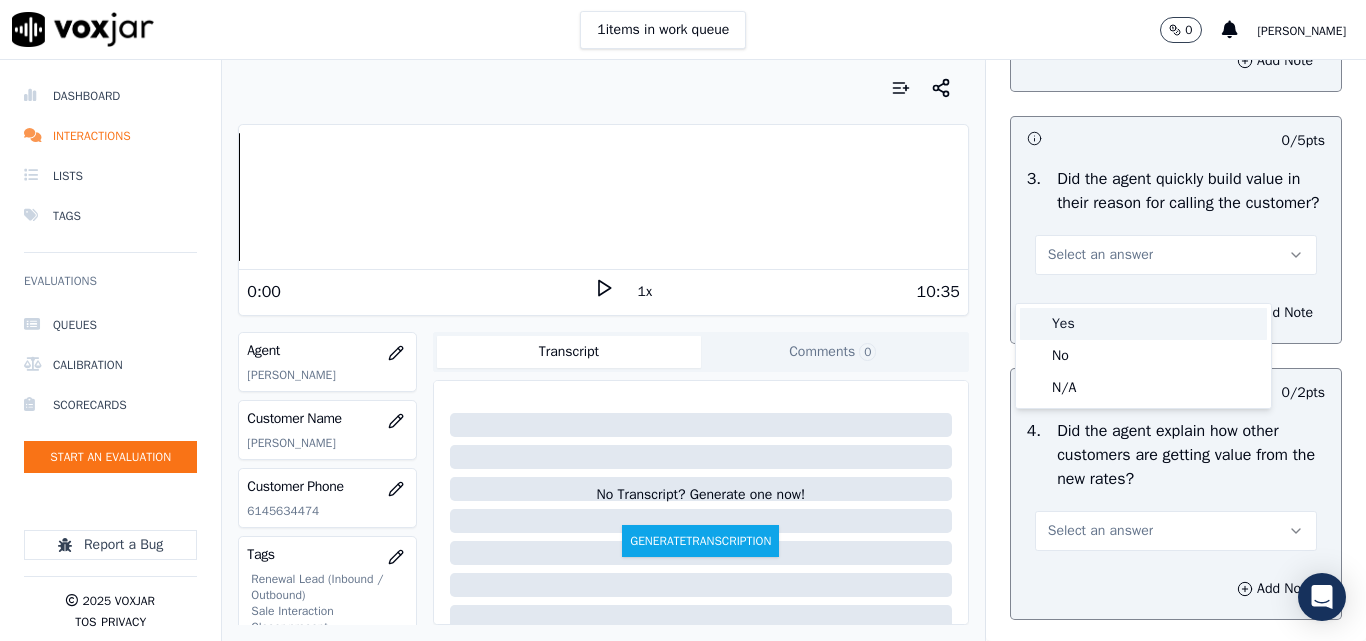 click on "Yes" at bounding box center [1143, 324] 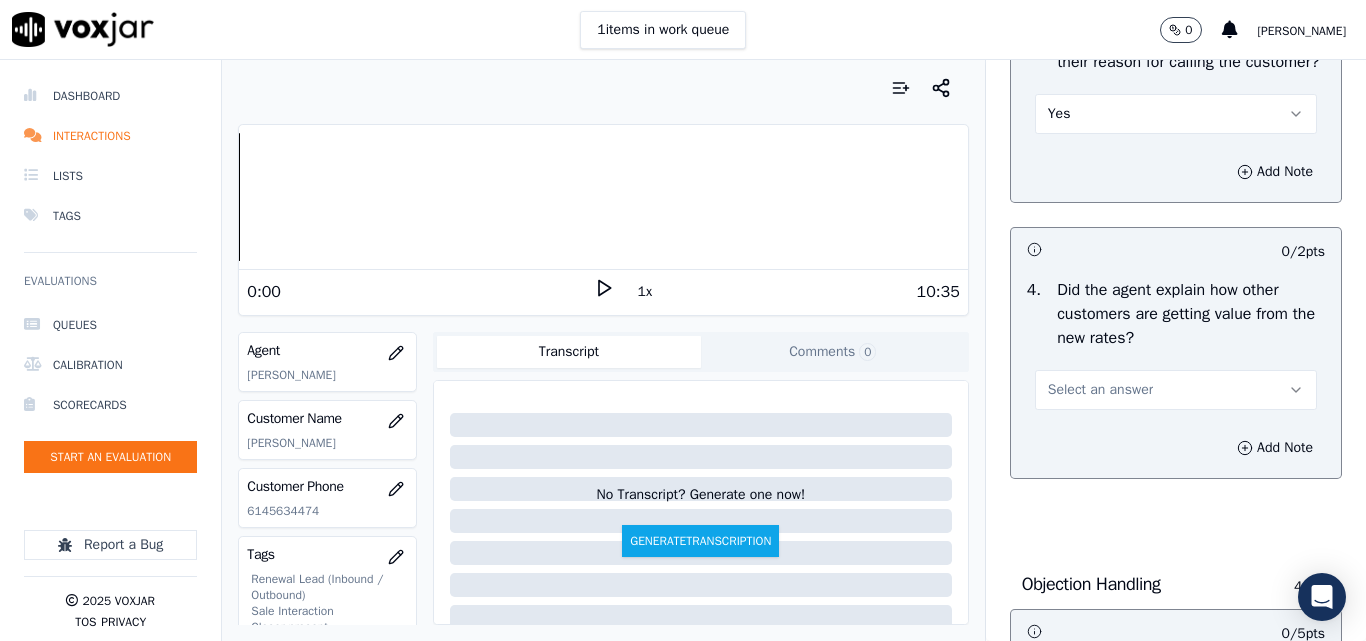 scroll, scrollTop: 1000, scrollLeft: 0, axis: vertical 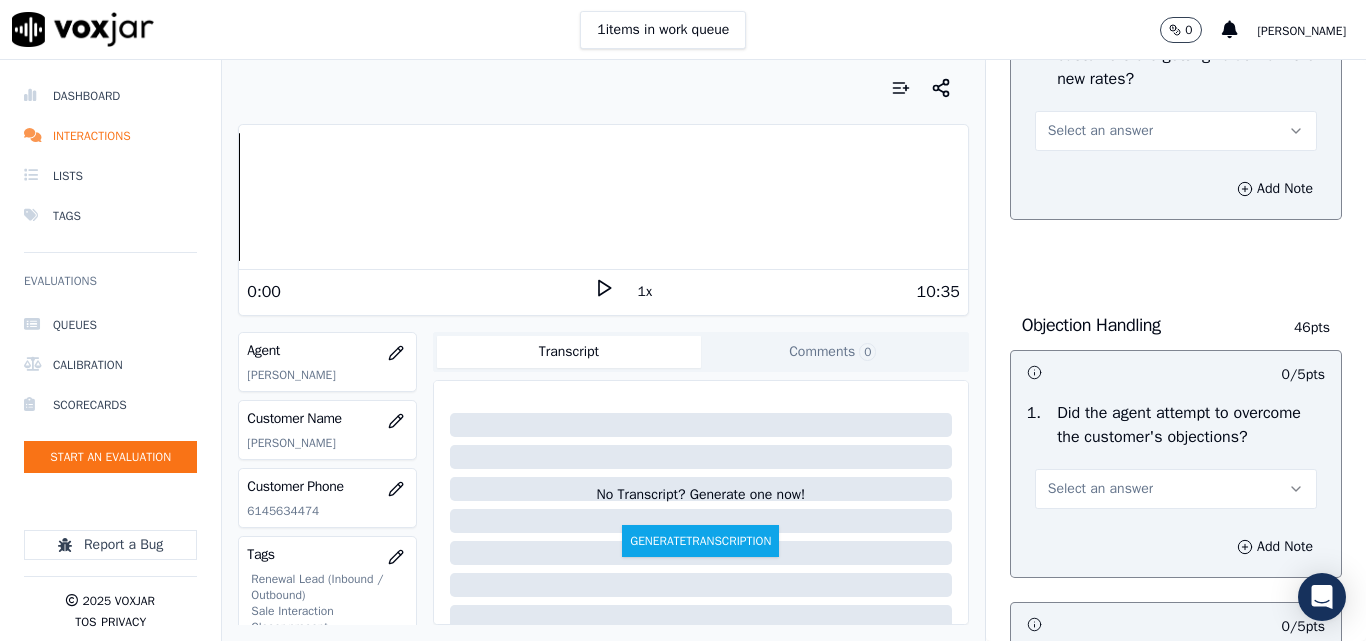 click on "Select an answer" at bounding box center (1176, 131) 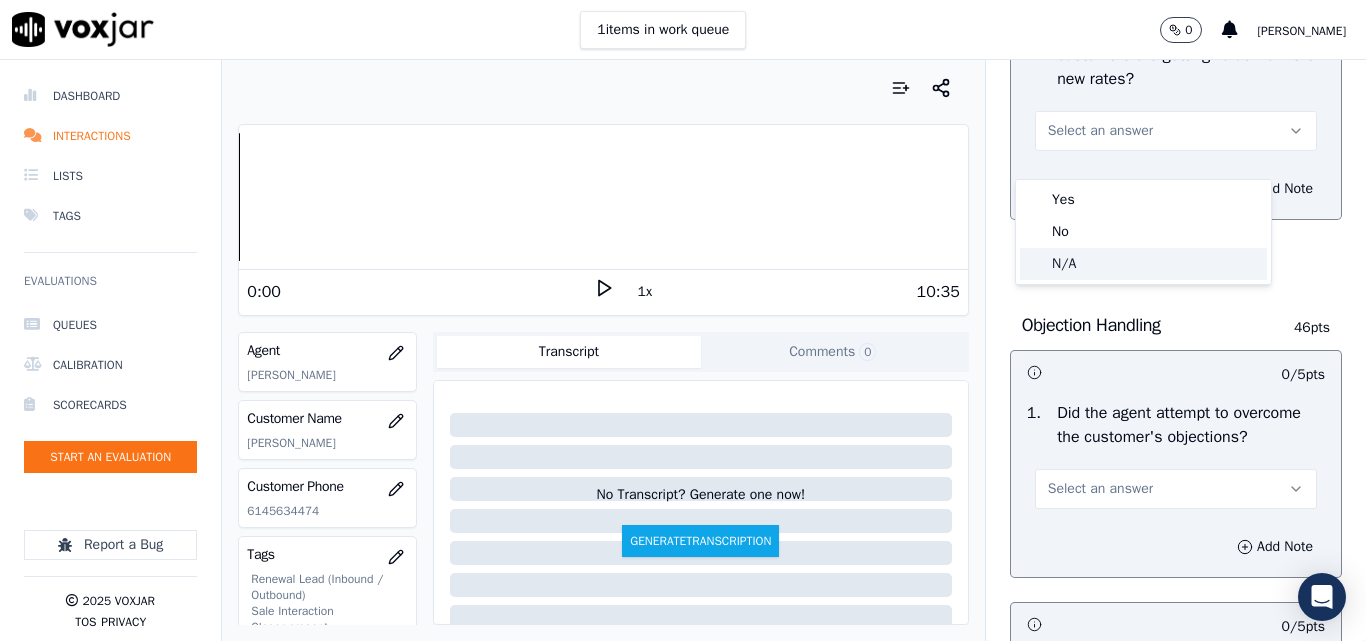 click on "N/A" 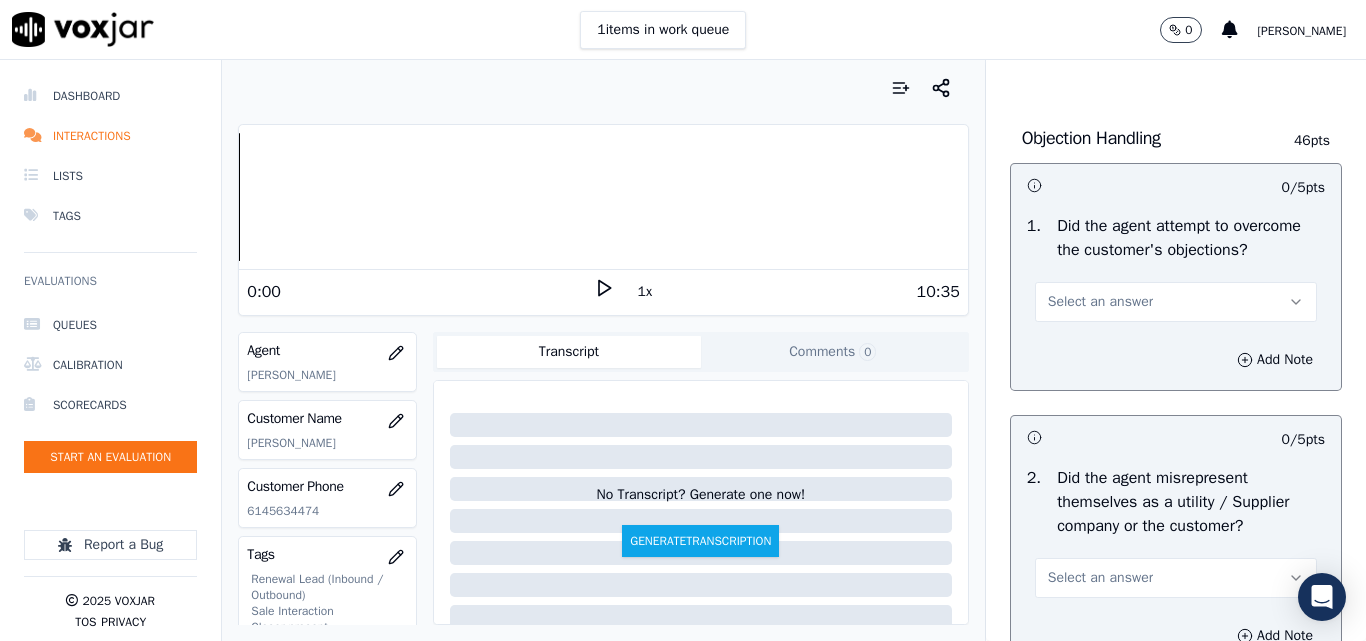 scroll, scrollTop: 1200, scrollLeft: 0, axis: vertical 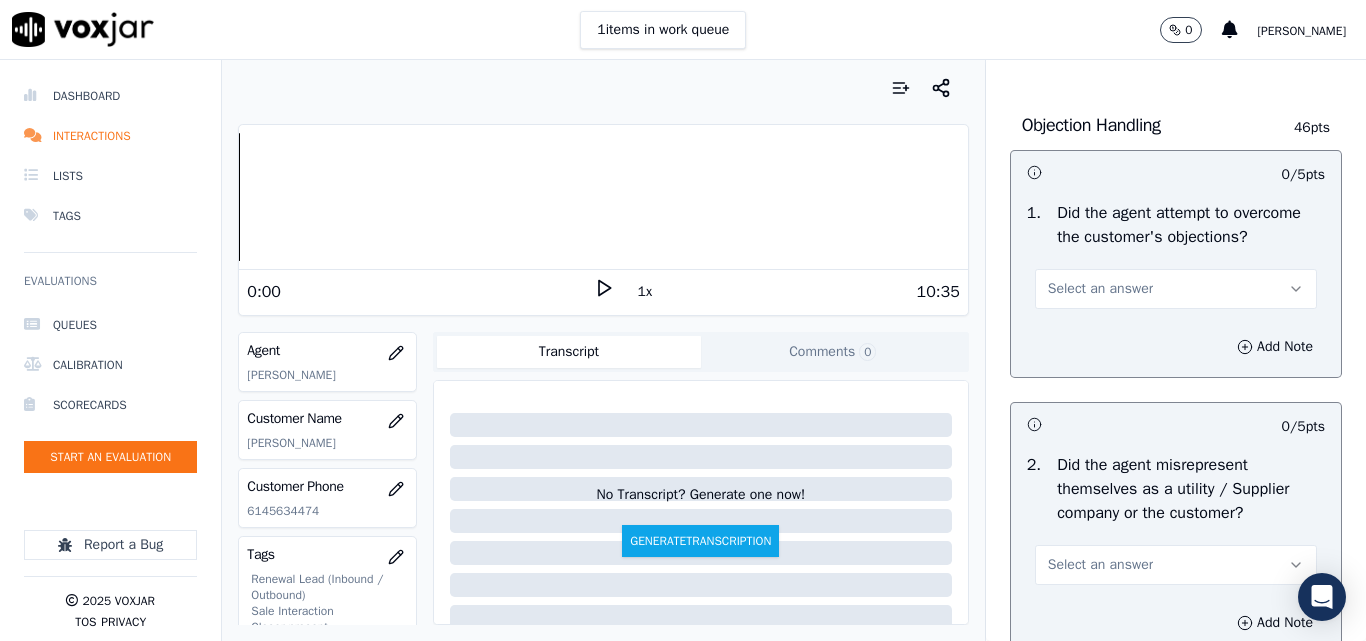 click on "Select an answer" at bounding box center (1100, 289) 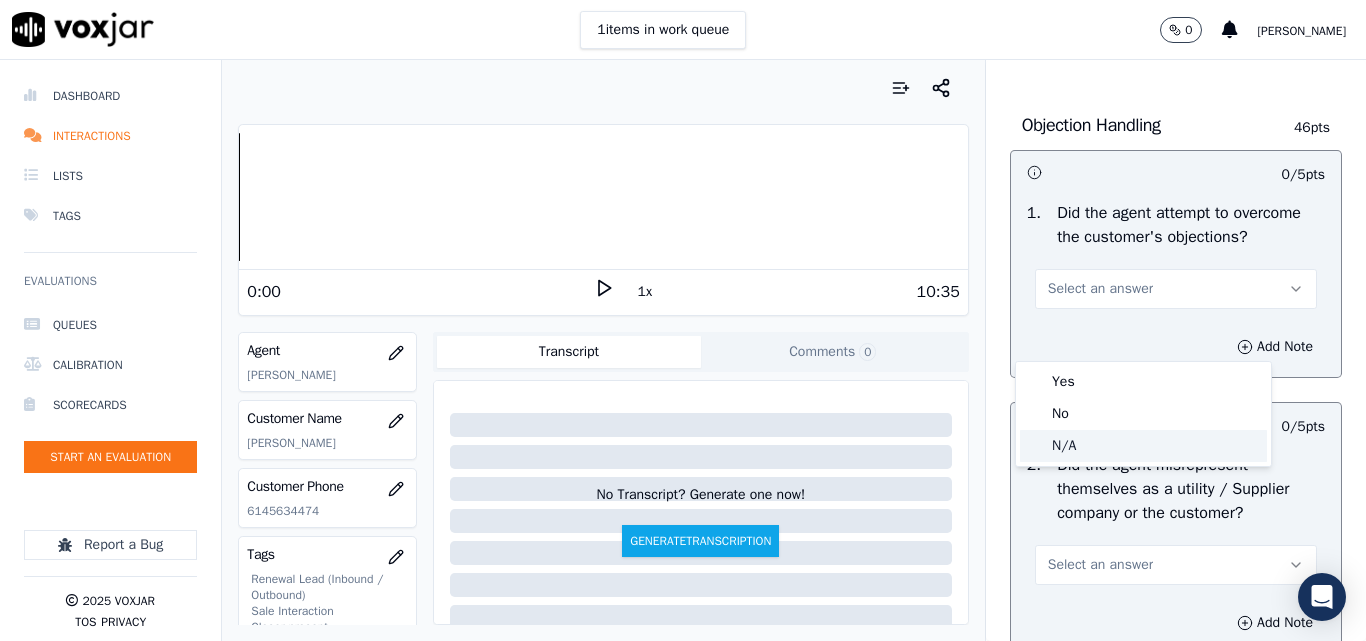 click on "N/A" 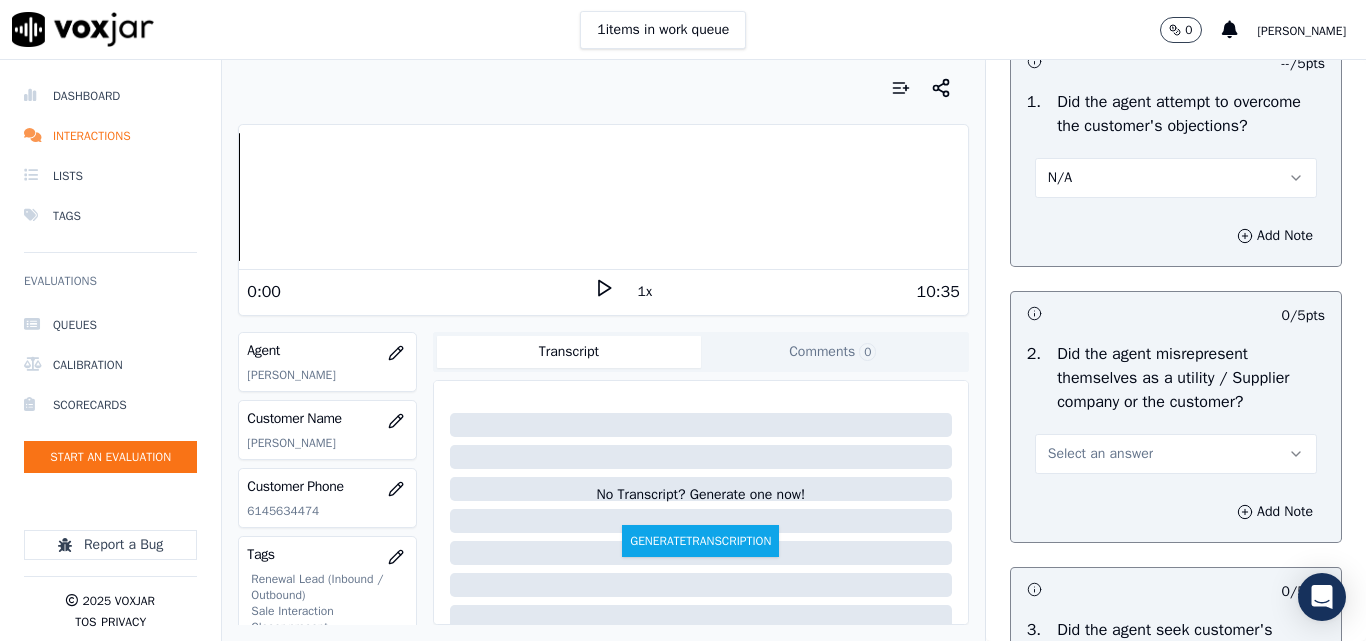 scroll, scrollTop: 1400, scrollLeft: 0, axis: vertical 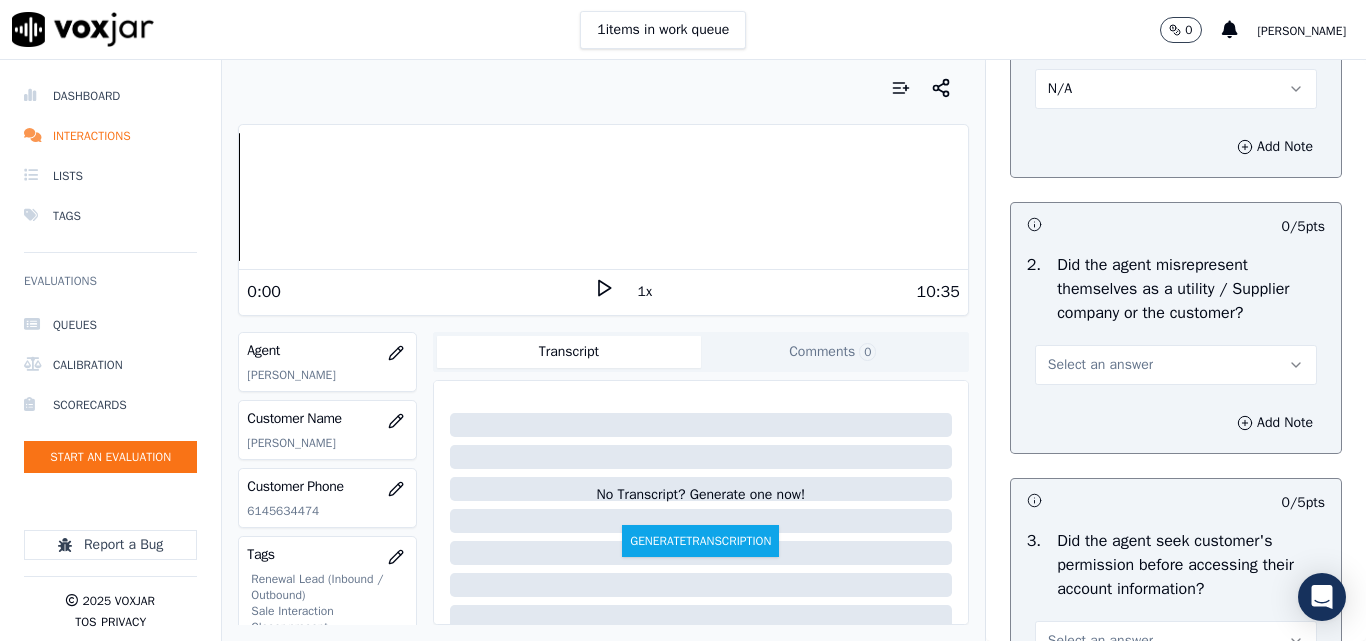 click on "Select an answer" at bounding box center (1100, 365) 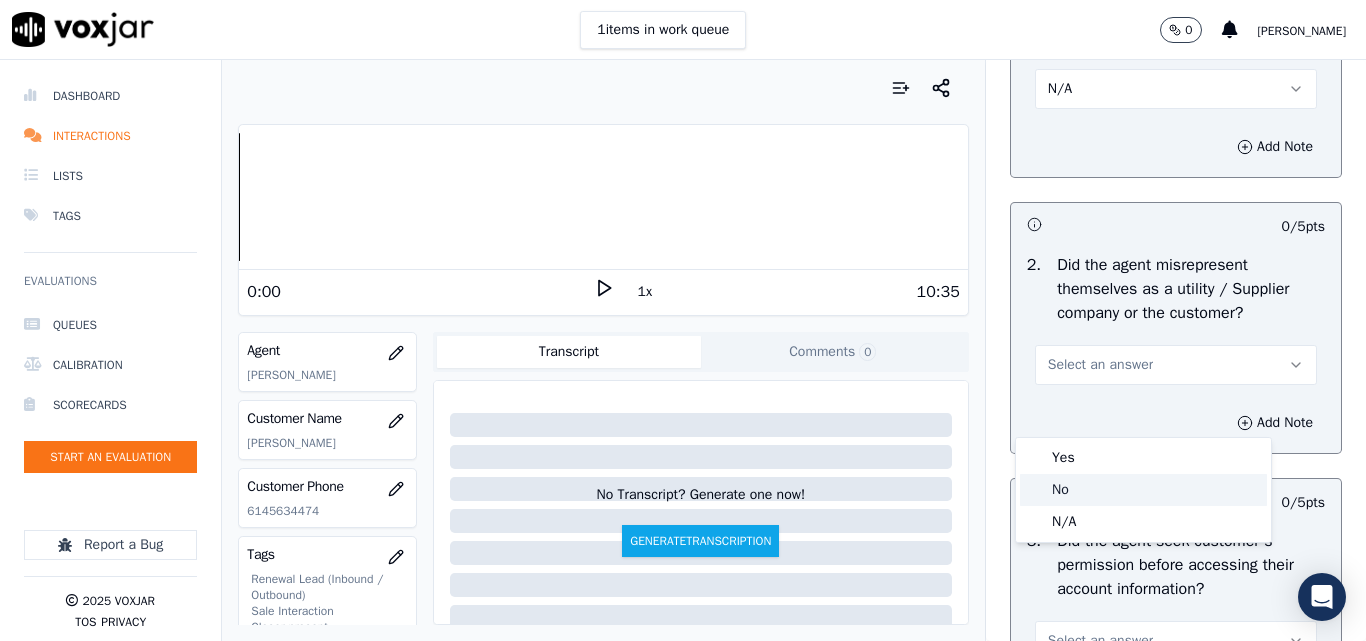 click on "No" 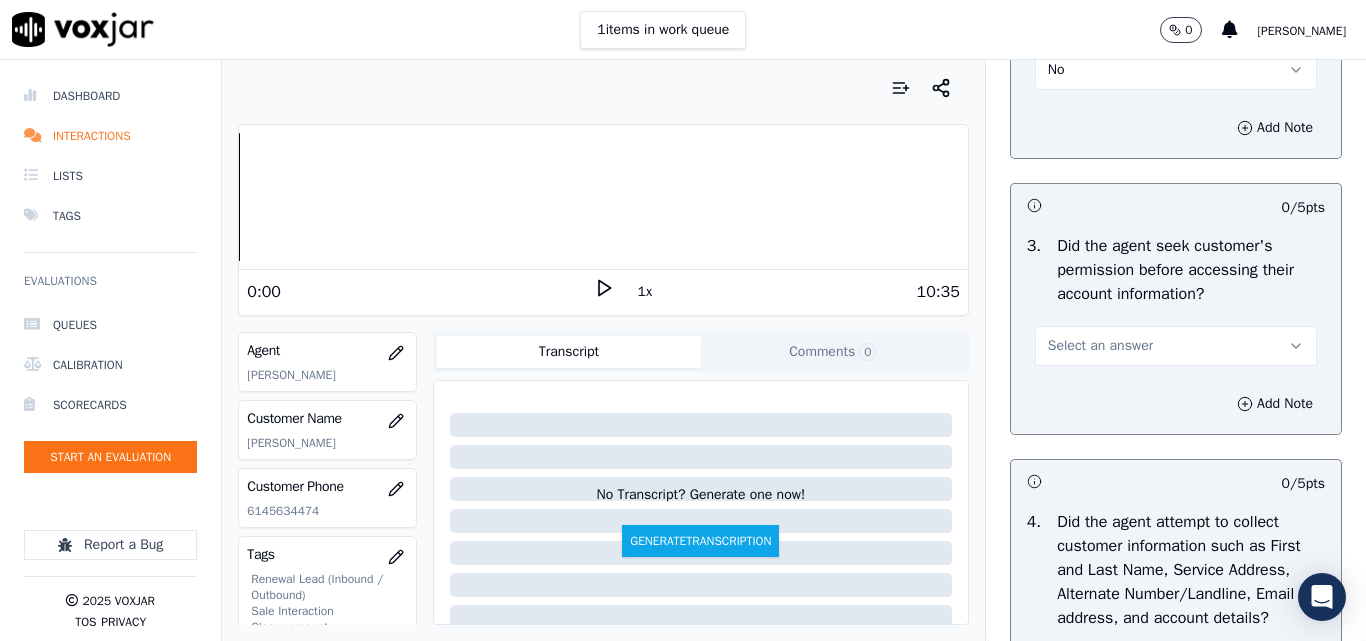 scroll, scrollTop: 1700, scrollLeft: 0, axis: vertical 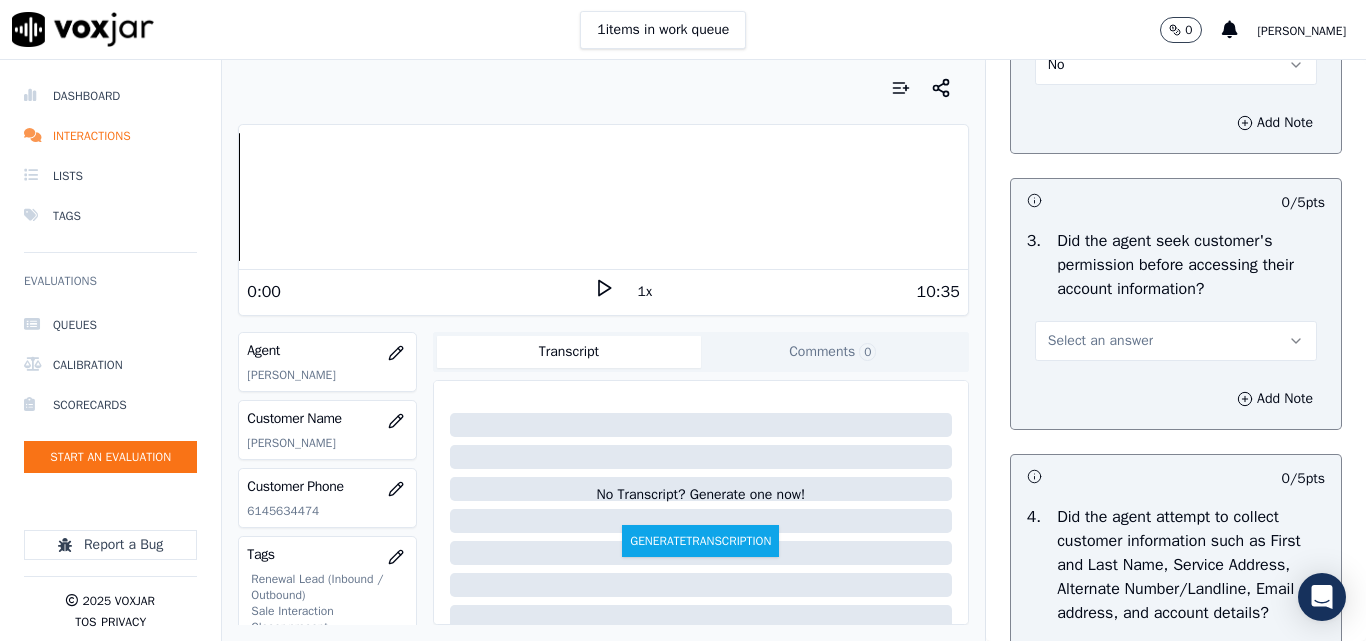 click on "Select an answer" at bounding box center [1176, 341] 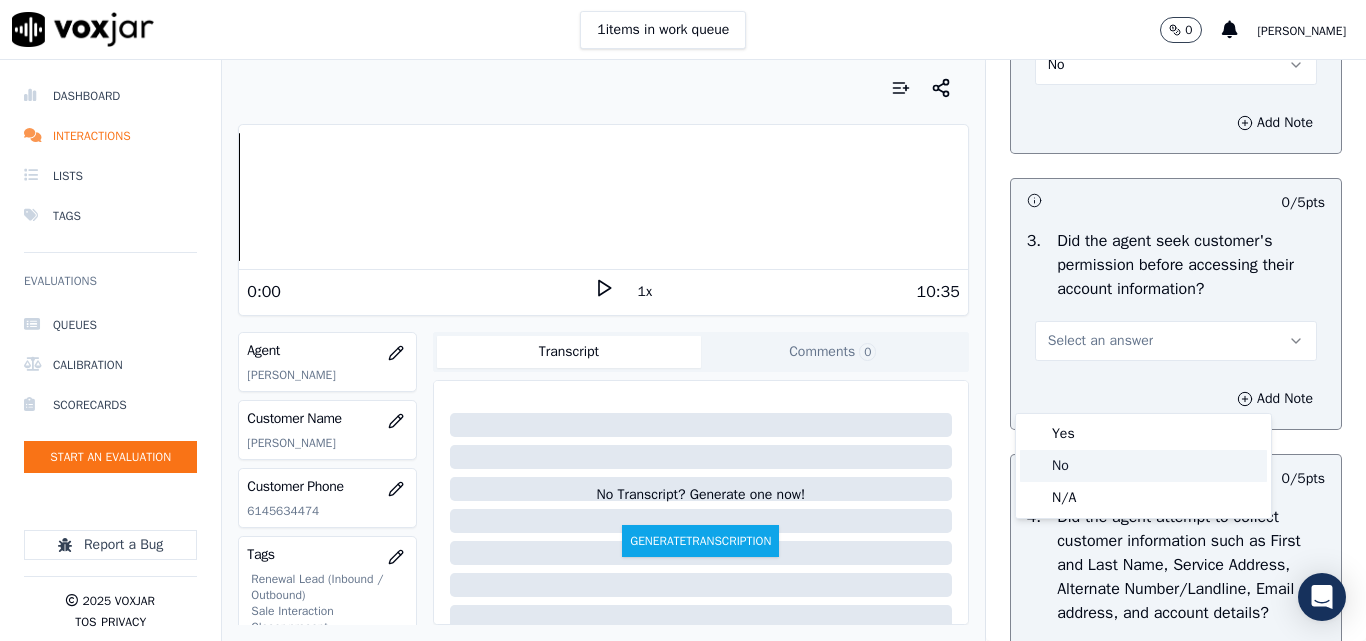 click on "No" 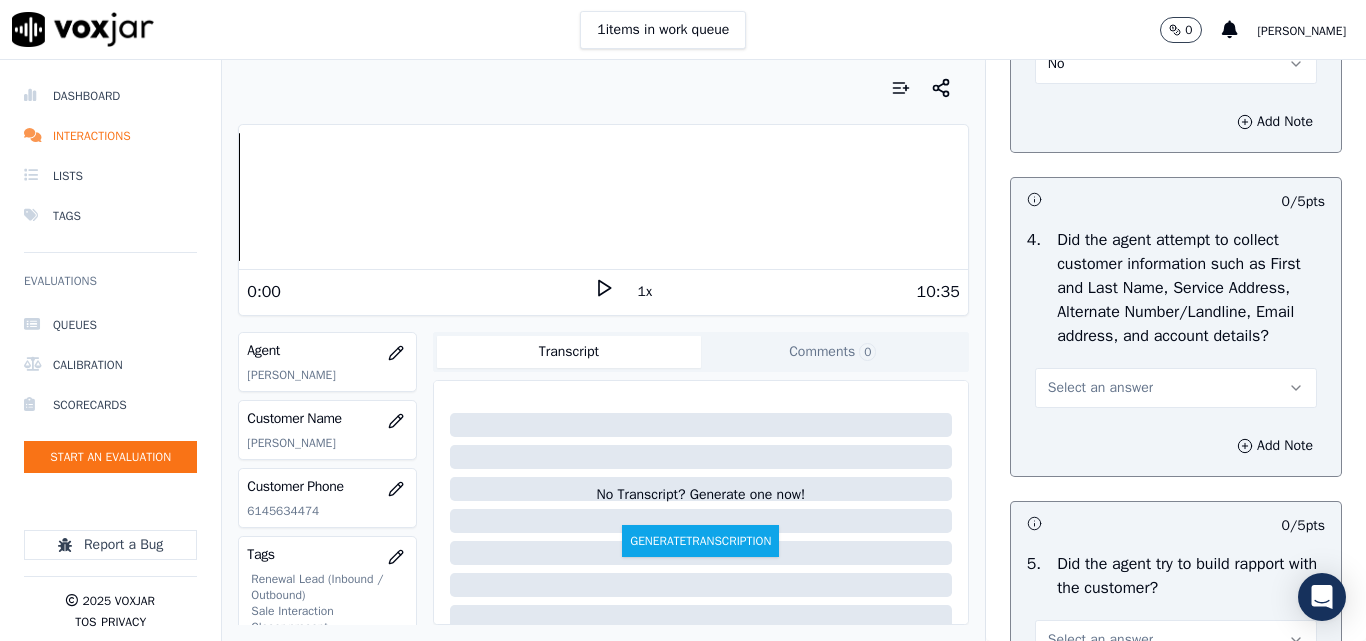 scroll, scrollTop: 2000, scrollLeft: 0, axis: vertical 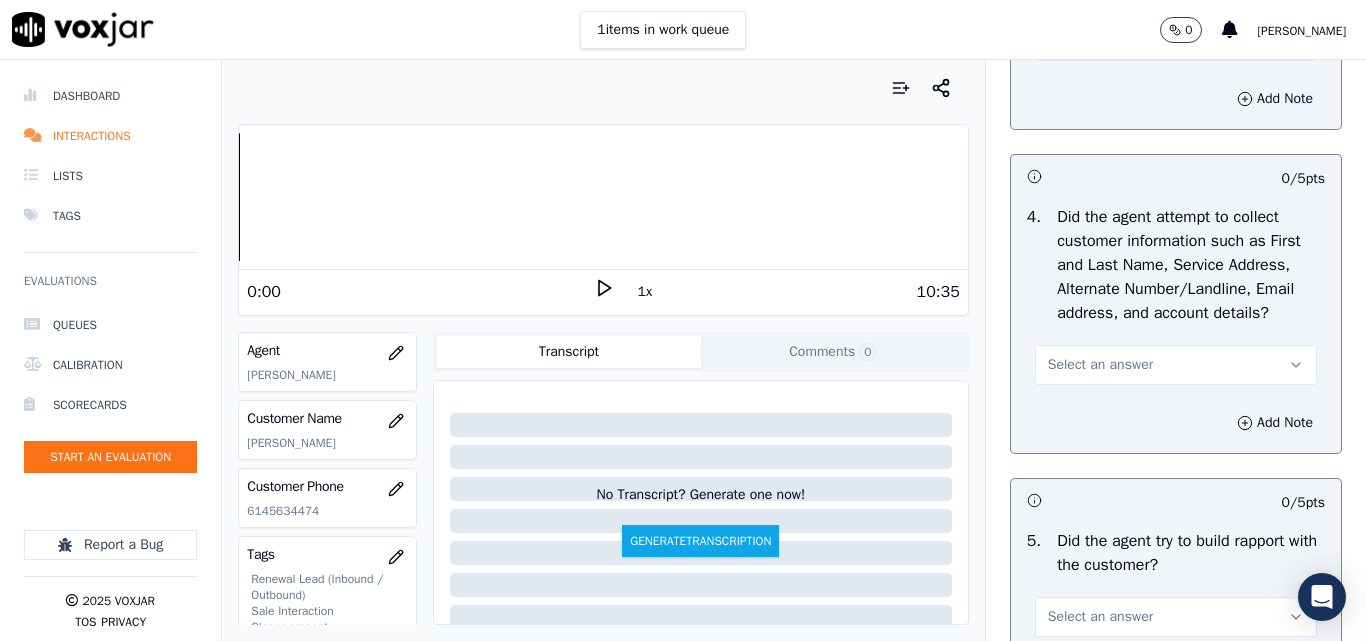 click on "Select an answer" at bounding box center (1176, 365) 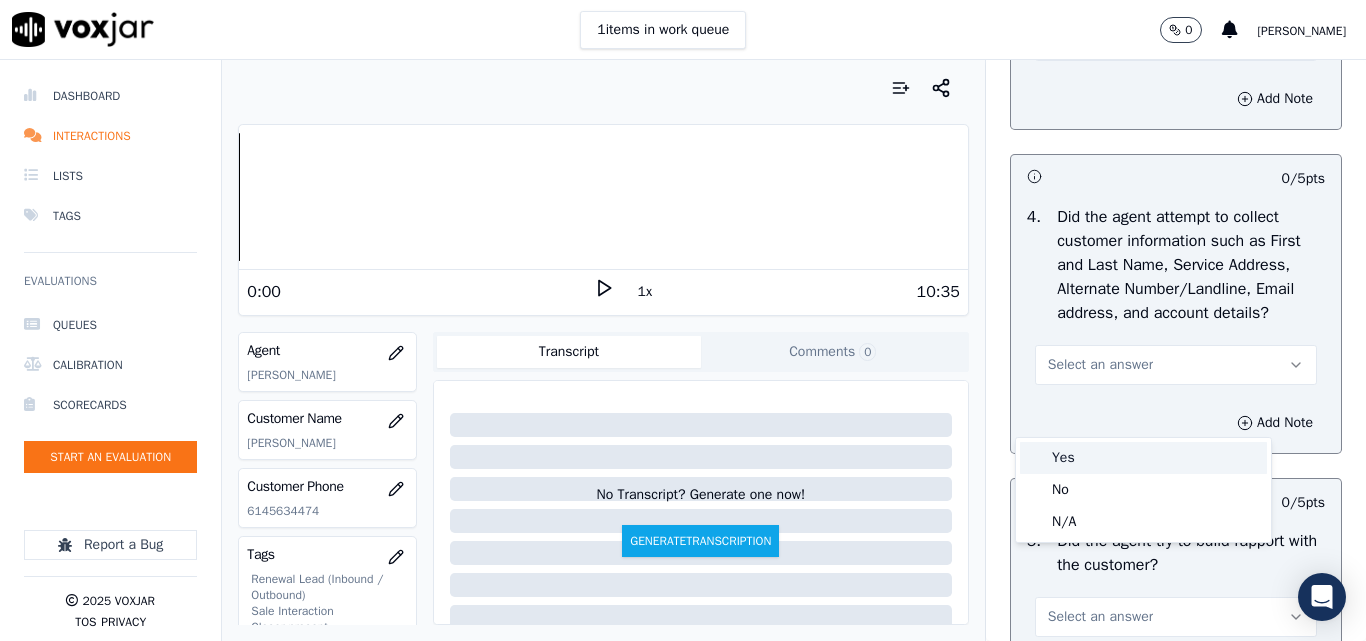 click on "Yes" at bounding box center [1143, 458] 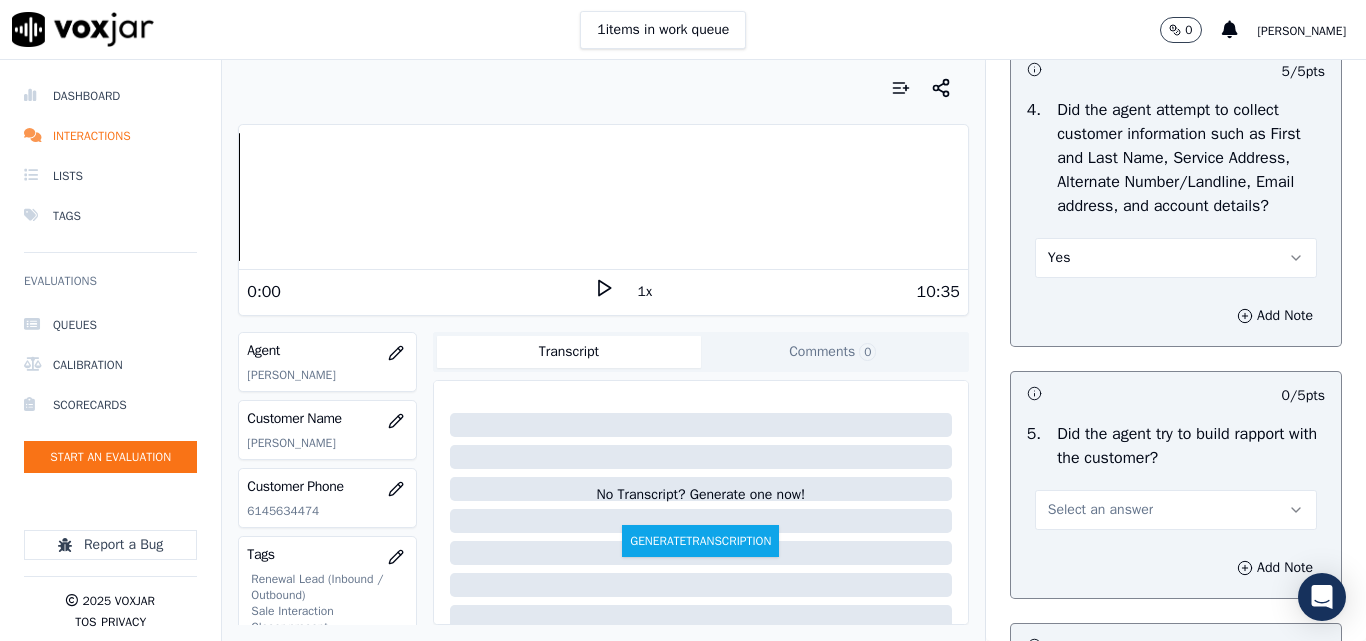 scroll, scrollTop: 2200, scrollLeft: 0, axis: vertical 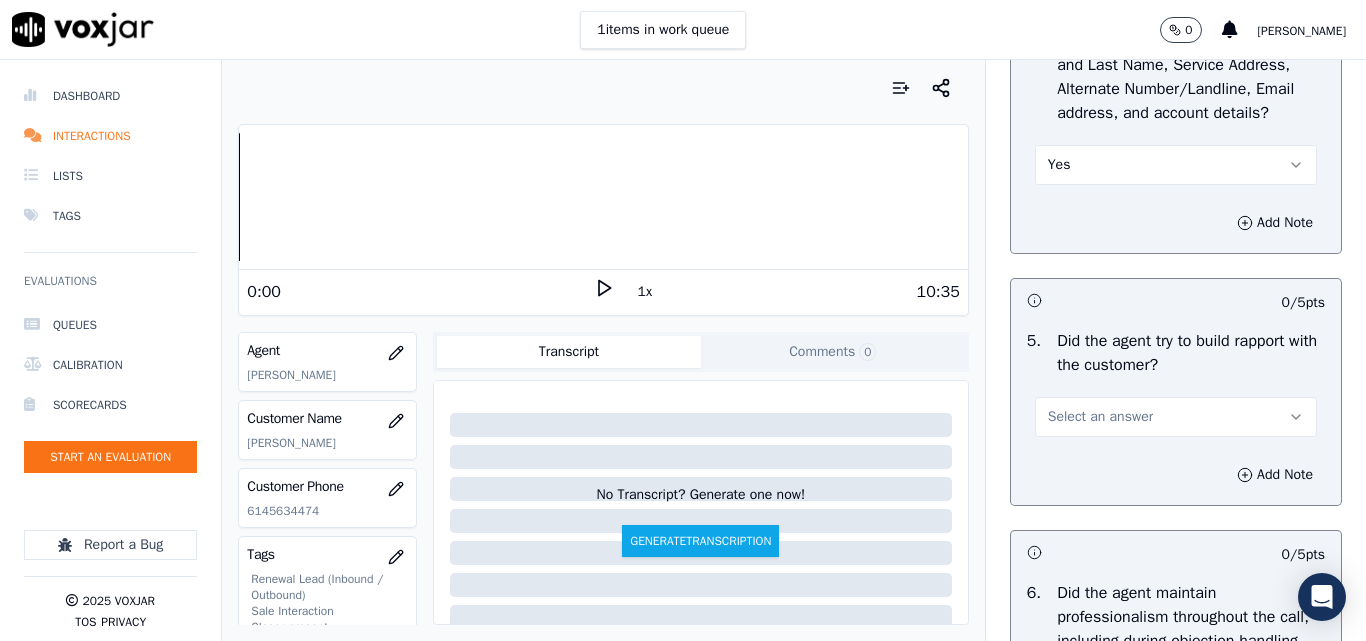 click on "Select an answer" at bounding box center [1100, 417] 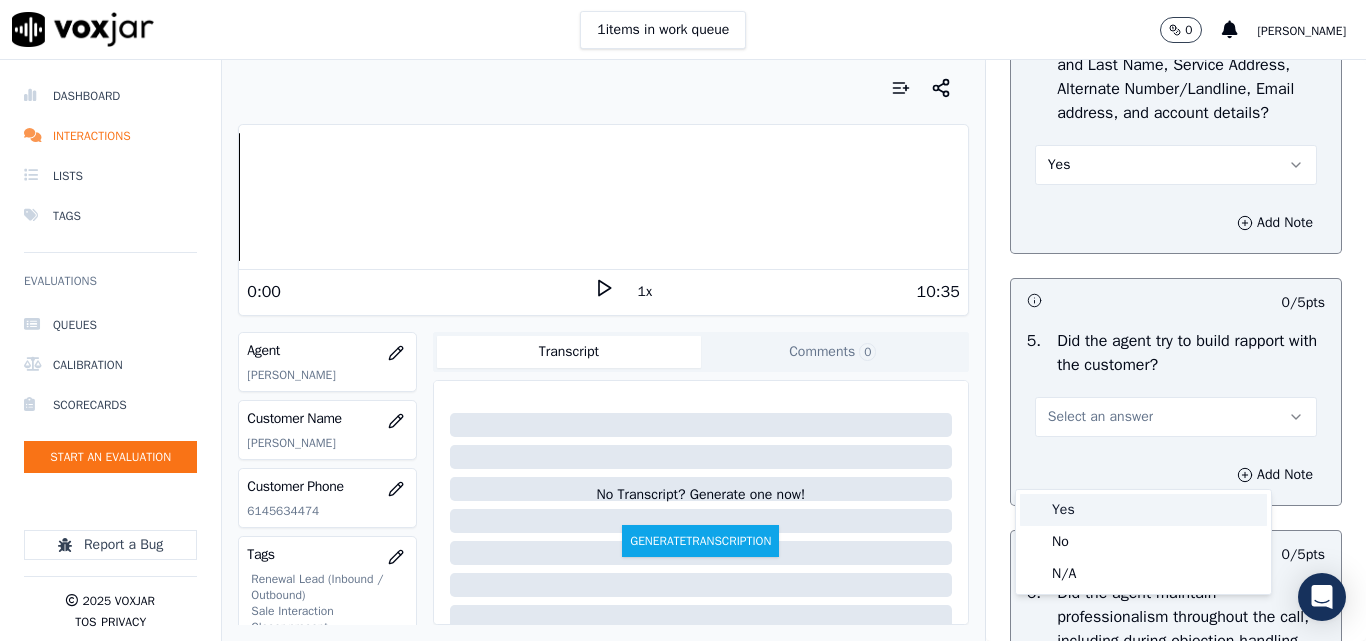 click on "Yes" at bounding box center [1143, 510] 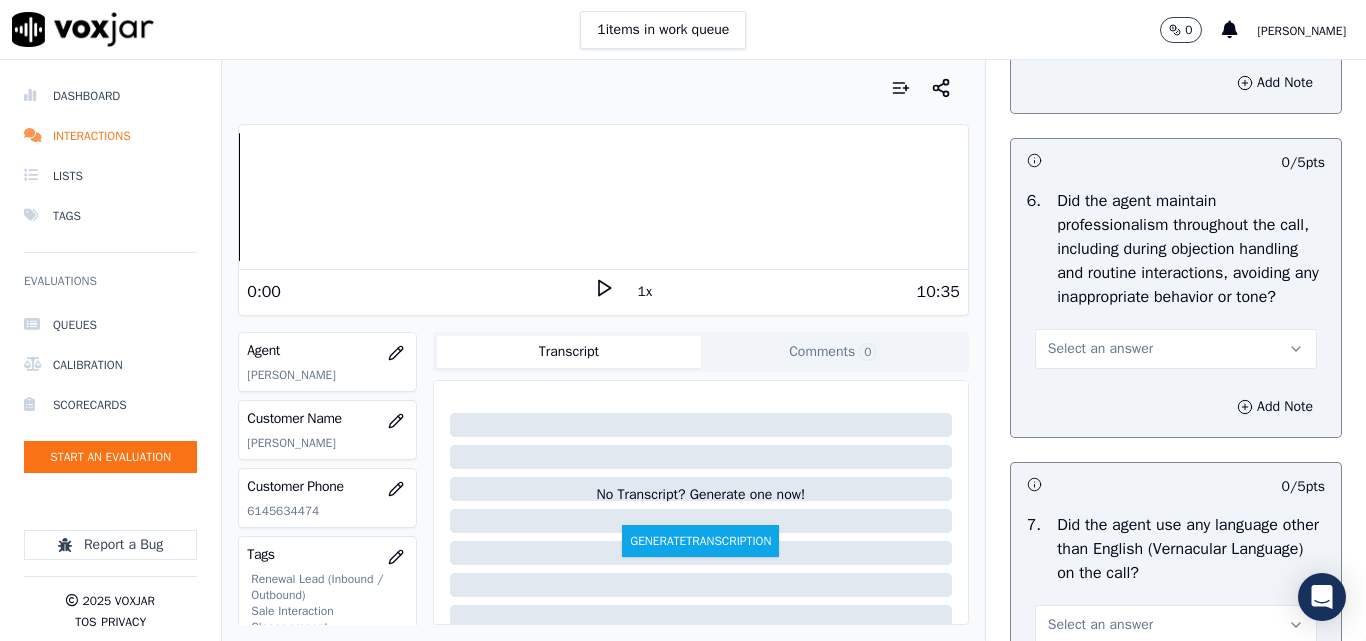 scroll, scrollTop: 2600, scrollLeft: 0, axis: vertical 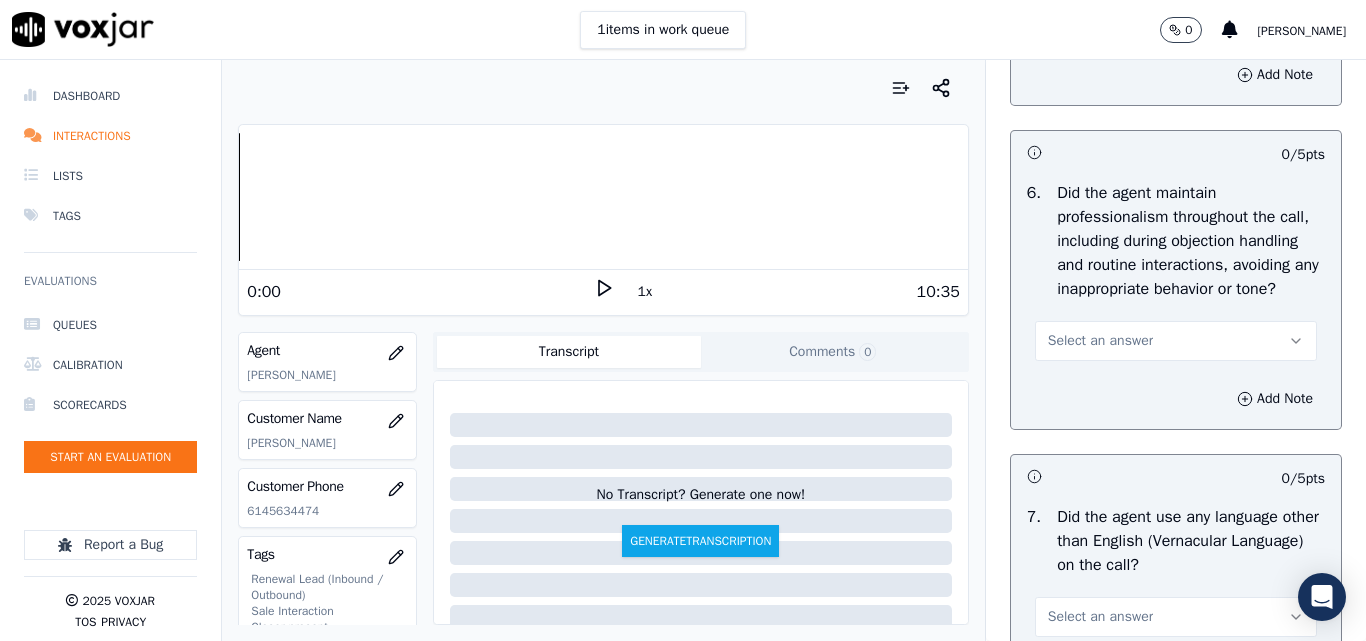 click on "Select an answer" at bounding box center (1100, 341) 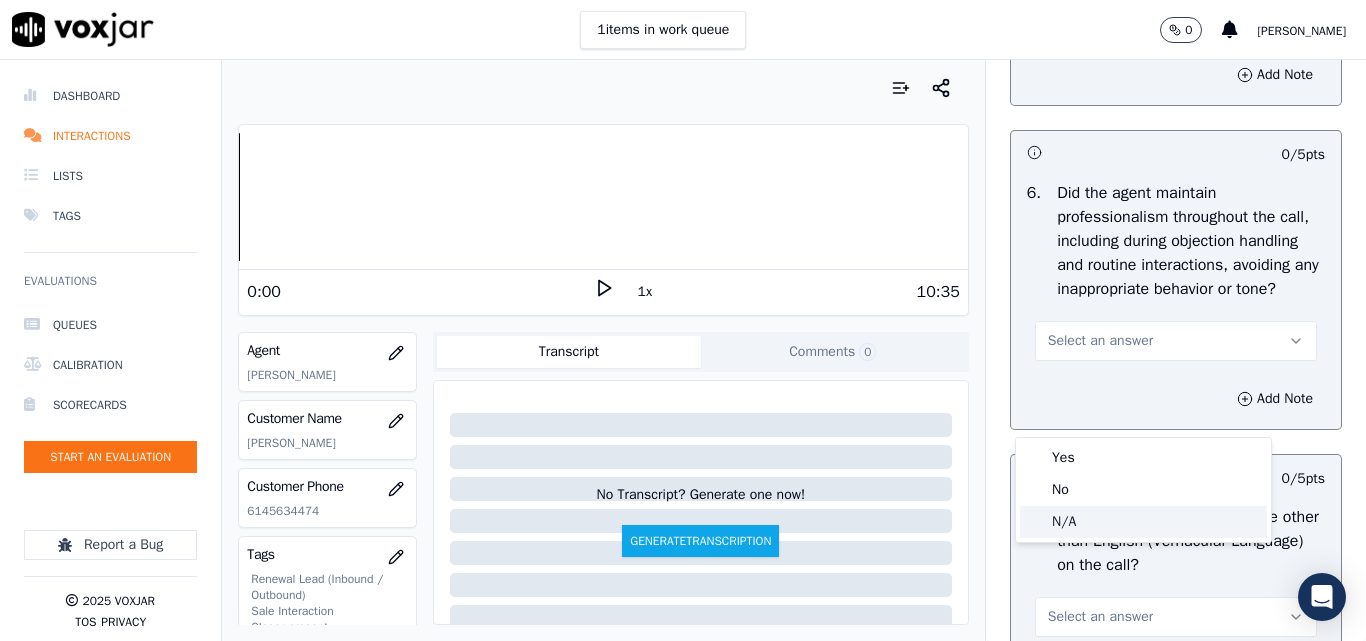 click on "N/A" 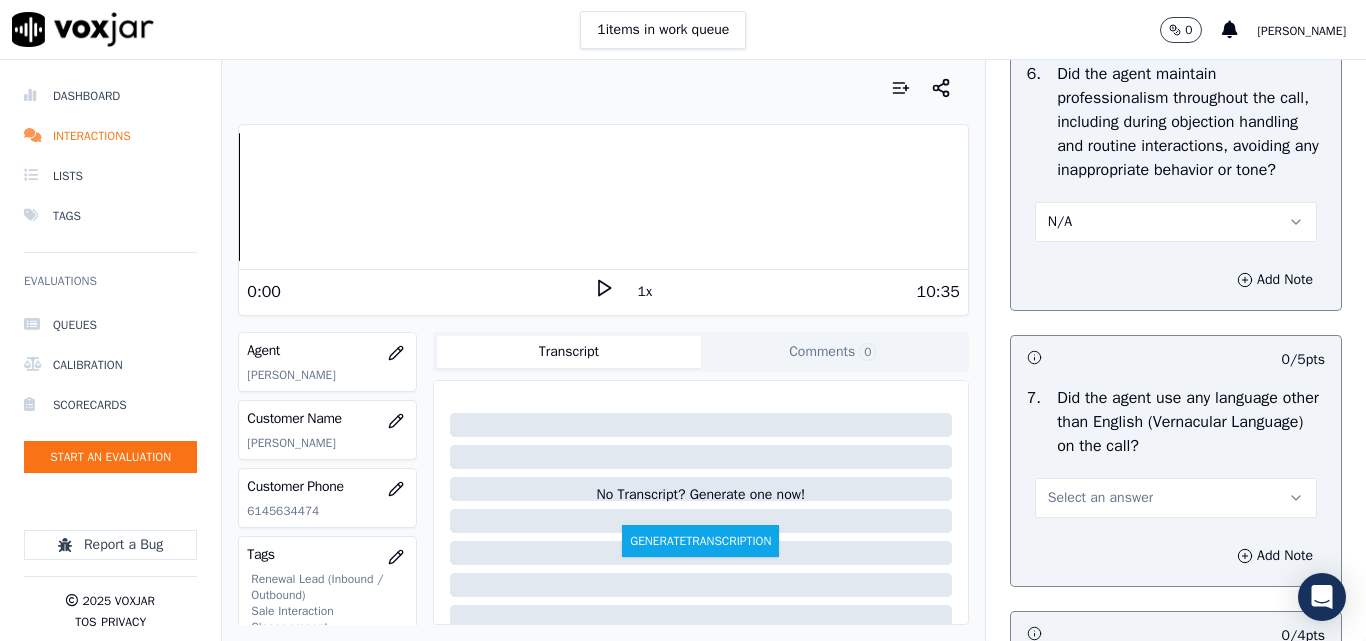 scroll, scrollTop: 2900, scrollLeft: 0, axis: vertical 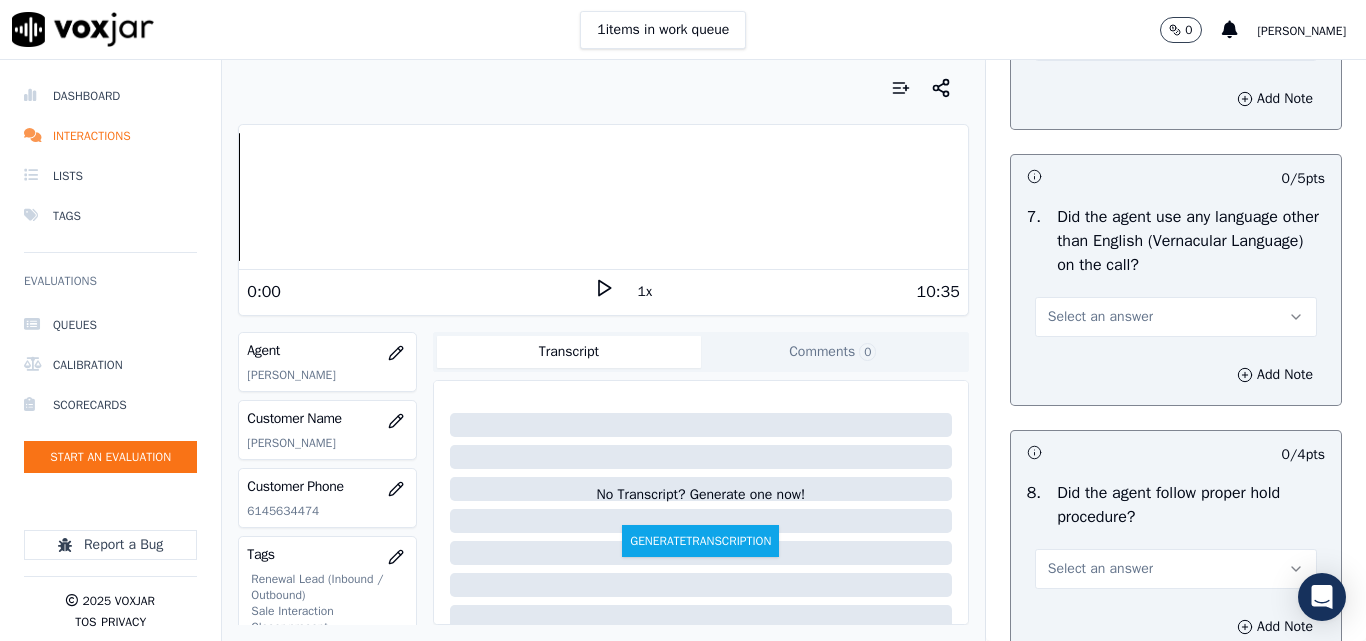 click on "Select an answer" at bounding box center (1100, 317) 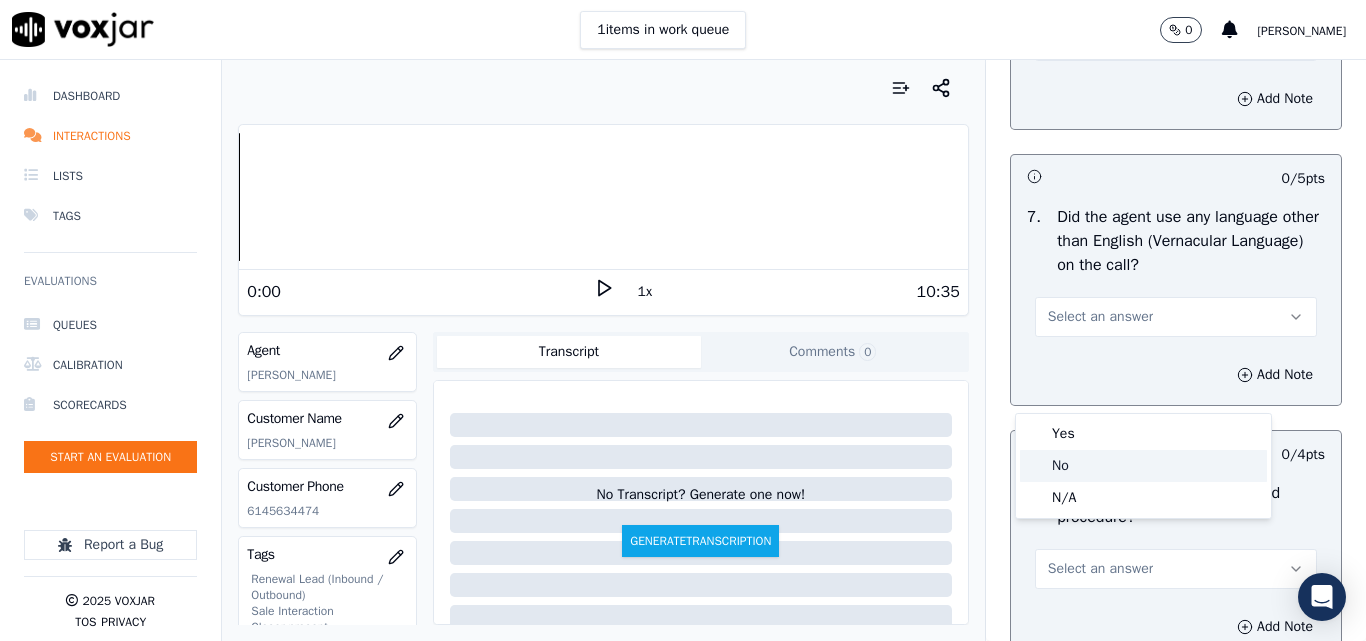 click on "No" 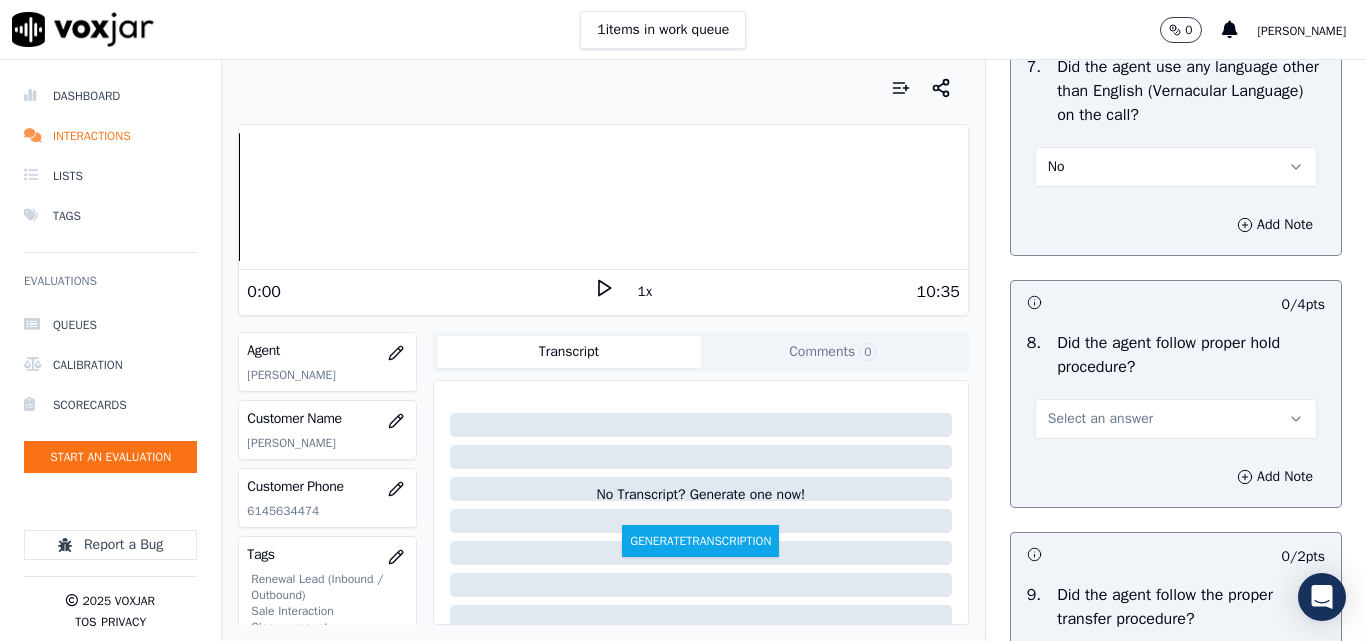 scroll, scrollTop: 3200, scrollLeft: 0, axis: vertical 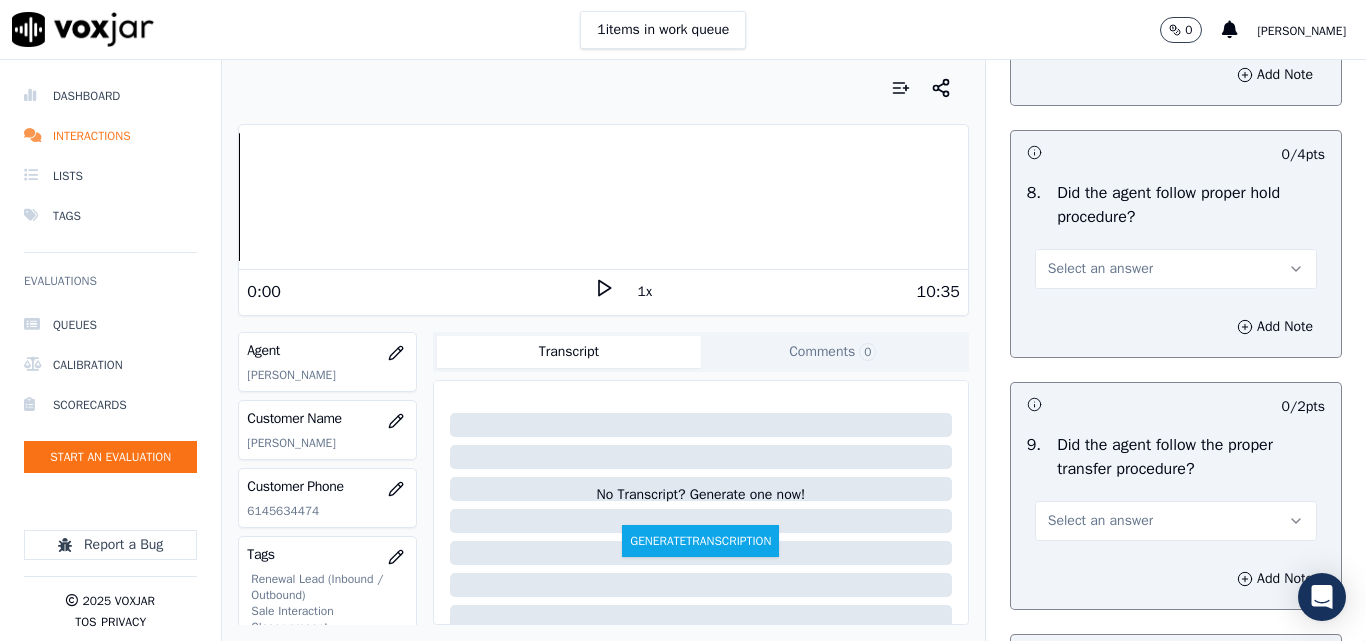 click on "Select an answer" at bounding box center [1100, 269] 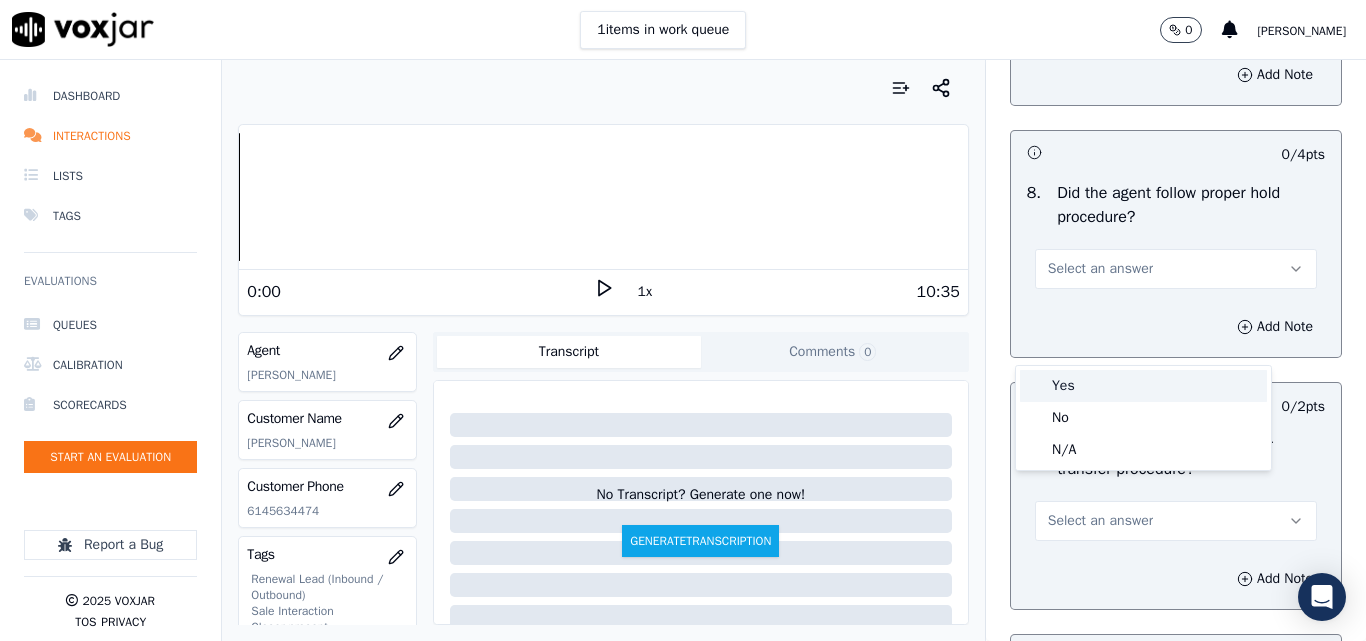 click on "Yes" at bounding box center (1143, 386) 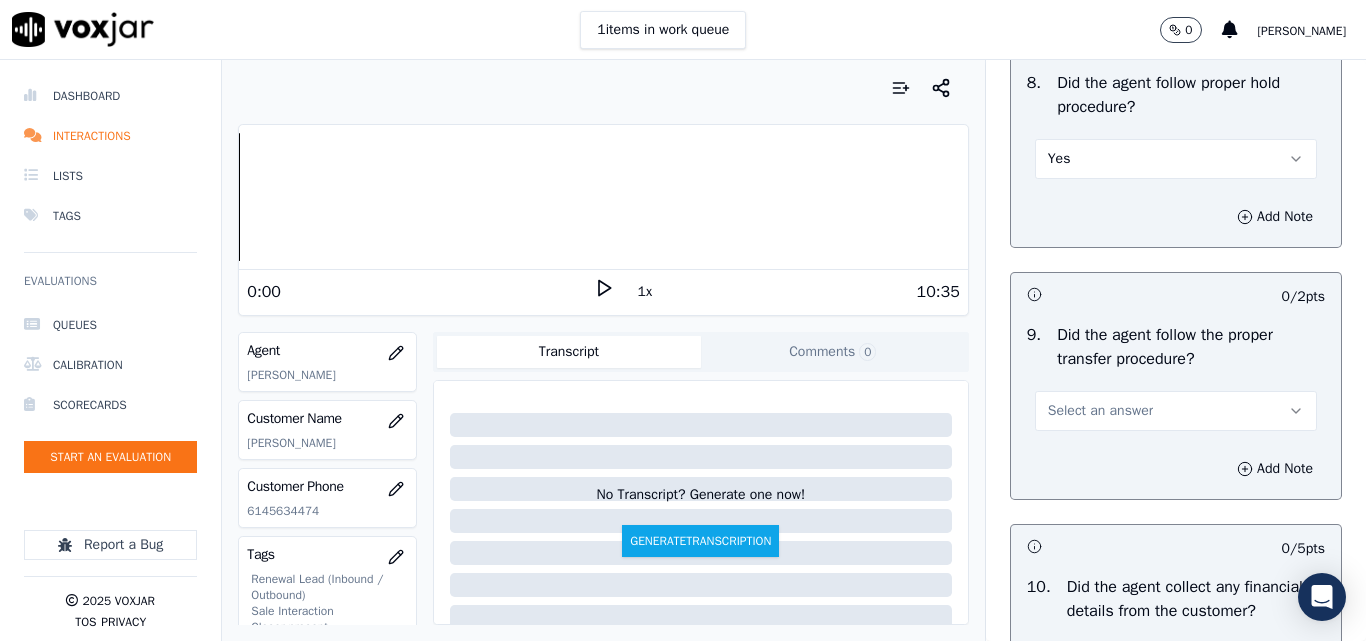 scroll, scrollTop: 3400, scrollLeft: 0, axis: vertical 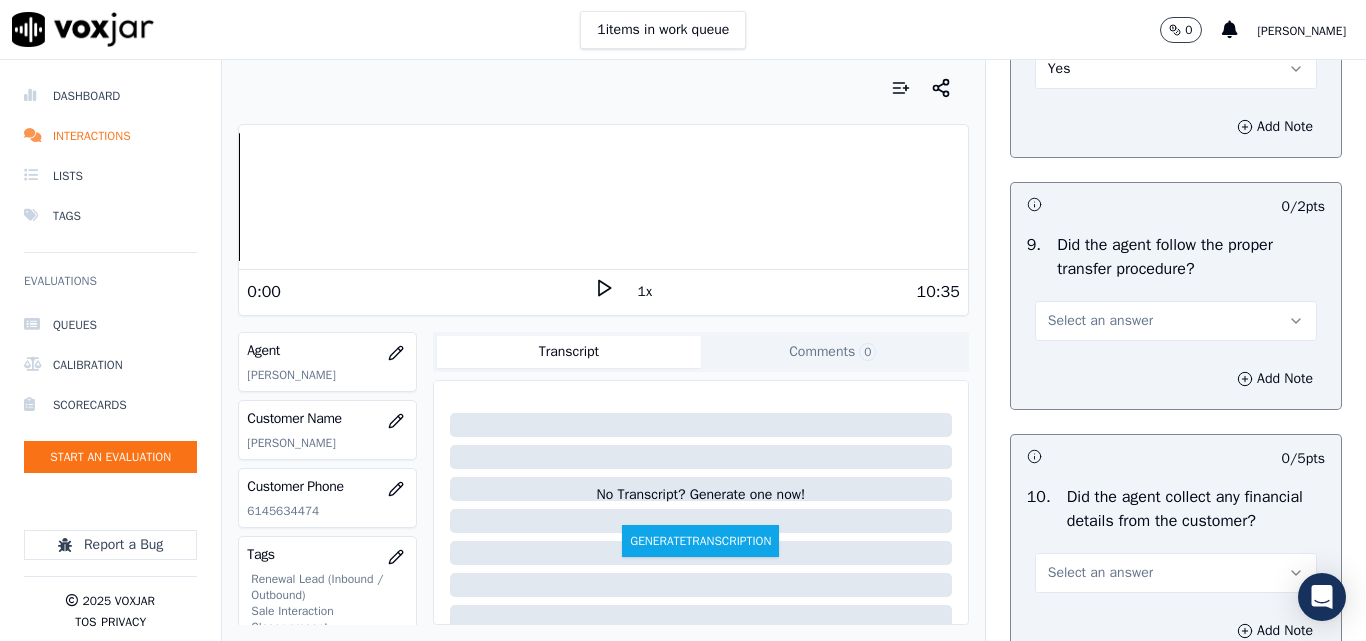 click on "Select an answer" at bounding box center (1176, 321) 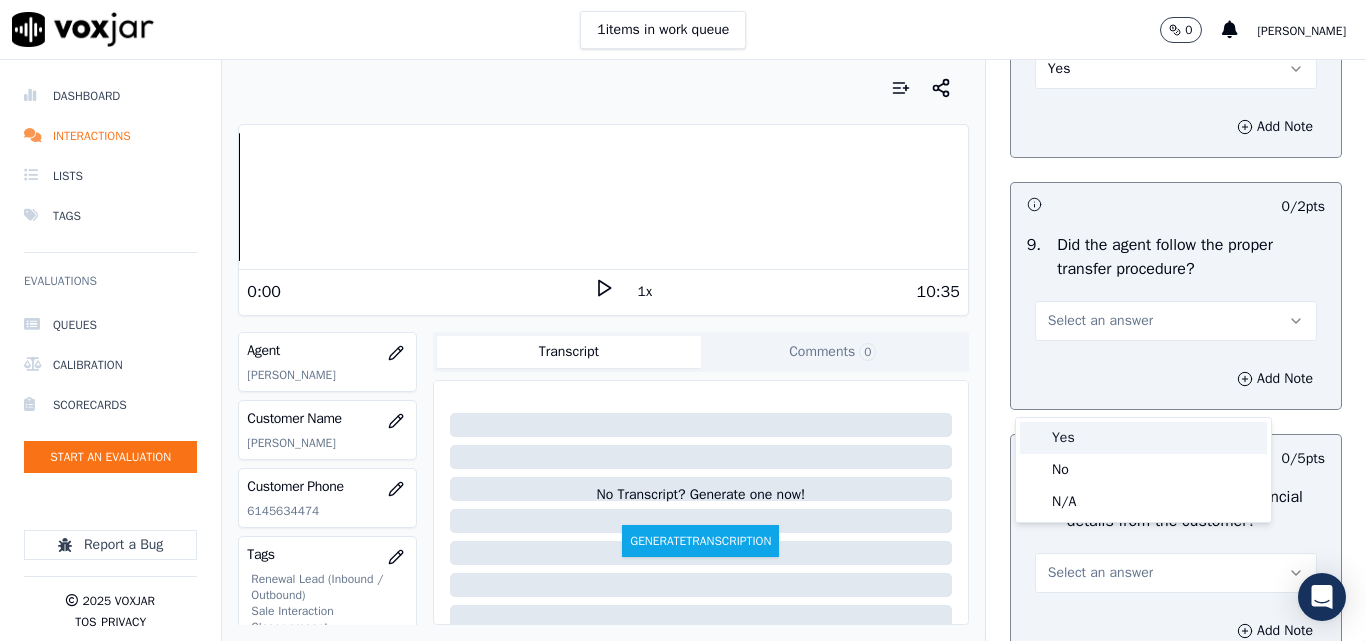 click on "Yes" at bounding box center (1143, 438) 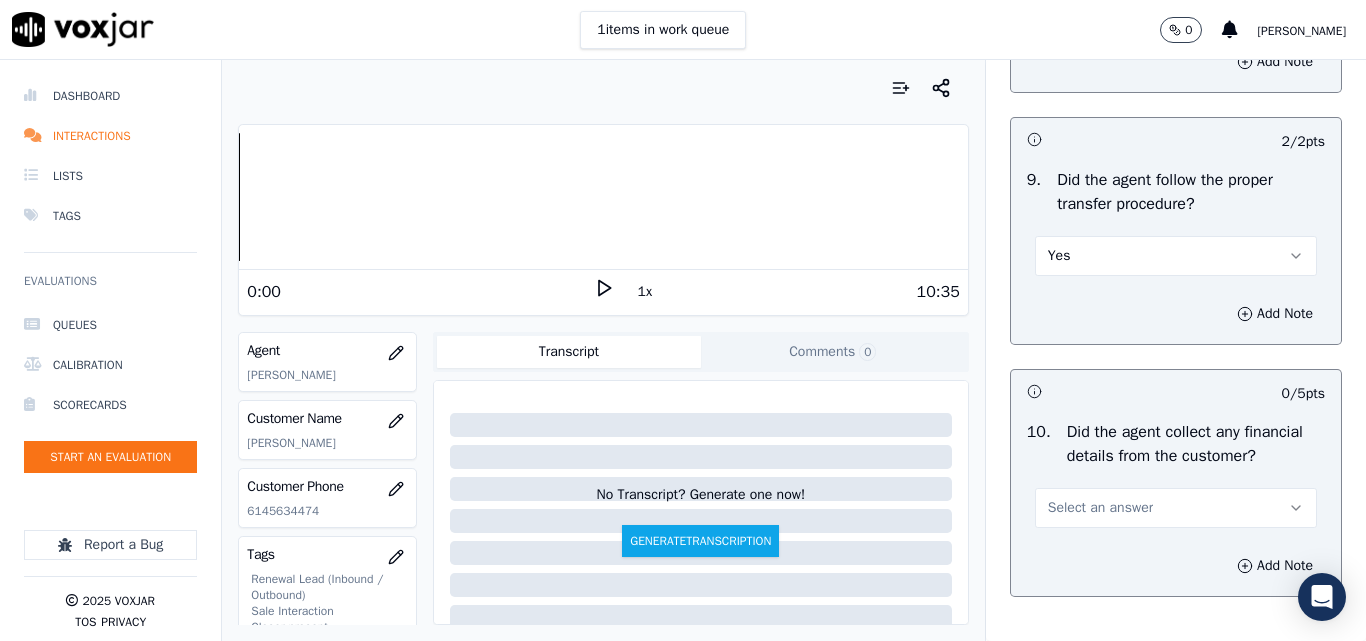 scroll, scrollTop: 3700, scrollLeft: 0, axis: vertical 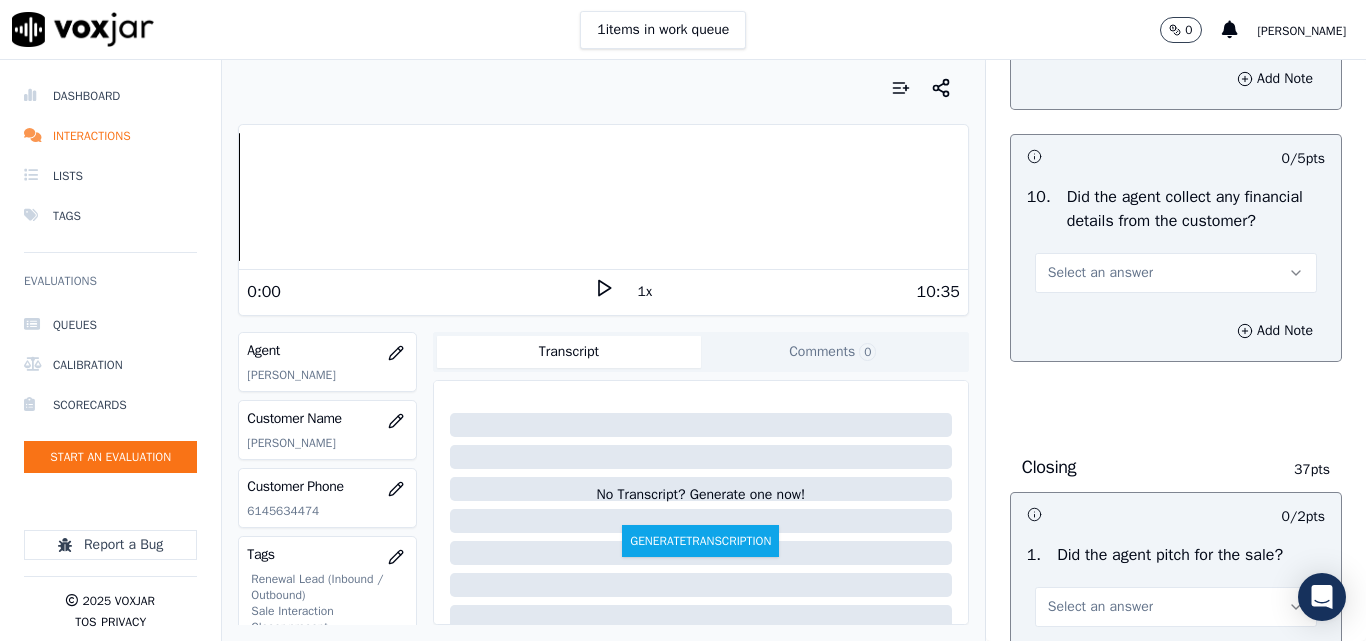 click on "Select an answer" at bounding box center (1176, 273) 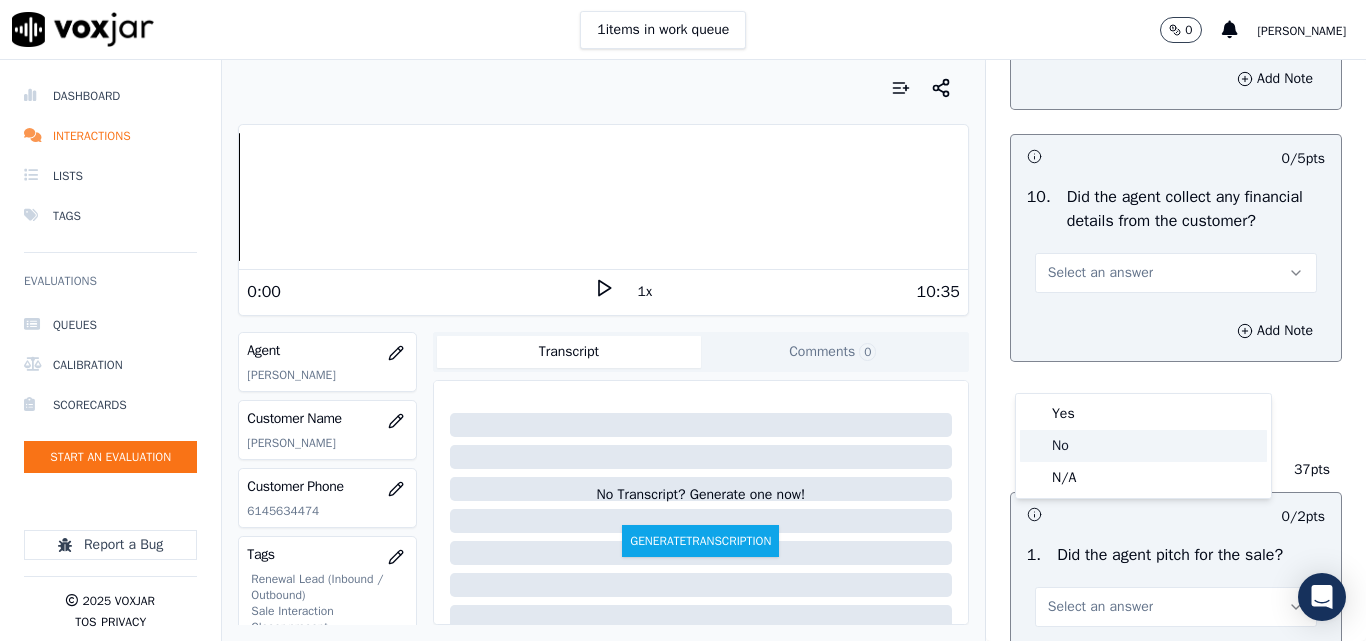 click on "No" 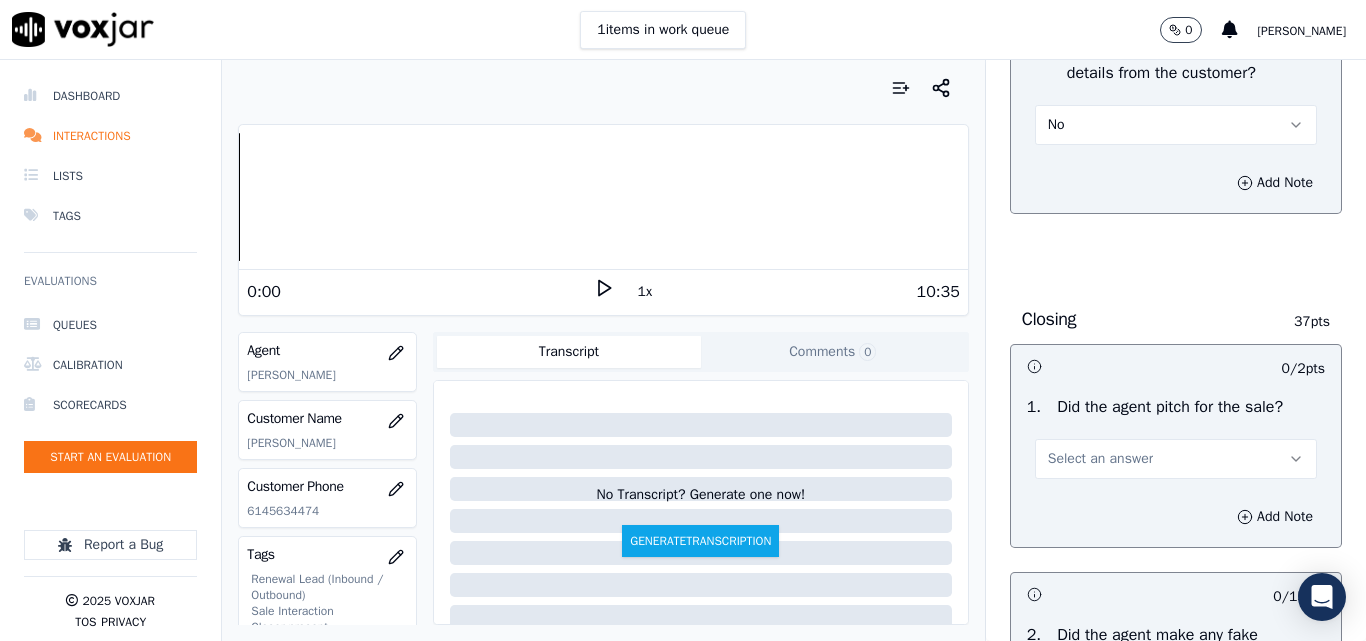 scroll, scrollTop: 4000, scrollLeft: 0, axis: vertical 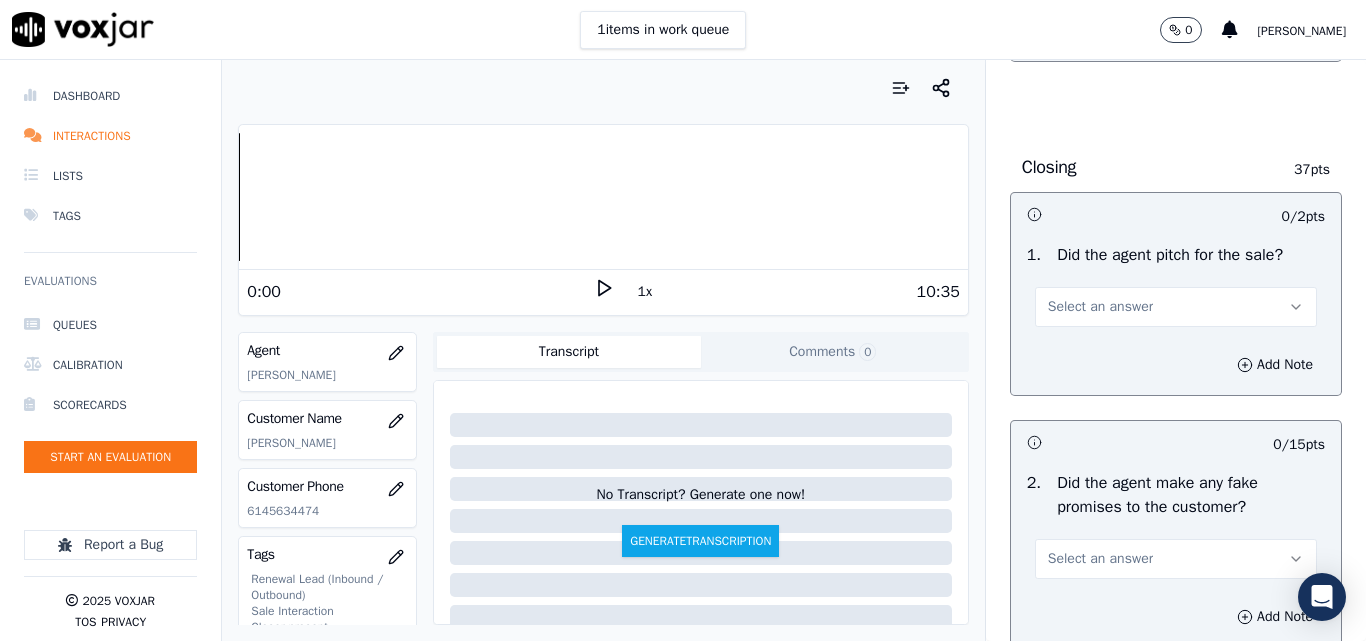click on "Select an answer" at bounding box center (1100, 307) 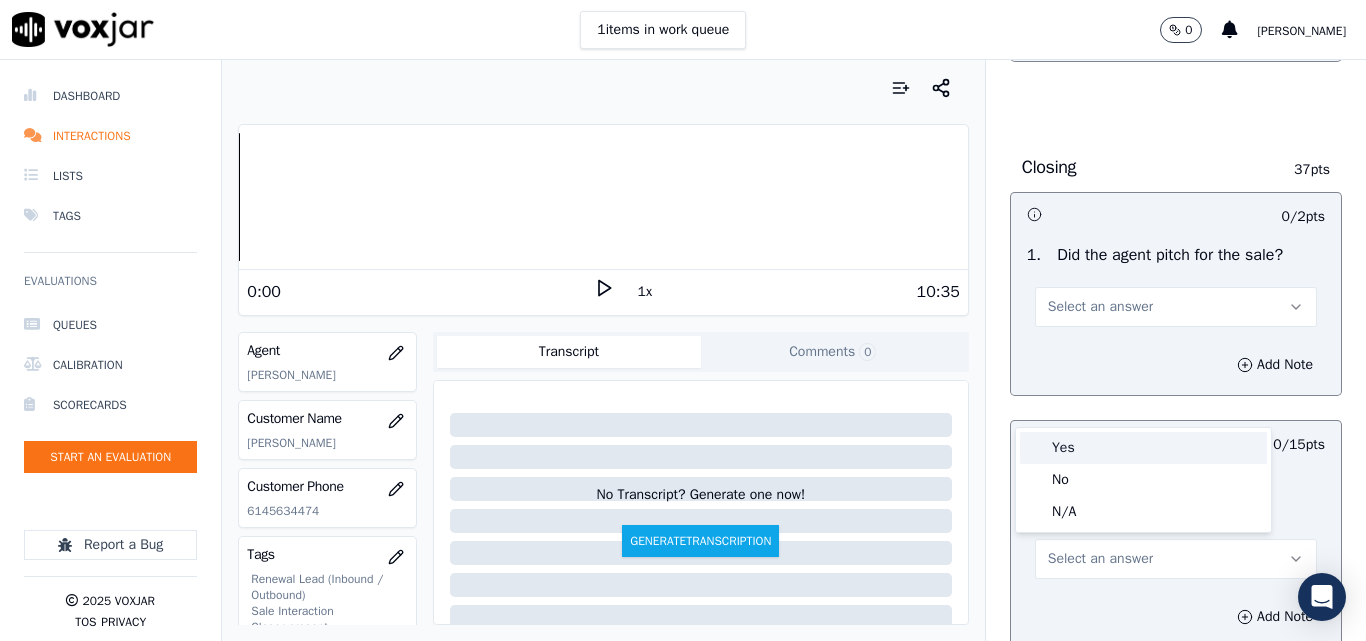 click on "Yes" at bounding box center [1143, 448] 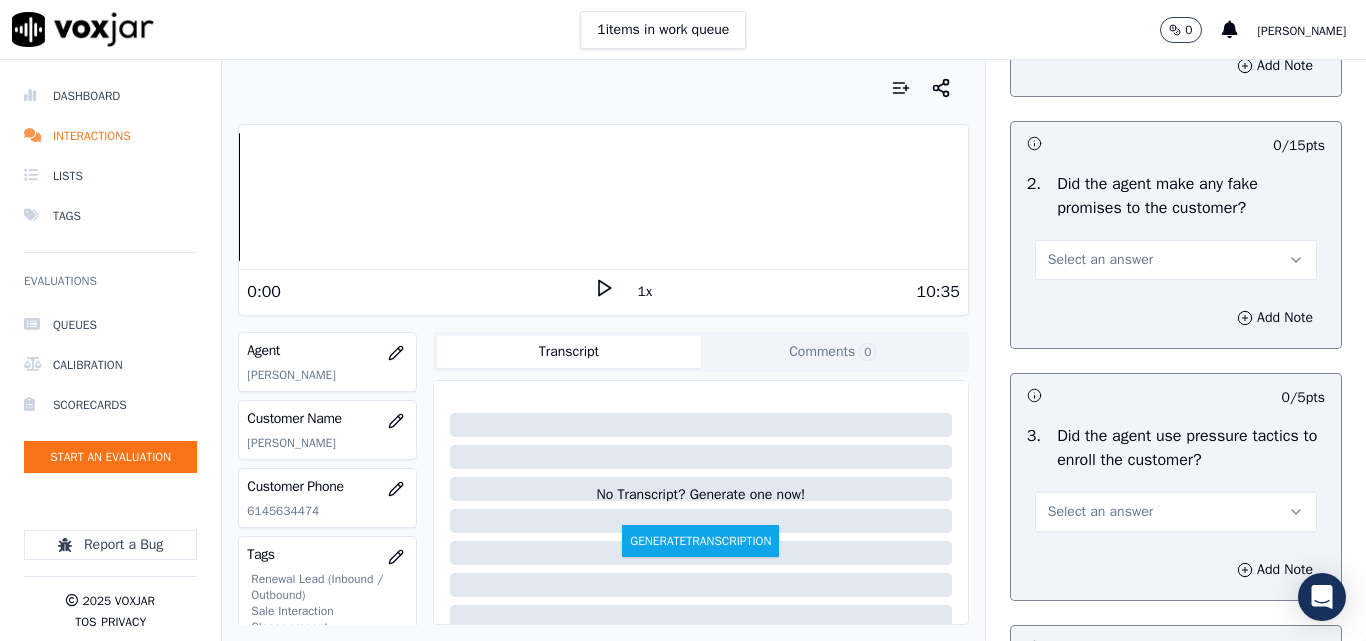 scroll, scrollTop: 4300, scrollLeft: 0, axis: vertical 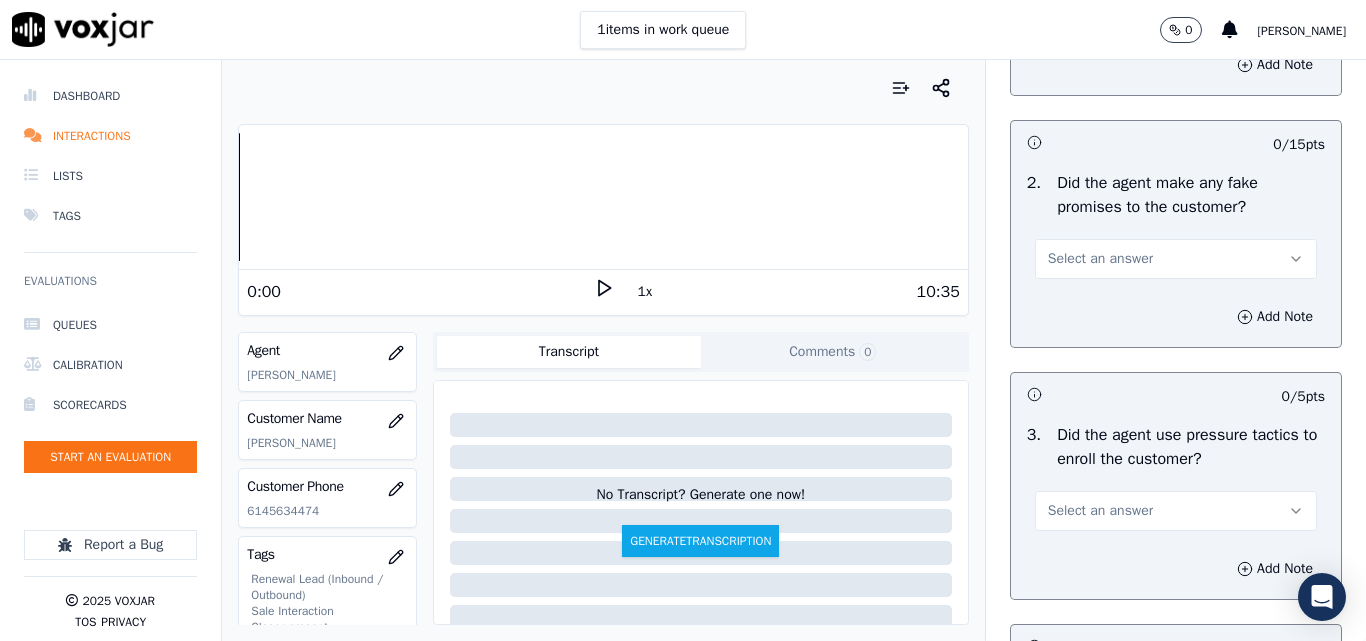click on "Select an answer" at bounding box center [1100, 259] 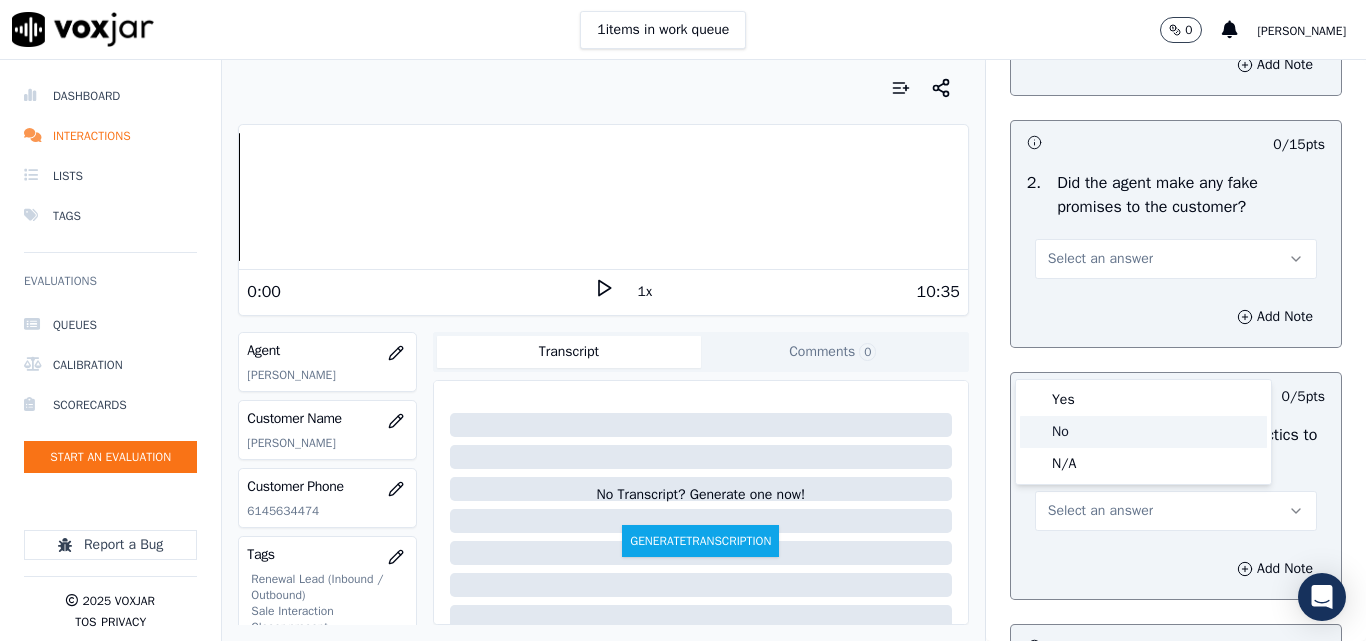 click on "No" 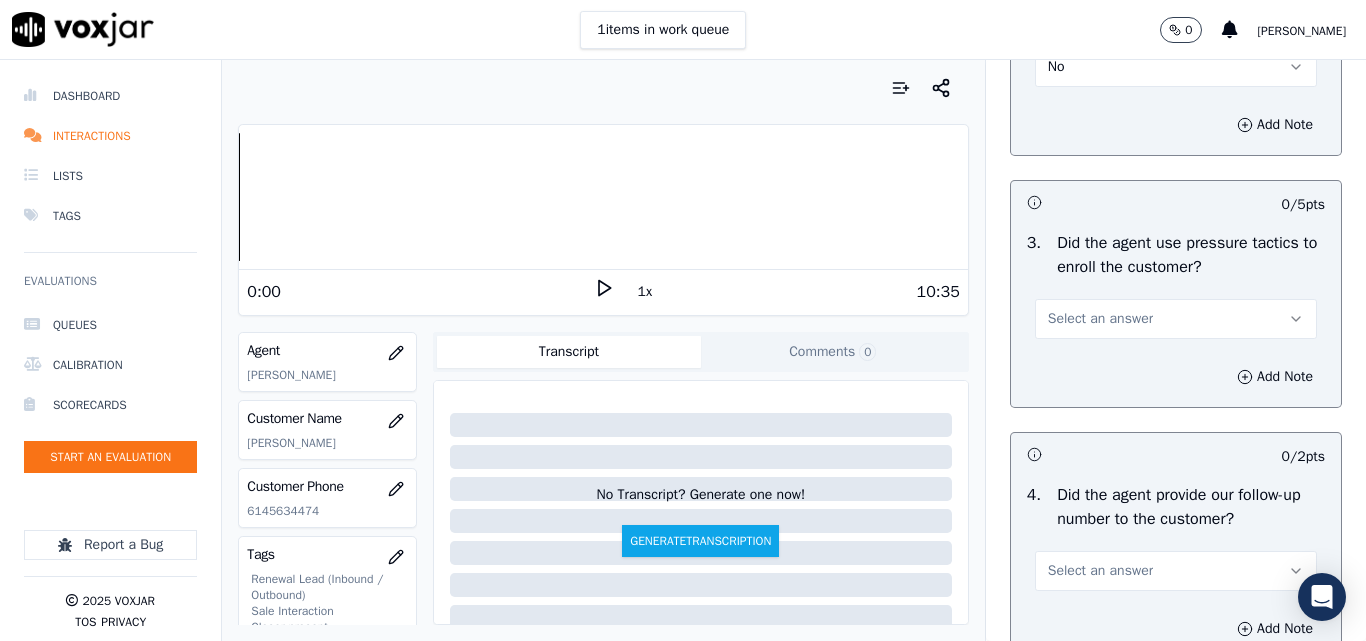 scroll, scrollTop: 4500, scrollLeft: 0, axis: vertical 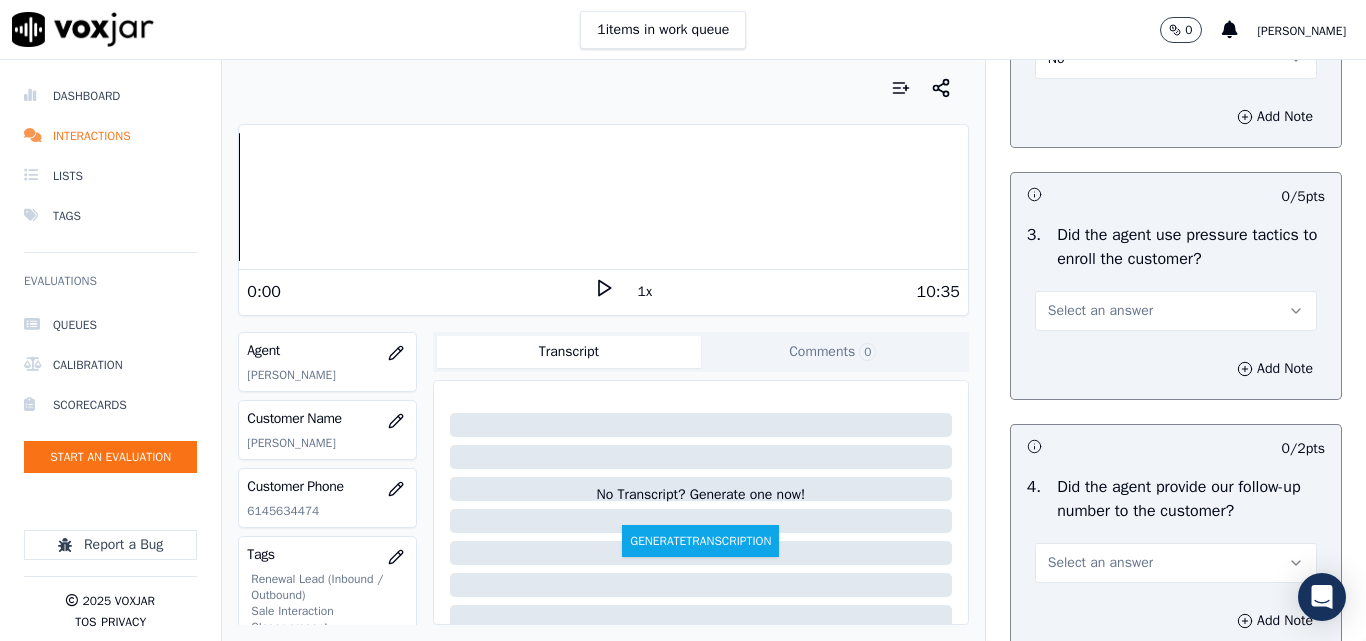 click on "Select an answer" at bounding box center (1100, 311) 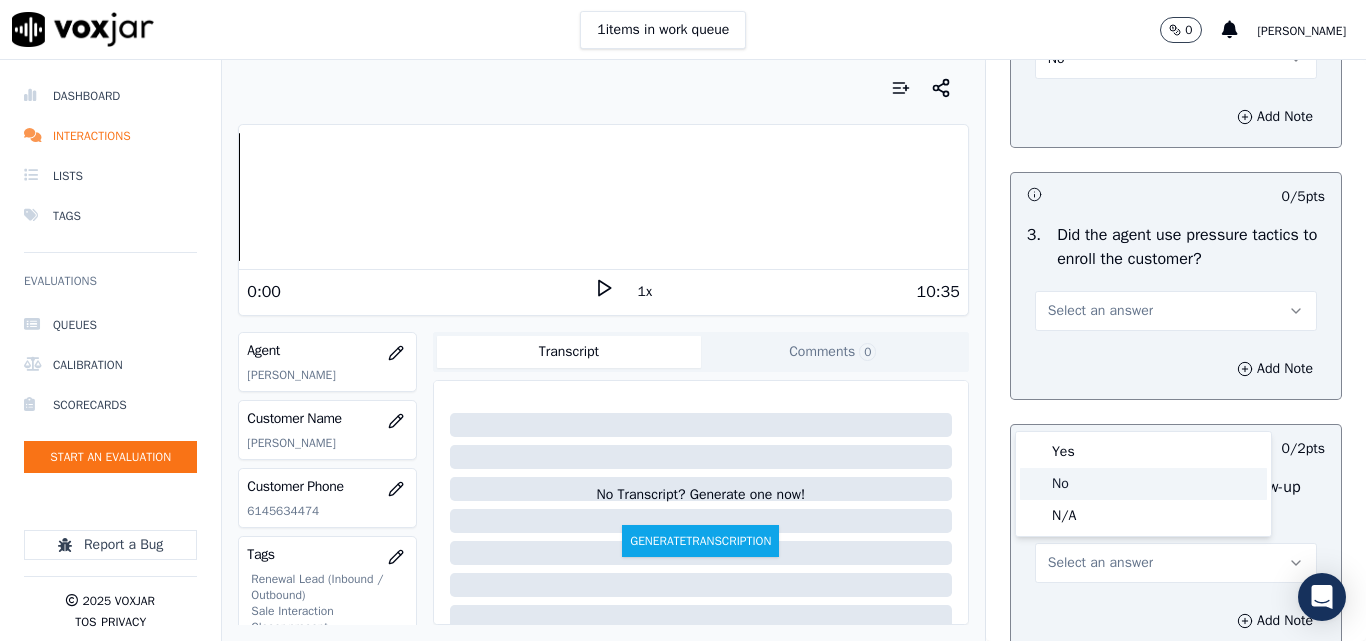 click on "No" 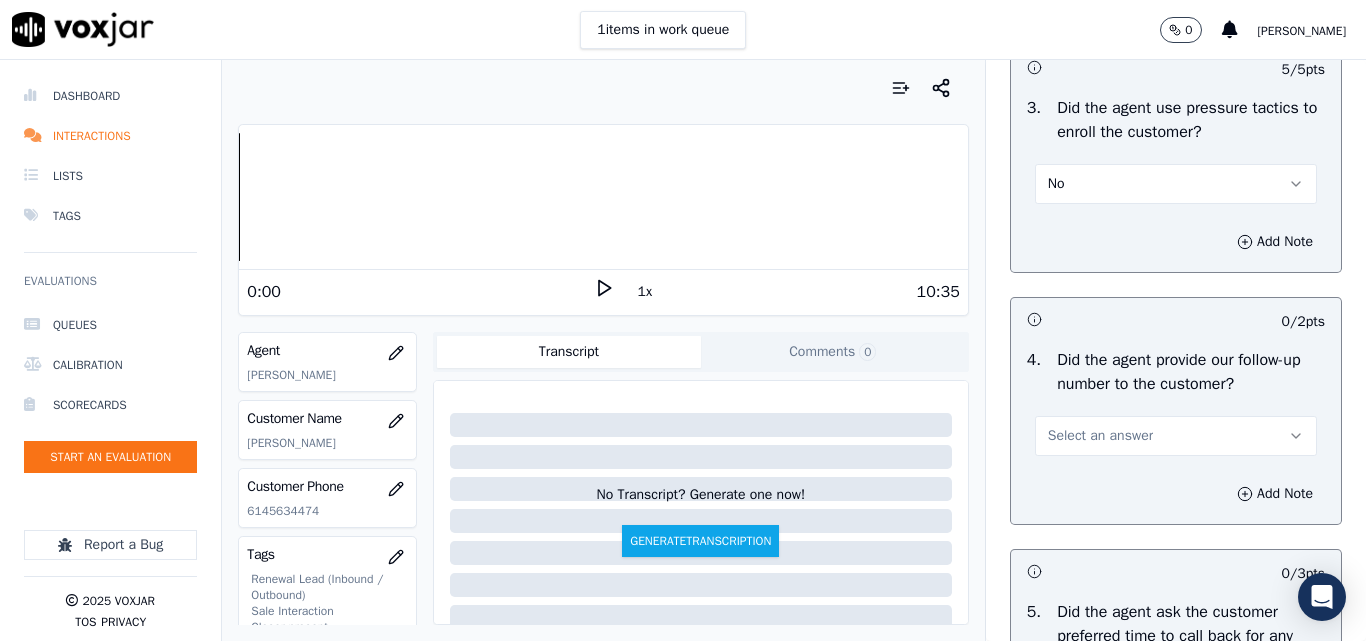 scroll, scrollTop: 4800, scrollLeft: 0, axis: vertical 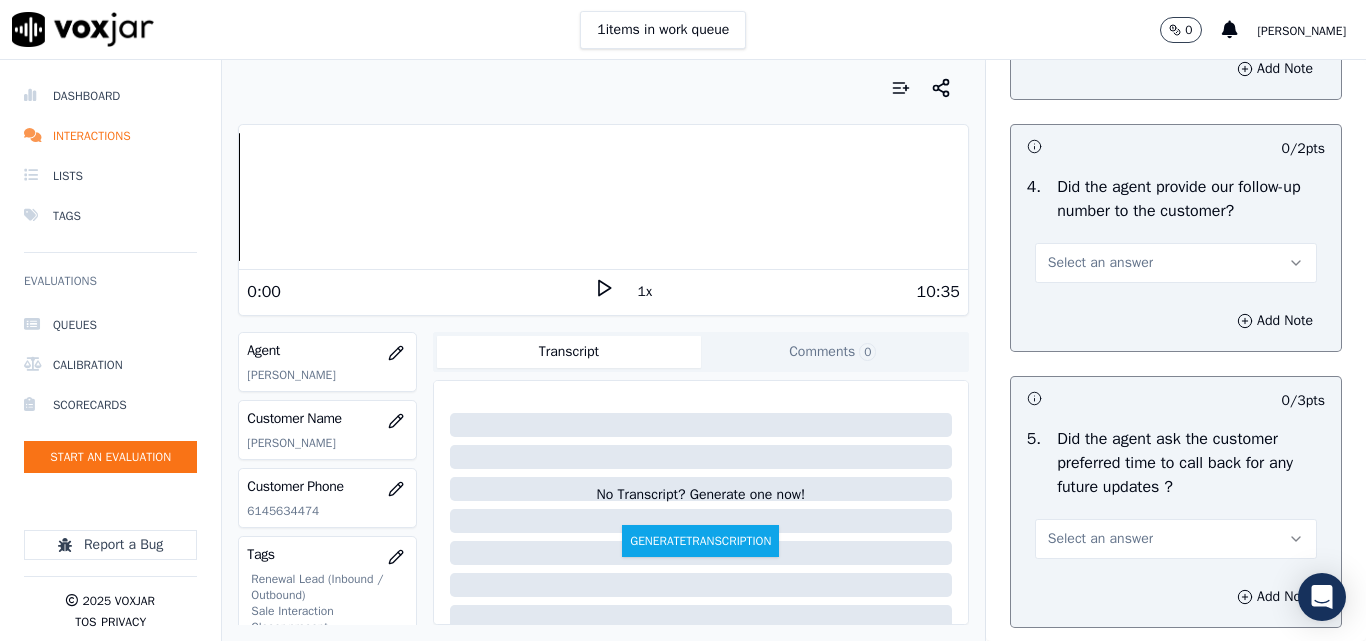 click on "Select an answer" at bounding box center (1100, 263) 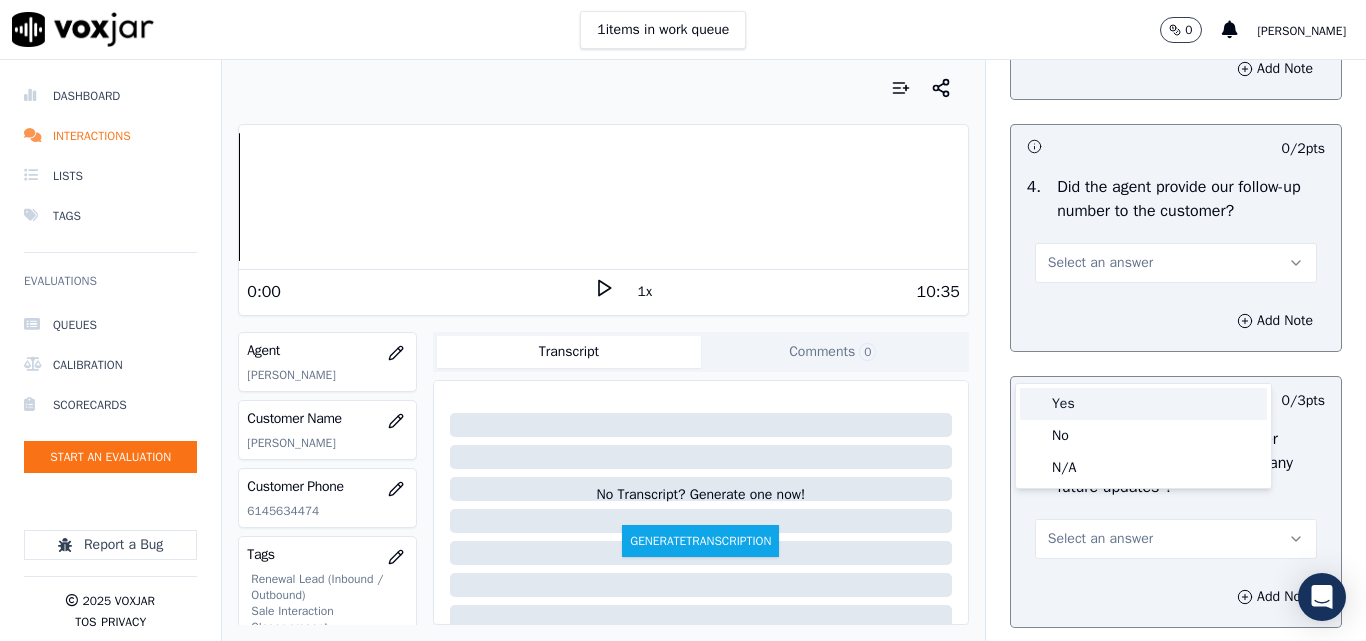 click on "Yes" at bounding box center [1143, 404] 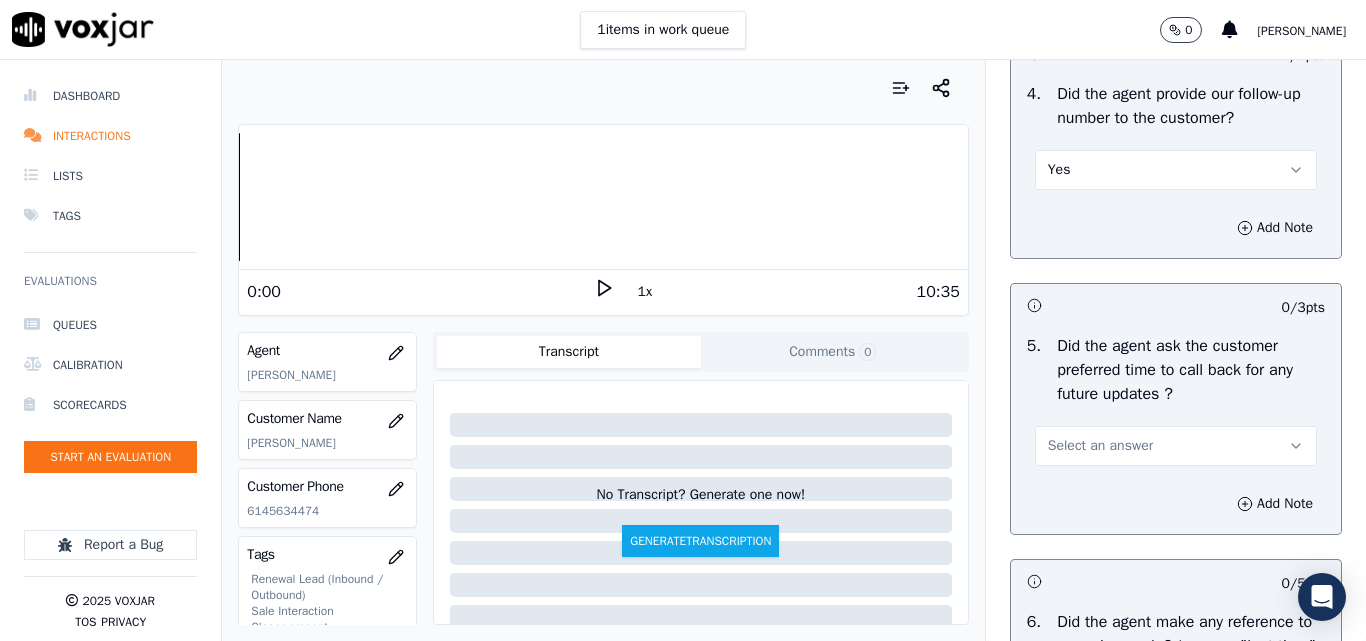 scroll, scrollTop: 5000, scrollLeft: 0, axis: vertical 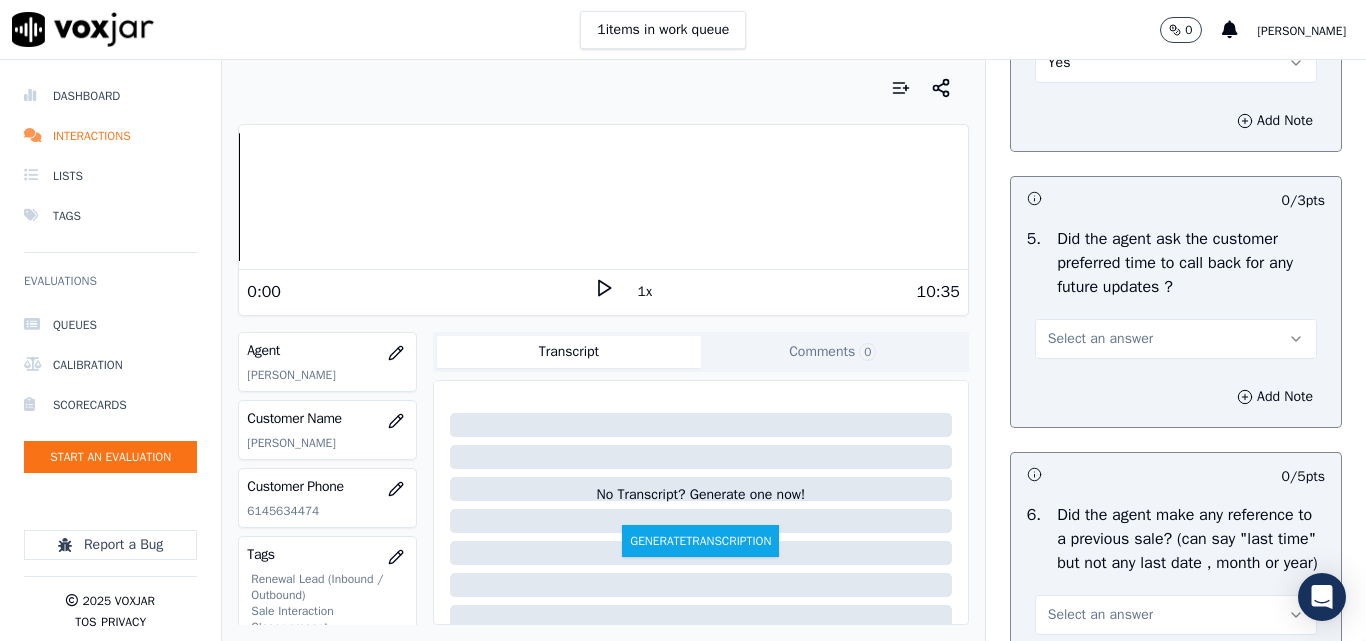 click on "Select an answer" at bounding box center [1100, 339] 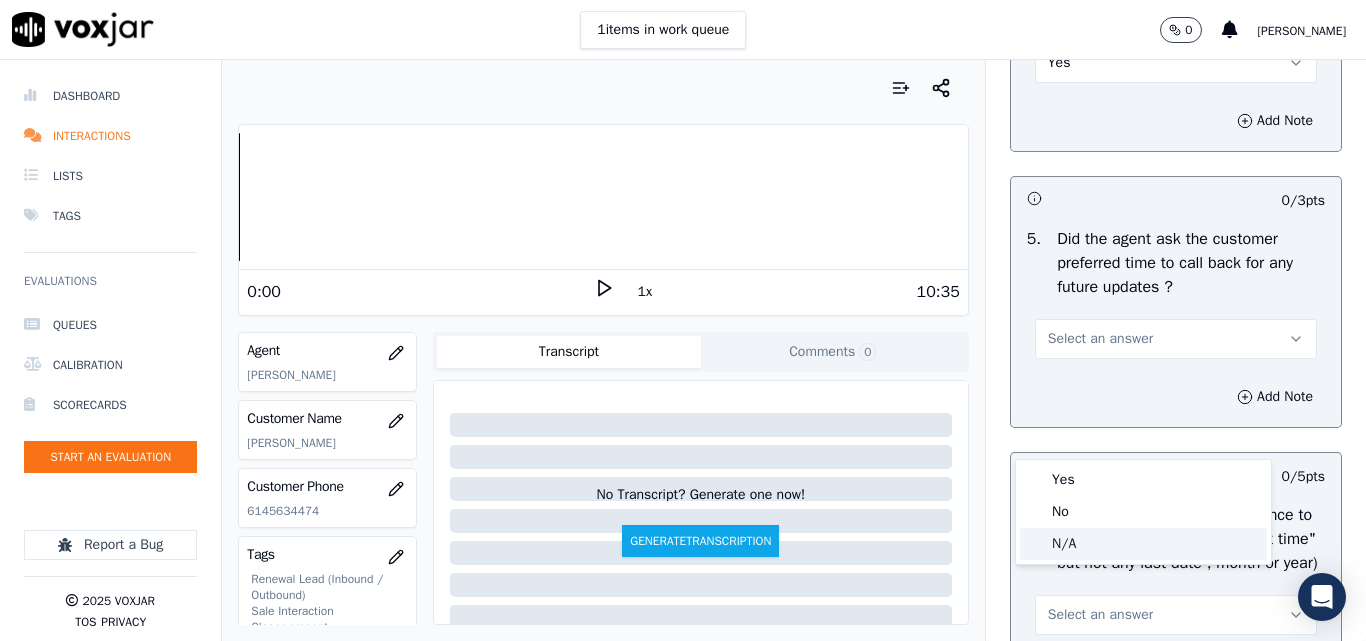 click on "N/A" 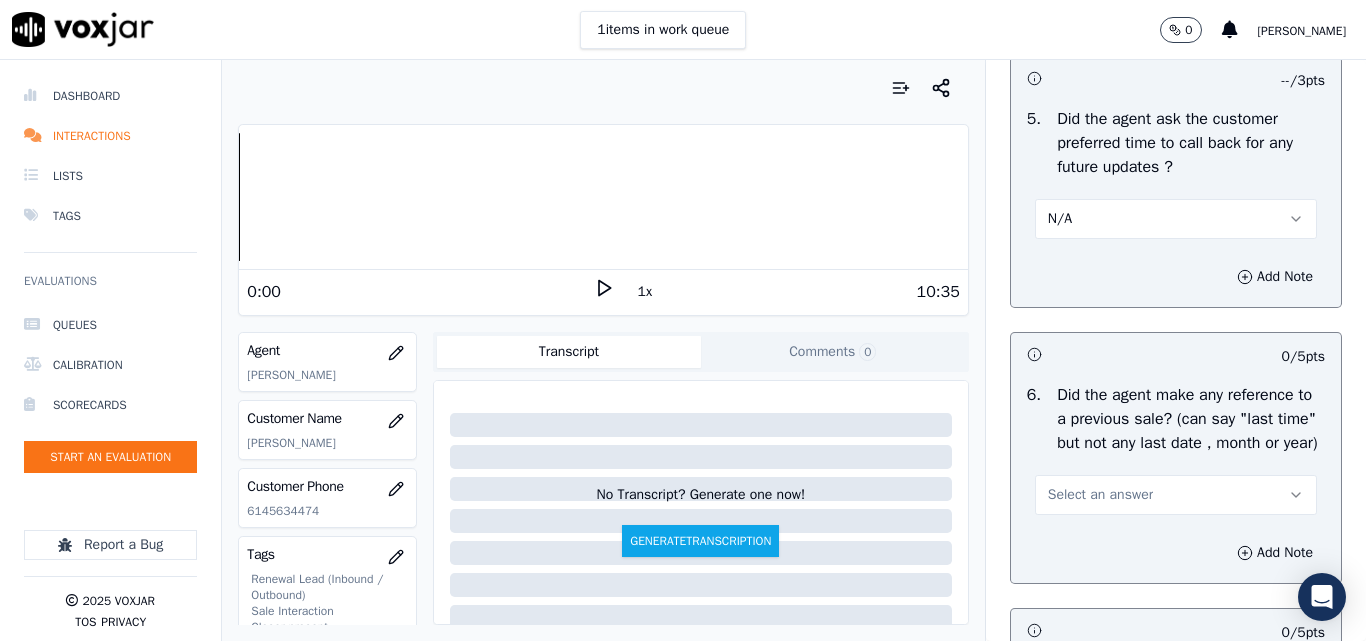 scroll, scrollTop: 5300, scrollLeft: 0, axis: vertical 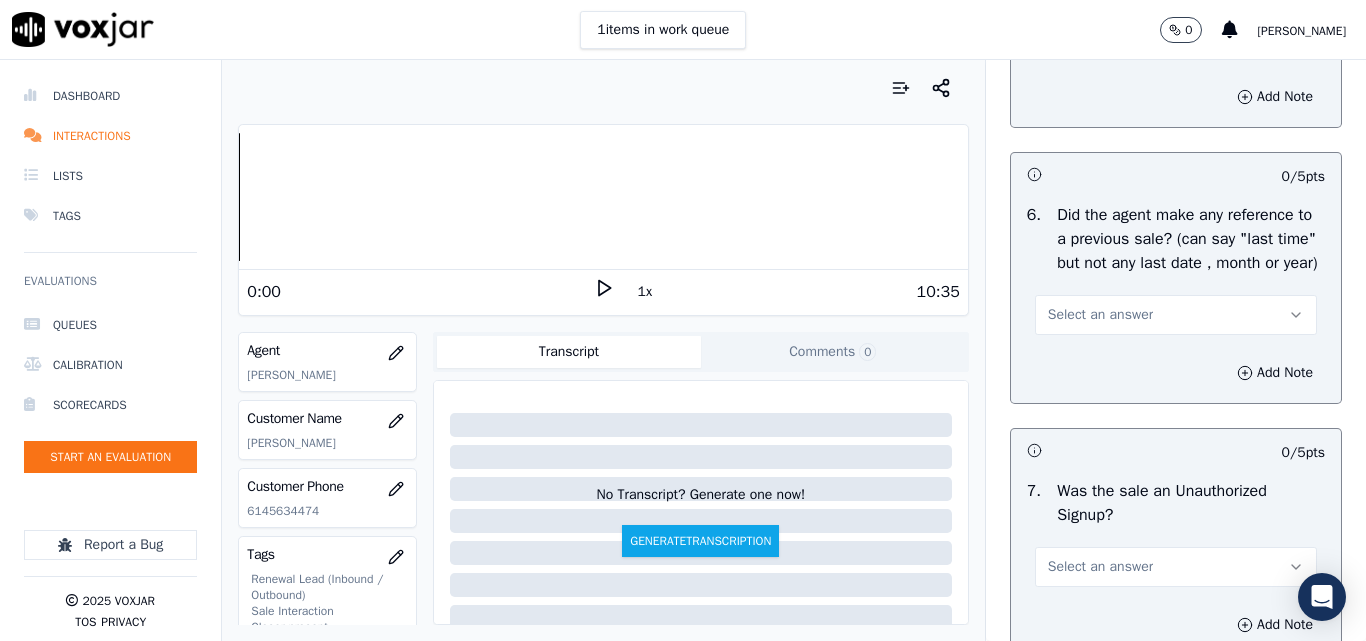 click on "Select an answer" at bounding box center [1176, 315] 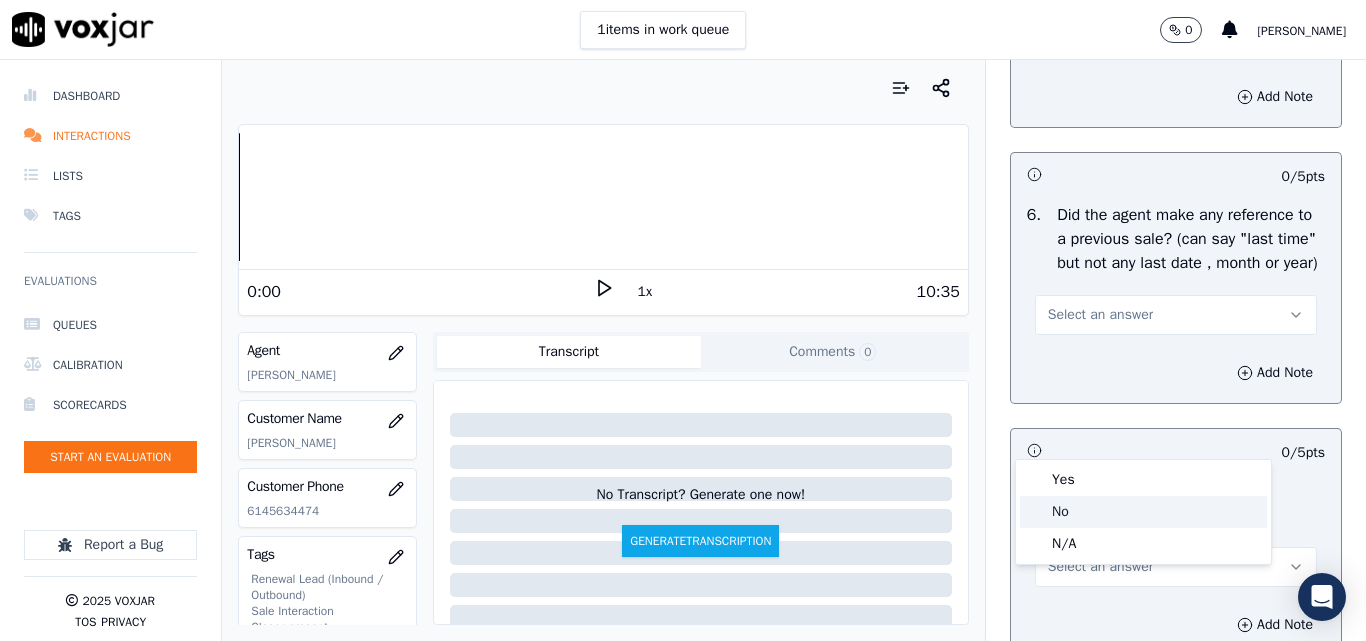 click on "No" 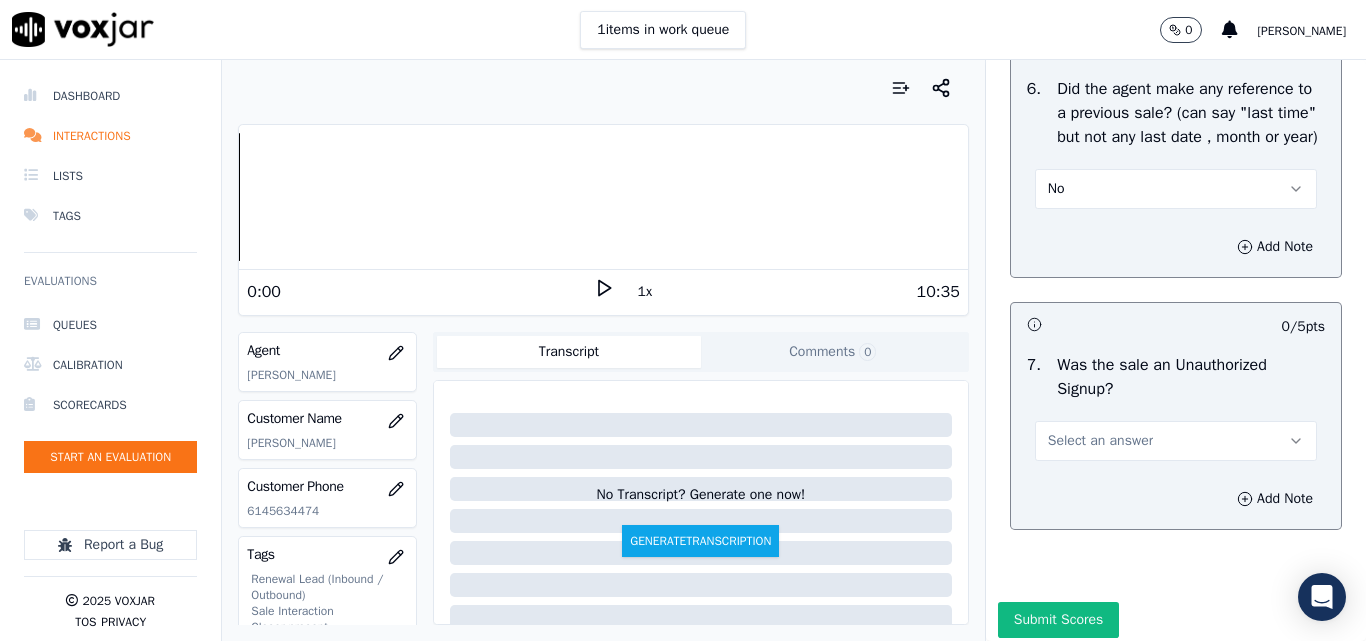 scroll, scrollTop: 5600, scrollLeft: 0, axis: vertical 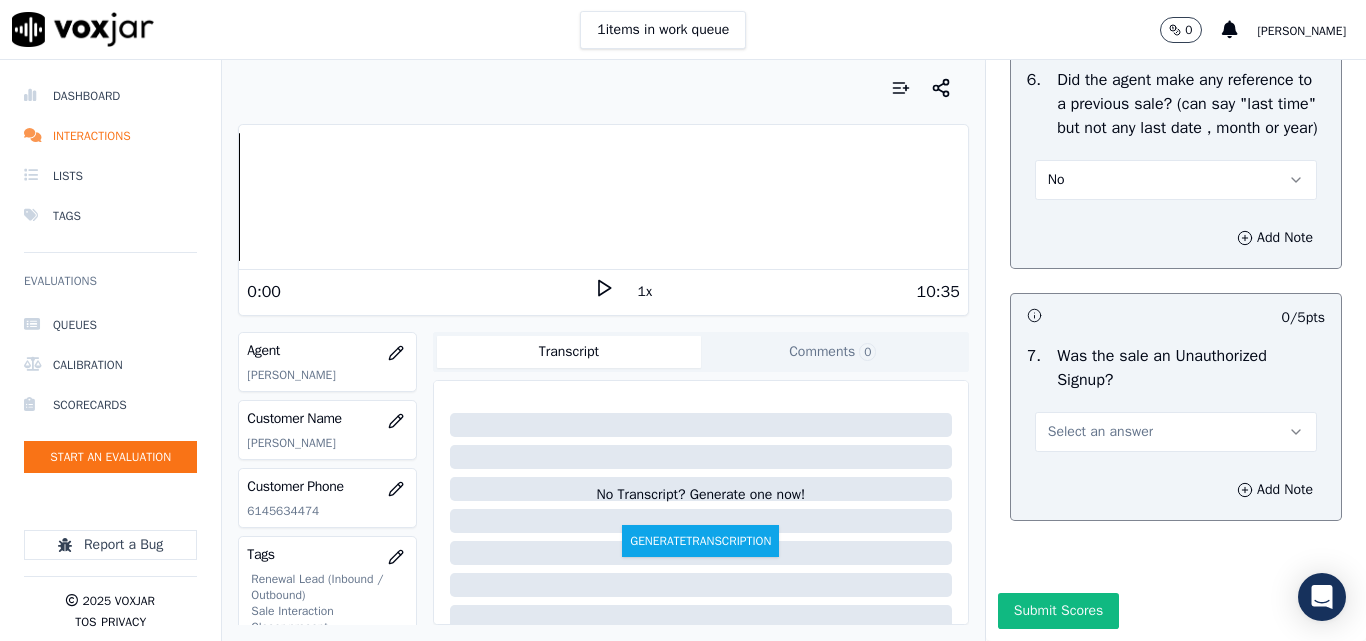 drag, startPoint x: 1079, startPoint y: 385, endPoint x: 1086, endPoint y: 405, distance: 21.189621 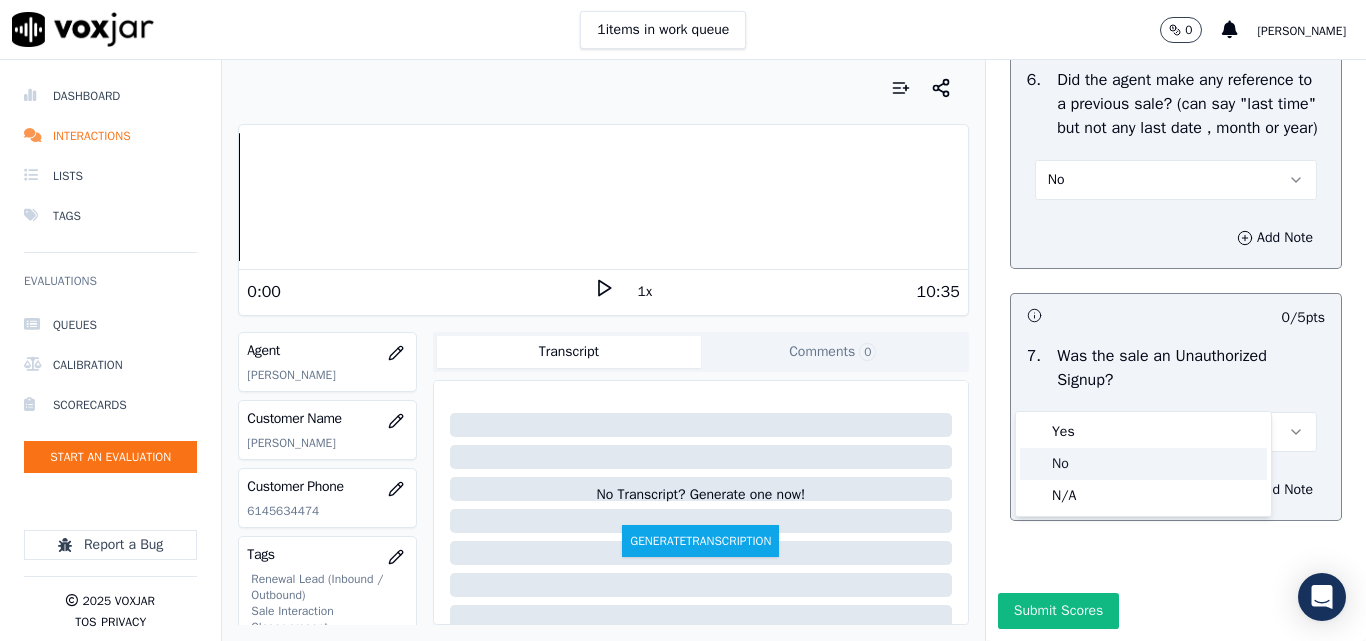 click on "No" 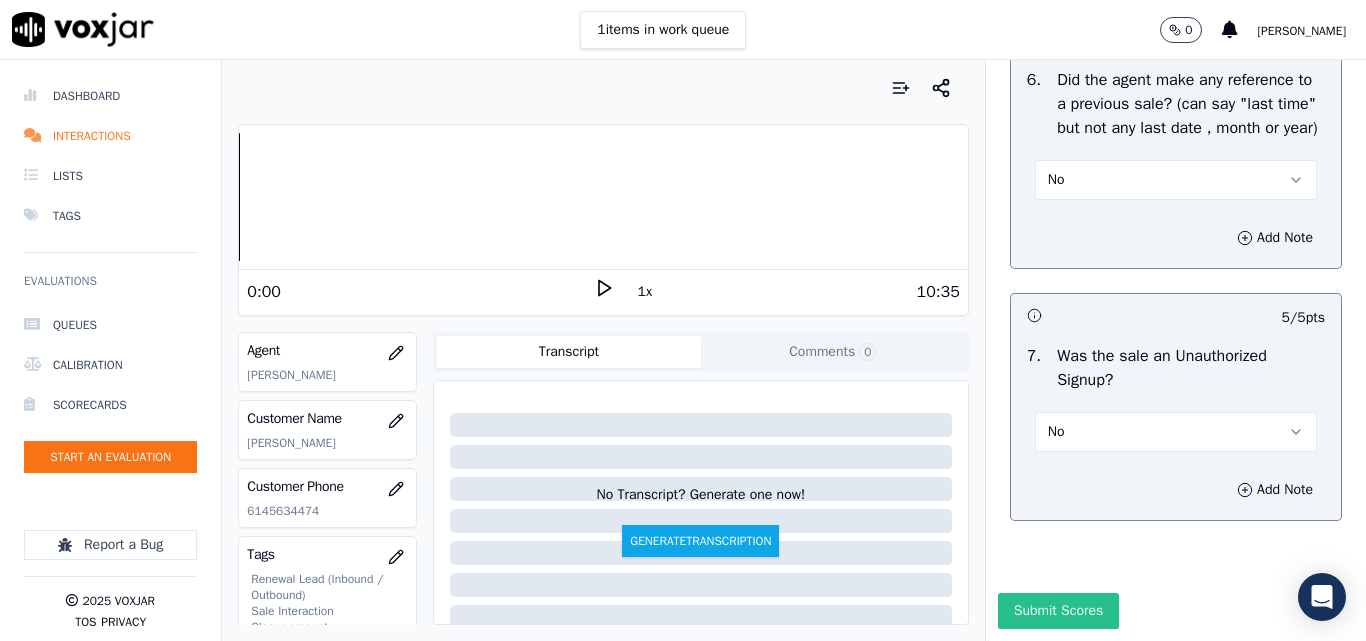 click on "Submit Scores" at bounding box center [1058, 611] 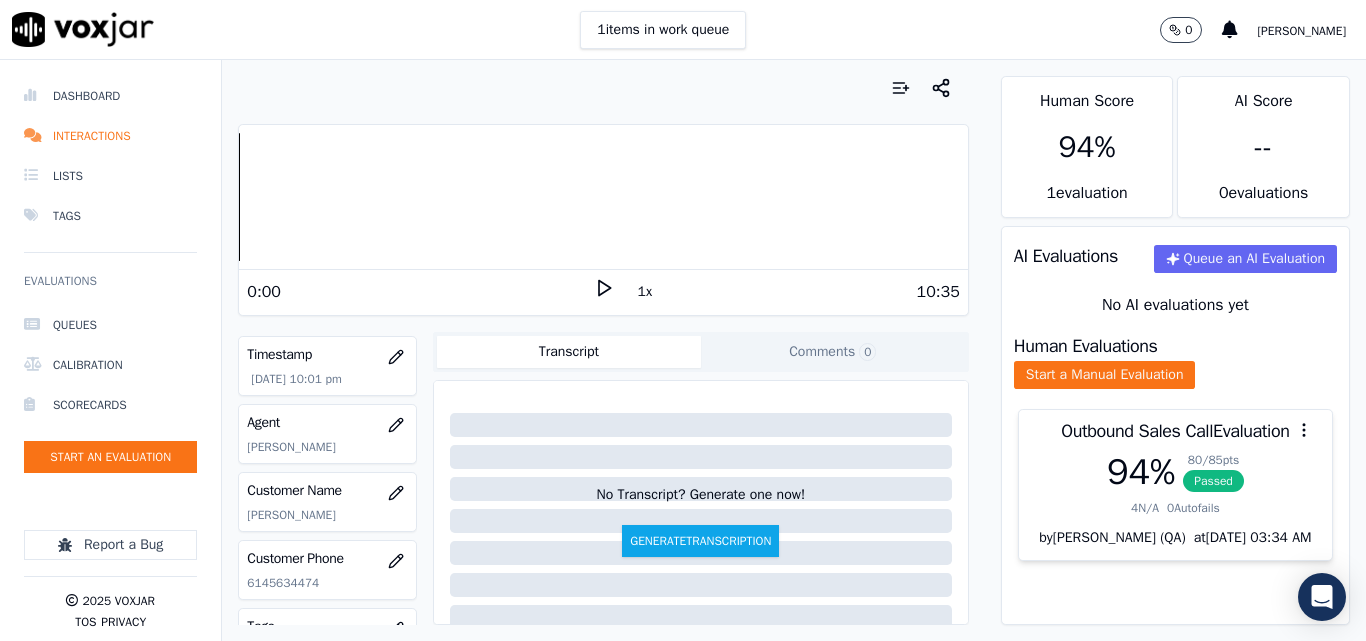 scroll, scrollTop: 120, scrollLeft: 0, axis: vertical 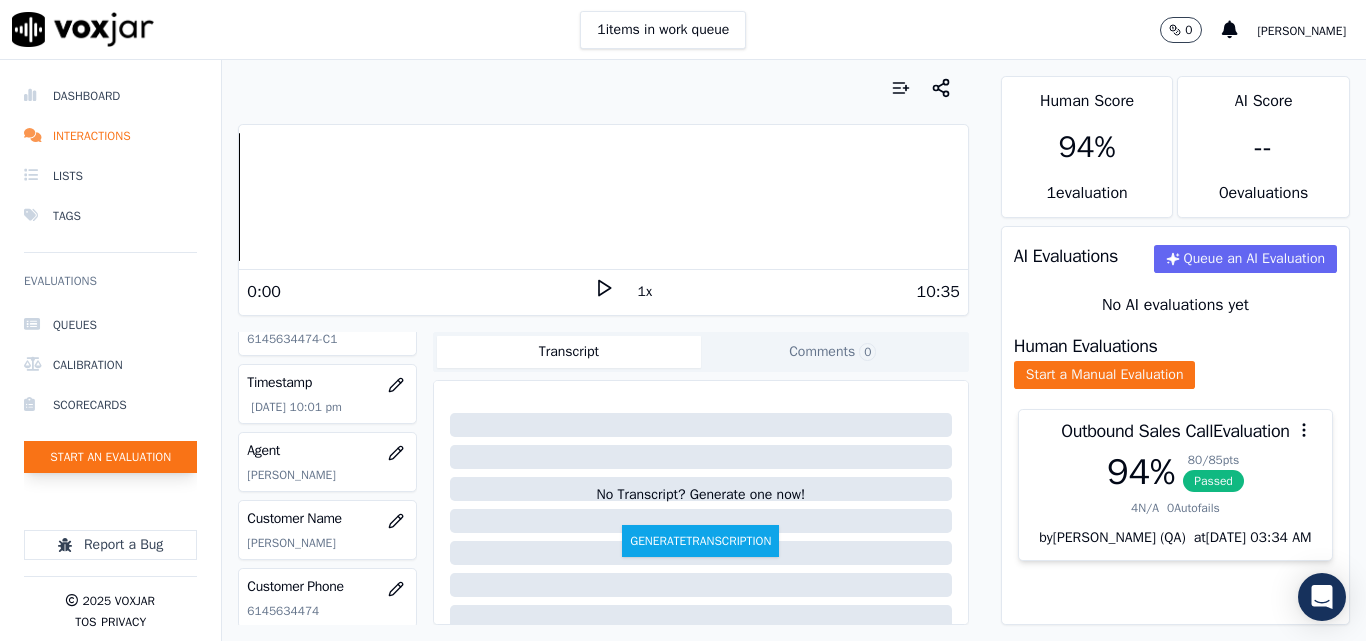 click on "Start an Evaluation" 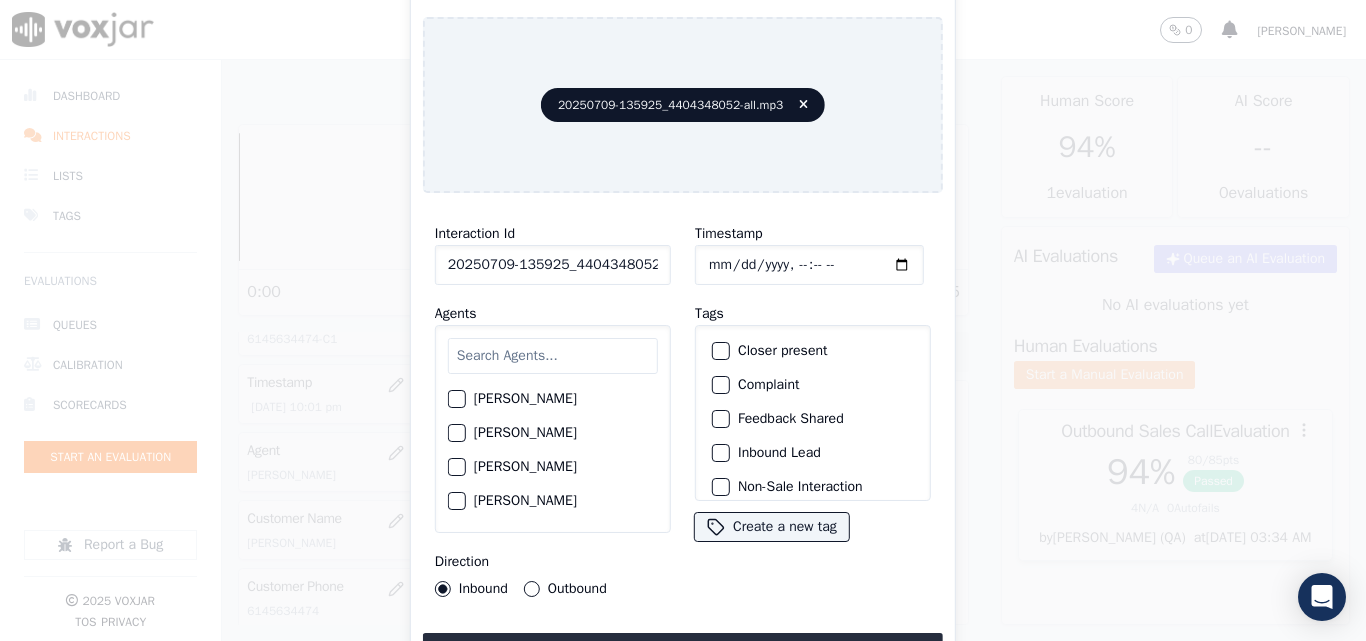 scroll, scrollTop: 0, scrollLeft: 40, axis: horizontal 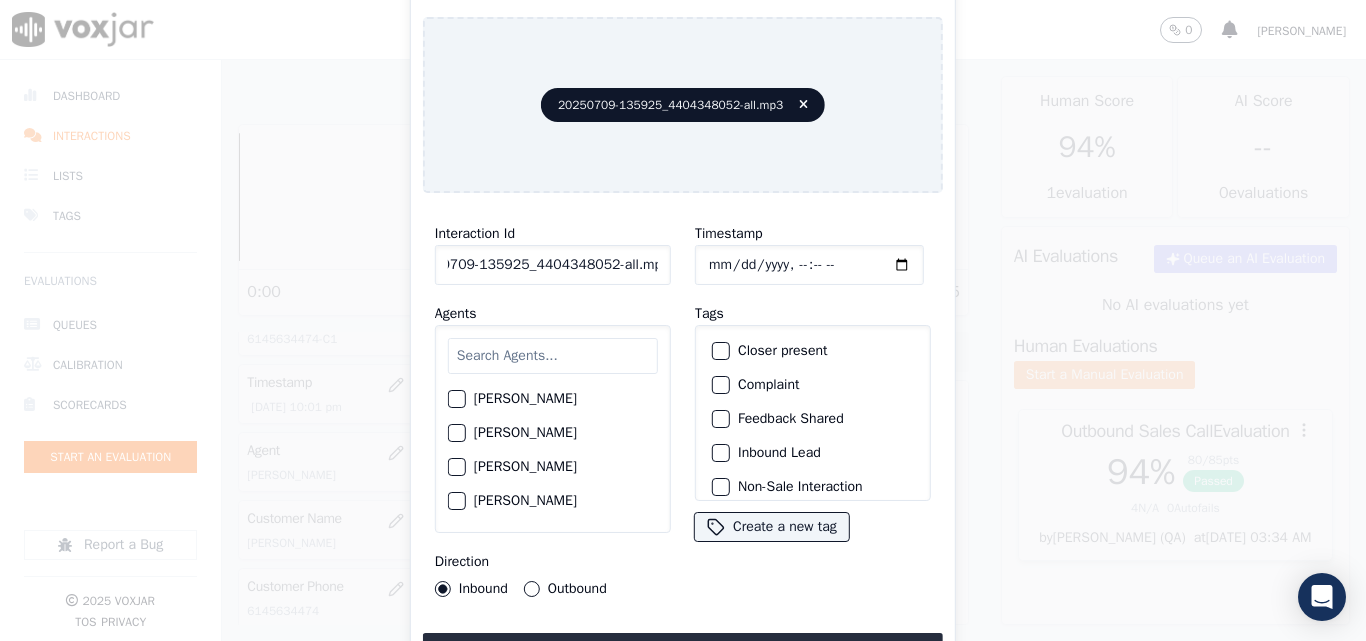 drag, startPoint x: 640, startPoint y: 254, endPoint x: 681, endPoint y: 265, distance: 42.44997 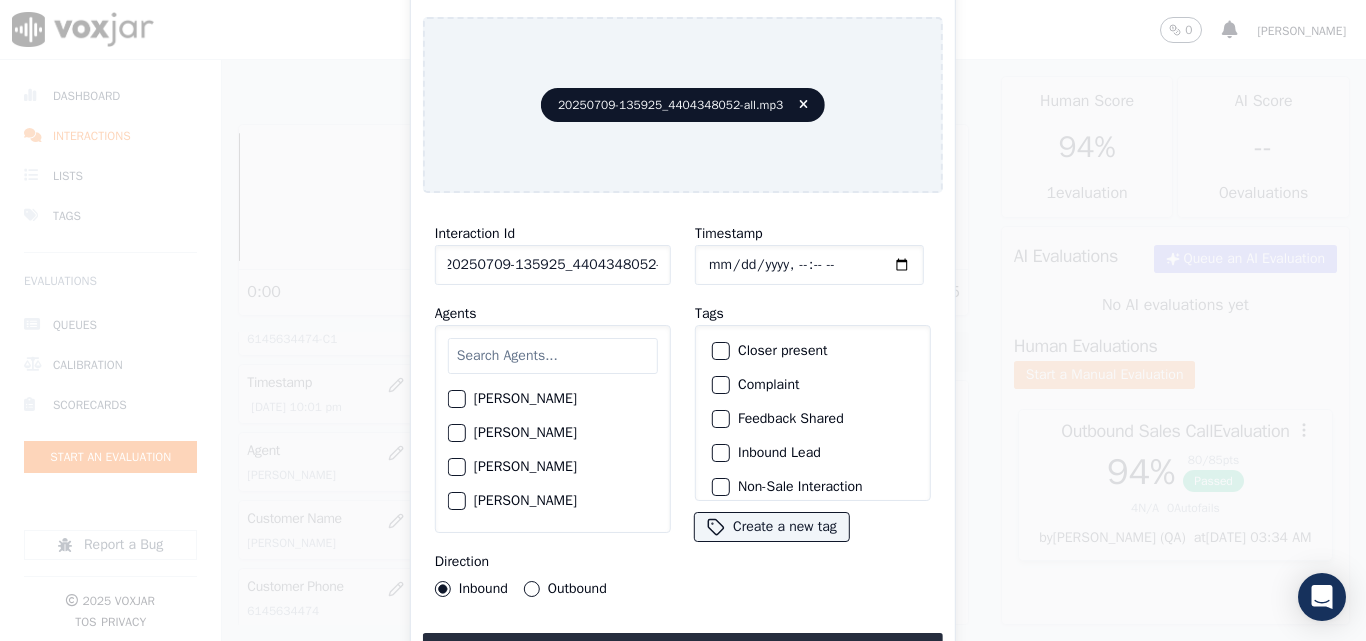 scroll, scrollTop: 0, scrollLeft: 11, axis: horizontal 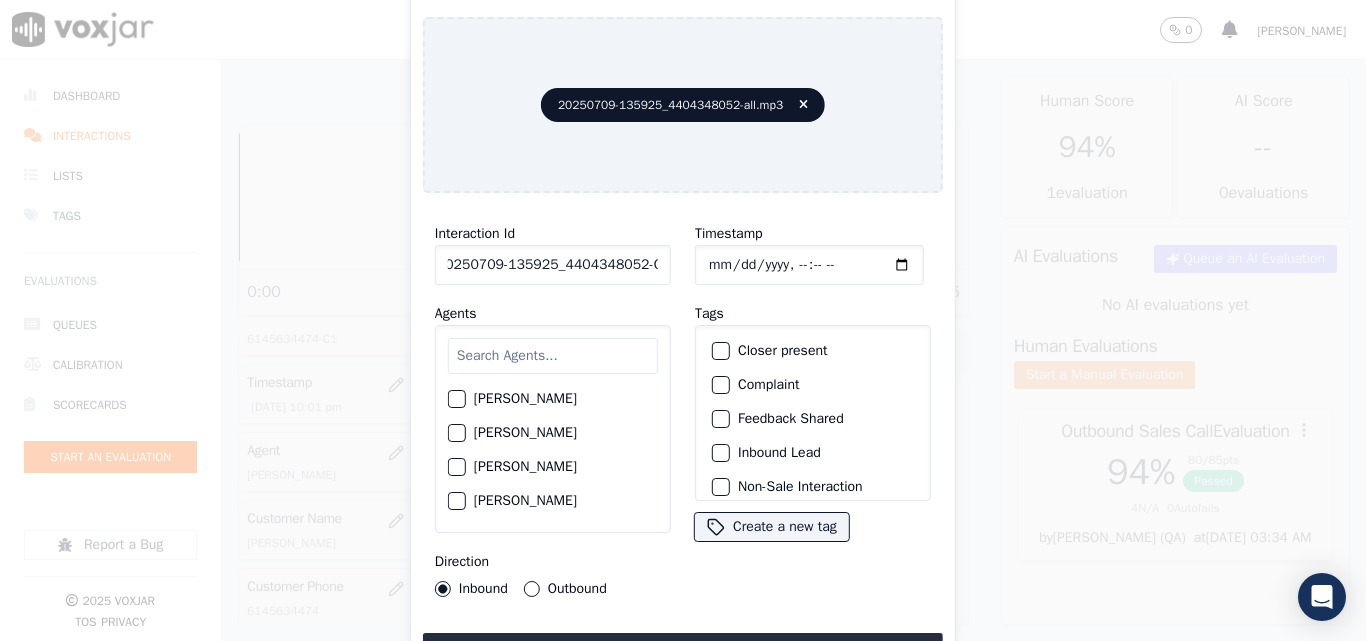 type on "20250709-135925_4404348052-C1" 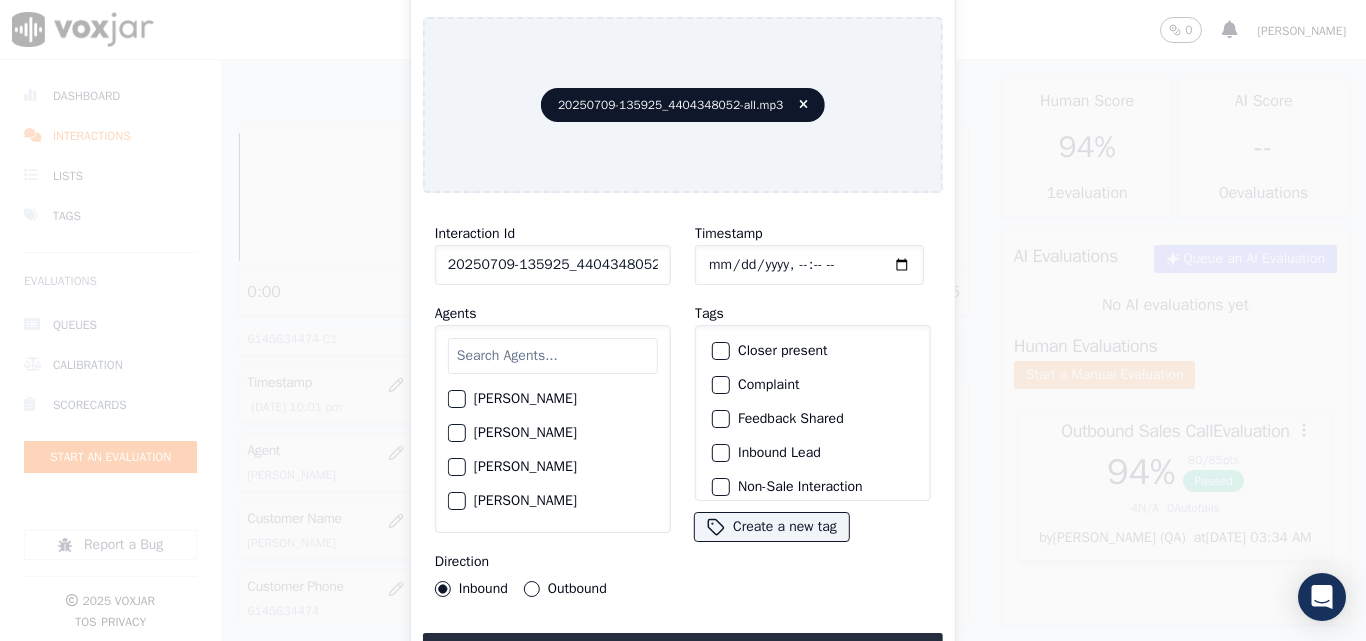 click on "Timestamp" 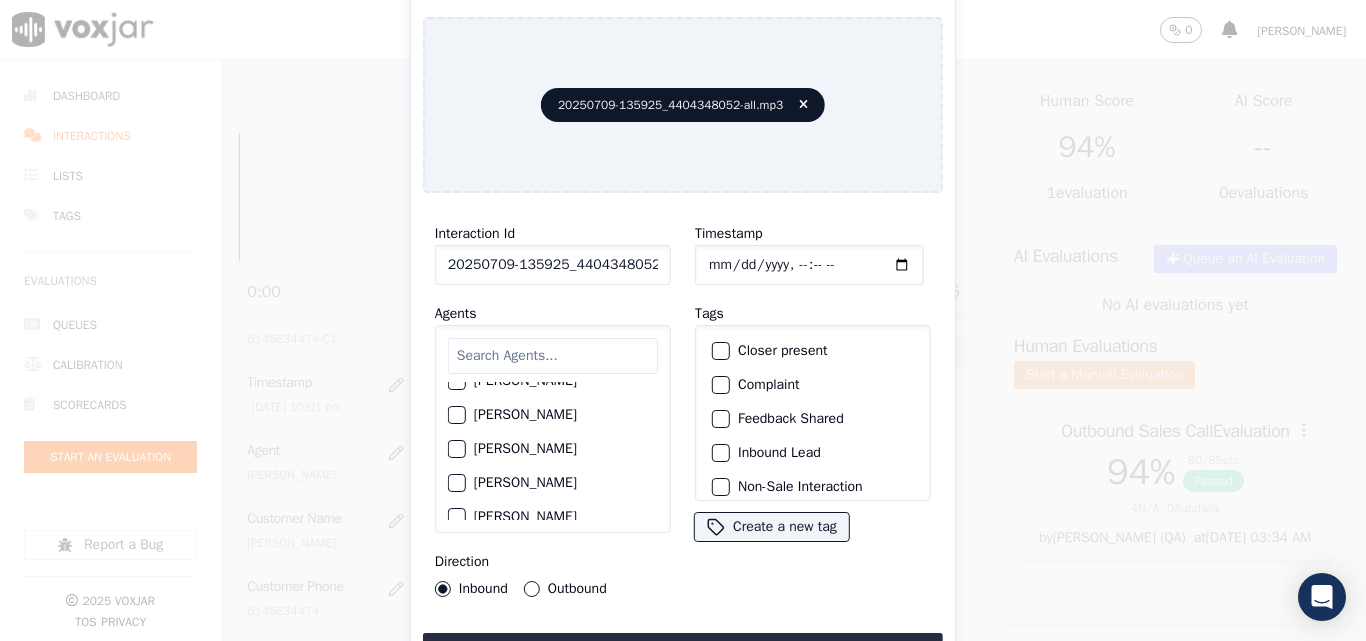 scroll, scrollTop: 900, scrollLeft: 0, axis: vertical 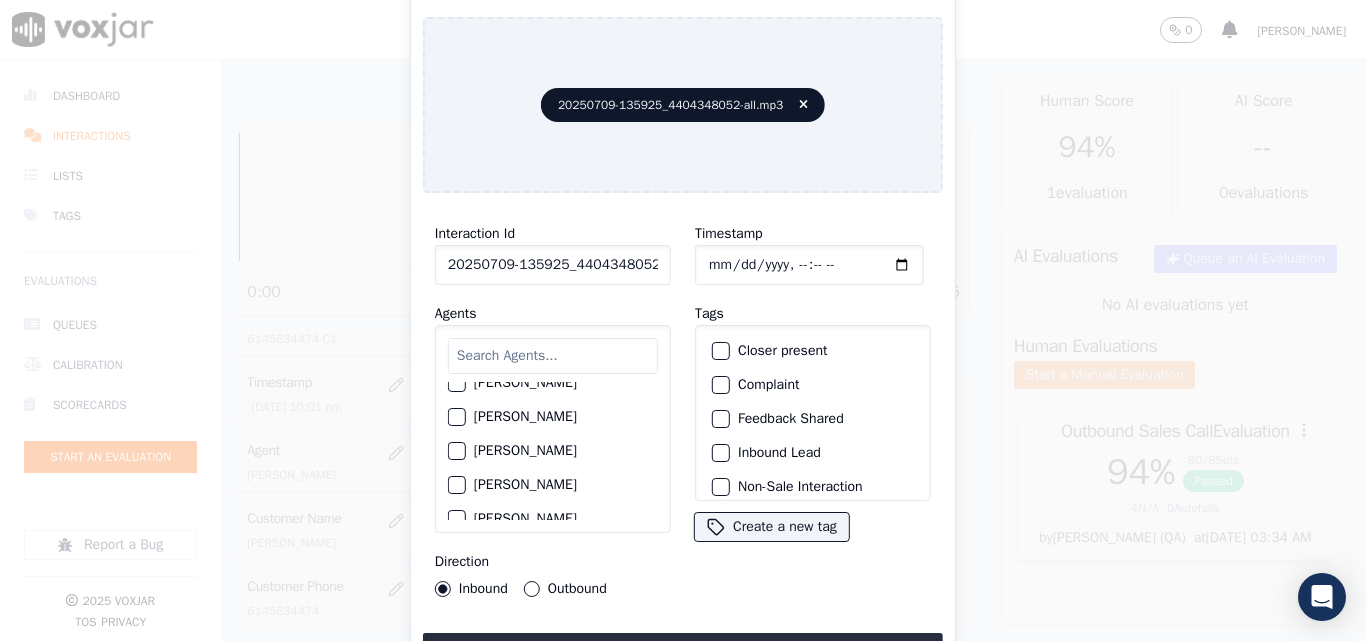 click on "[PERSON_NAME]" 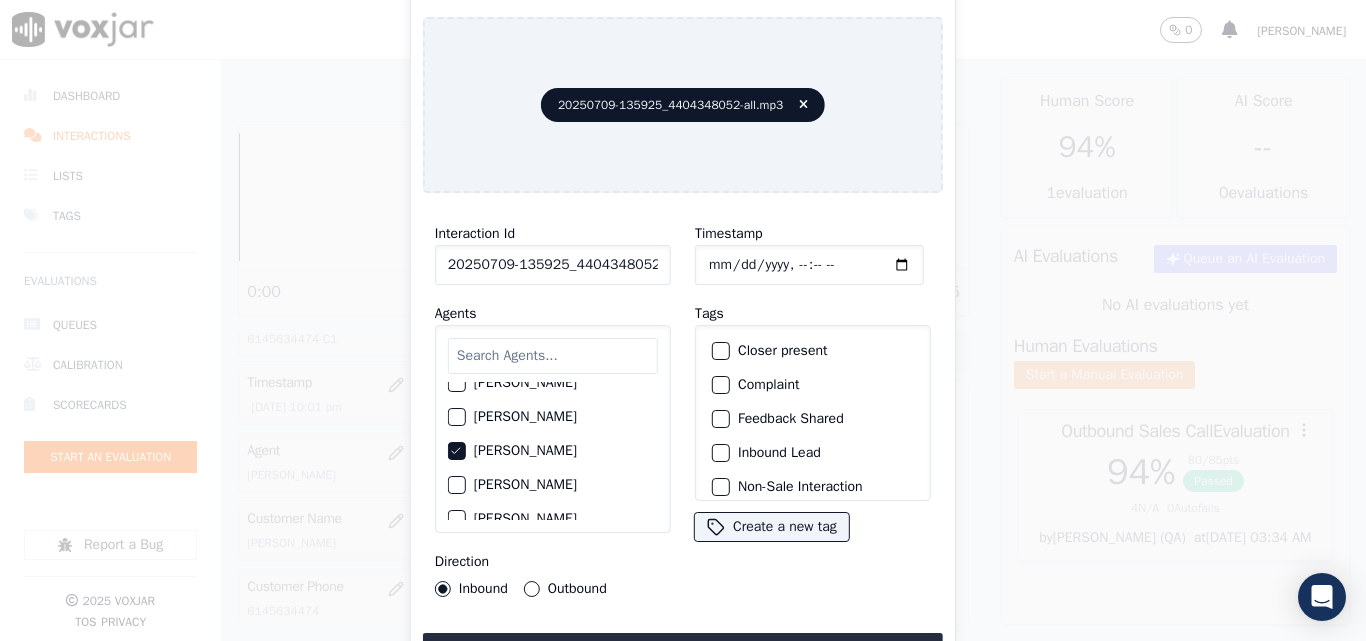 click on "Outbound" at bounding box center [532, 589] 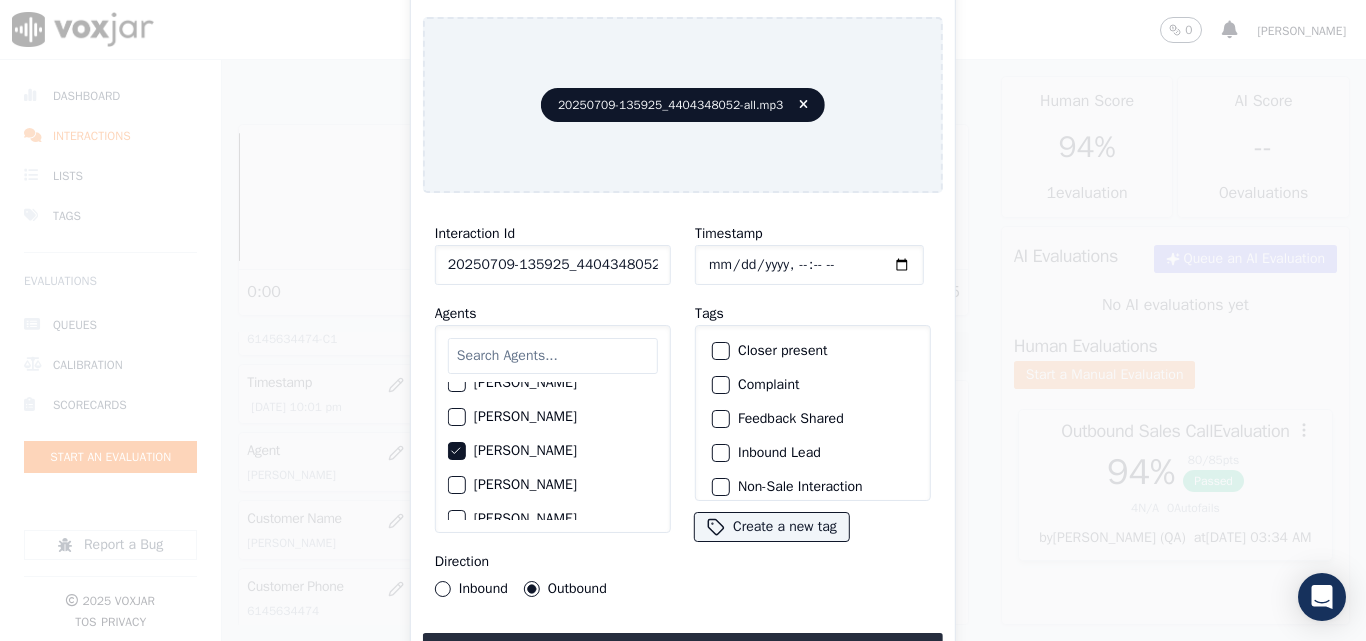 click on "Closer present" 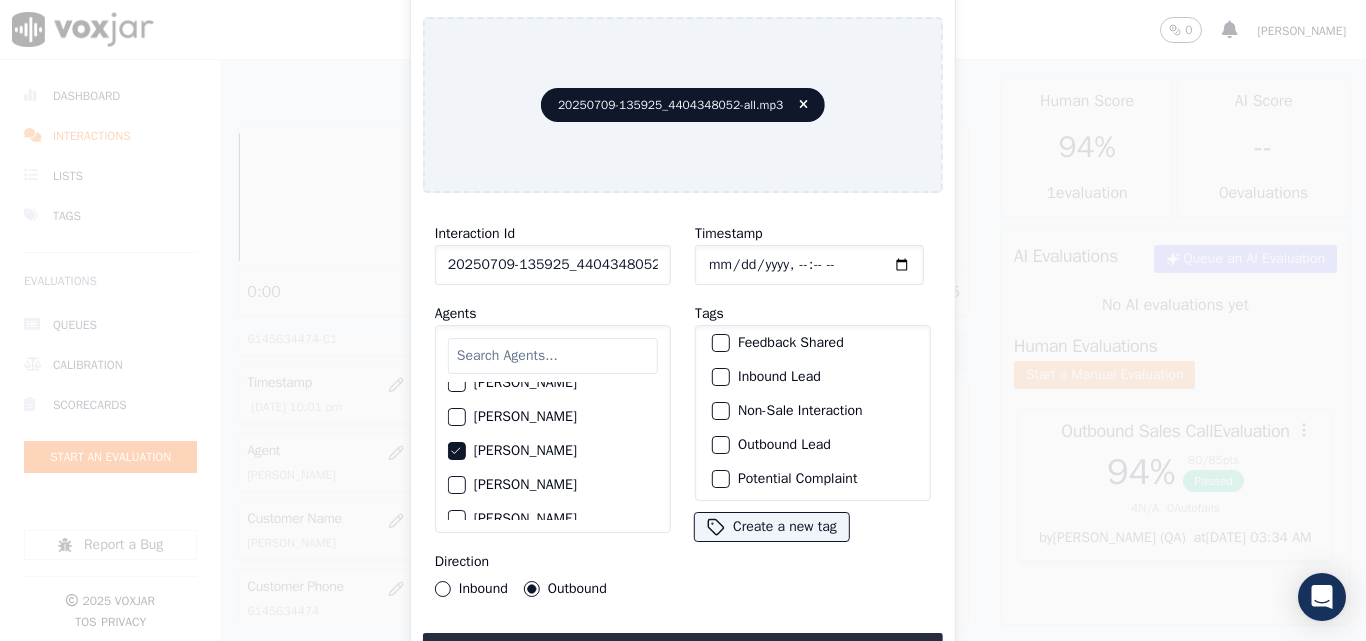 scroll, scrollTop: 173, scrollLeft: 0, axis: vertical 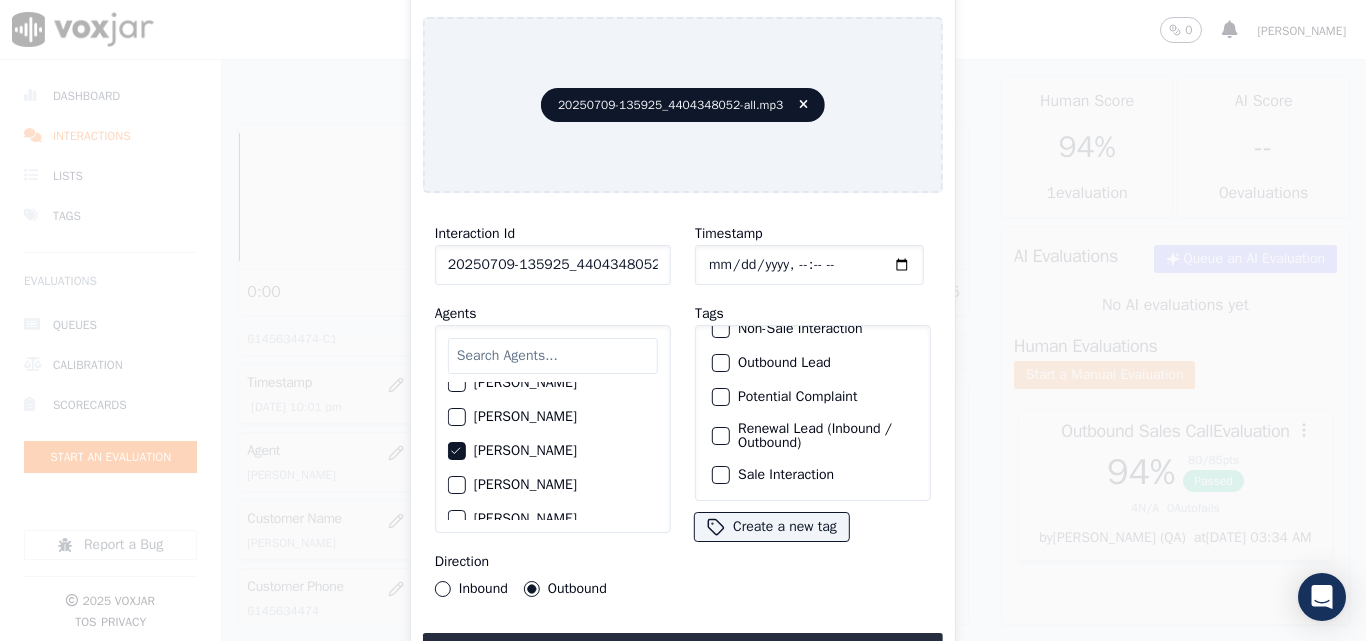 click on "Renewal Lead (Inbound / Outbound)" 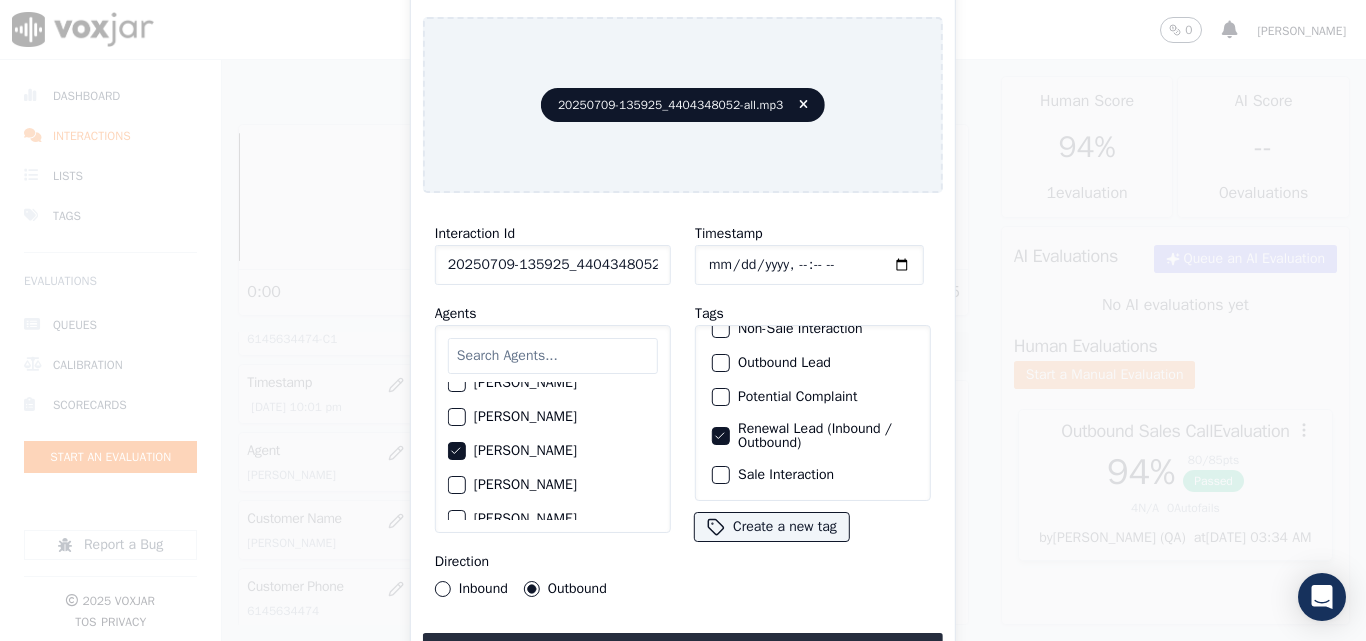 click on "Sale Interaction" 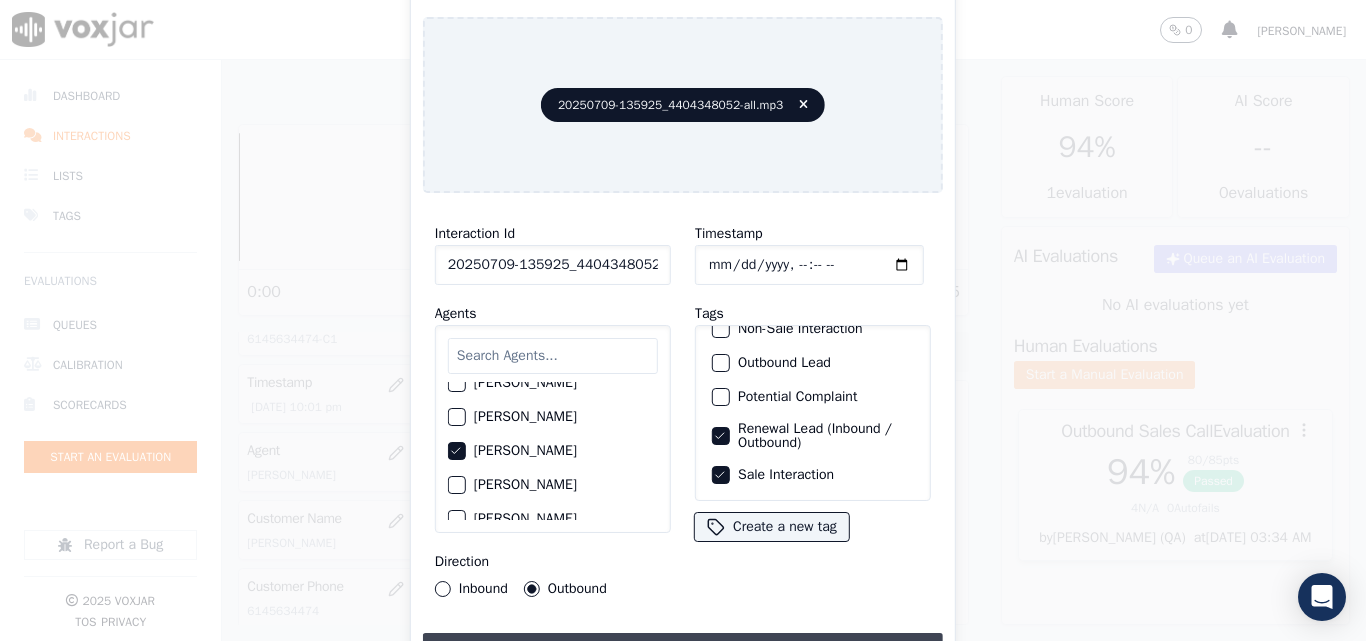 click on "Upload interaction to start evaluation" at bounding box center (683, 651) 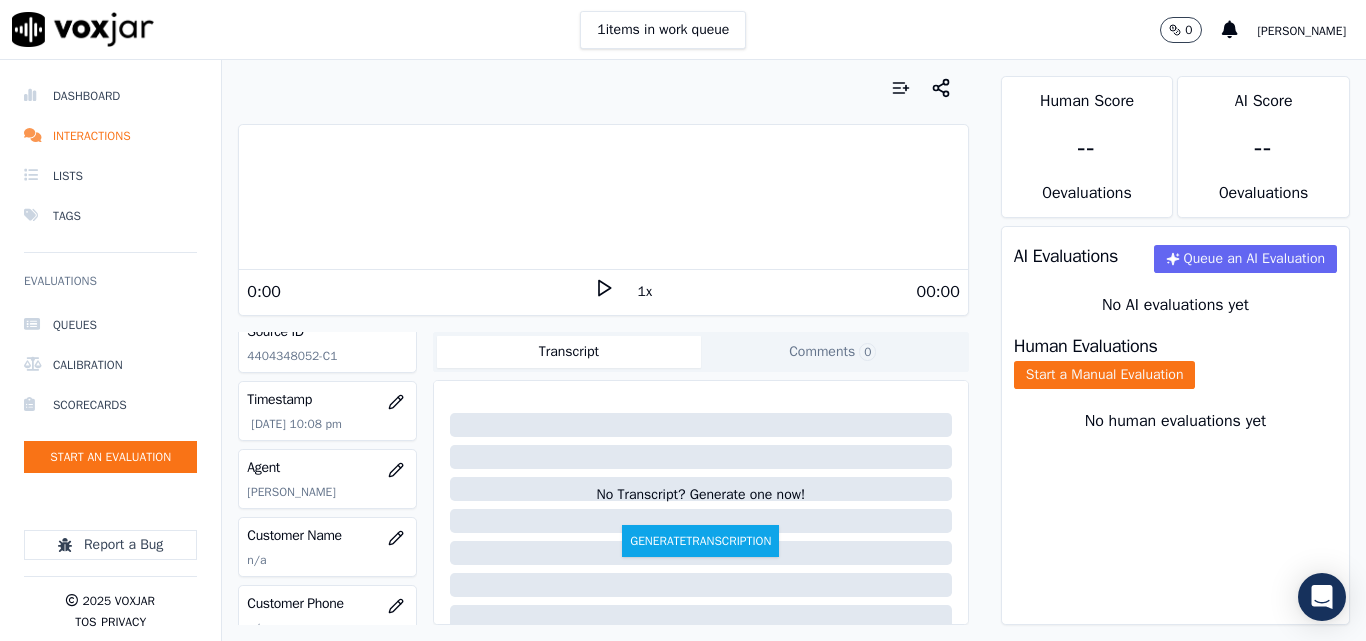 scroll, scrollTop: 200, scrollLeft: 0, axis: vertical 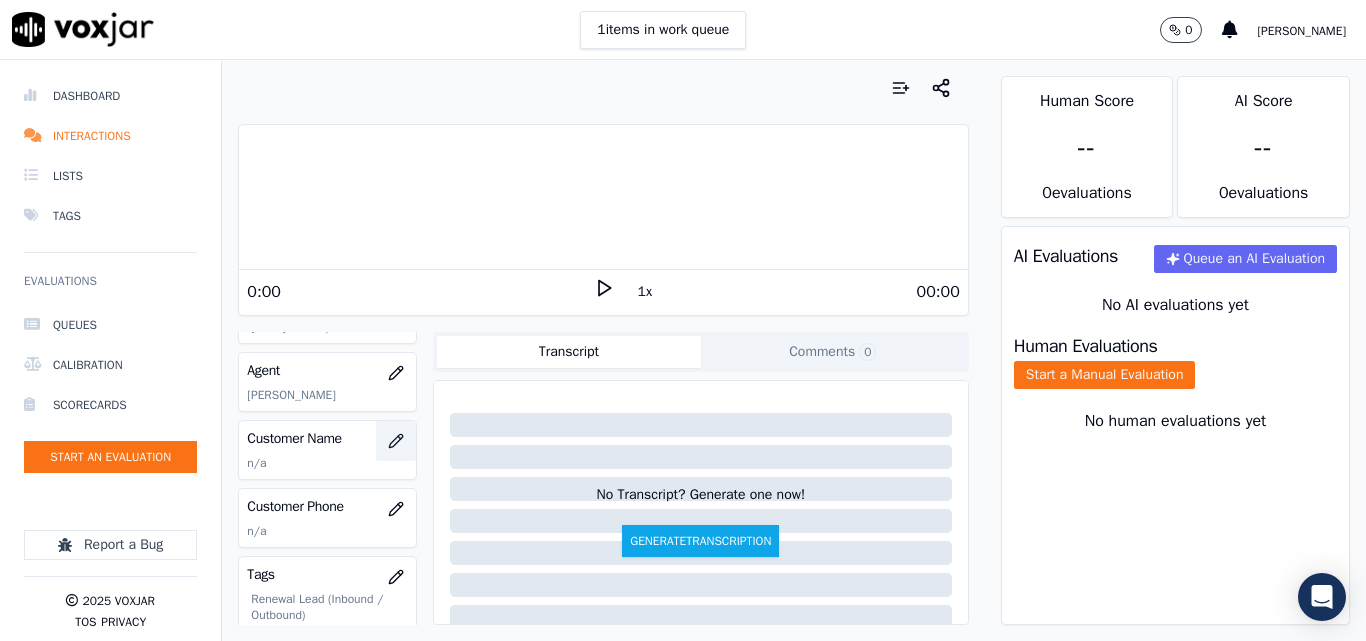 click 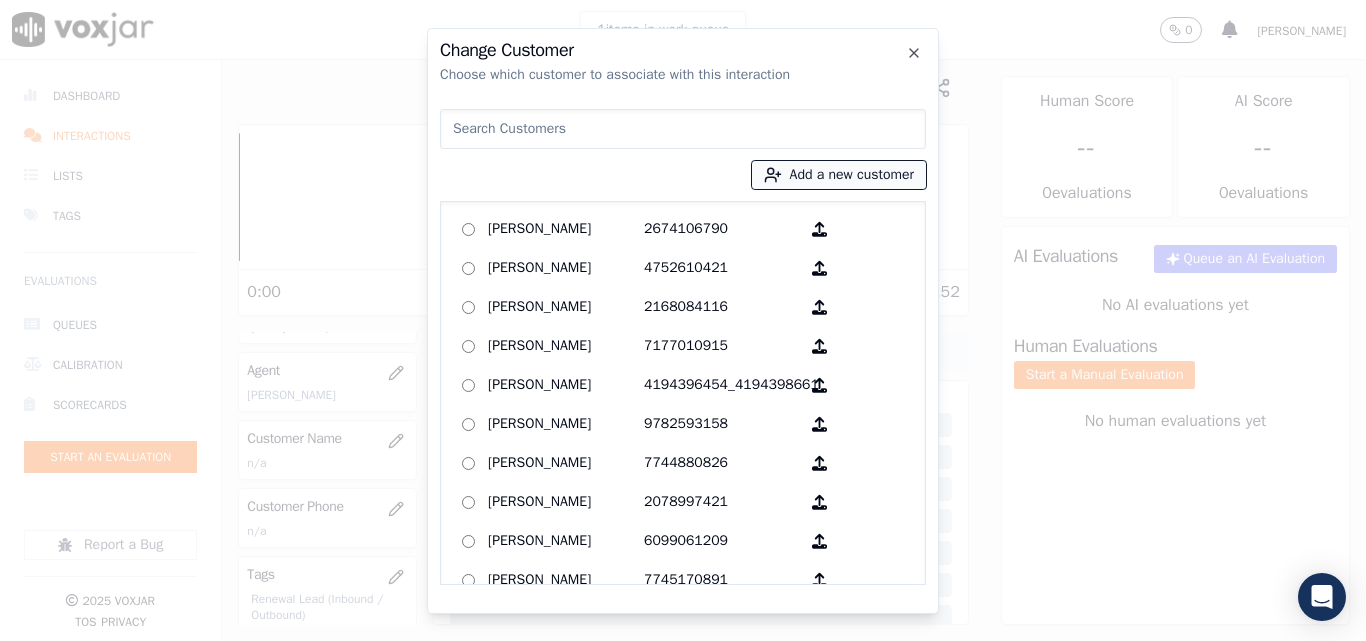 click on "Add a new customer" at bounding box center [839, 175] 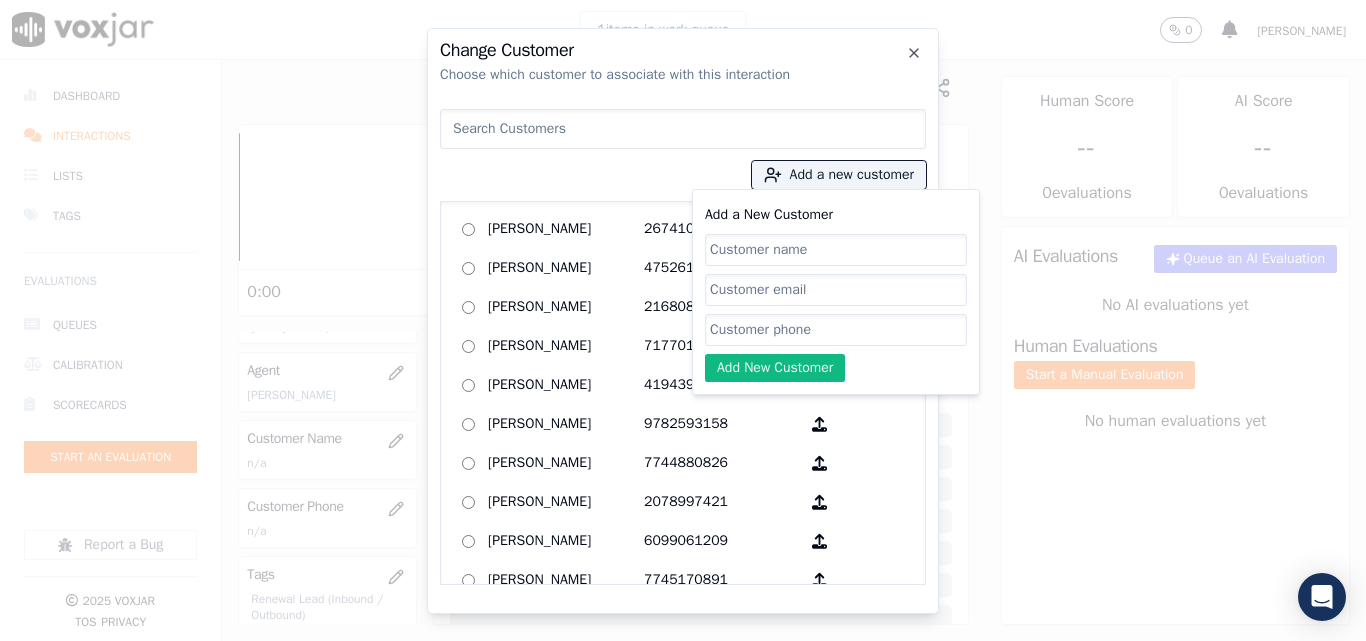 click on "Add a New Customer" 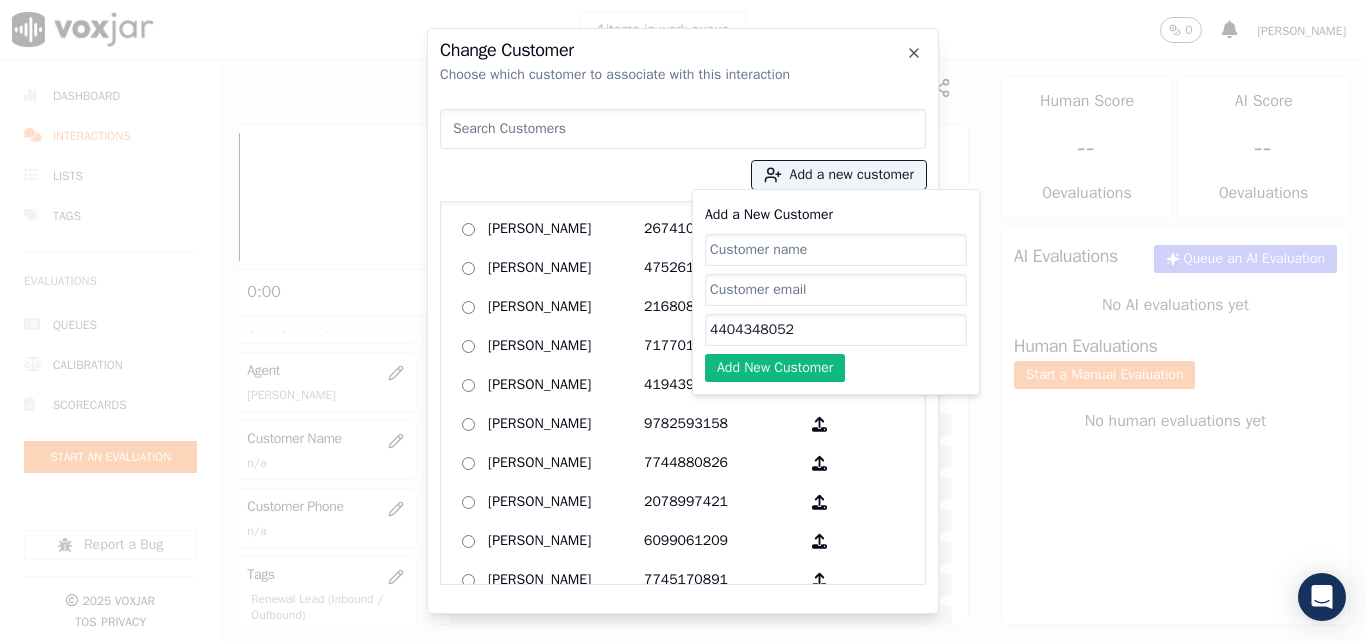 type on "4404348052" 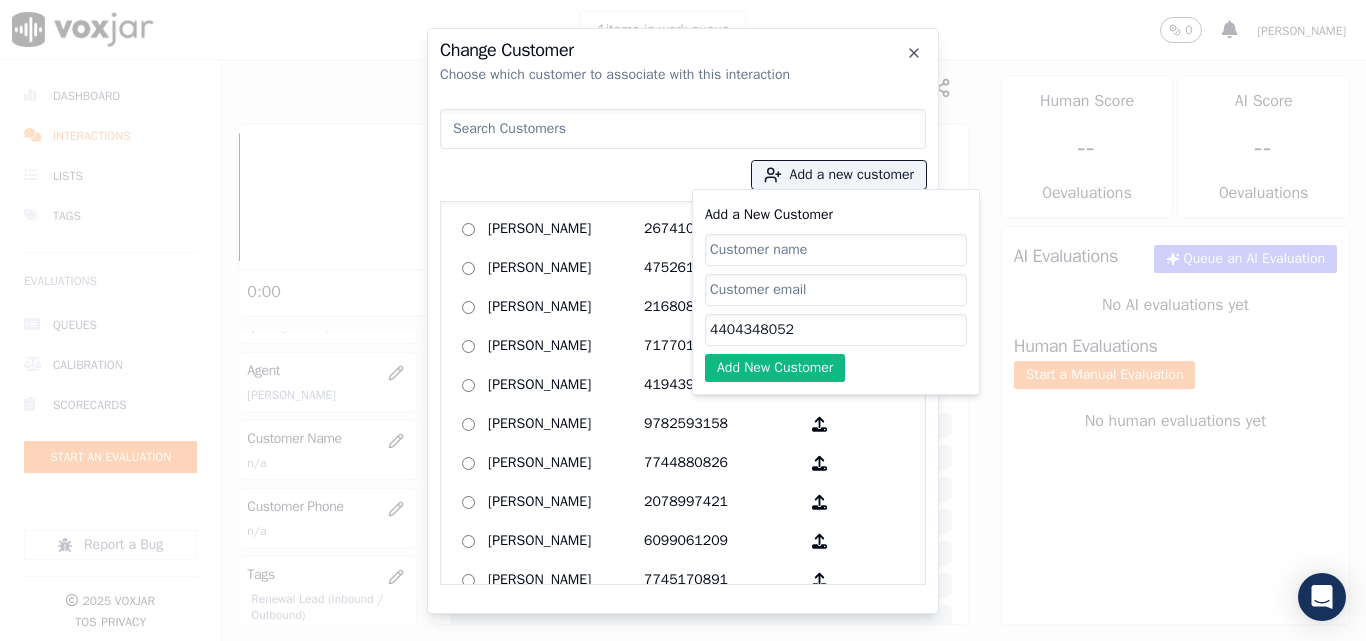 paste on "[PERSON_NAME]" 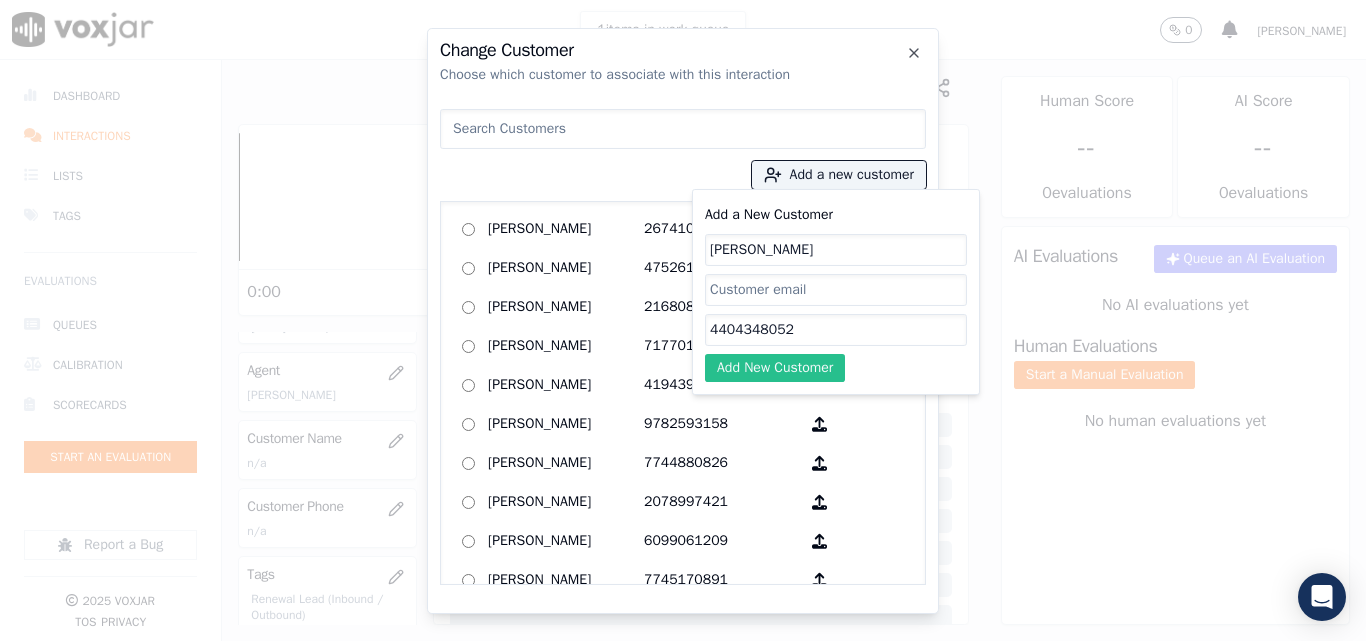 type on "[PERSON_NAME]" 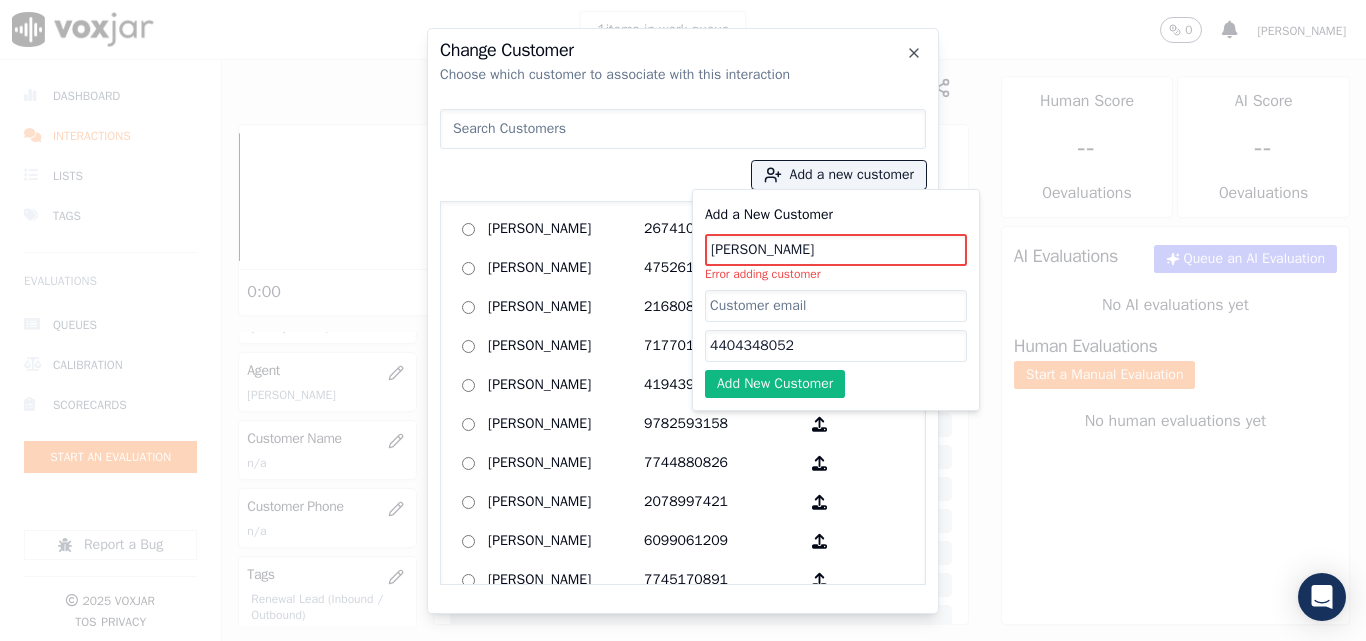click at bounding box center [683, 129] 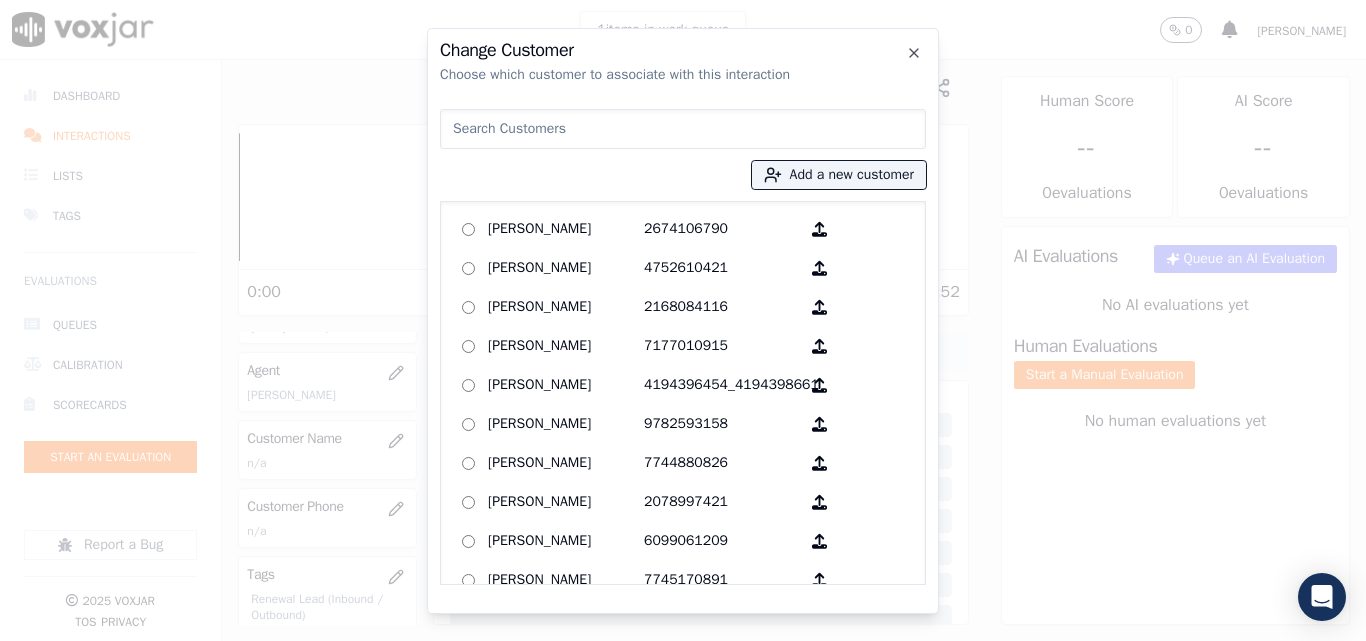 click at bounding box center [683, 129] 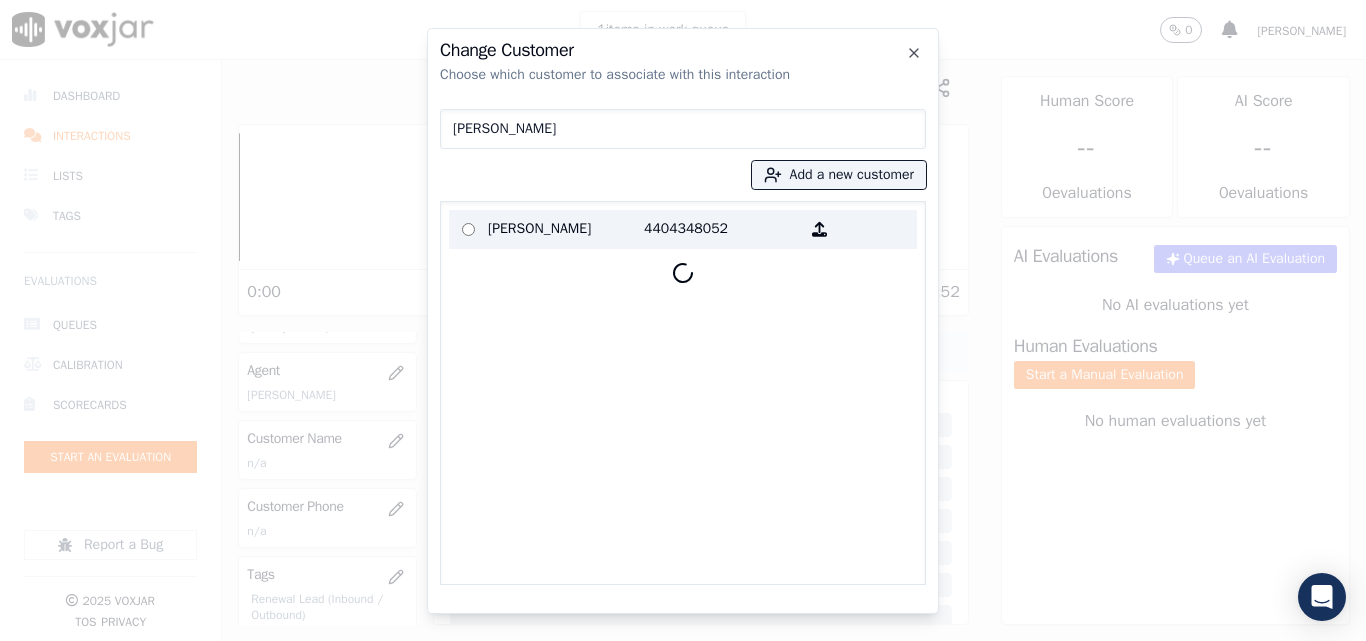 type on "[PERSON_NAME]" 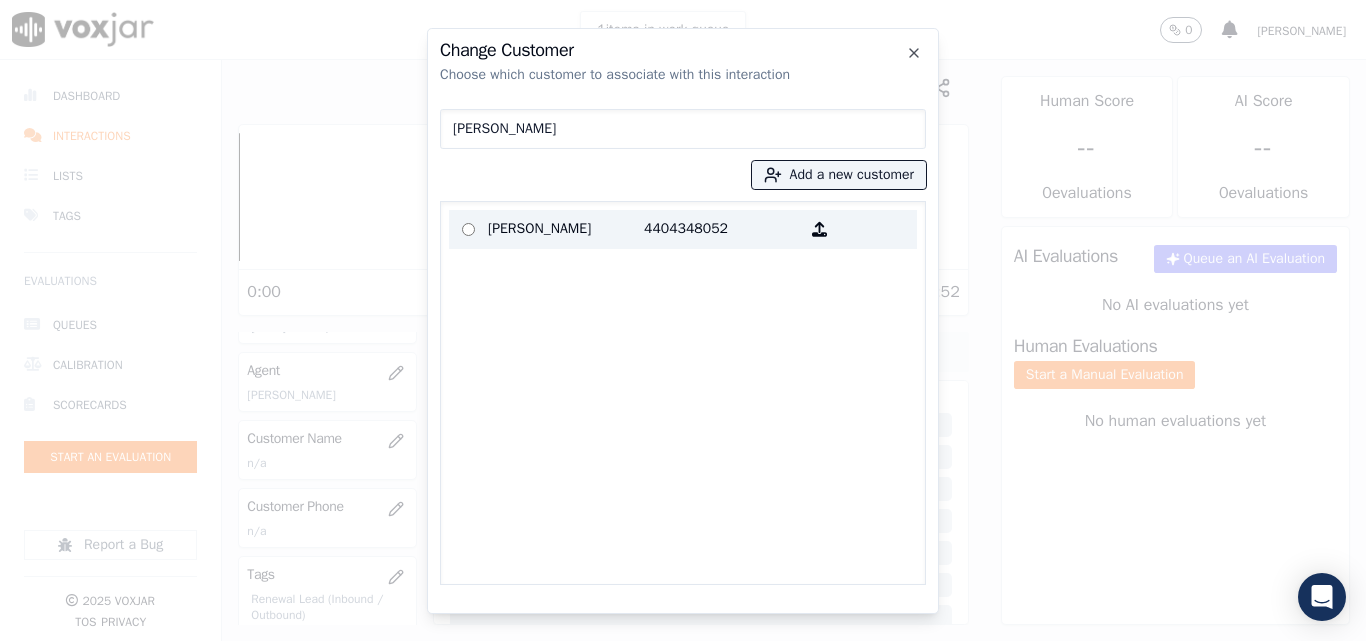 click on "[PERSON_NAME]" at bounding box center (566, 229) 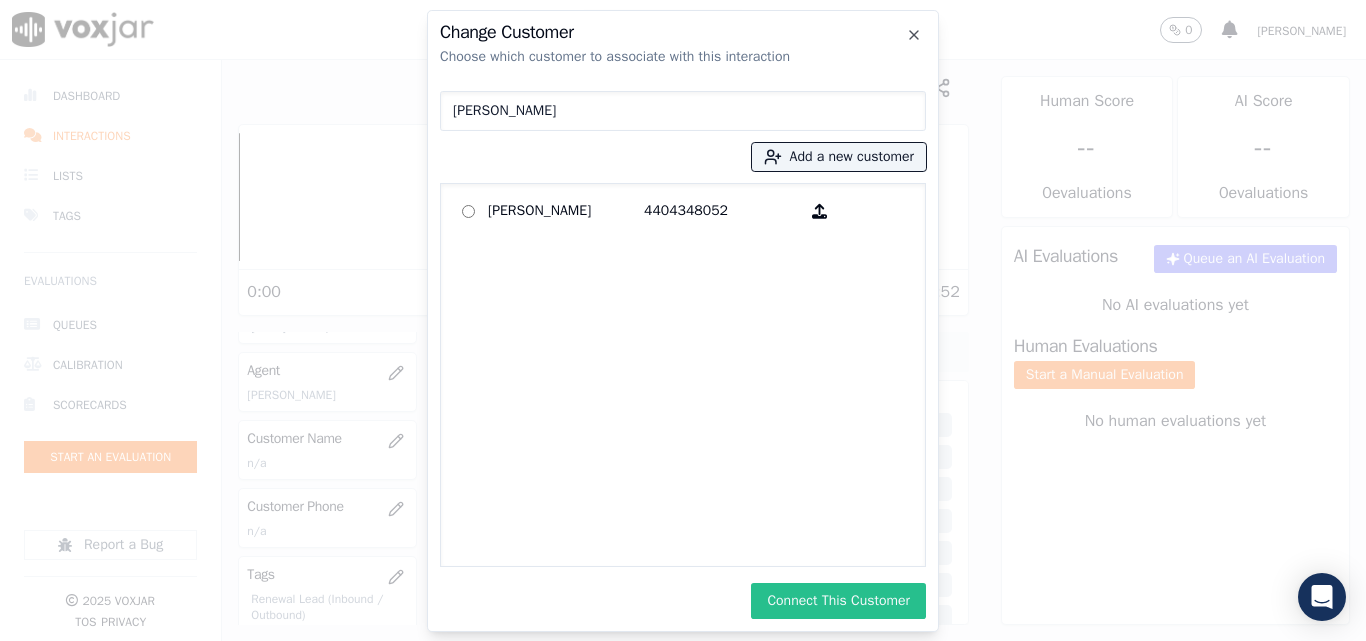 click on "Connect This Customer" at bounding box center (838, 601) 